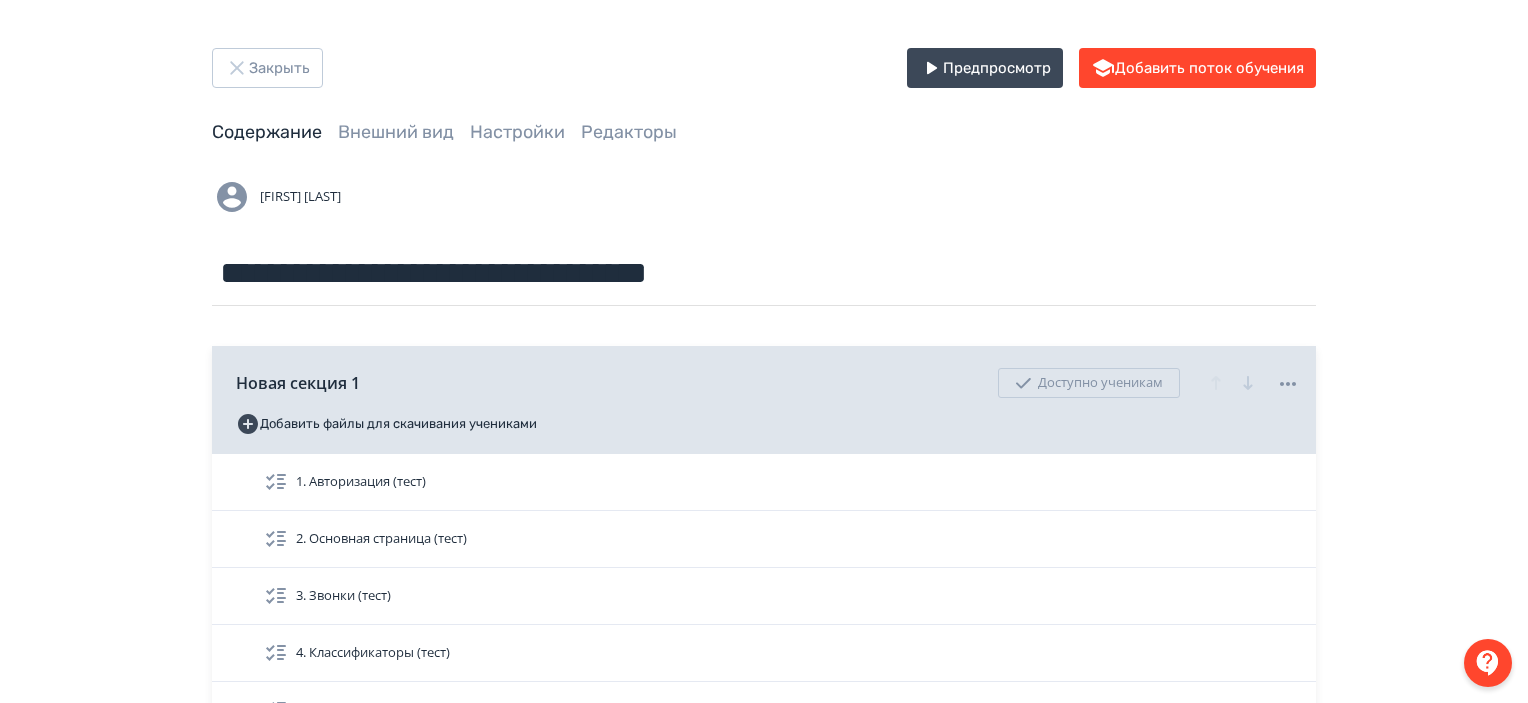 scroll, scrollTop: 0, scrollLeft: 0, axis: both 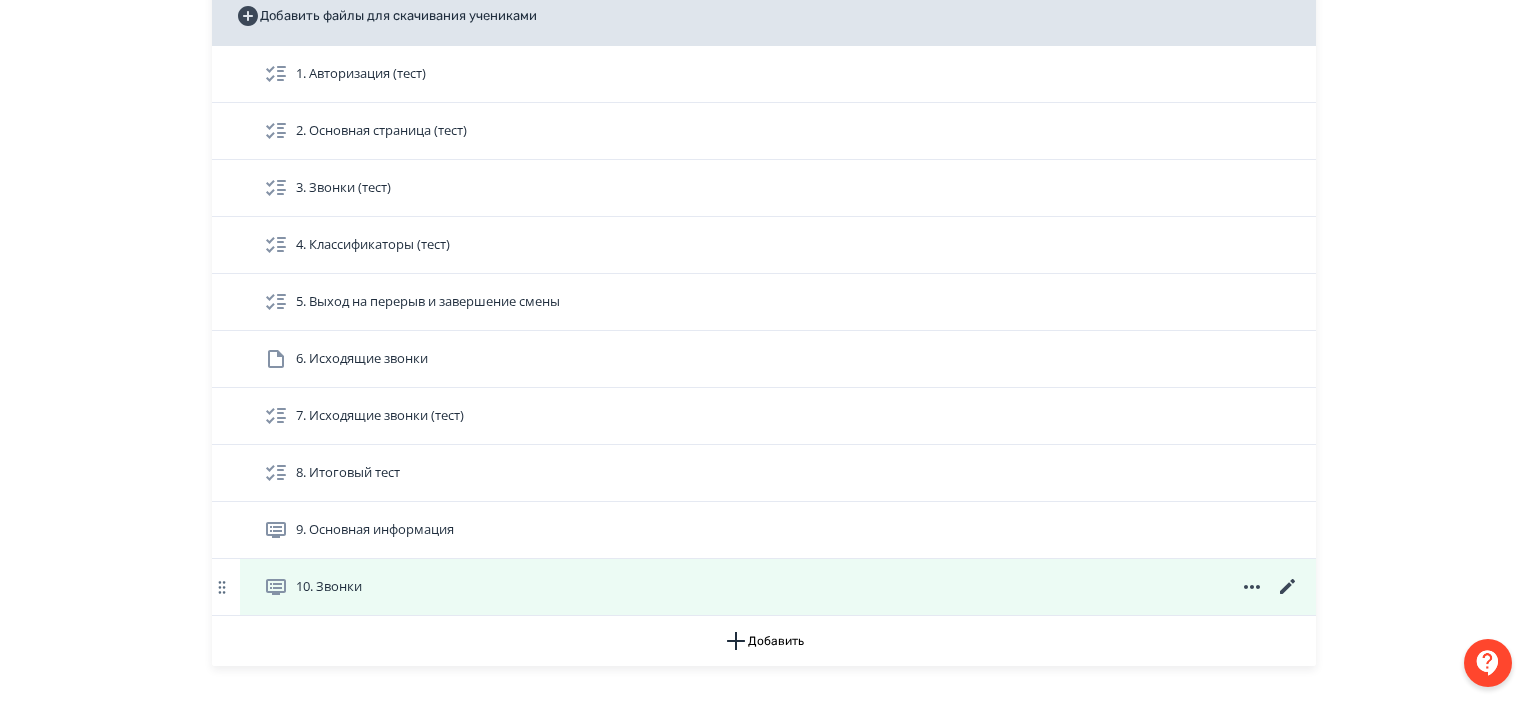 click 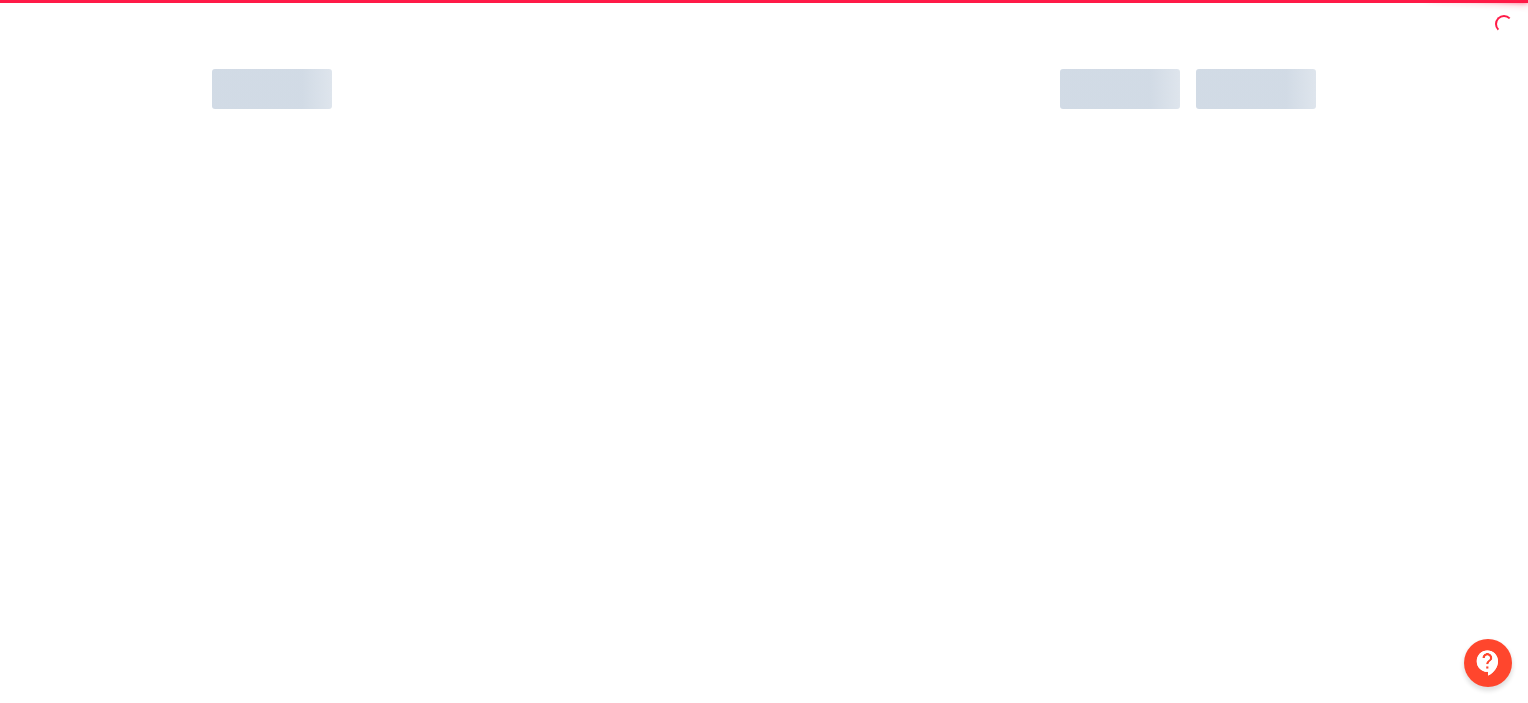 scroll, scrollTop: 0, scrollLeft: 0, axis: both 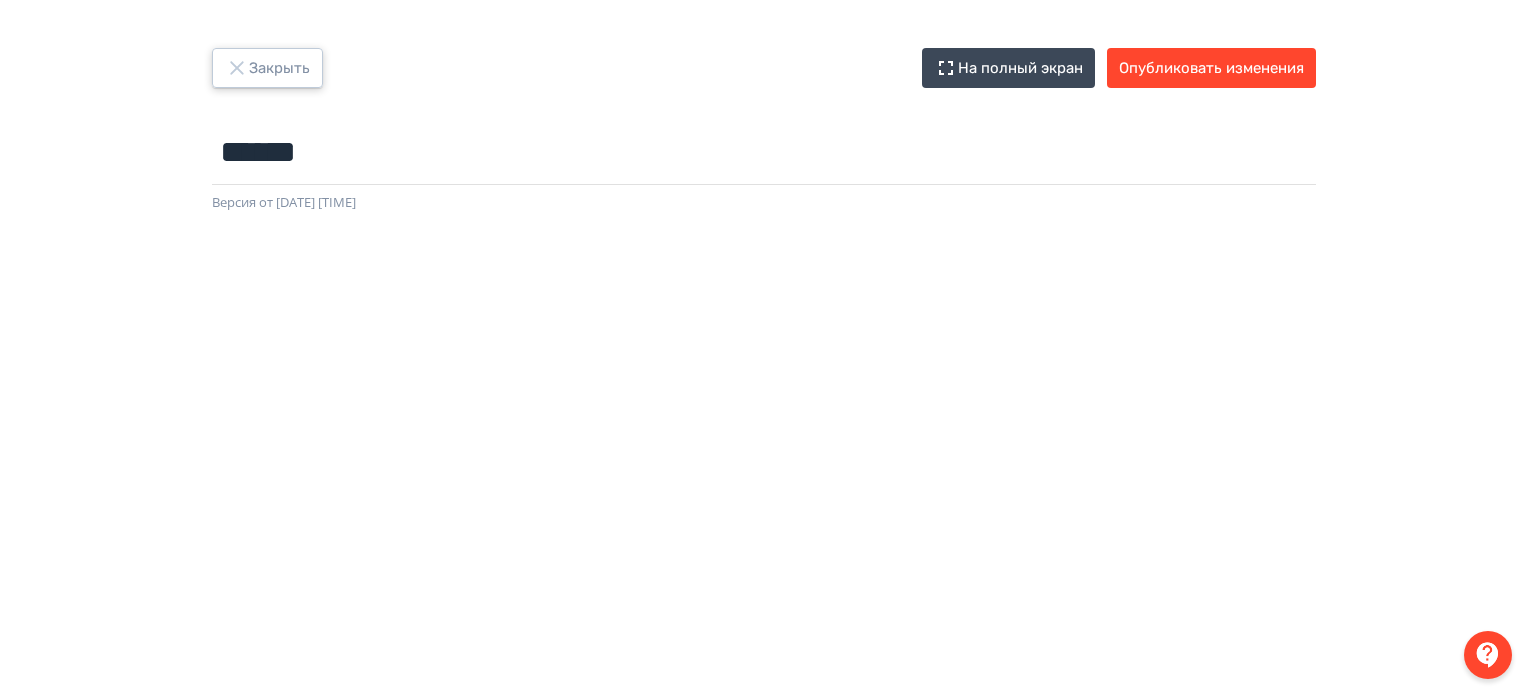 click on "Закрыть" at bounding box center [267, 68] 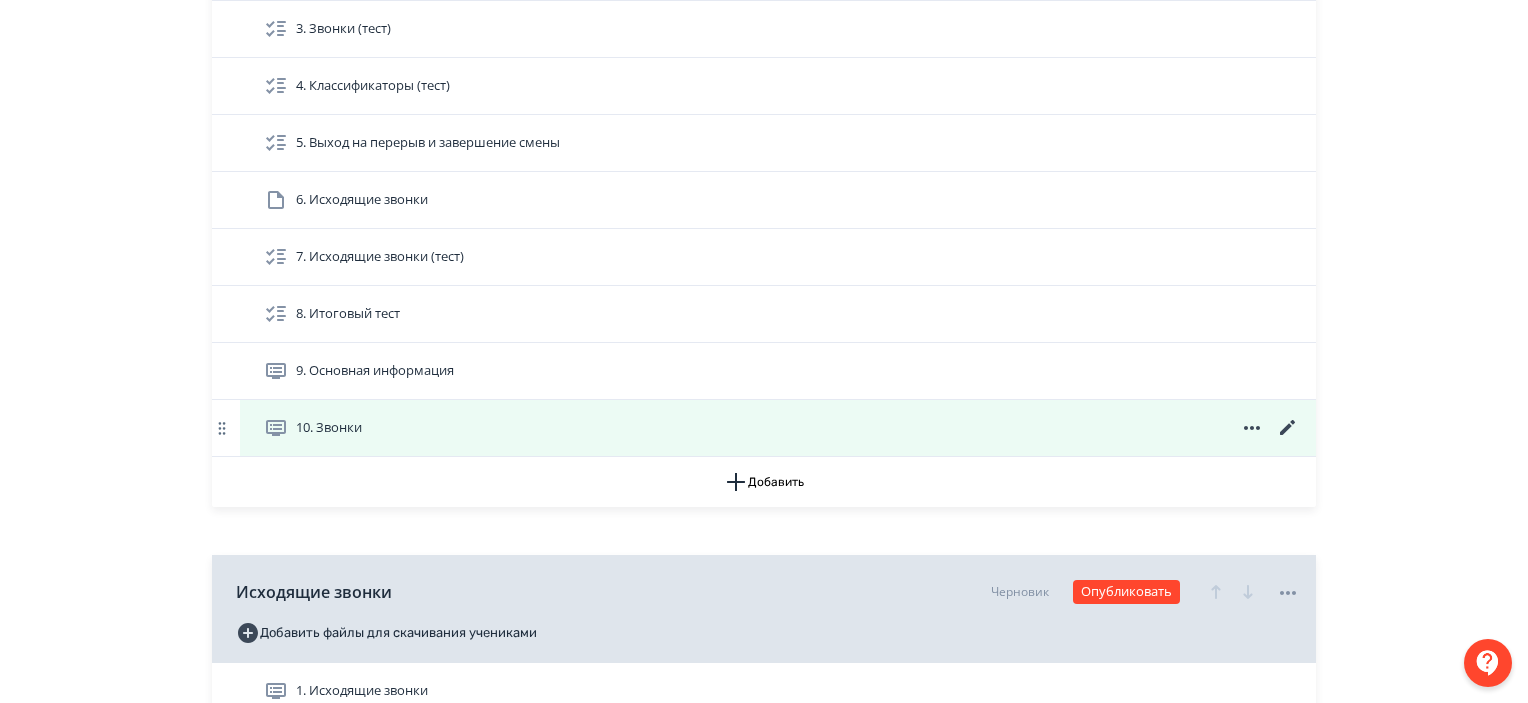 scroll, scrollTop: 759, scrollLeft: 0, axis: vertical 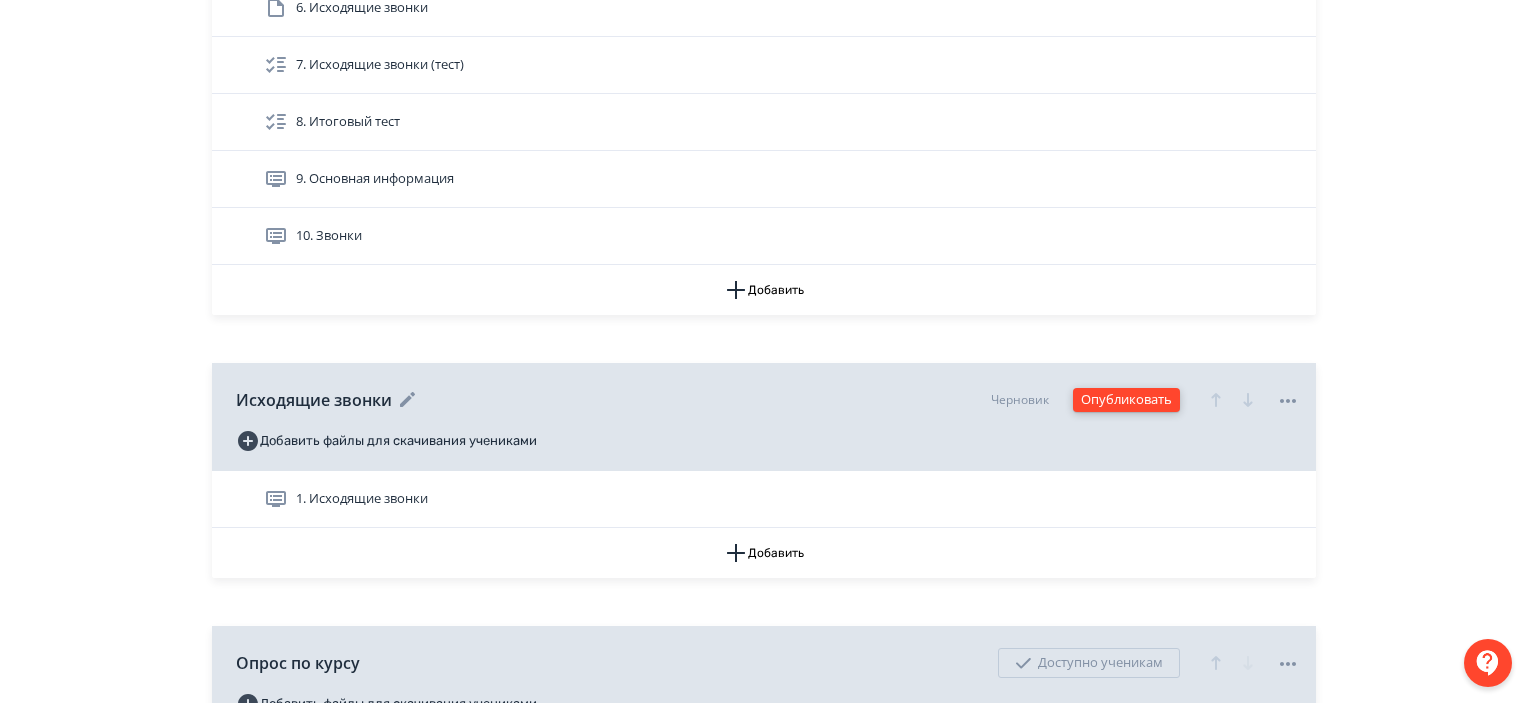 click on "Опубликовать" at bounding box center (1126, 400) 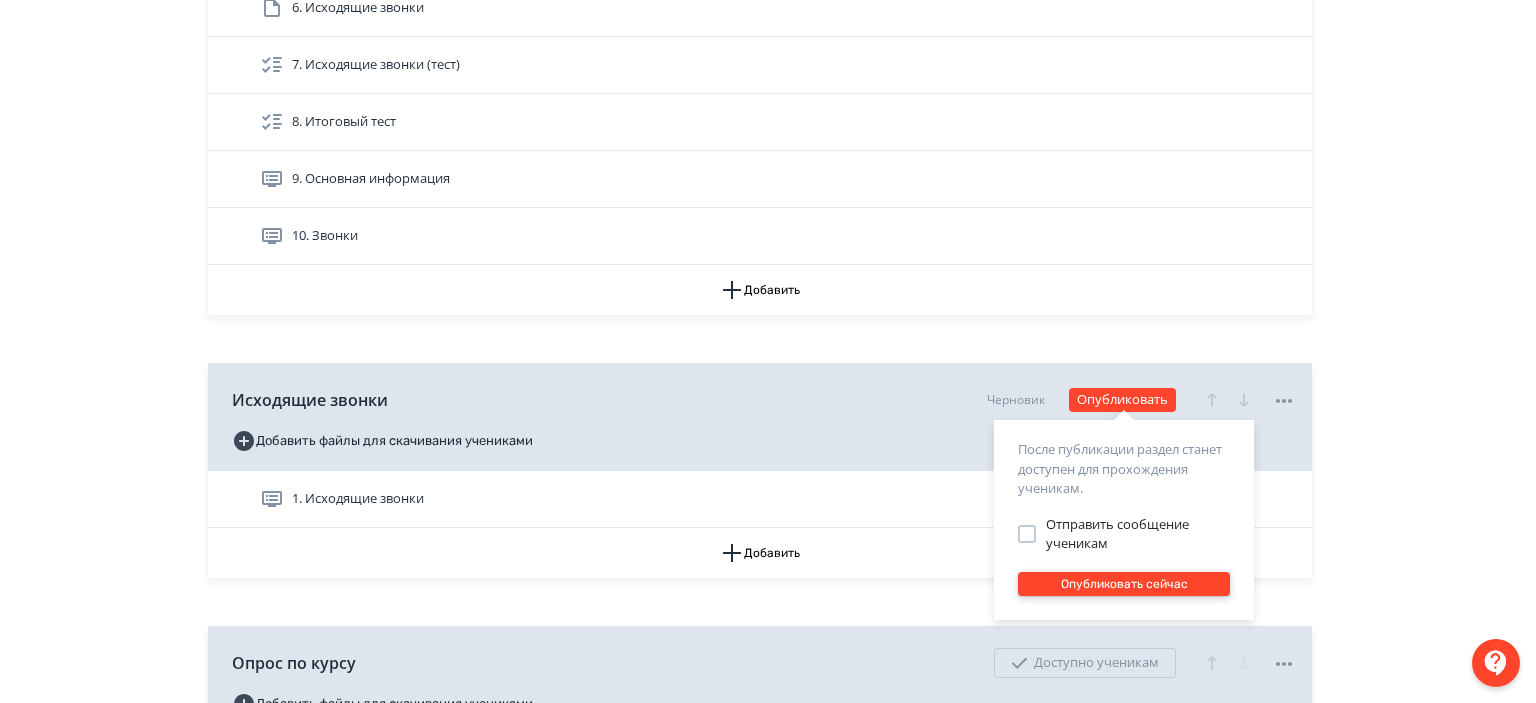 click on "Опубликовать сейчас" at bounding box center [1124, 584] 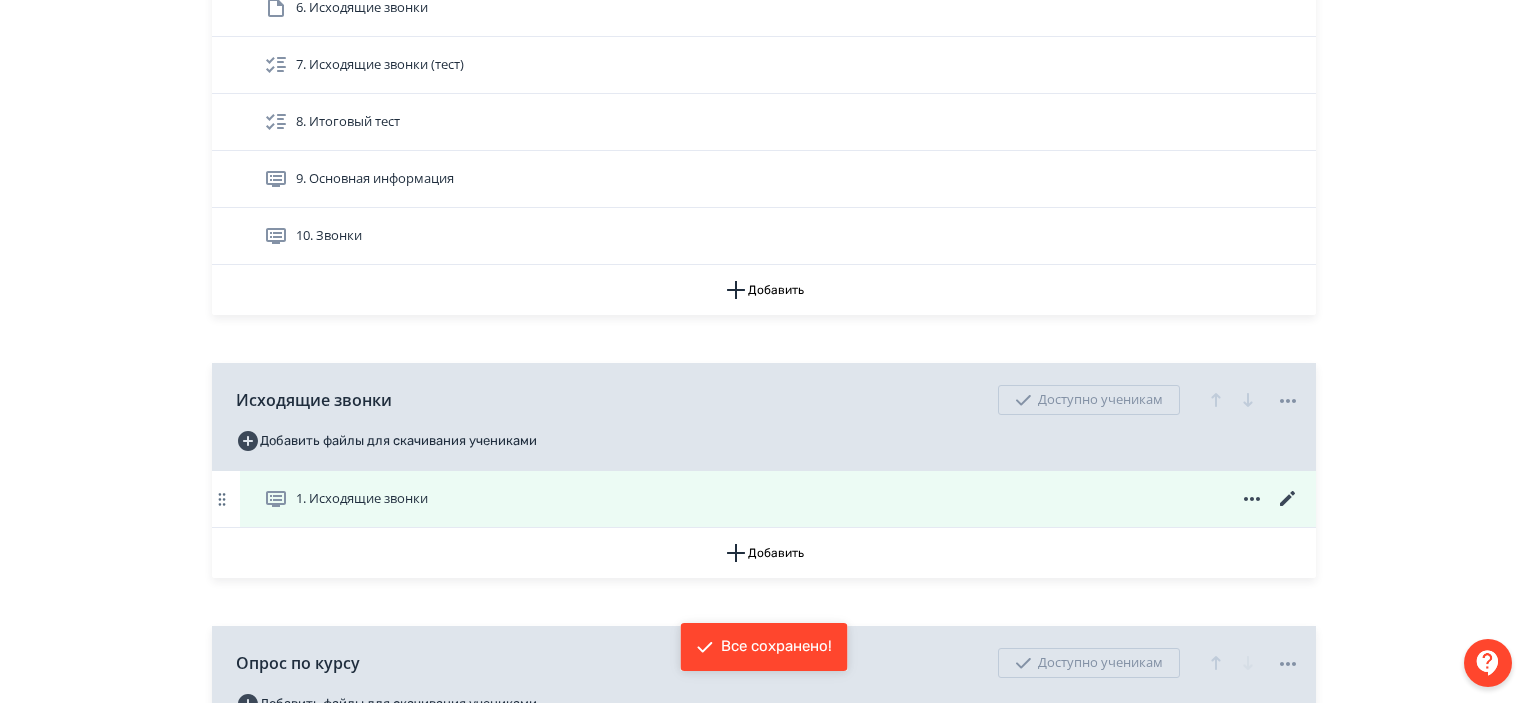 click 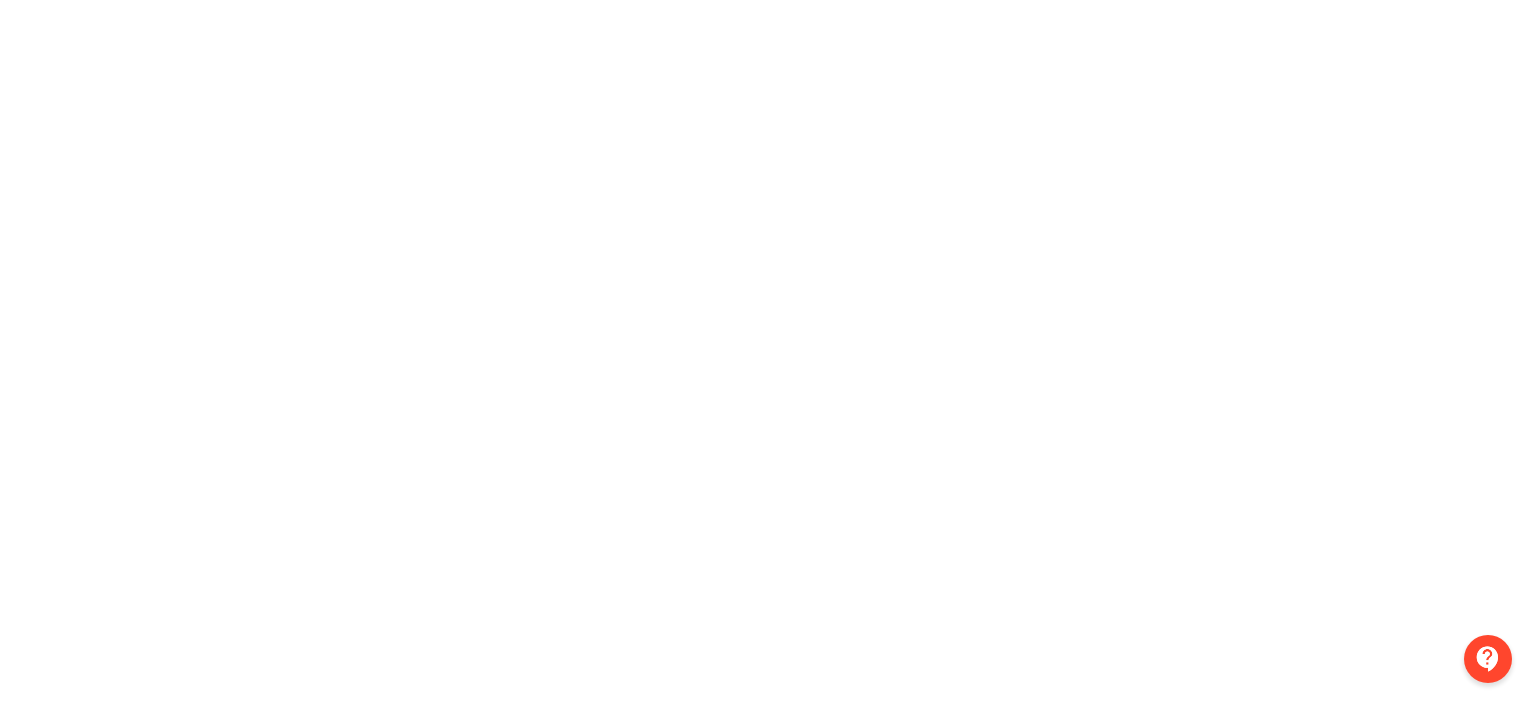 scroll, scrollTop: 0, scrollLeft: 0, axis: both 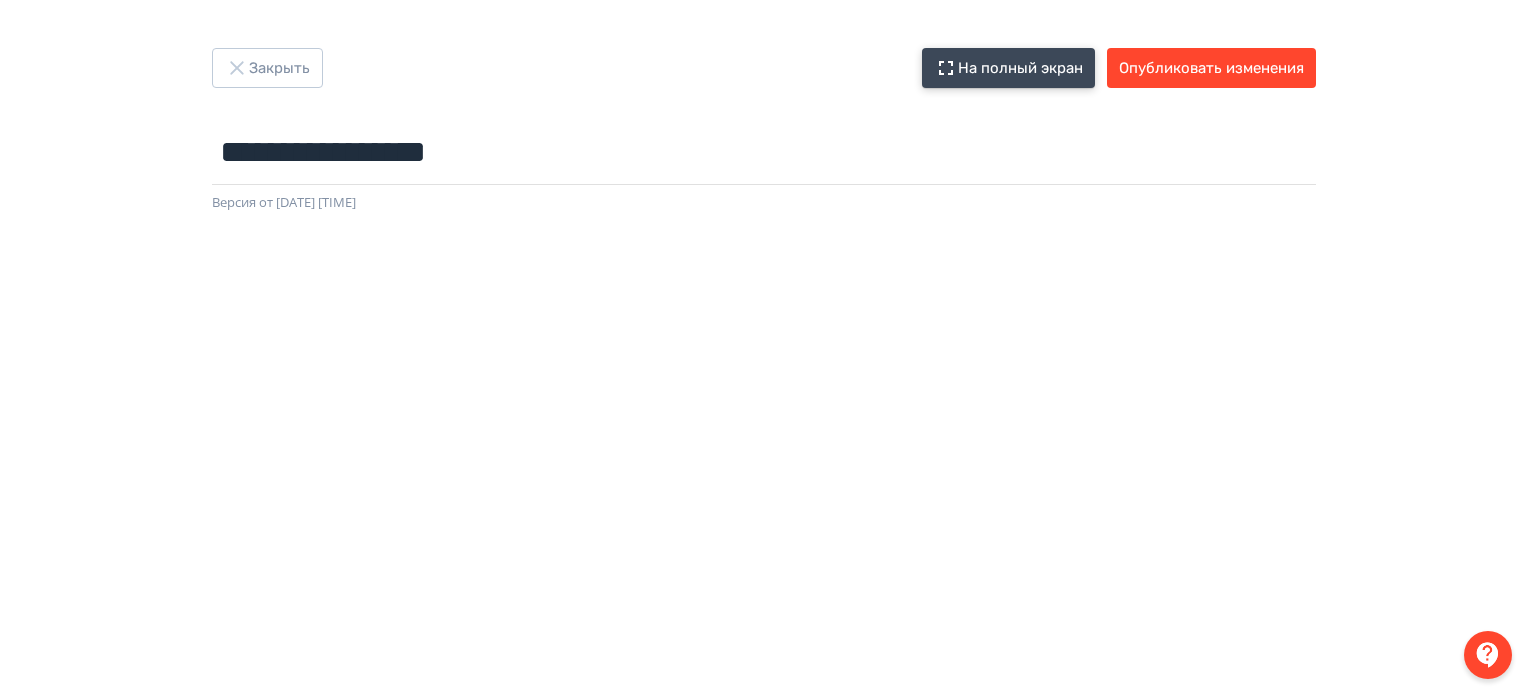 click on "На полный экран" at bounding box center (1008, 68) 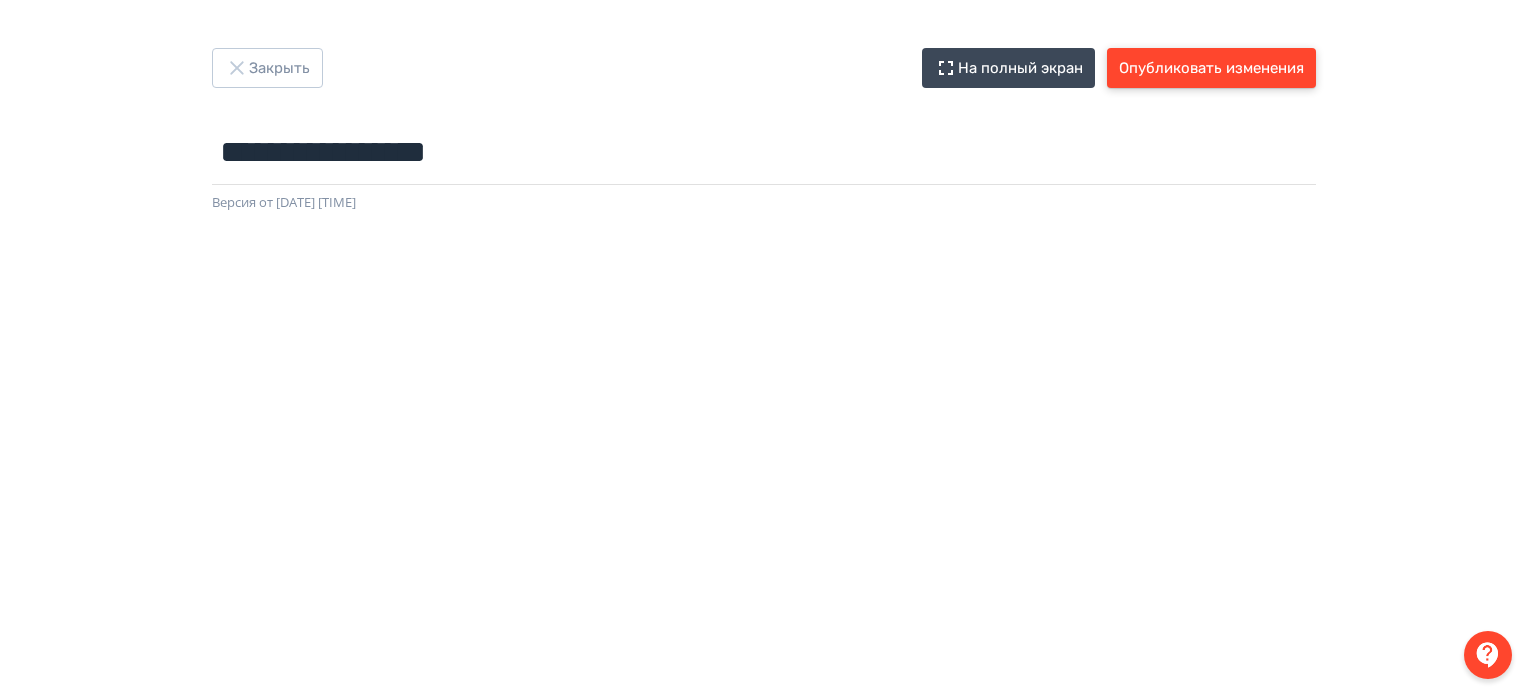 click on "Опубликовать изменения" at bounding box center (1211, 68) 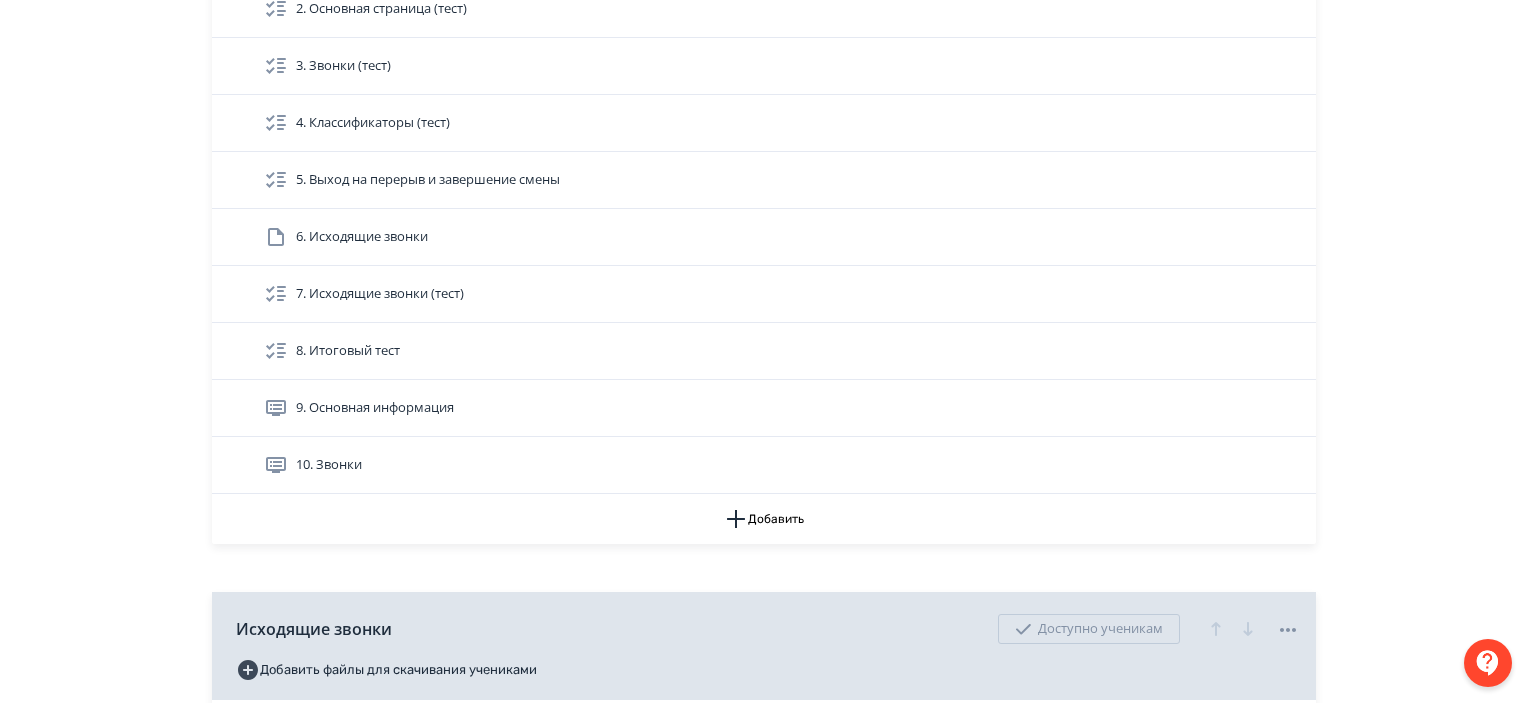 scroll, scrollTop: 532, scrollLeft: 0, axis: vertical 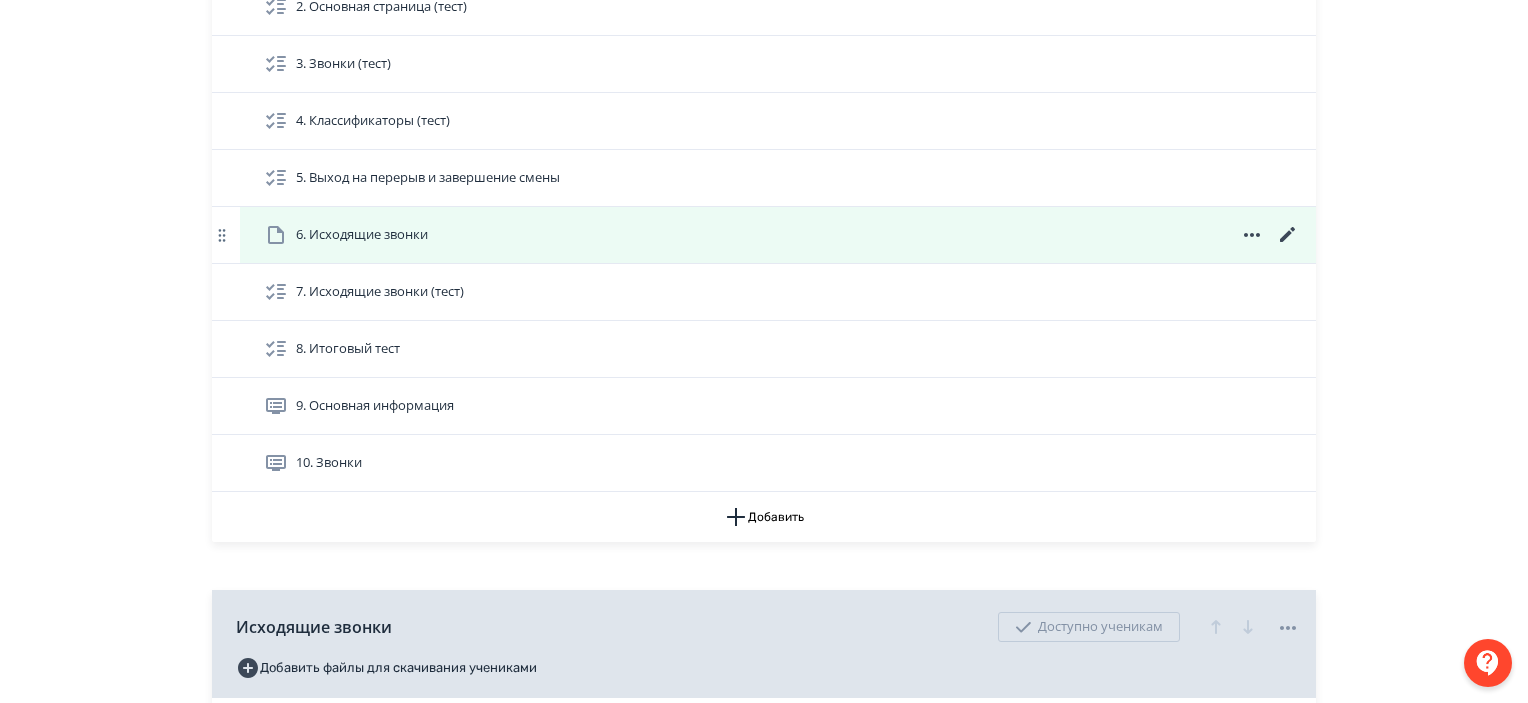 click 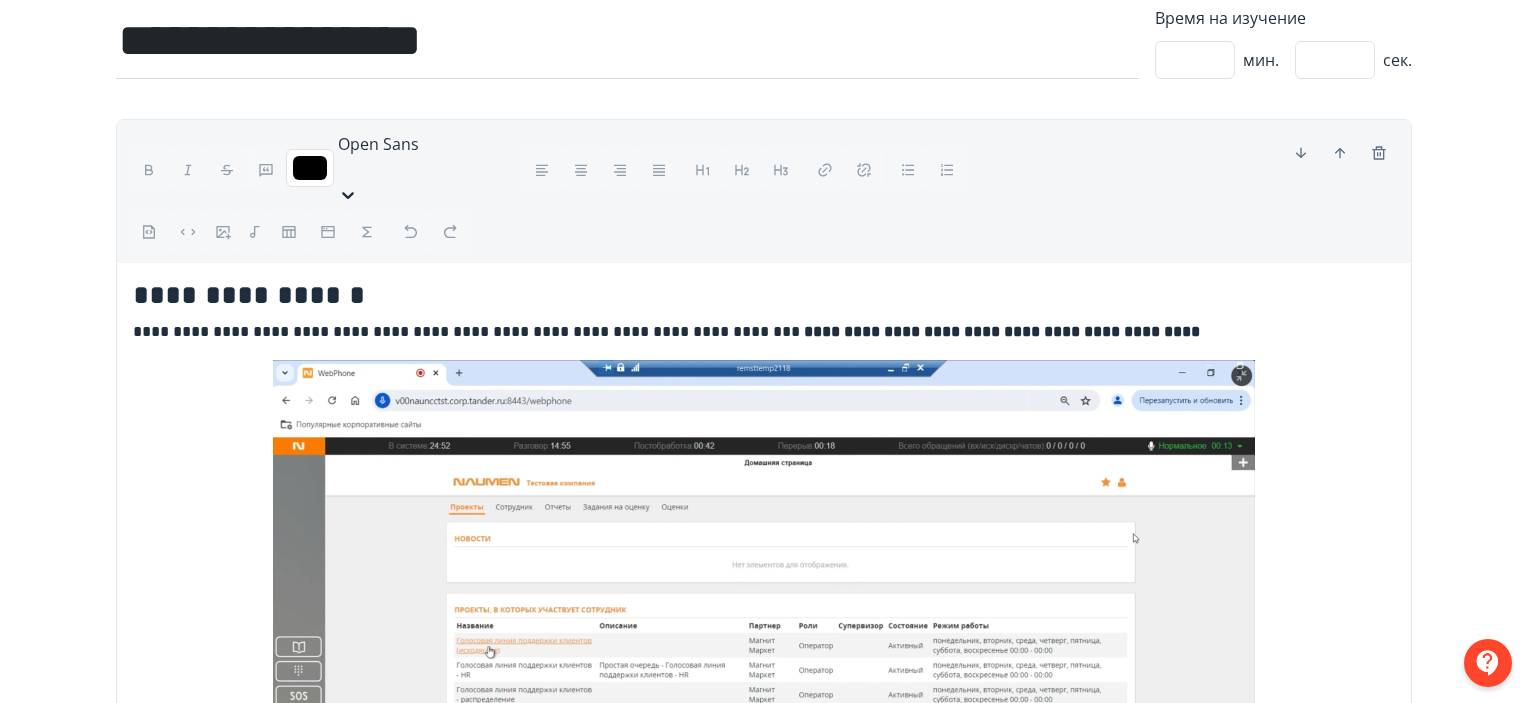 scroll, scrollTop: 0, scrollLeft: 0, axis: both 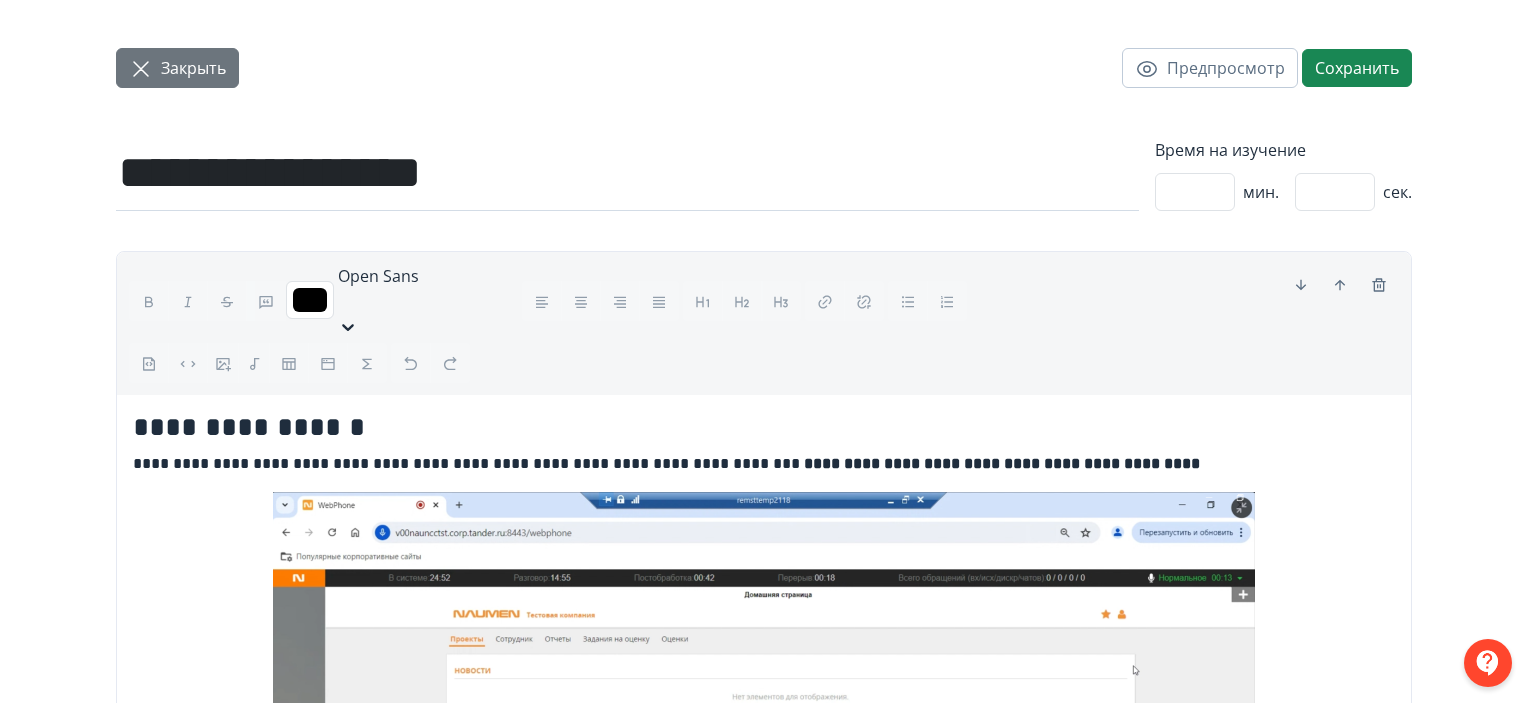 click on "Закрыть" at bounding box center [193, 68] 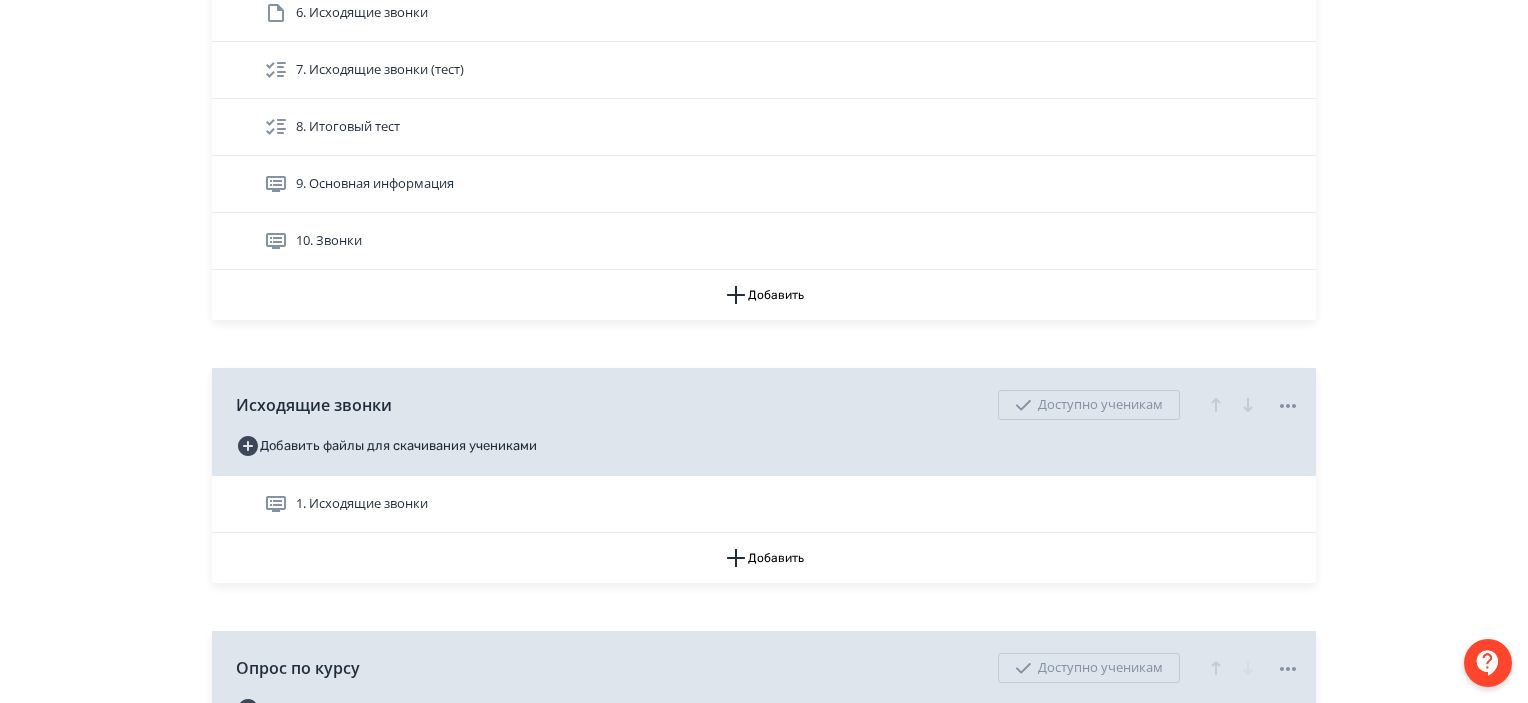 scroll, scrollTop: 760, scrollLeft: 0, axis: vertical 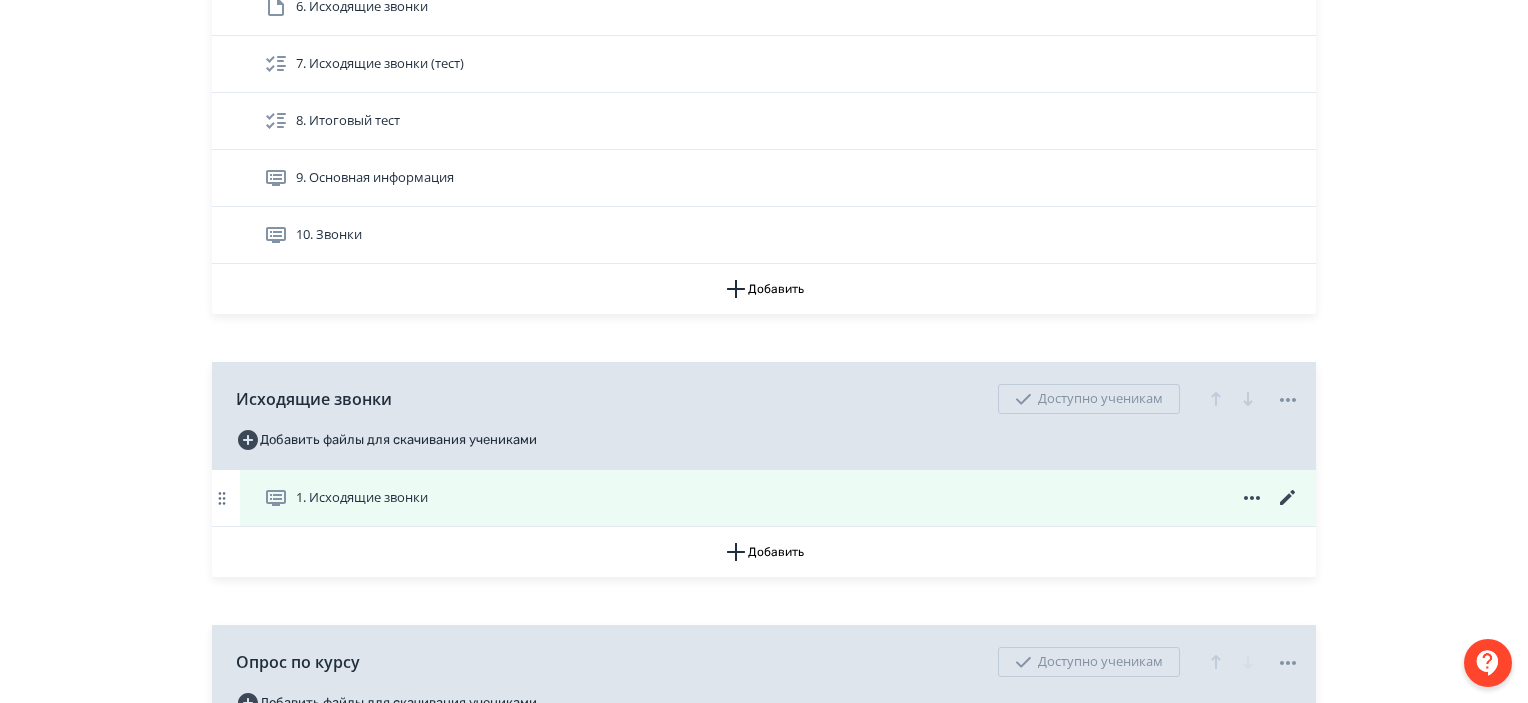 click 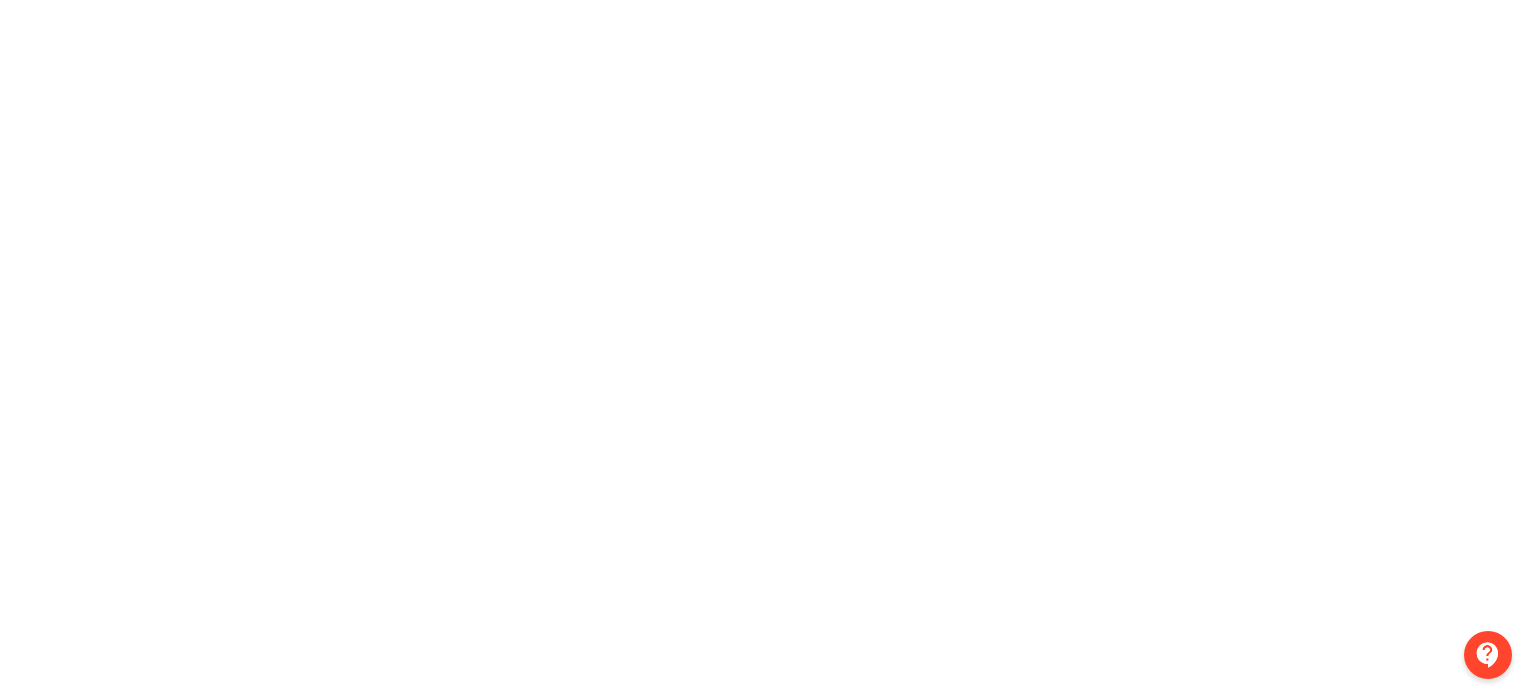 scroll, scrollTop: 0, scrollLeft: 4, axis: horizontal 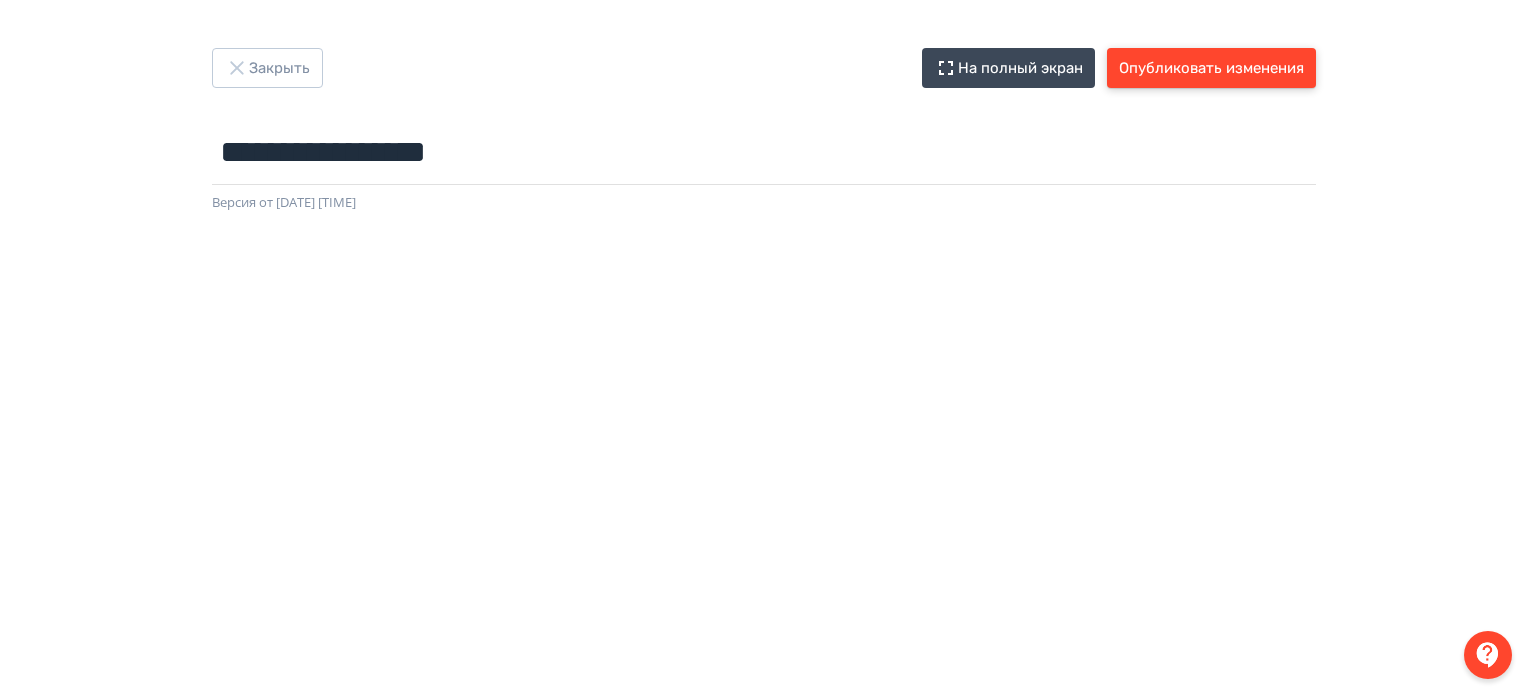 click on "Опубликовать изменения" at bounding box center (1211, 68) 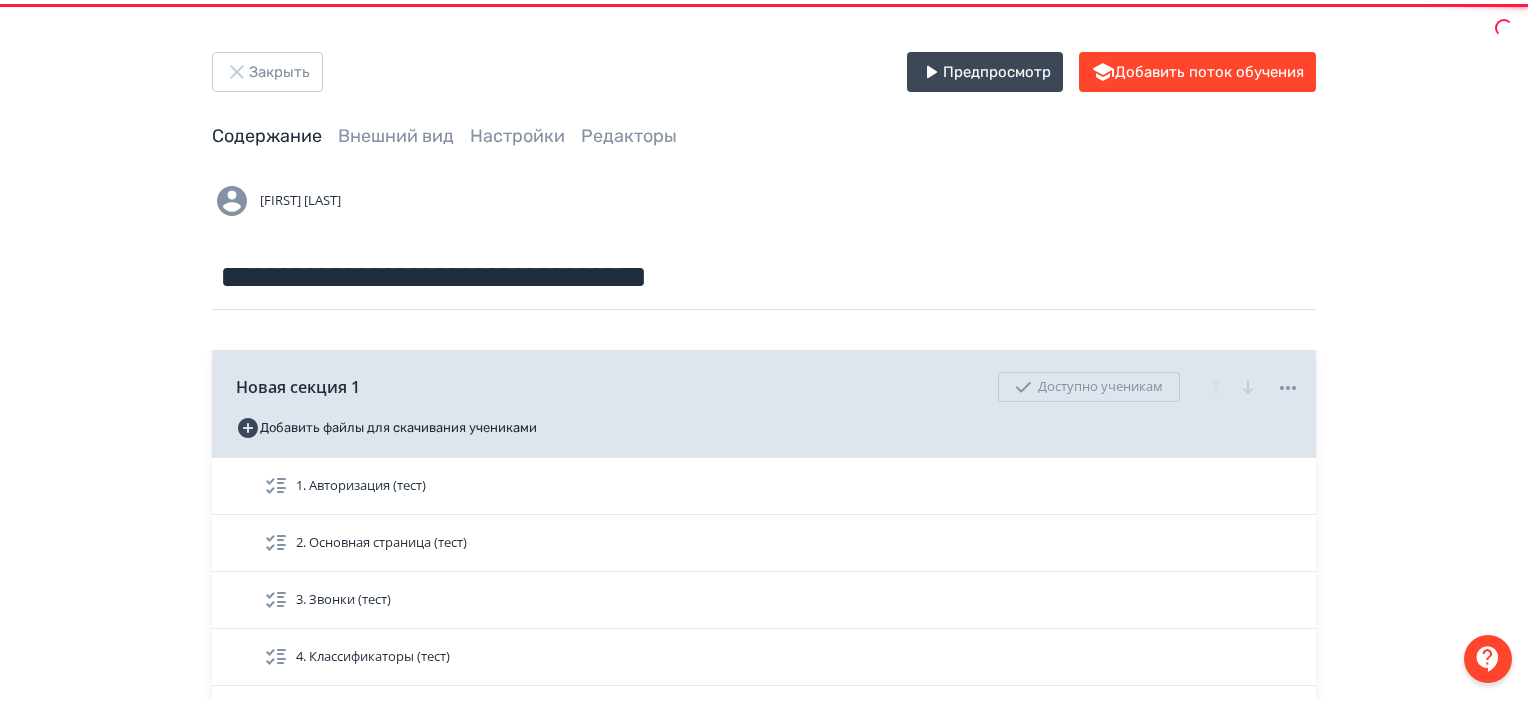 scroll, scrollTop: 0, scrollLeft: 0, axis: both 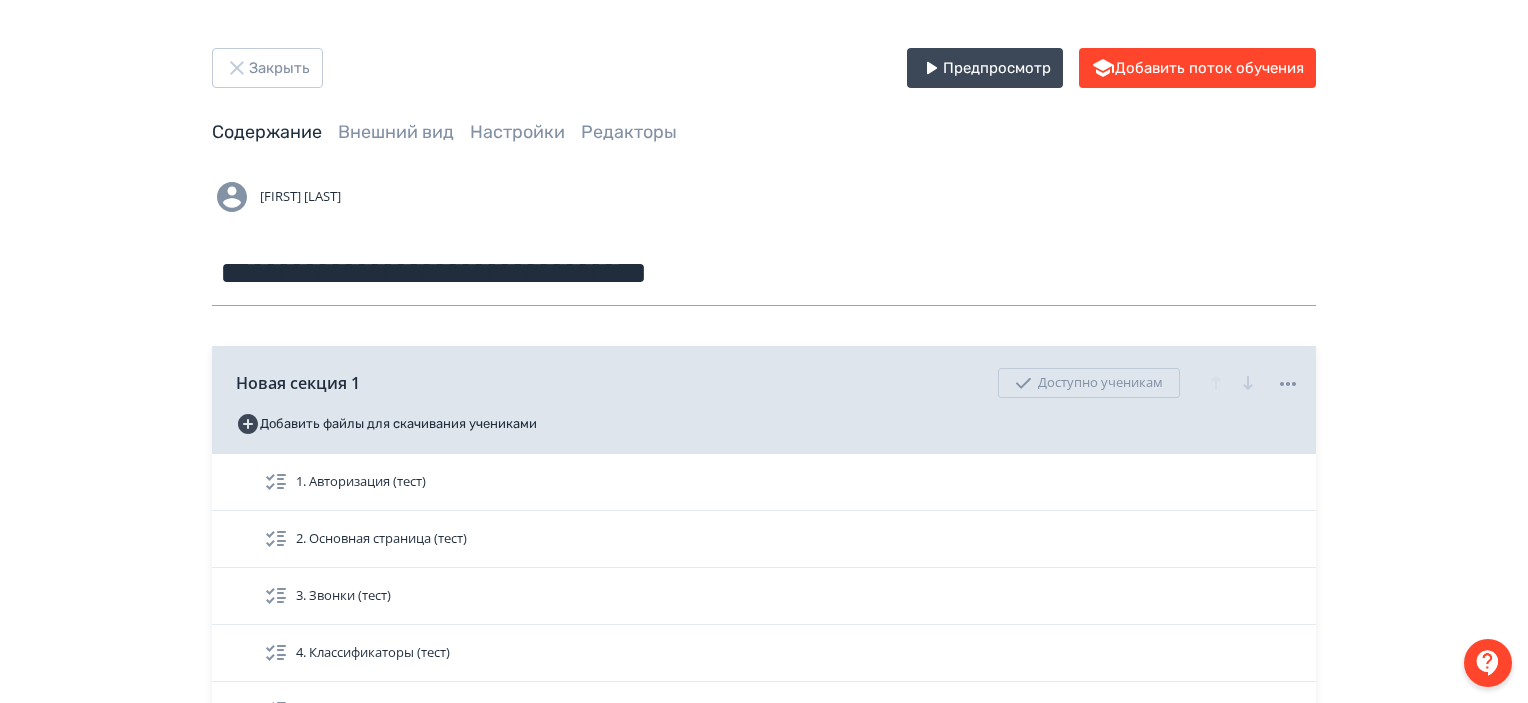 click on "**********" at bounding box center [764, 273] 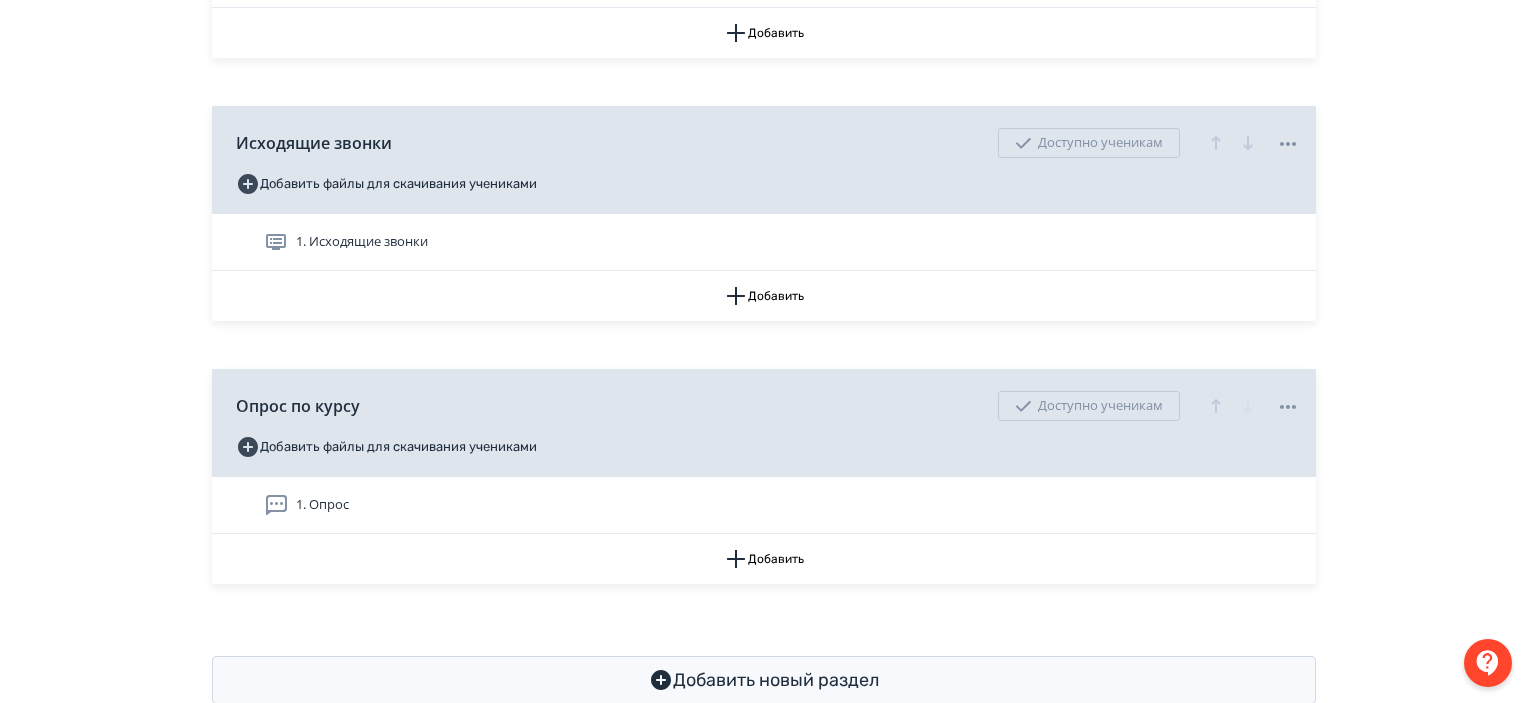 scroll, scrollTop: 1064, scrollLeft: 0, axis: vertical 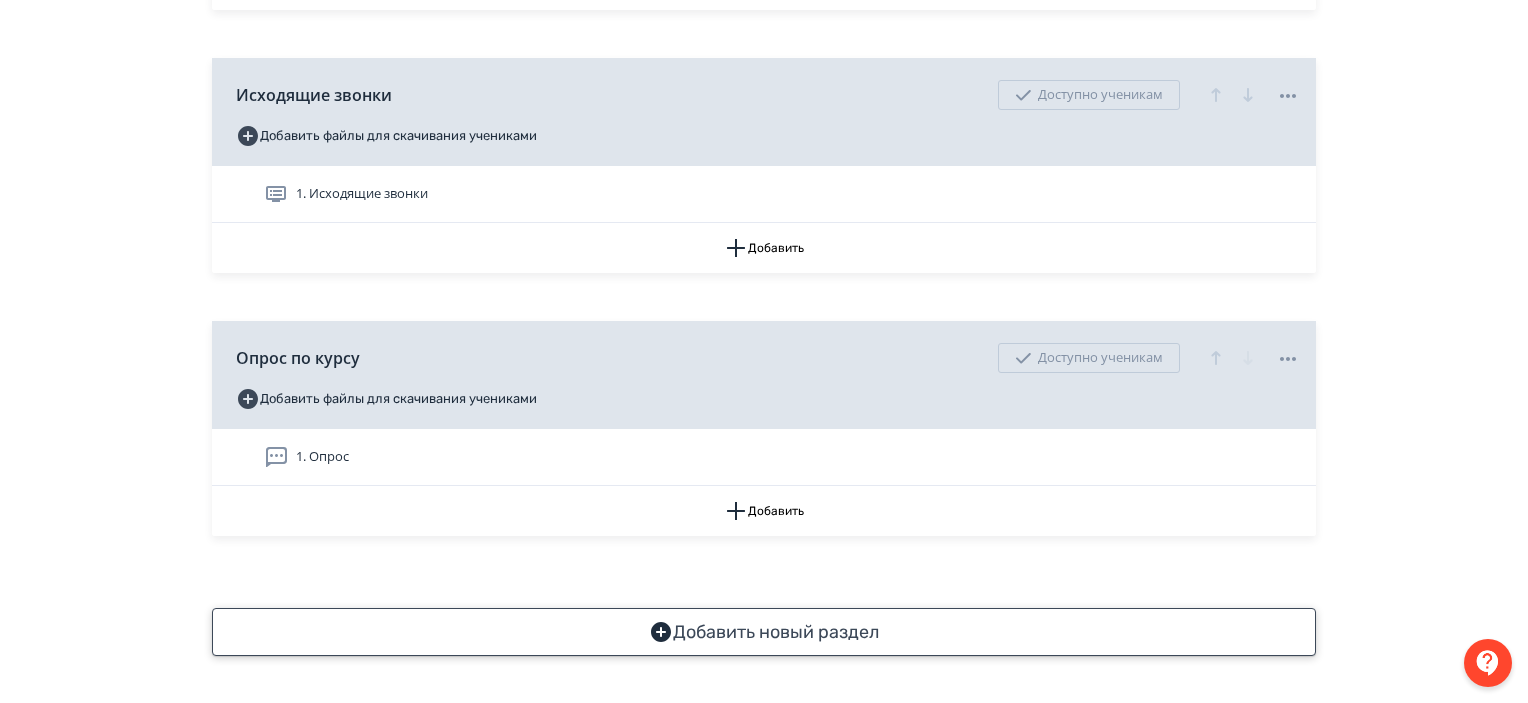 click on "Добавить новый раздел" at bounding box center (764, 632) 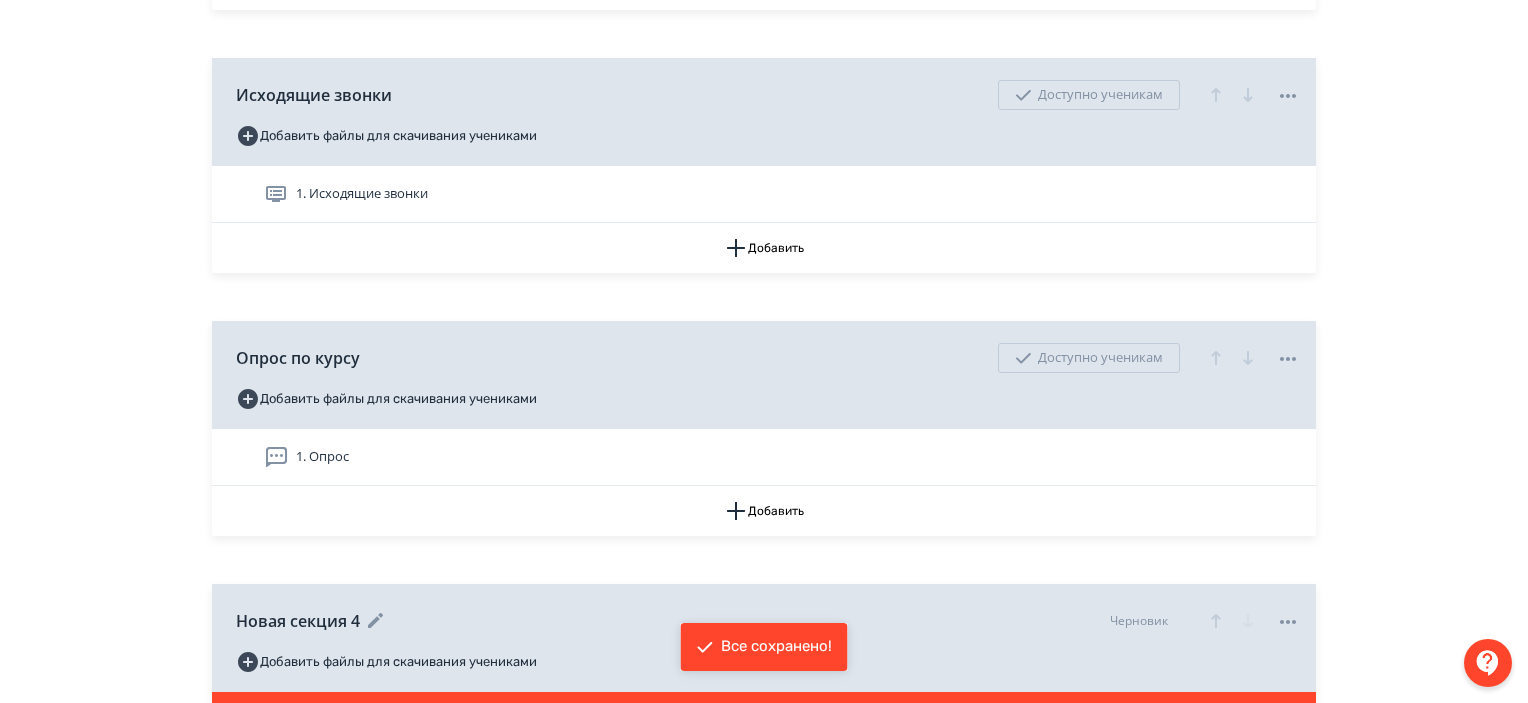 click 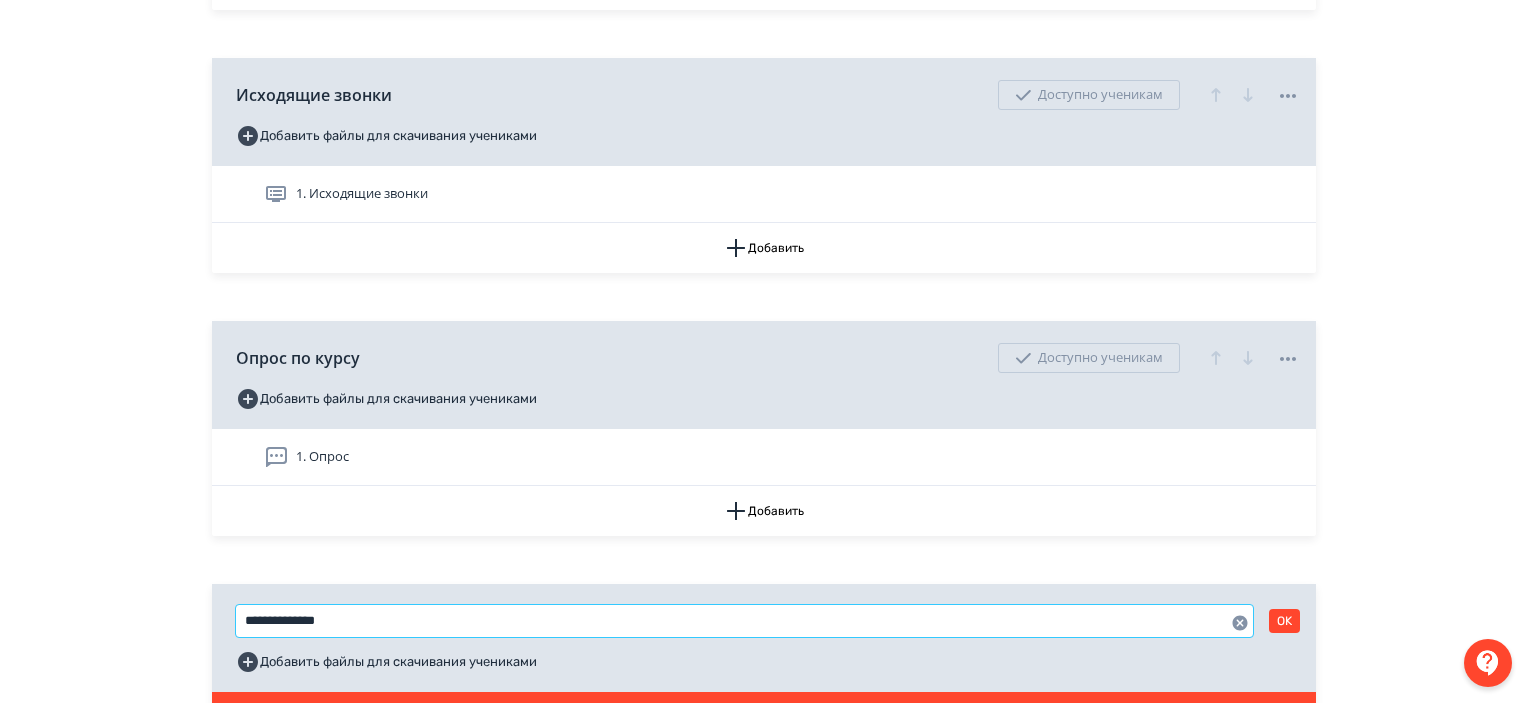 click on "**********" at bounding box center [744, 621] 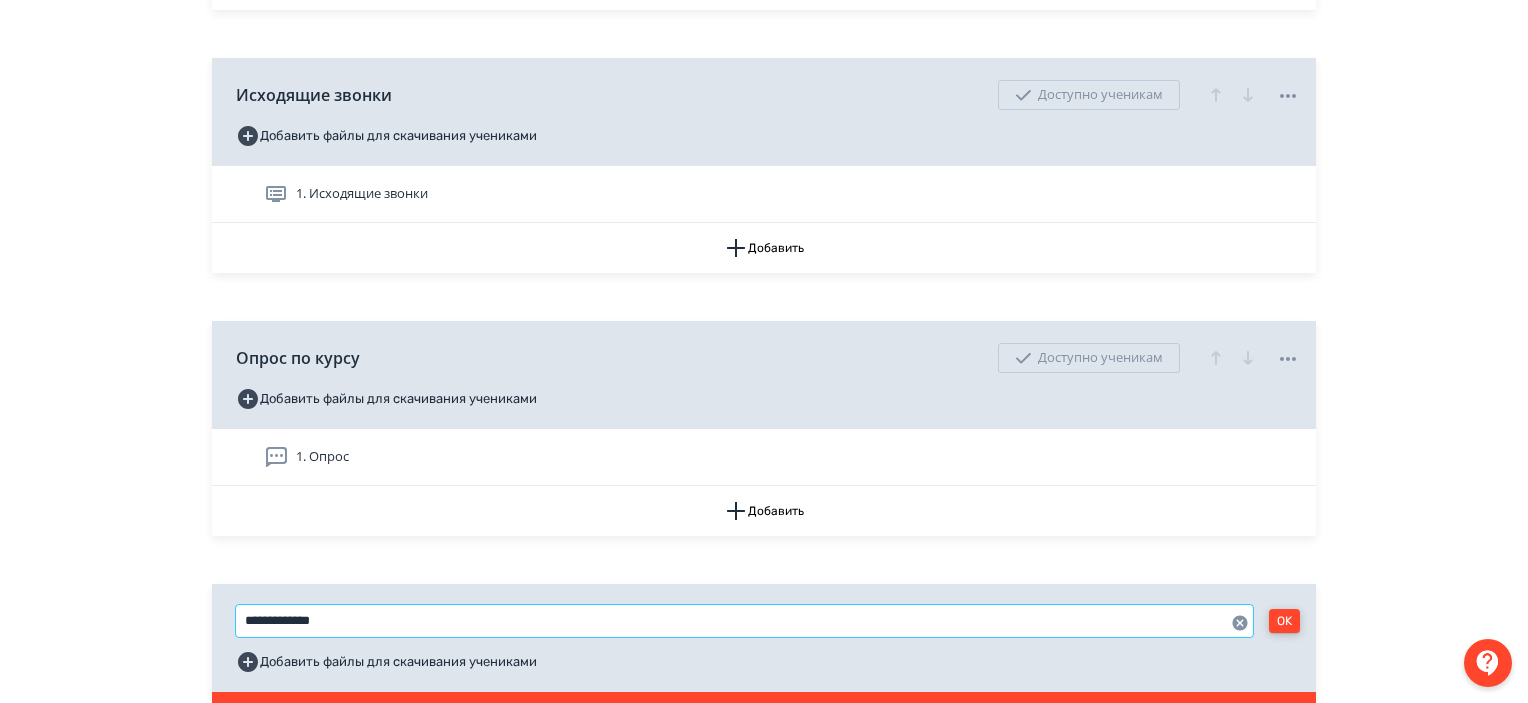 type on "**********" 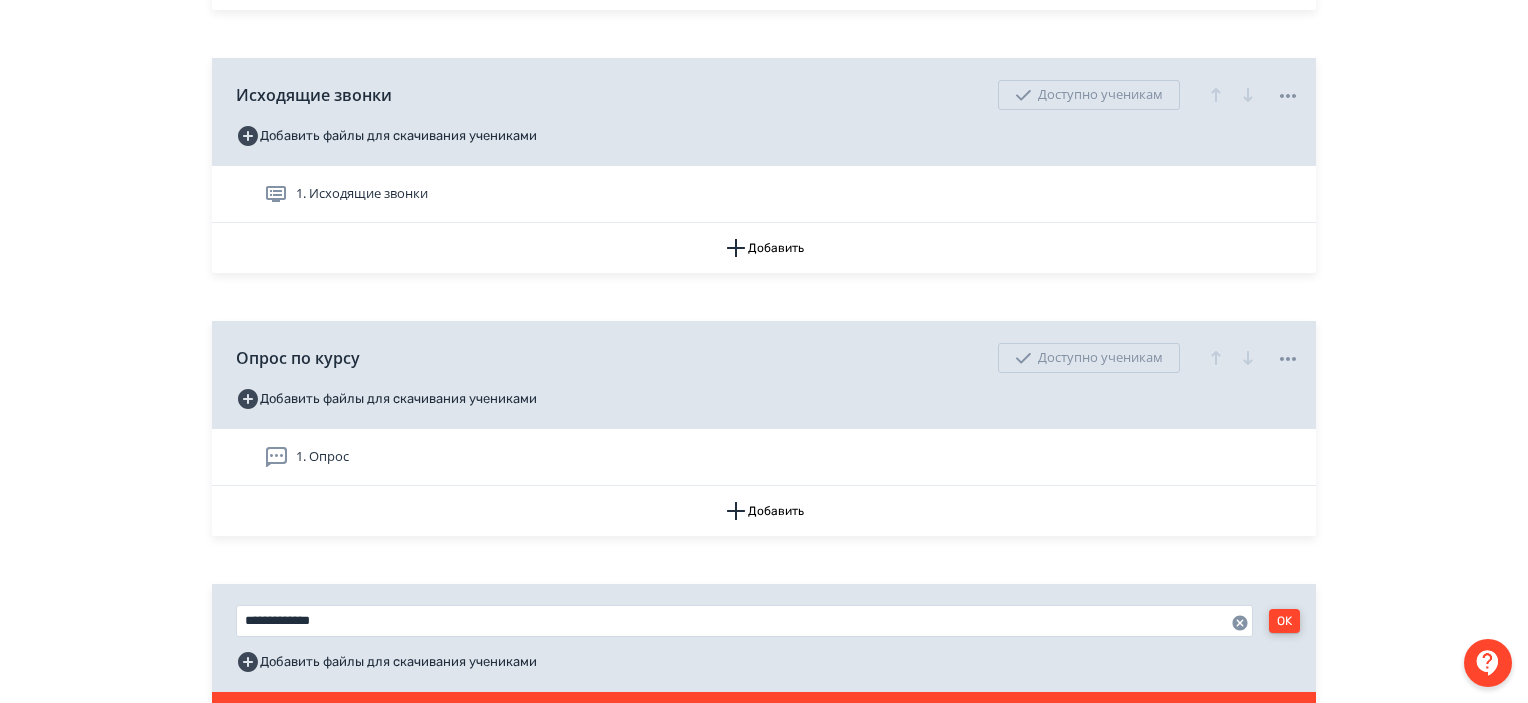 click on "OK" at bounding box center [1284, 621] 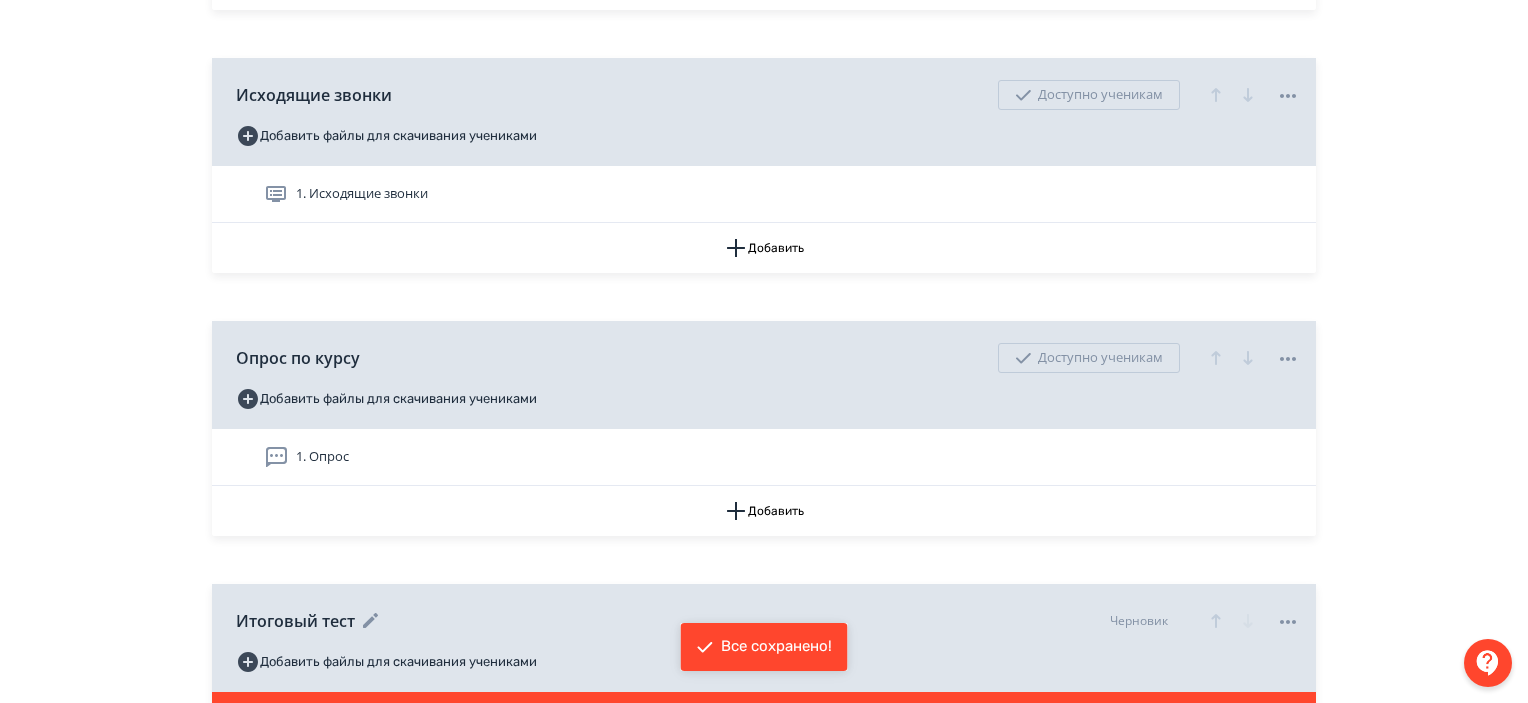 click 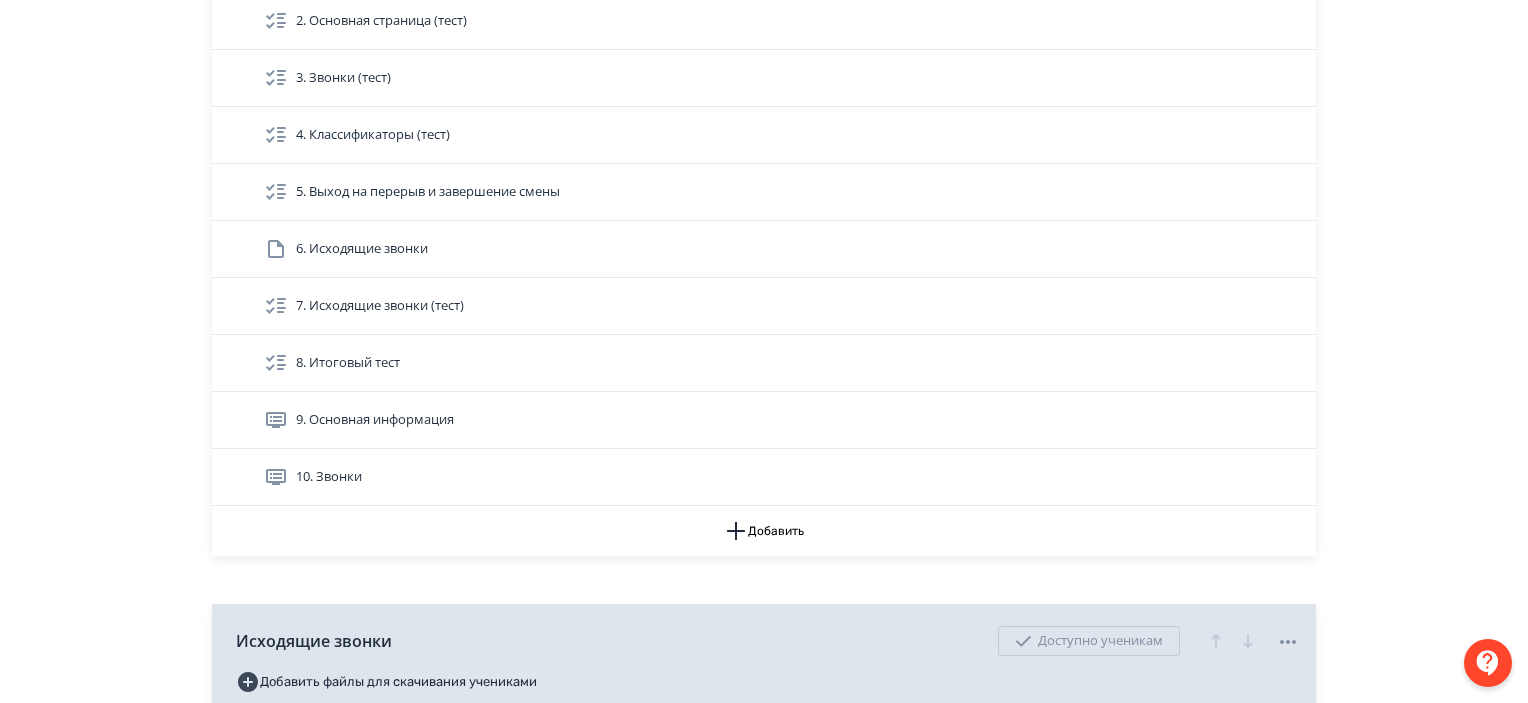 scroll, scrollTop: 434, scrollLeft: 0, axis: vertical 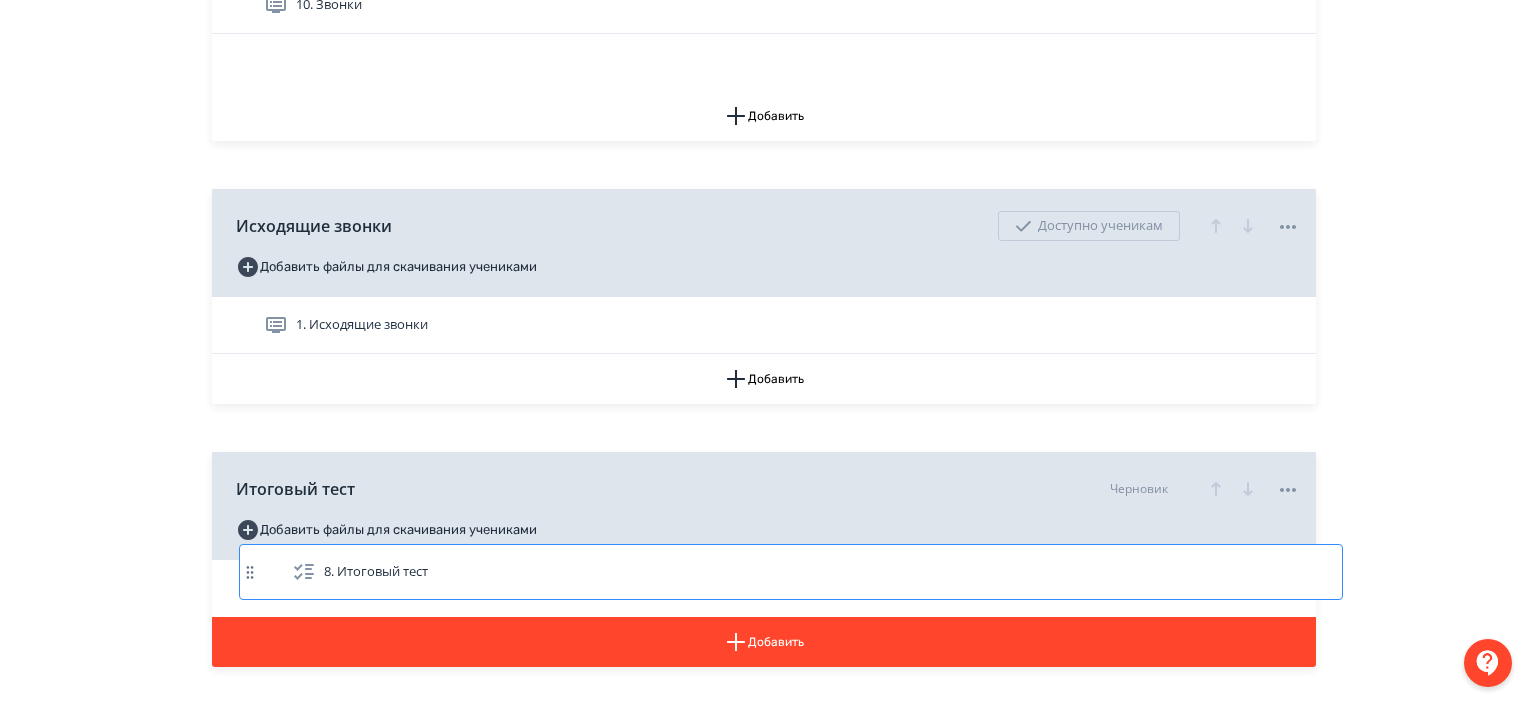 drag, startPoint x: 548, startPoint y: 443, endPoint x: 564, endPoint y: 574, distance: 131.97348 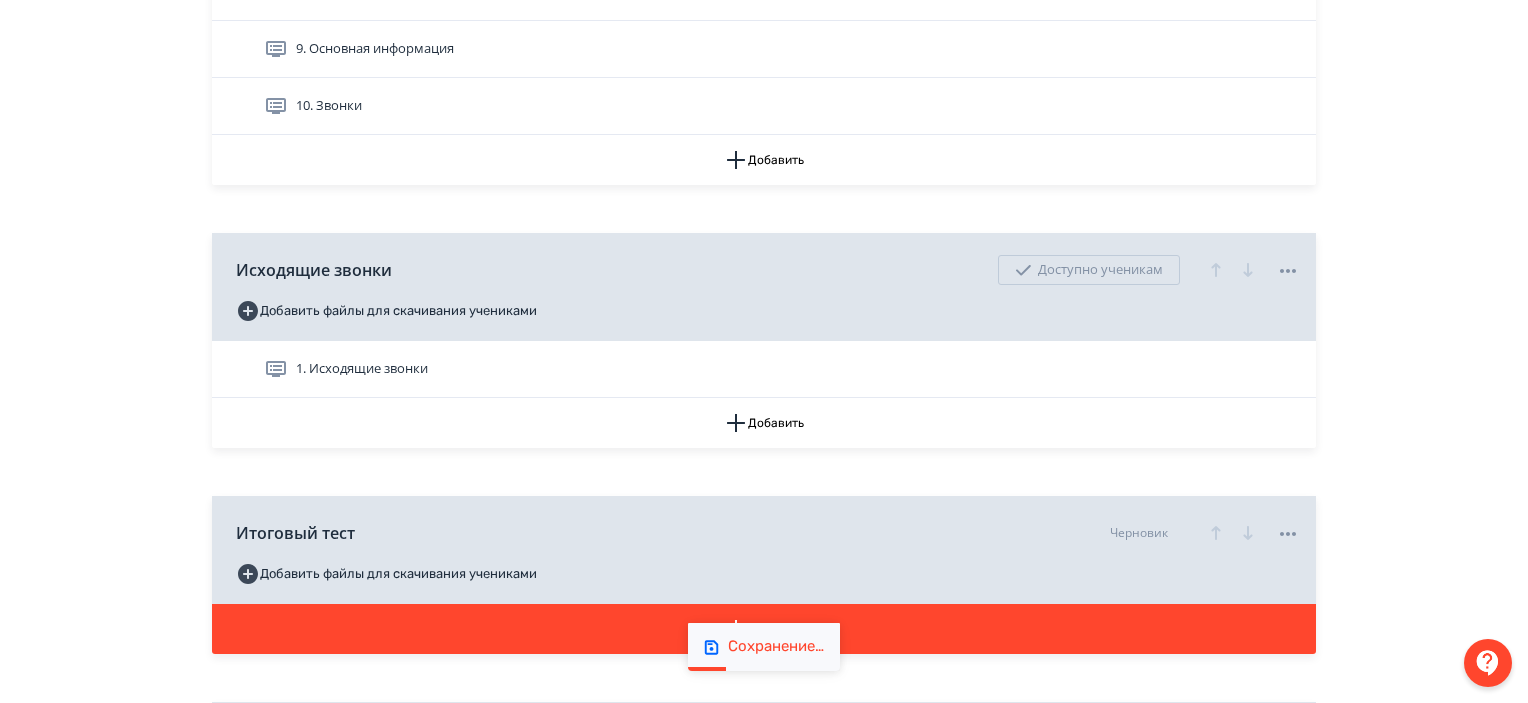 scroll, scrollTop: 884, scrollLeft: 0, axis: vertical 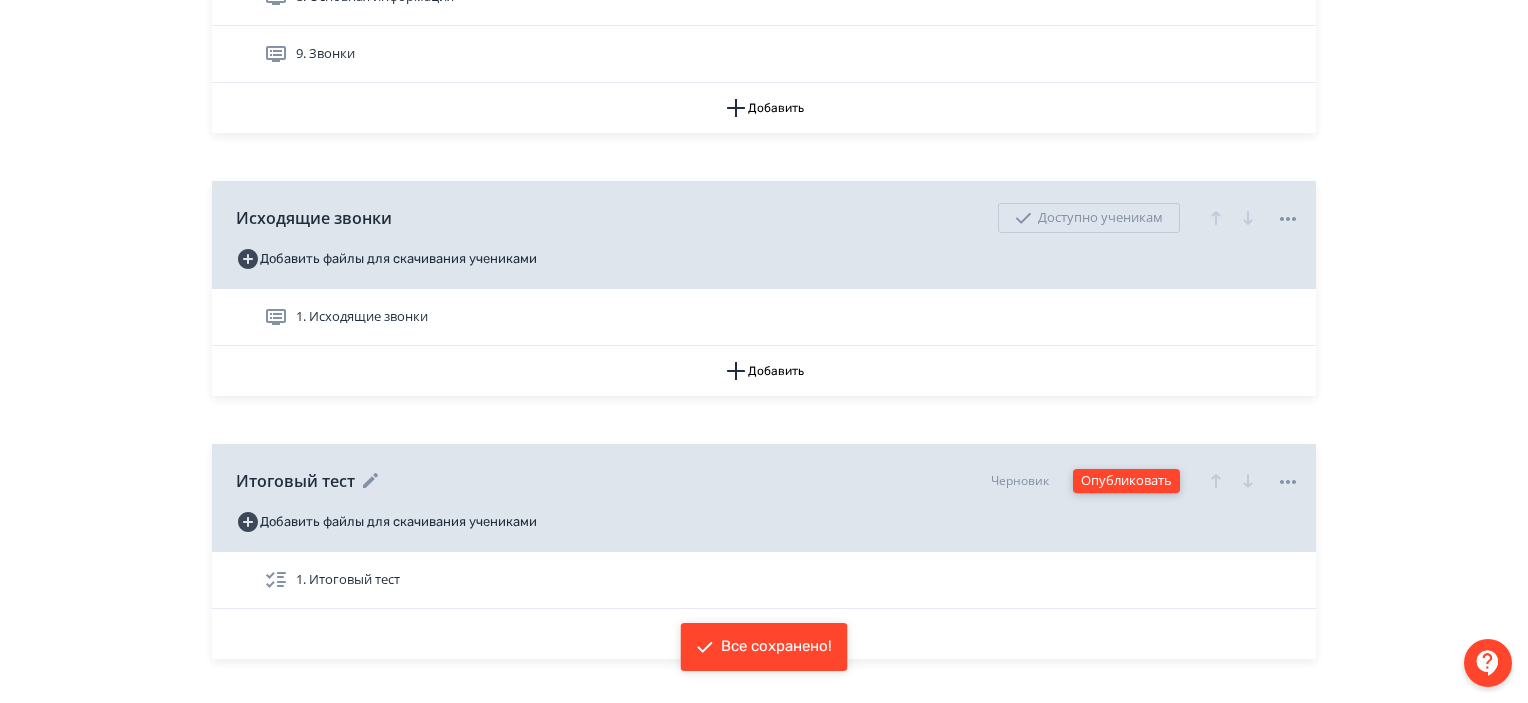 click on "Опубликовать" at bounding box center [1126, 481] 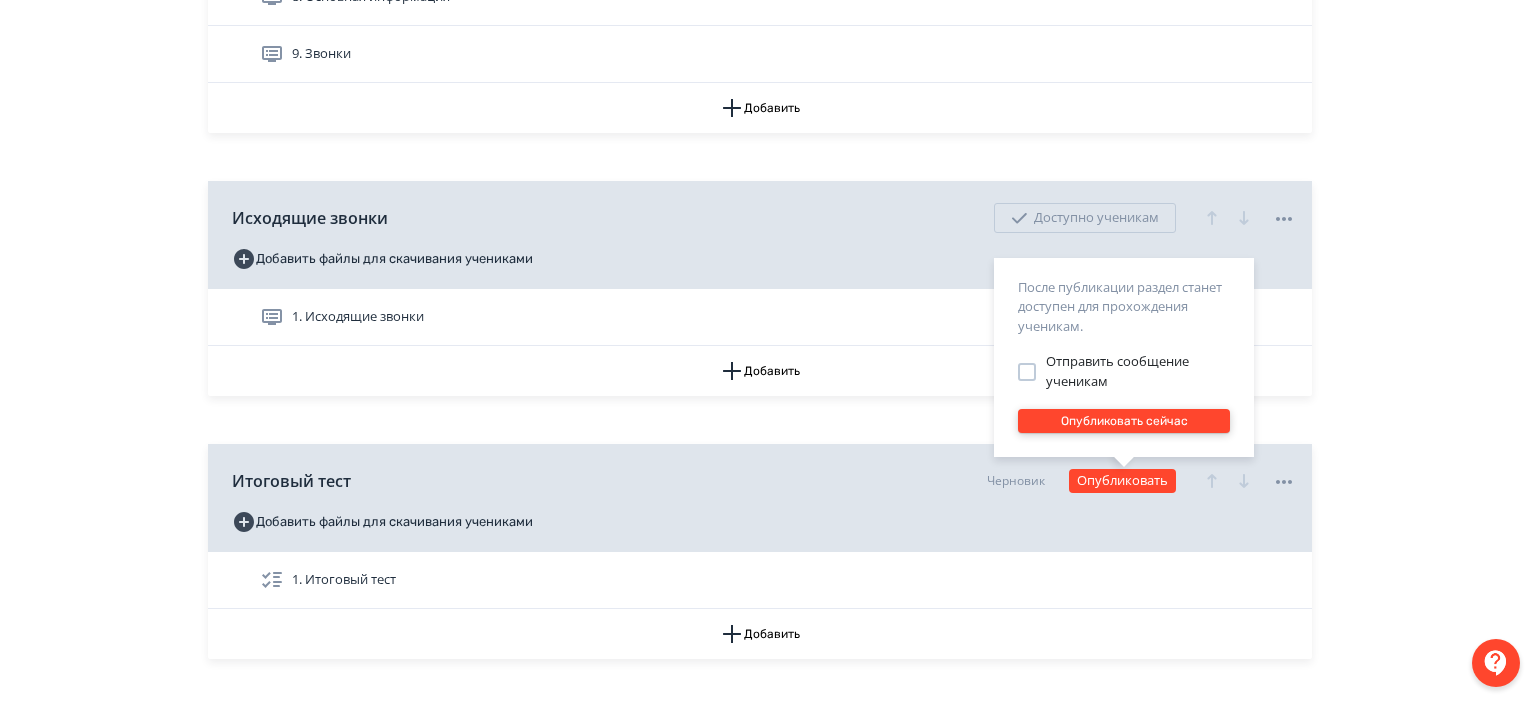 click on "Опубликовать сейчас" at bounding box center (1124, 421) 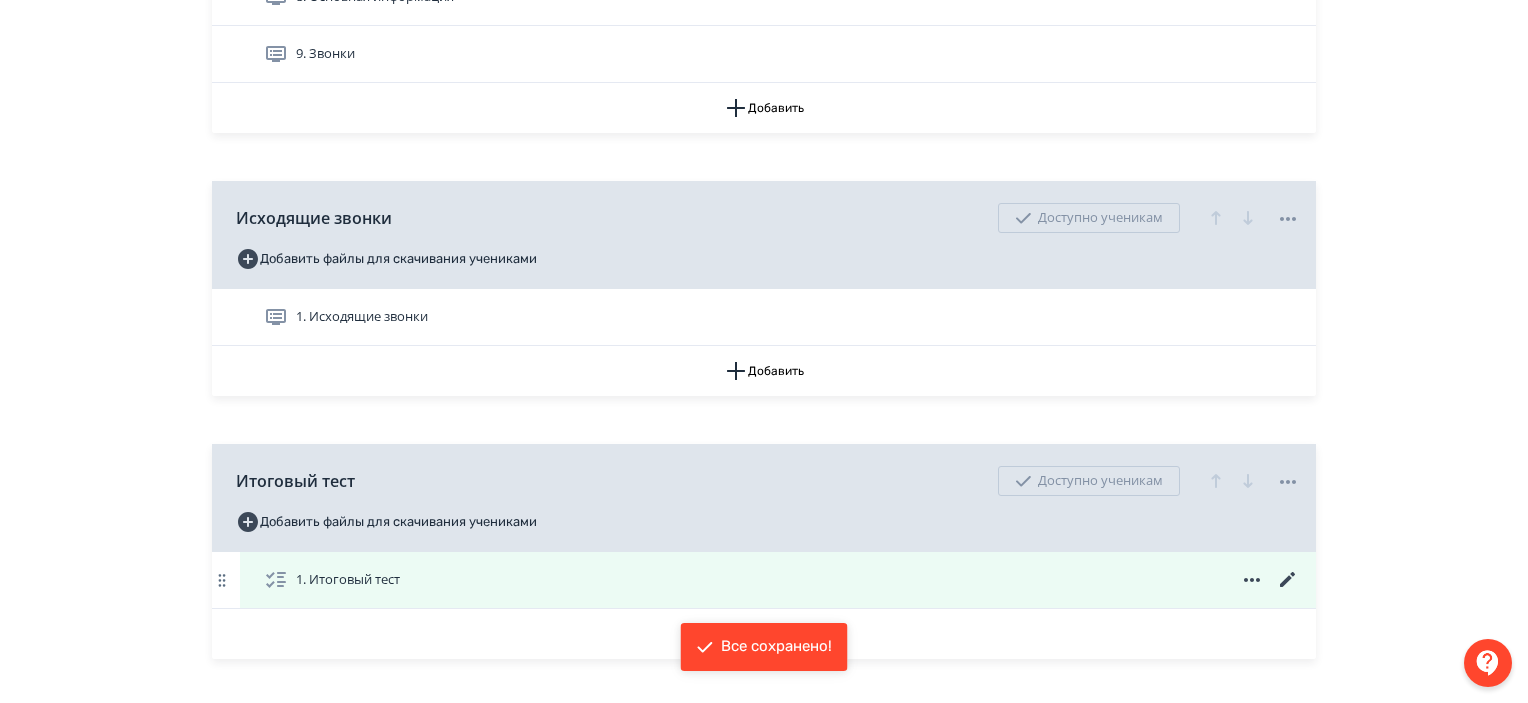click 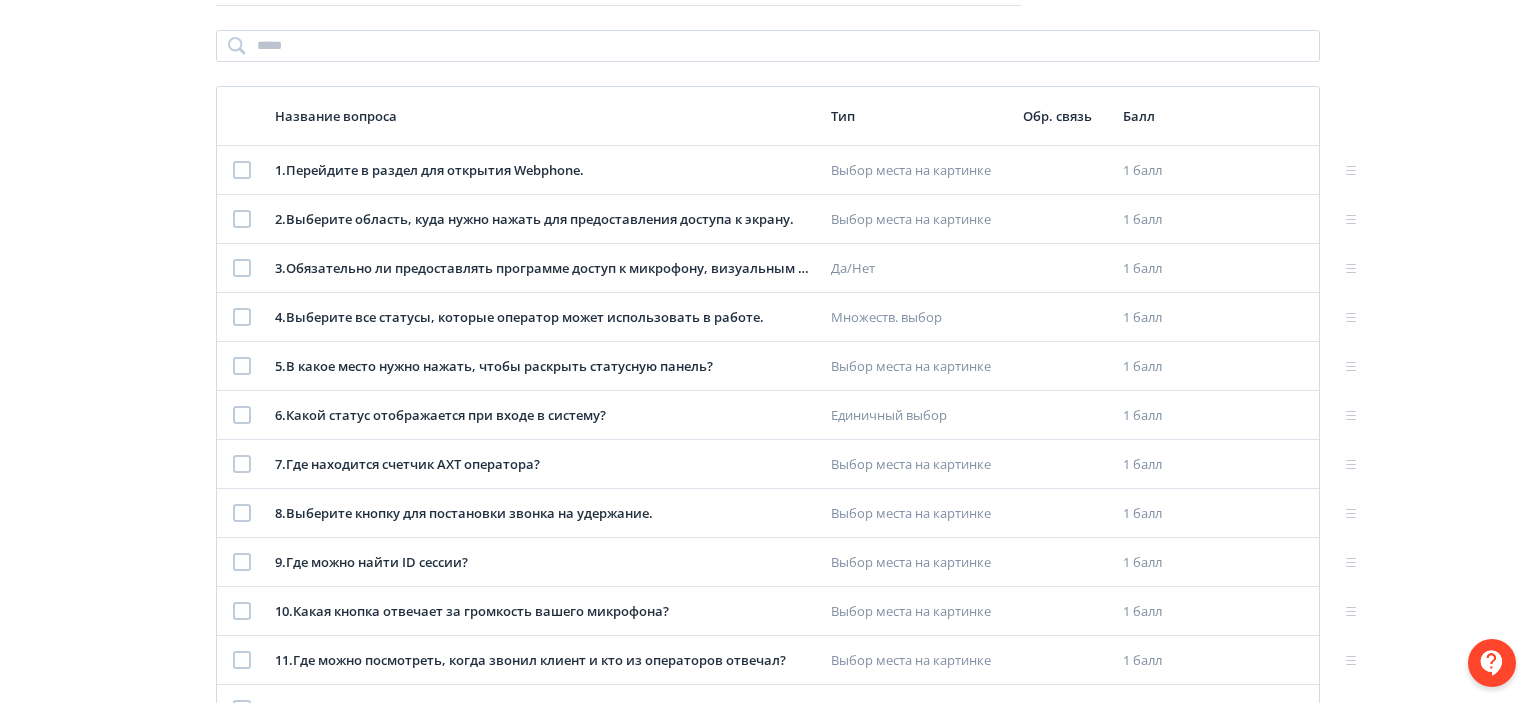 scroll, scrollTop: 232, scrollLeft: 0, axis: vertical 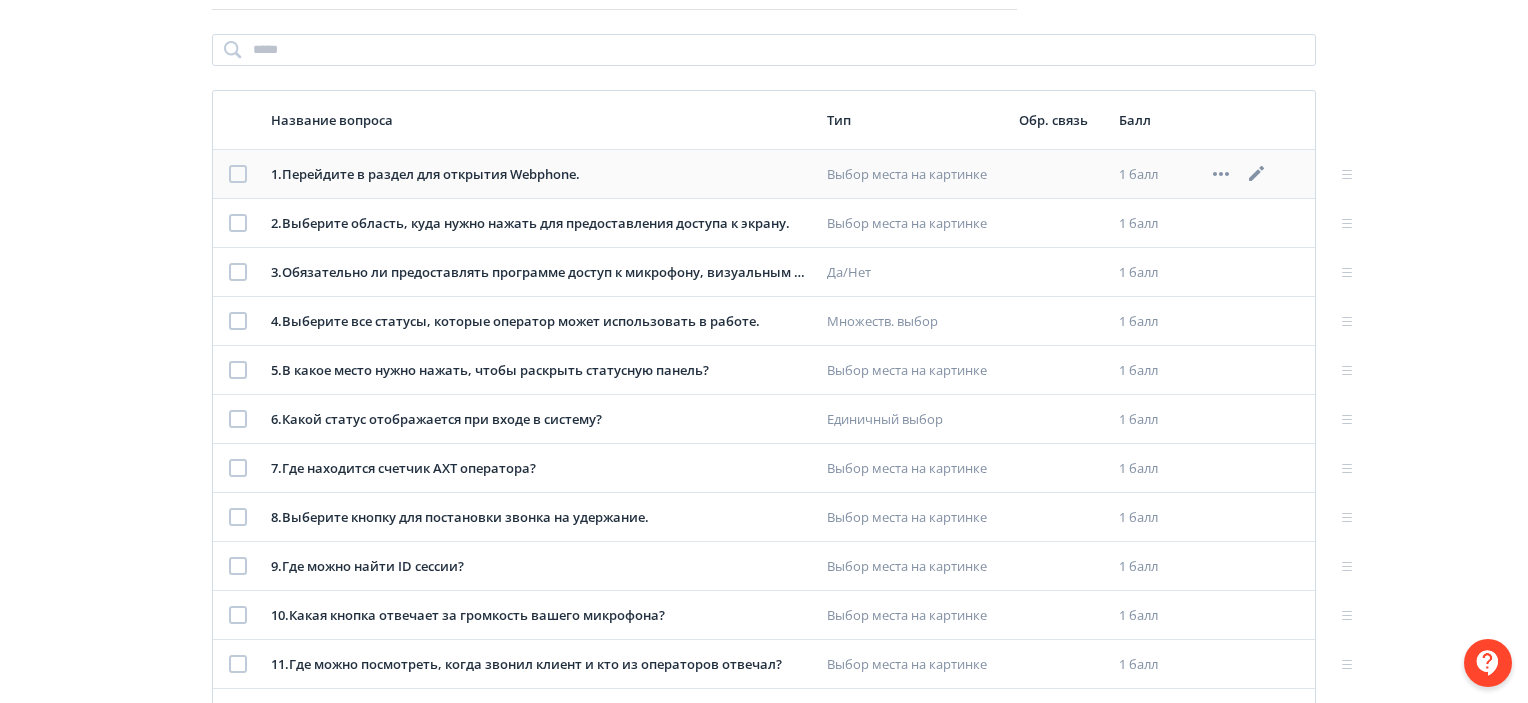 click 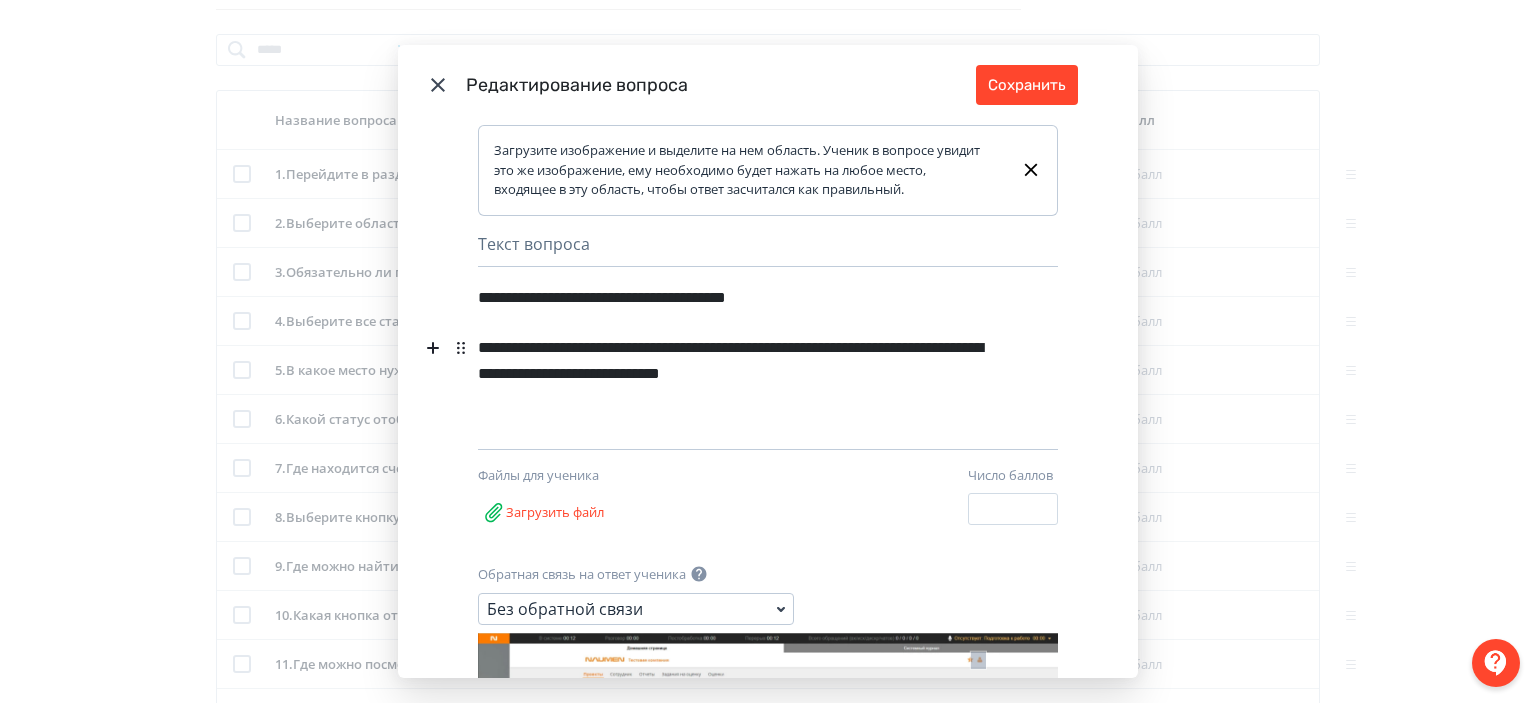 scroll, scrollTop: 79, scrollLeft: 0, axis: vertical 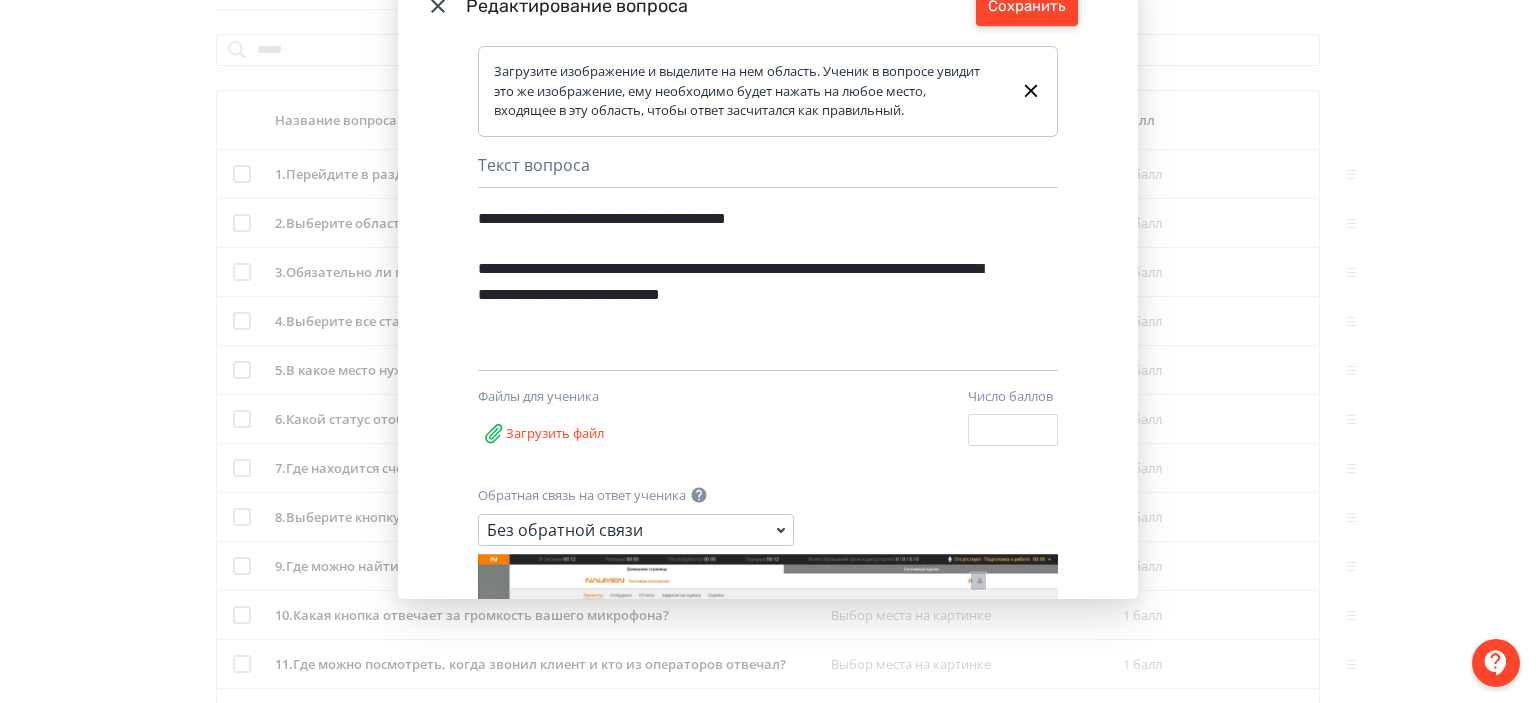 click on "Сохранить" at bounding box center (1027, 6) 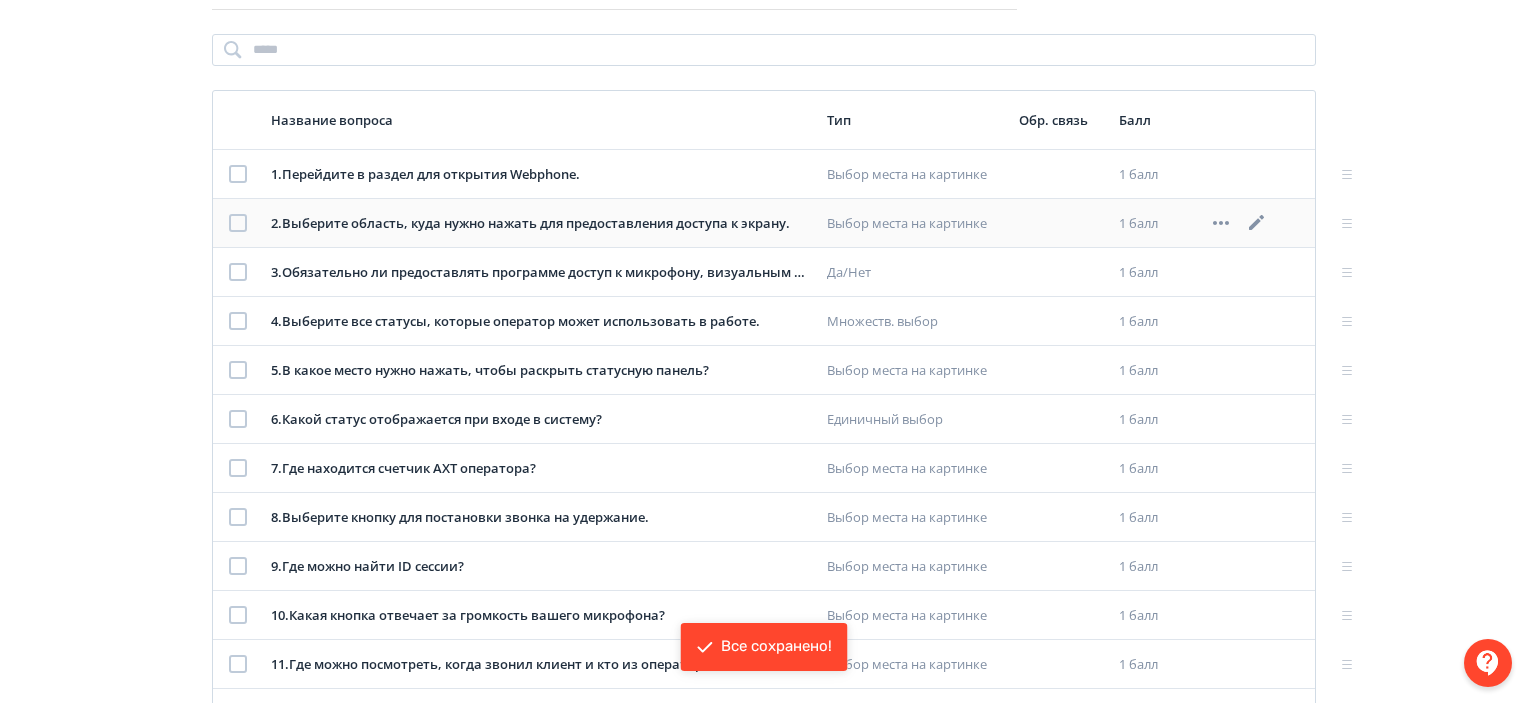 click 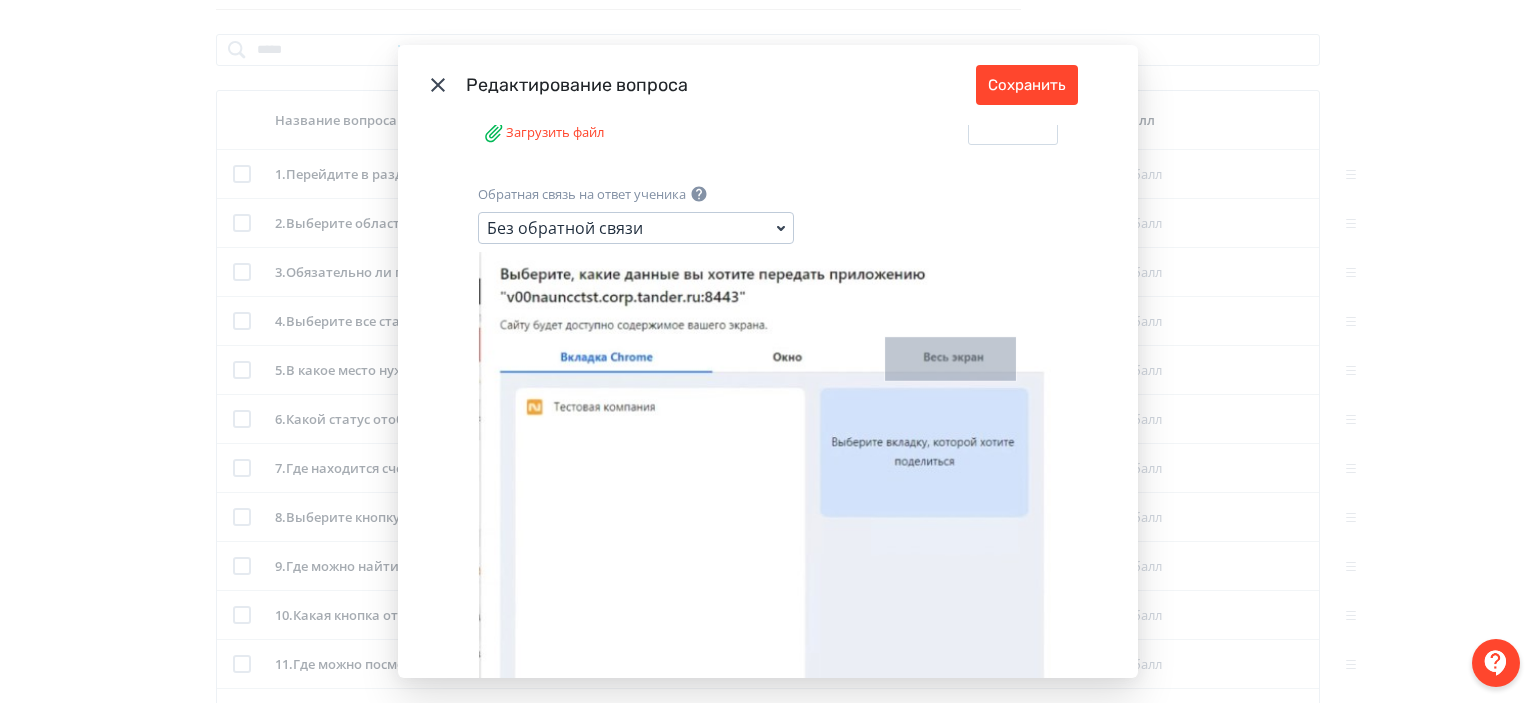 scroll, scrollTop: 360, scrollLeft: 0, axis: vertical 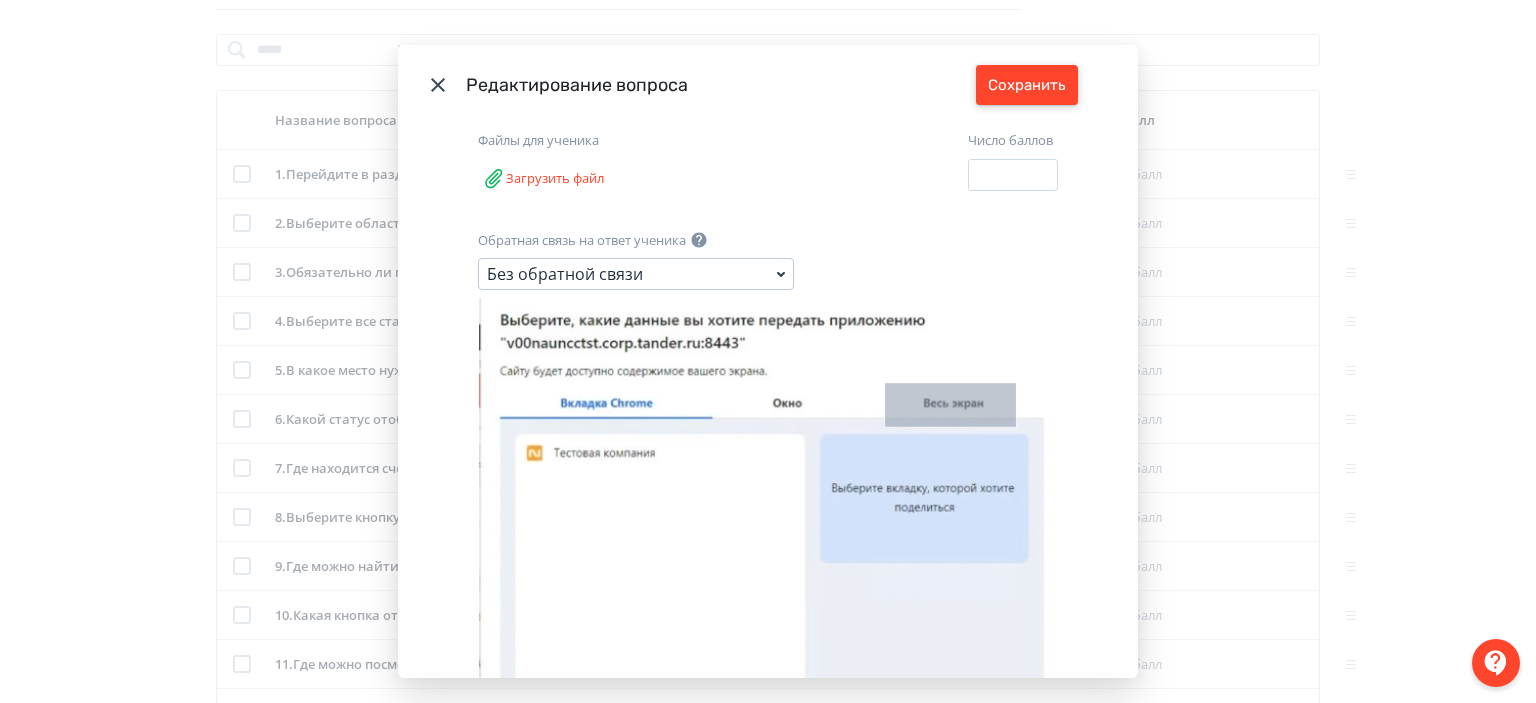 click on "Сохранить" at bounding box center (1027, 85) 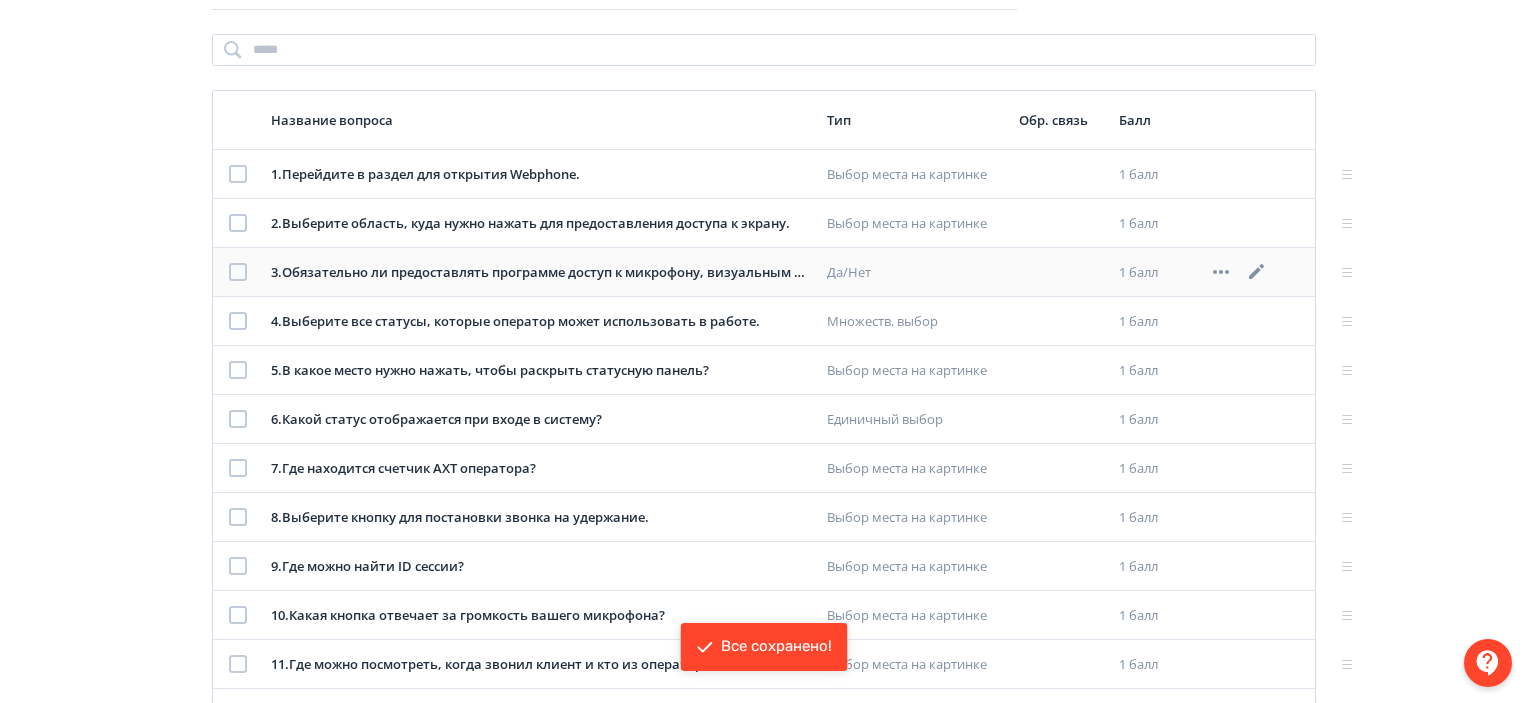 click 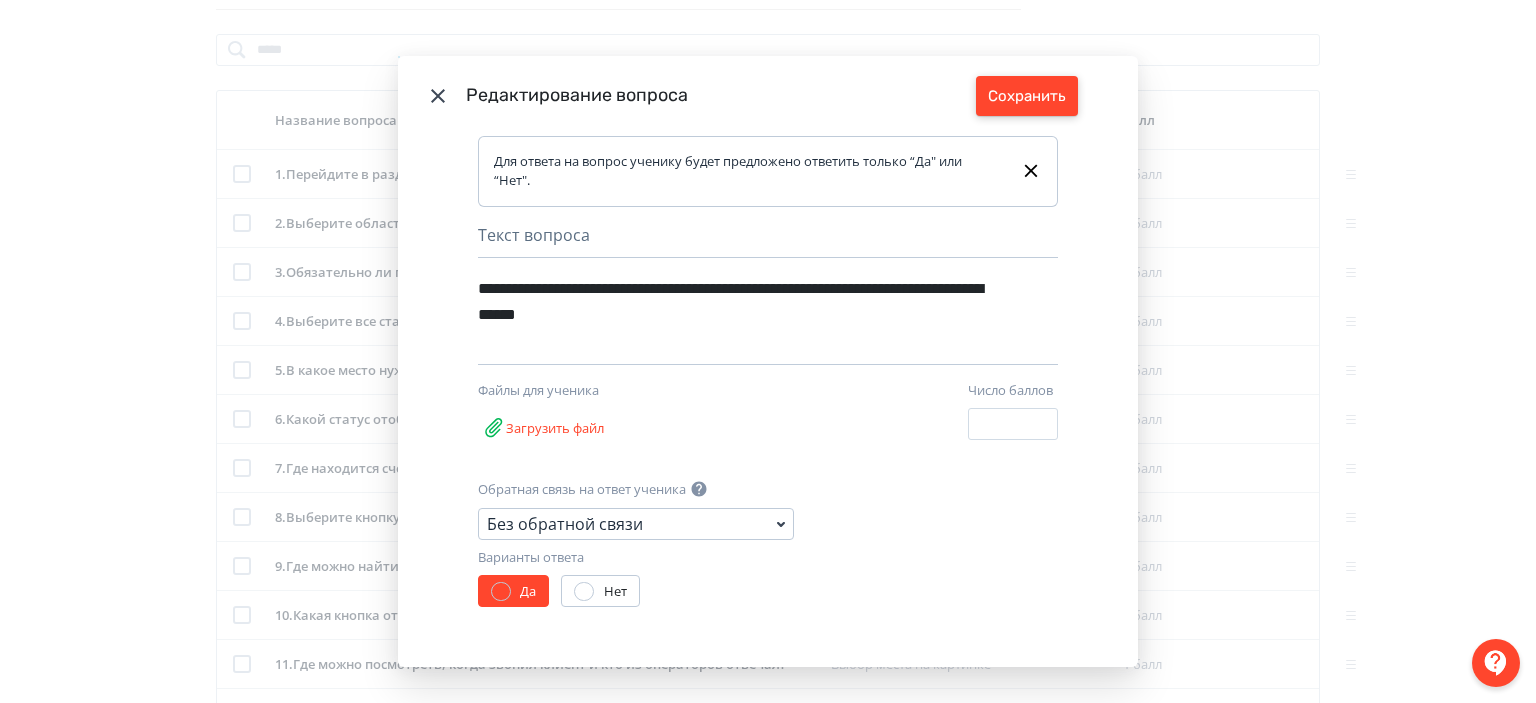 click on "Сохранить" at bounding box center (1027, 96) 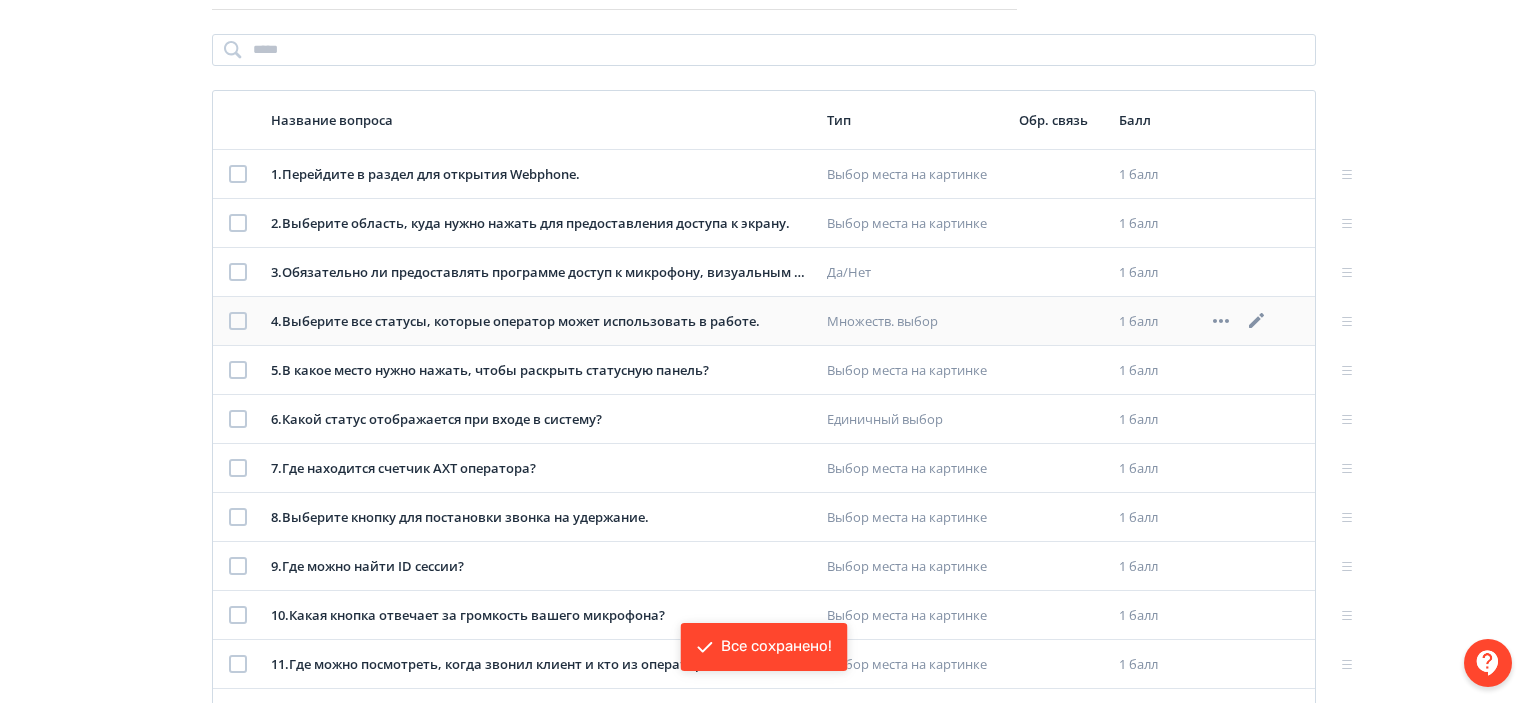 click 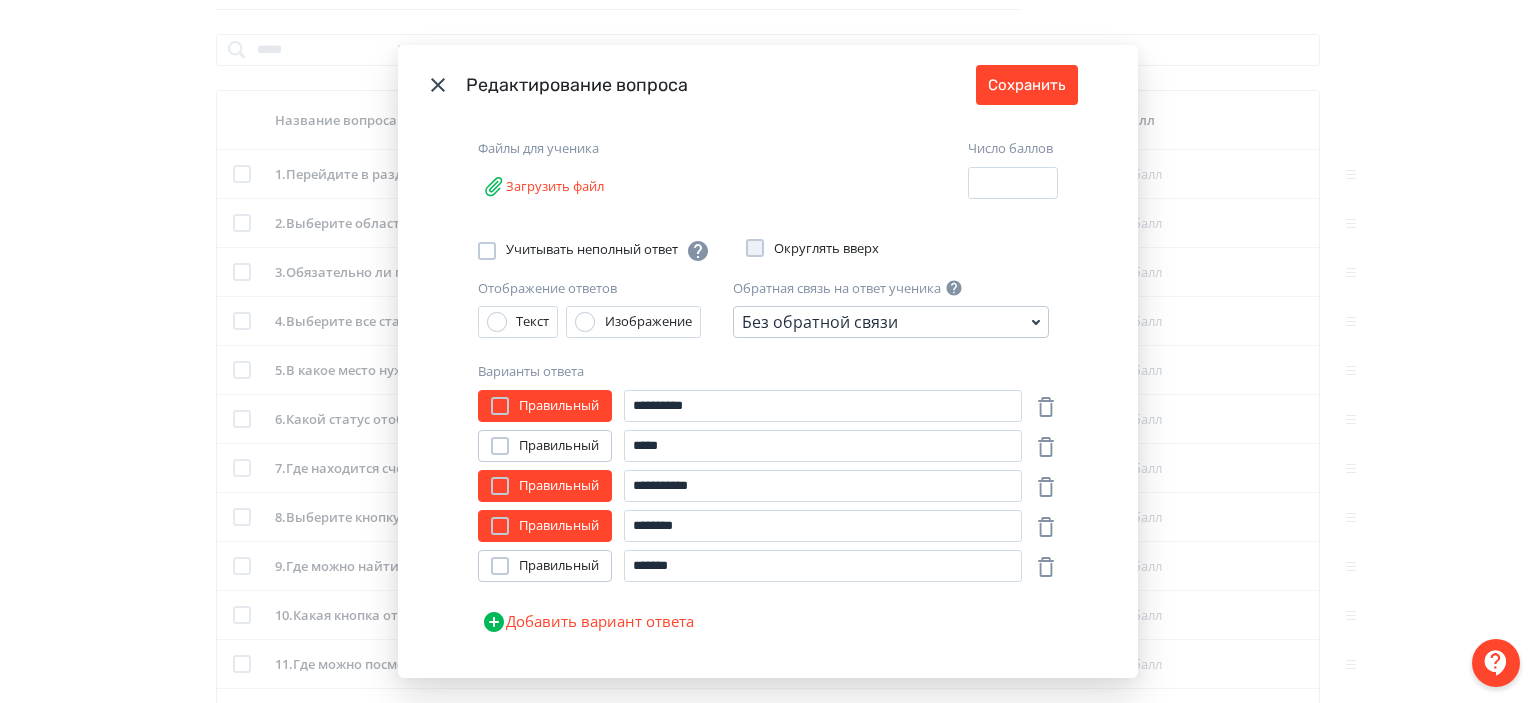 scroll, scrollTop: 232, scrollLeft: 0, axis: vertical 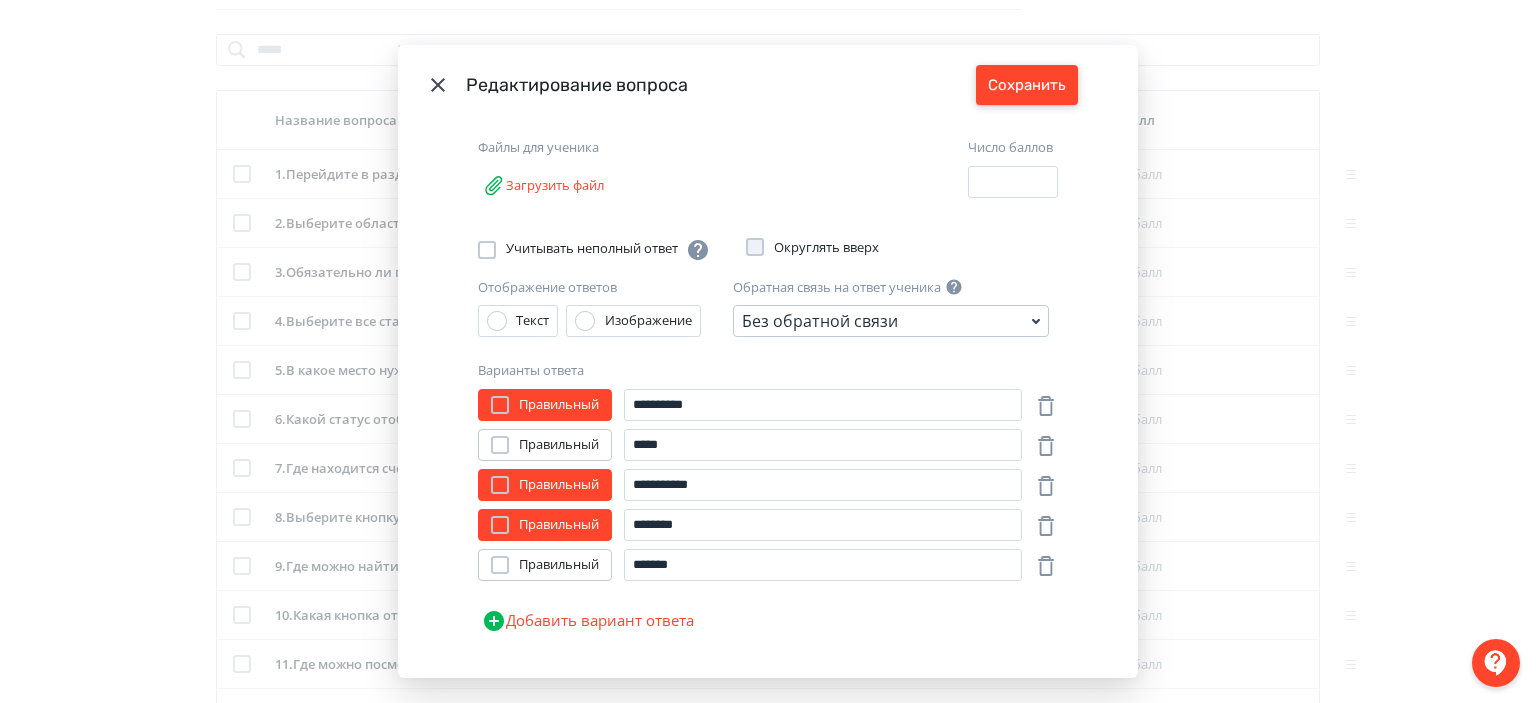 click on "Сохранить" at bounding box center [1027, 85] 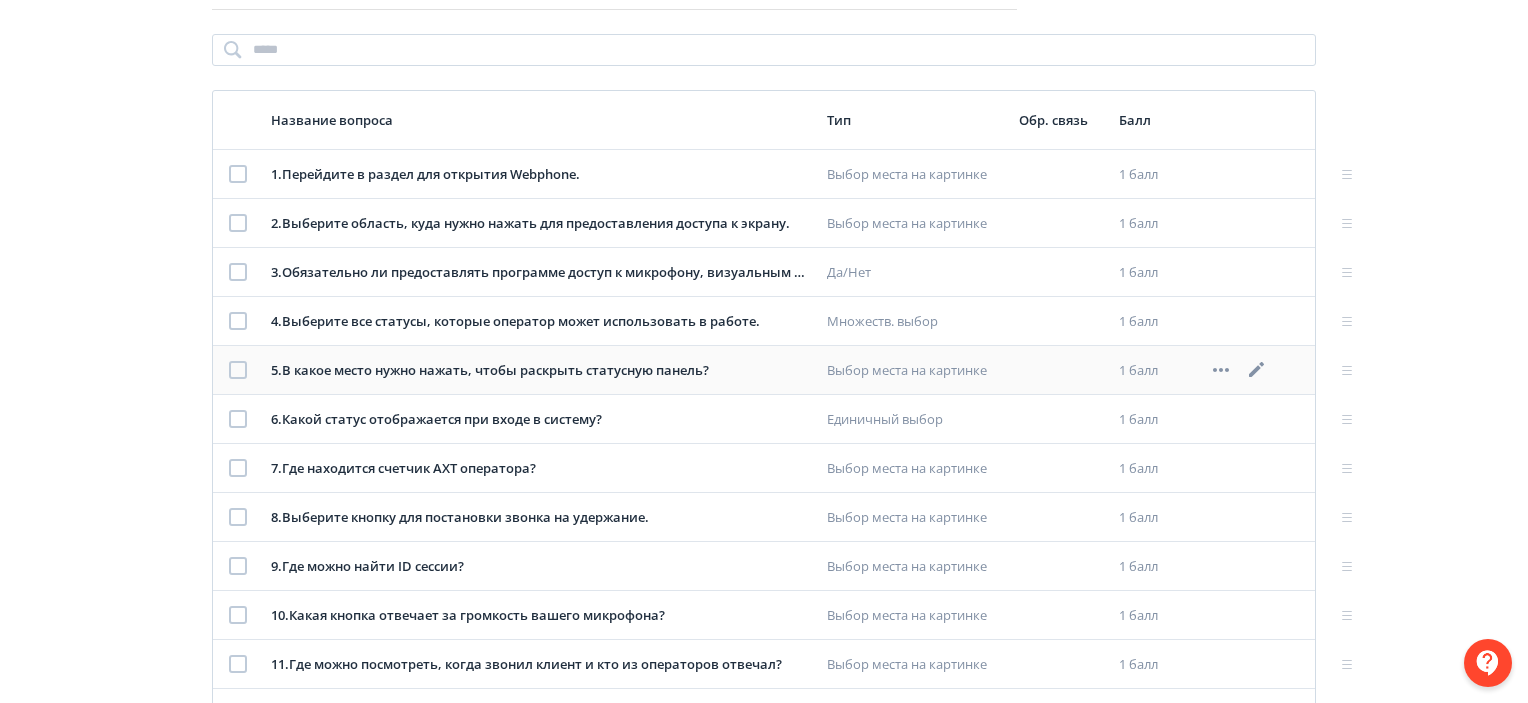 click 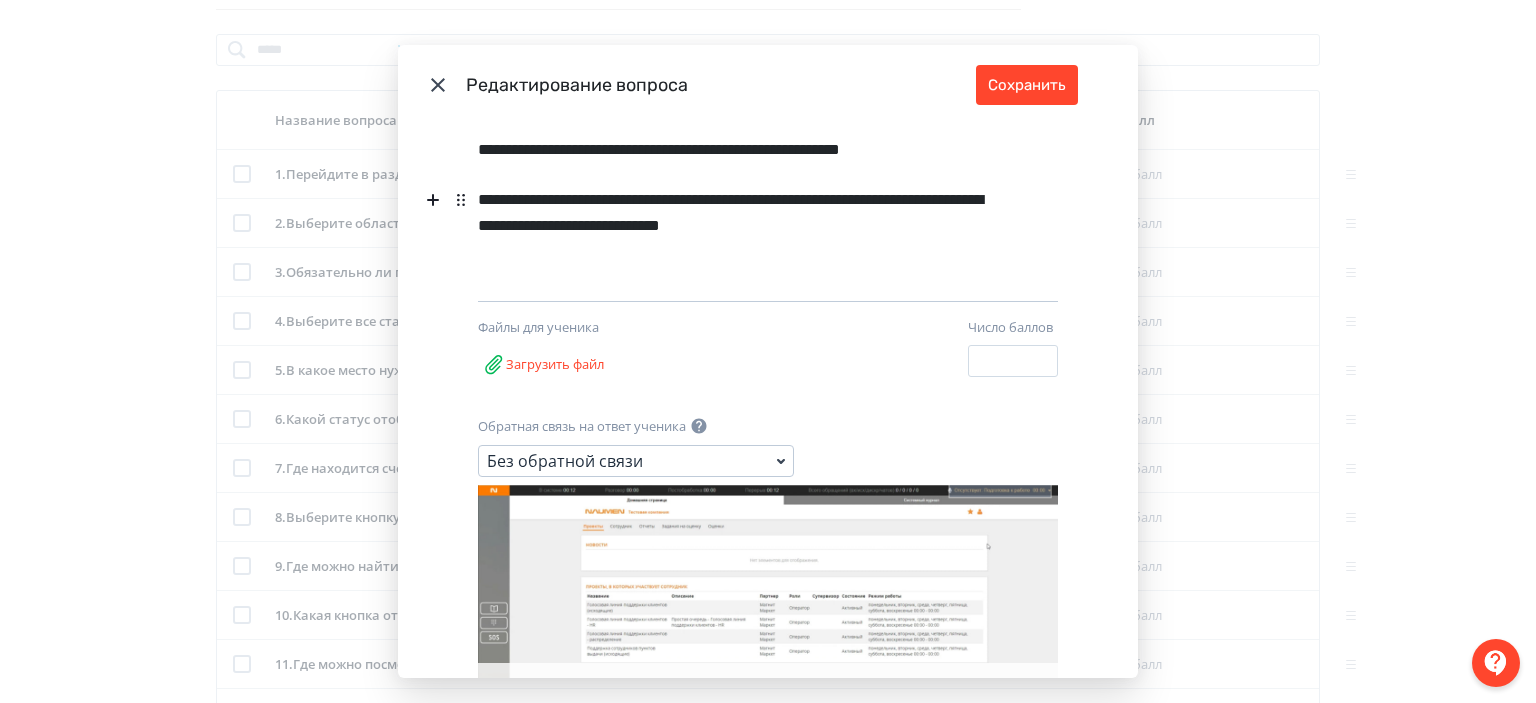 scroll, scrollTop: 243, scrollLeft: 0, axis: vertical 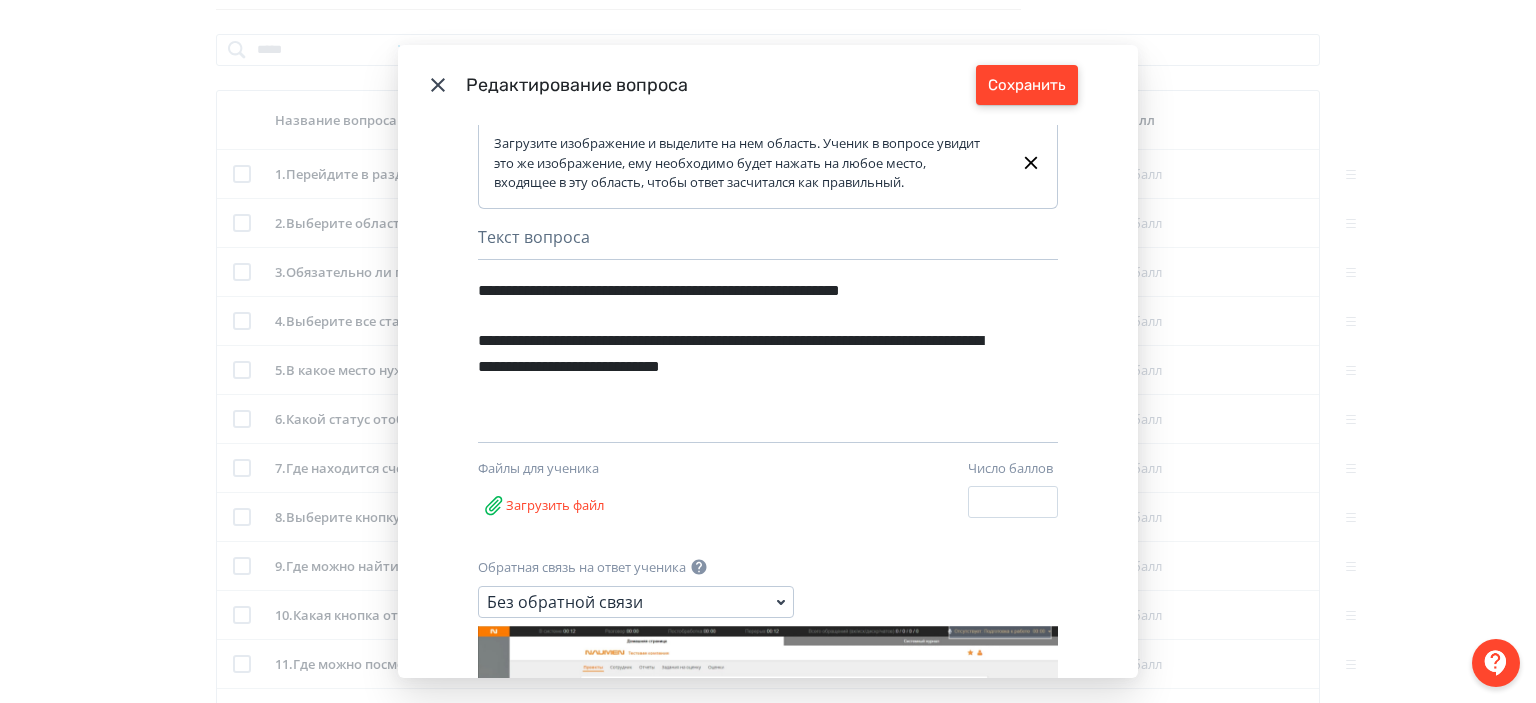 click on "Сохранить" at bounding box center (1027, 85) 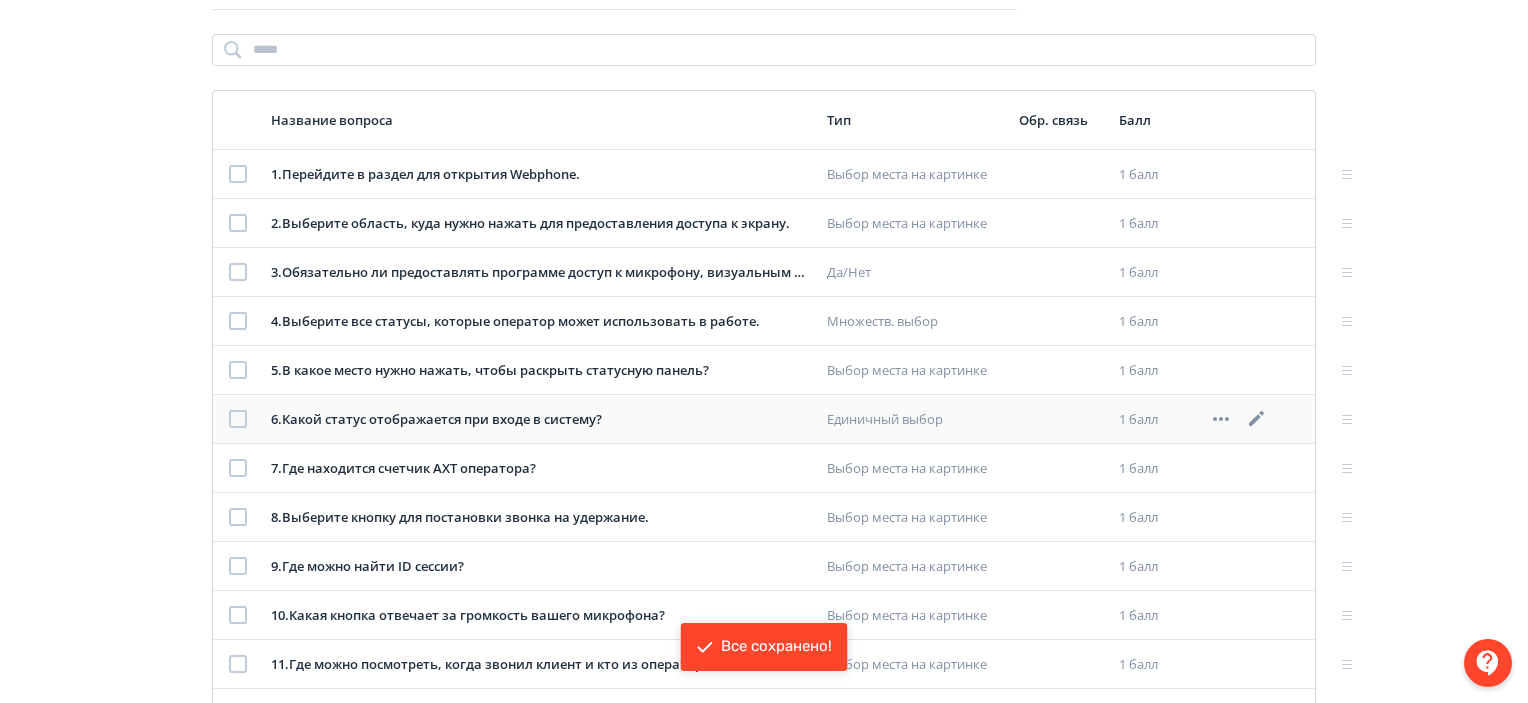 click 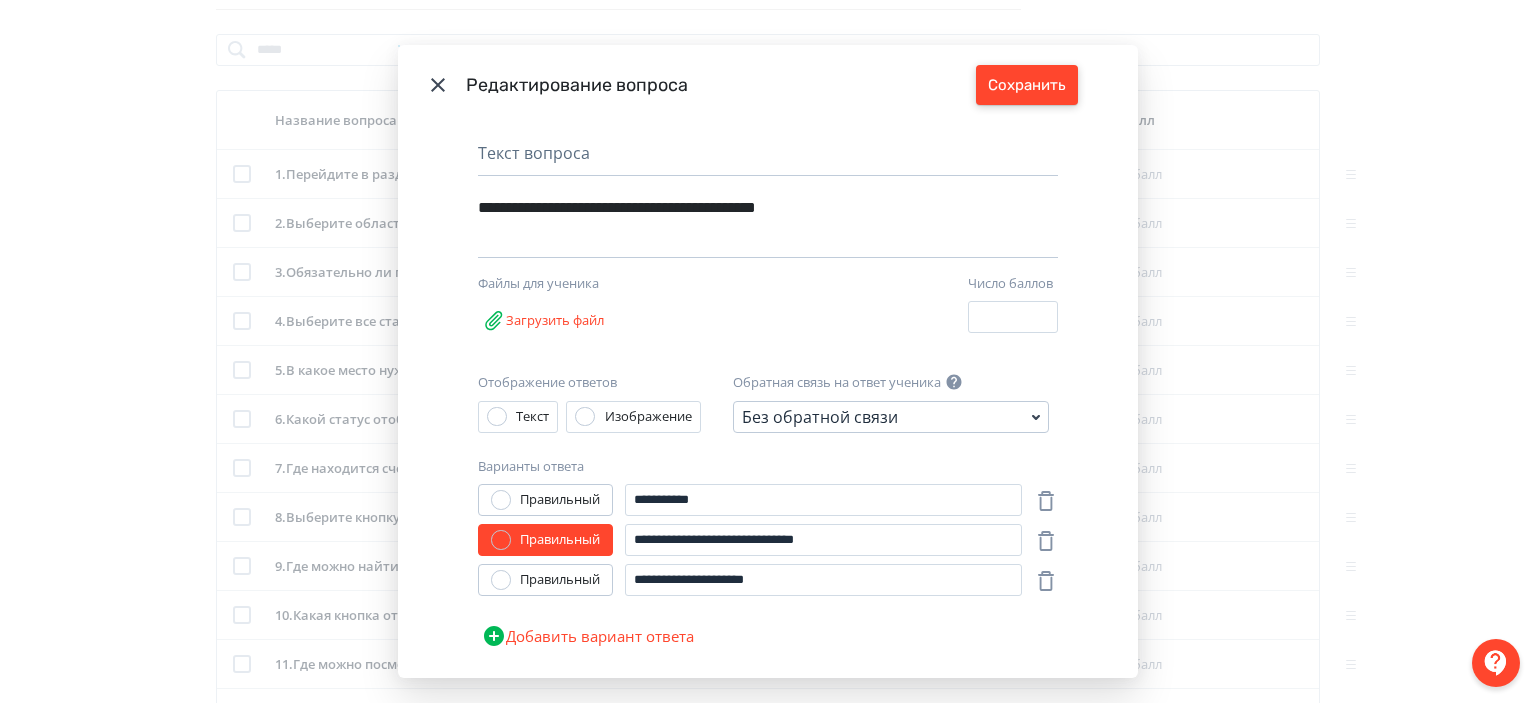 click on "Сохранить" at bounding box center [1027, 85] 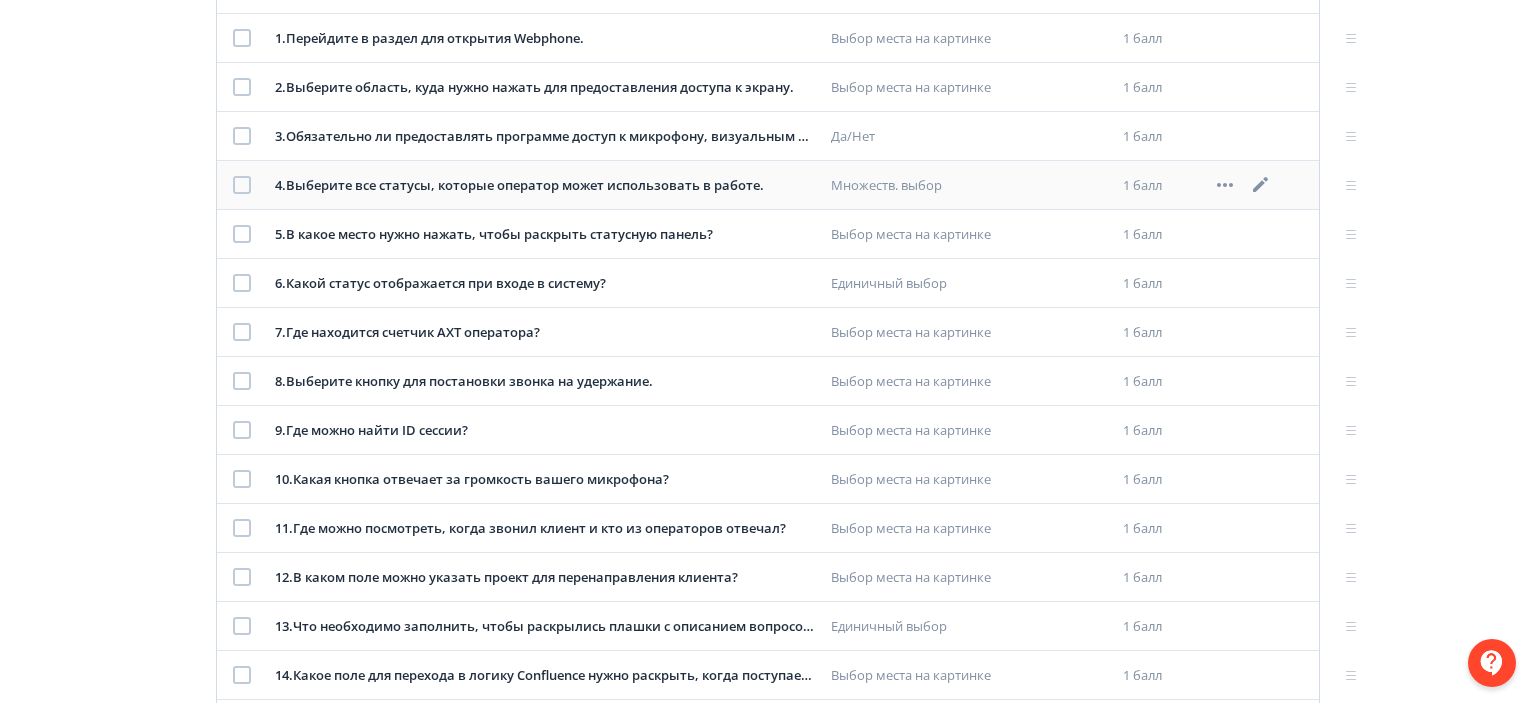 scroll, scrollTop: 370, scrollLeft: 0, axis: vertical 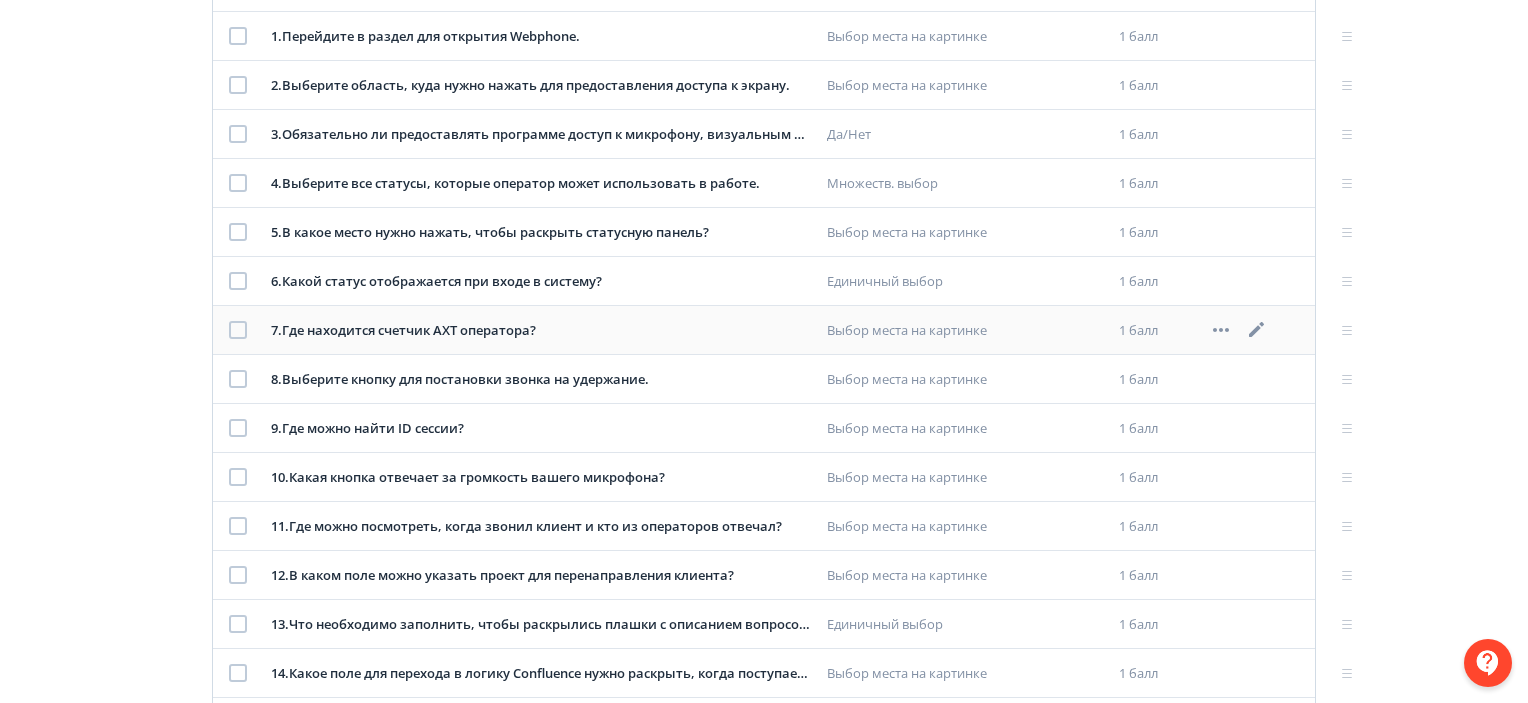 click 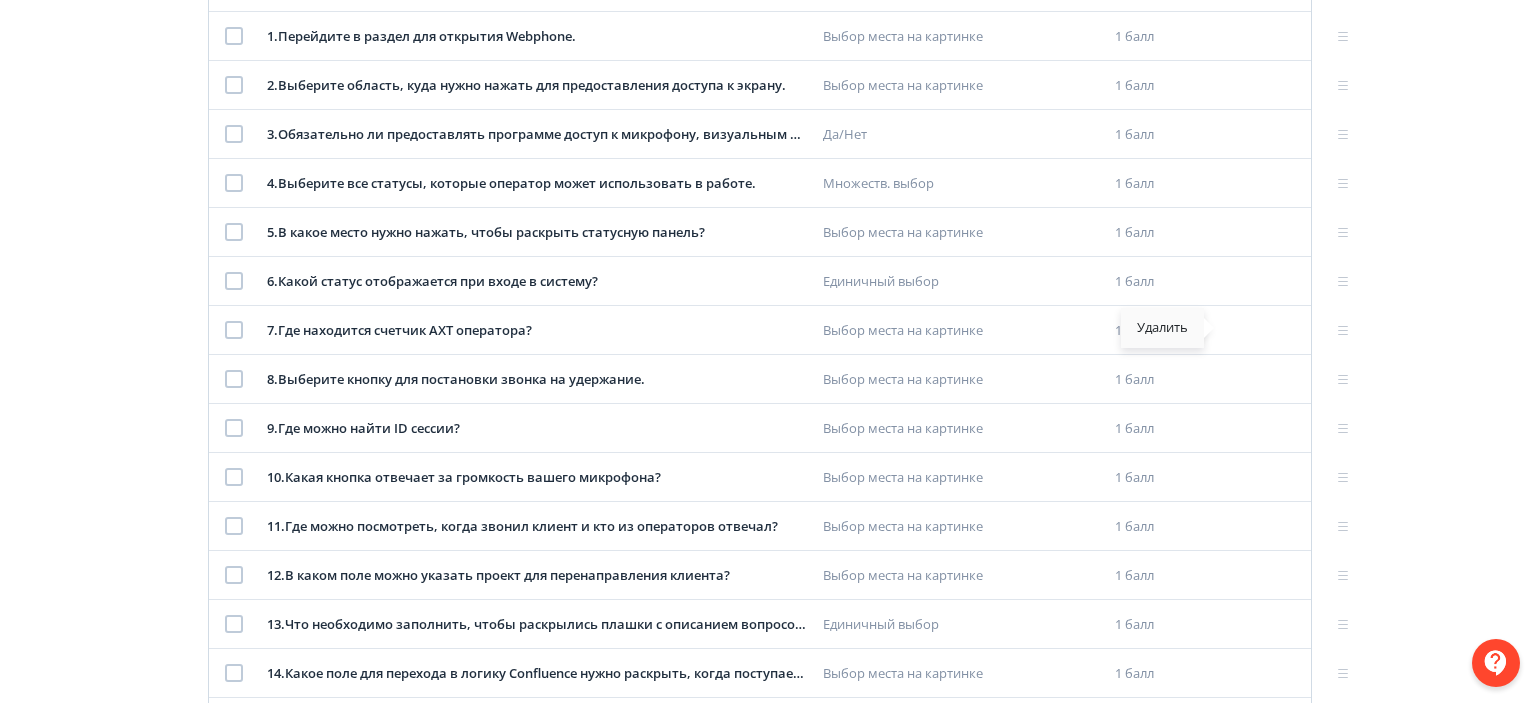 click on "Удалить" at bounding box center [1162, 328] 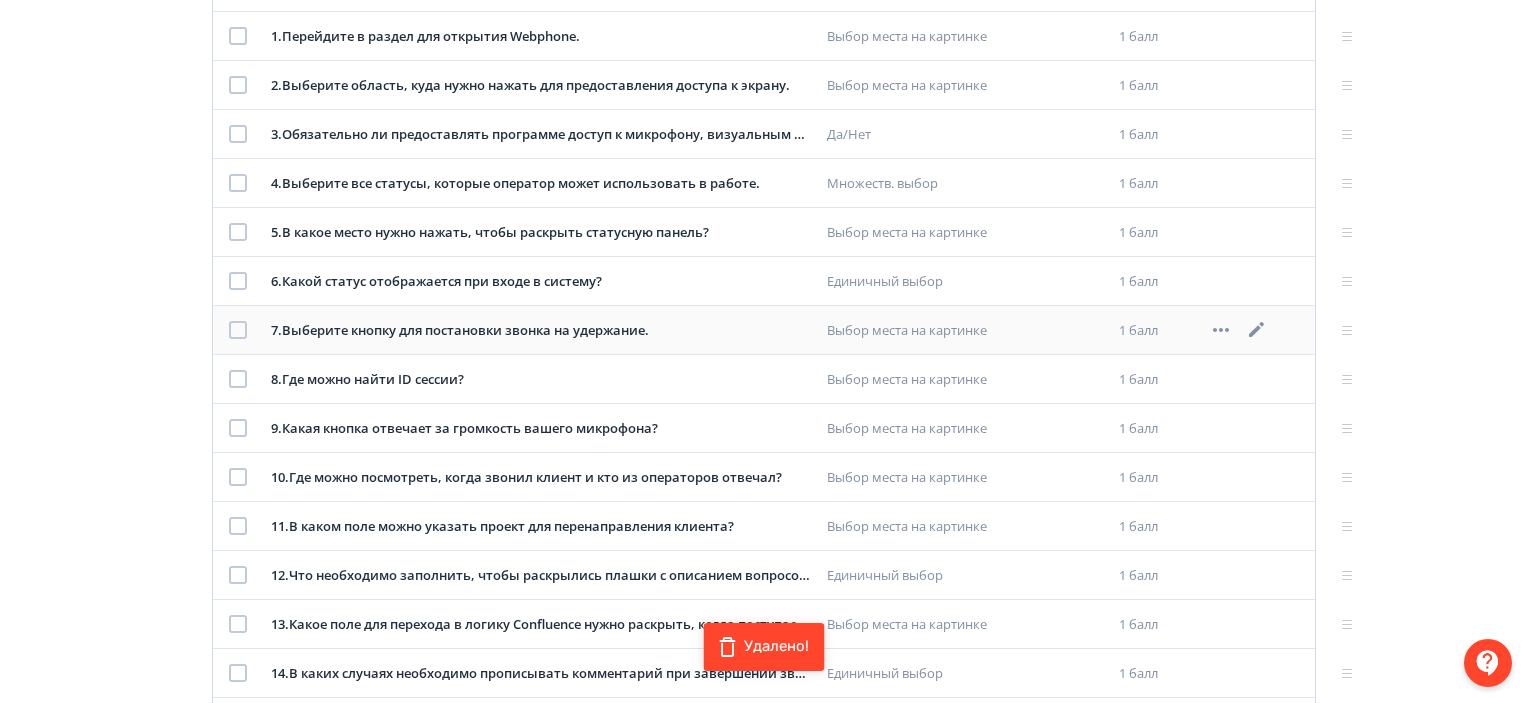 click 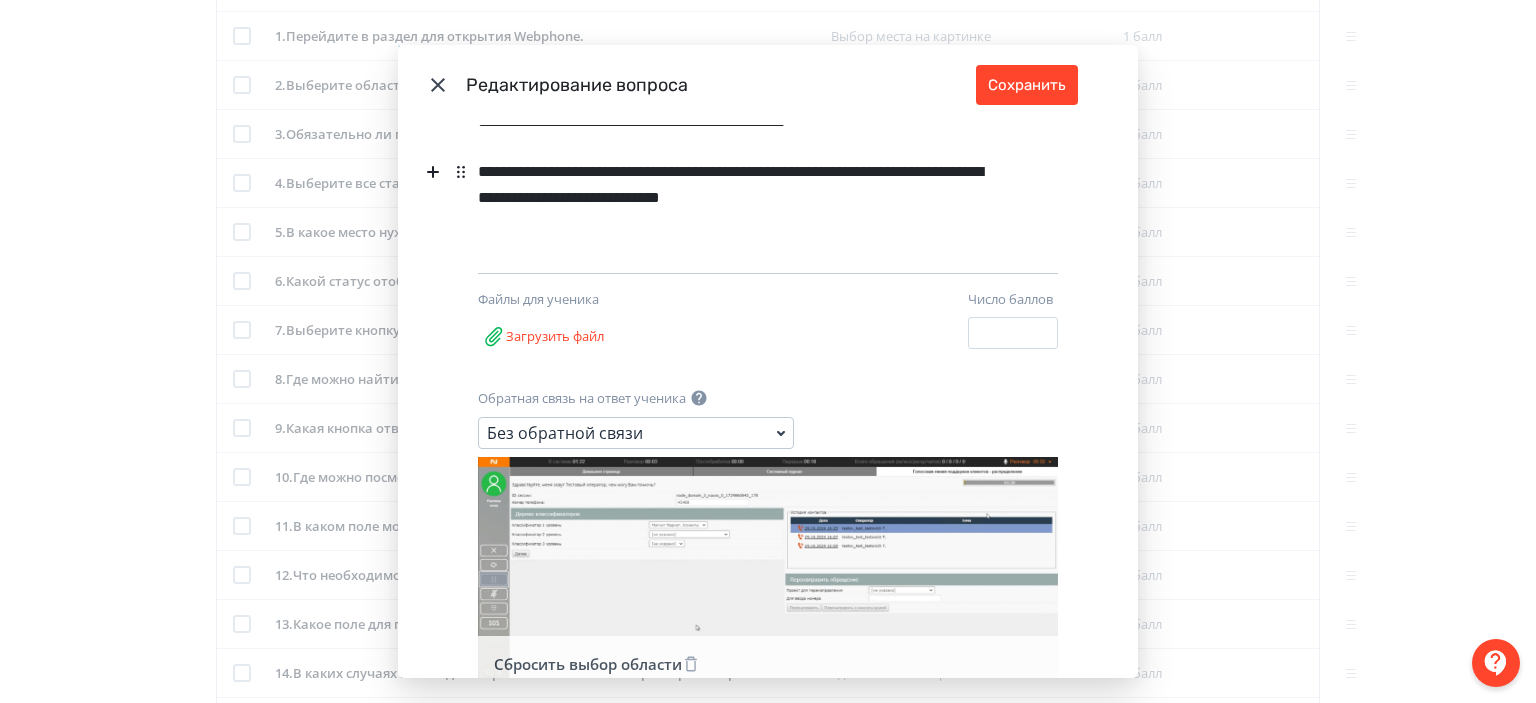 scroll, scrollTop: 180, scrollLeft: 0, axis: vertical 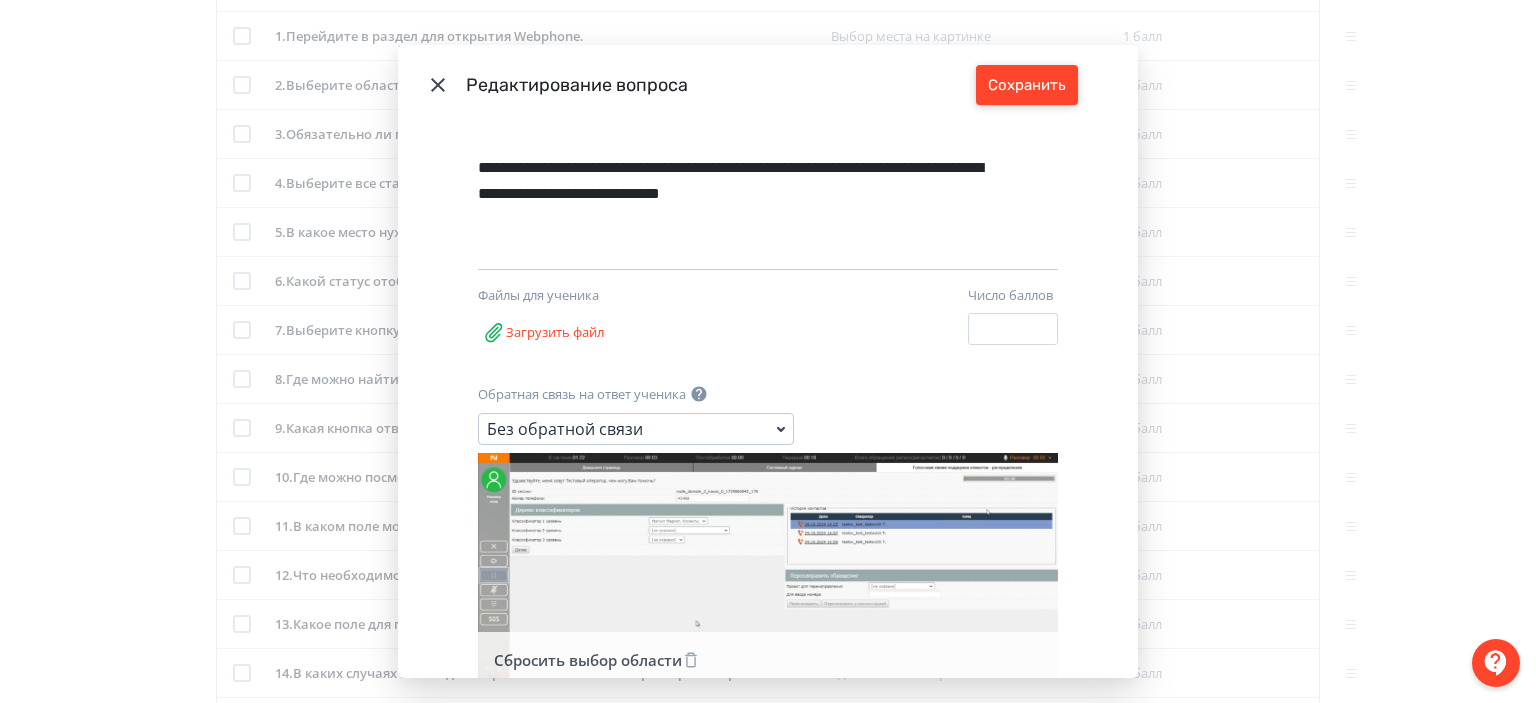 click on "Сохранить" at bounding box center [1027, 85] 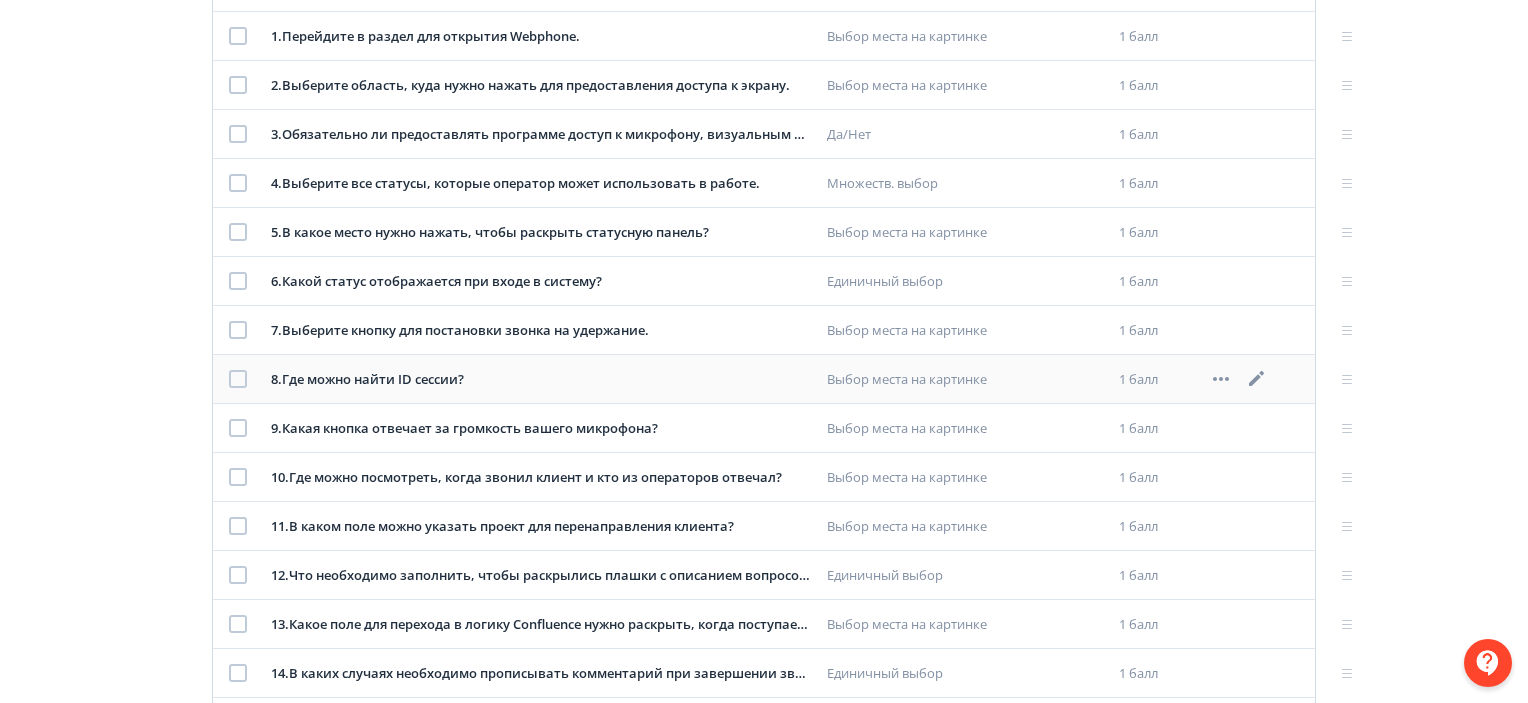 click 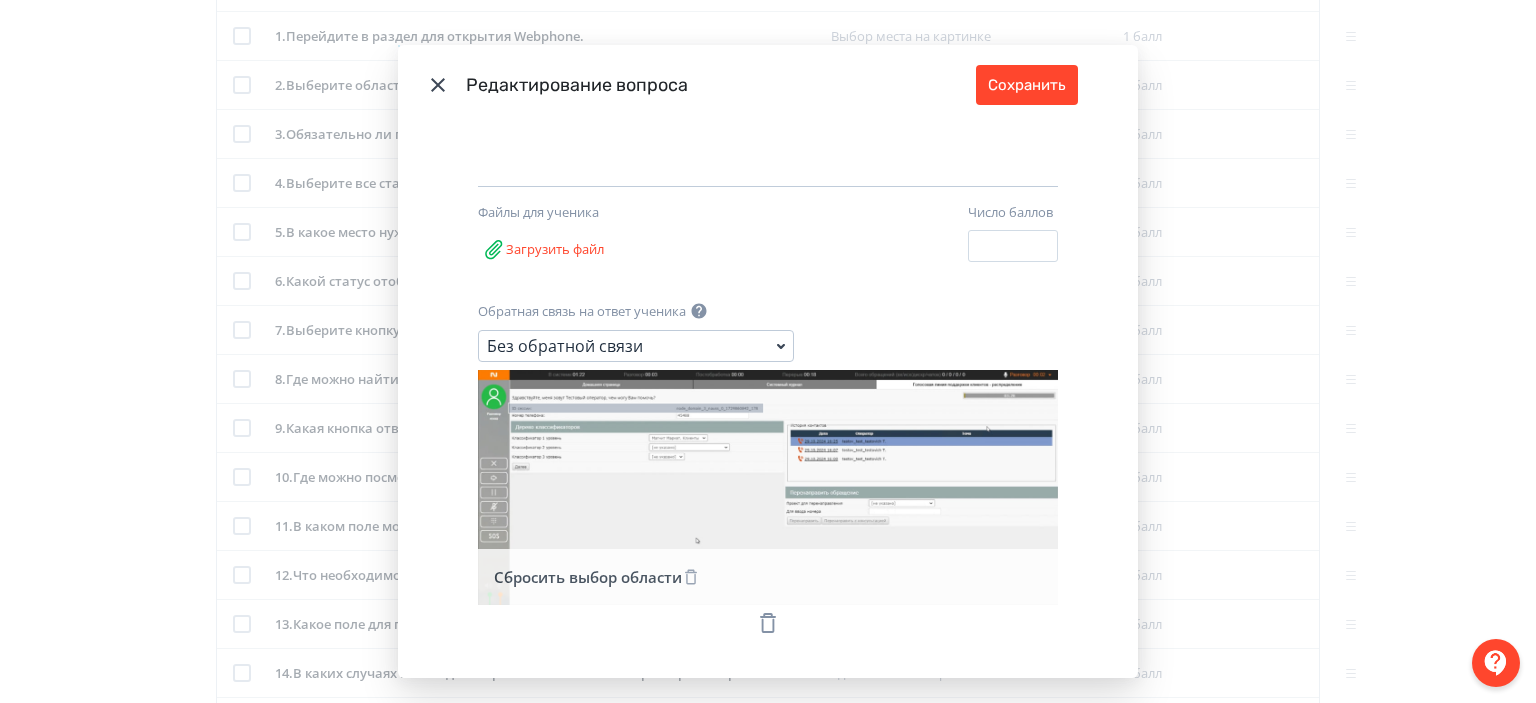 scroll, scrollTop: 264, scrollLeft: 0, axis: vertical 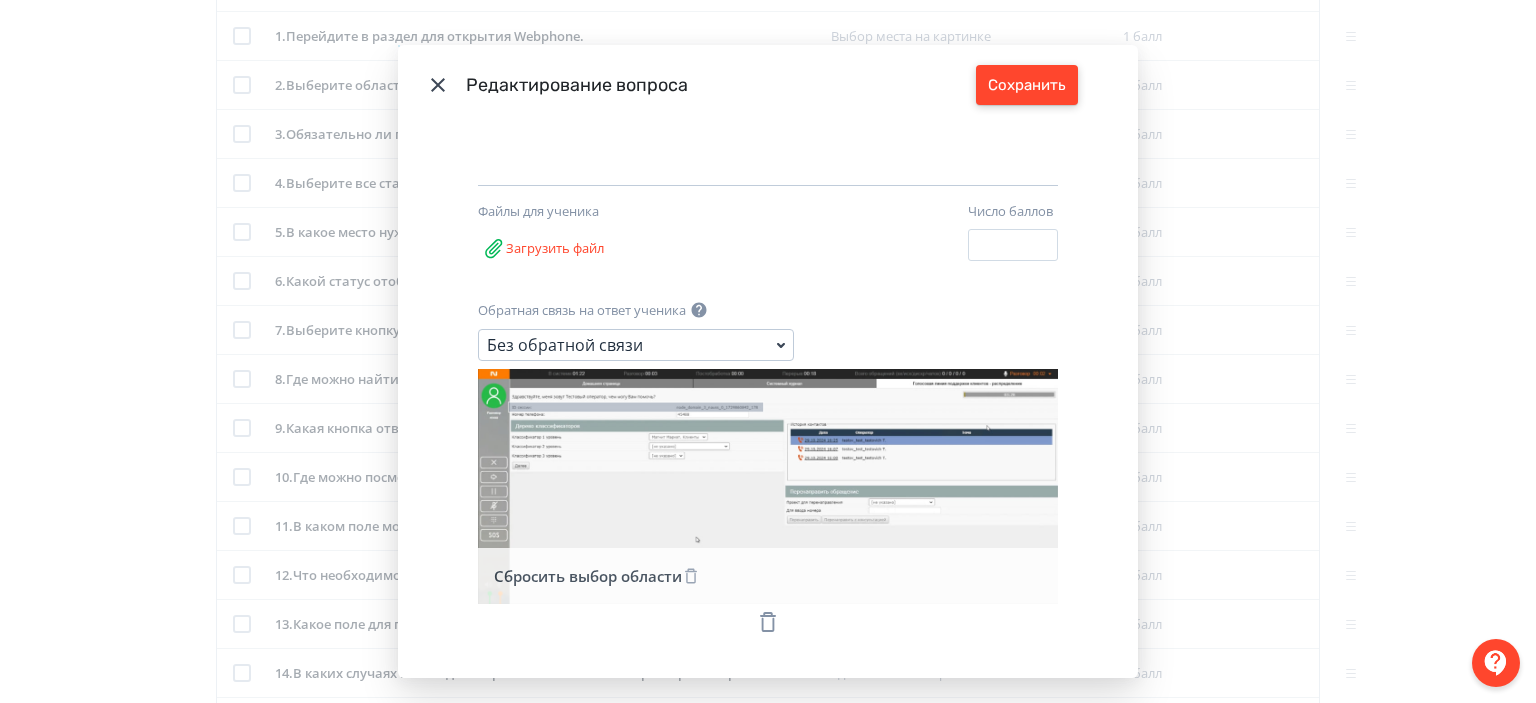 click on "Сохранить" at bounding box center [1027, 85] 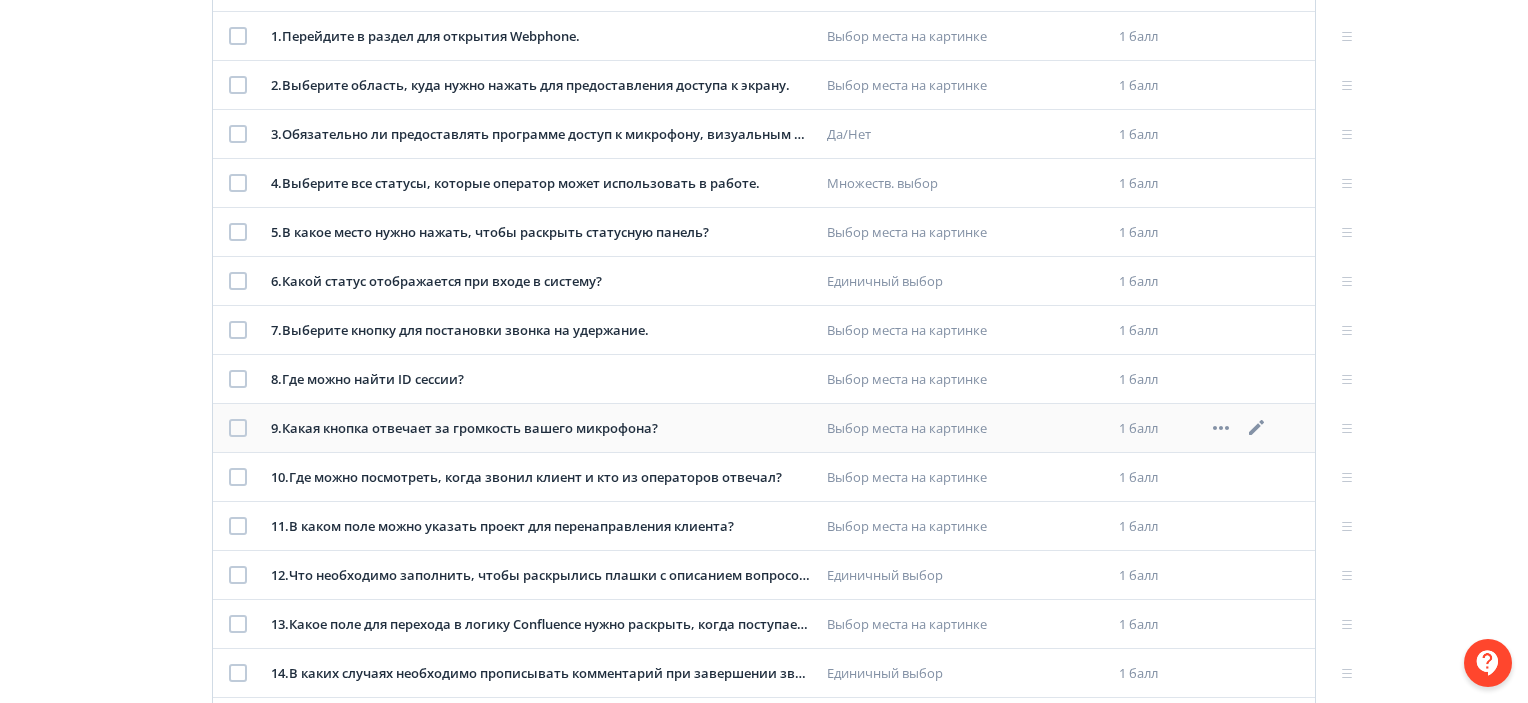 click 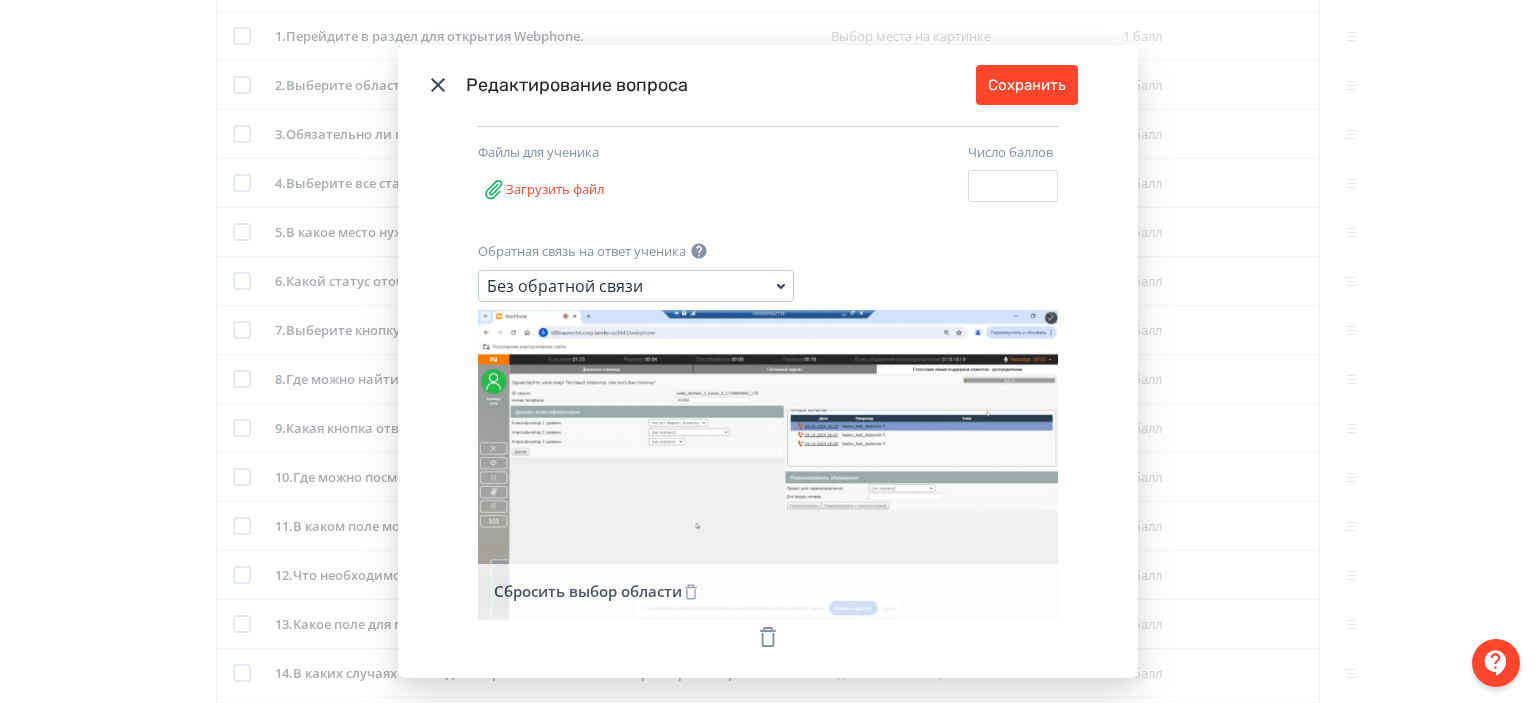 scroll, scrollTop: 360, scrollLeft: 0, axis: vertical 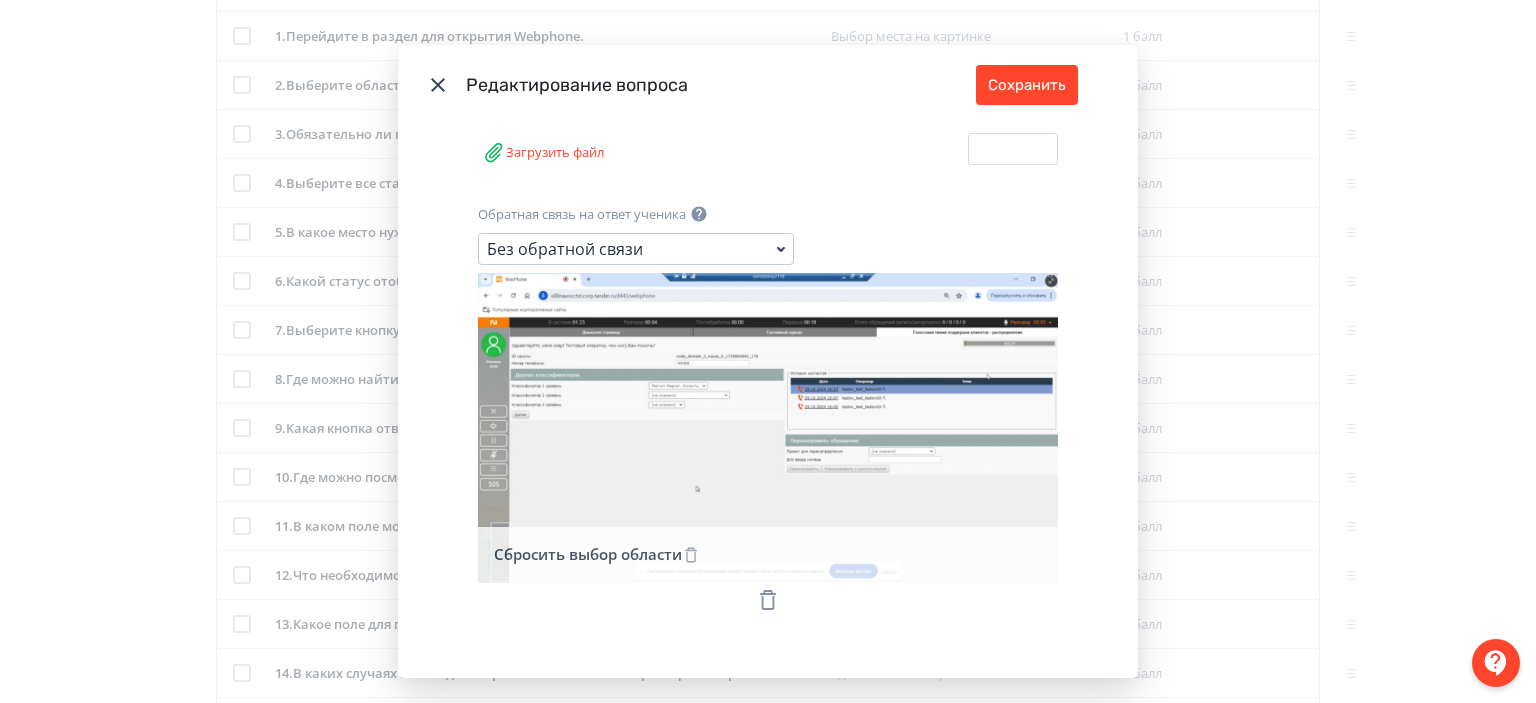 drag, startPoint x: 747, startPoint y: 395, endPoint x: 1207, endPoint y: 232, distance: 488.0256 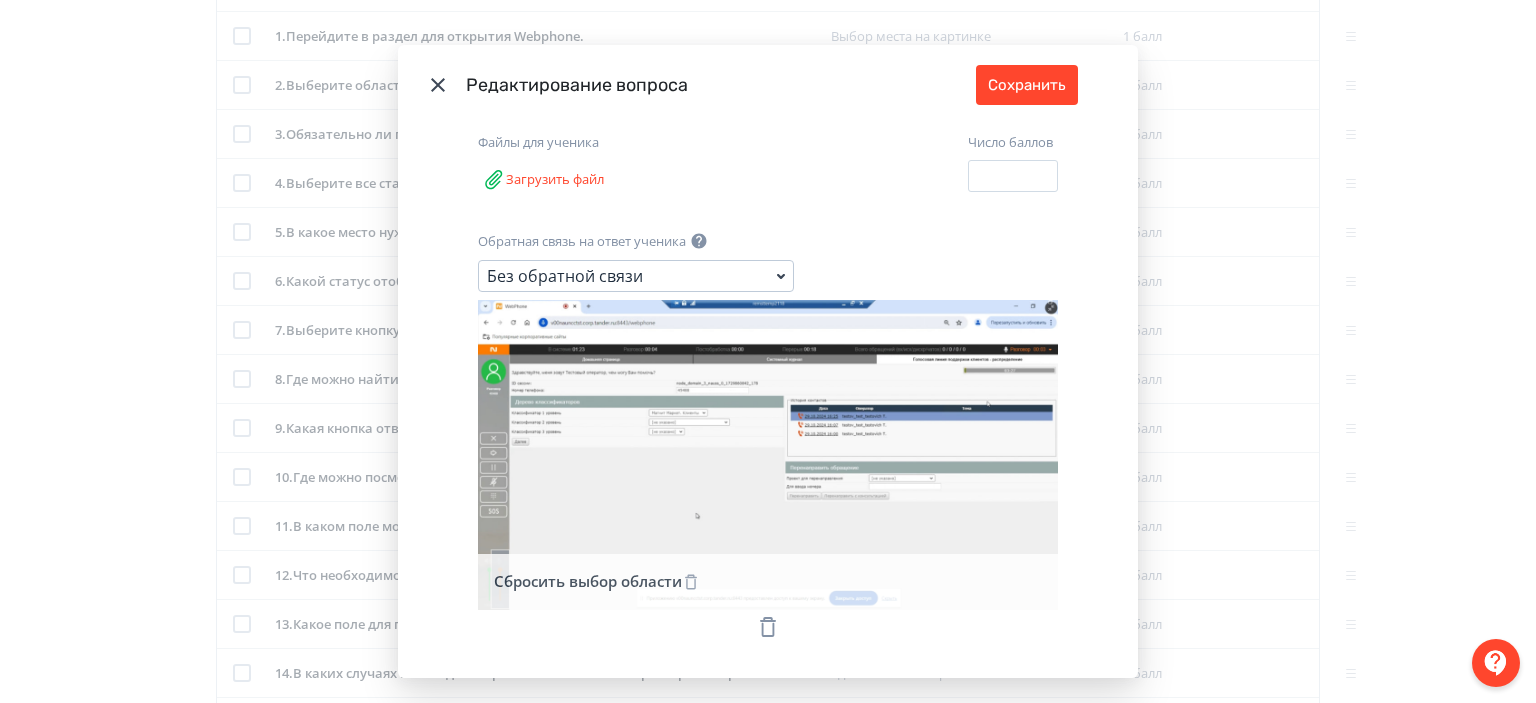 scroll, scrollTop: 336, scrollLeft: 0, axis: vertical 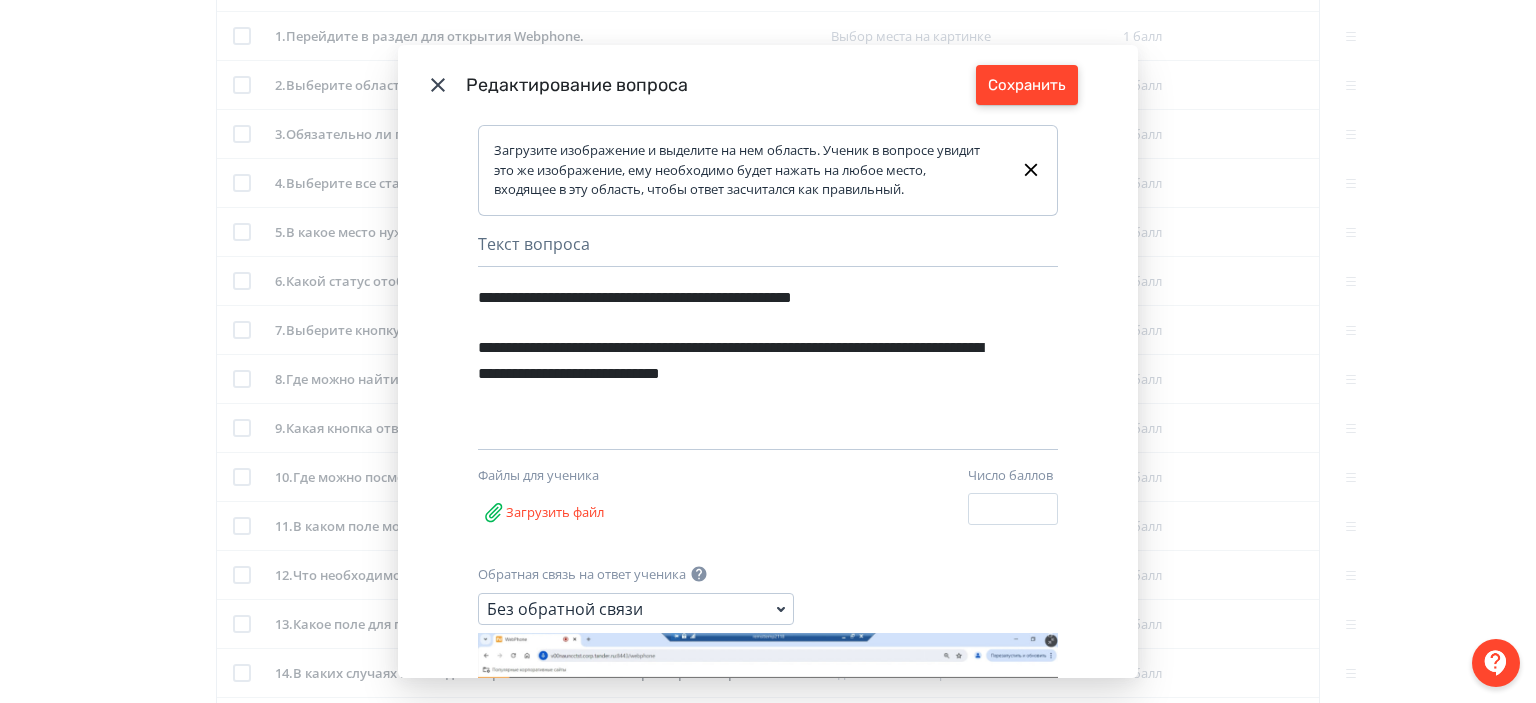 click on "Сохранить" at bounding box center (1027, 85) 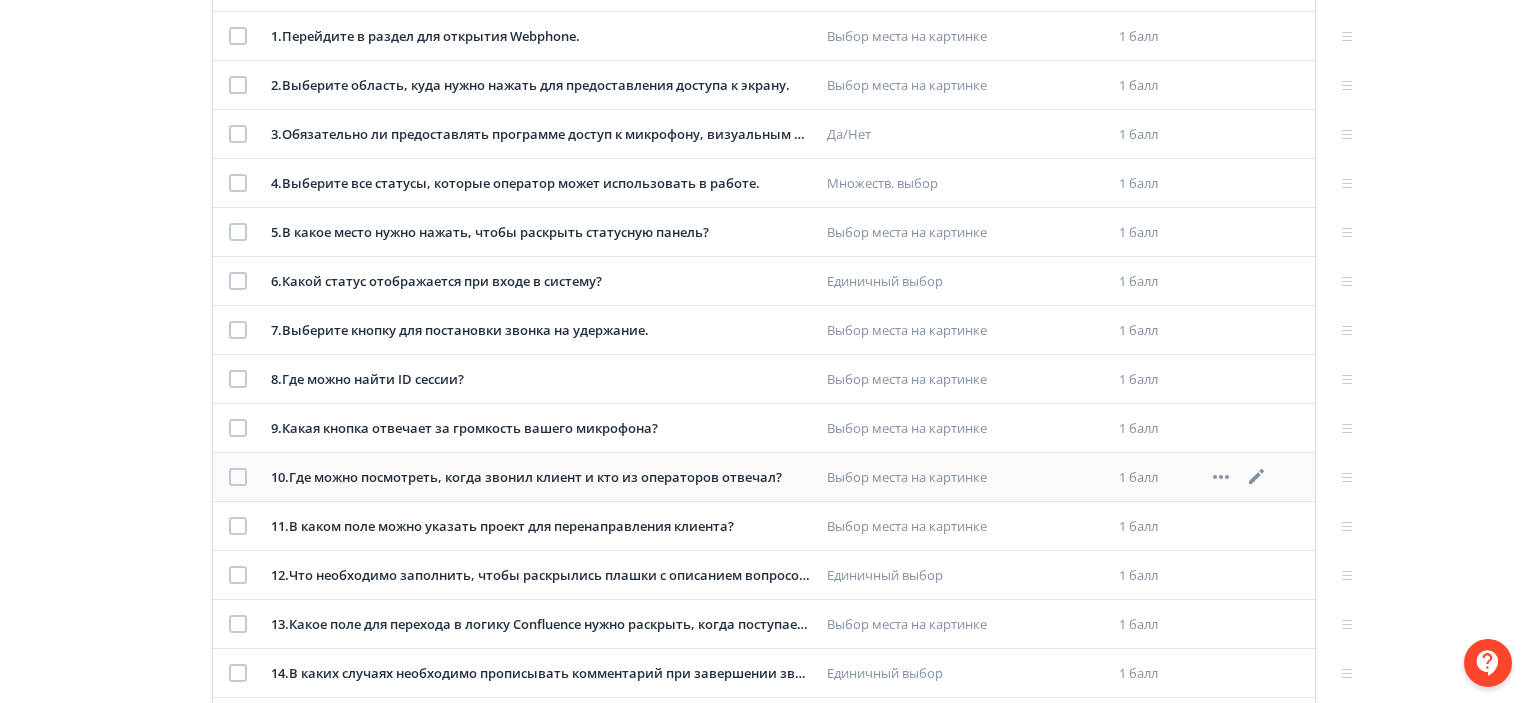 click 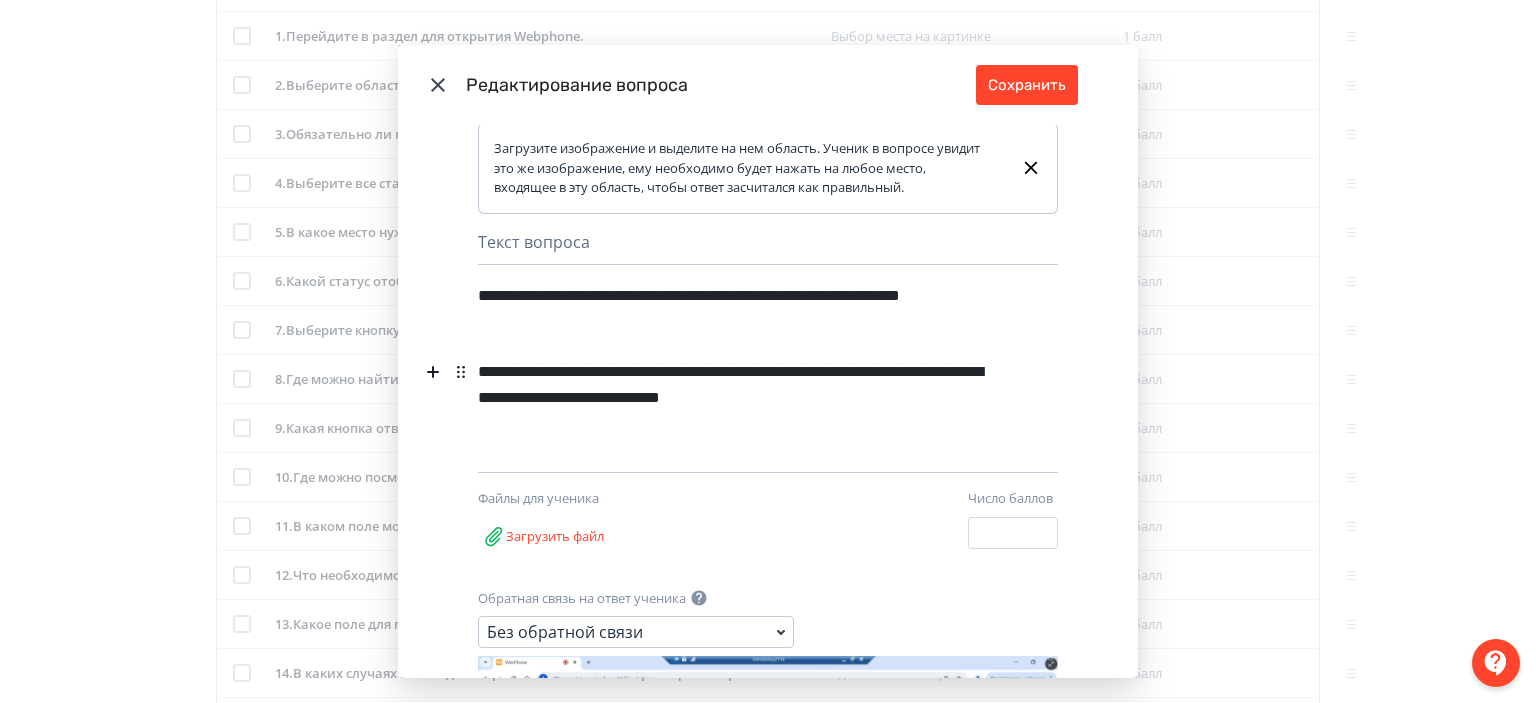 scroll, scrollTop: 0, scrollLeft: 0, axis: both 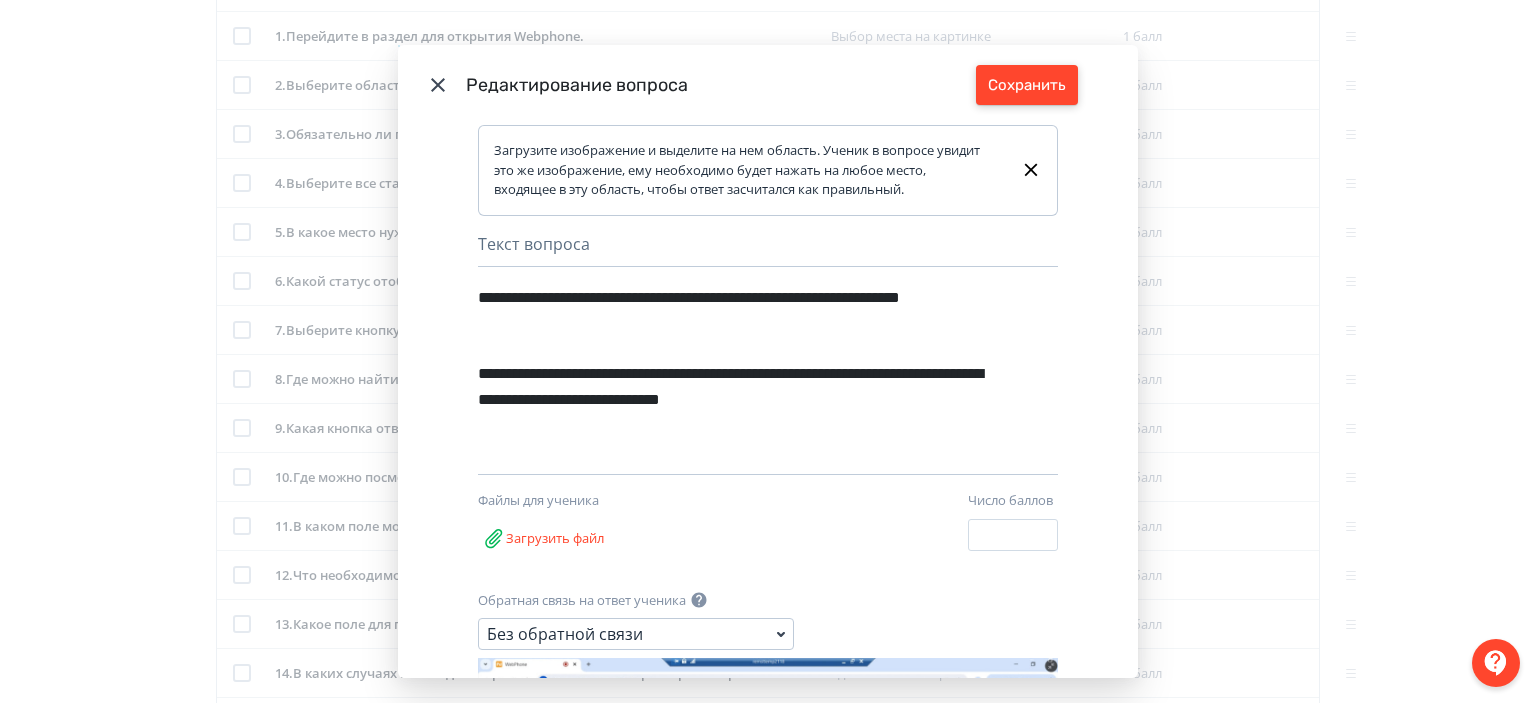 click on "Сохранить" at bounding box center [1027, 85] 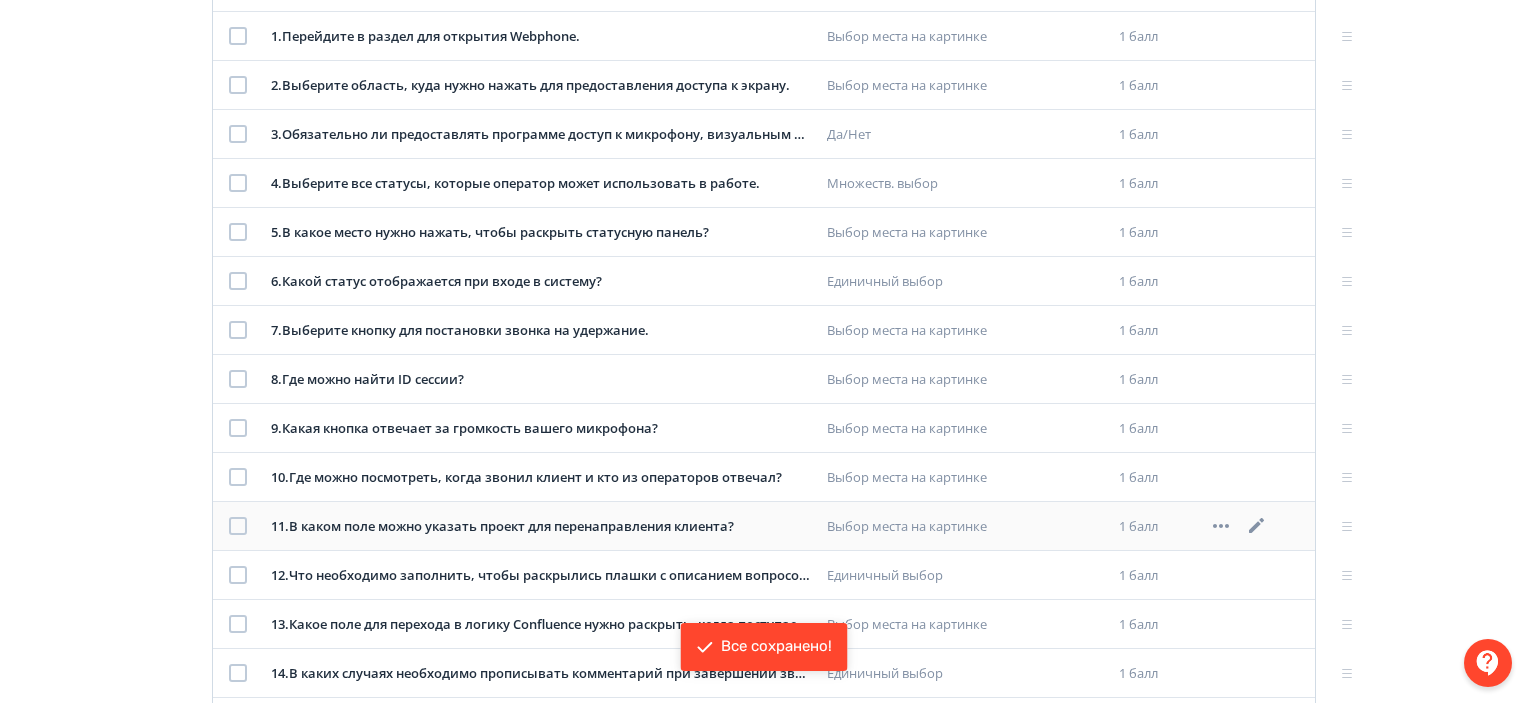 click 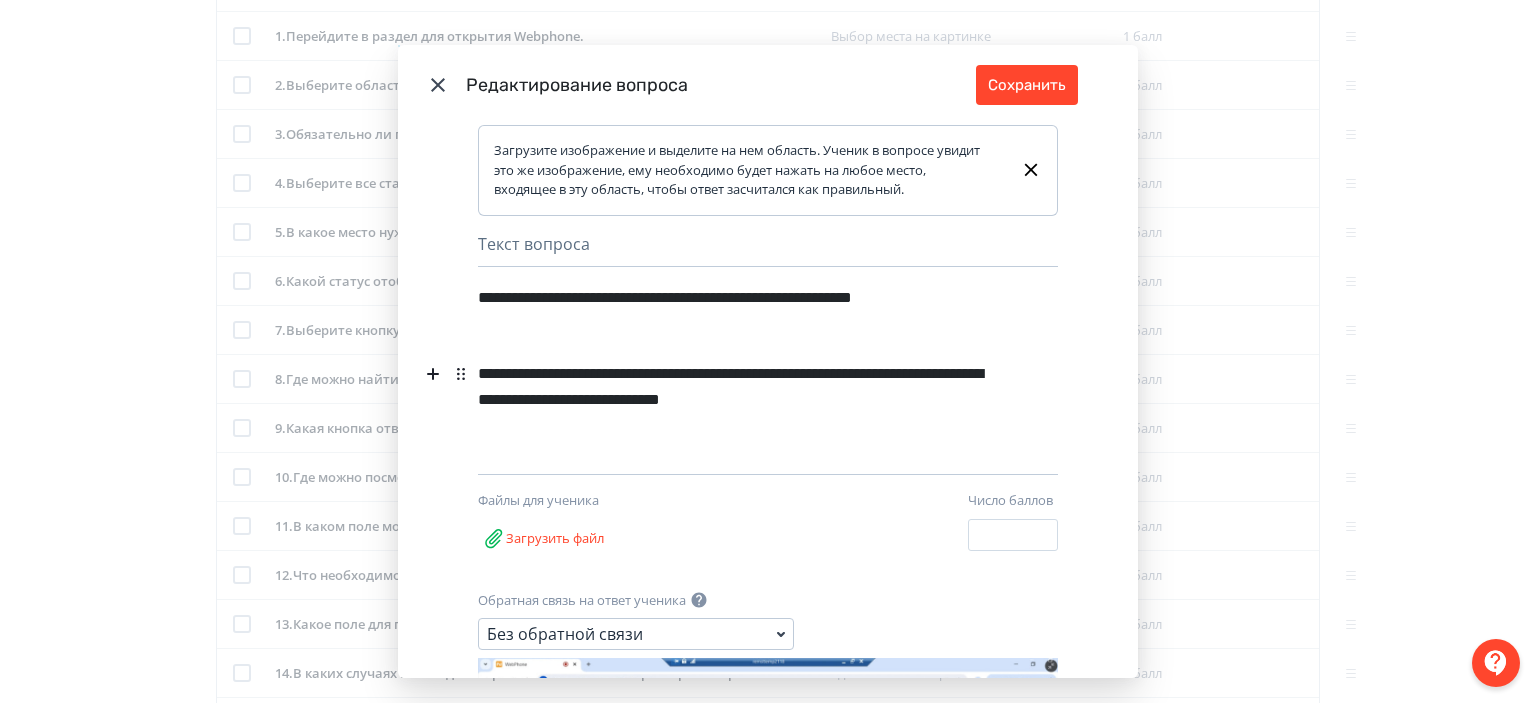 scroll, scrollTop: 386, scrollLeft: 0, axis: vertical 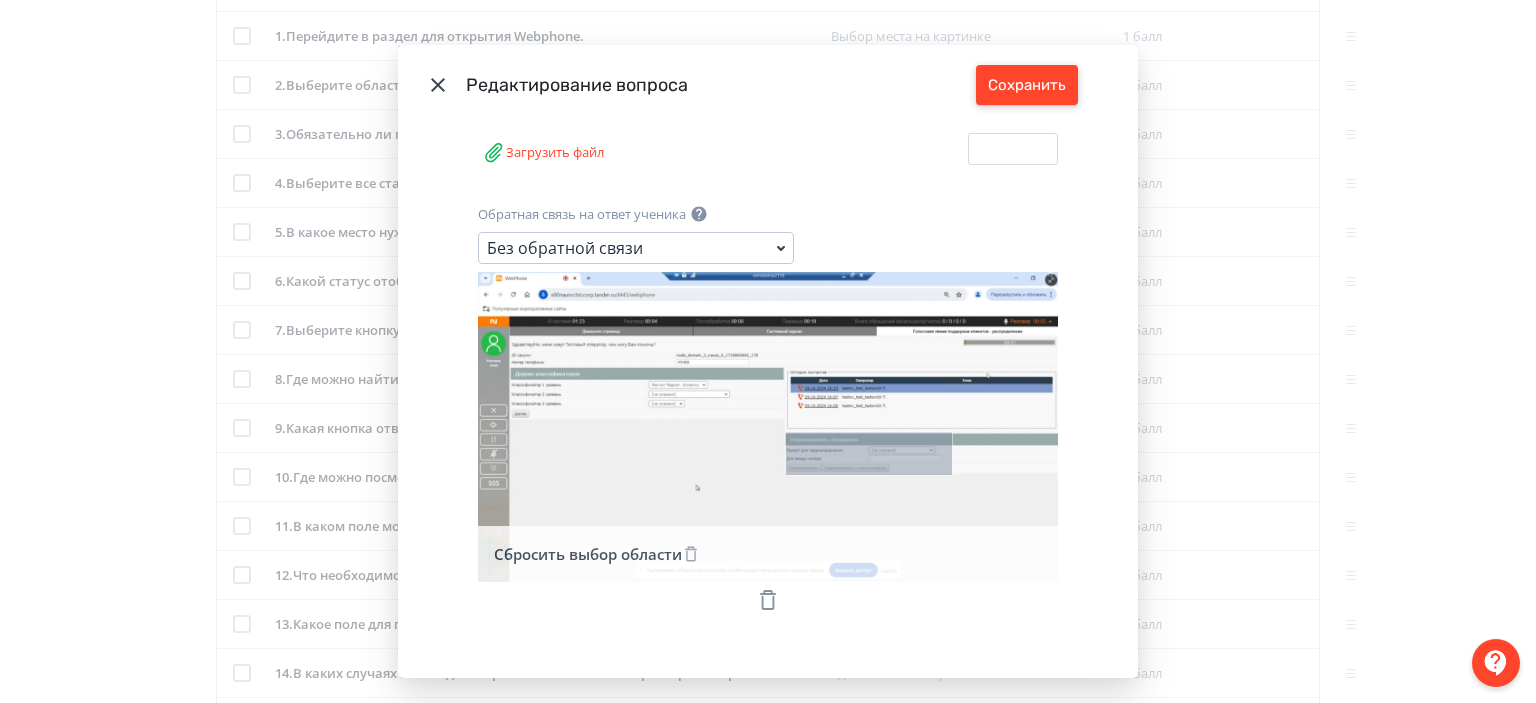 click on "Сохранить" at bounding box center [1027, 85] 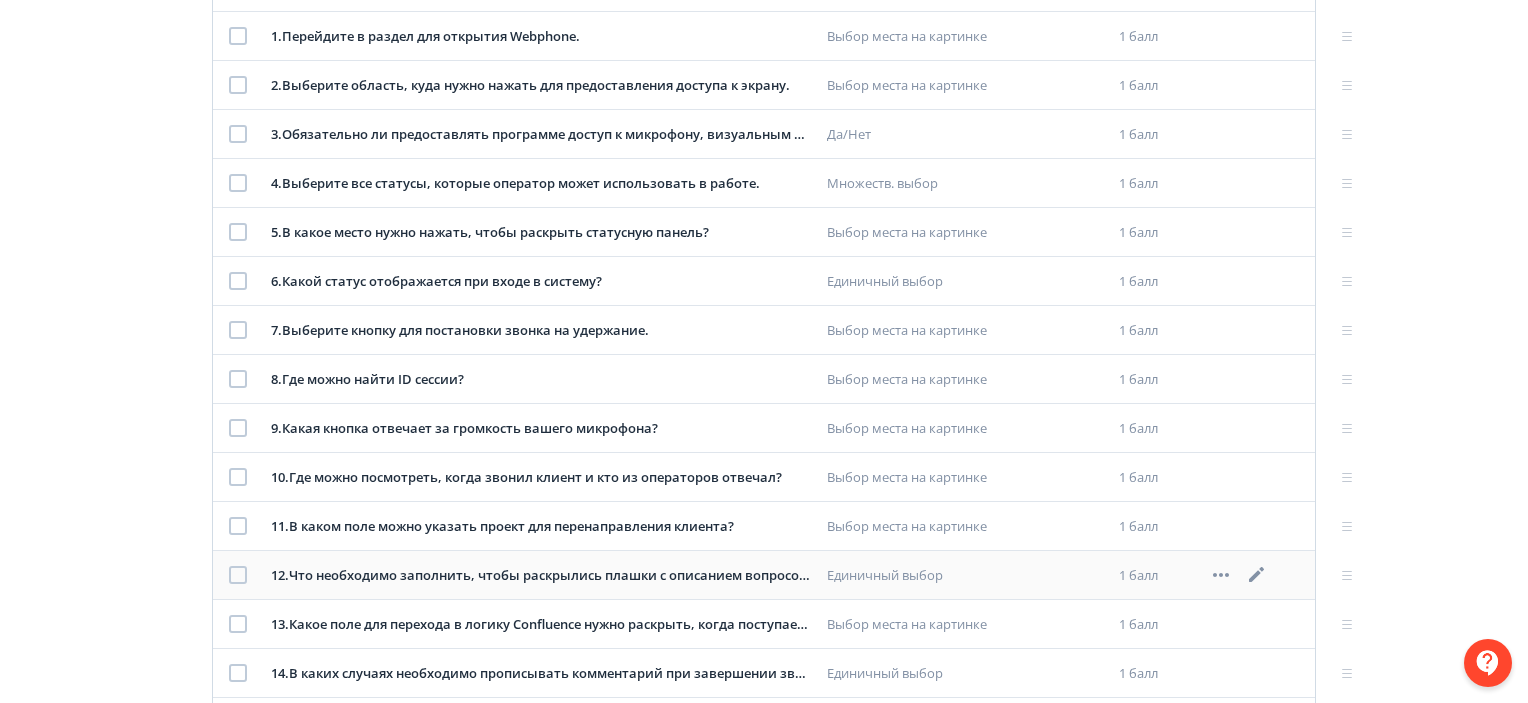 click 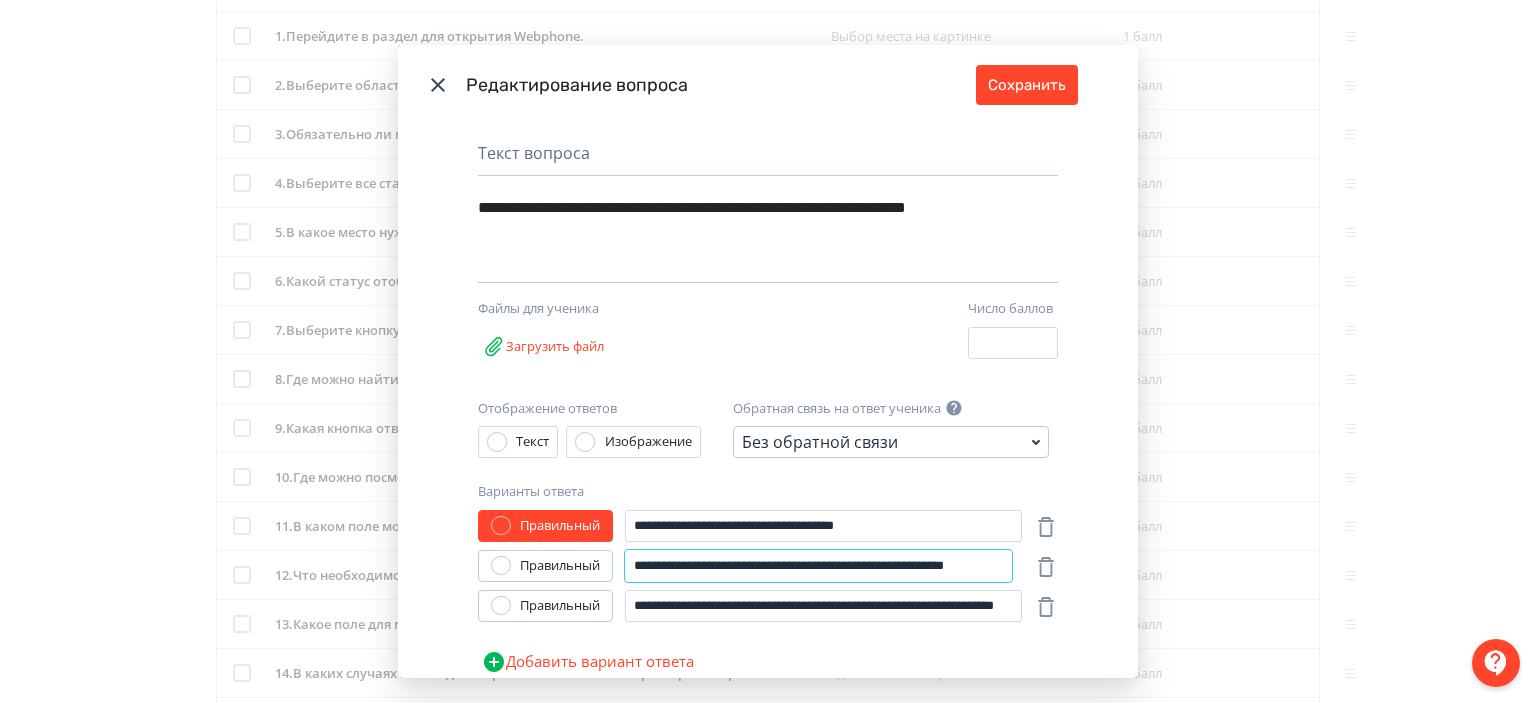 scroll, scrollTop: 0, scrollLeft: 67, axis: horizontal 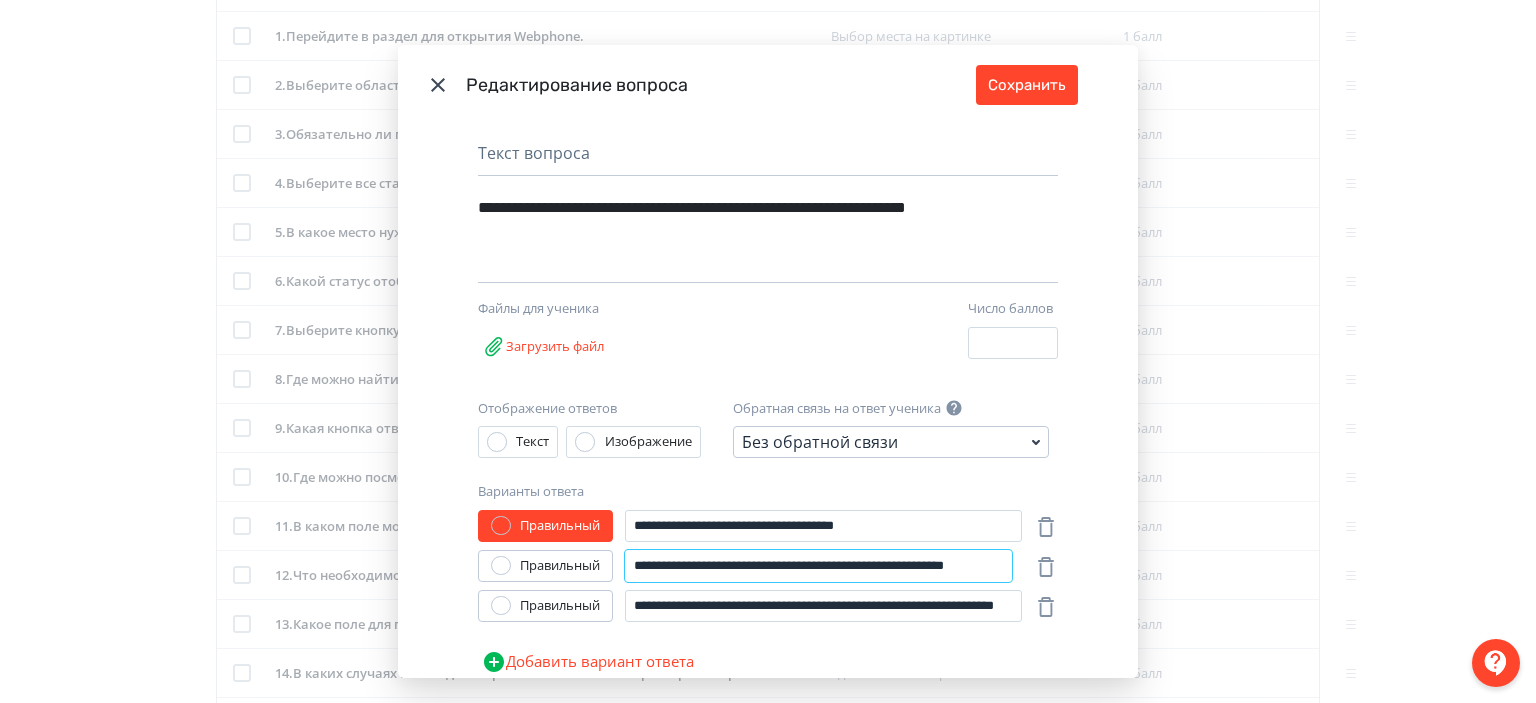 click on "**********" at bounding box center [818, 566] 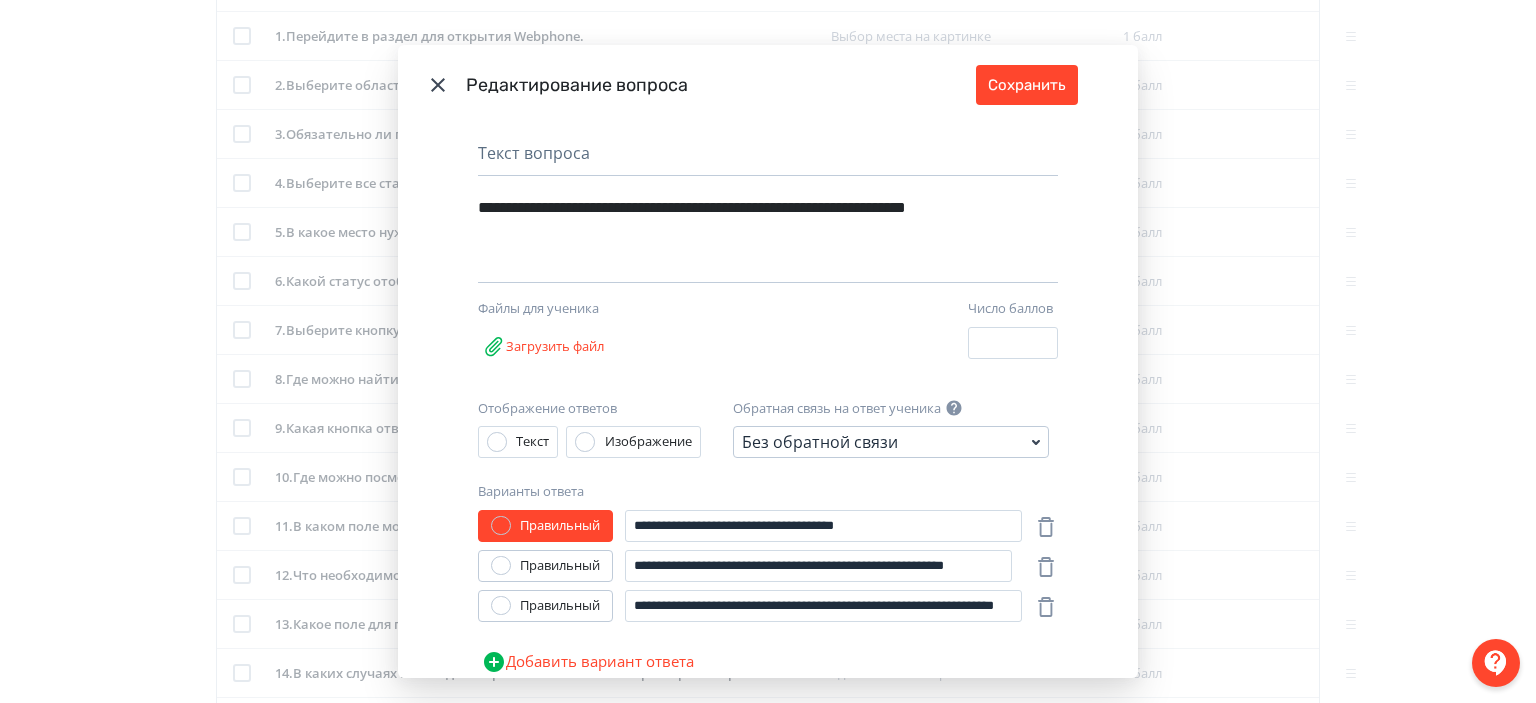 click at bounding box center [837, 333] 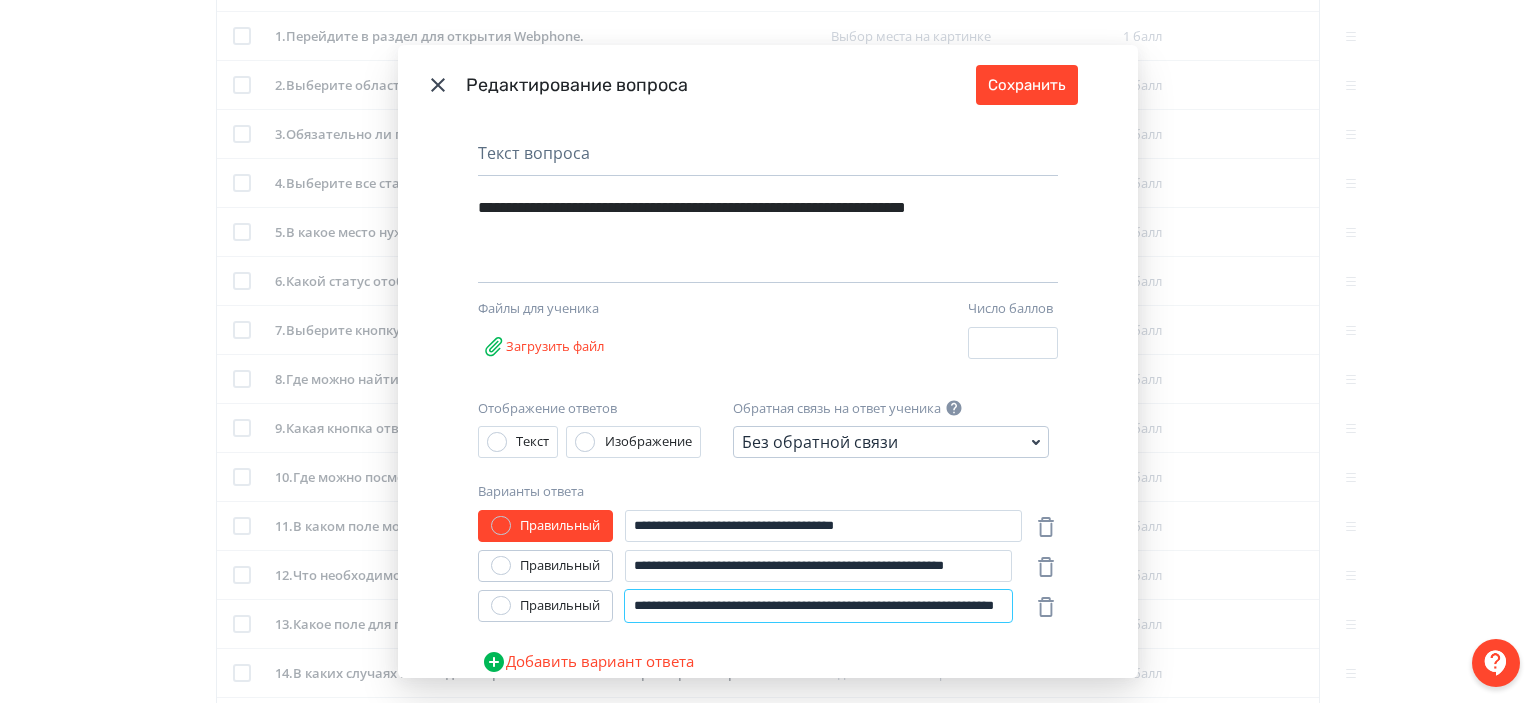 scroll, scrollTop: 0, scrollLeft: 140, axis: horizontal 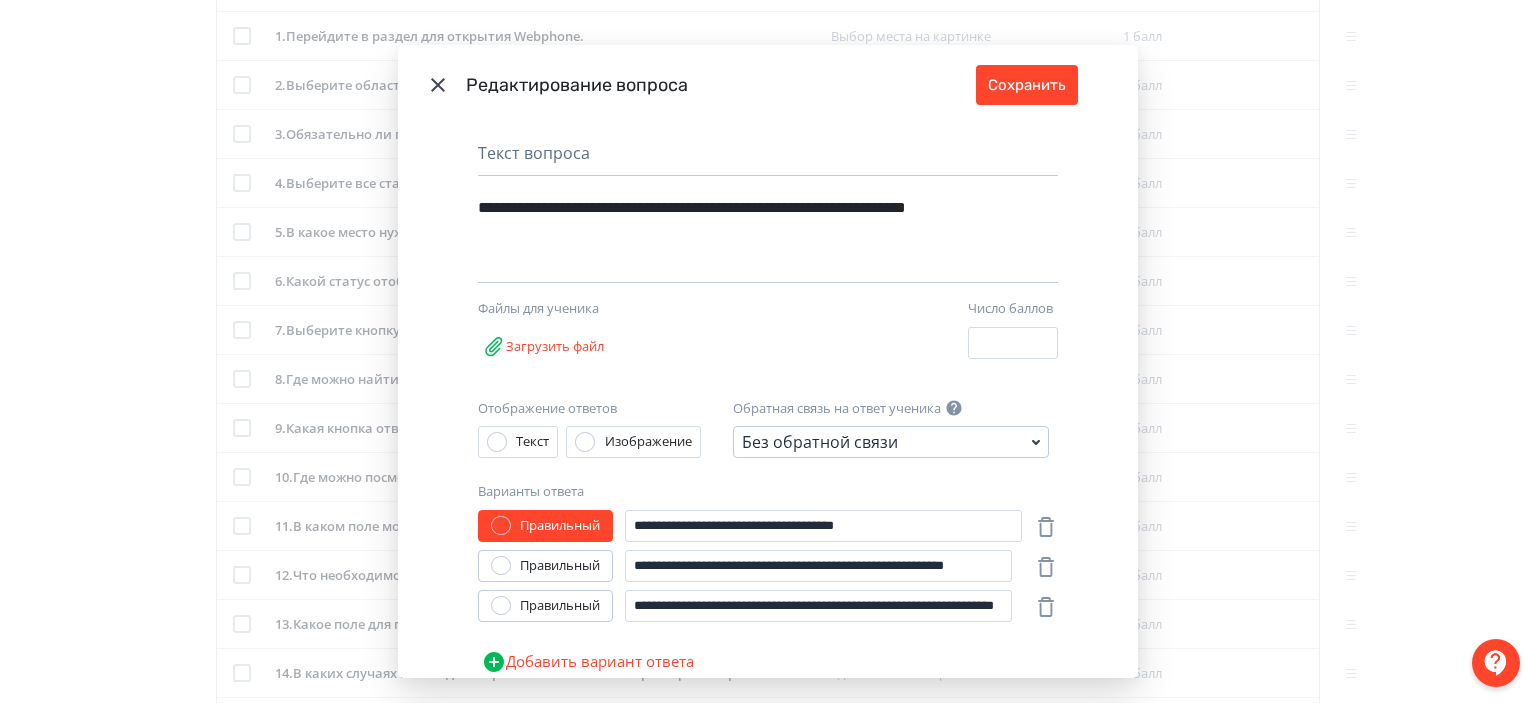 click on "**********" at bounding box center [768, 596] 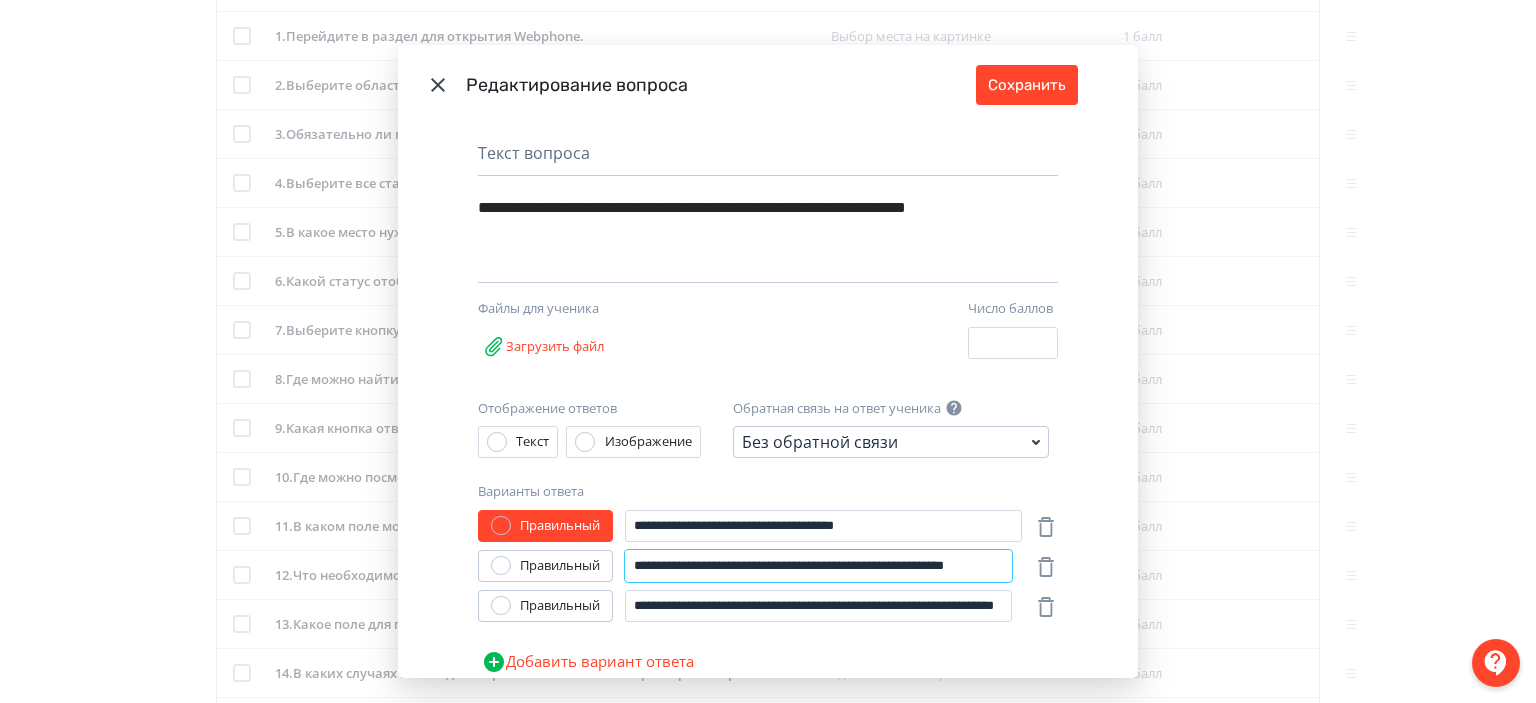 click on "**********" at bounding box center (818, 566) 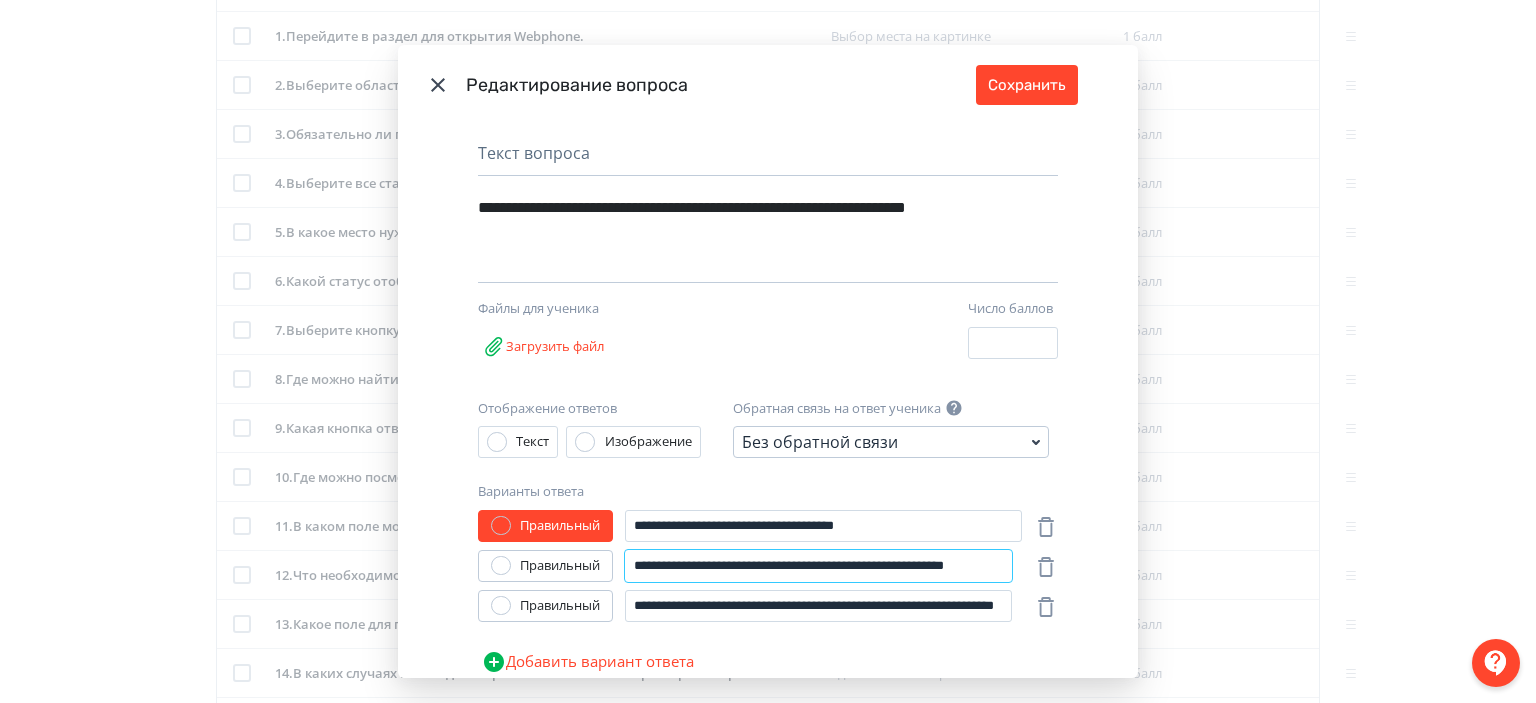 click on "**********" at bounding box center [818, 566] 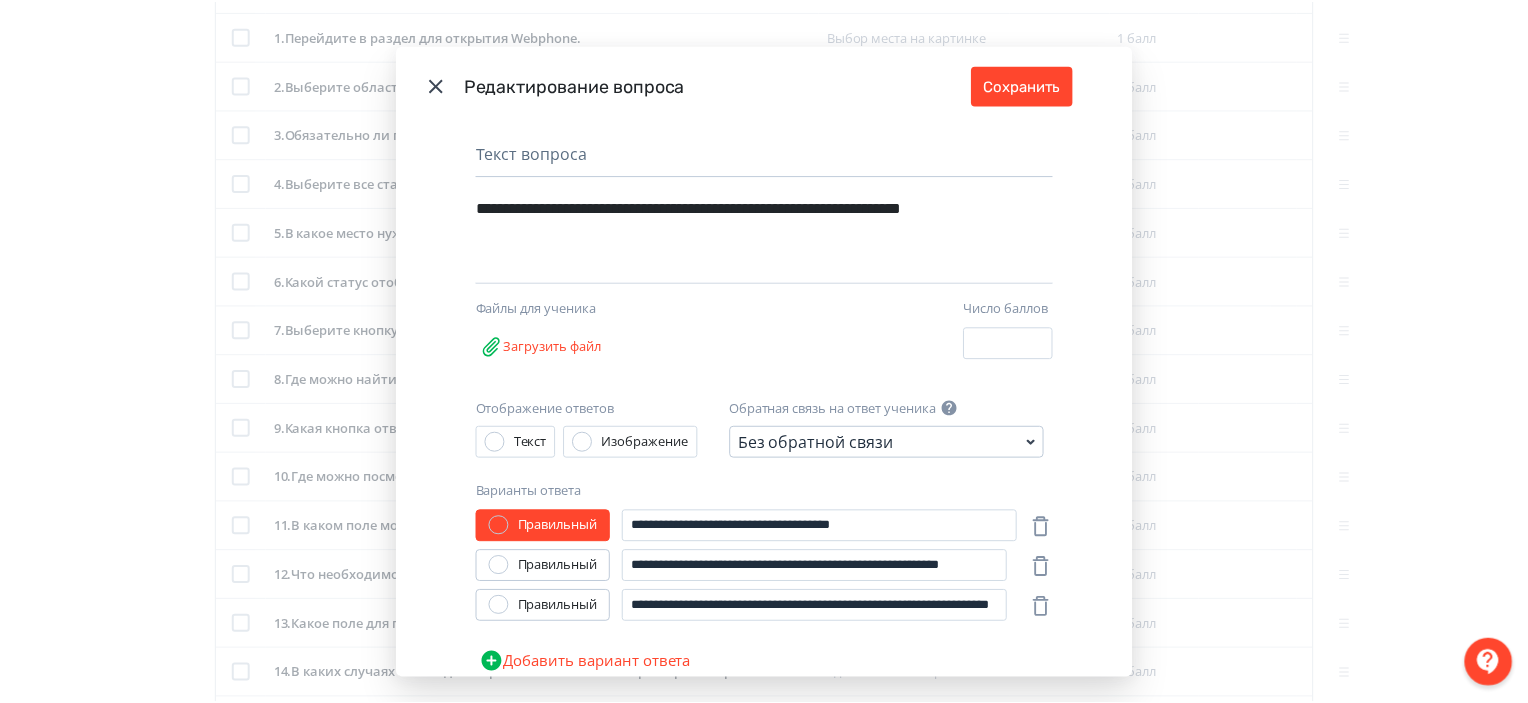 scroll, scrollTop: 0, scrollLeft: 0, axis: both 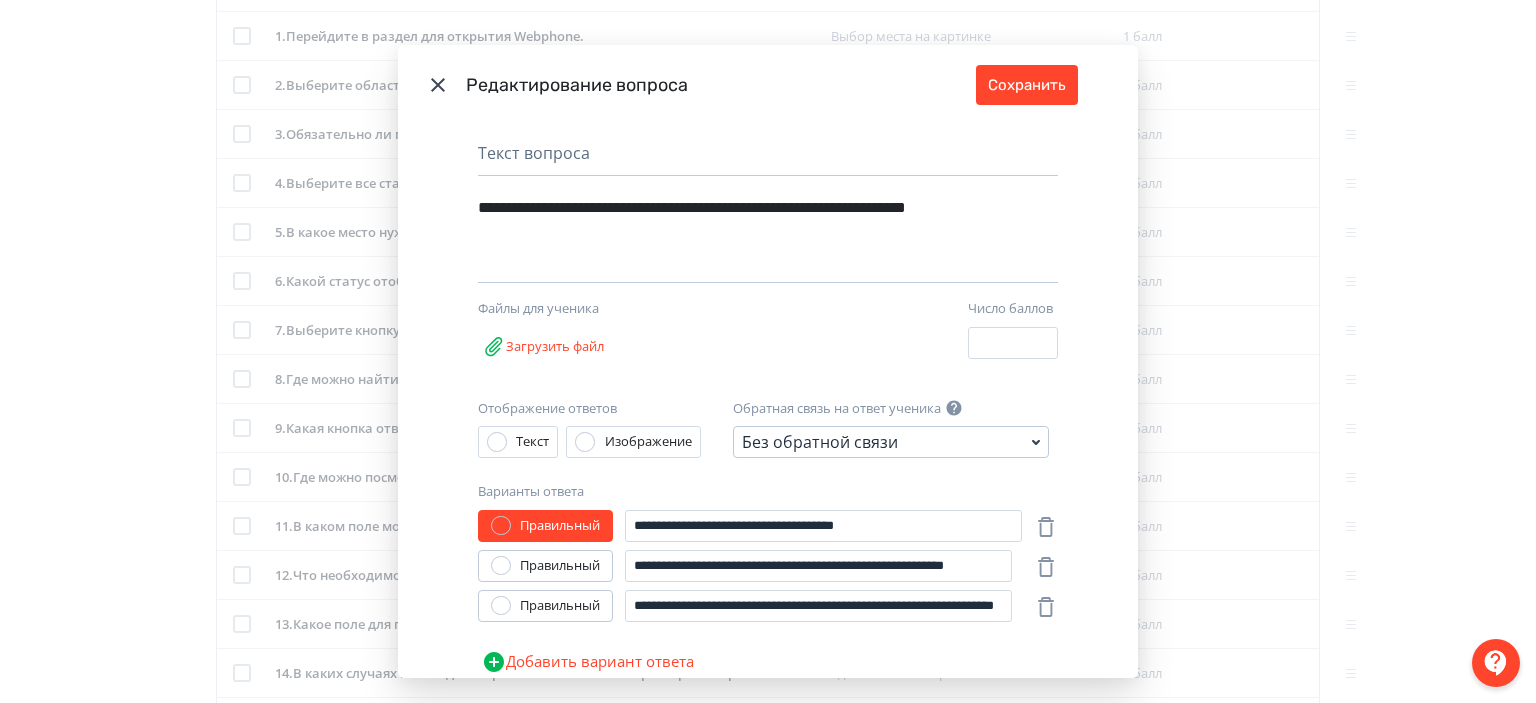 click 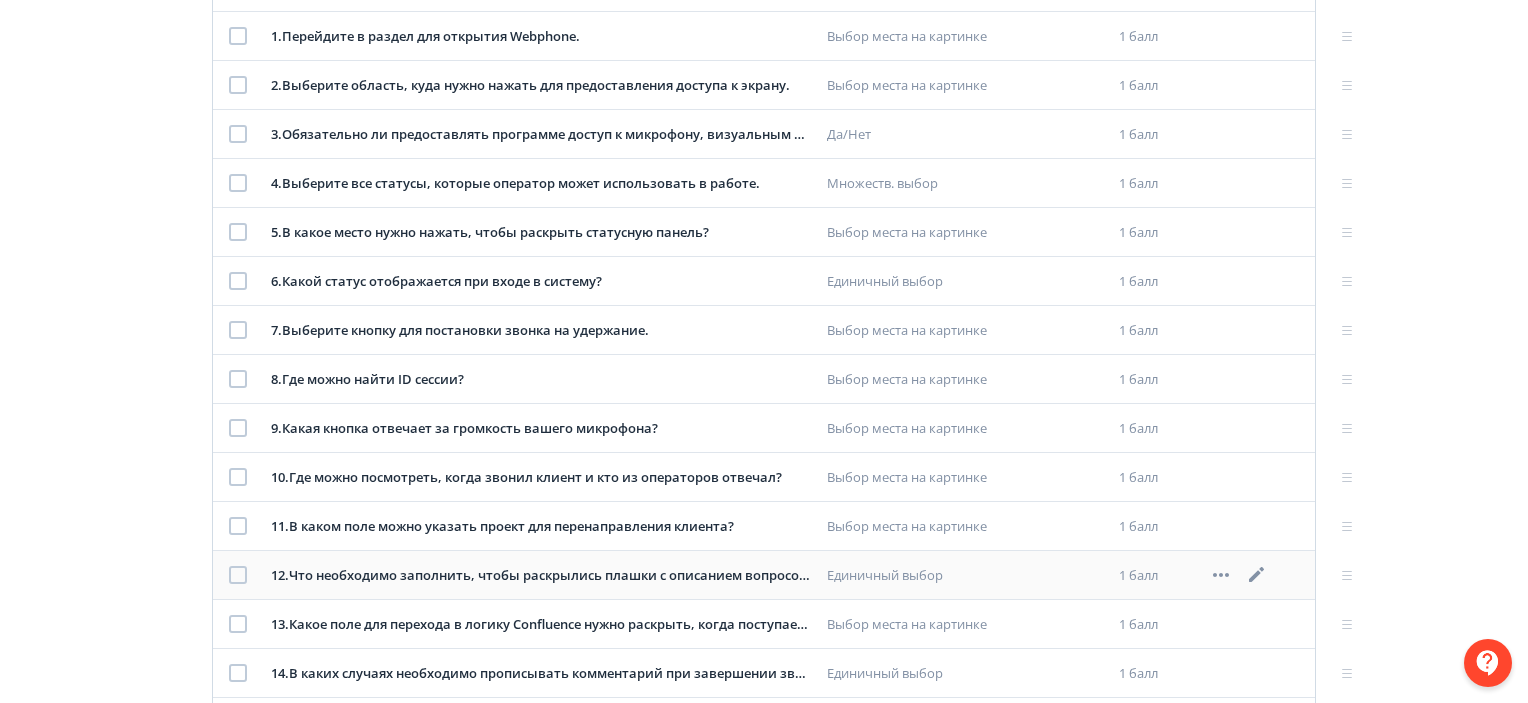 click 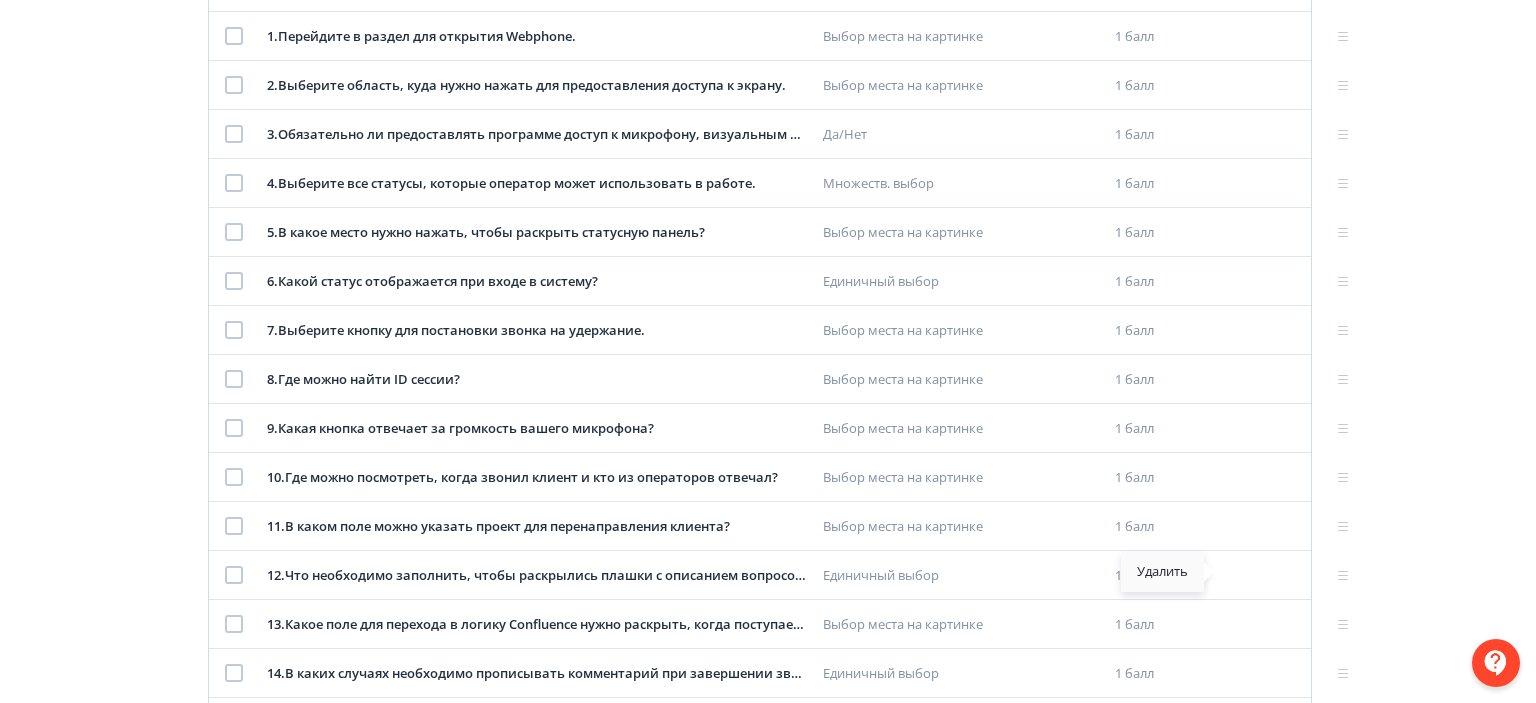 click on "Удалить" at bounding box center (1162, 572) 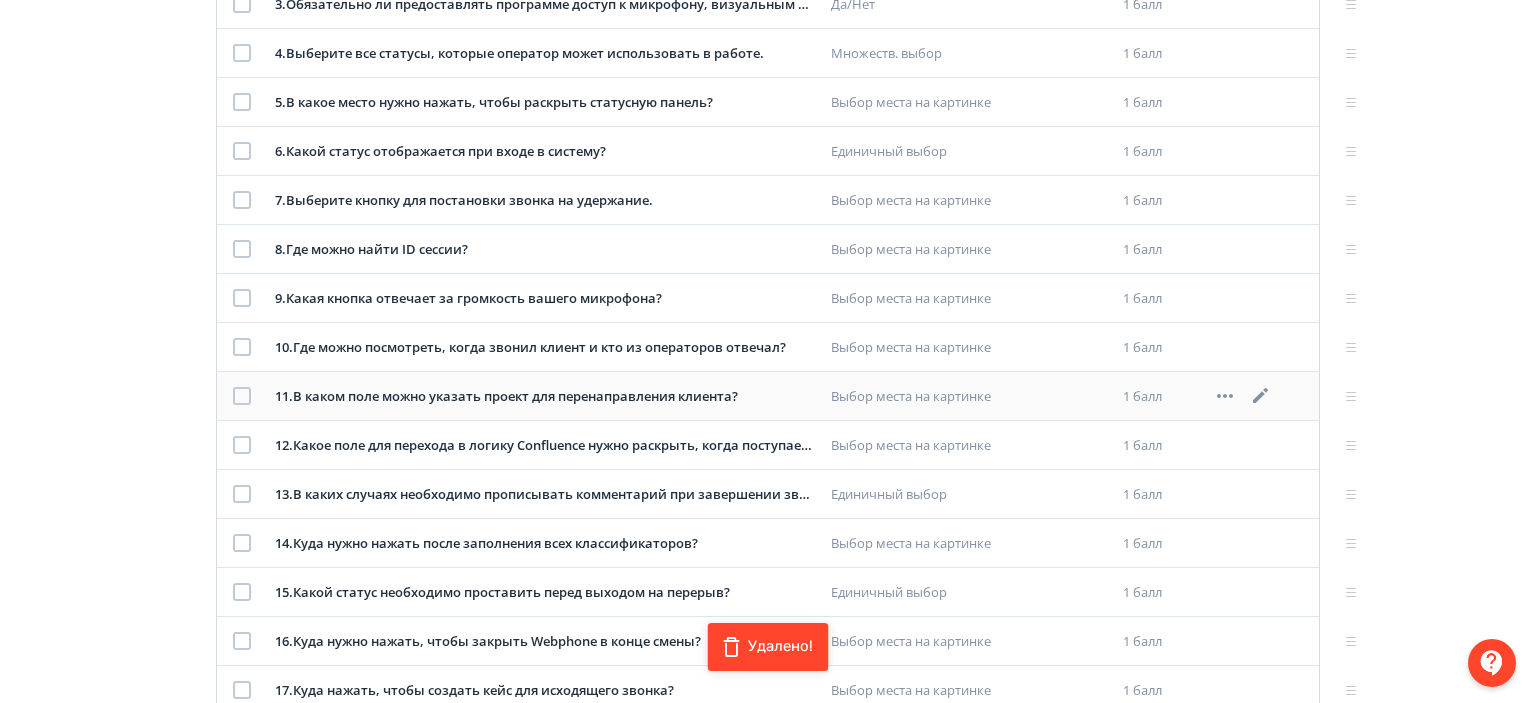 scroll, scrollTop: 514, scrollLeft: 0, axis: vertical 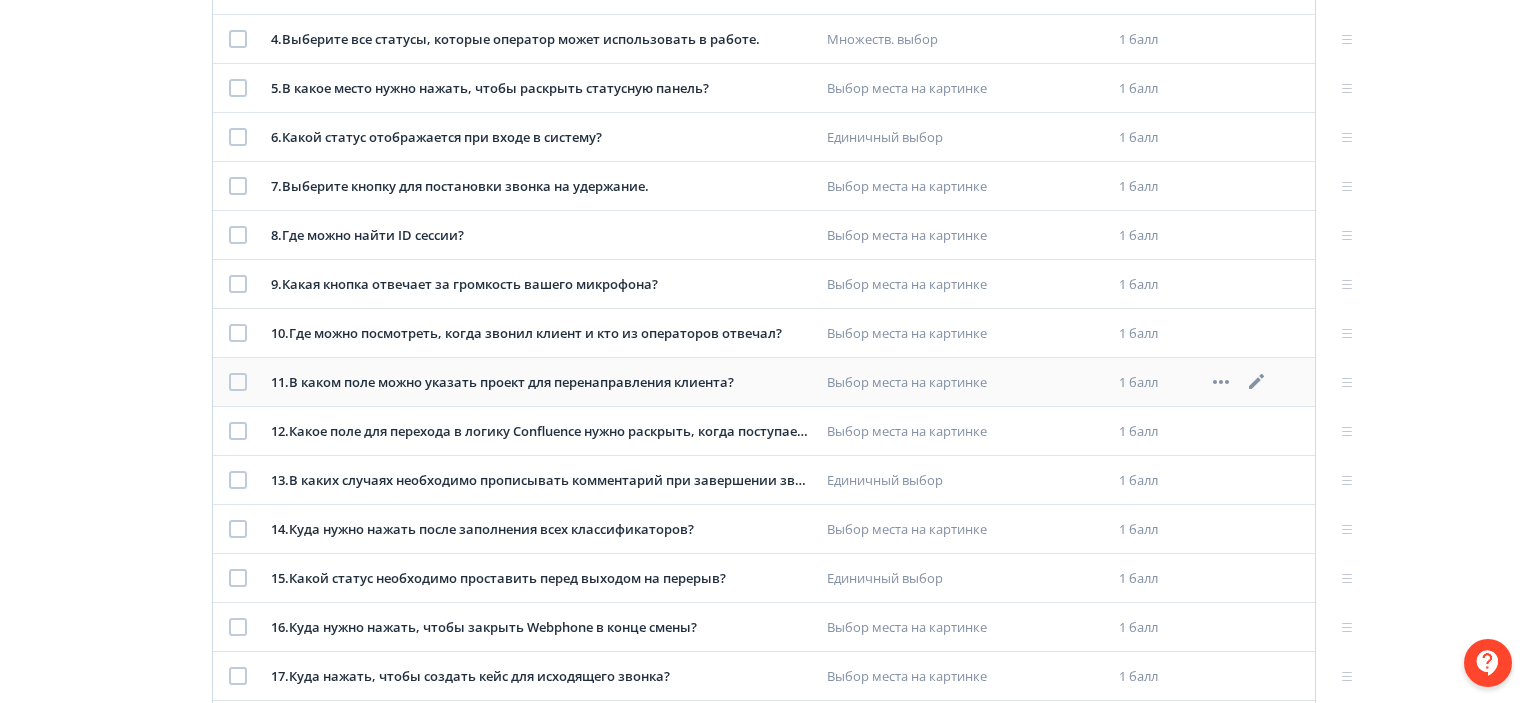 click 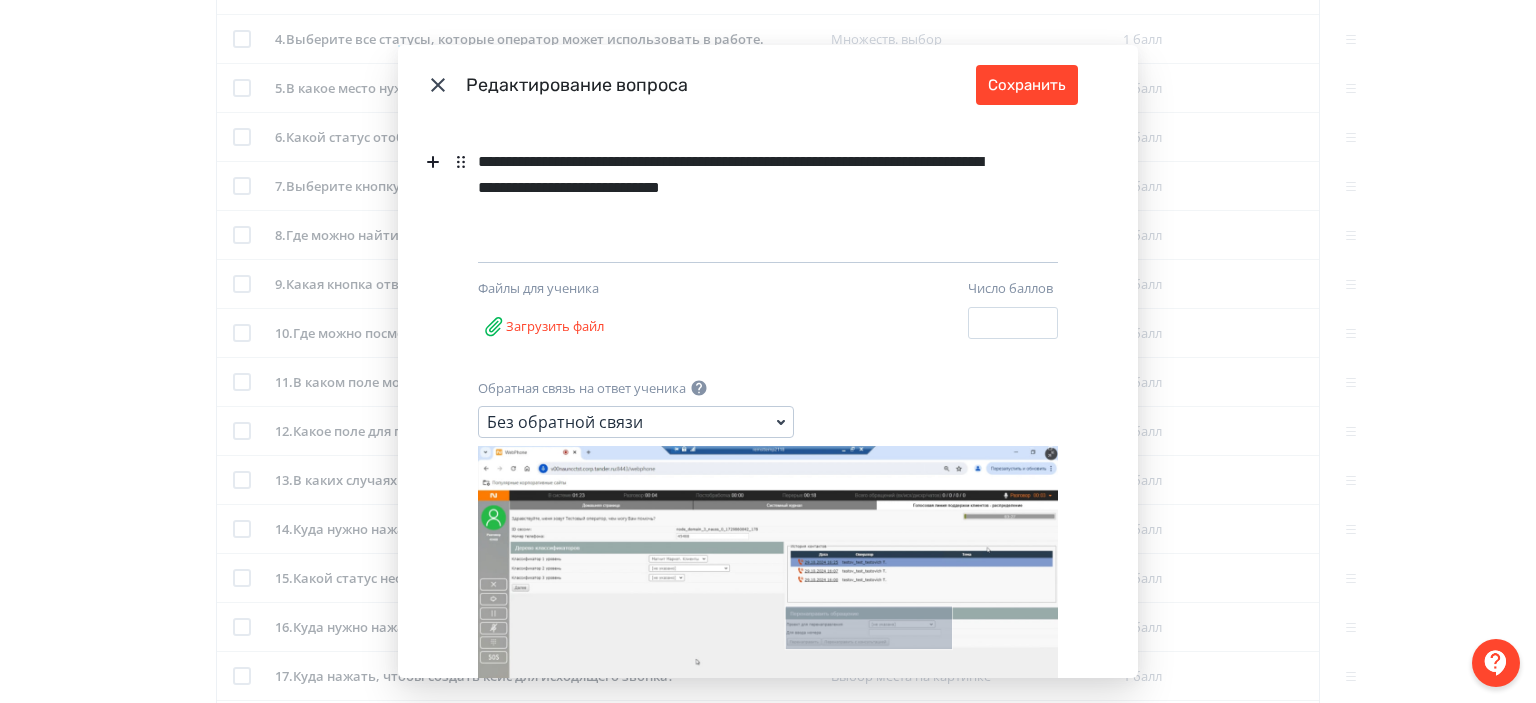 scroll, scrollTop: 242, scrollLeft: 0, axis: vertical 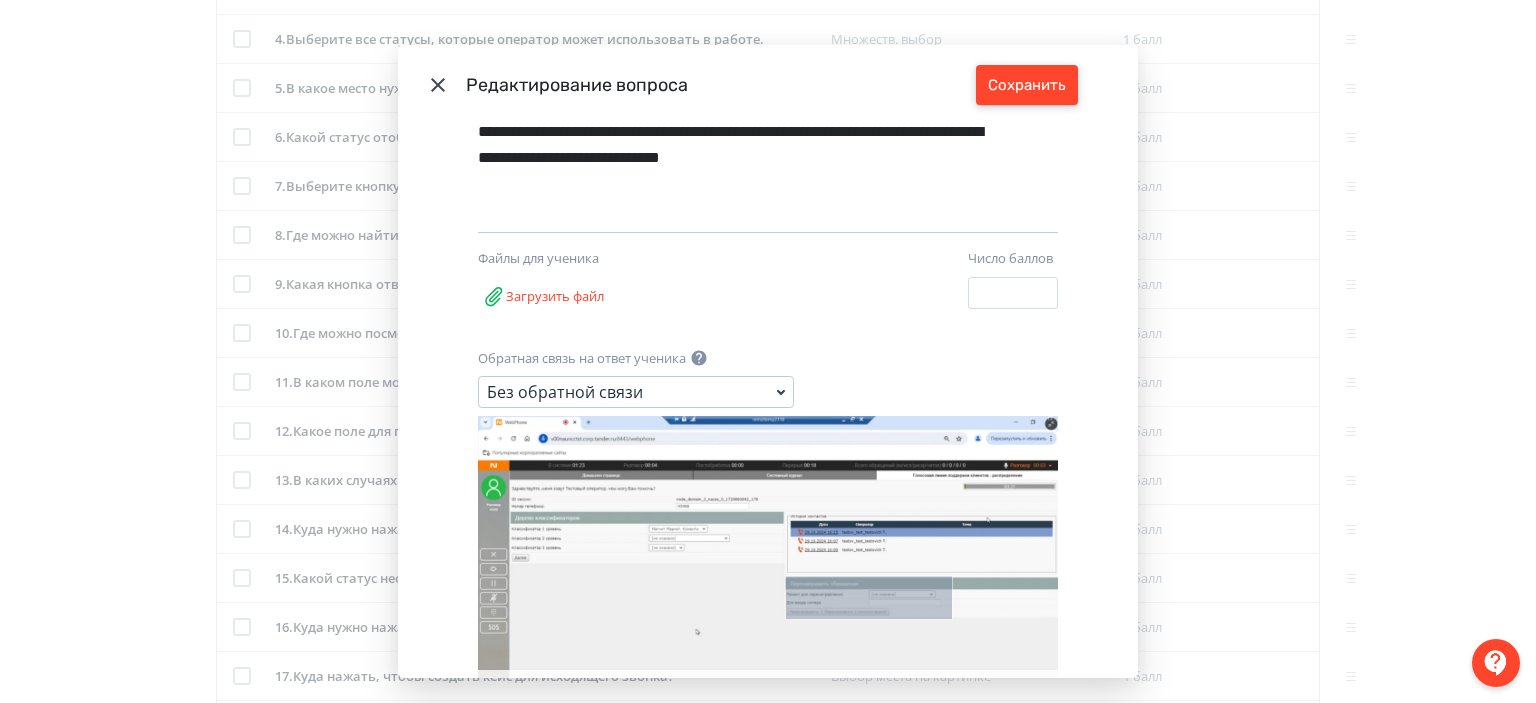 click on "Сохранить" at bounding box center (1027, 85) 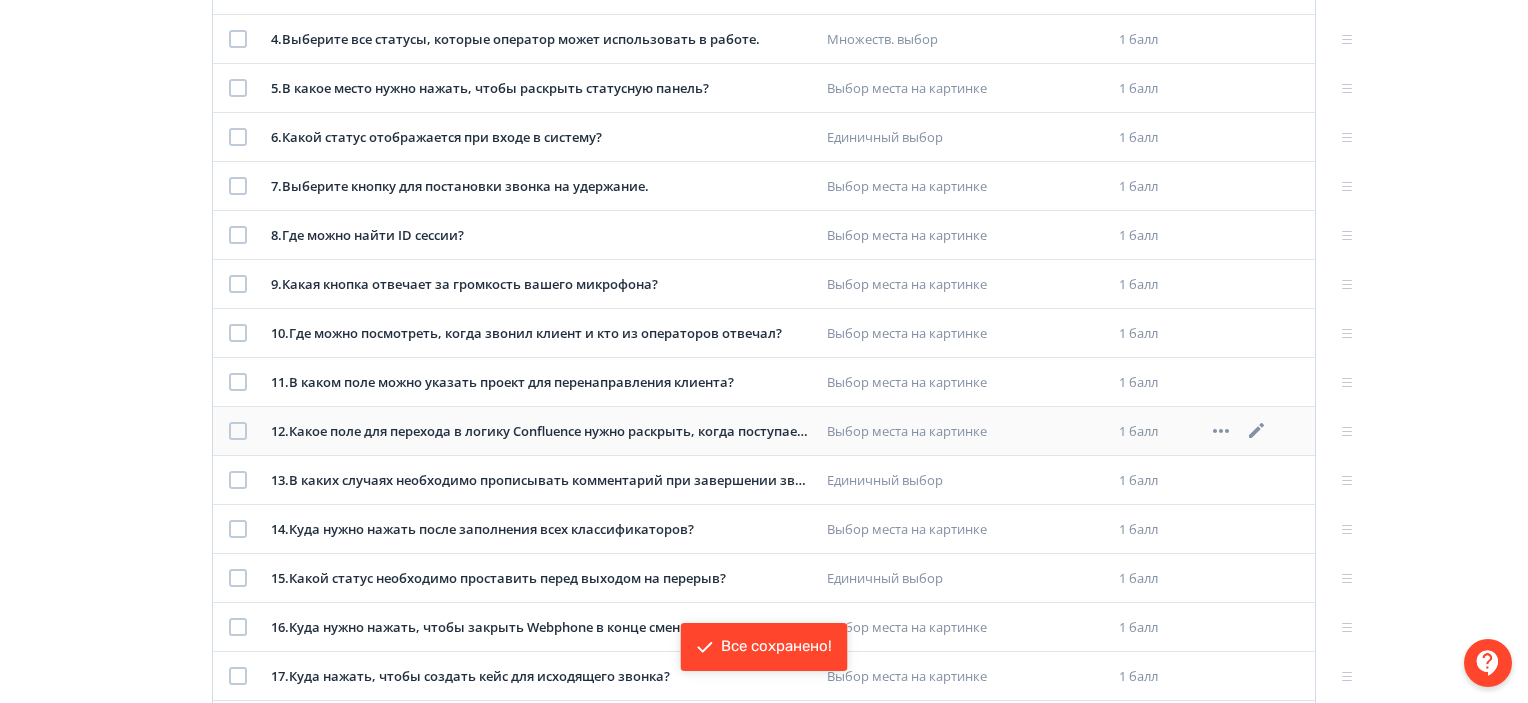 click 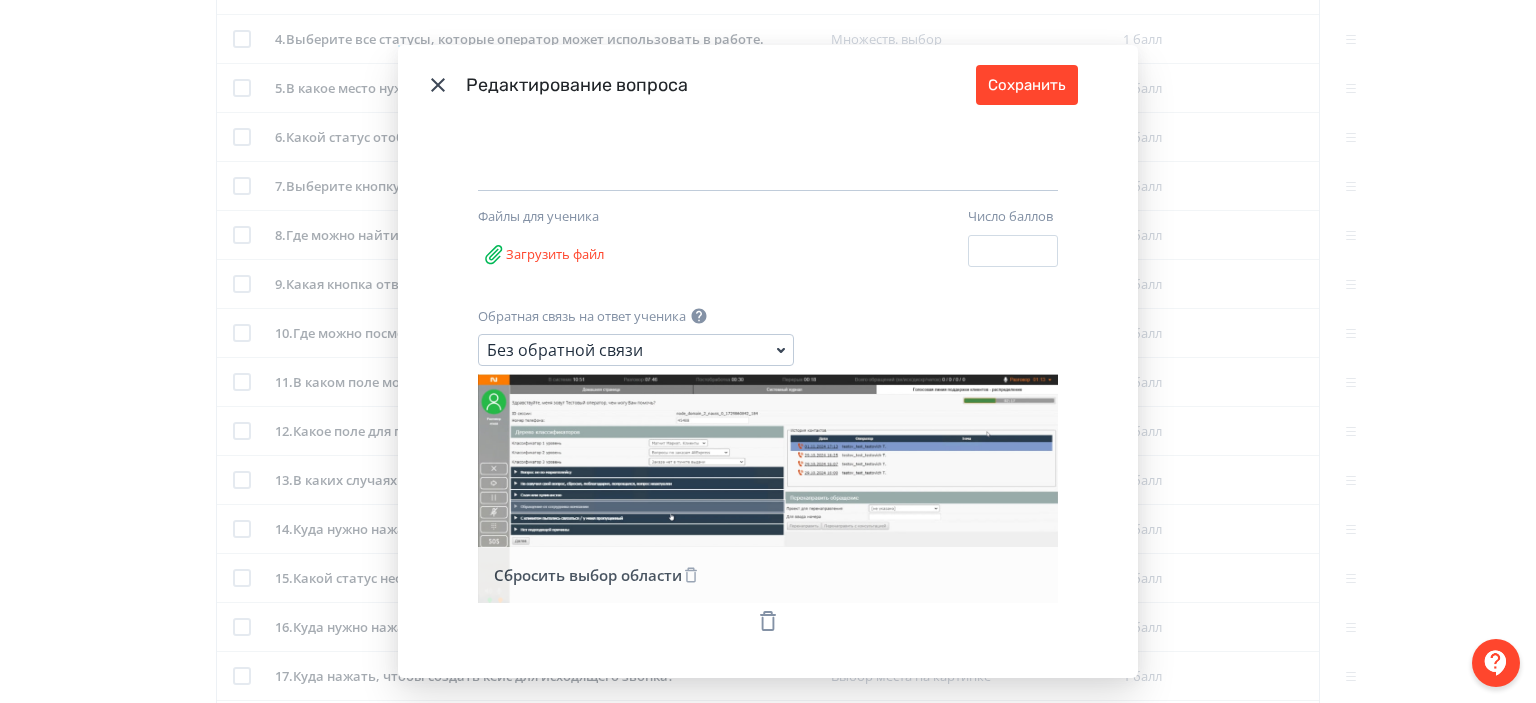 scroll, scrollTop: 287, scrollLeft: 0, axis: vertical 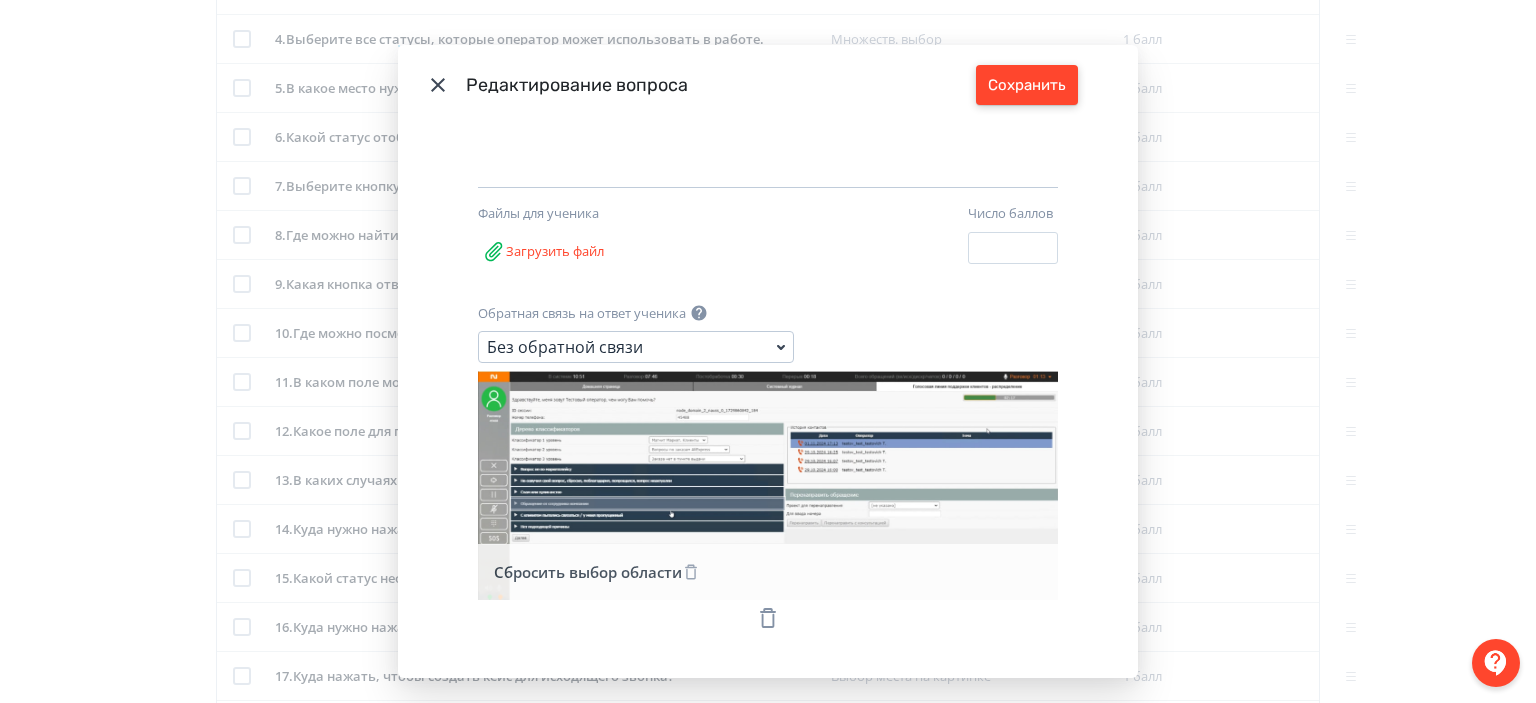 click on "Сохранить" at bounding box center (1027, 85) 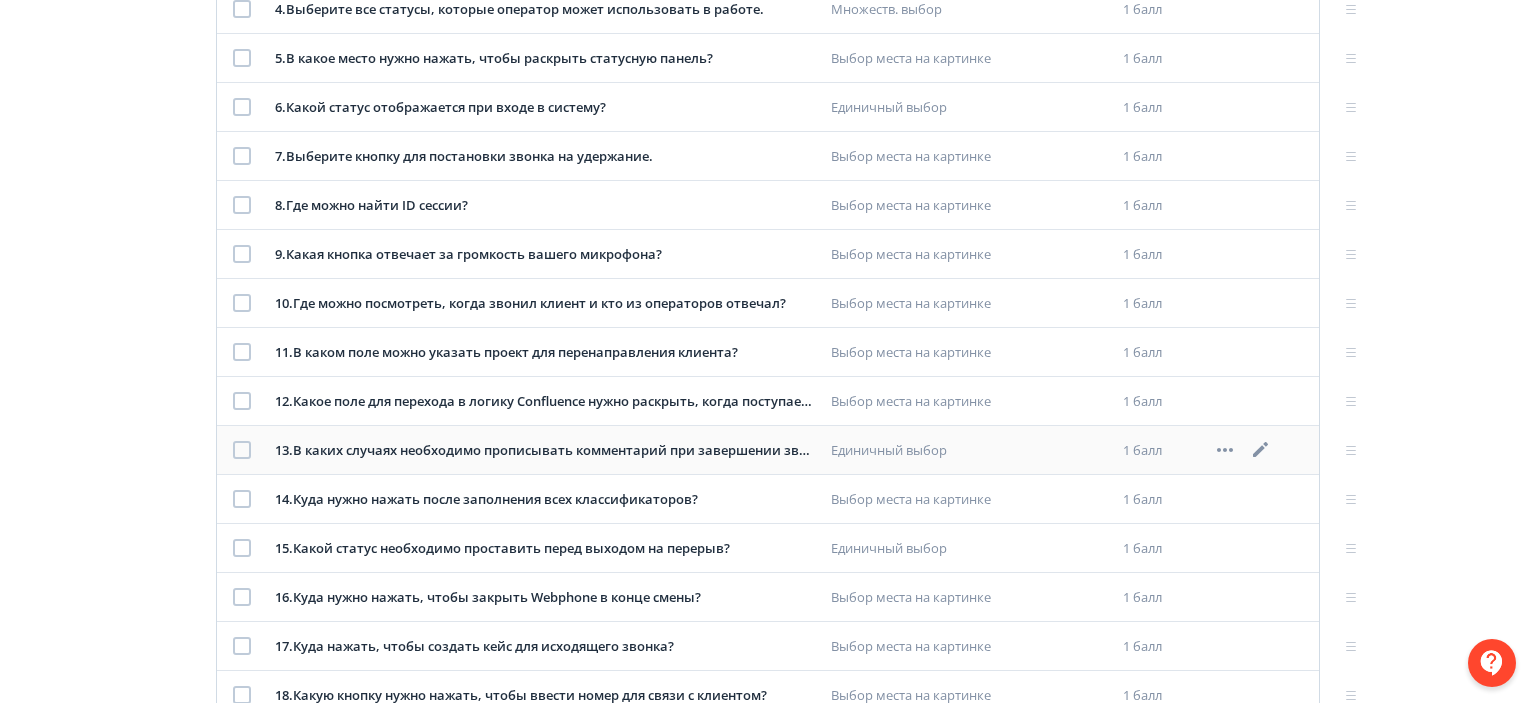 scroll, scrollTop: 546, scrollLeft: 0, axis: vertical 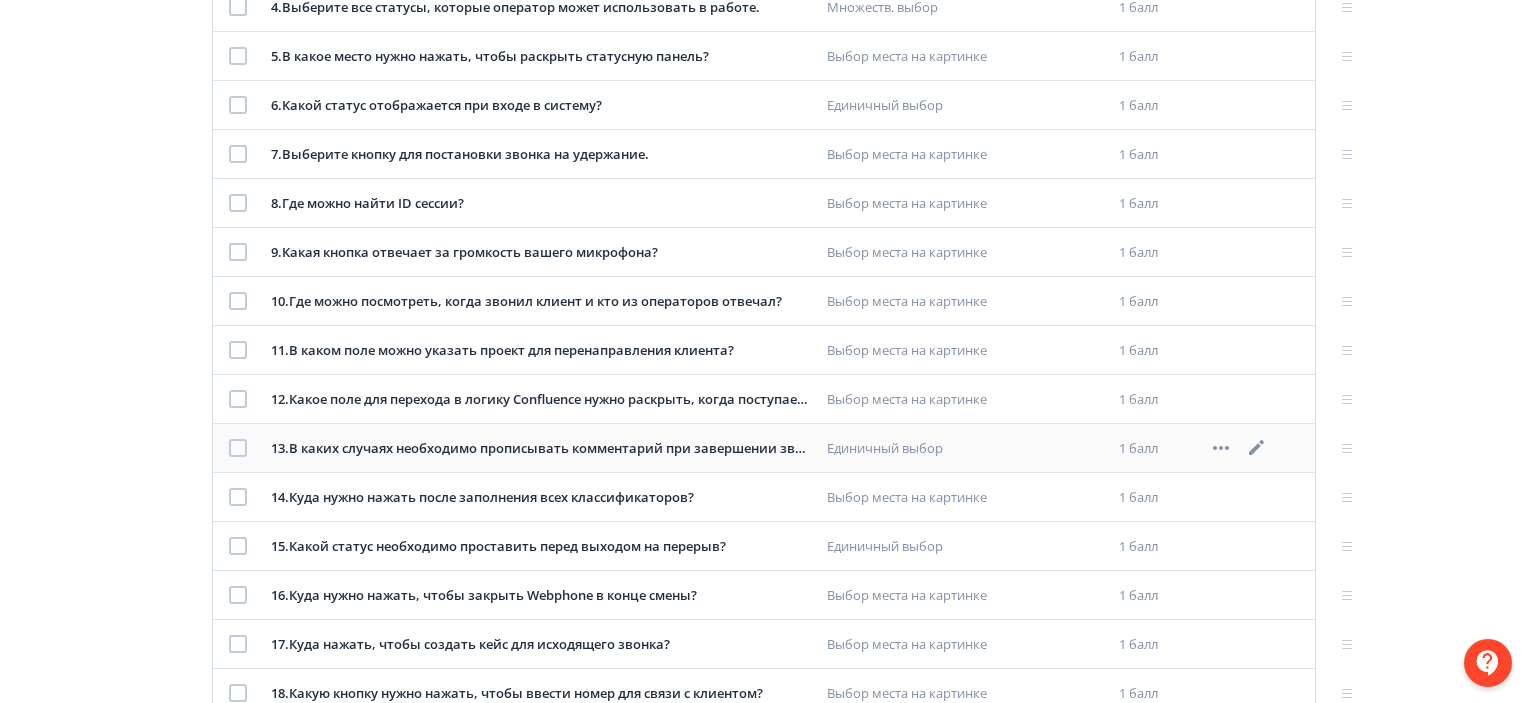 click 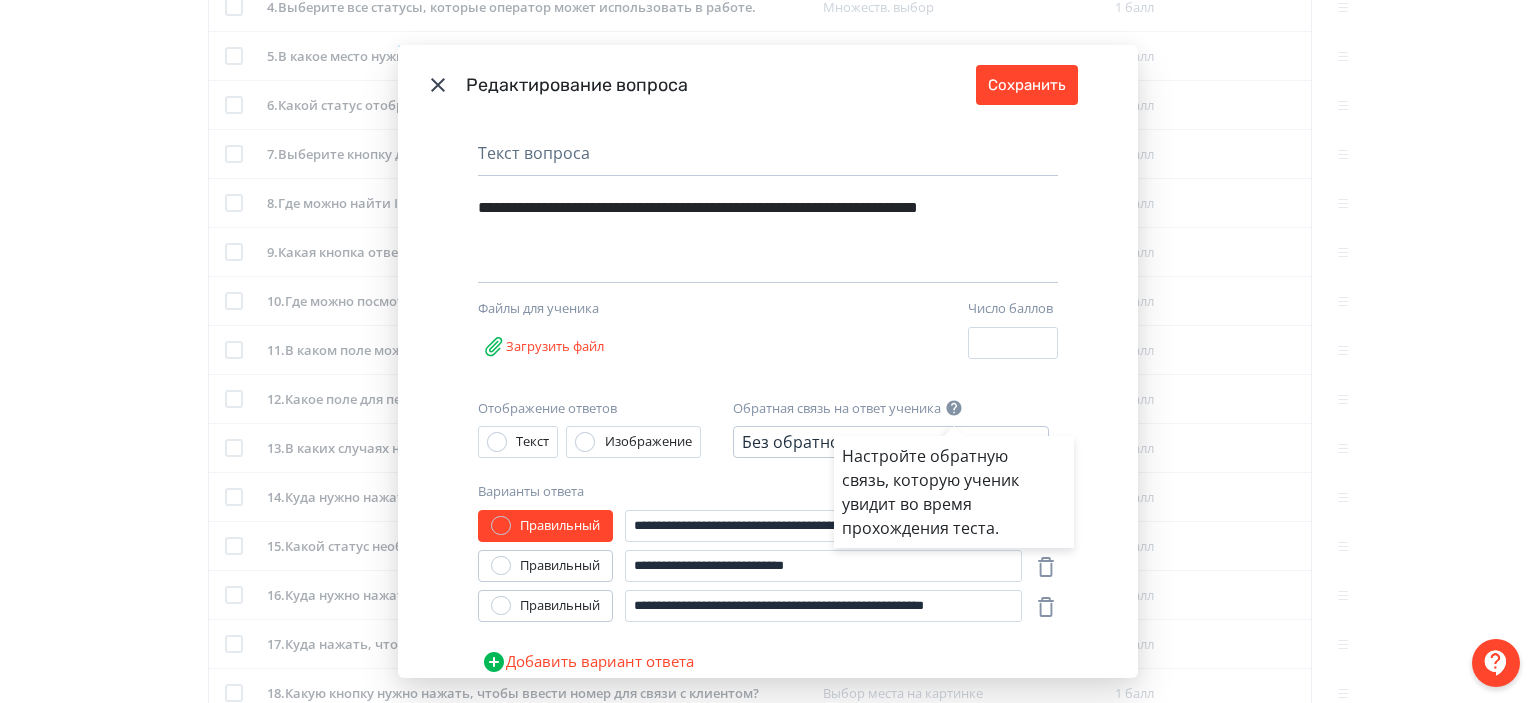 click on "Настройте обратную связь, которую ученик увидит во время прохождения теста." at bounding box center (768, 351) 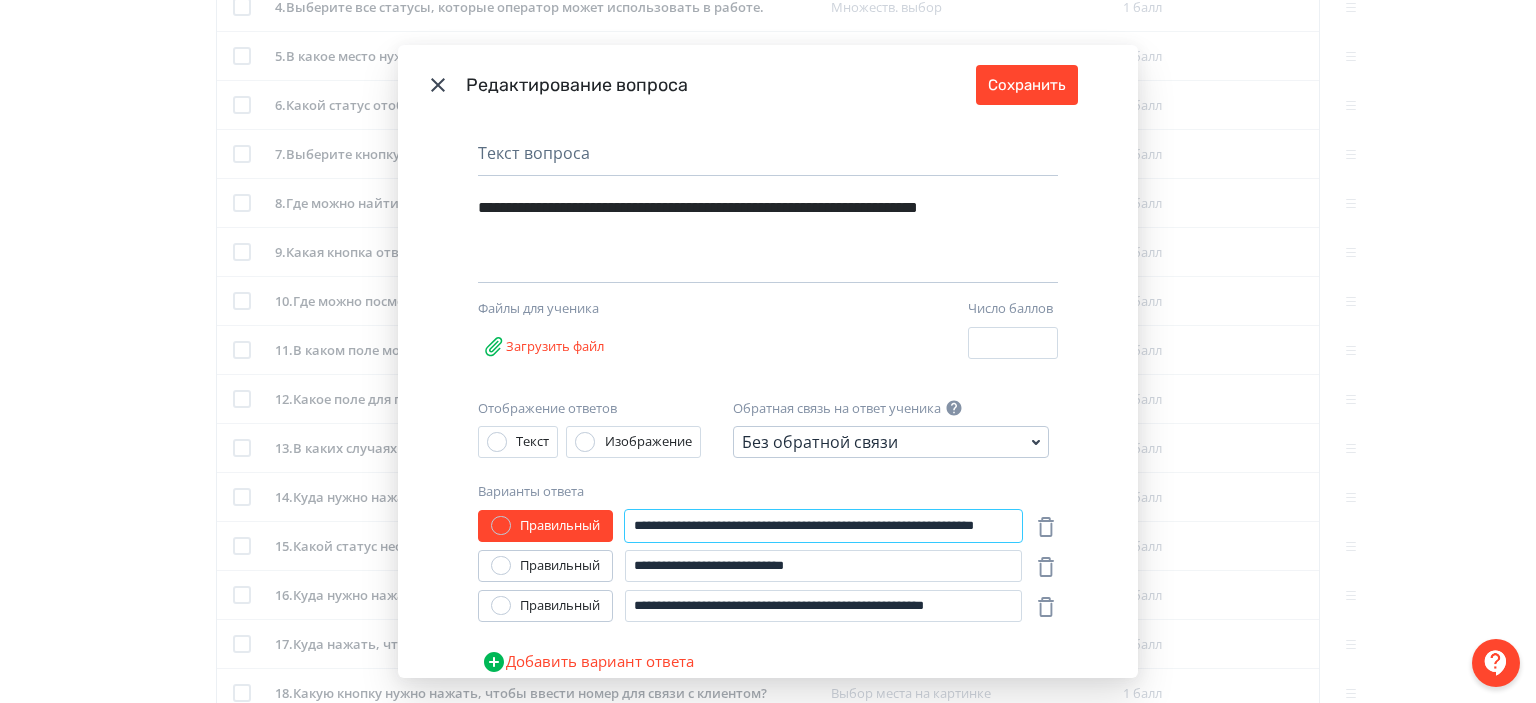 scroll, scrollTop: 0, scrollLeft: 110, axis: horizontal 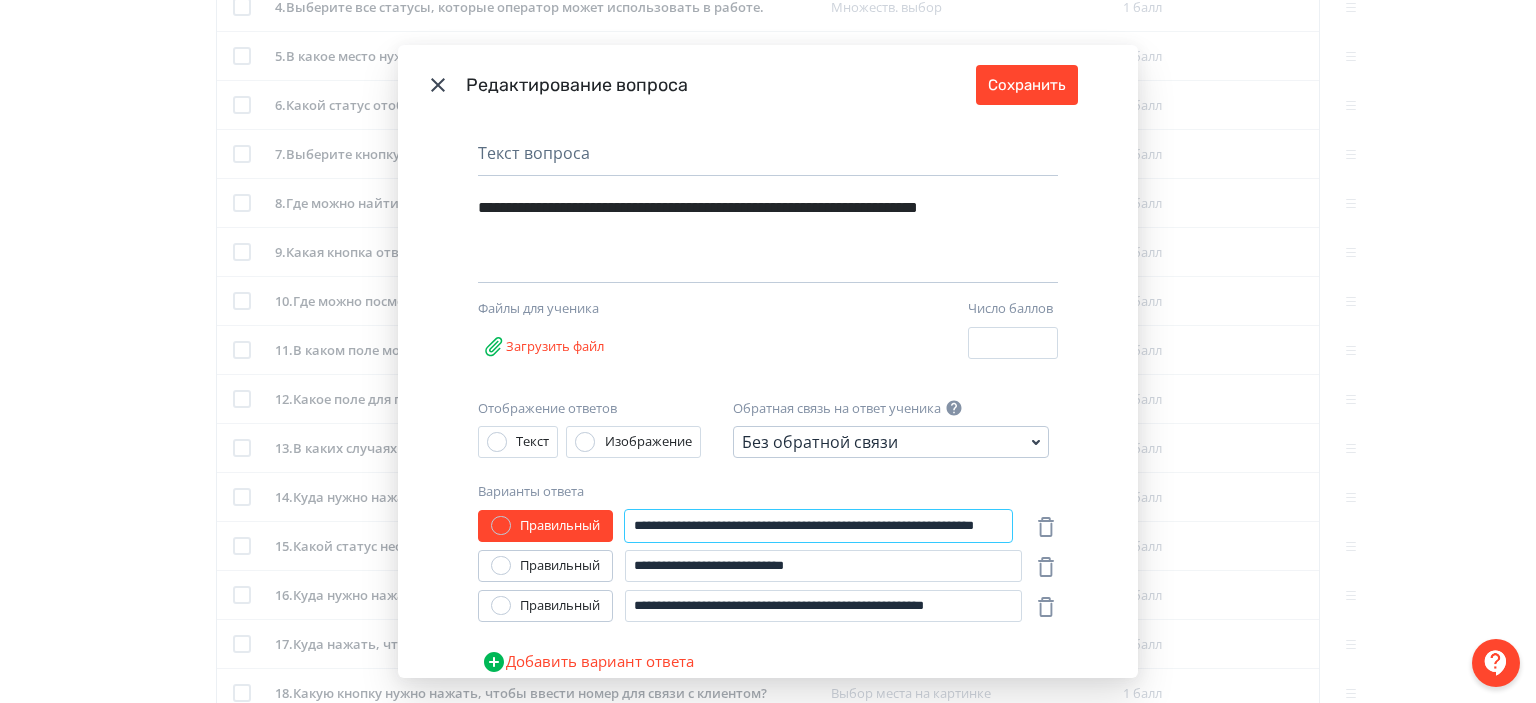 drag, startPoint x: 908, startPoint y: 517, endPoint x: 1011, endPoint y: 515, distance: 103.01942 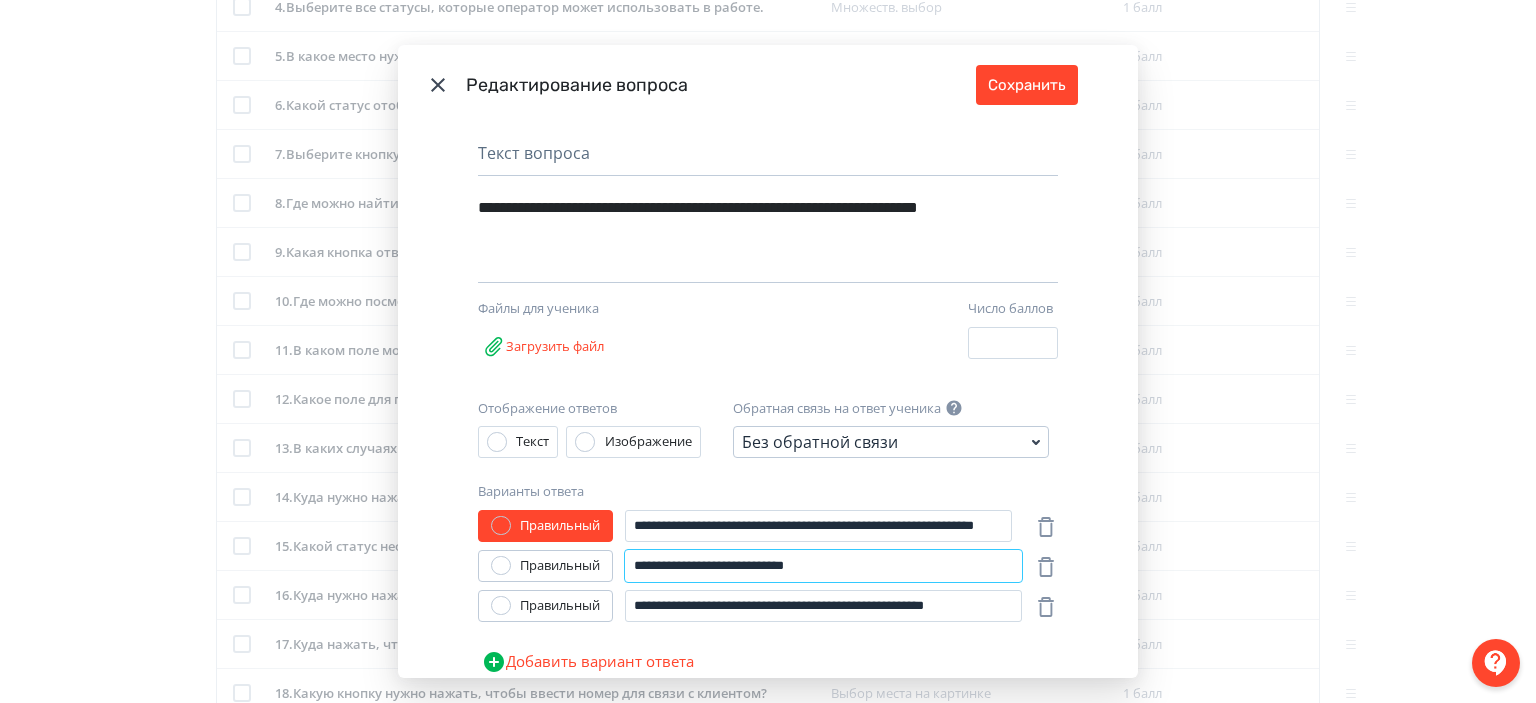 scroll, scrollTop: 0, scrollLeft: 0, axis: both 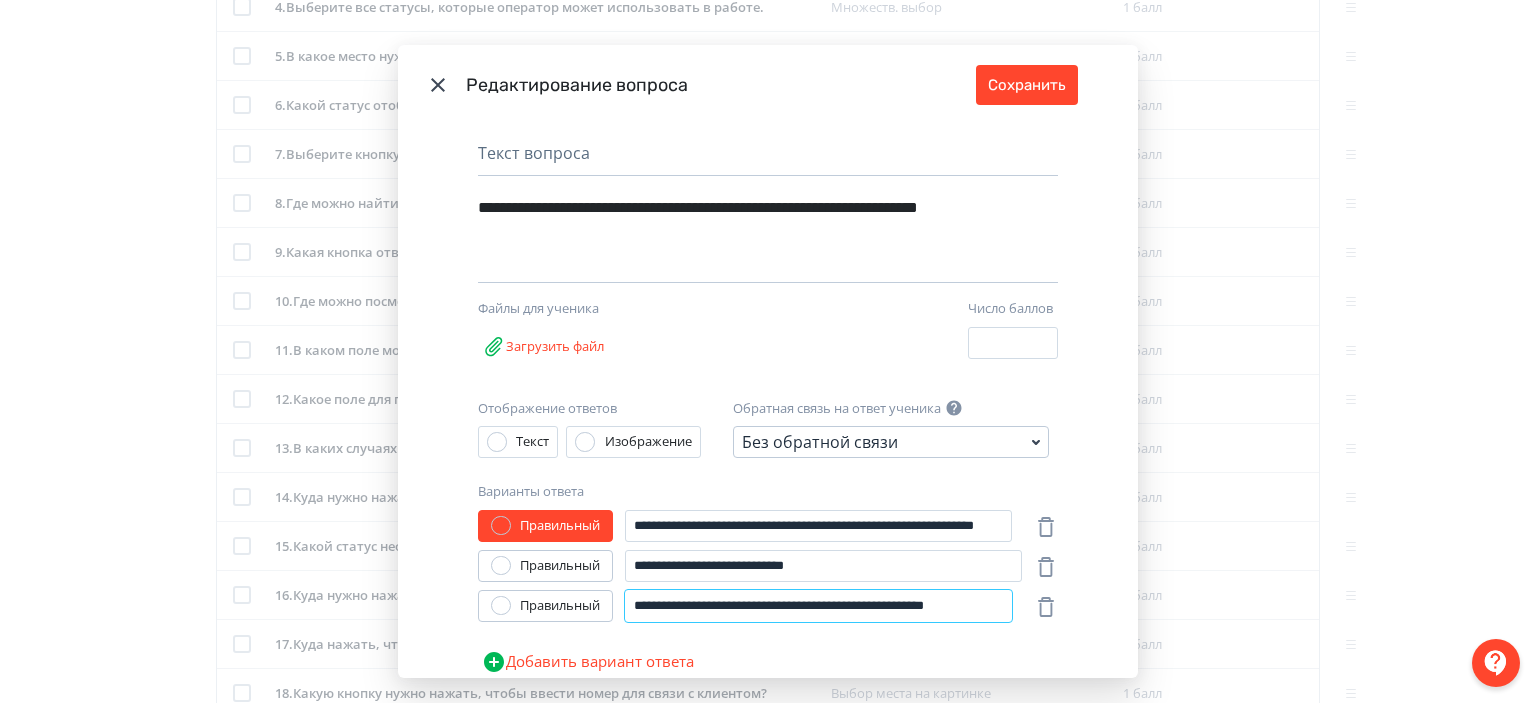 drag, startPoint x: 821, startPoint y: 603, endPoint x: 1015, endPoint y: 614, distance: 194.3116 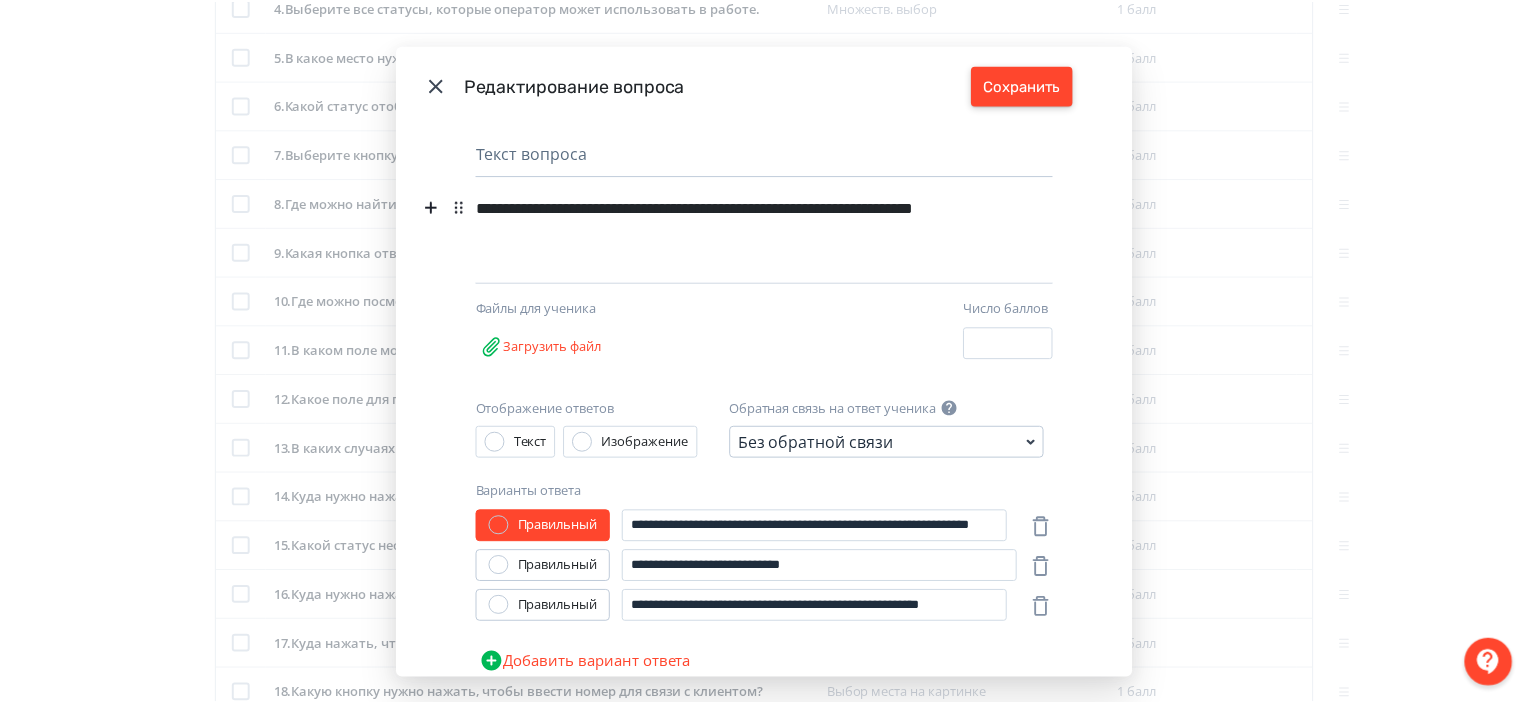 scroll, scrollTop: 0, scrollLeft: 0, axis: both 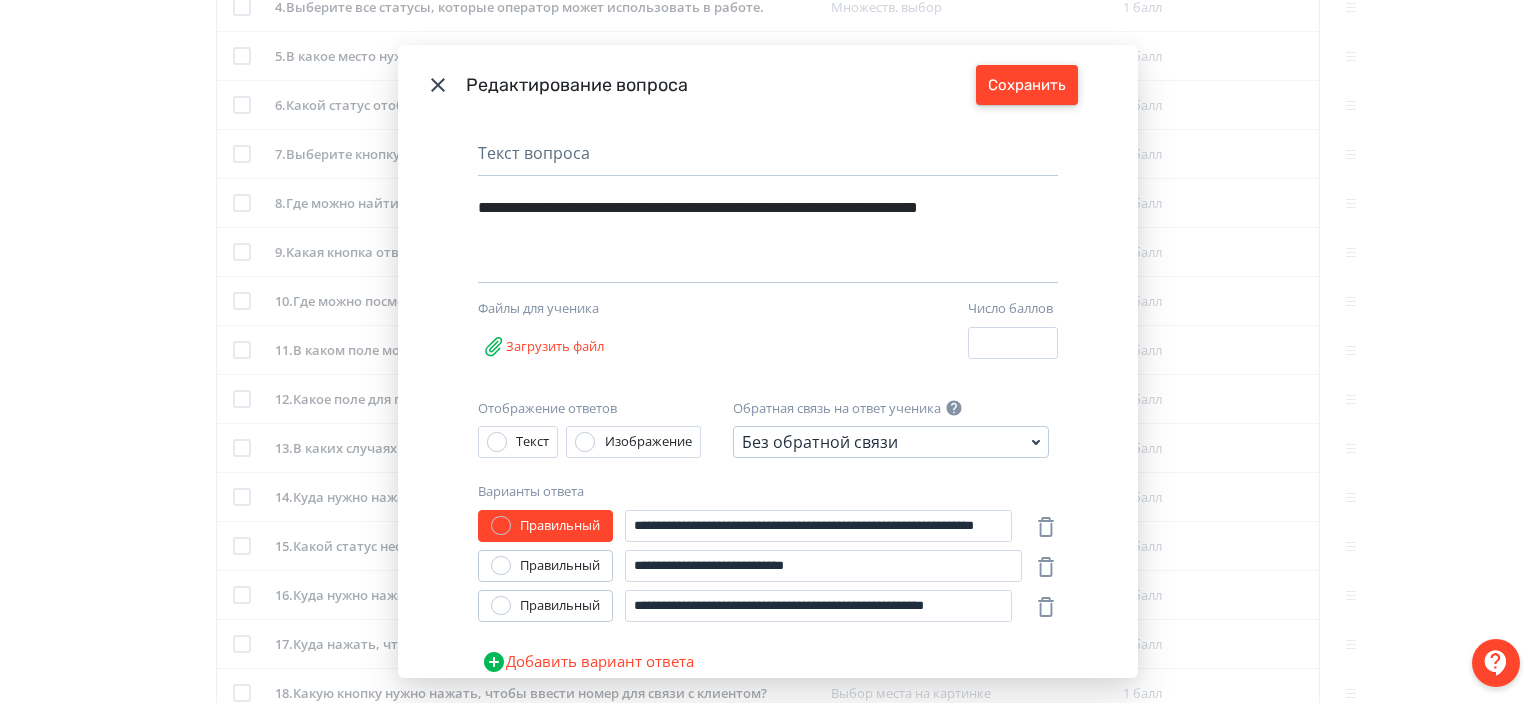 click on "Сохранить" at bounding box center [1027, 85] 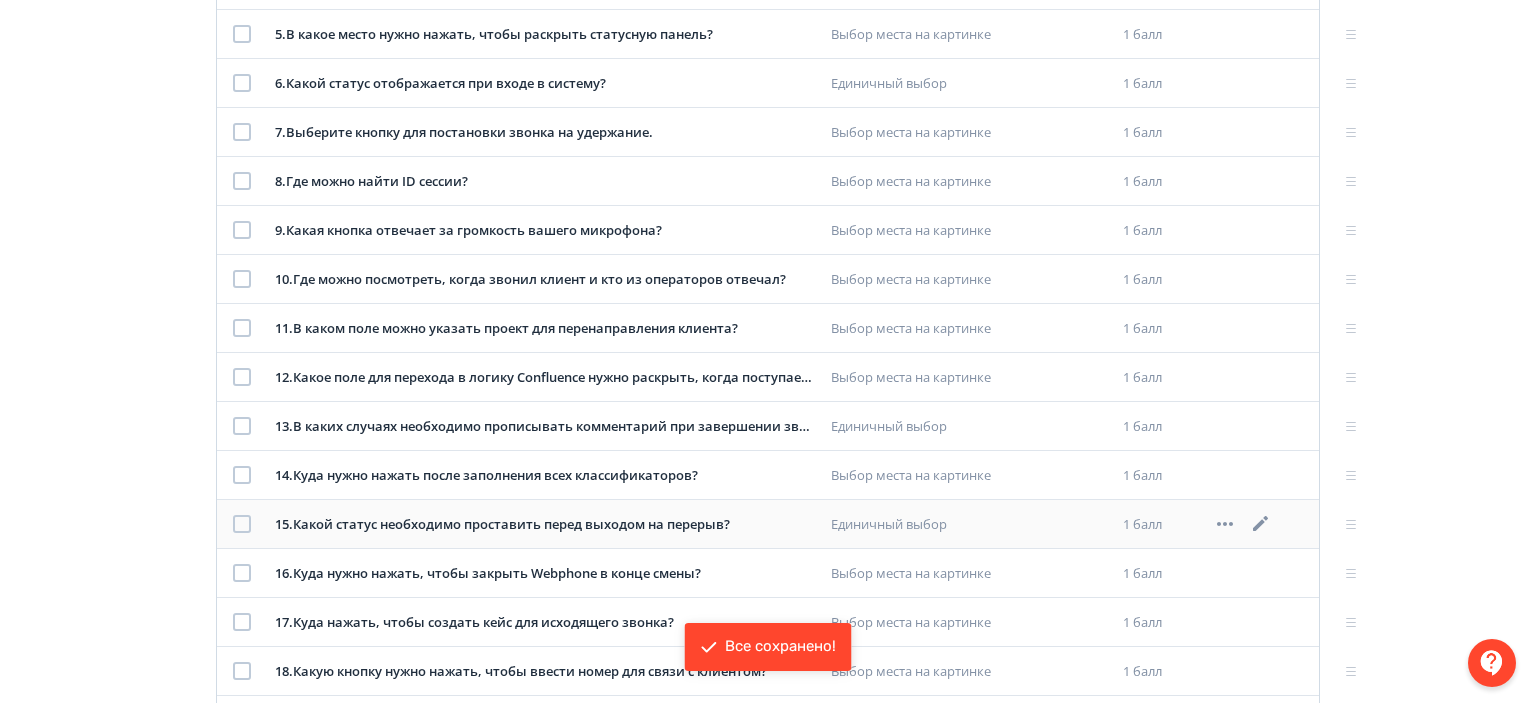 scroll, scrollTop: 568, scrollLeft: 0, axis: vertical 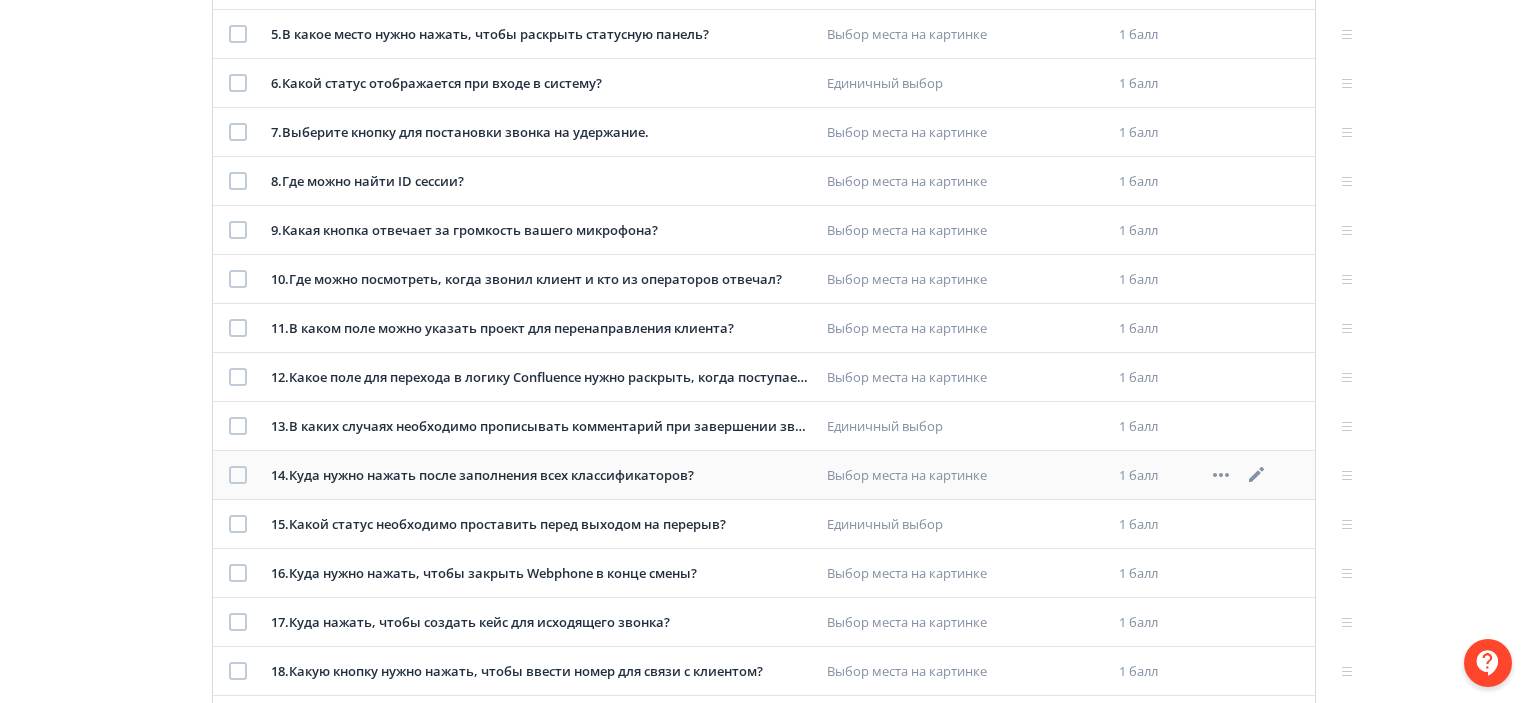 click 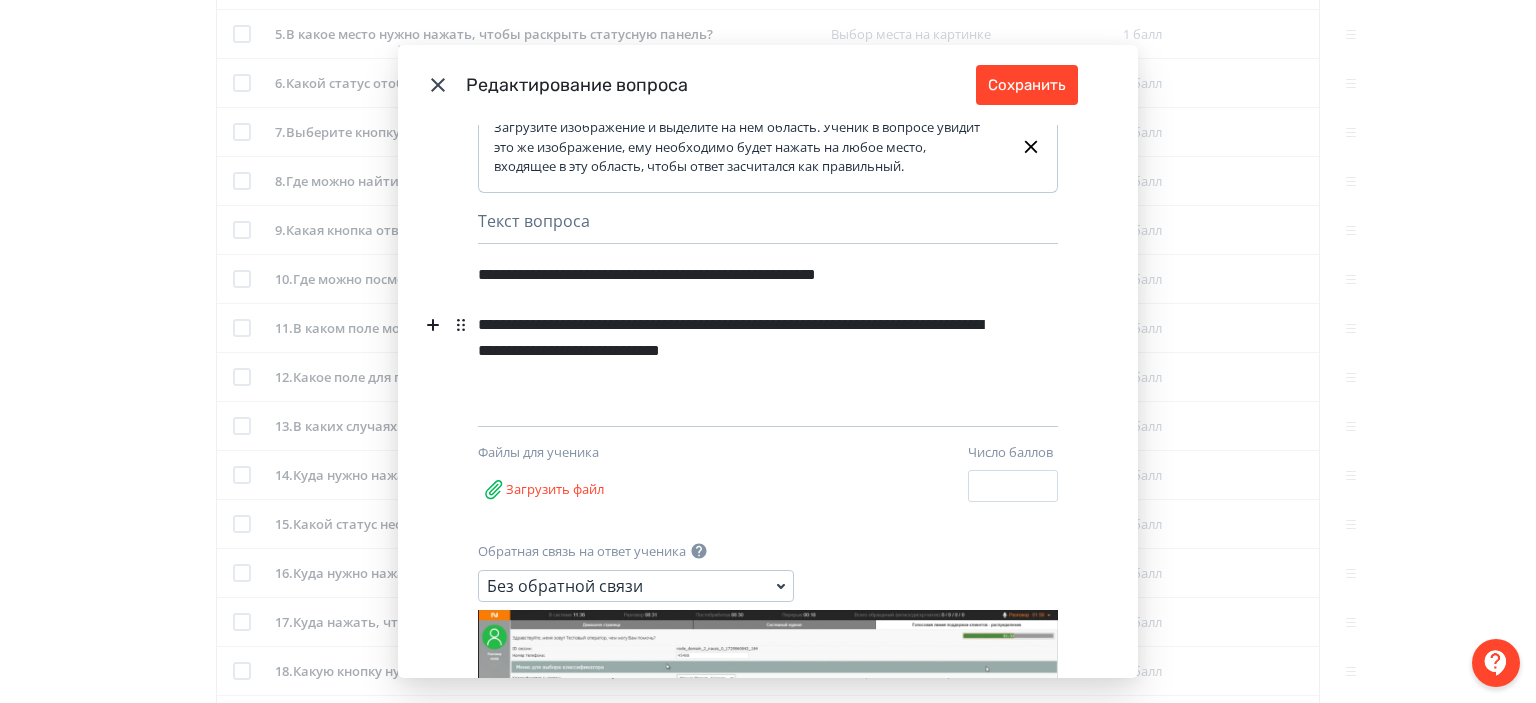 scroll, scrollTop: 24, scrollLeft: 0, axis: vertical 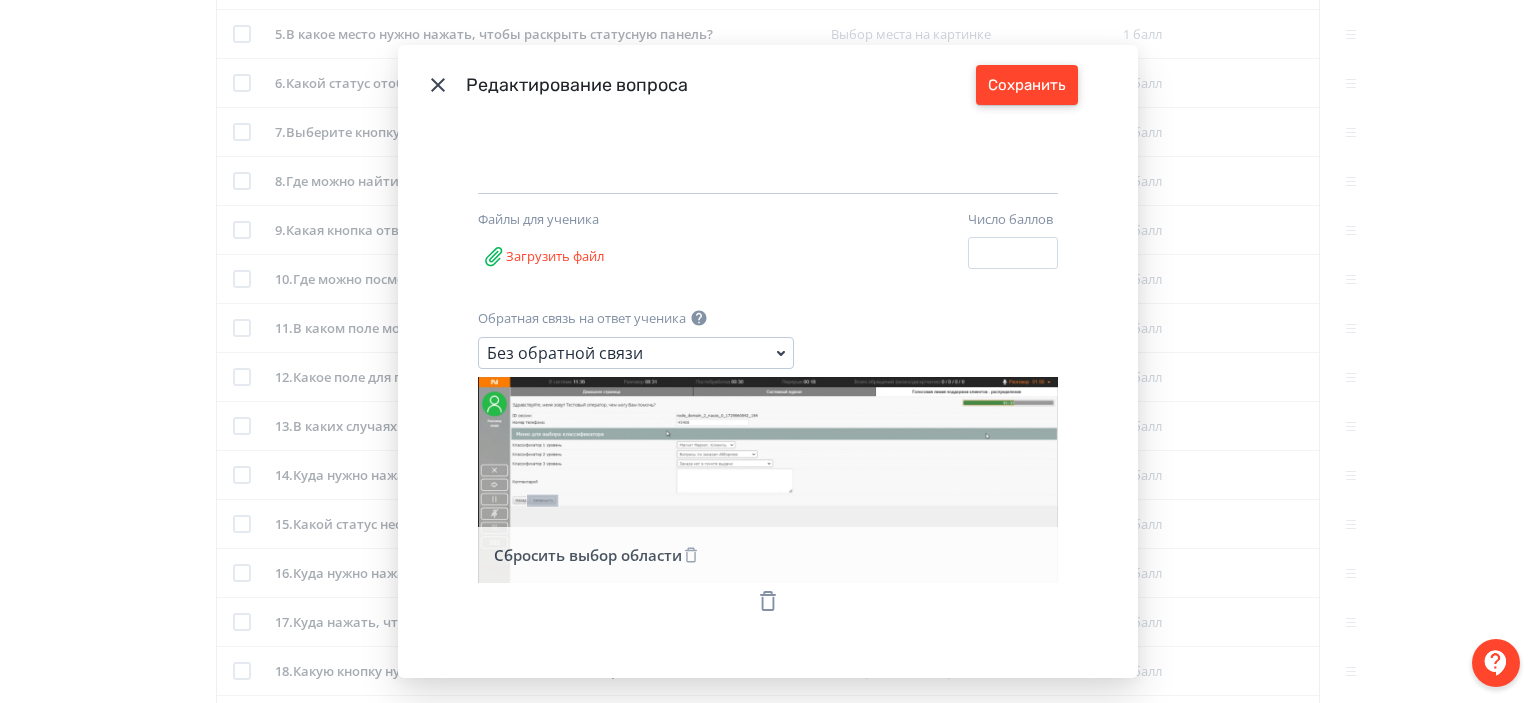 click on "Сохранить" at bounding box center [1027, 85] 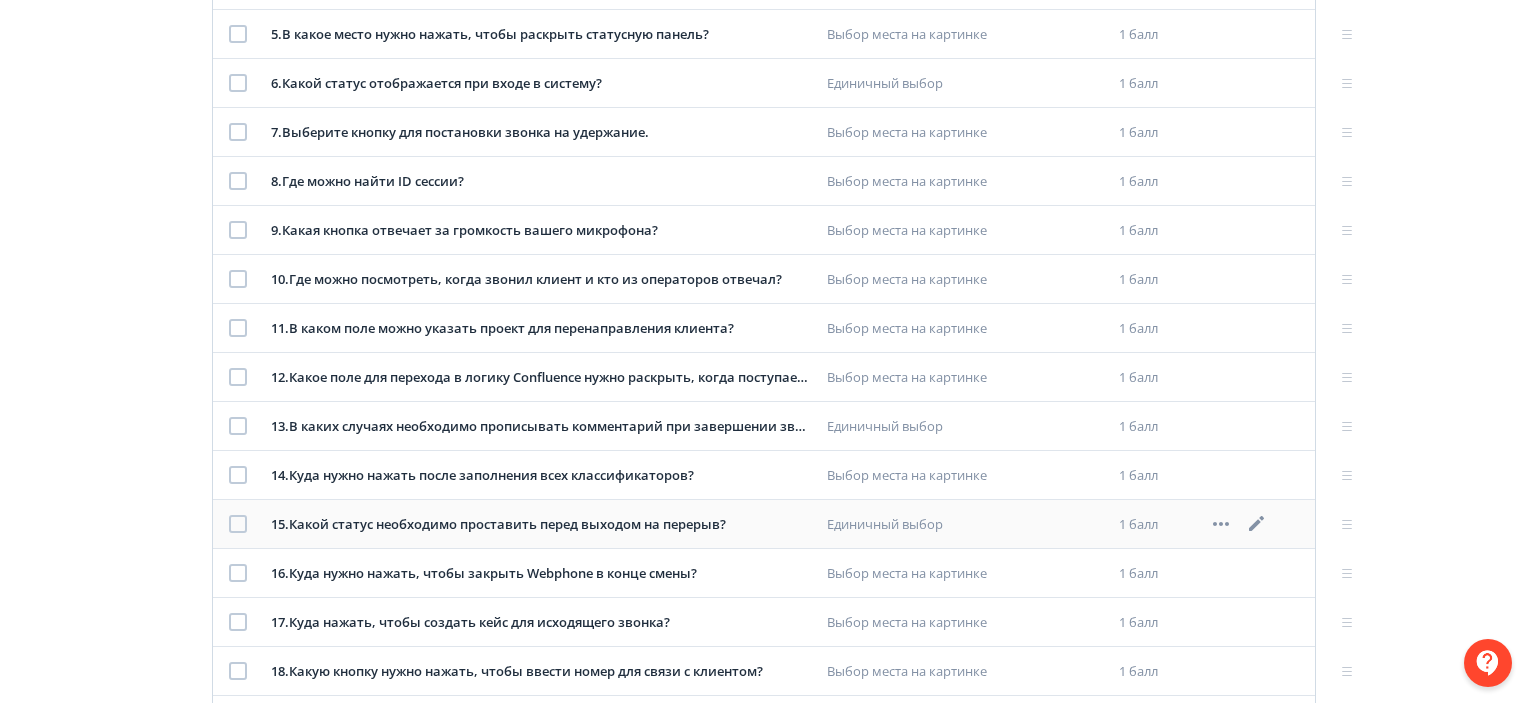 click 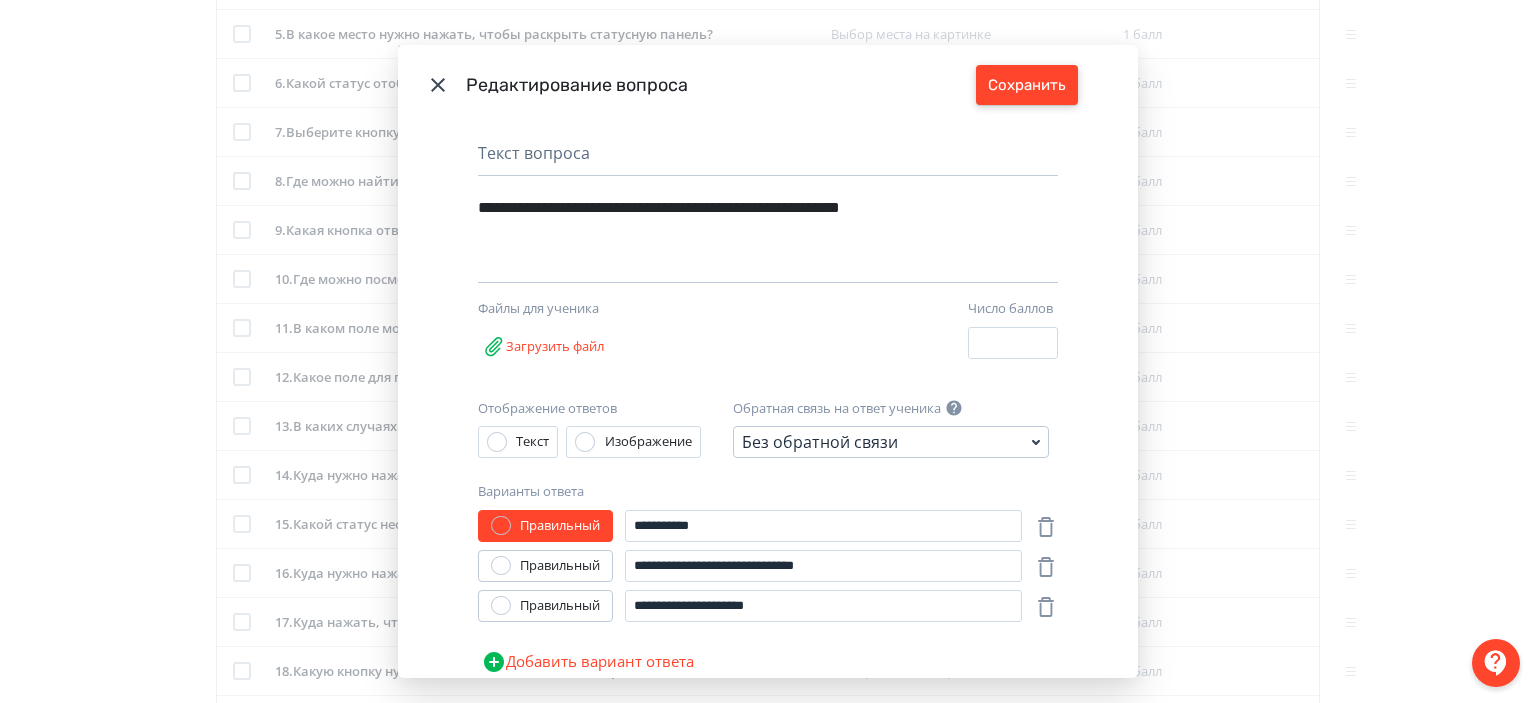 click on "Сохранить" at bounding box center [1027, 85] 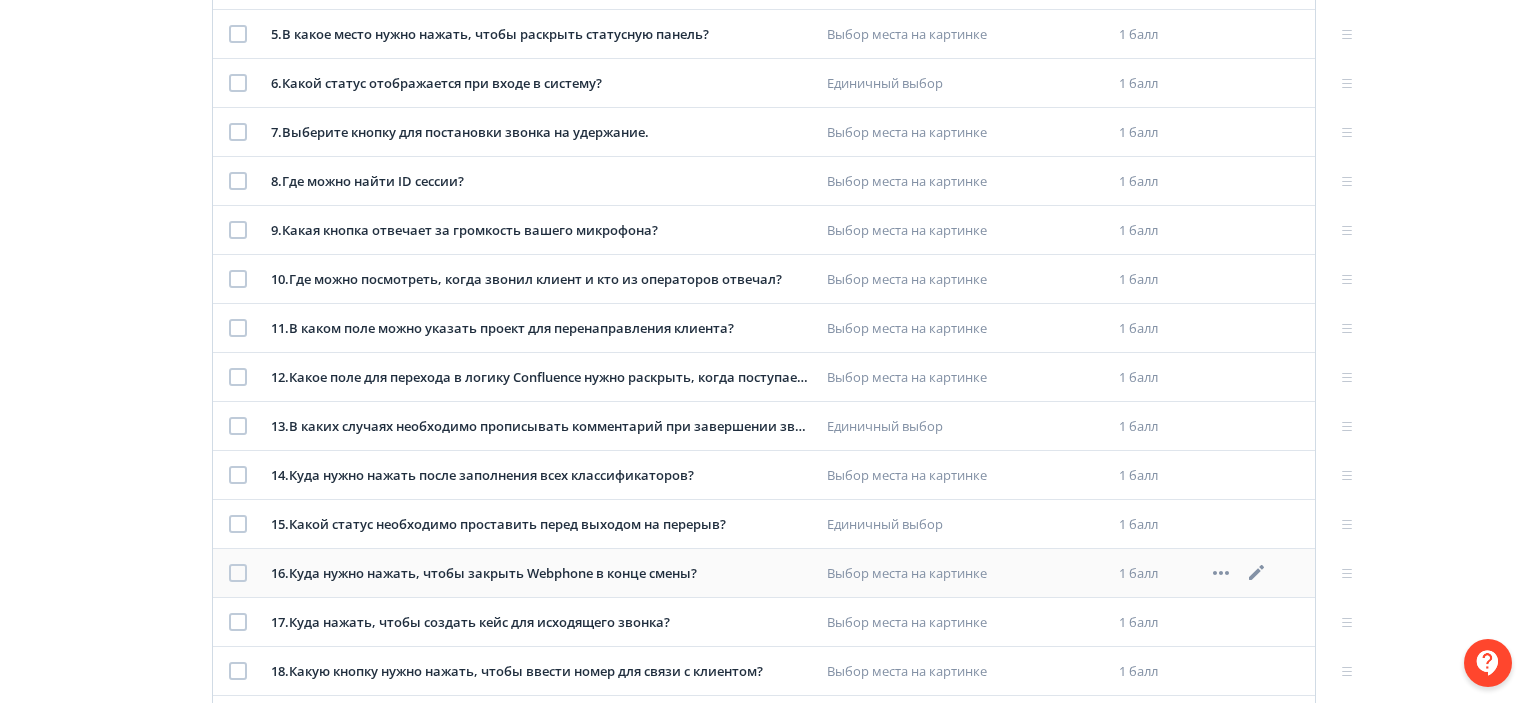 click 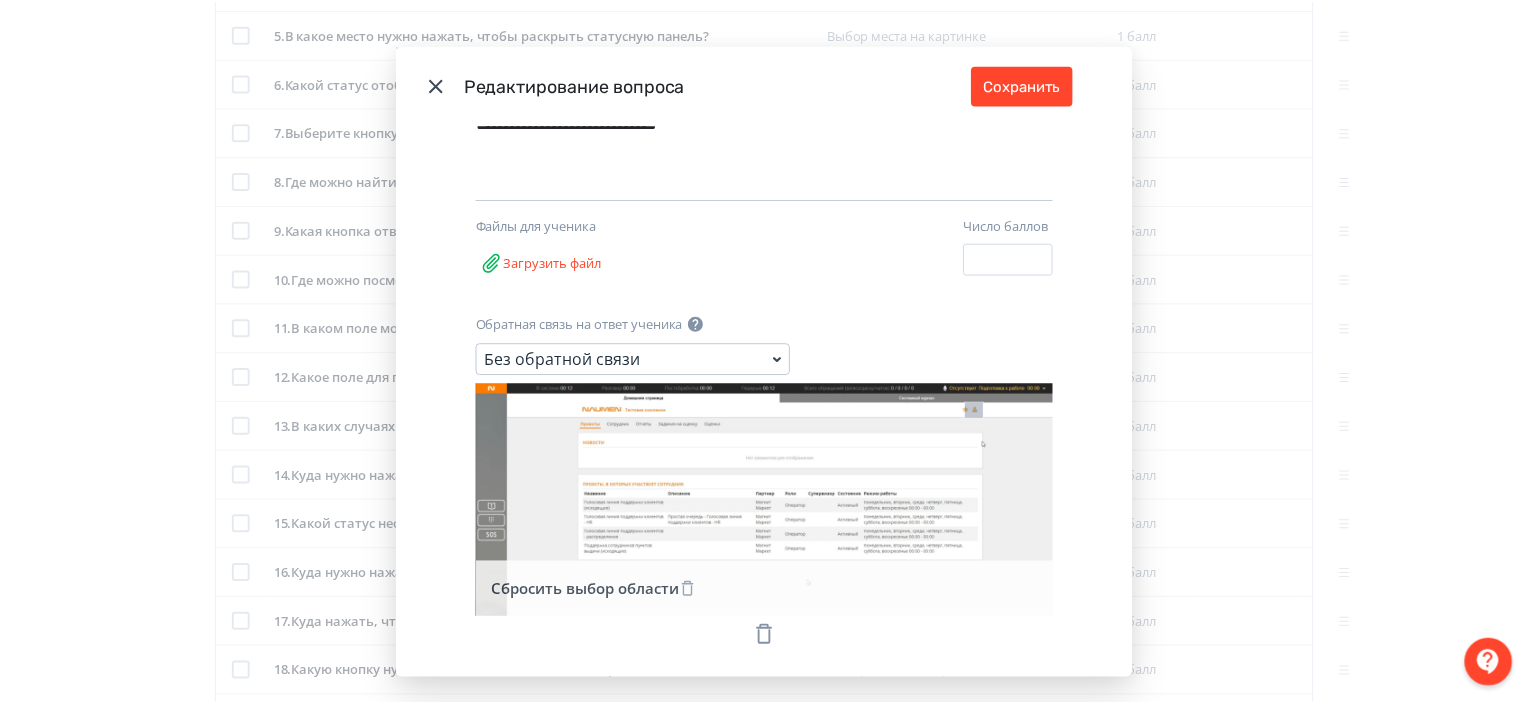 scroll, scrollTop: 286, scrollLeft: 0, axis: vertical 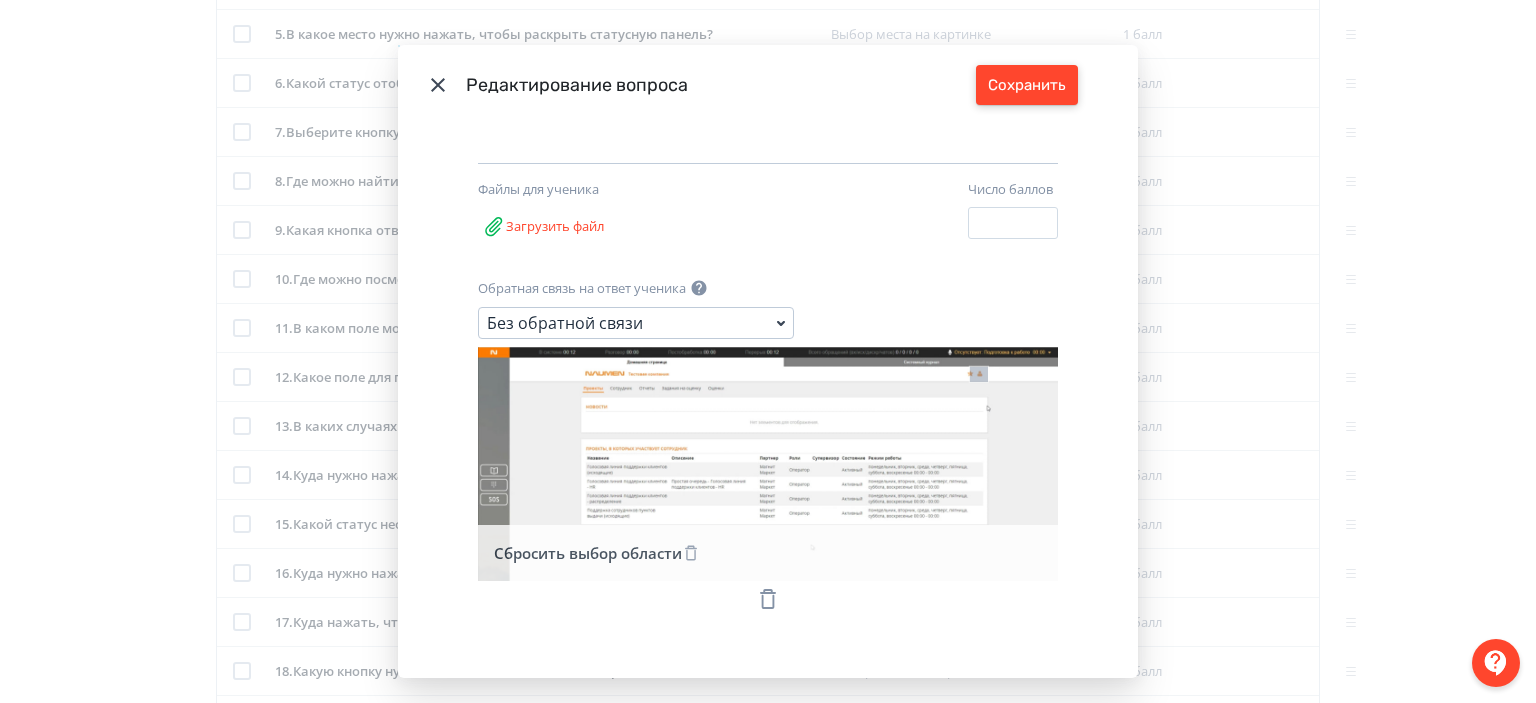 click on "Сохранить" at bounding box center [1027, 85] 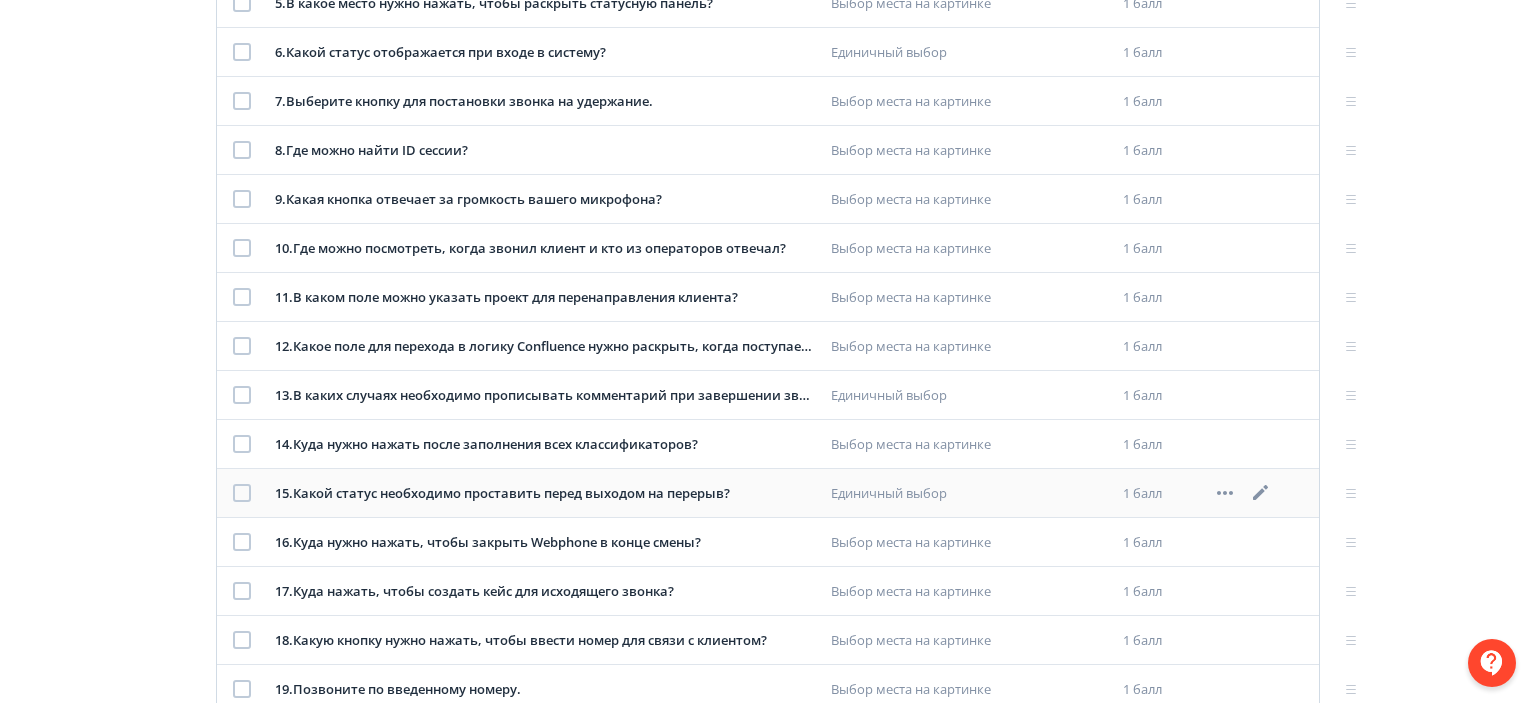scroll, scrollTop: 600, scrollLeft: 0, axis: vertical 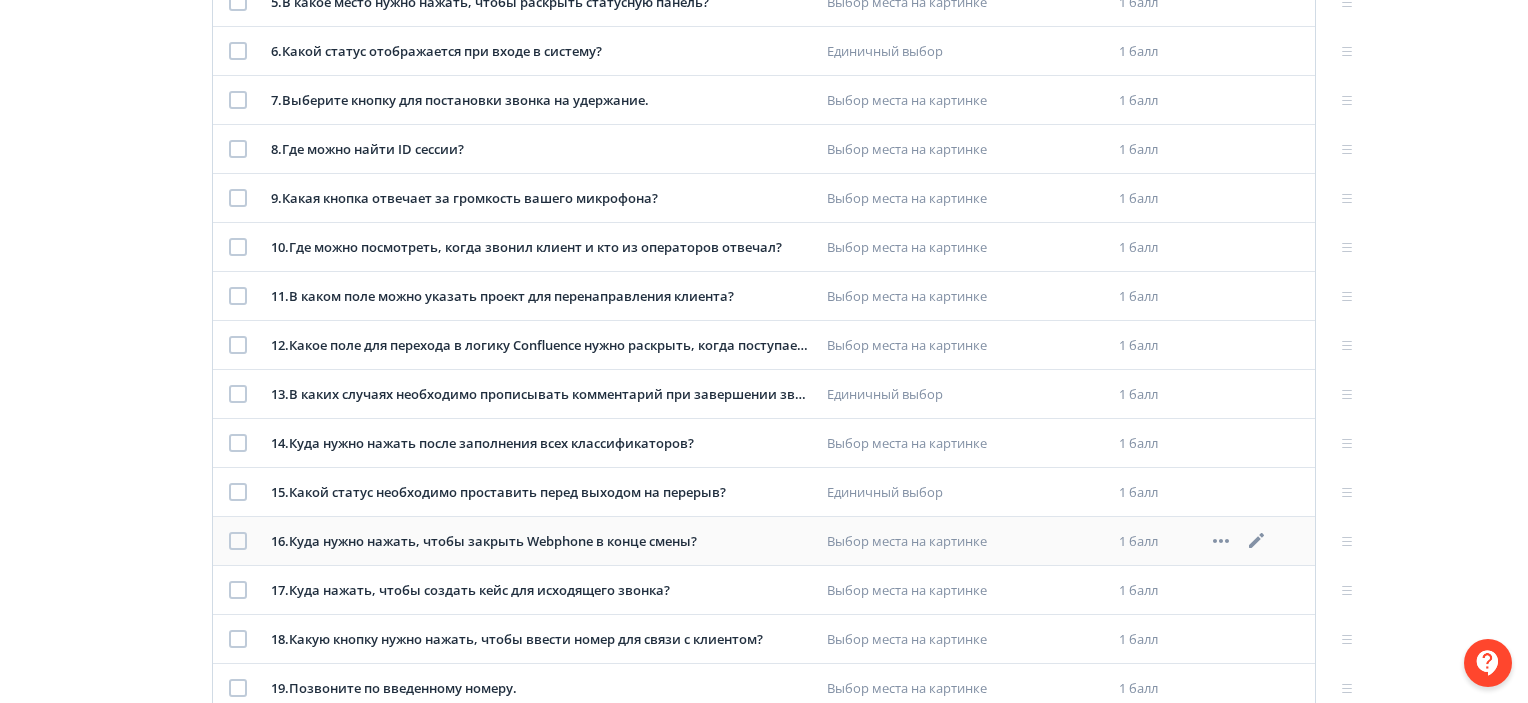 click 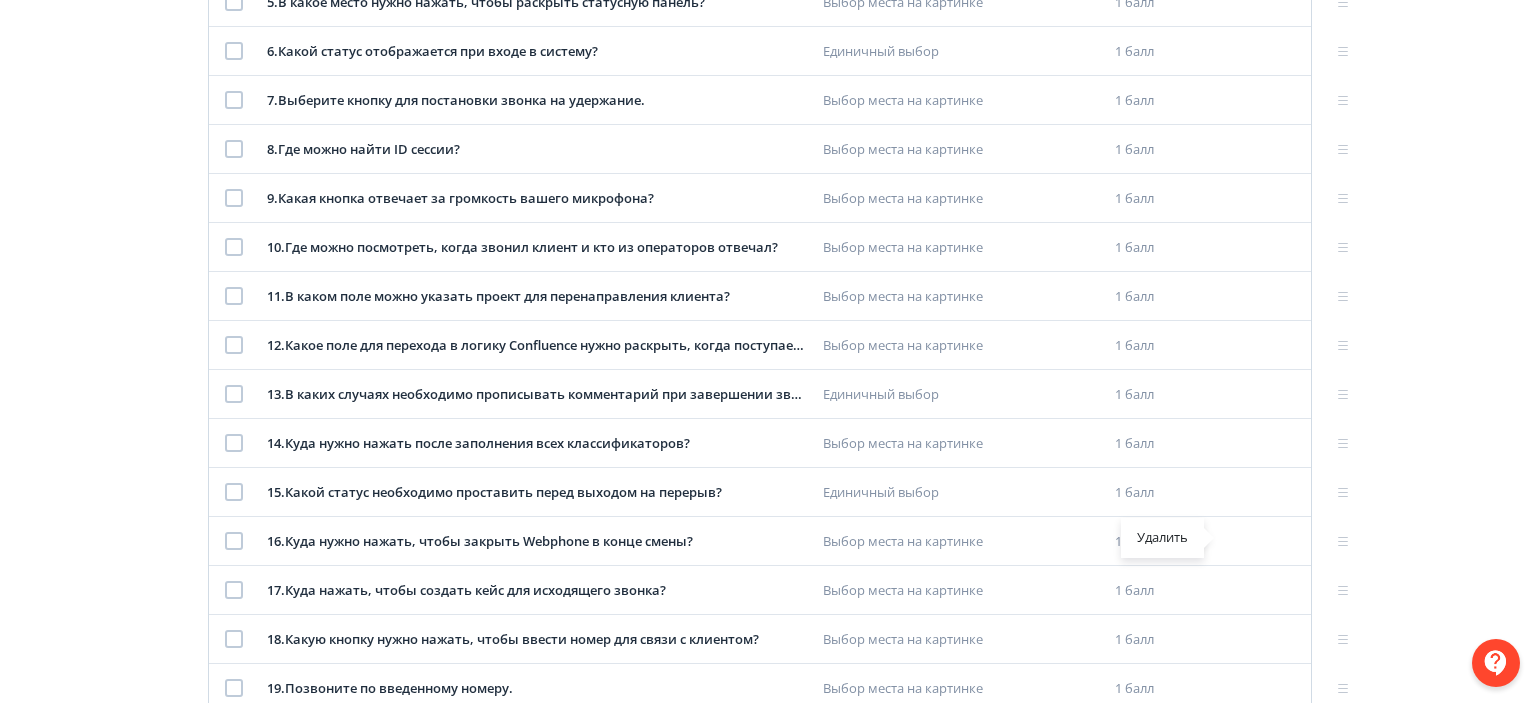 click on "Удалить" at bounding box center [768, 351] 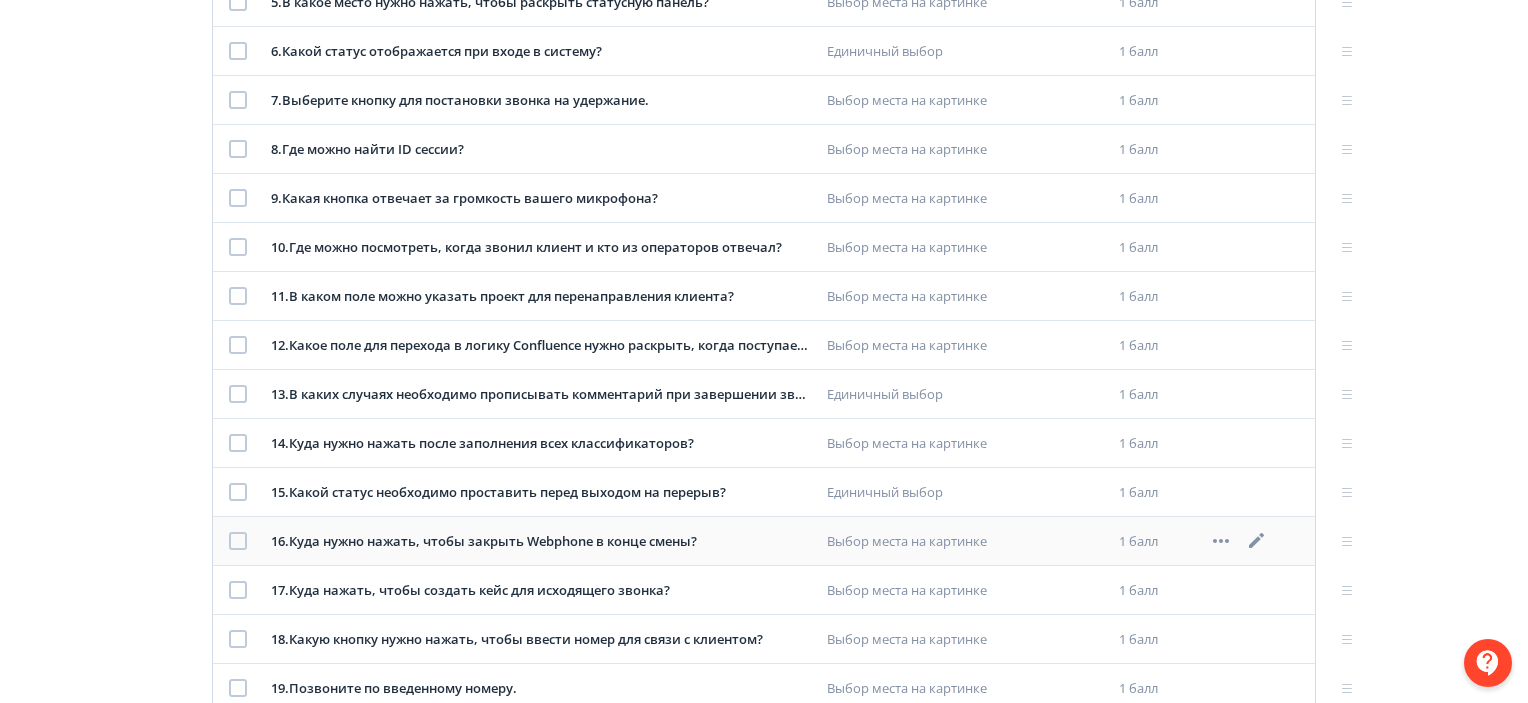 click 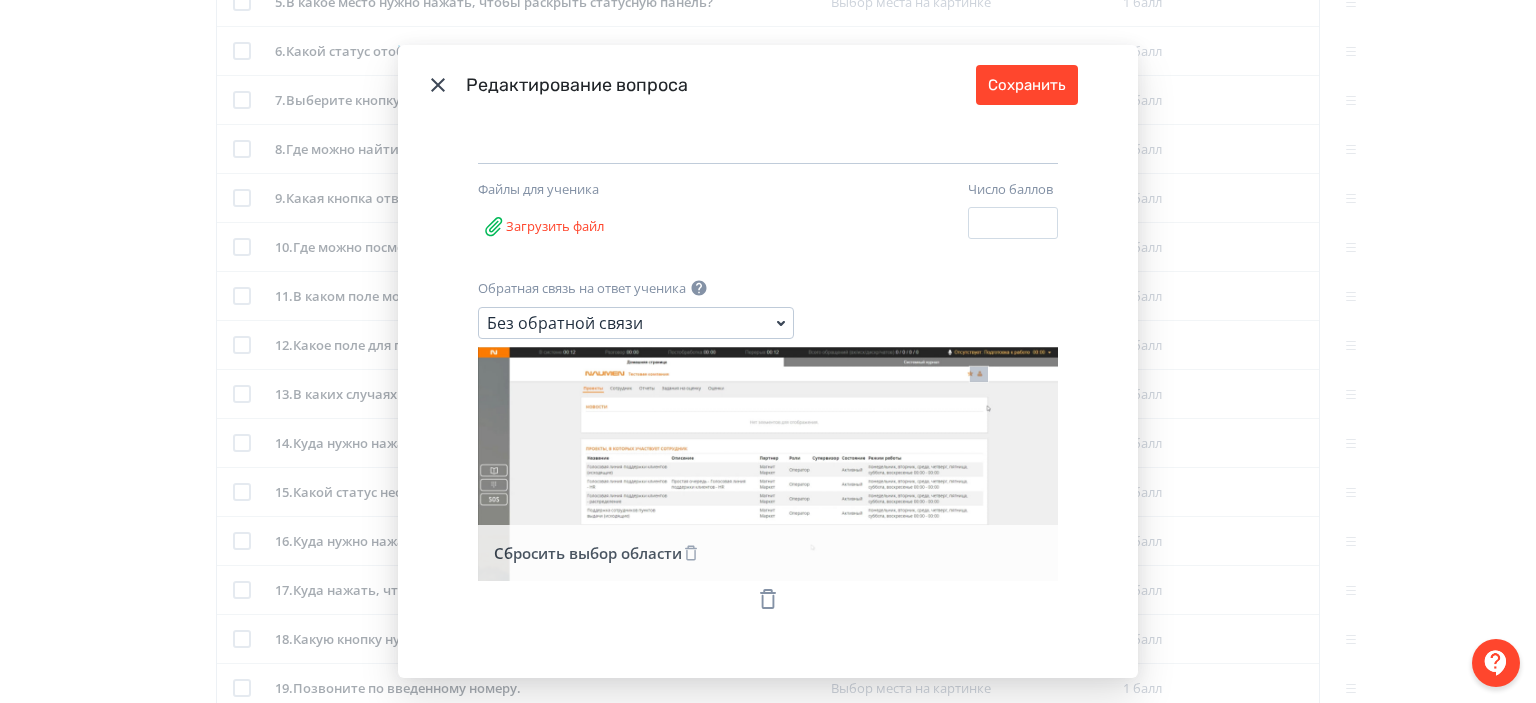 scroll, scrollTop: 284, scrollLeft: 0, axis: vertical 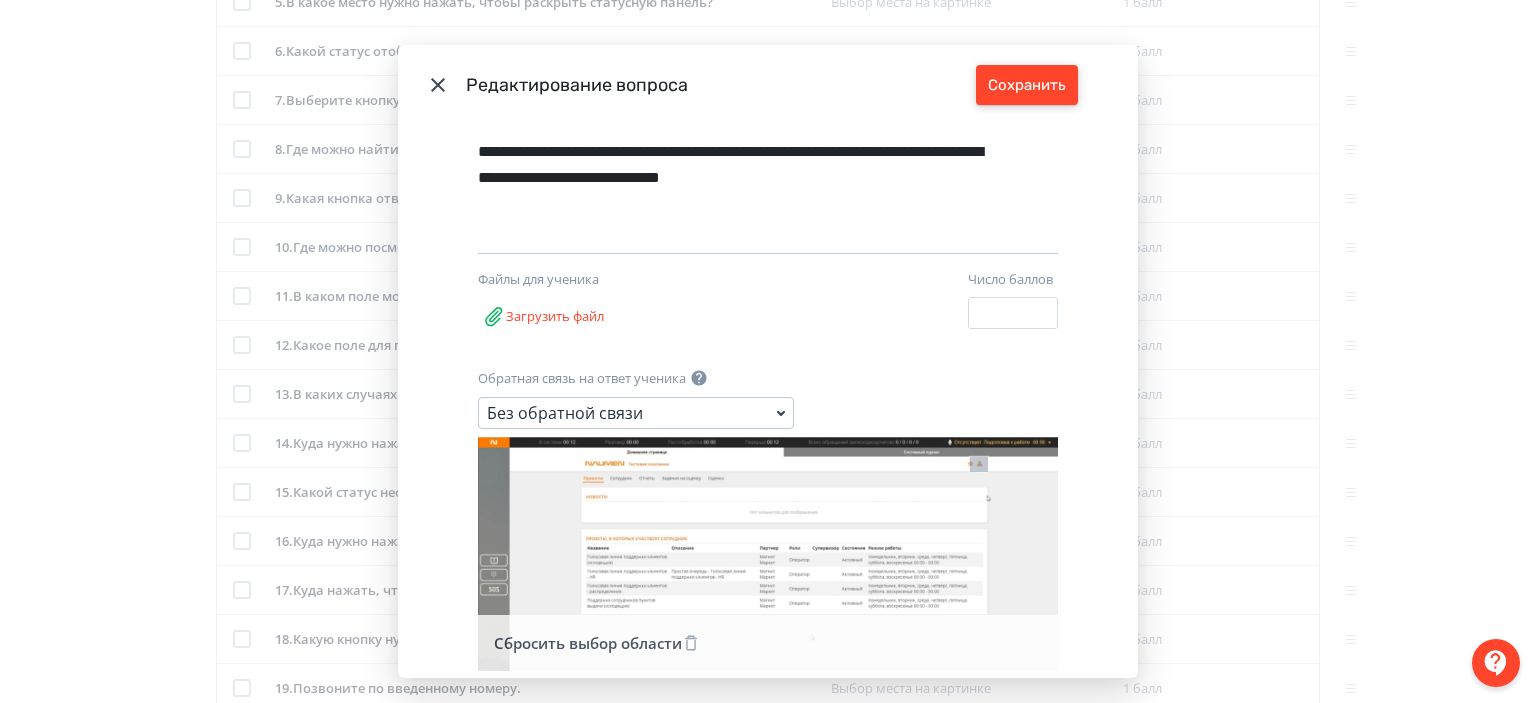click on "Сохранить" at bounding box center [1027, 85] 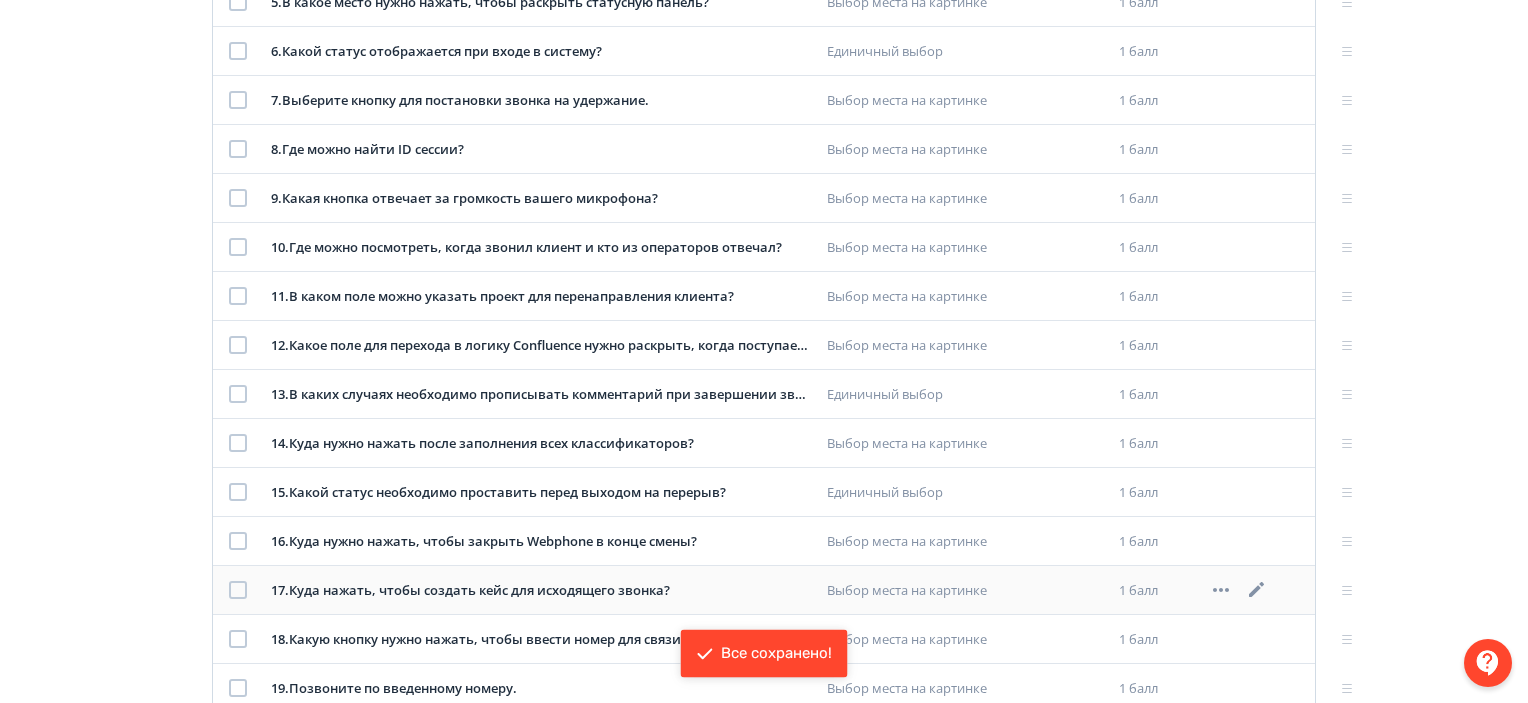click 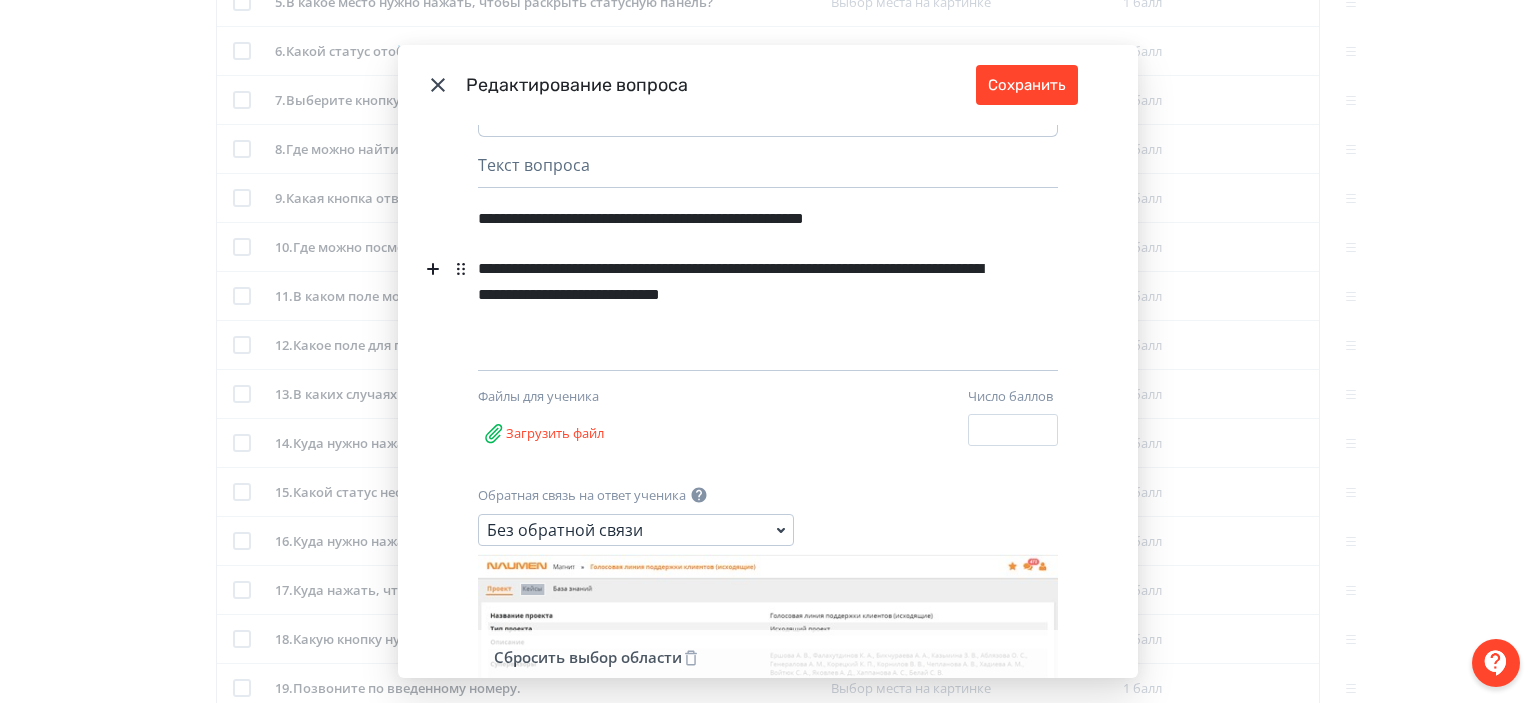 scroll, scrollTop: 78, scrollLeft: 0, axis: vertical 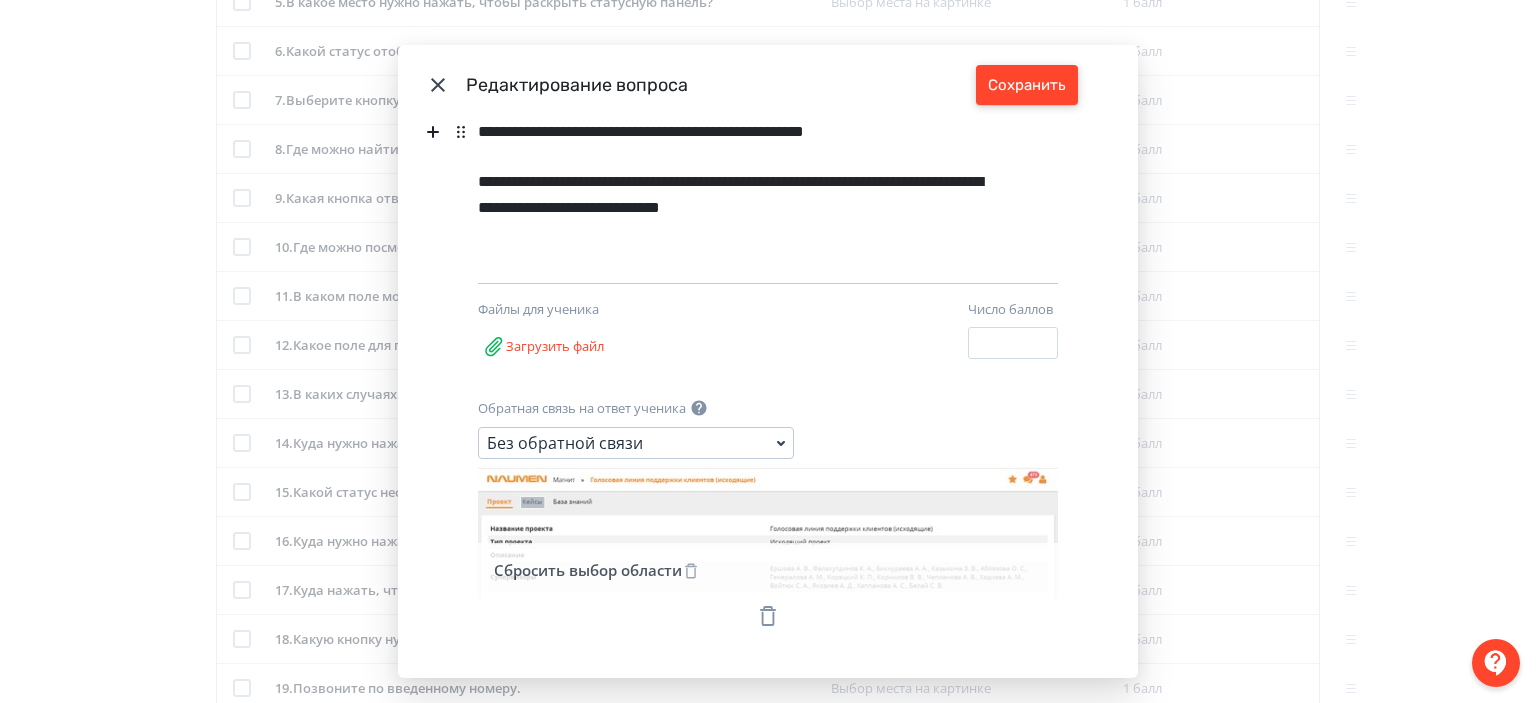 click on "Сохранить" at bounding box center [1027, 85] 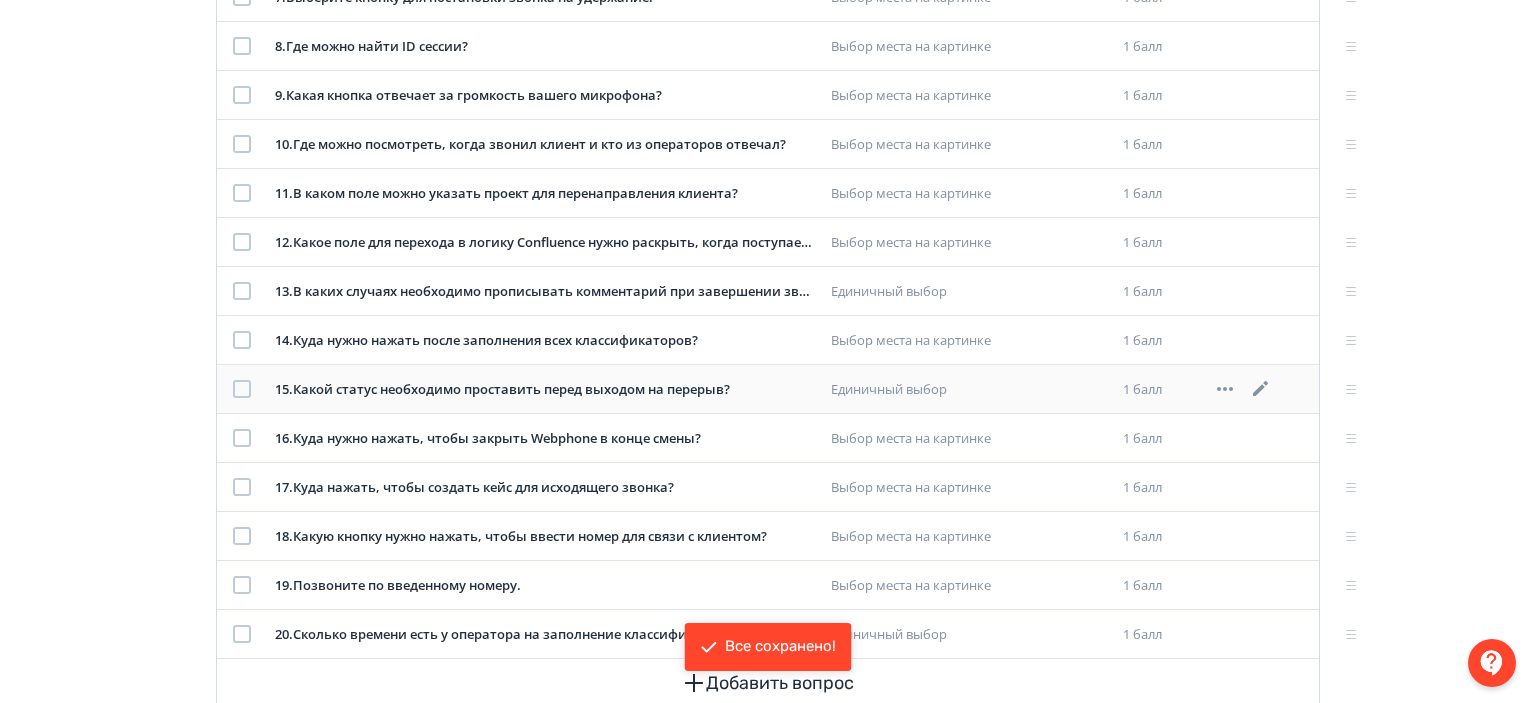 scroll, scrollTop: 719, scrollLeft: 0, axis: vertical 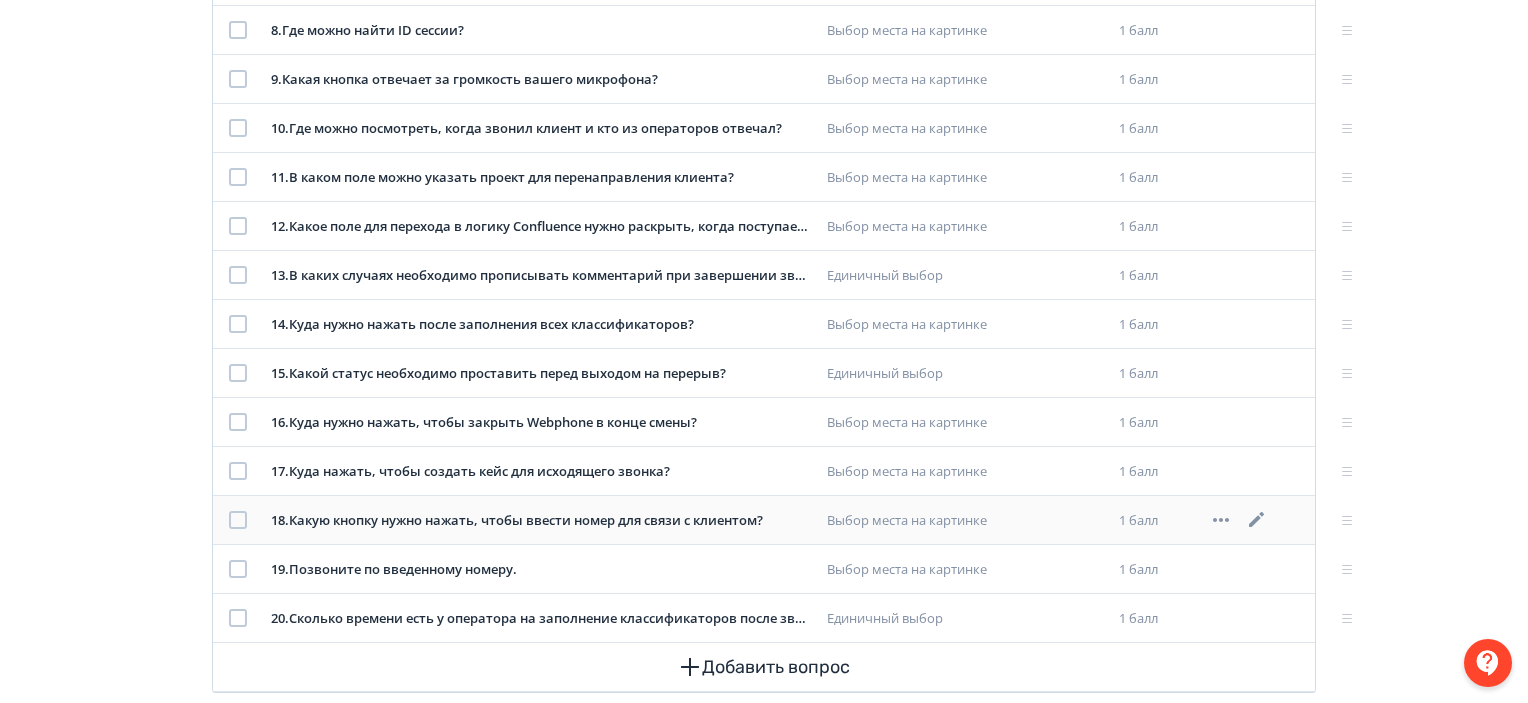 click 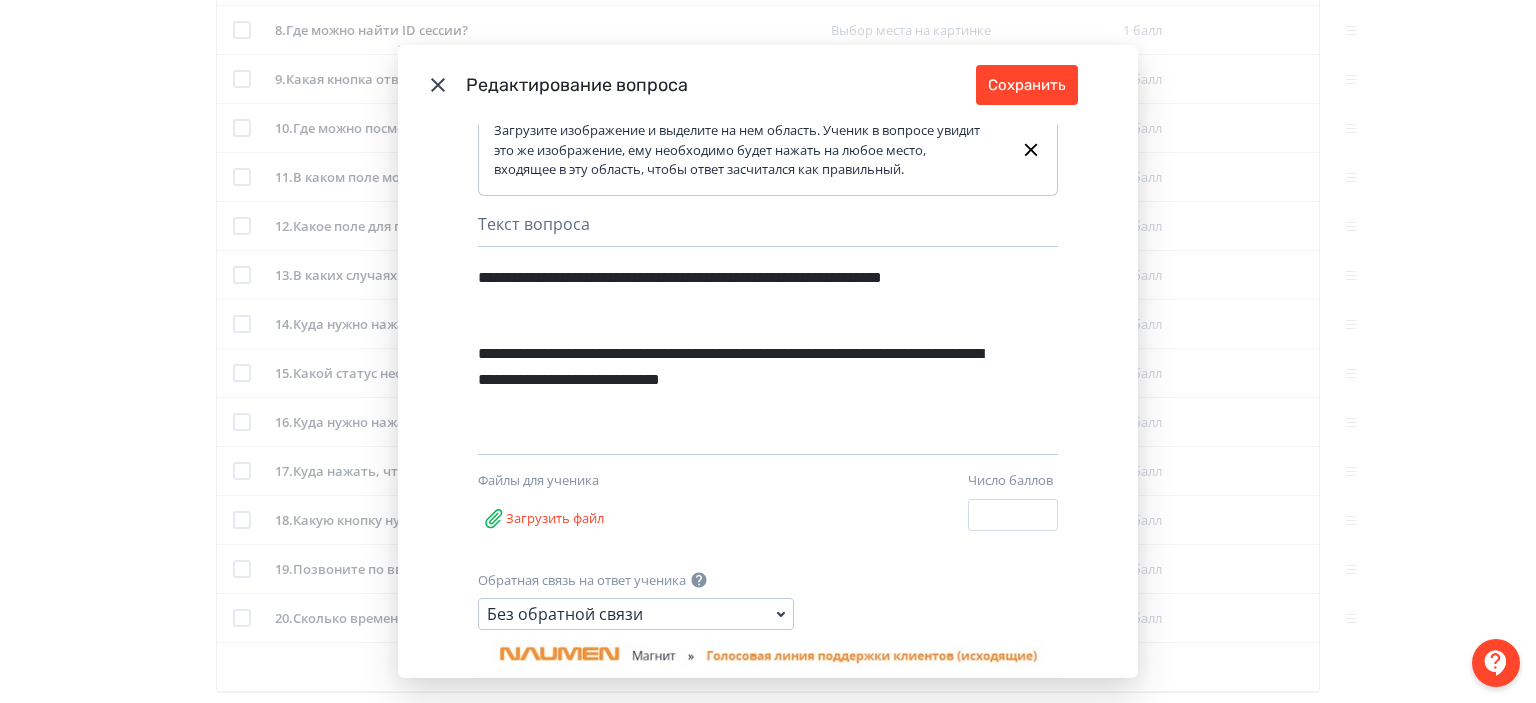 scroll, scrollTop: 0, scrollLeft: 0, axis: both 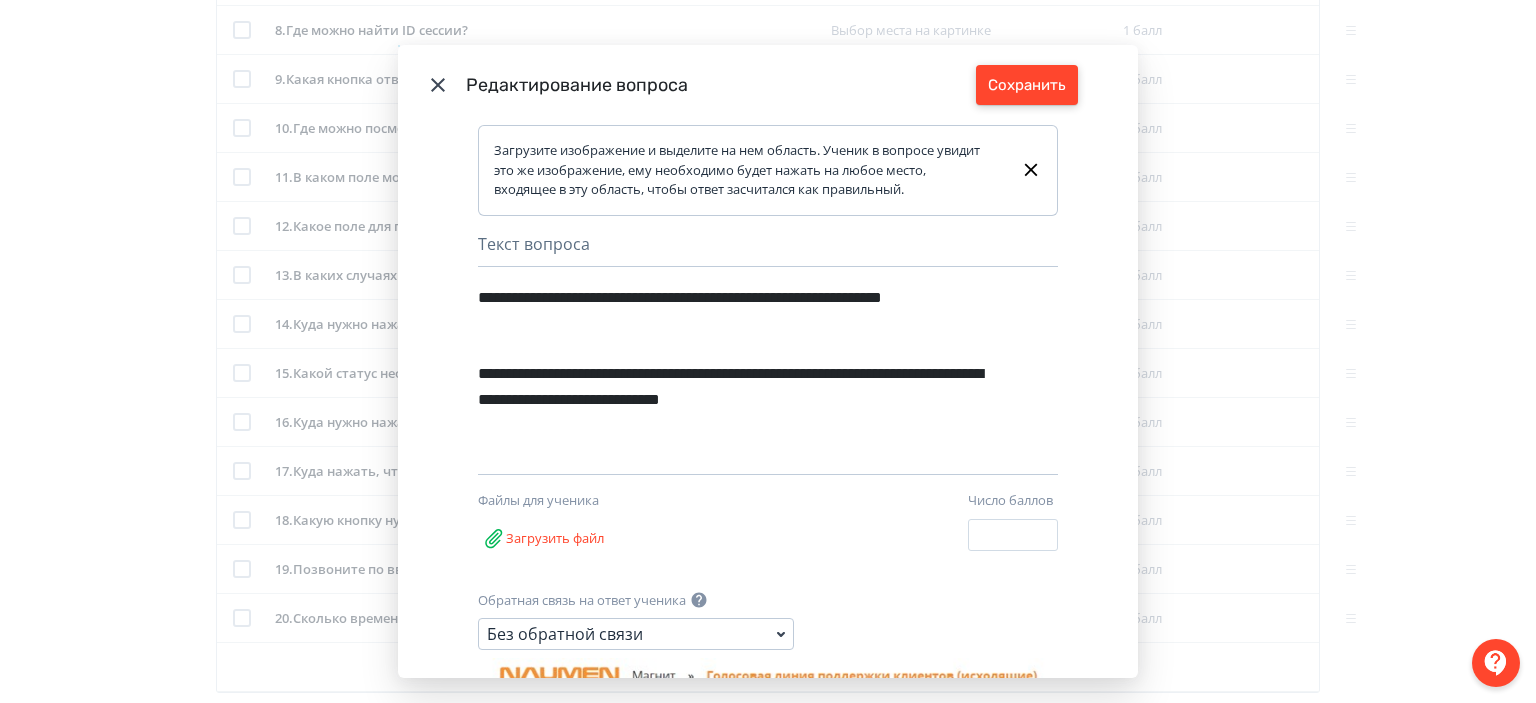 click on "Сохранить" at bounding box center [1027, 85] 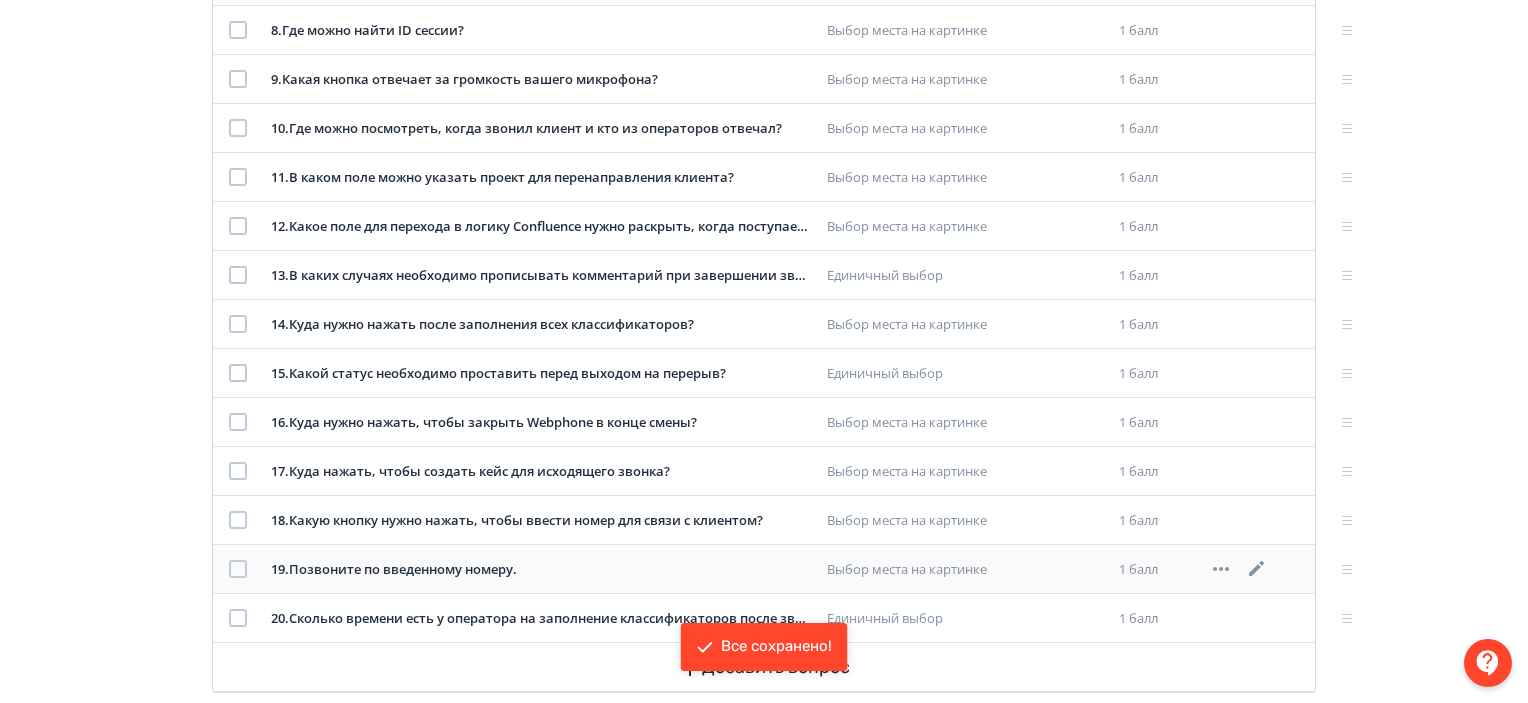 click 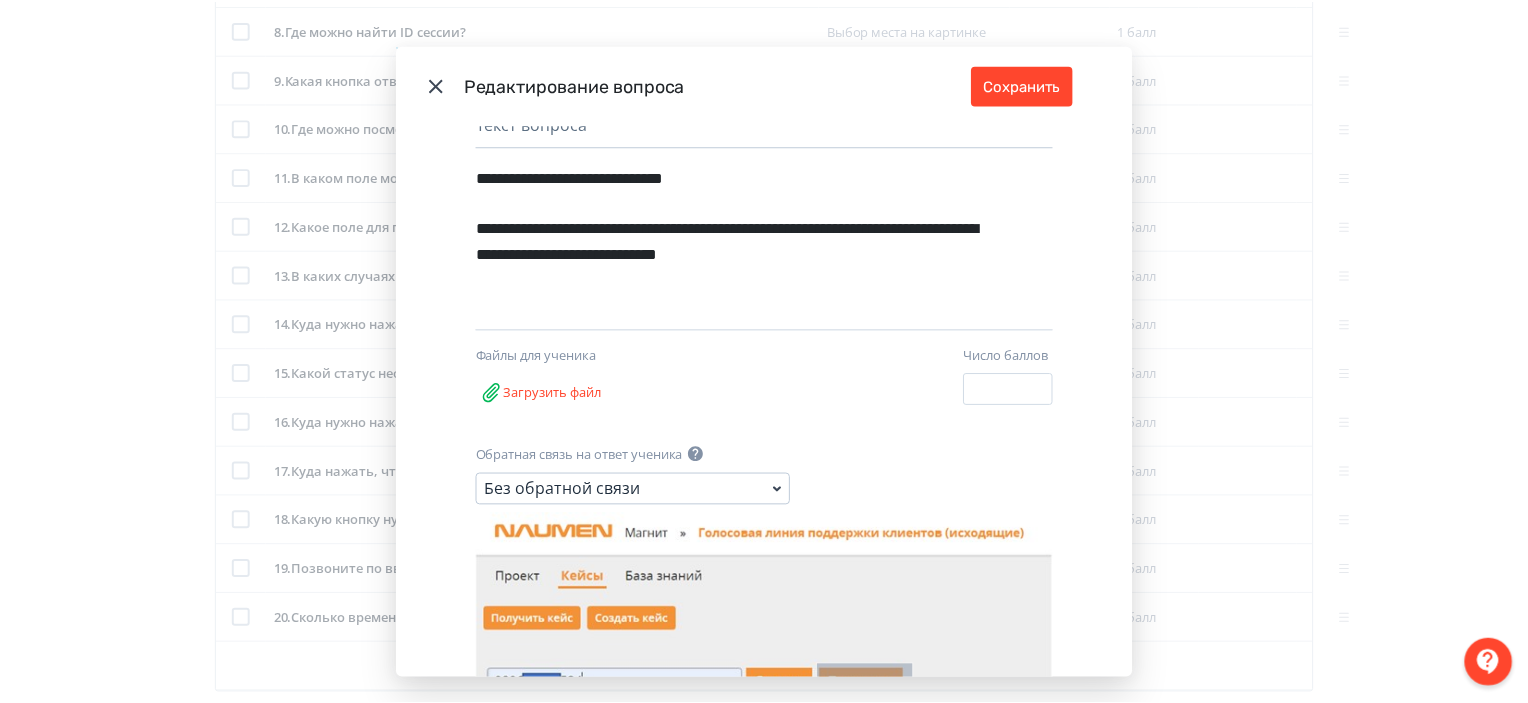 scroll, scrollTop: 292, scrollLeft: 0, axis: vertical 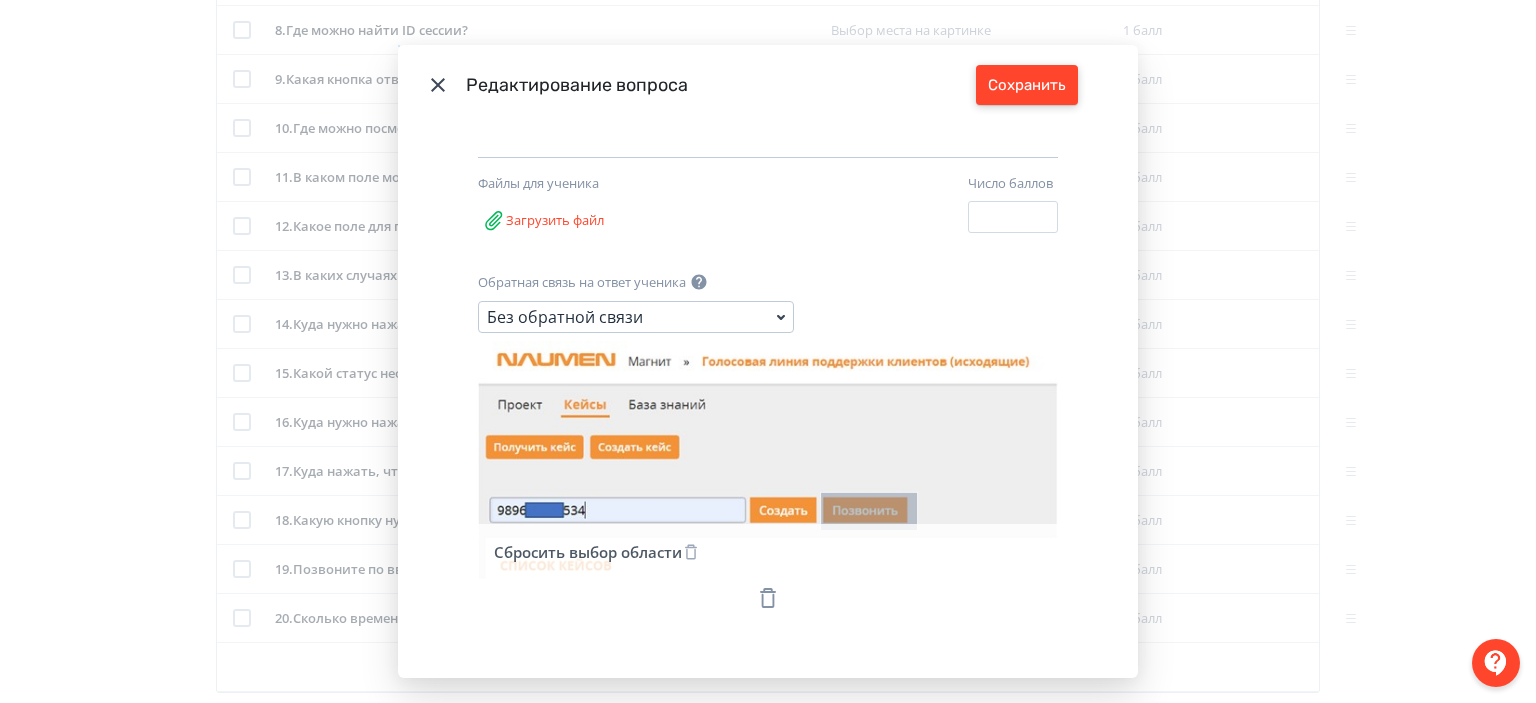 click on "Сохранить" at bounding box center (1027, 85) 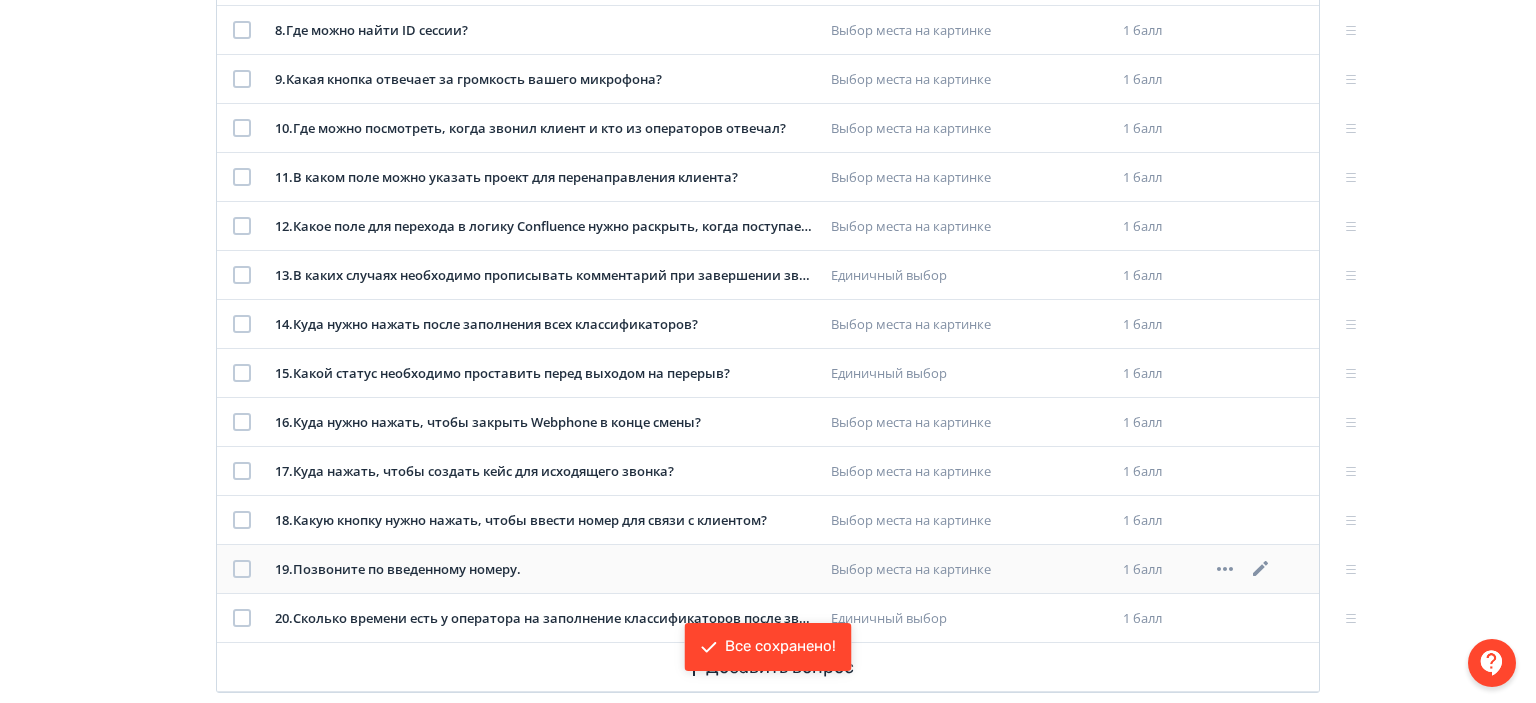 scroll, scrollTop: 752, scrollLeft: 0, axis: vertical 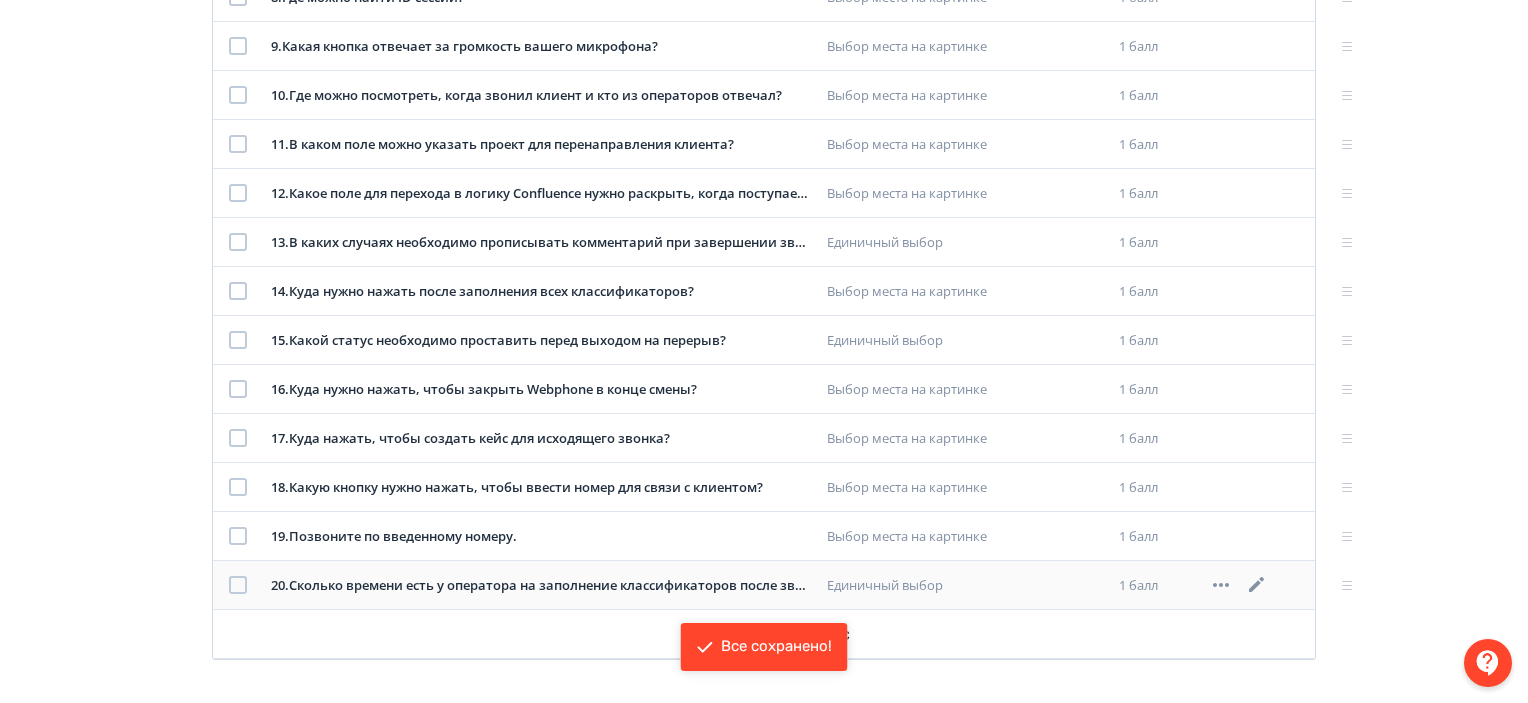 click 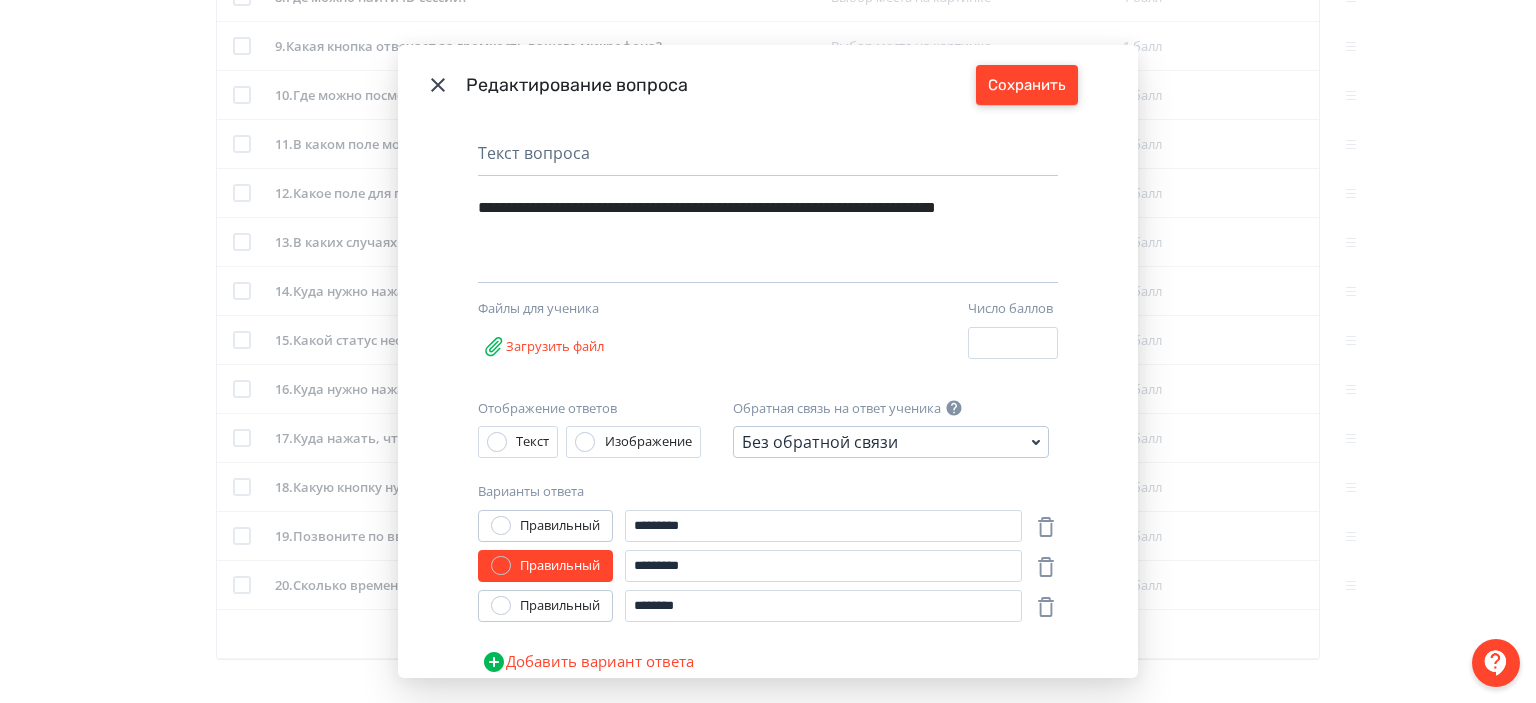 click on "Сохранить" at bounding box center [1027, 85] 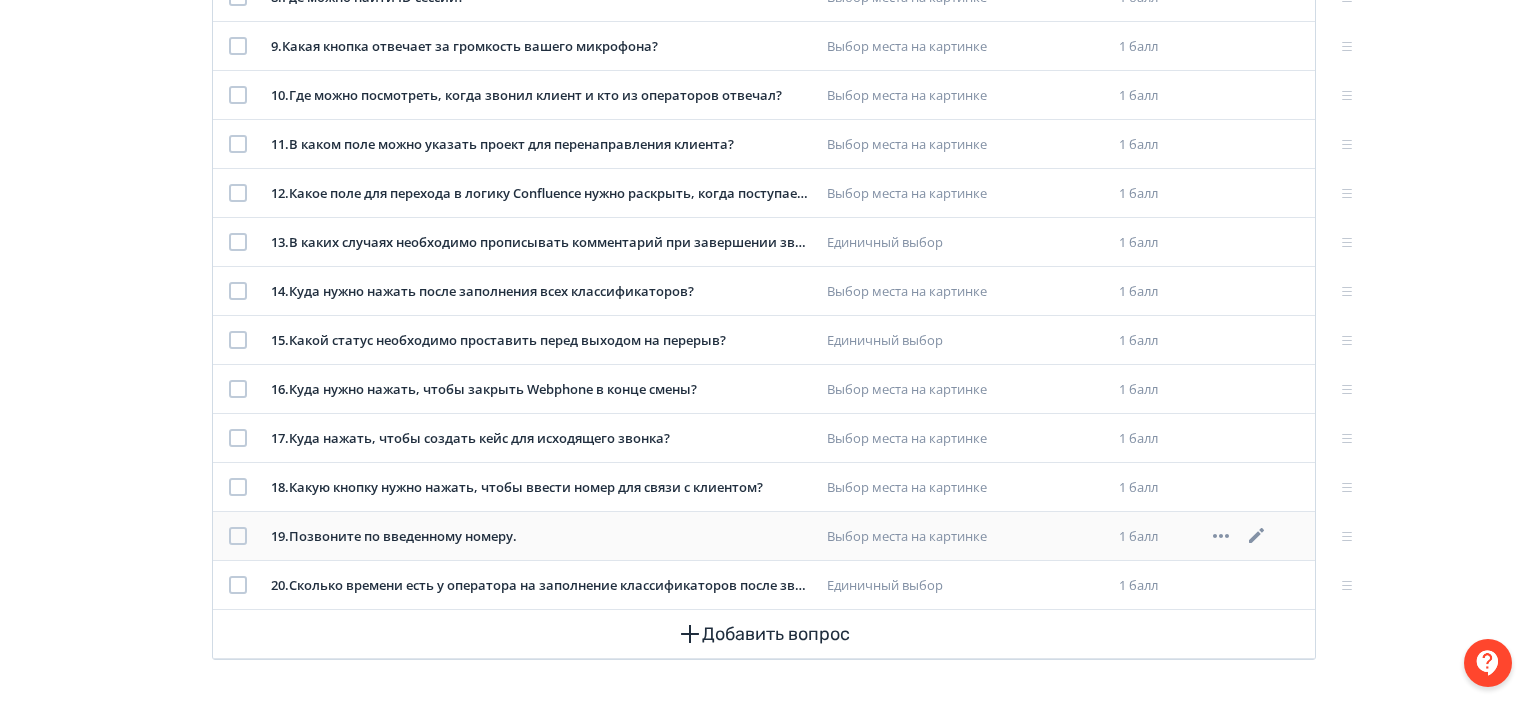 click 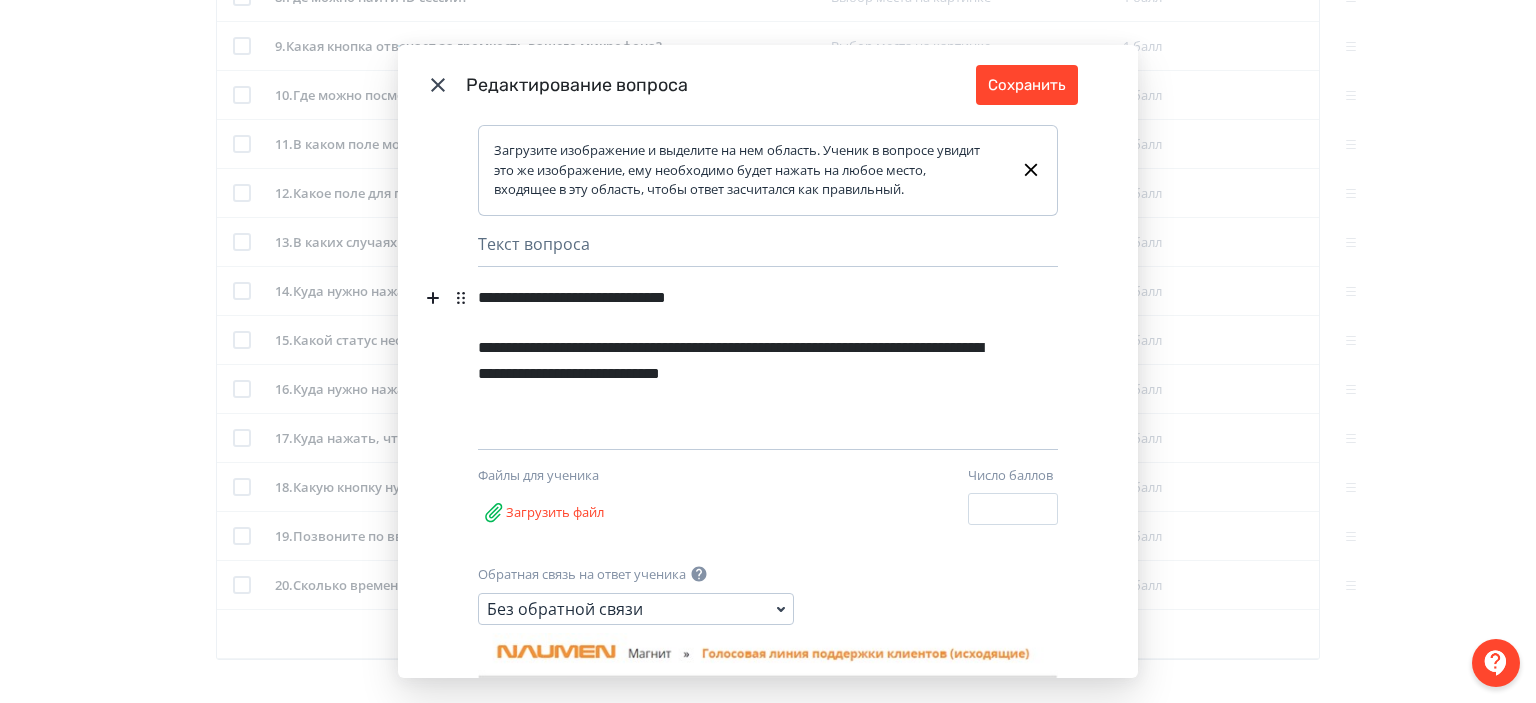 click on "**********" at bounding box center [733, 298] 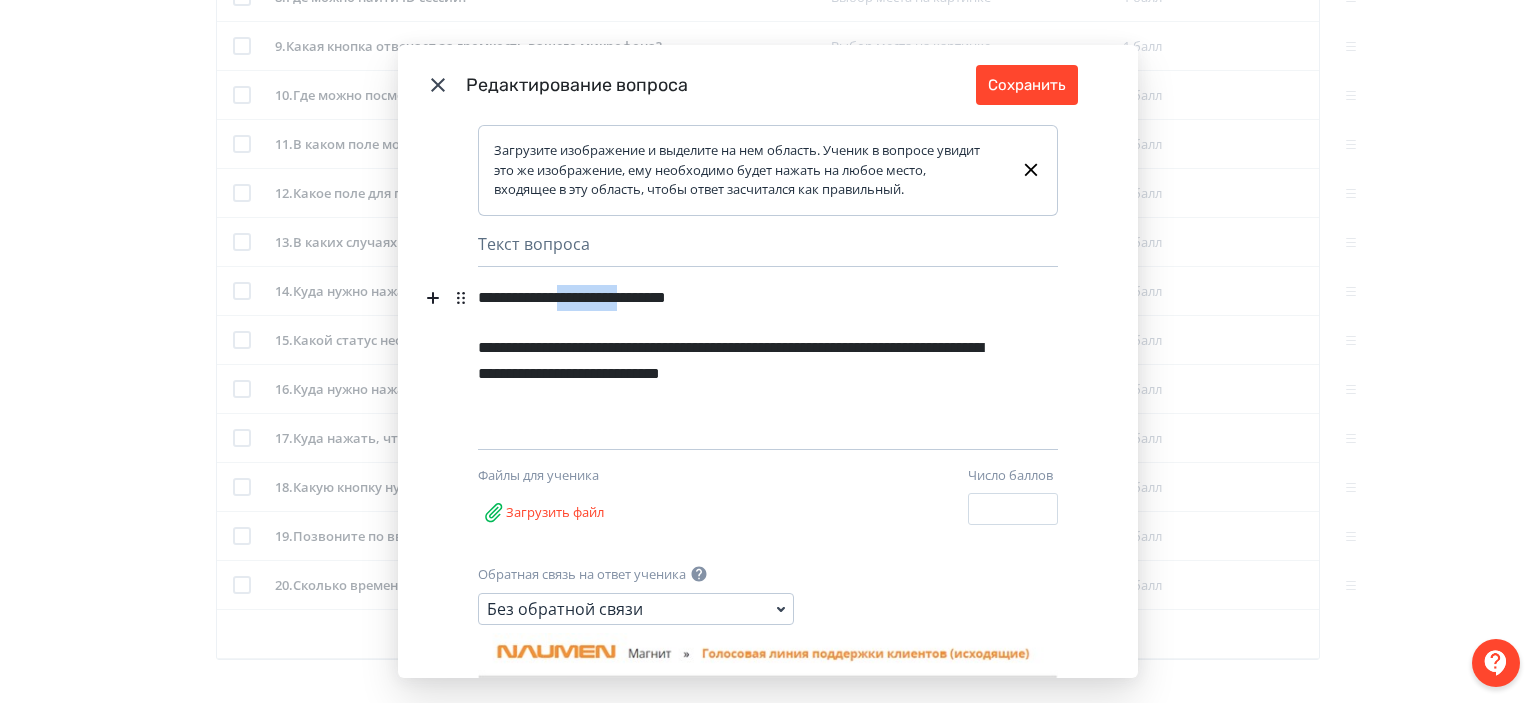 click on "**********" at bounding box center (733, 298) 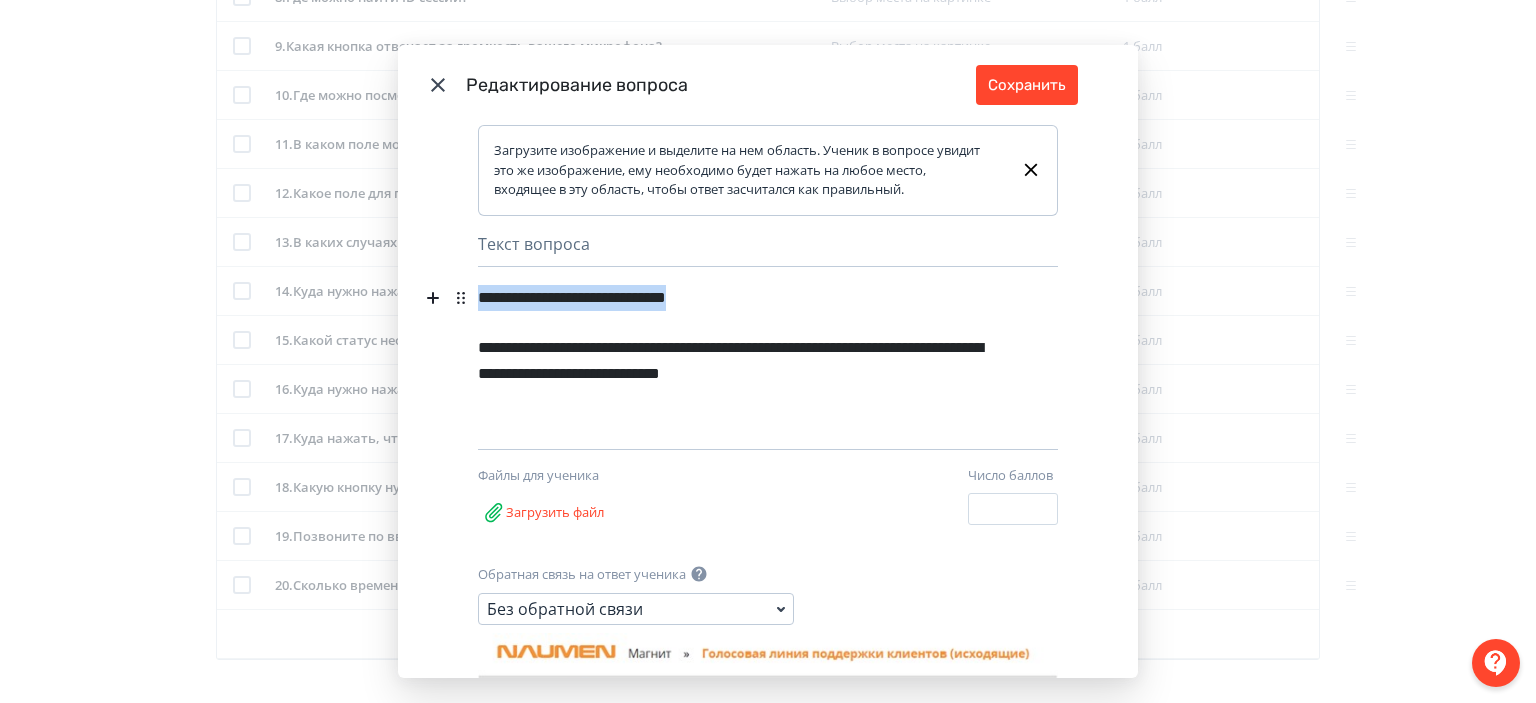 click on "**********" at bounding box center [733, 298] 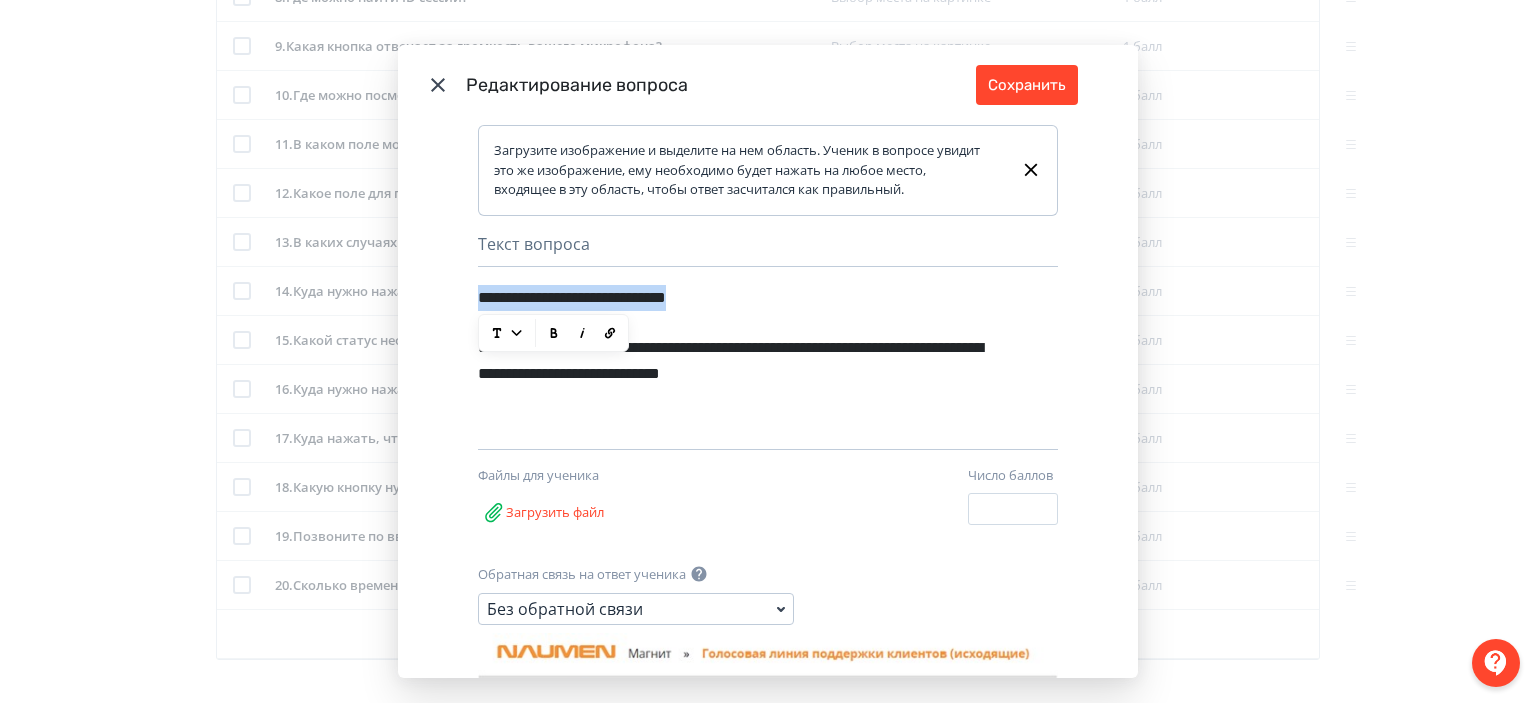type 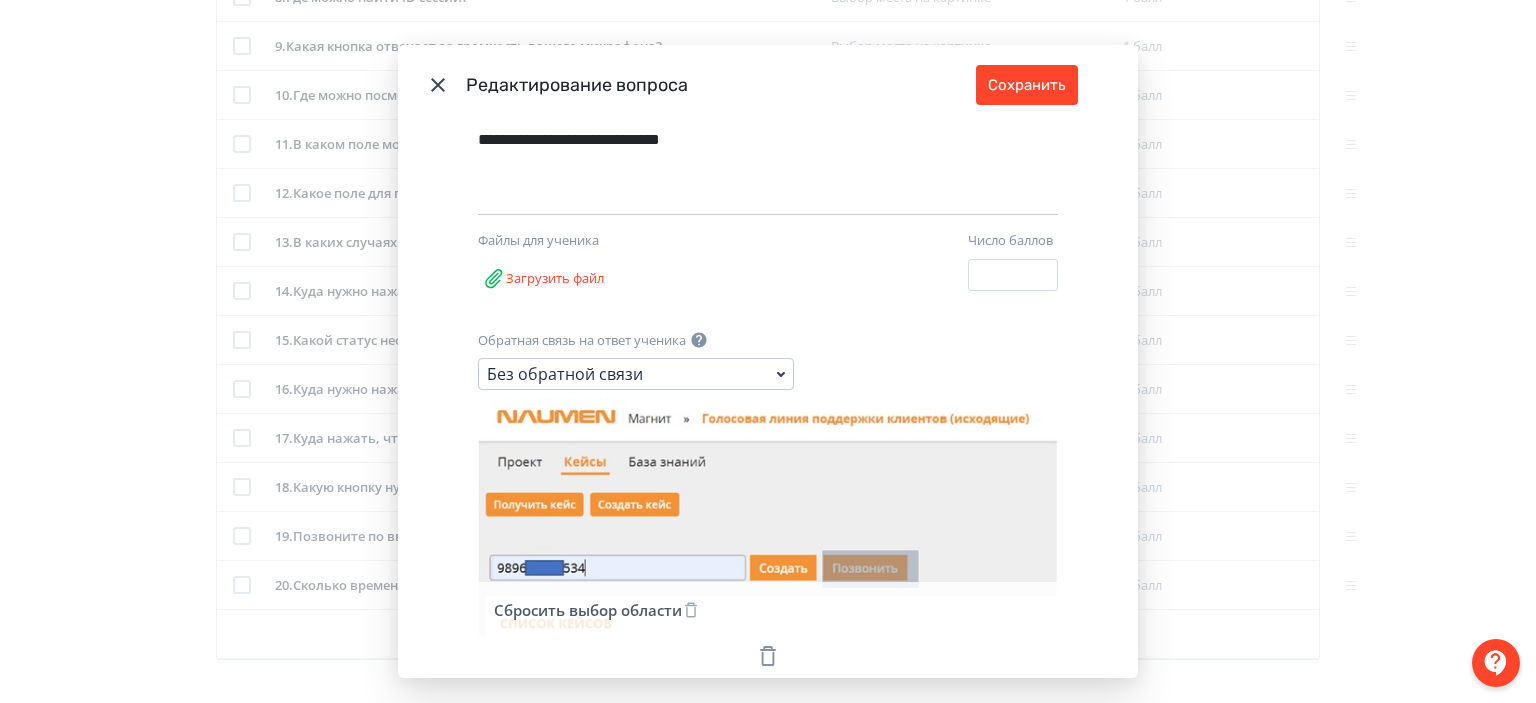 scroll, scrollTop: 260, scrollLeft: 0, axis: vertical 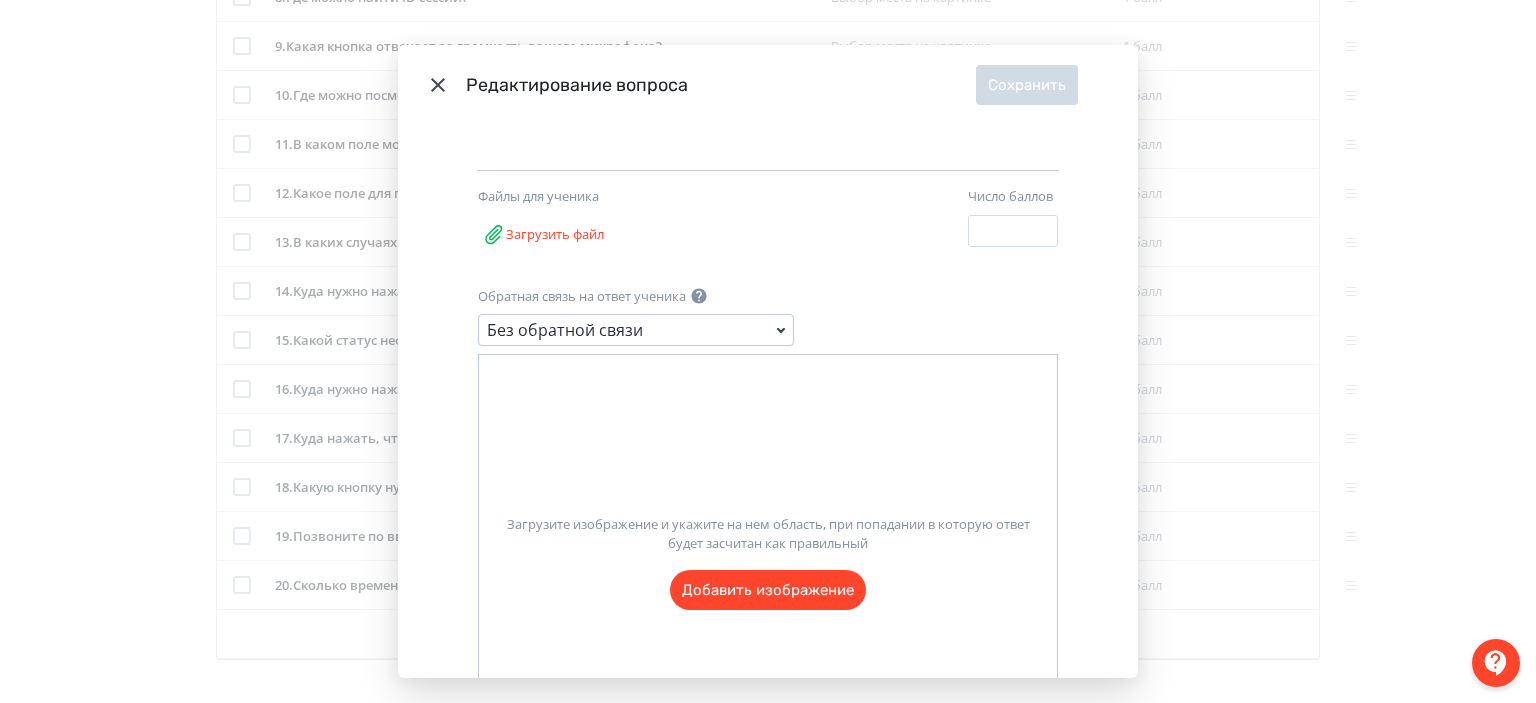 click on "Загрузите изображение и укажите на нем область, при попадании в которую ответ будет засчитан как правильный Добавить изображение" at bounding box center [768, 554] 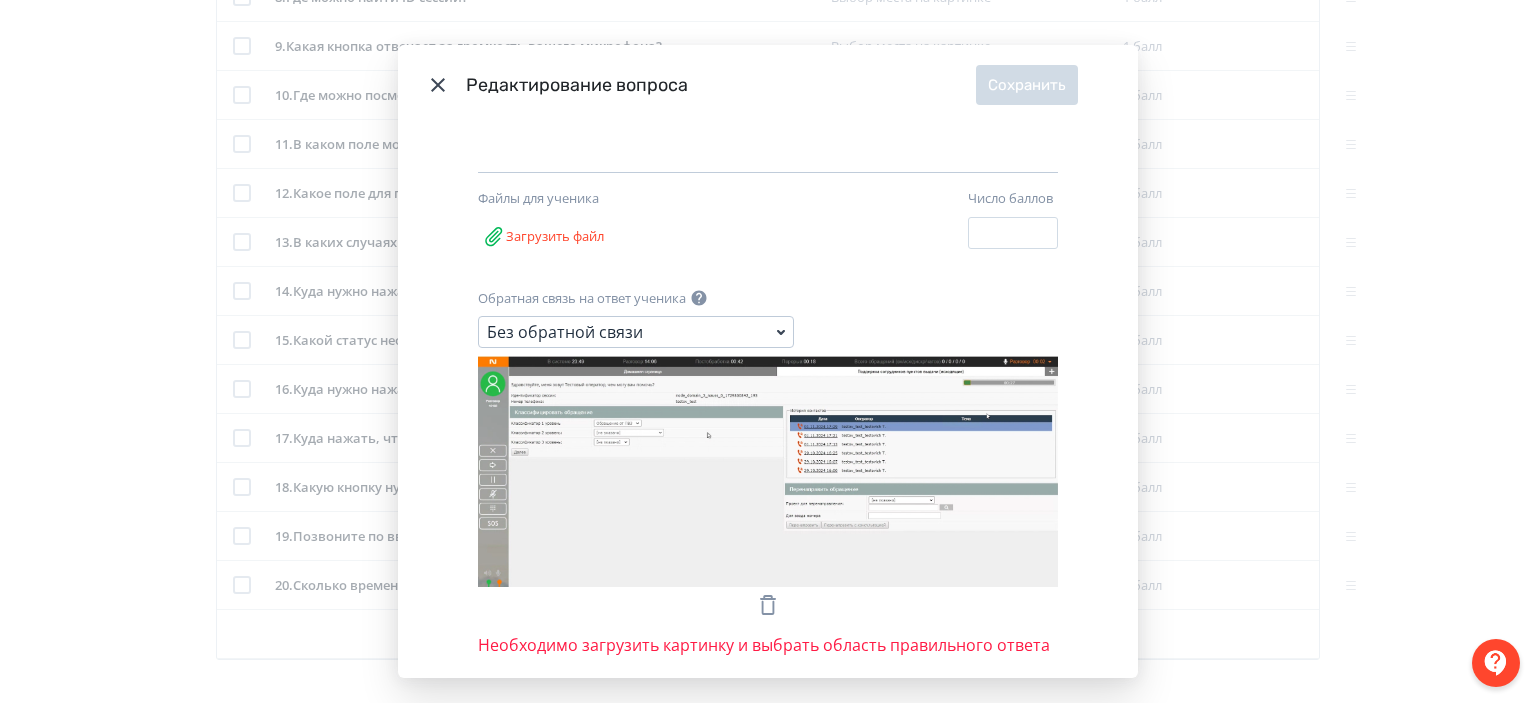 scroll, scrollTop: 306, scrollLeft: 0, axis: vertical 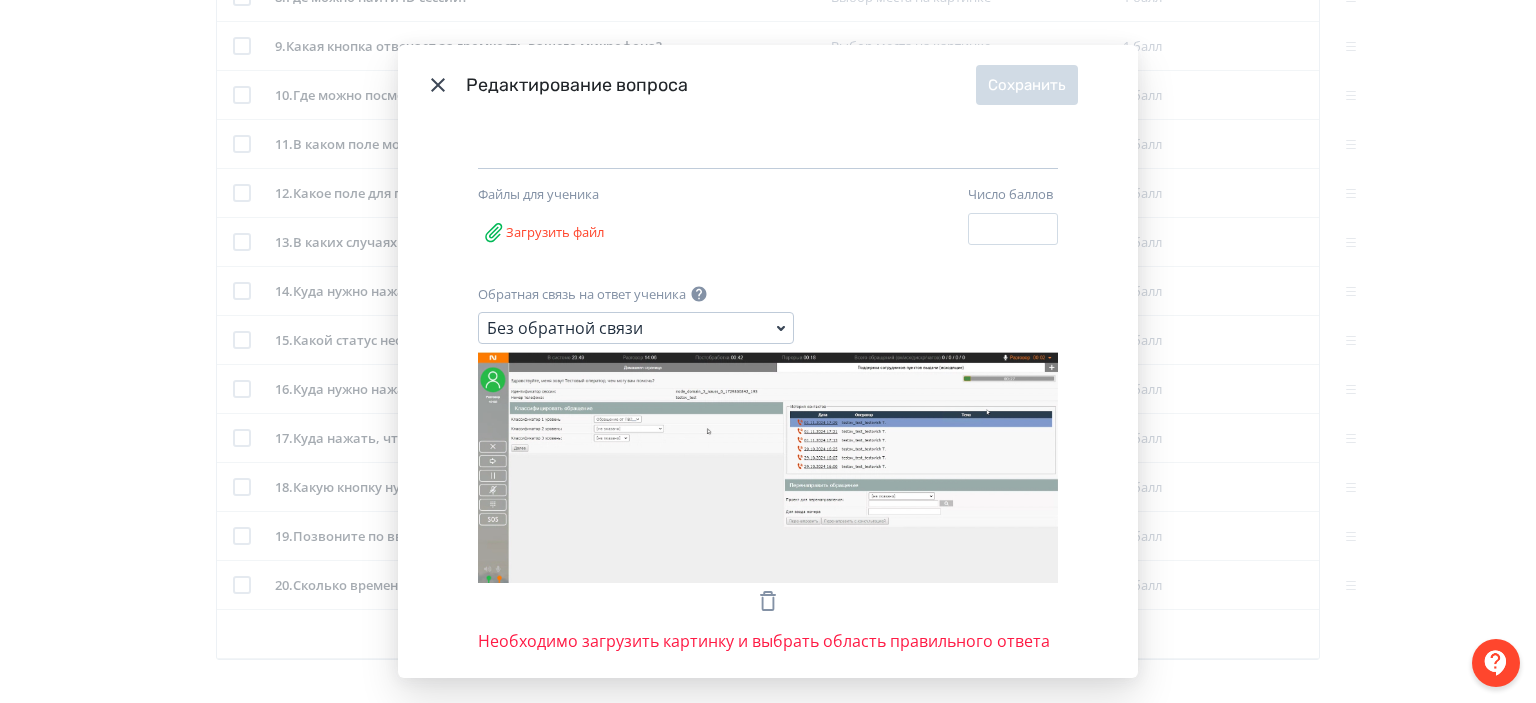 drag, startPoint x: 625, startPoint y: 418, endPoint x: 748, endPoint y: 492, distance: 143.54442 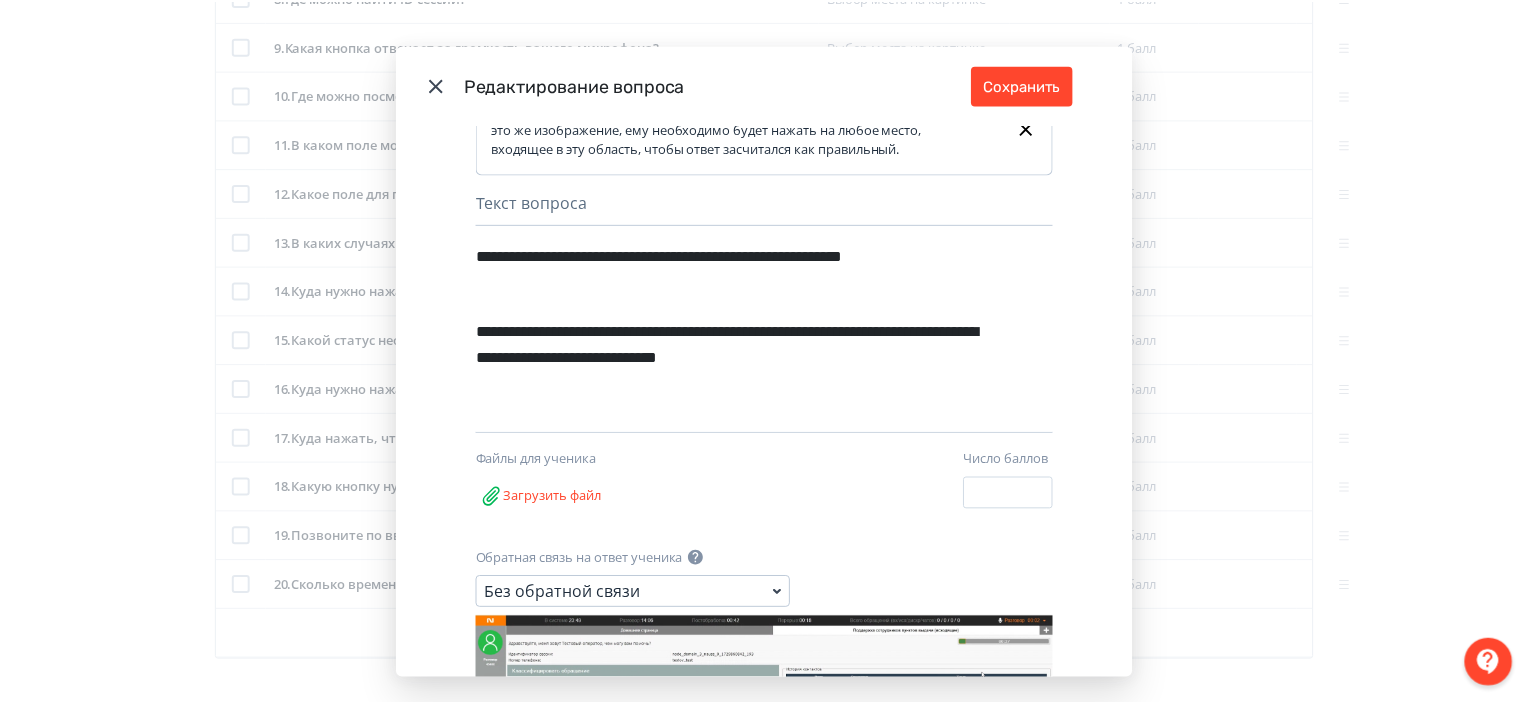 scroll, scrollTop: 40, scrollLeft: 0, axis: vertical 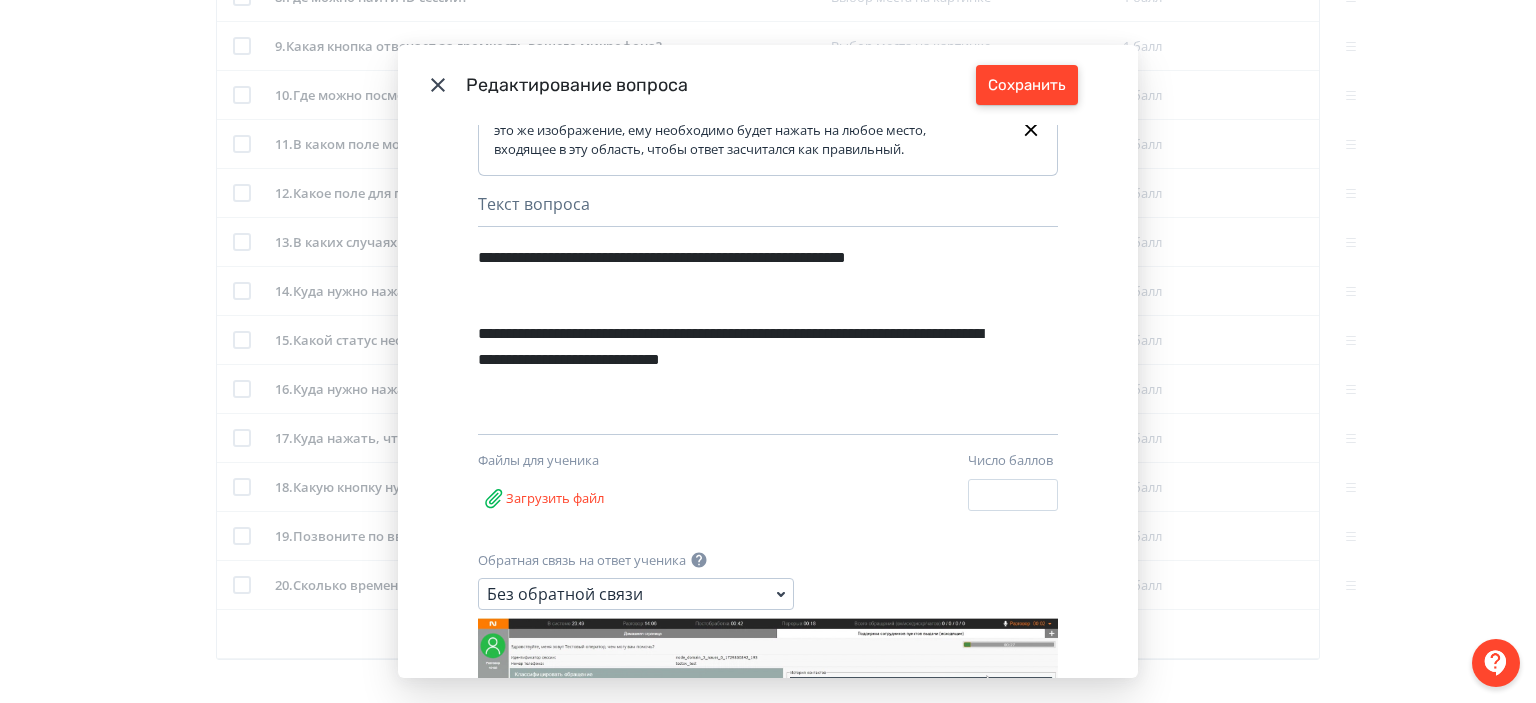 click on "Сохранить" at bounding box center (1027, 85) 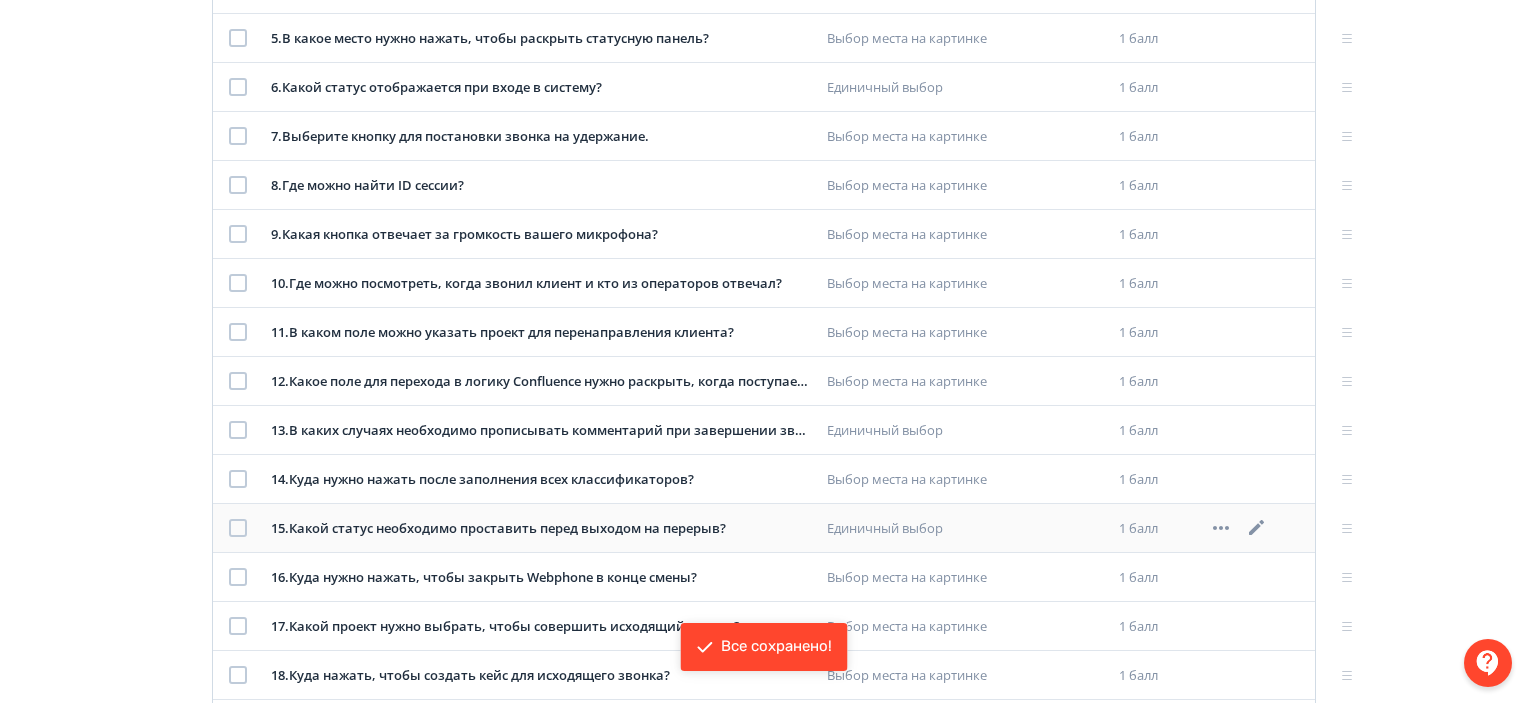scroll, scrollTop: 0, scrollLeft: 0, axis: both 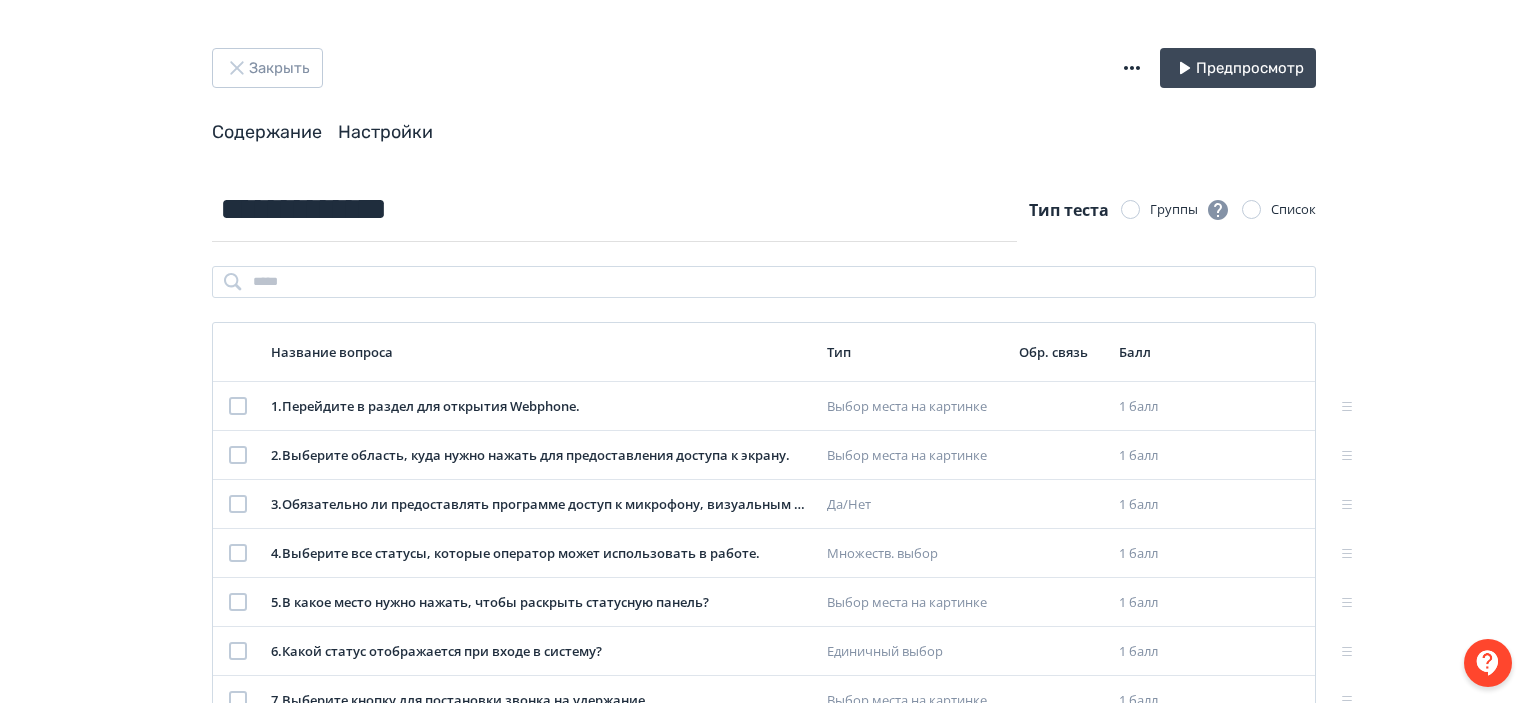 click on "Настройки" at bounding box center [385, 132] 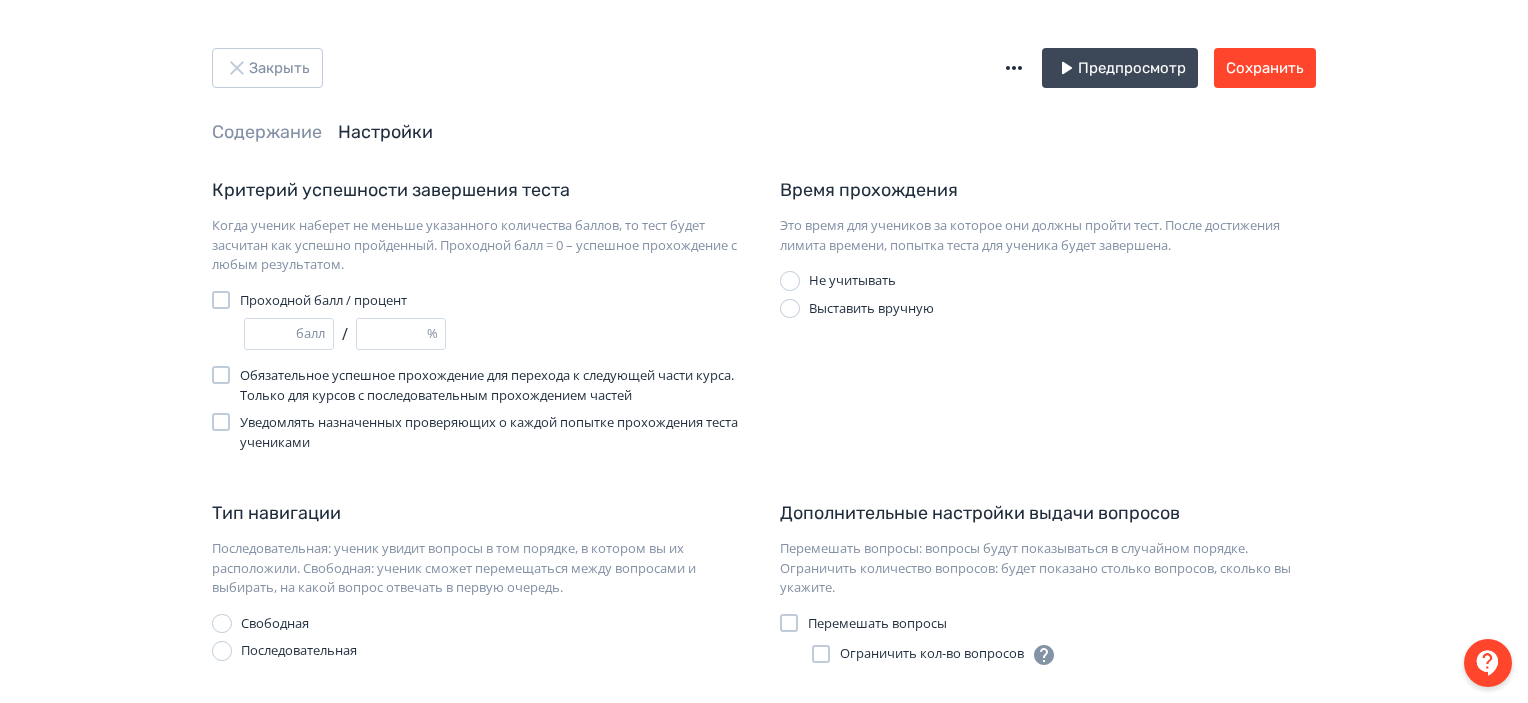 click on "Перемешать вопросы" at bounding box center [863, 624] 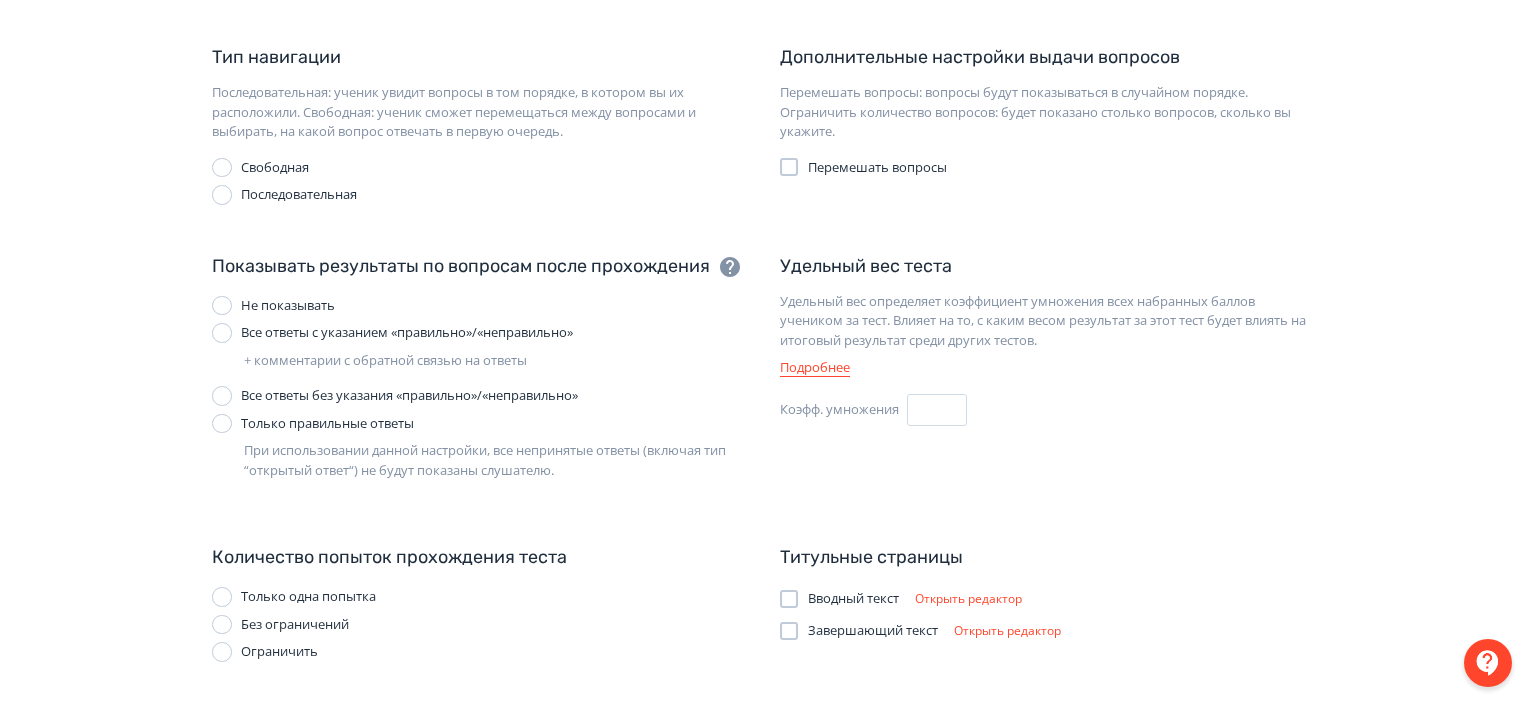 scroll, scrollTop: 462, scrollLeft: 0, axis: vertical 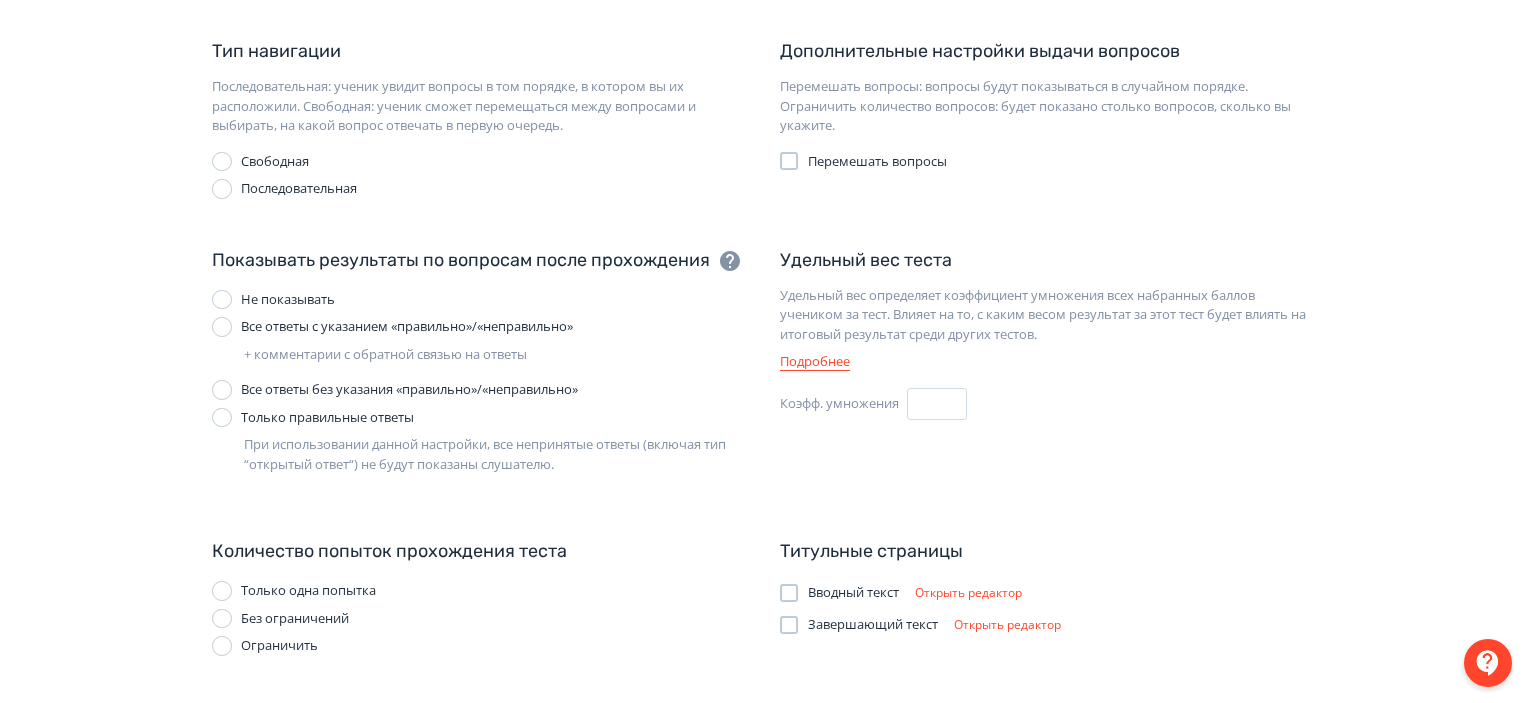 click on "Ограничить" at bounding box center [279, 646] 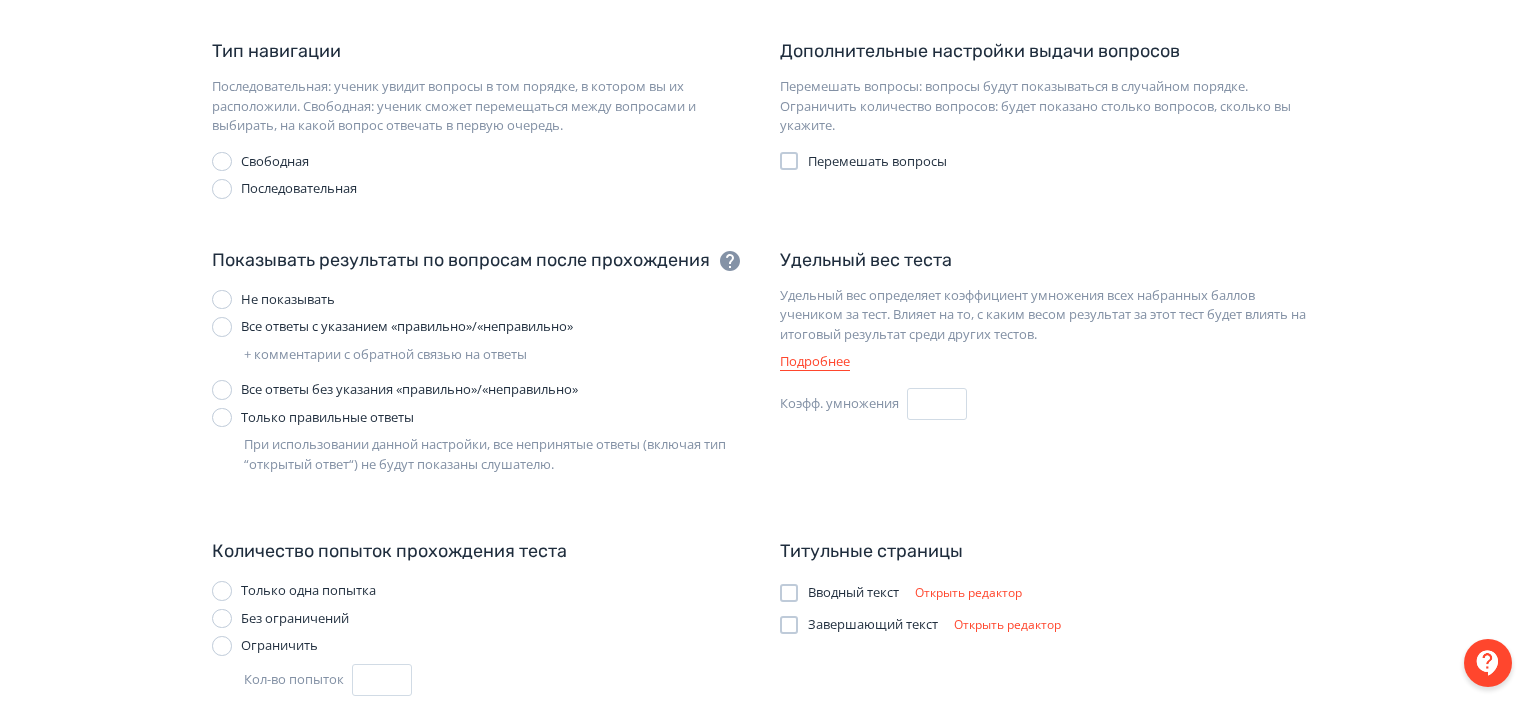 scroll, scrollTop: 0, scrollLeft: 0, axis: both 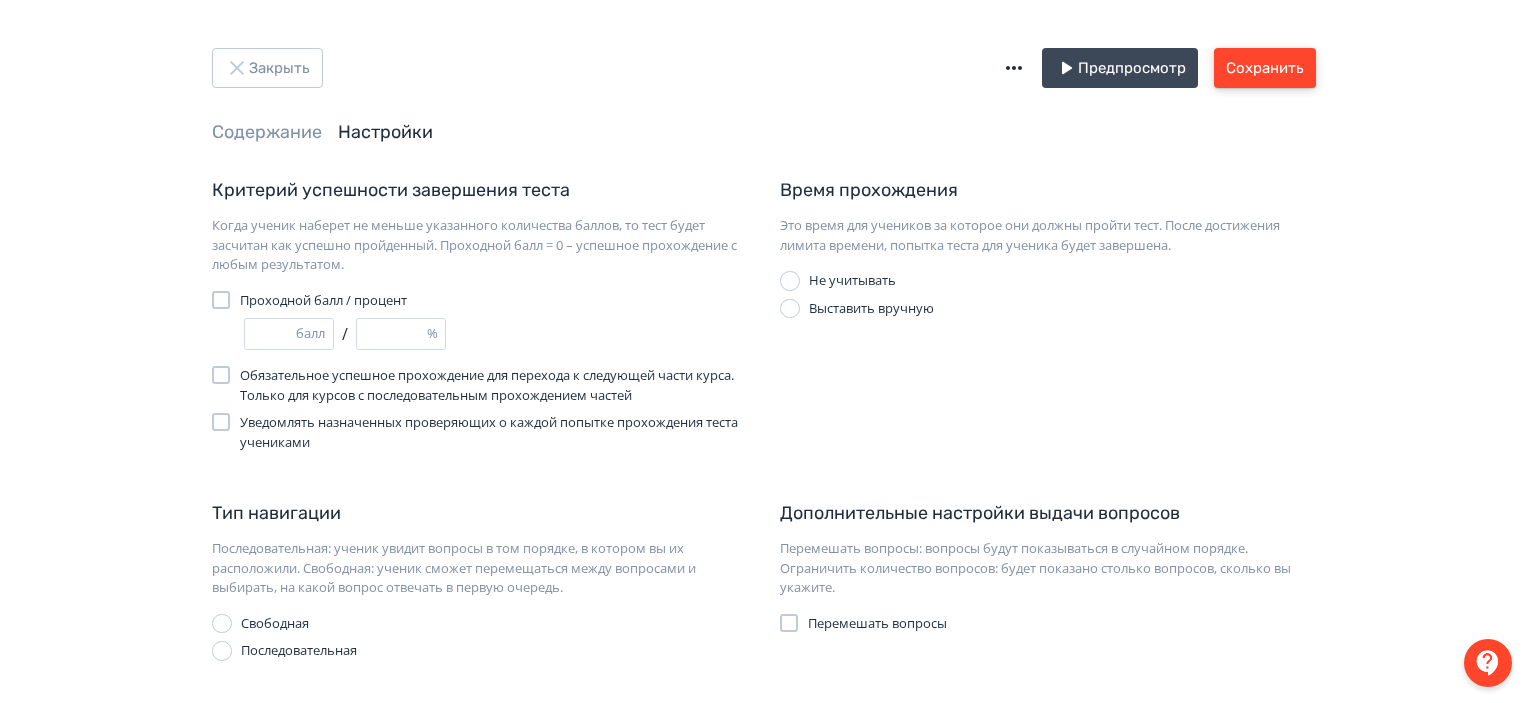 click on "Сохранить" at bounding box center (1265, 68) 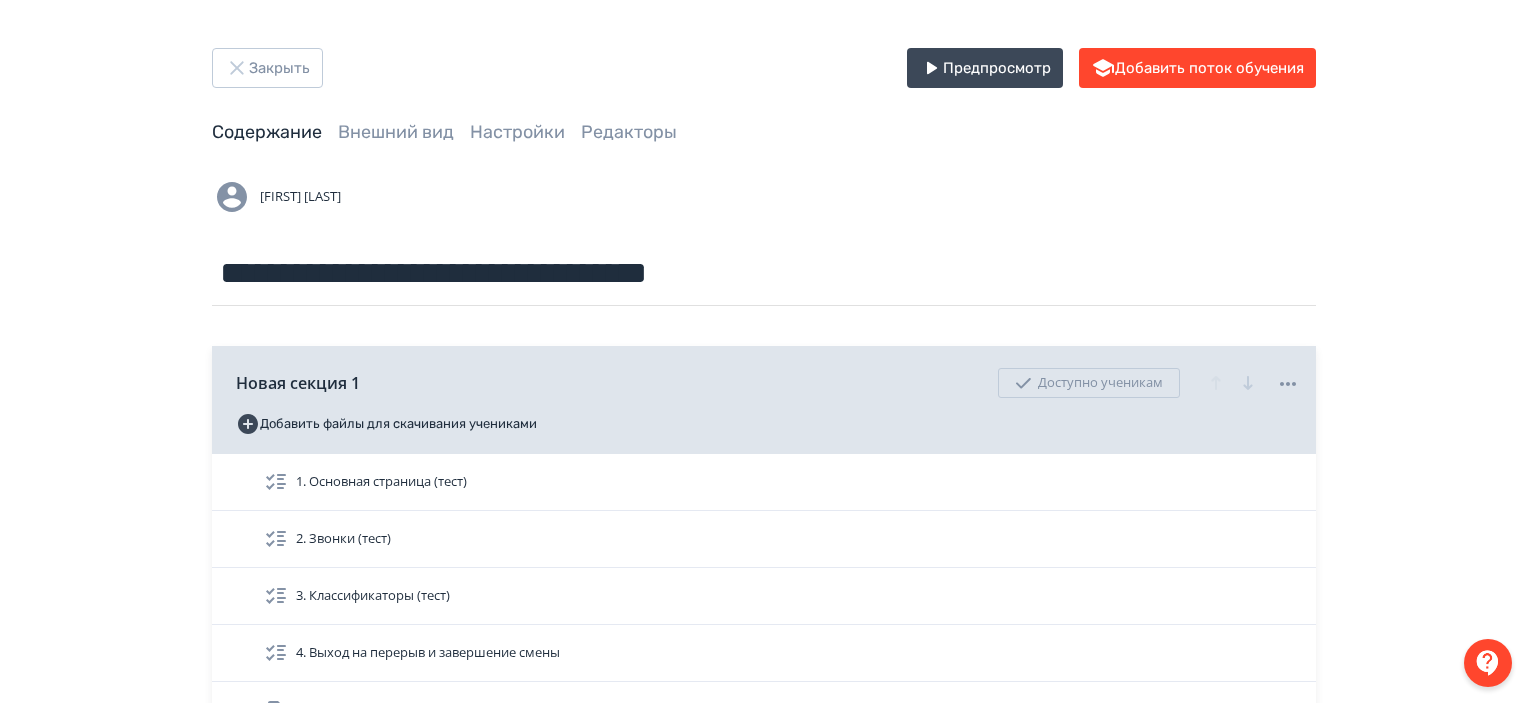 scroll, scrollTop: 155, scrollLeft: 0, axis: vertical 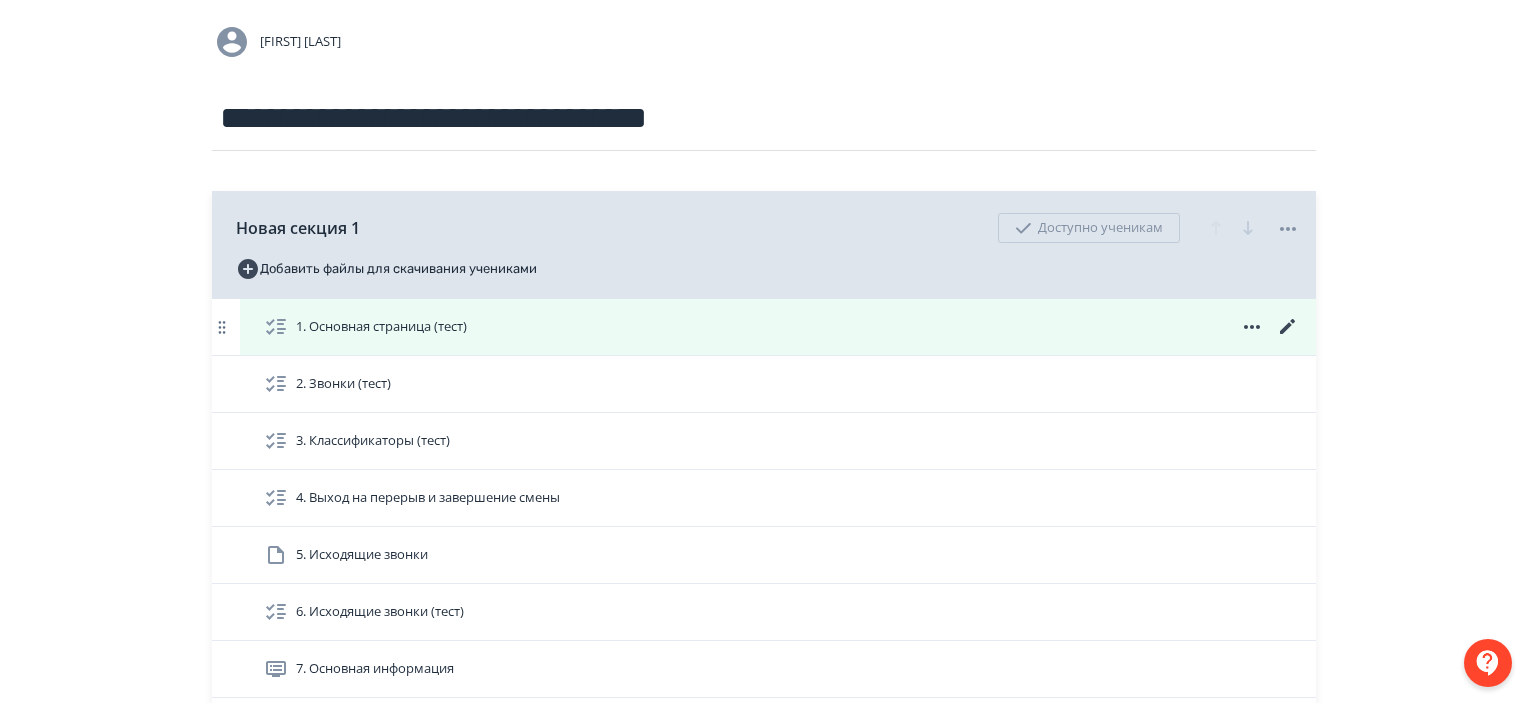 click 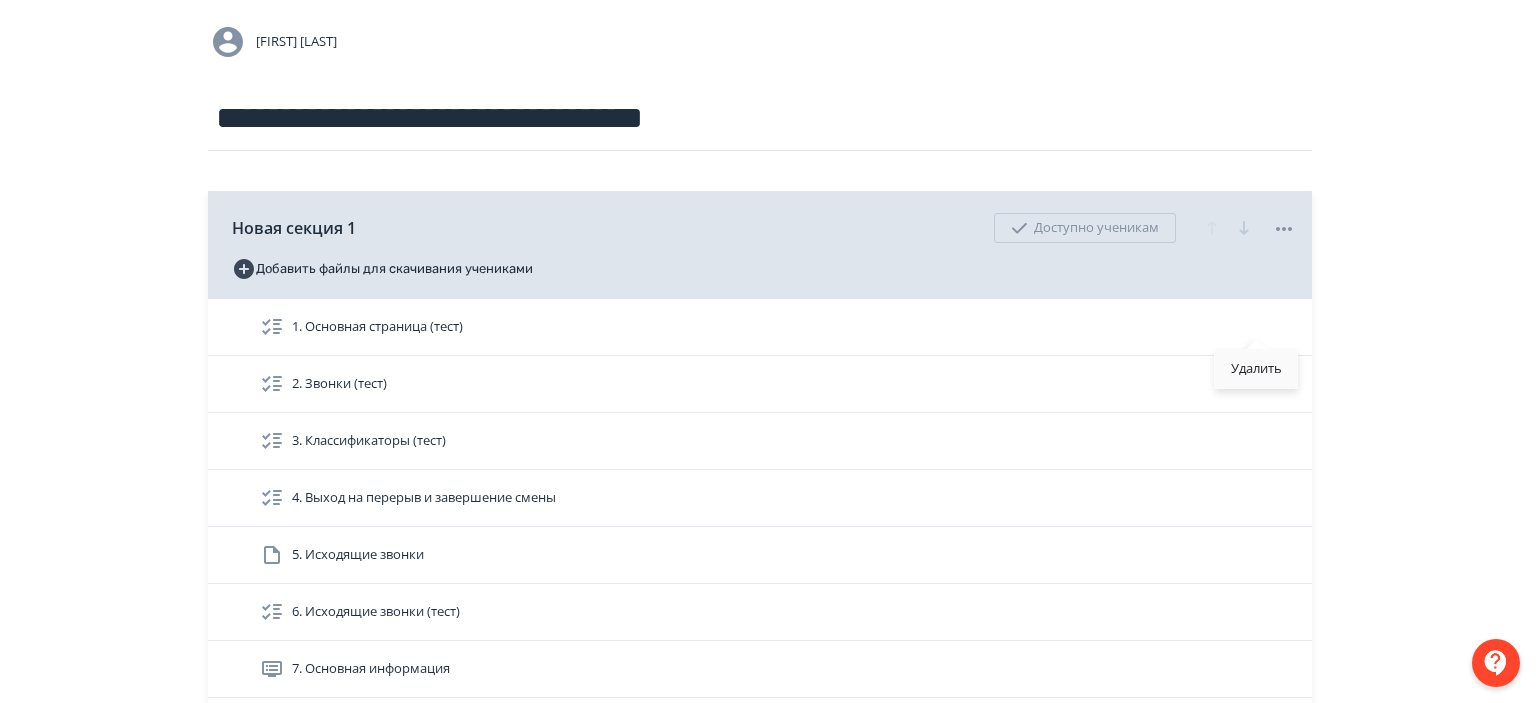 click on "Удалить" at bounding box center (1256, 369) 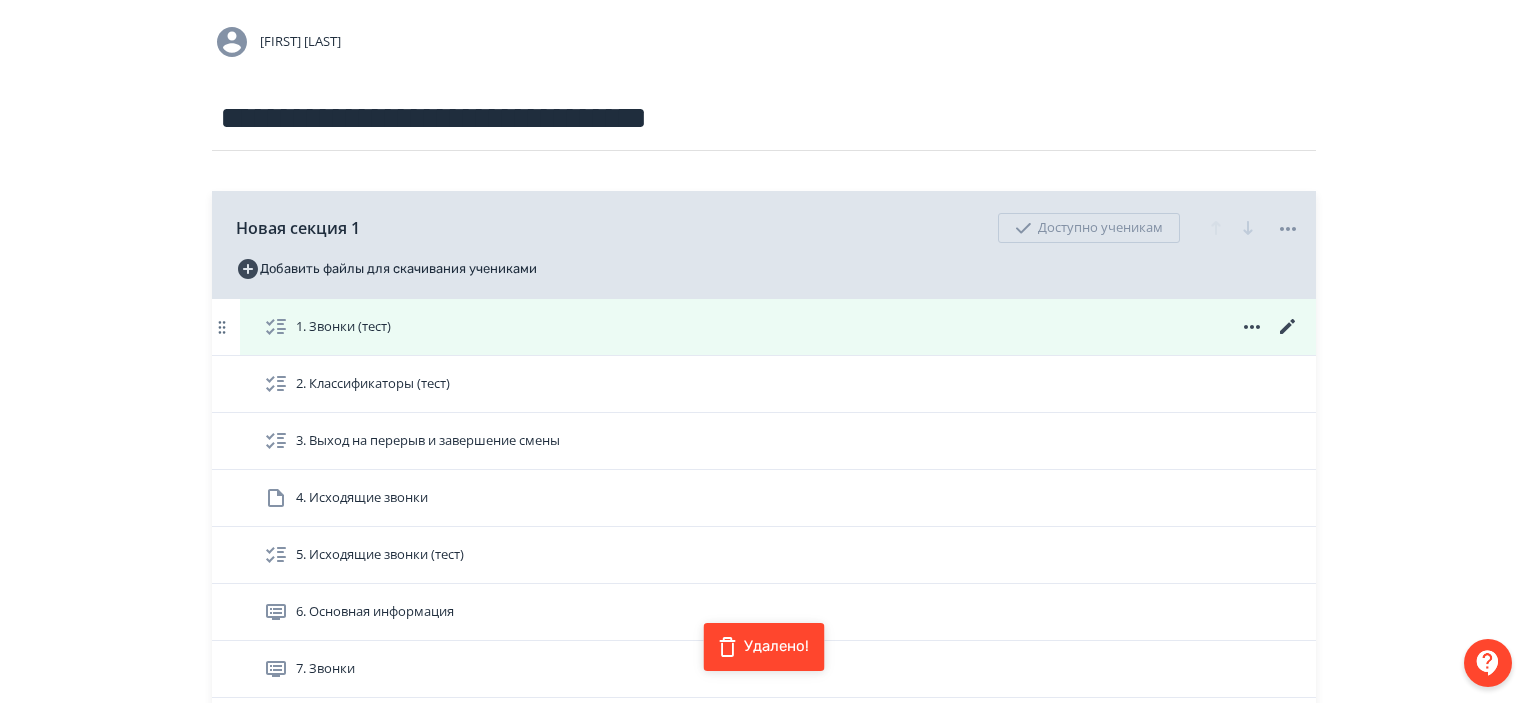 click 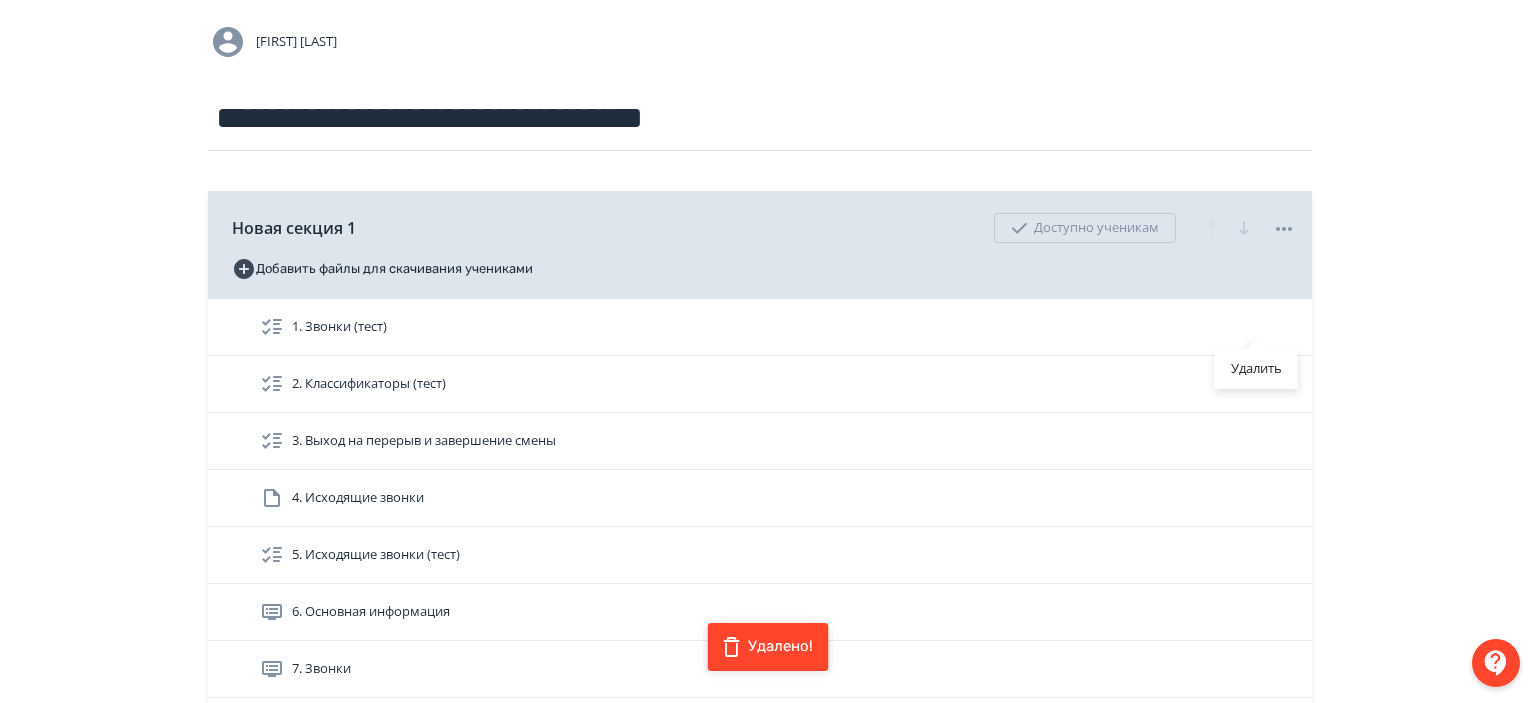click on "Удалить" at bounding box center [768, 351] 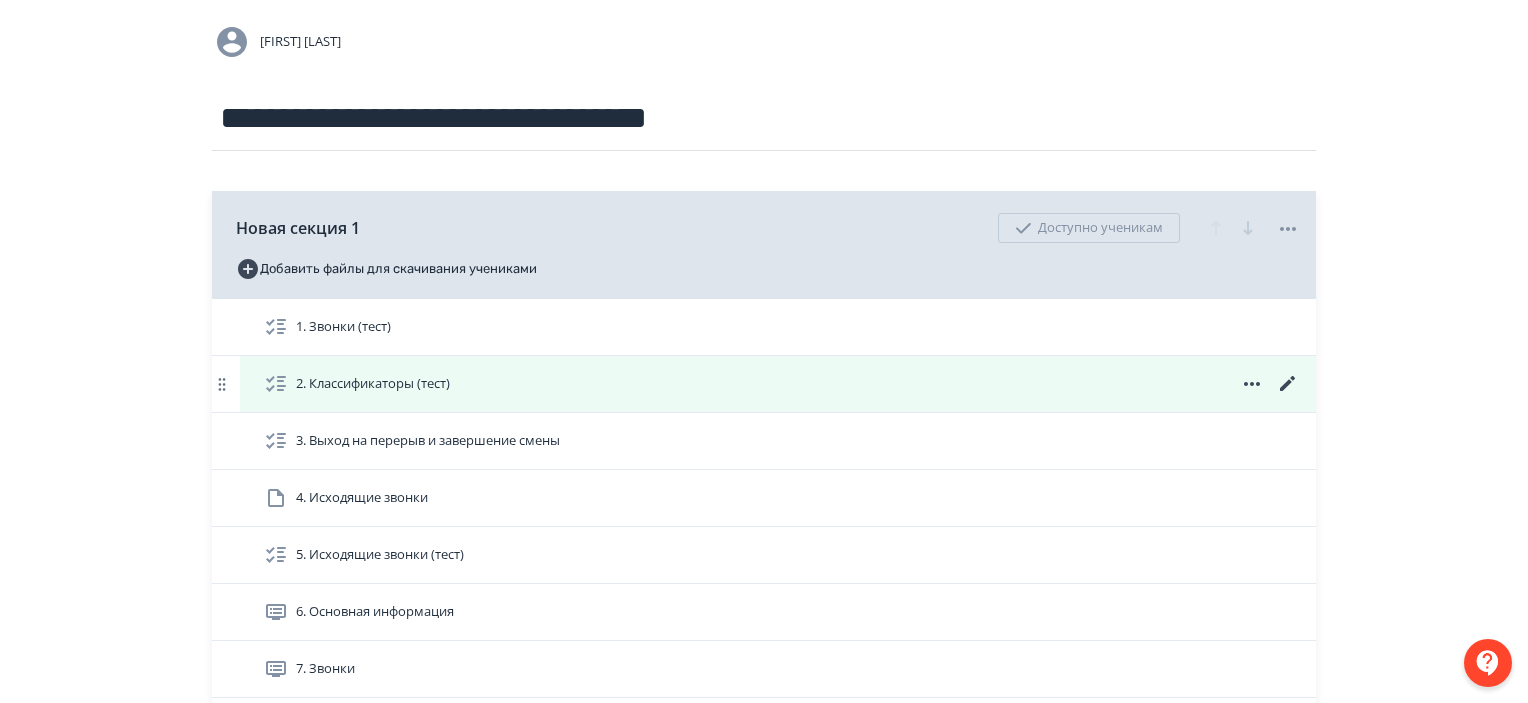 click 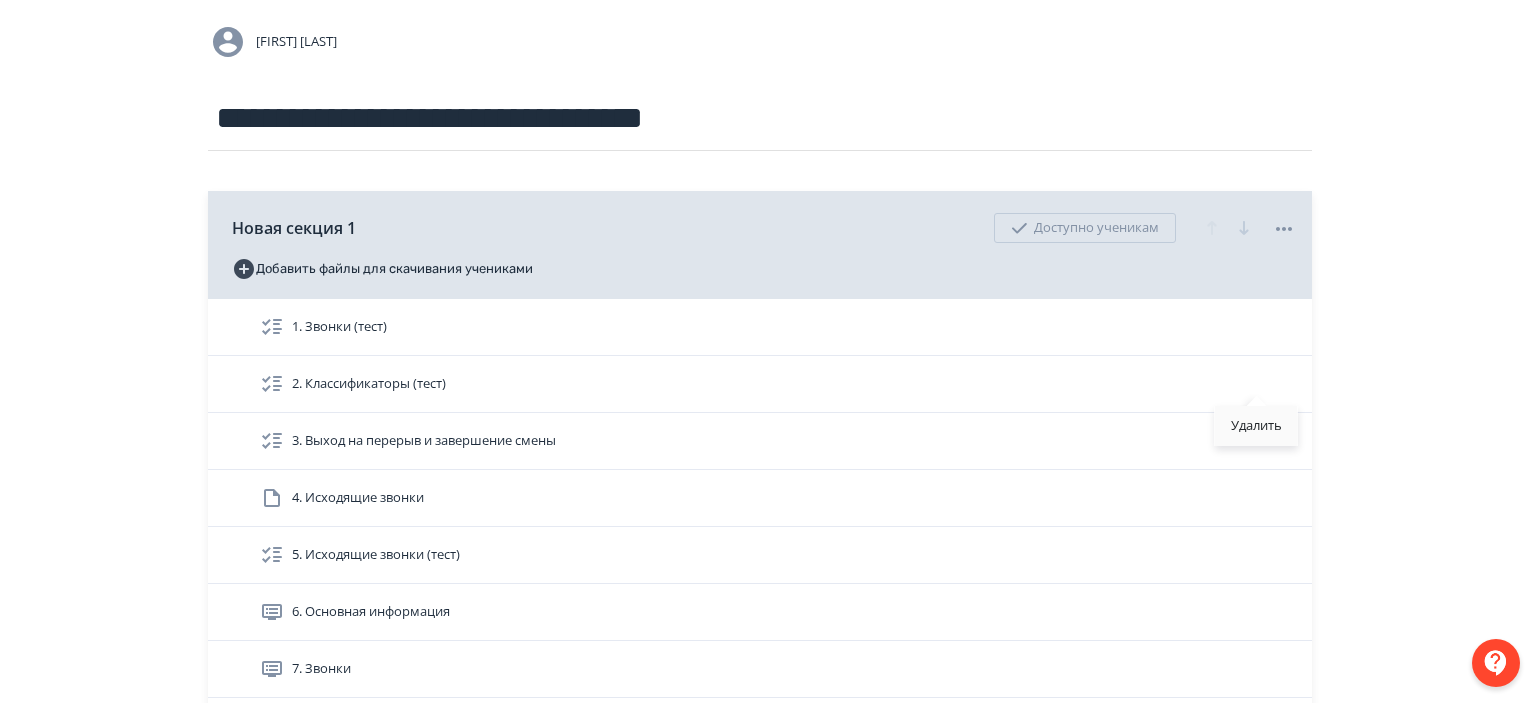click on "Удалить" at bounding box center [1256, 426] 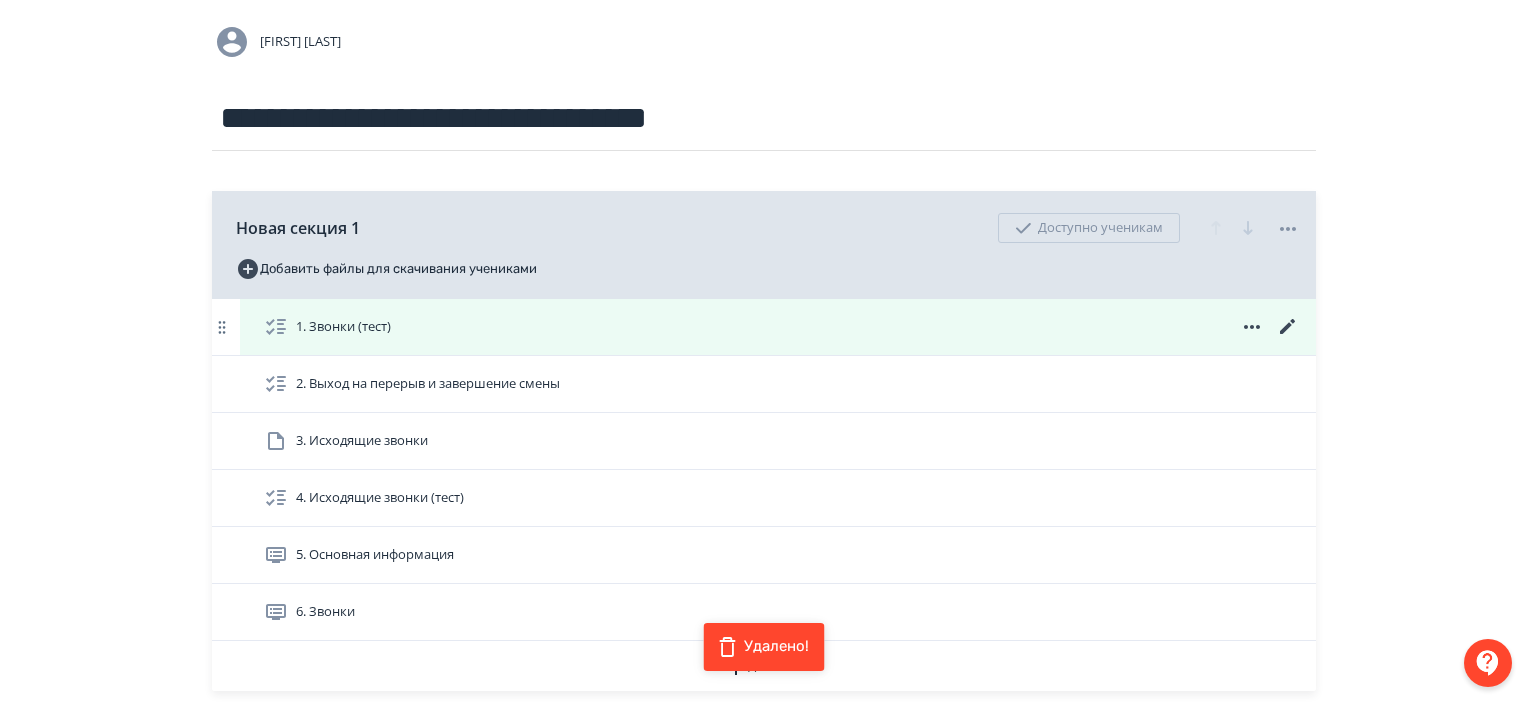 click 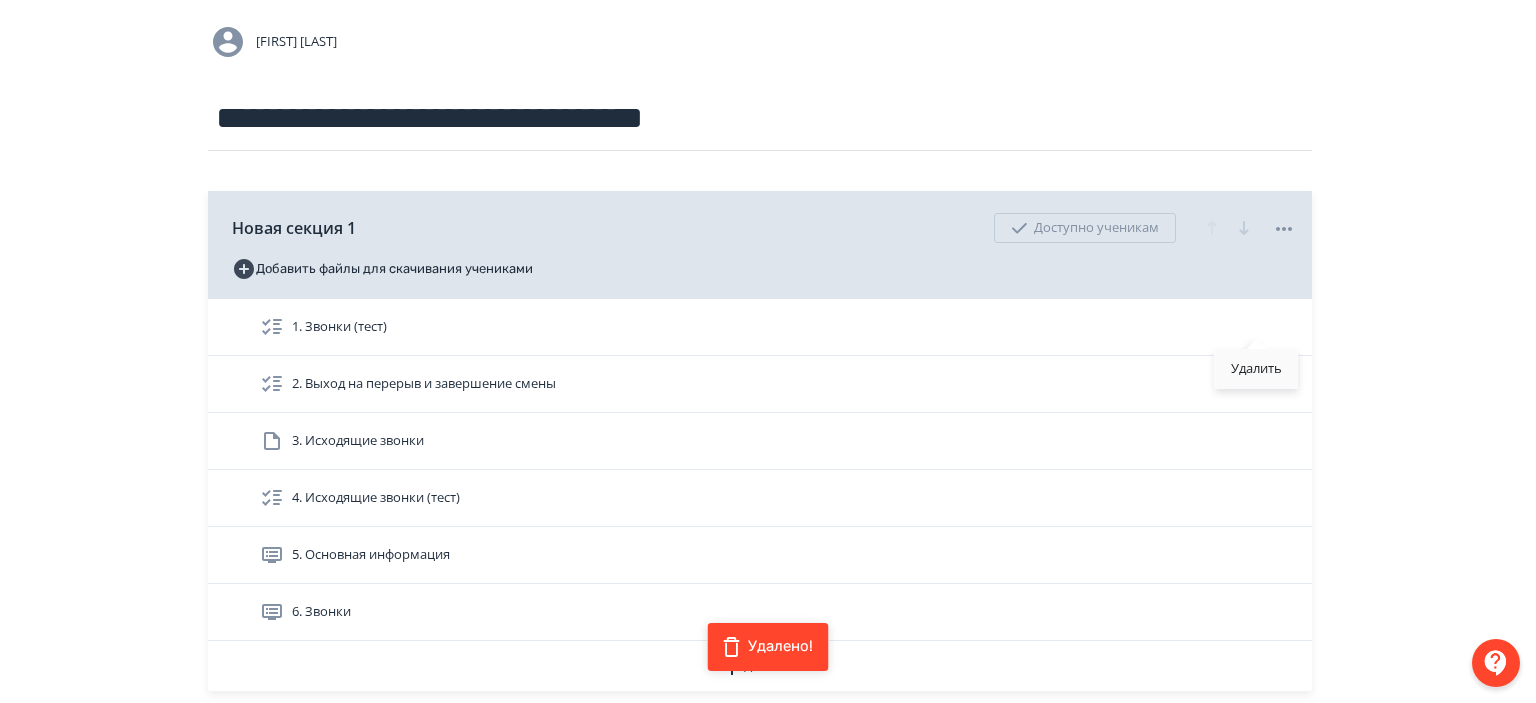 click on "Удалить" at bounding box center (1256, 369) 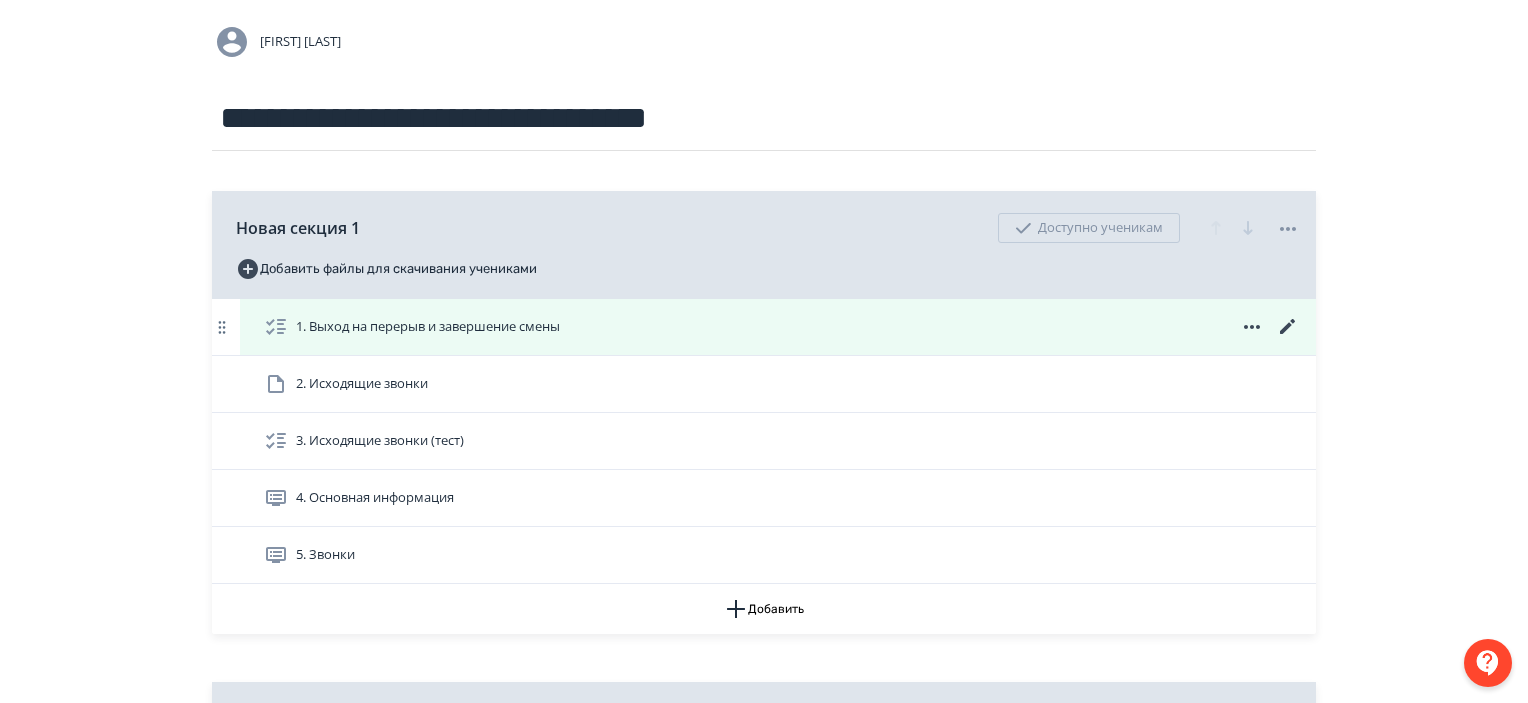 click 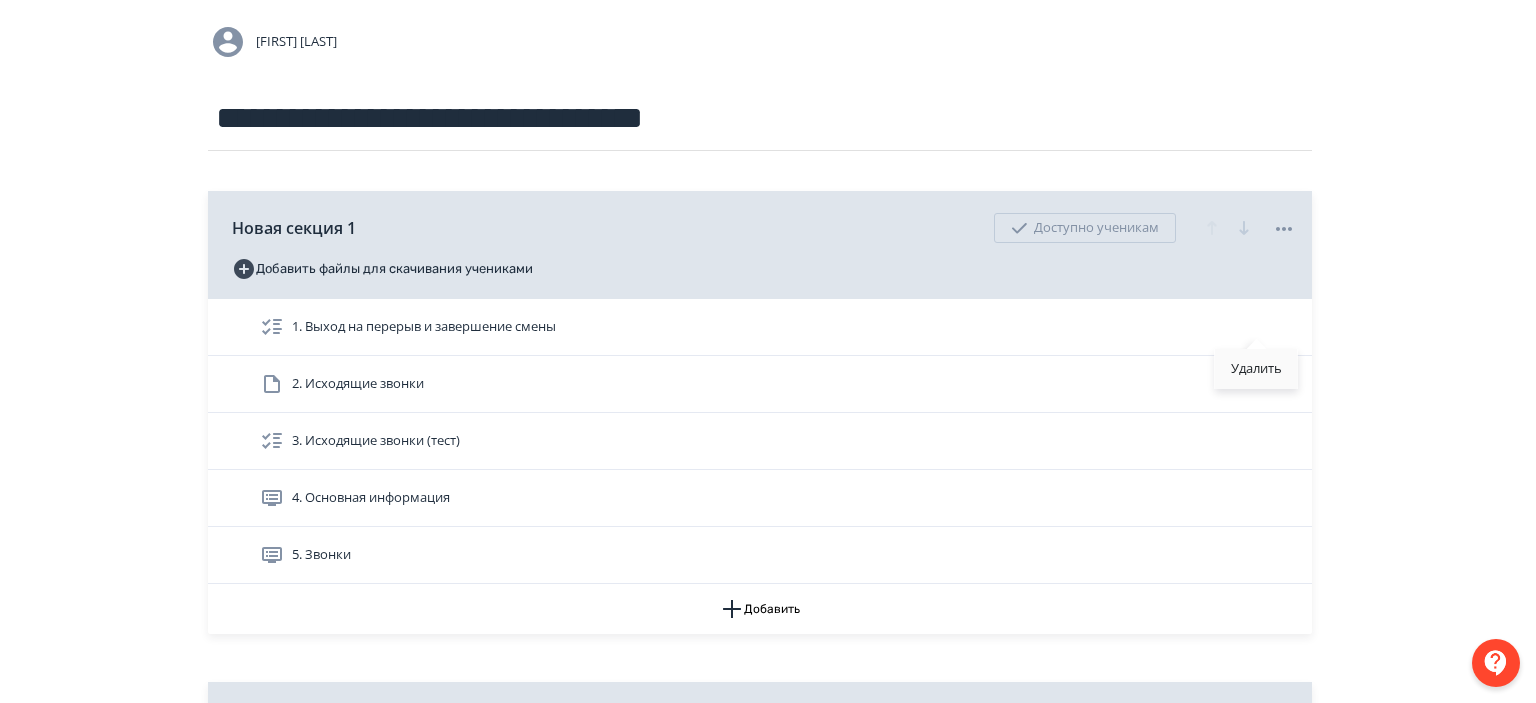 click on "Удалить" at bounding box center (1256, 369) 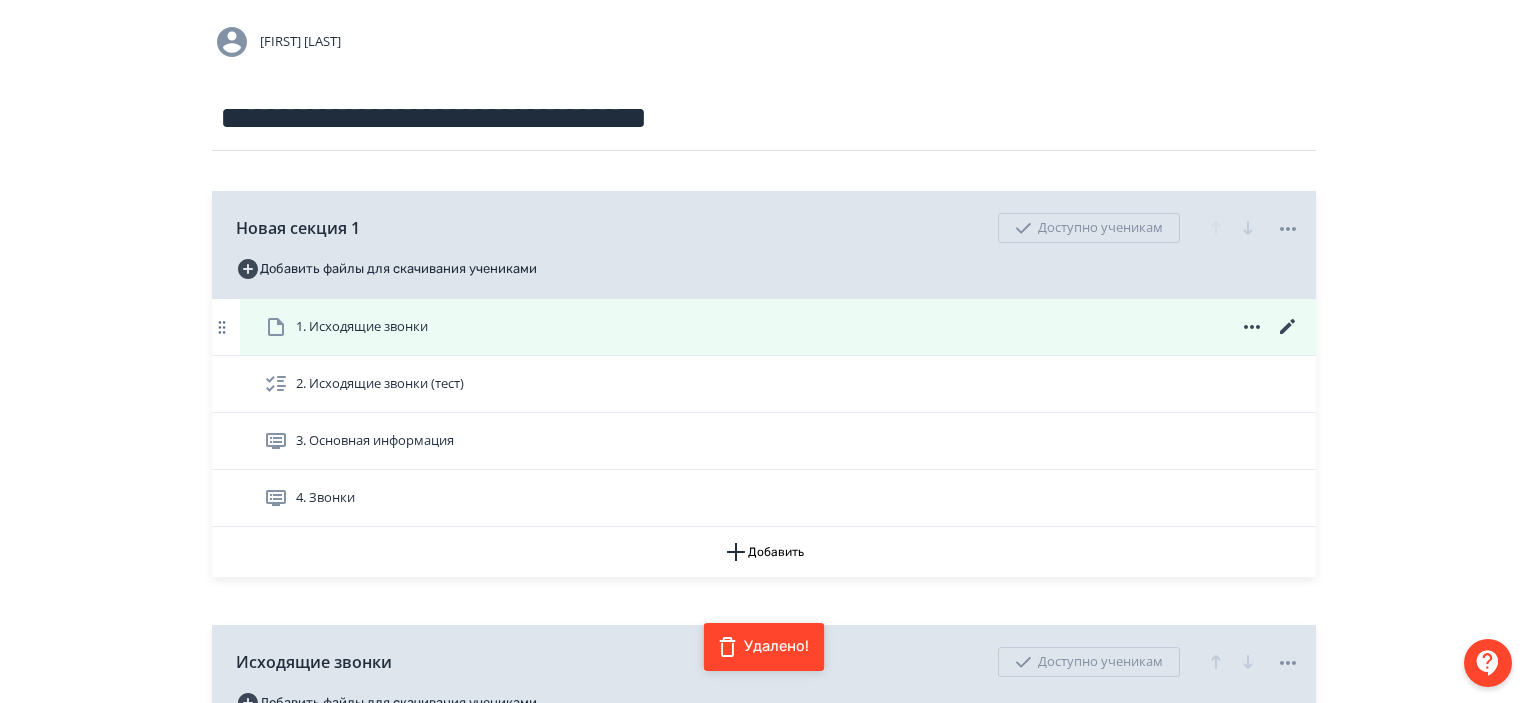 click 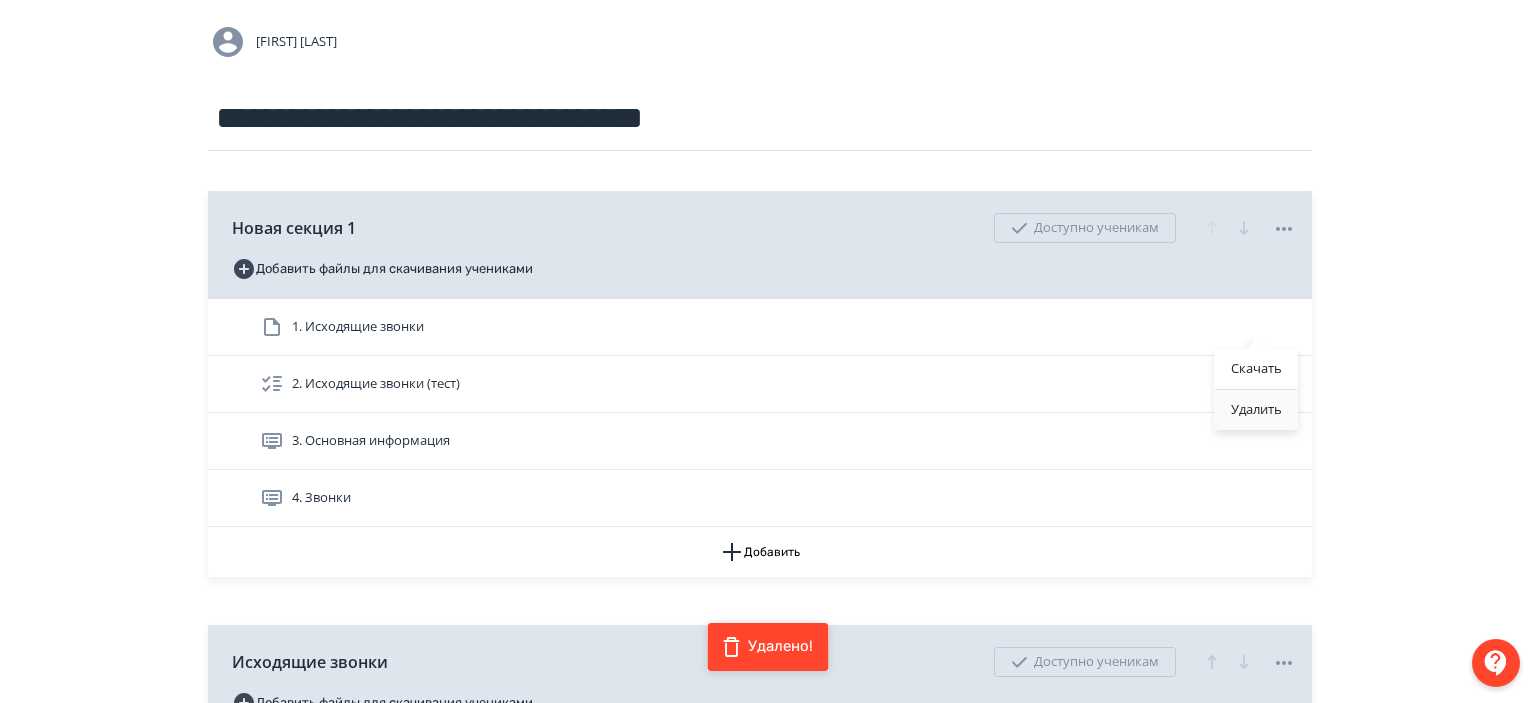 click on "Удалить" at bounding box center (1256, 410) 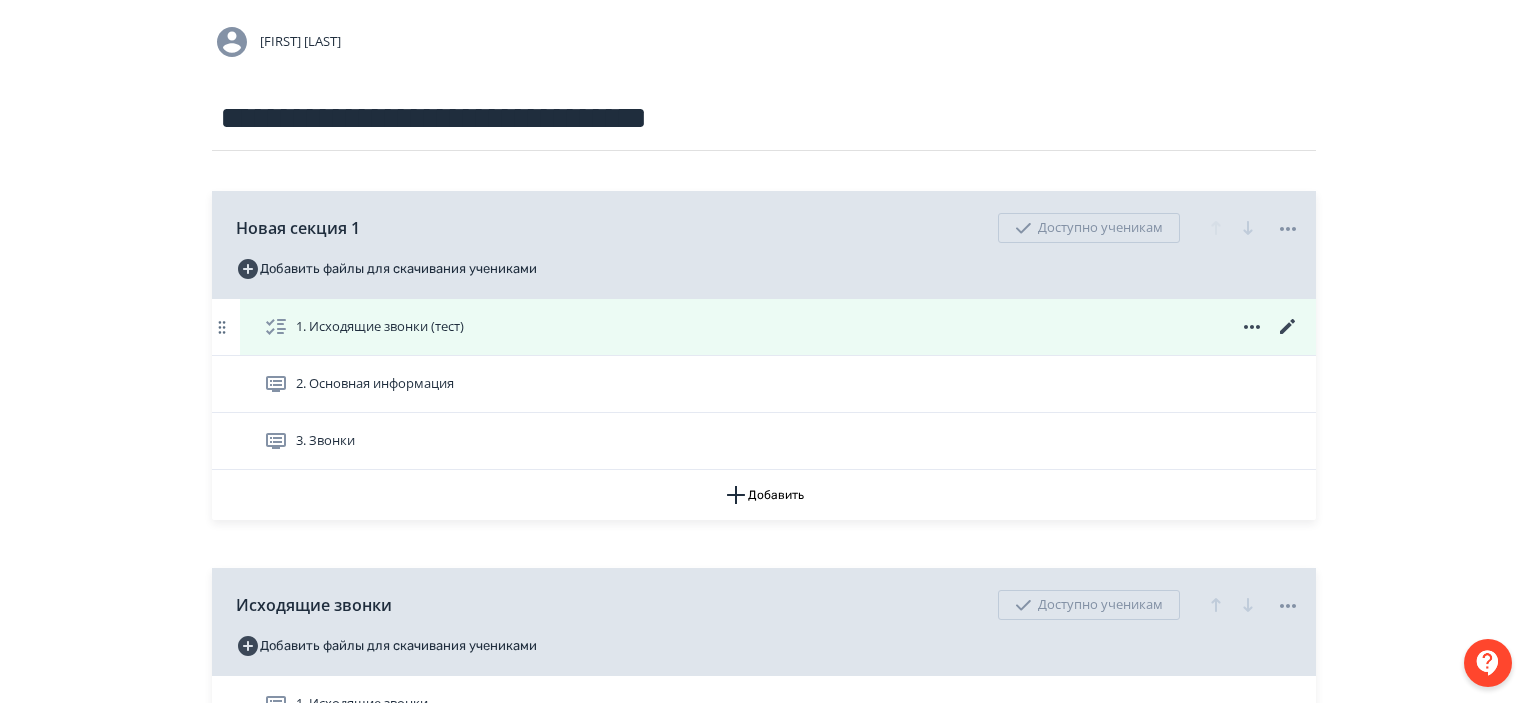 click 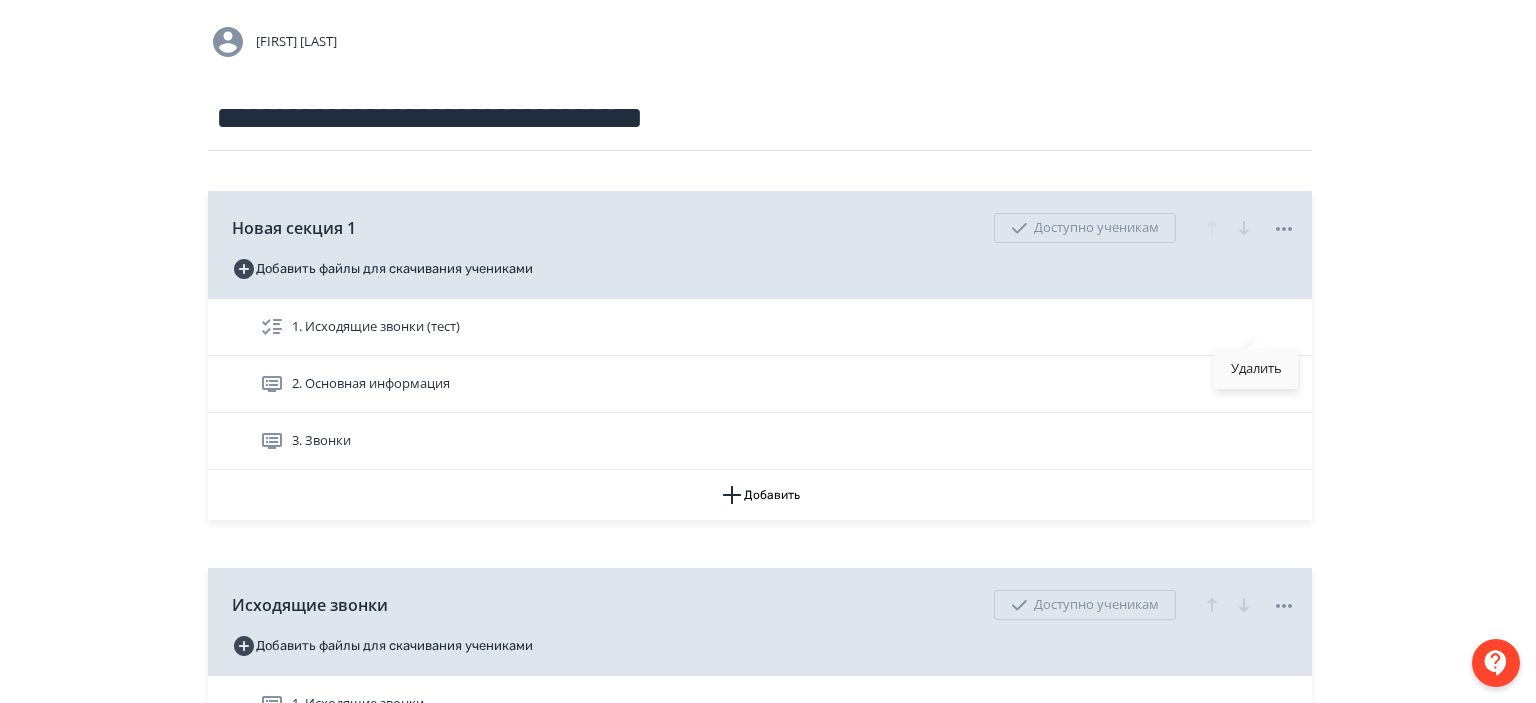 click on "Удалить" at bounding box center [1256, 369] 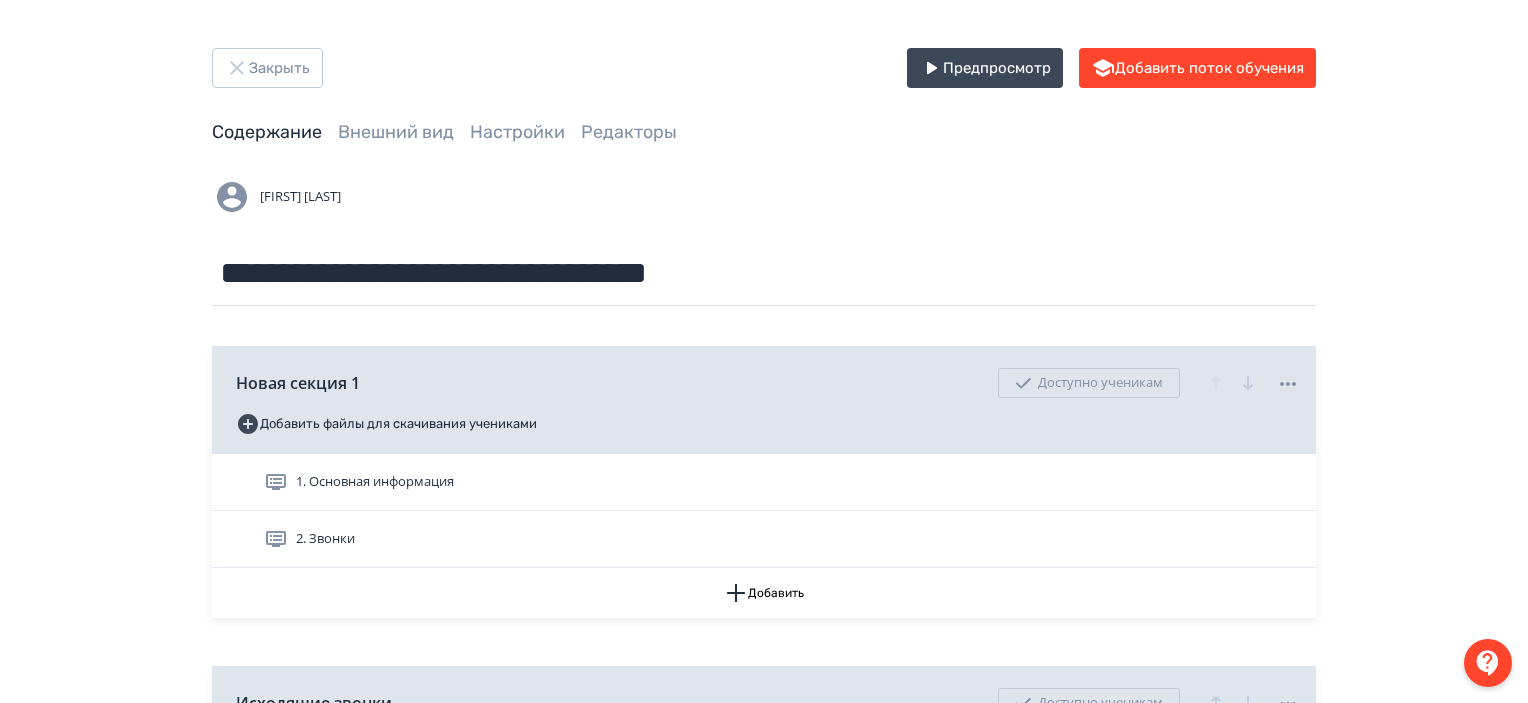 scroll, scrollTop: 0, scrollLeft: 0, axis: both 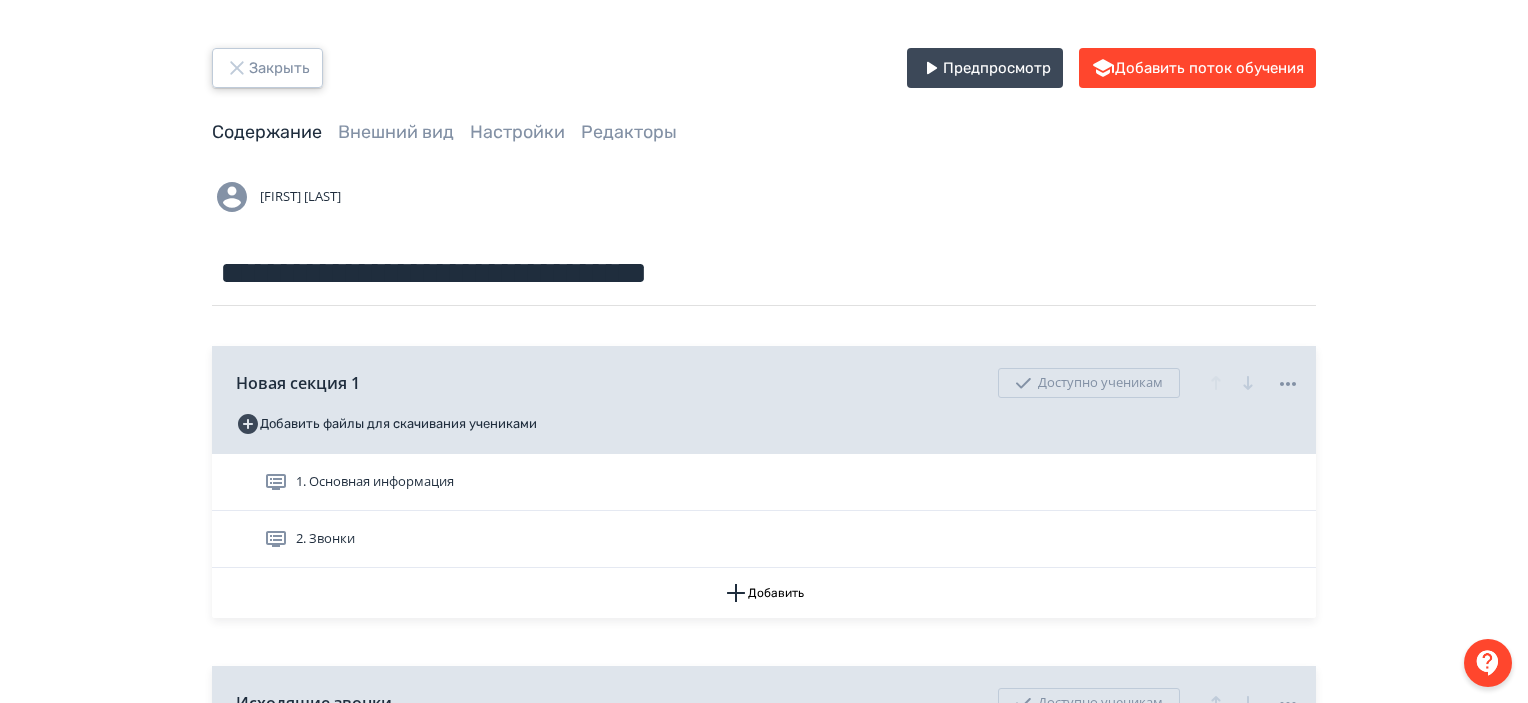 click on "Закрыть" at bounding box center (267, 68) 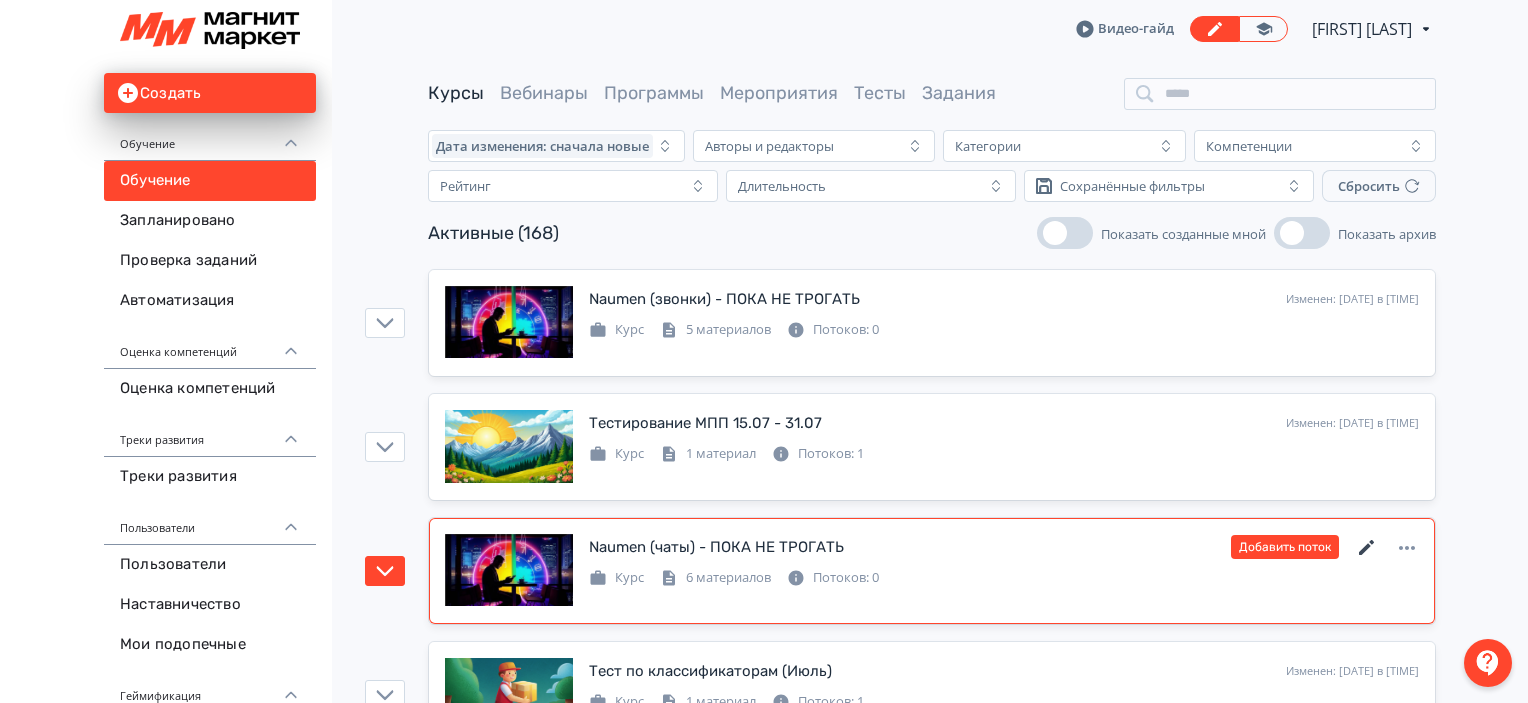 click 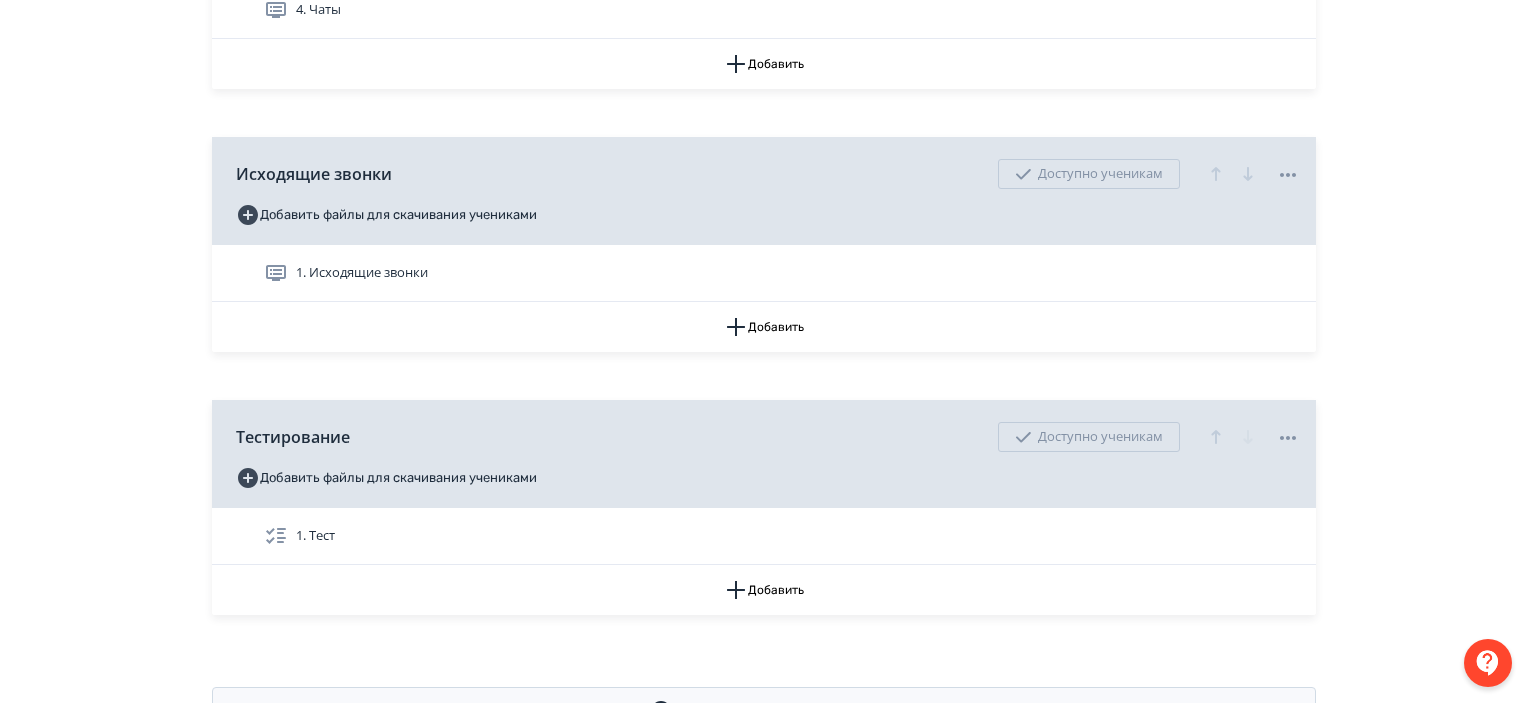 scroll, scrollTop: 647, scrollLeft: 0, axis: vertical 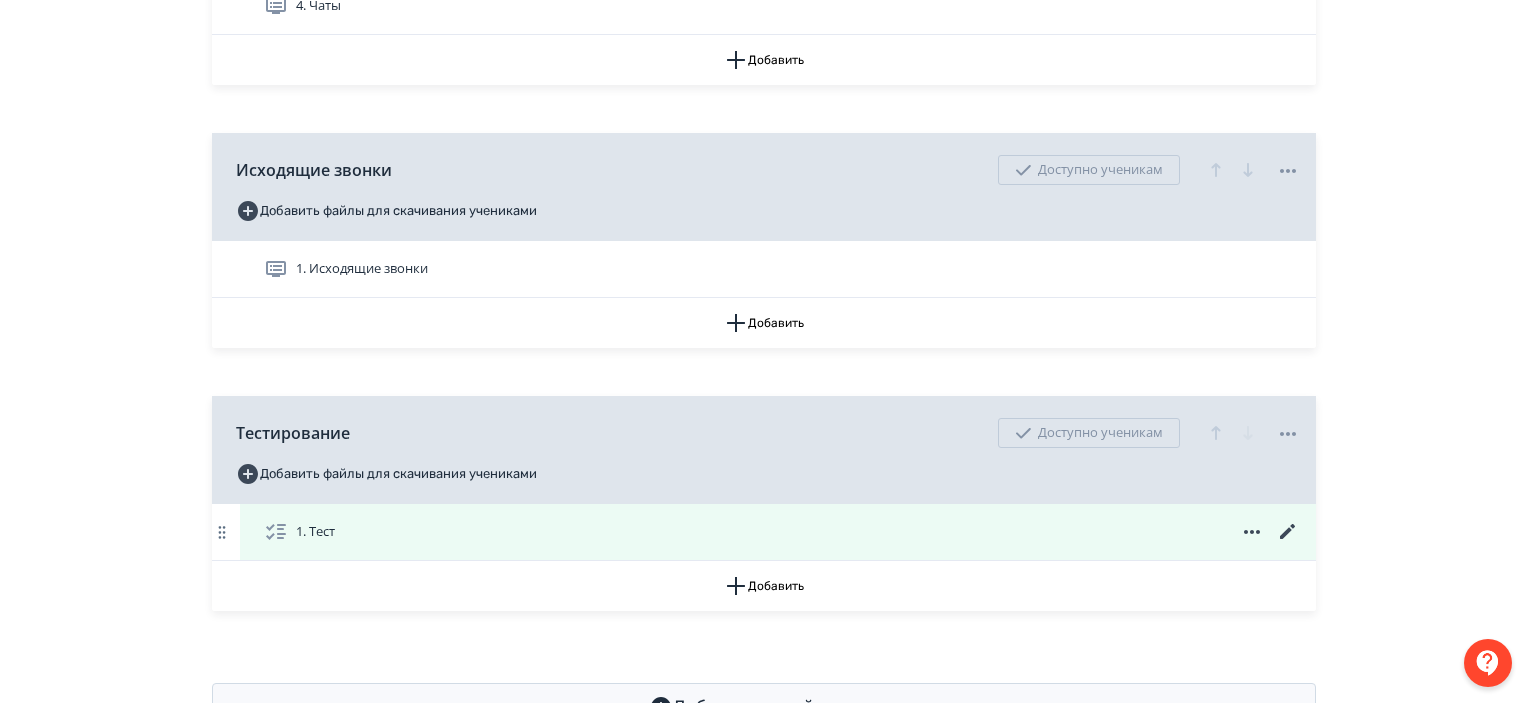 click 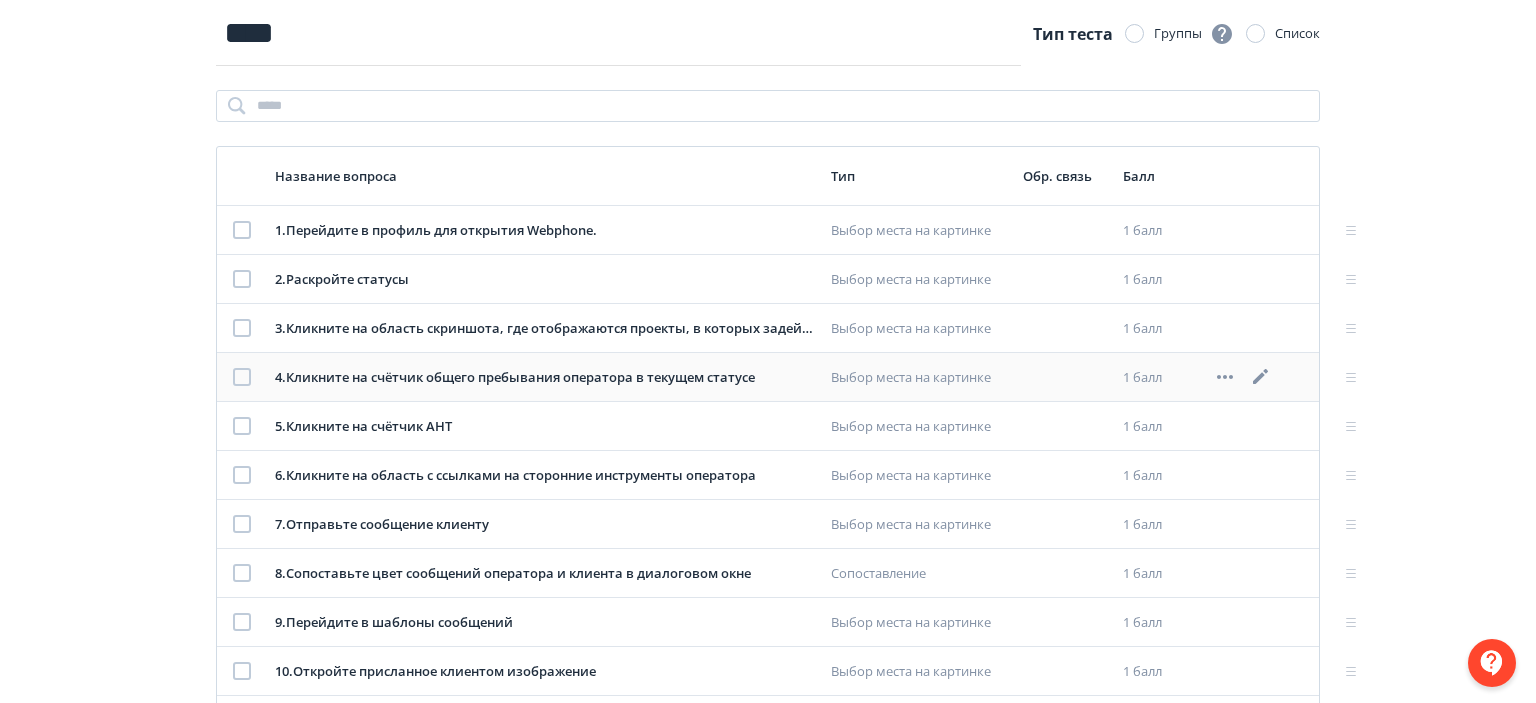 scroll, scrollTop: 176, scrollLeft: 0, axis: vertical 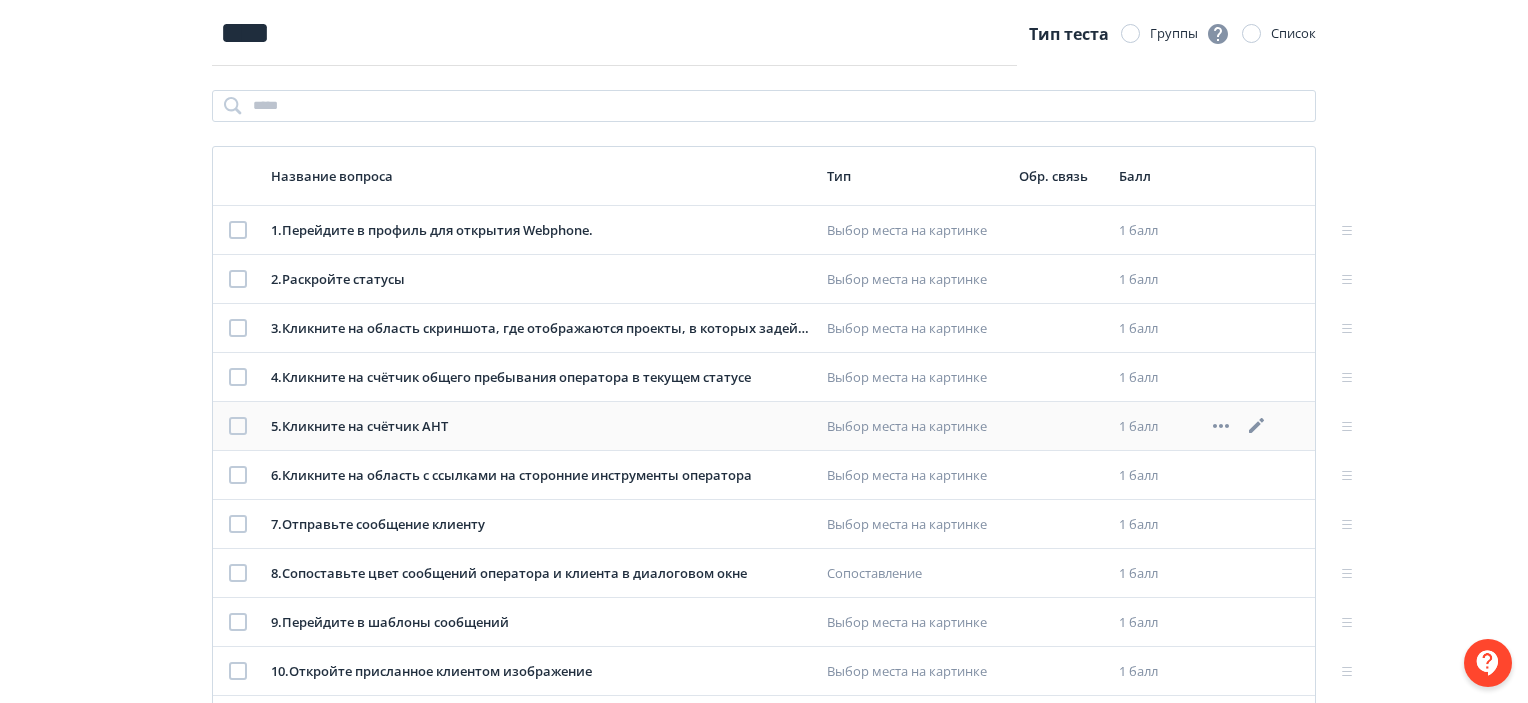 click 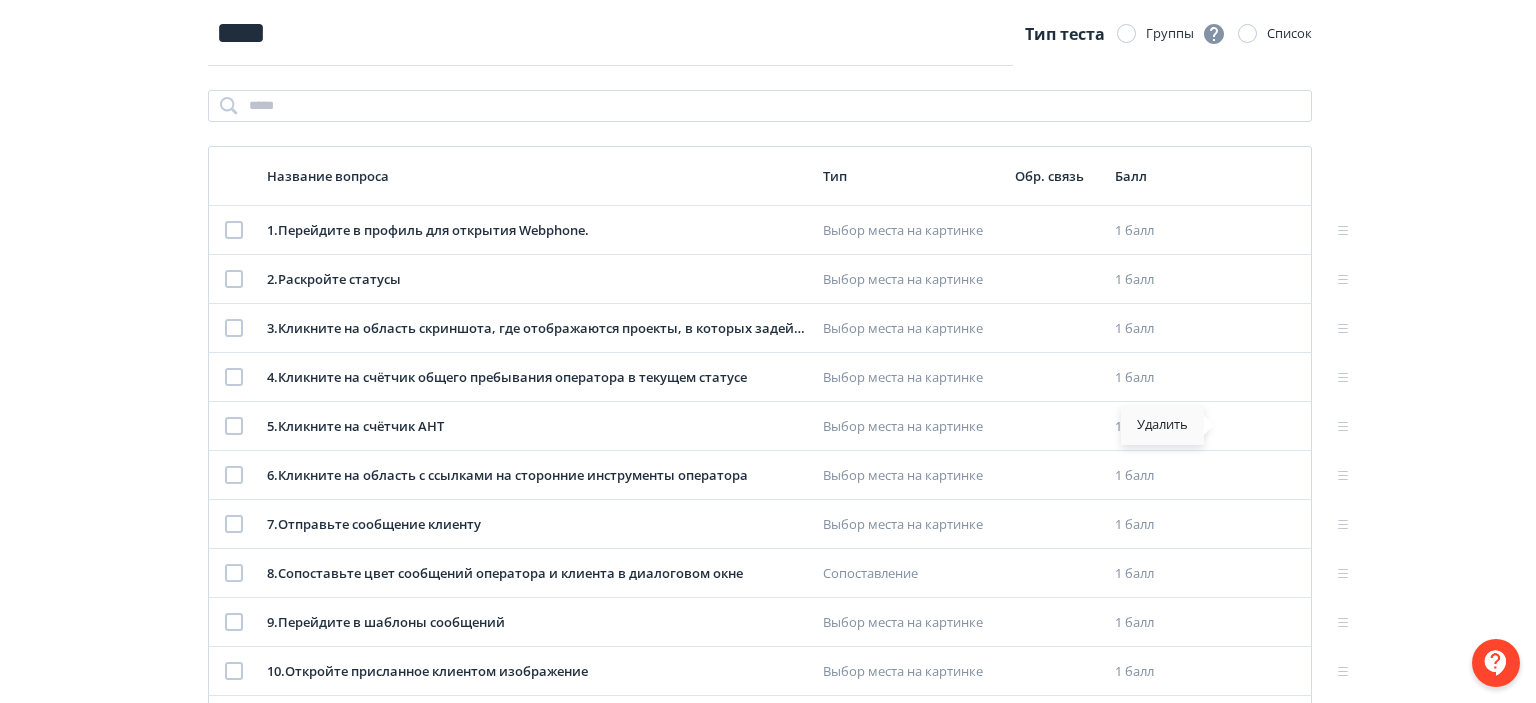 click on "Удалить" at bounding box center (1162, 425) 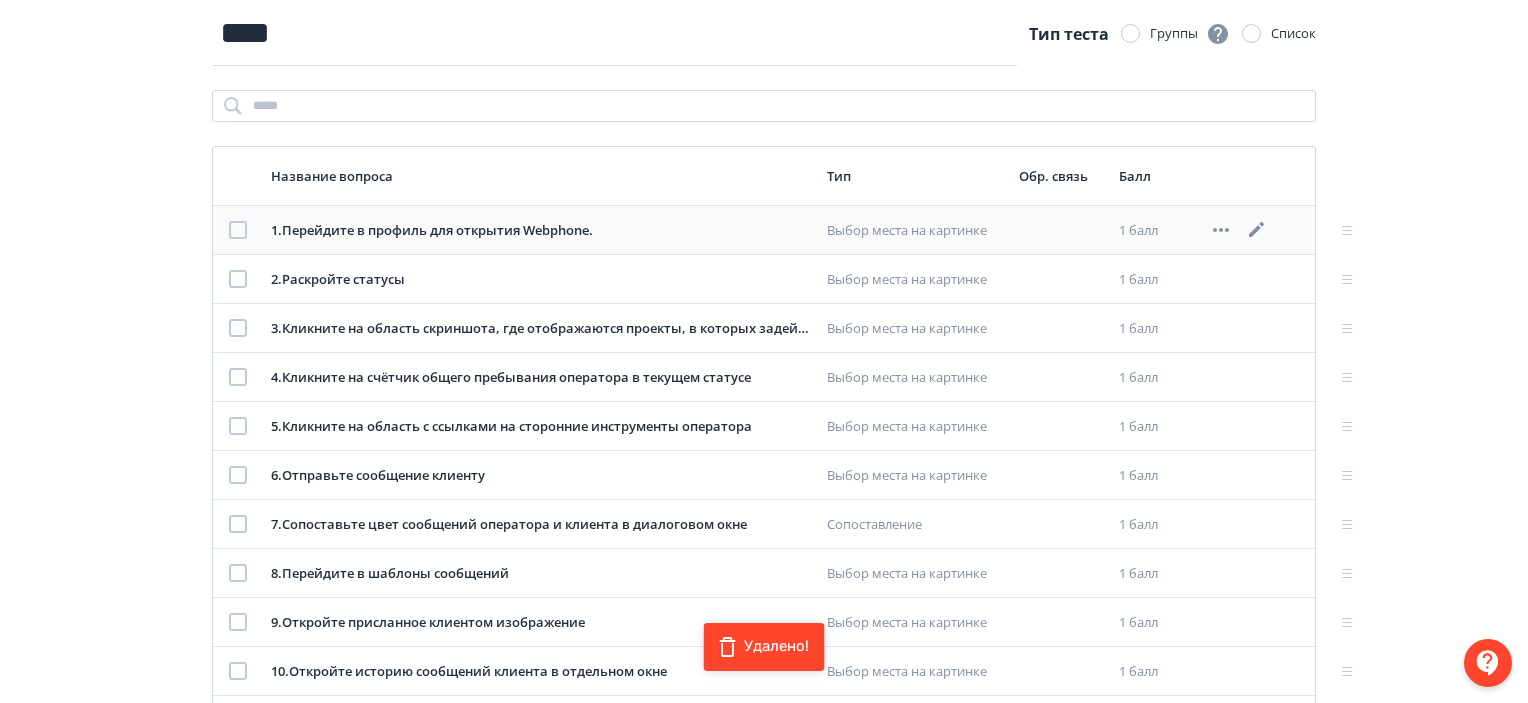 click 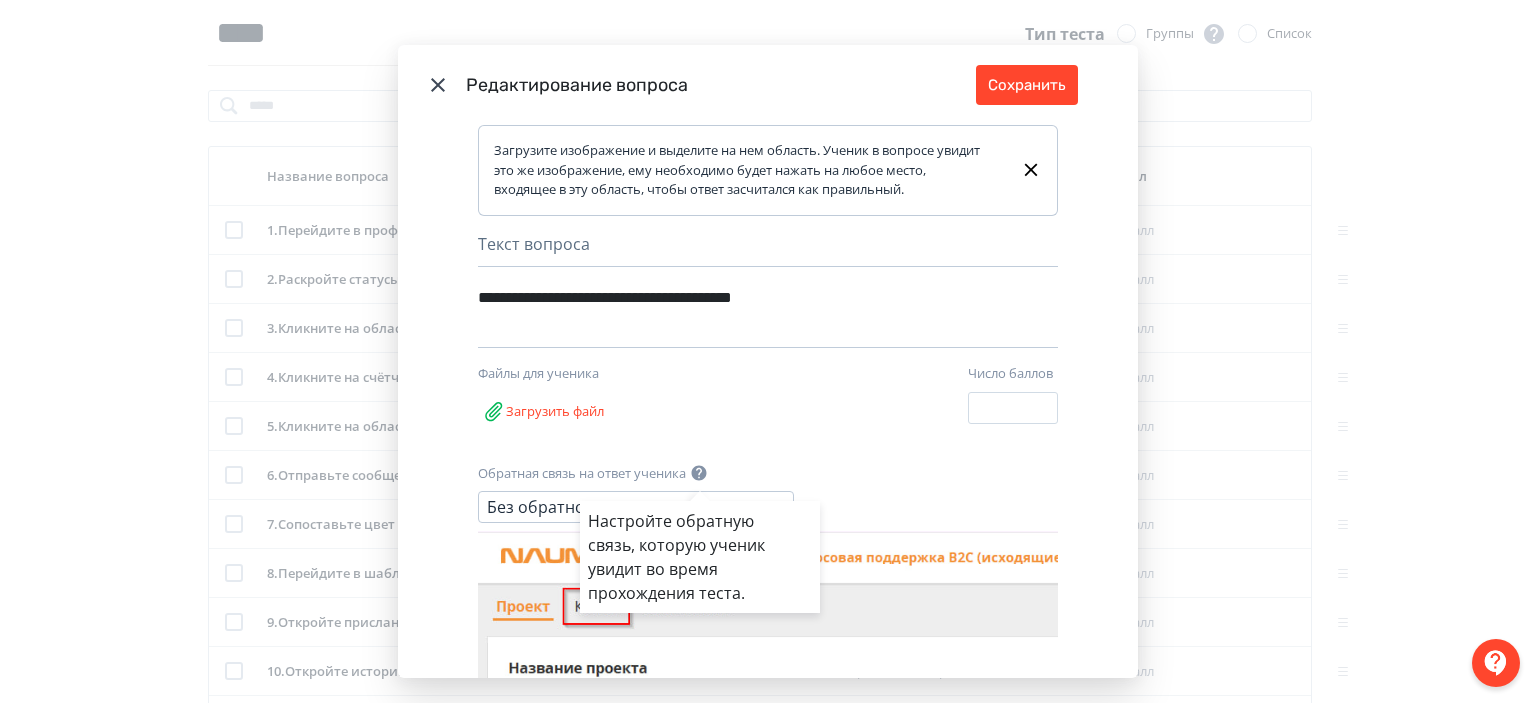click on "Настройте обратную связь, которую ученик увидит во время прохождения теста." at bounding box center (768, 351) 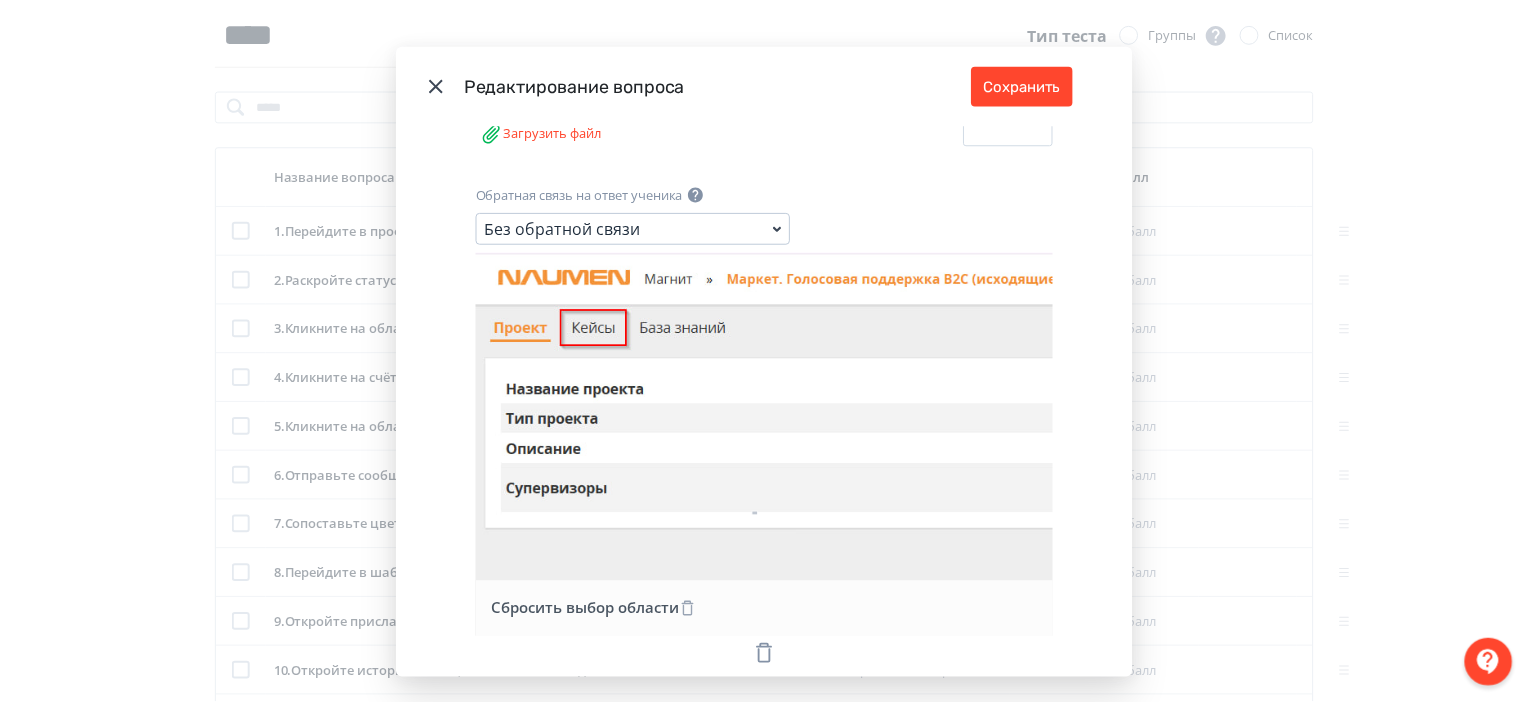 scroll, scrollTop: 0, scrollLeft: 0, axis: both 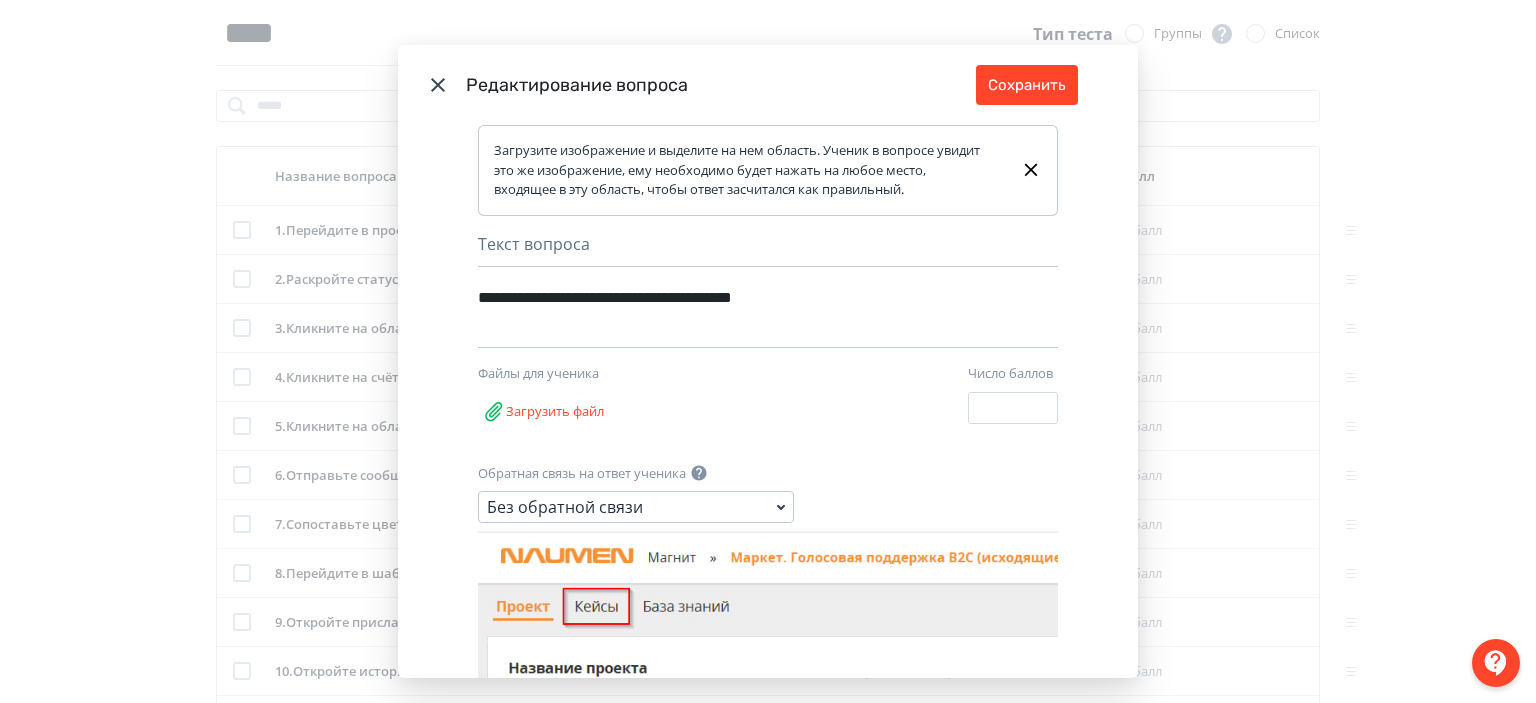 click 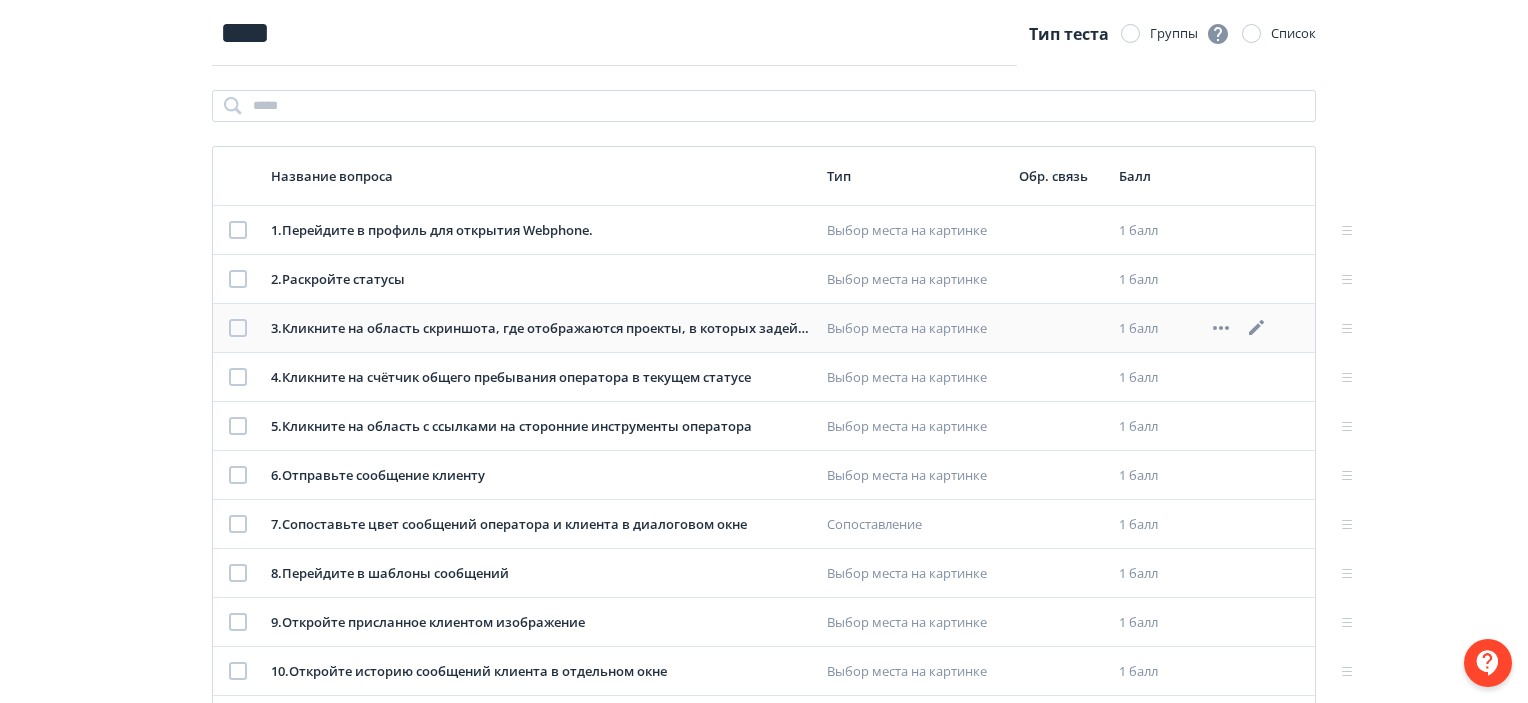 click 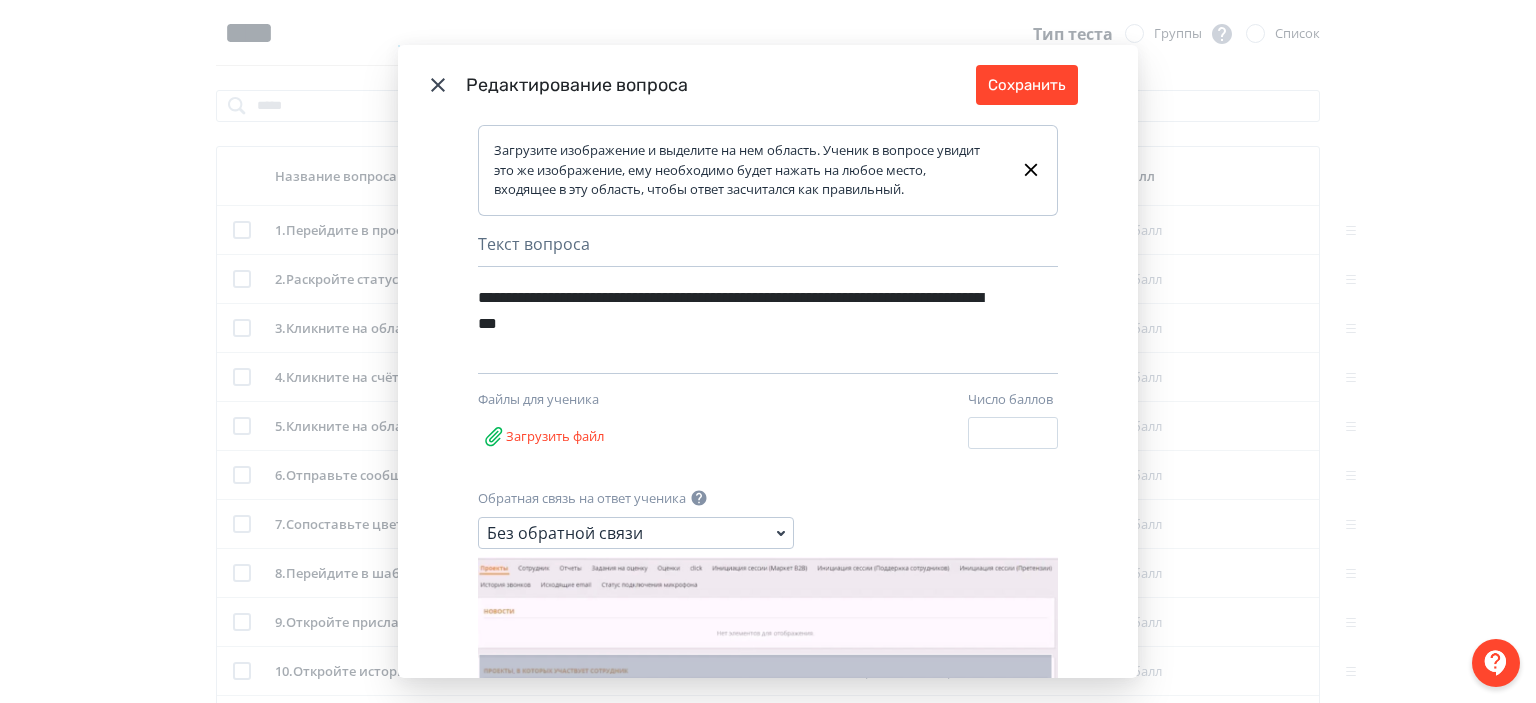 click 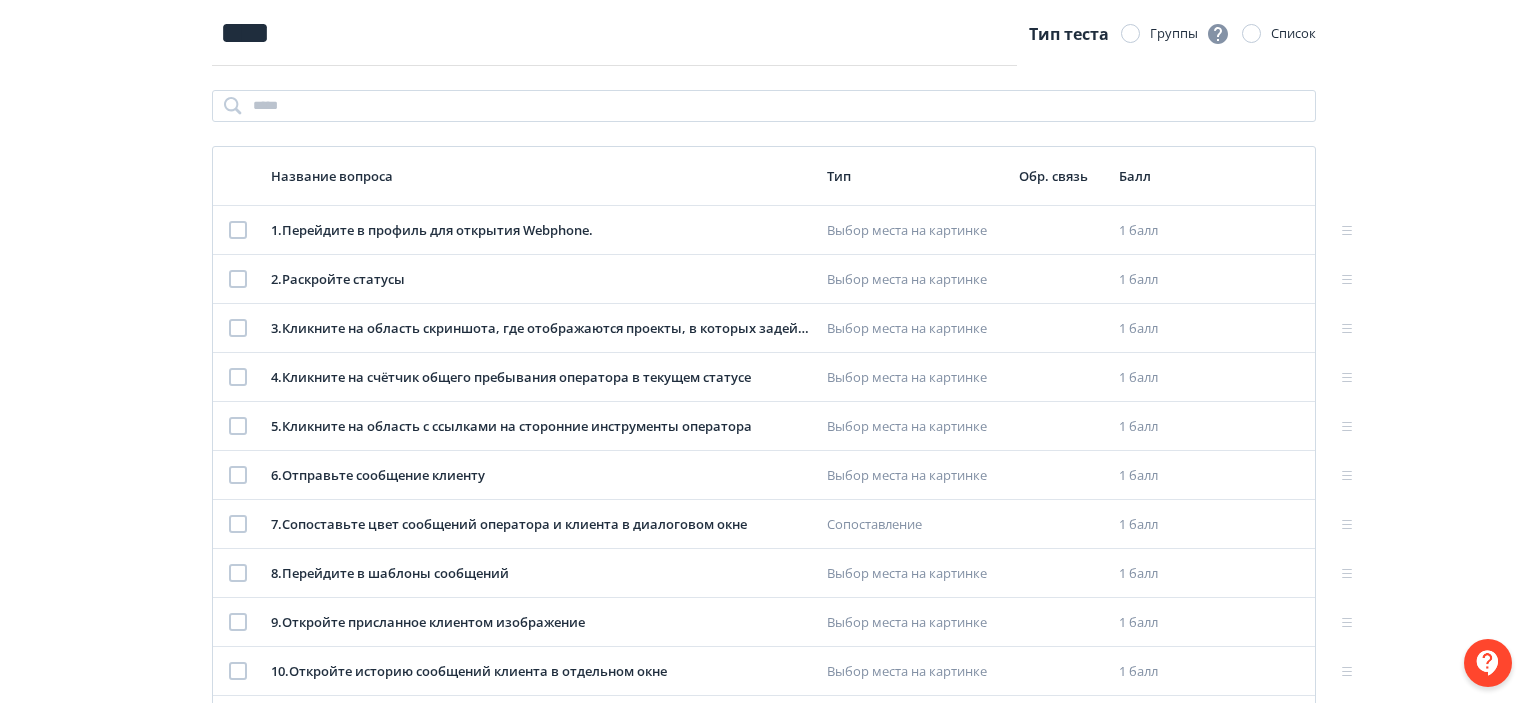 scroll, scrollTop: 0, scrollLeft: 0, axis: both 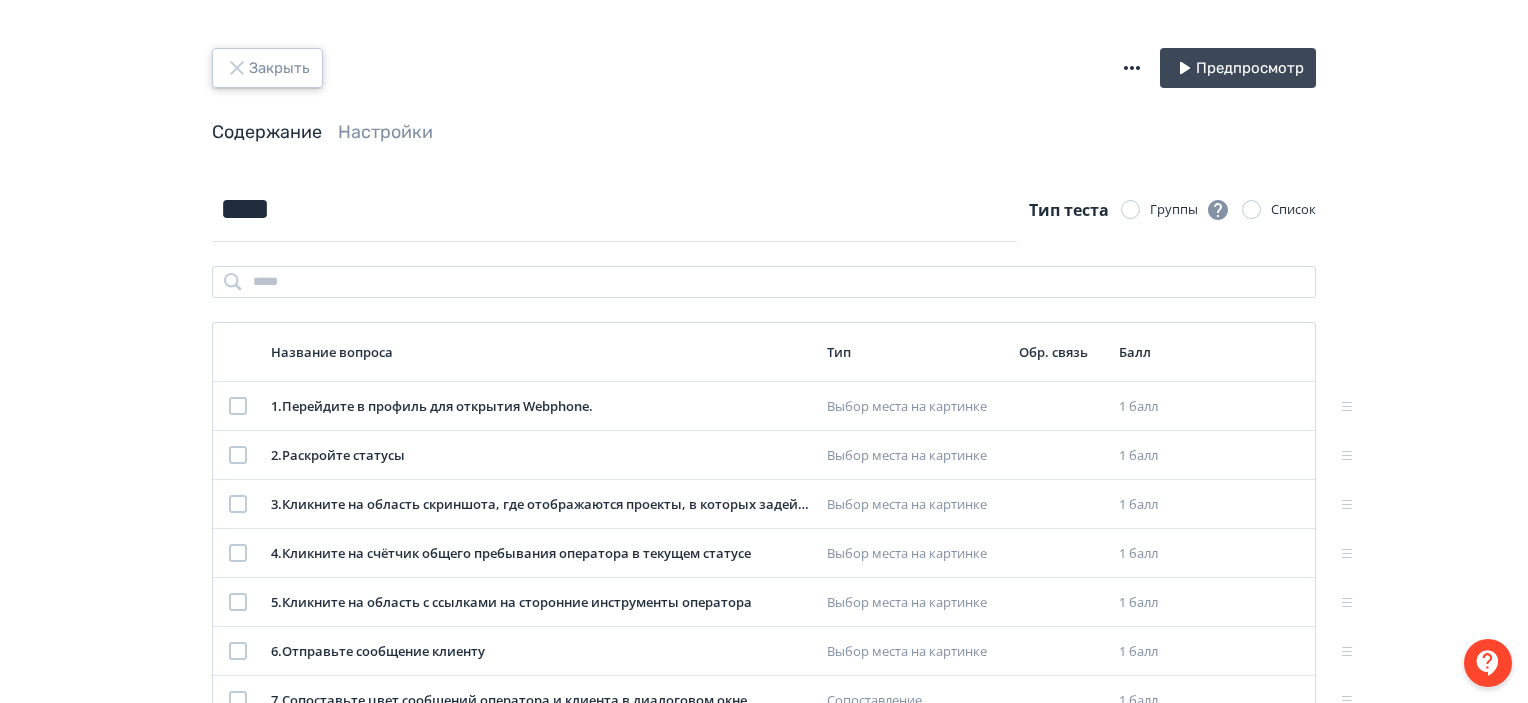 click on "Закрыть" at bounding box center (267, 68) 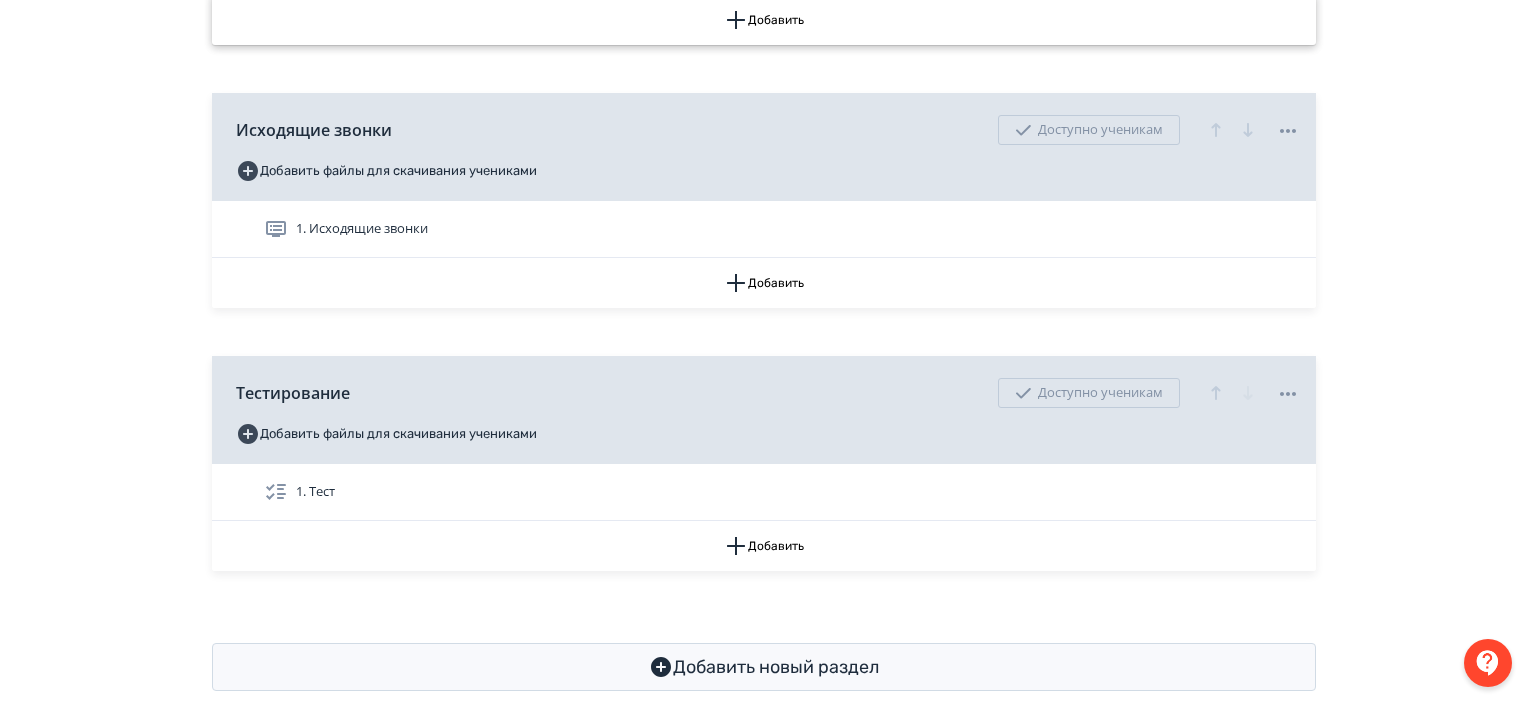 scroll, scrollTop: 723, scrollLeft: 0, axis: vertical 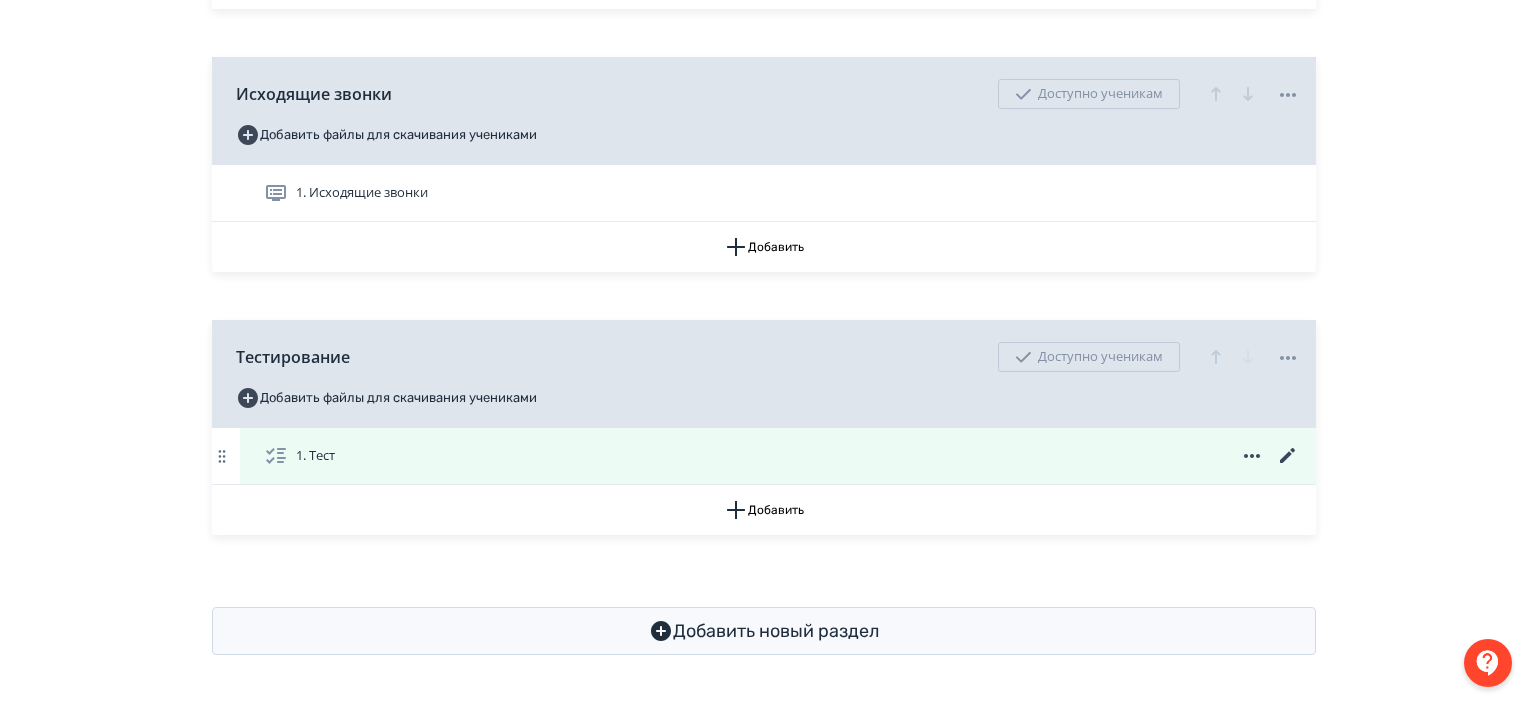 click 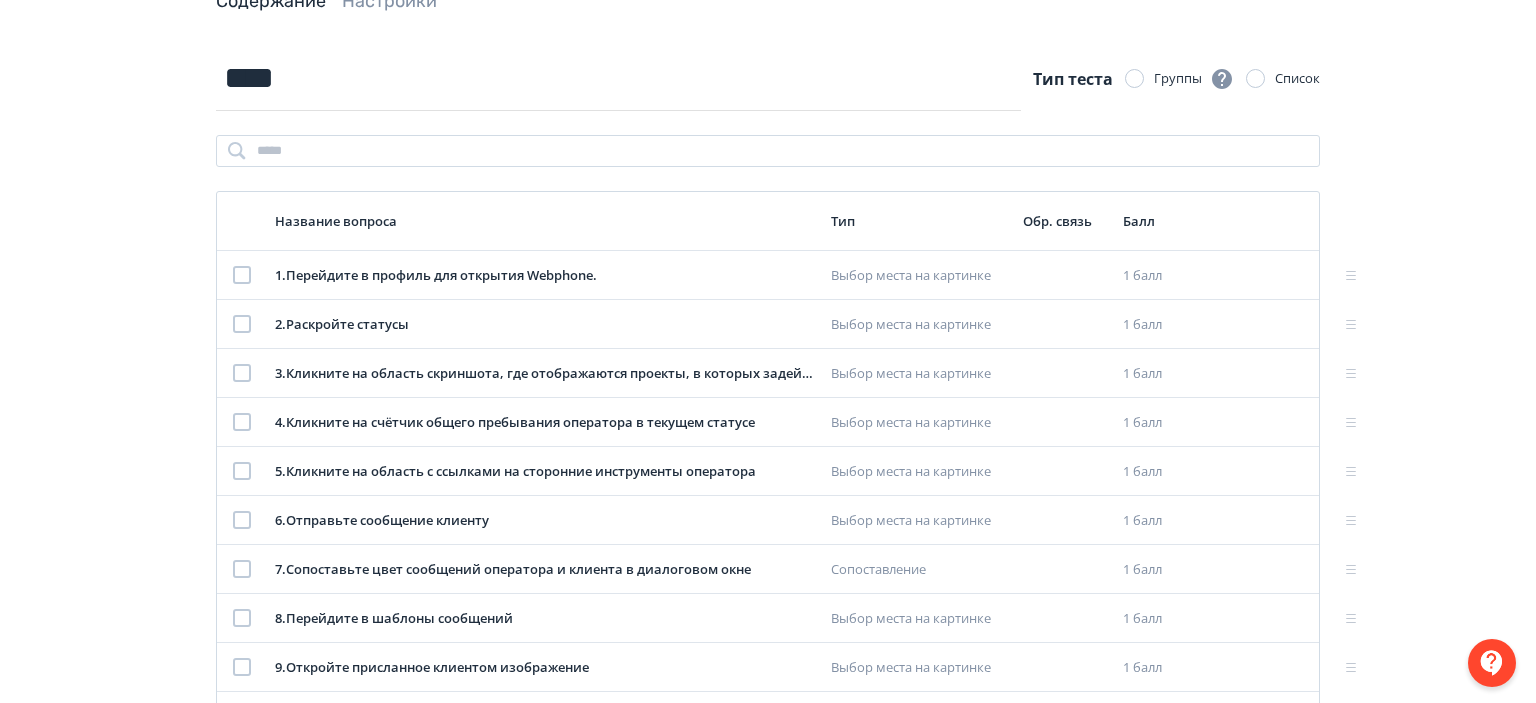 scroll, scrollTop: 61, scrollLeft: 0, axis: vertical 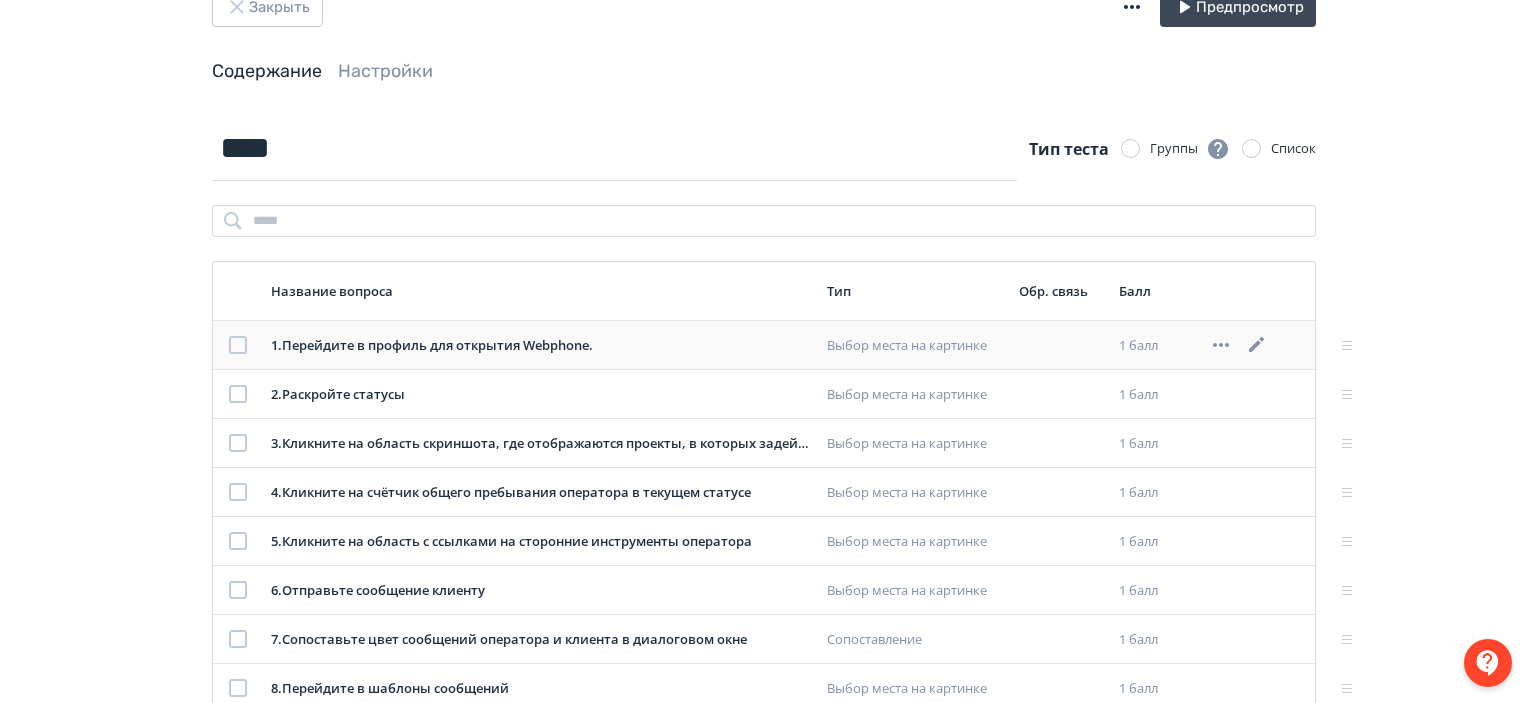 click 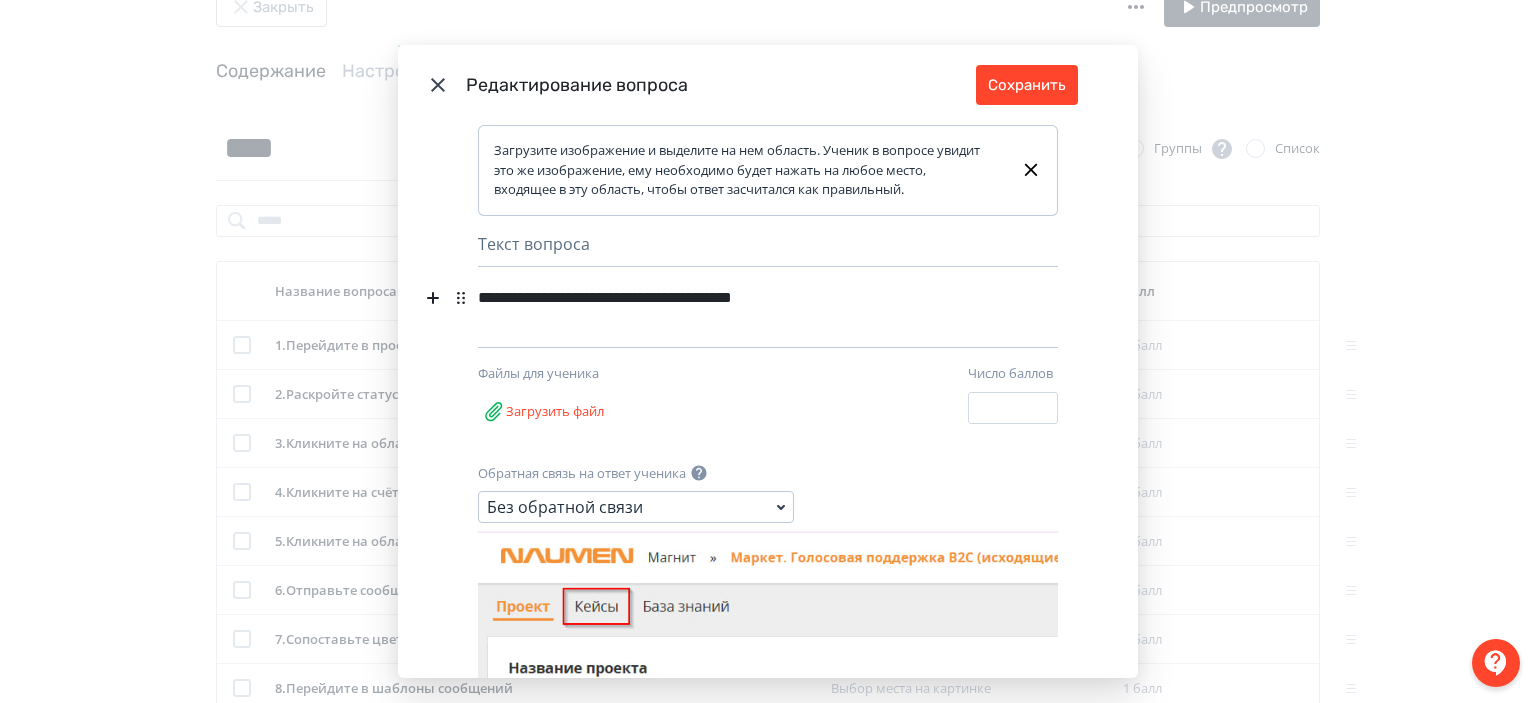 click on "**********" at bounding box center [733, 298] 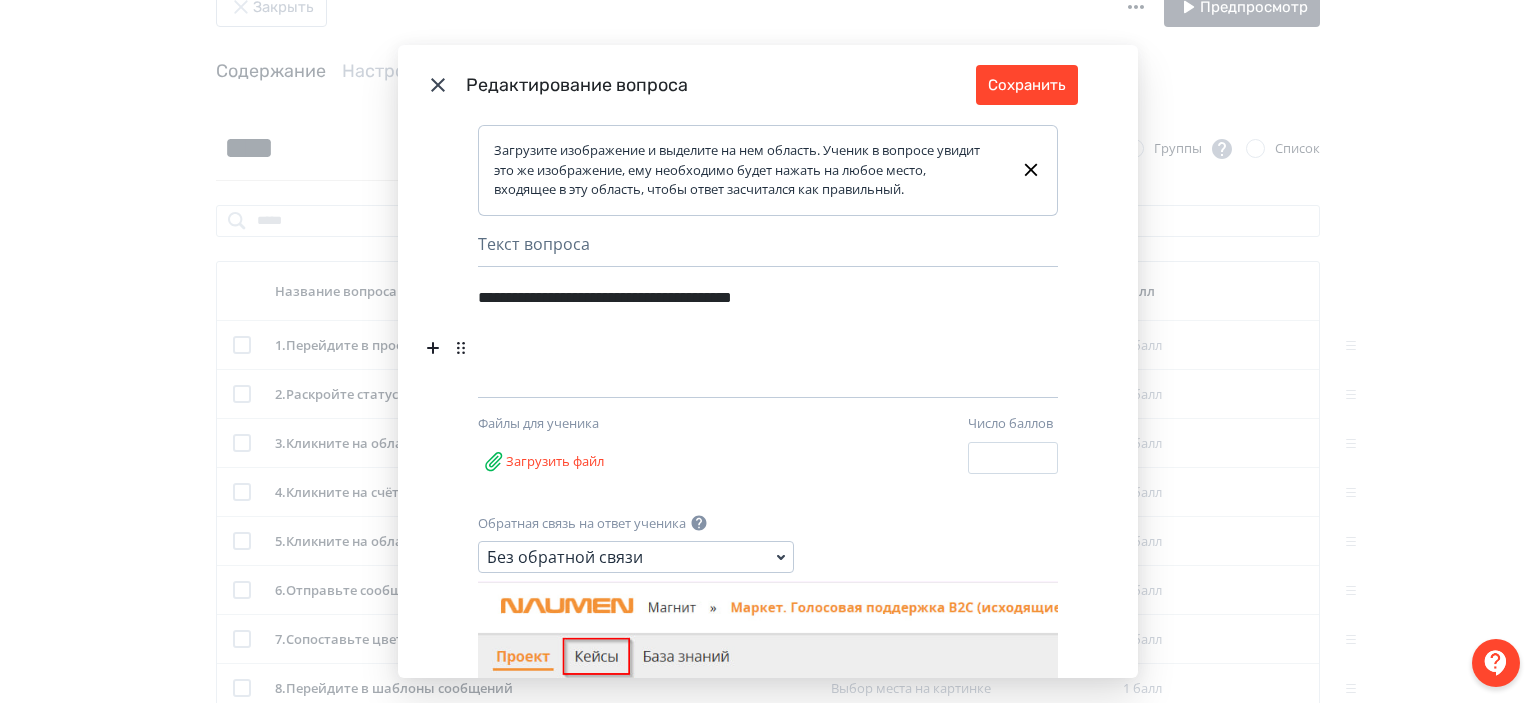 type 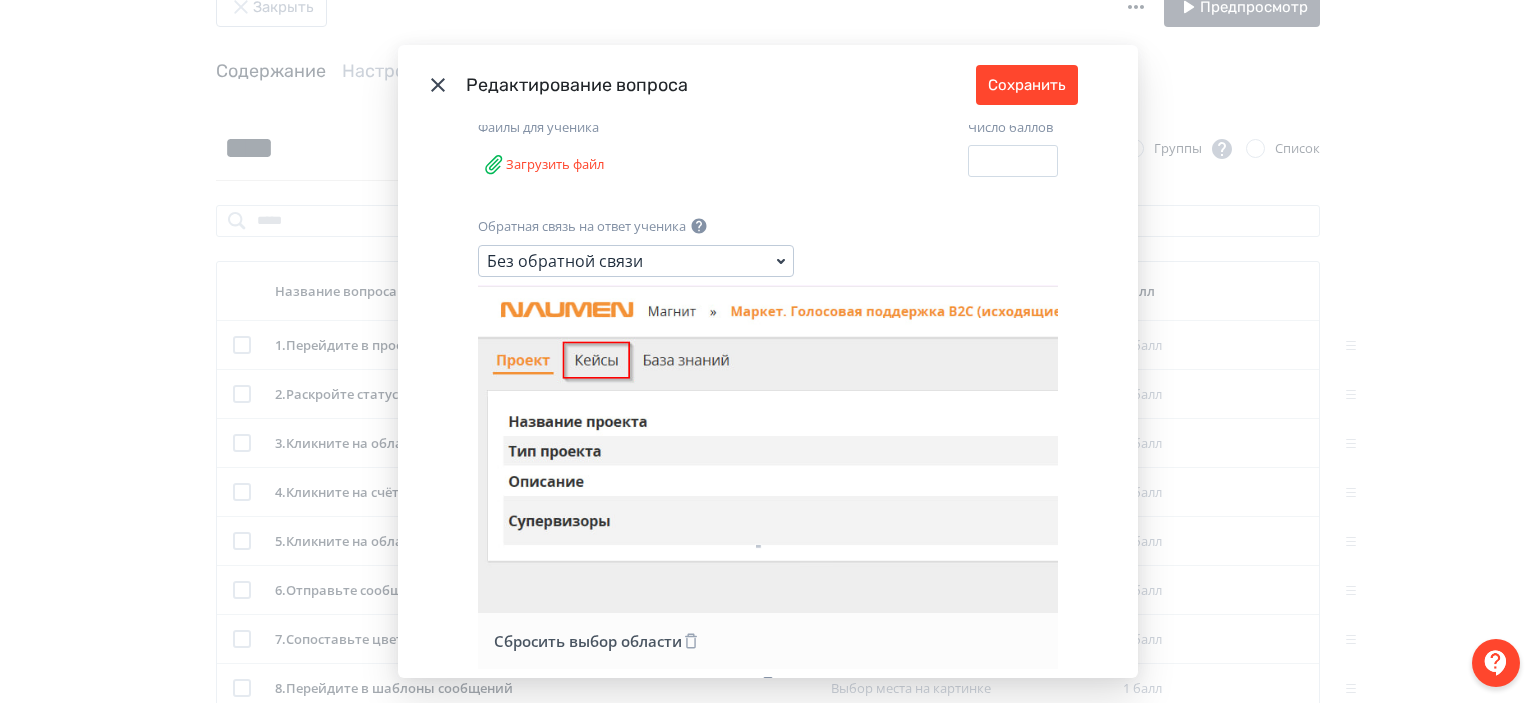 scroll, scrollTop: 356, scrollLeft: 0, axis: vertical 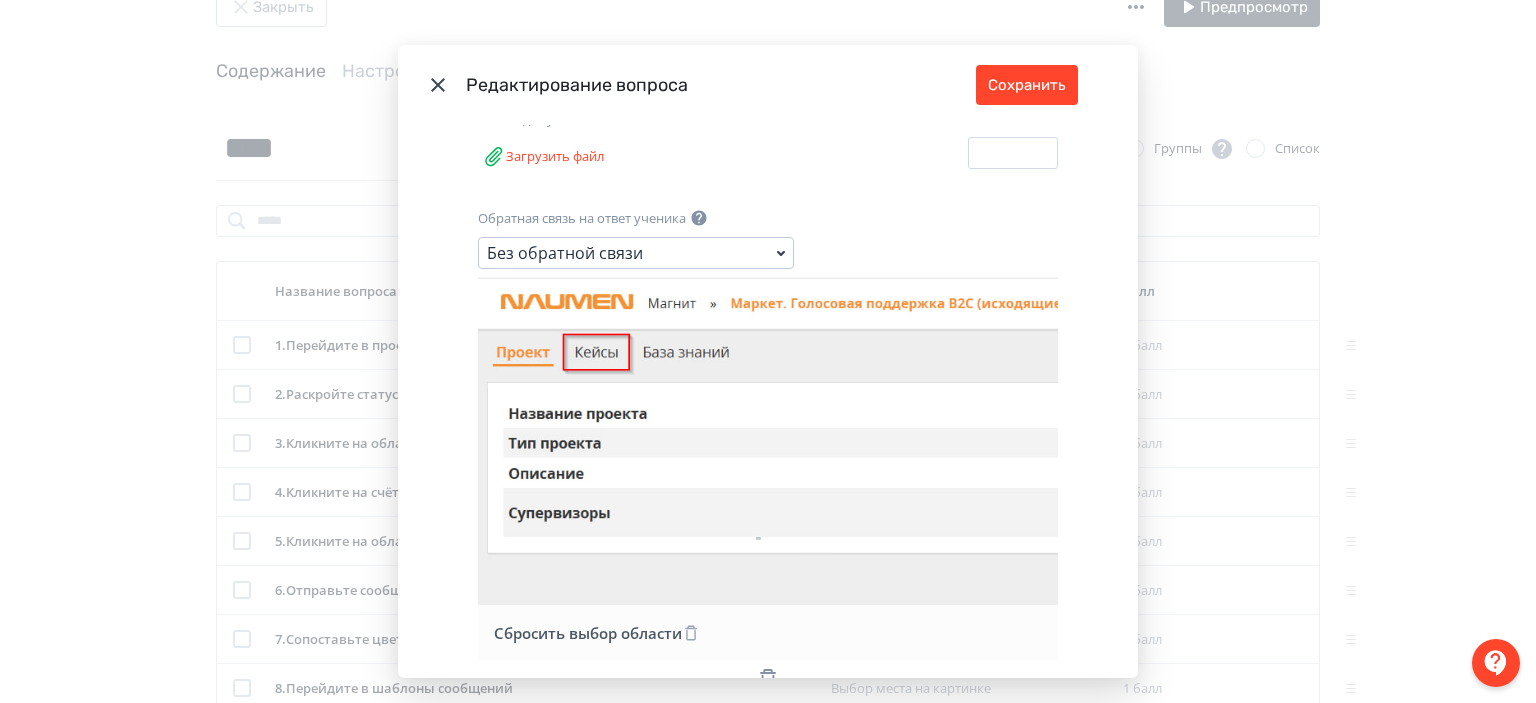 click 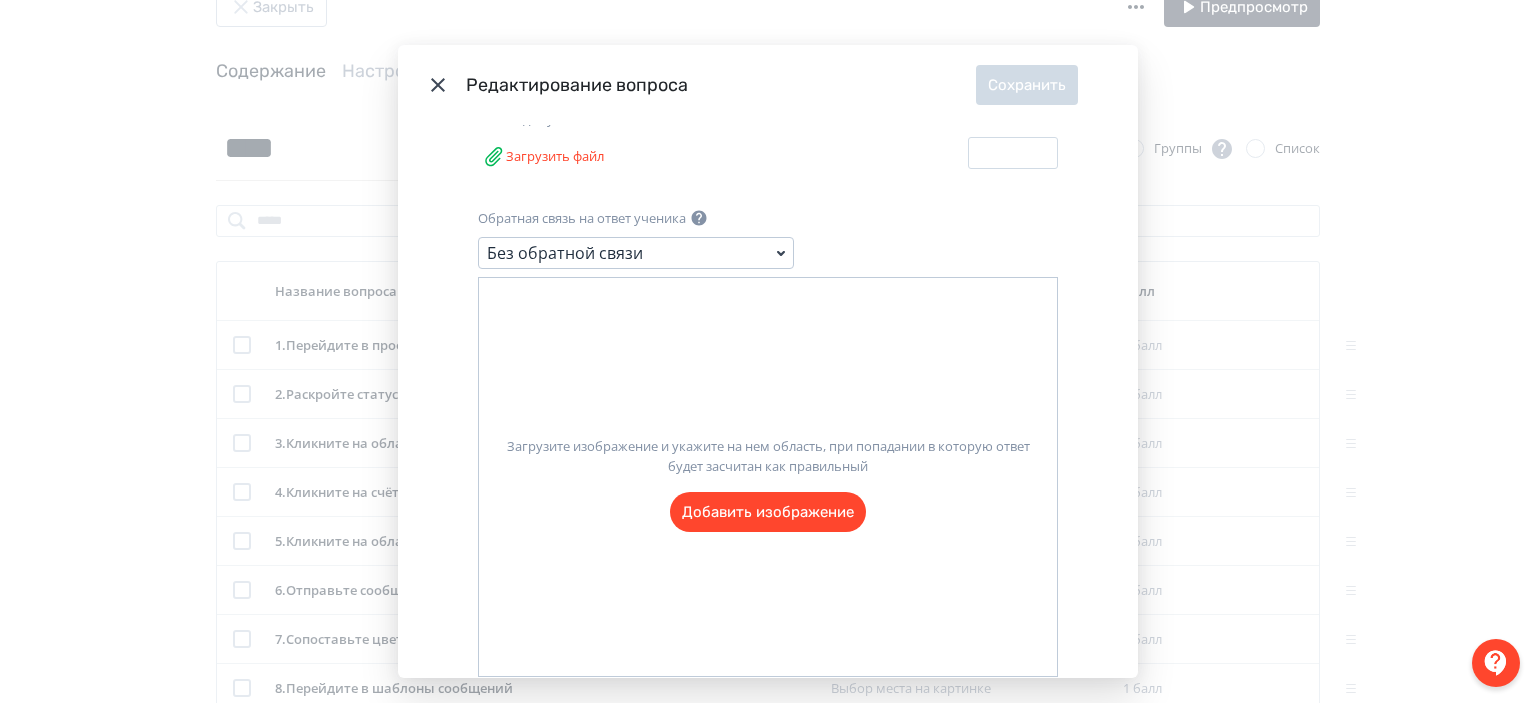 click on "Загрузите изображение и укажите на нем область, при попадании в которую ответ будет засчитан как правильный Добавить изображение" at bounding box center (768, 476) 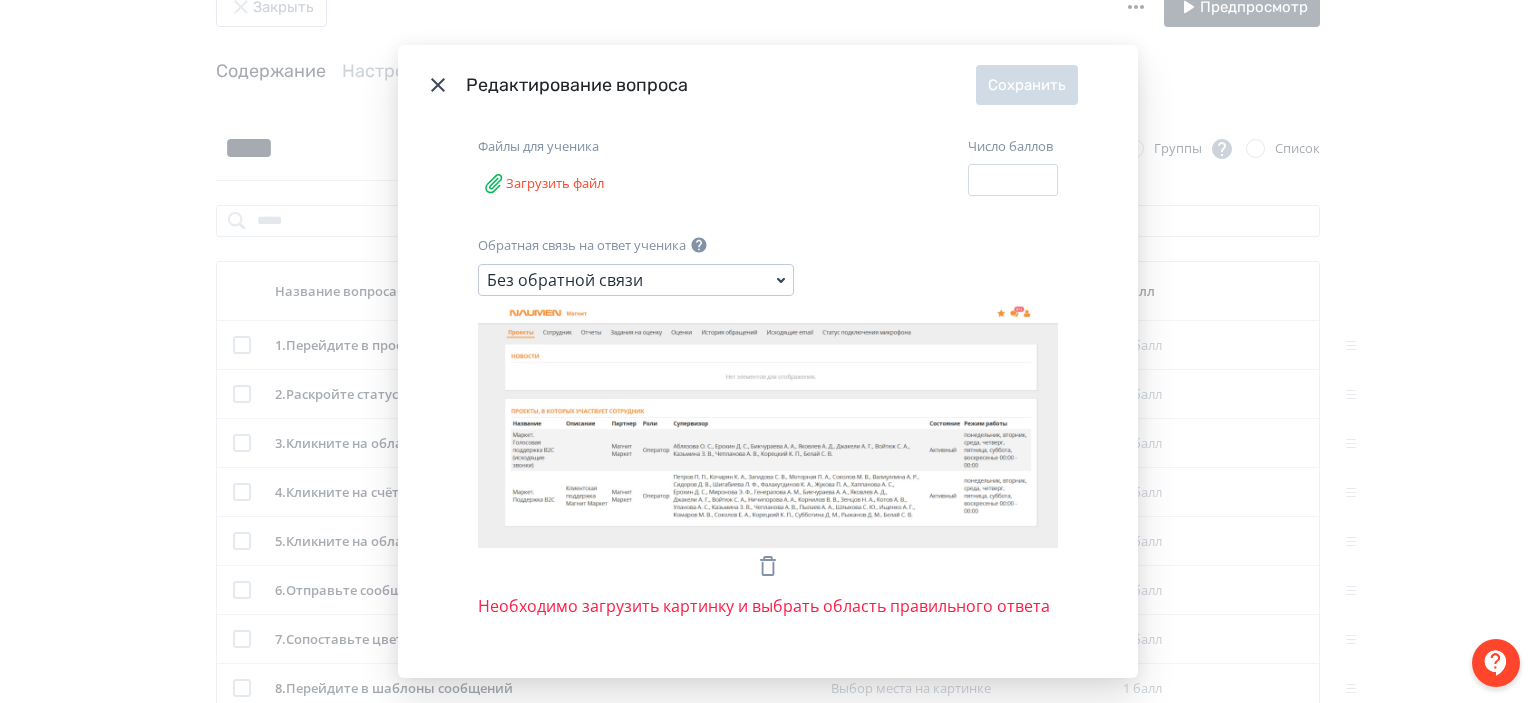 scroll, scrollTop: 324, scrollLeft: 0, axis: vertical 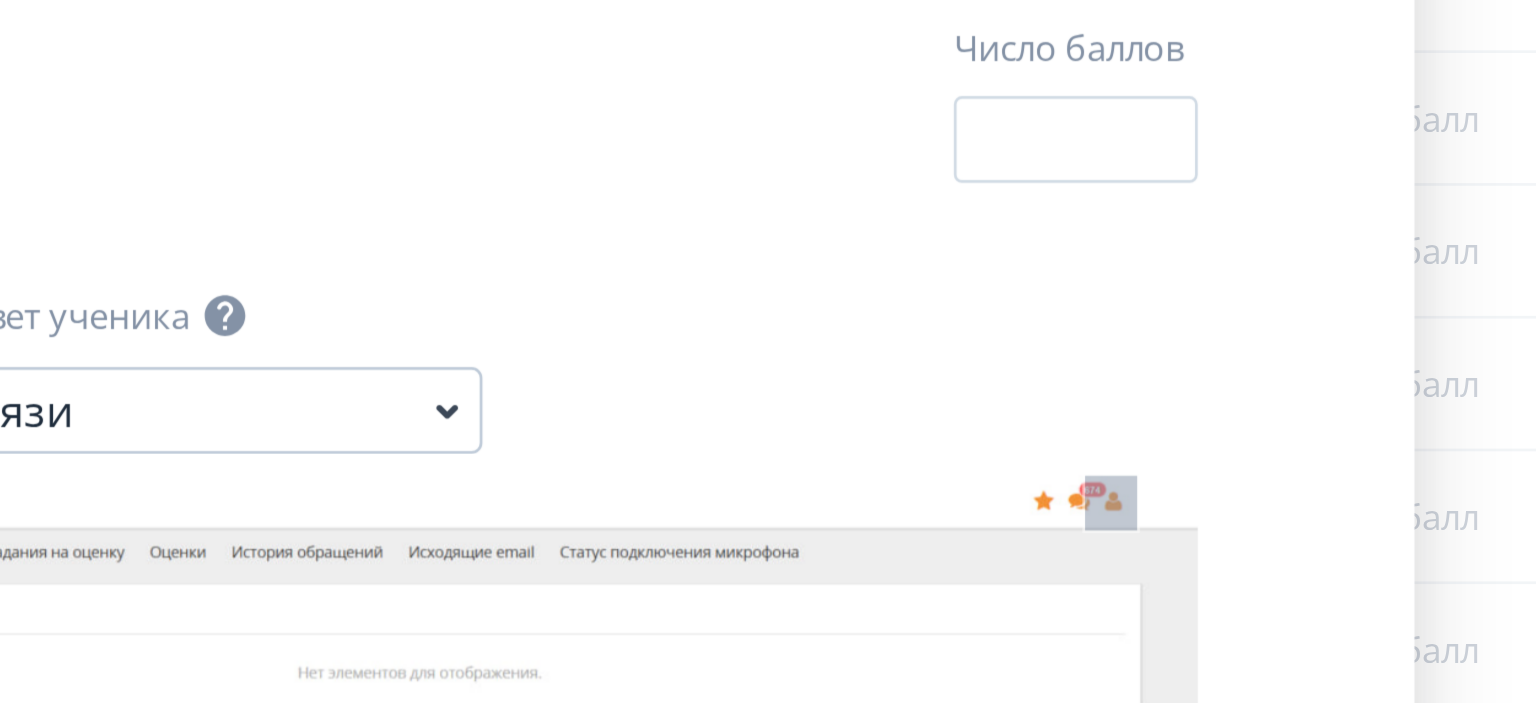 drag, startPoint x: 1006, startPoint y: 475, endPoint x: 1026, endPoint y: 496, distance: 29 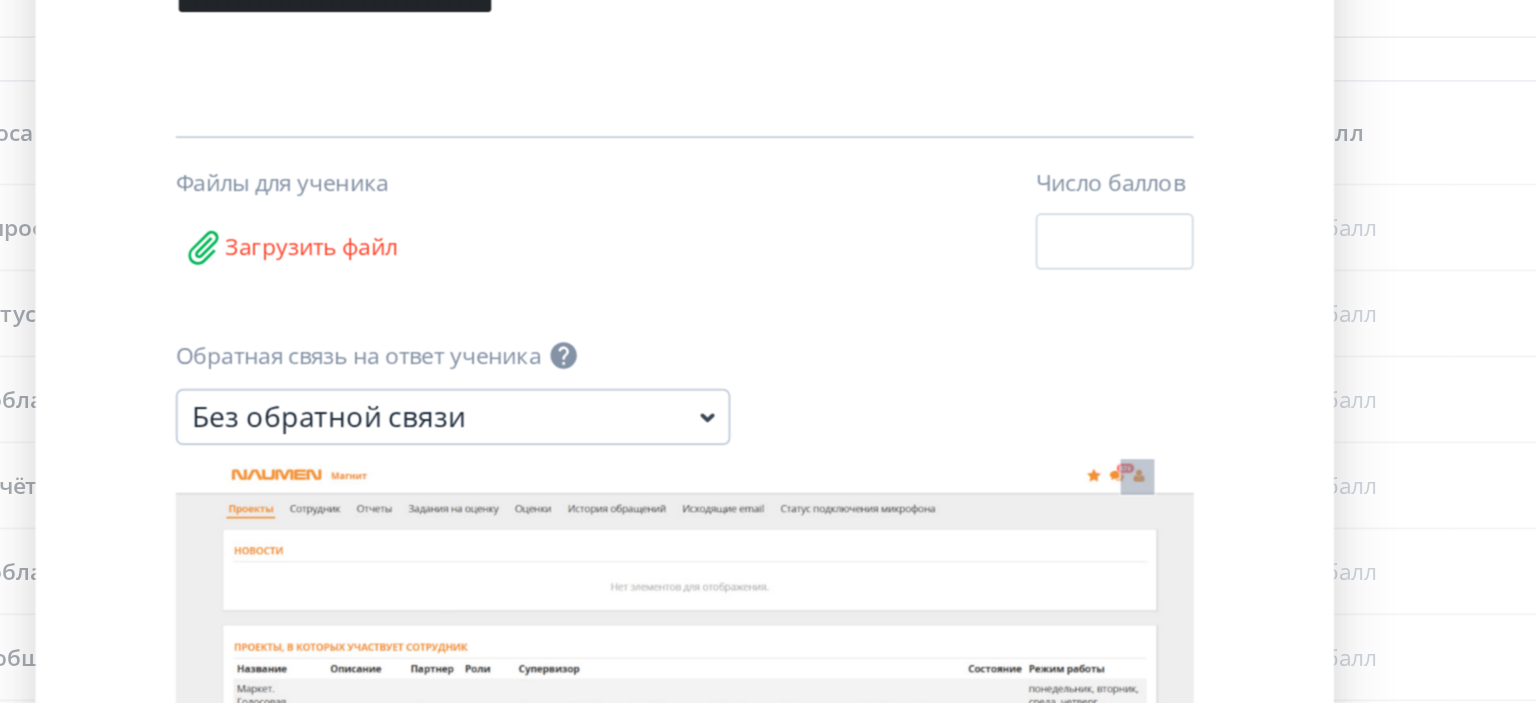 scroll, scrollTop: 61, scrollLeft: 0, axis: vertical 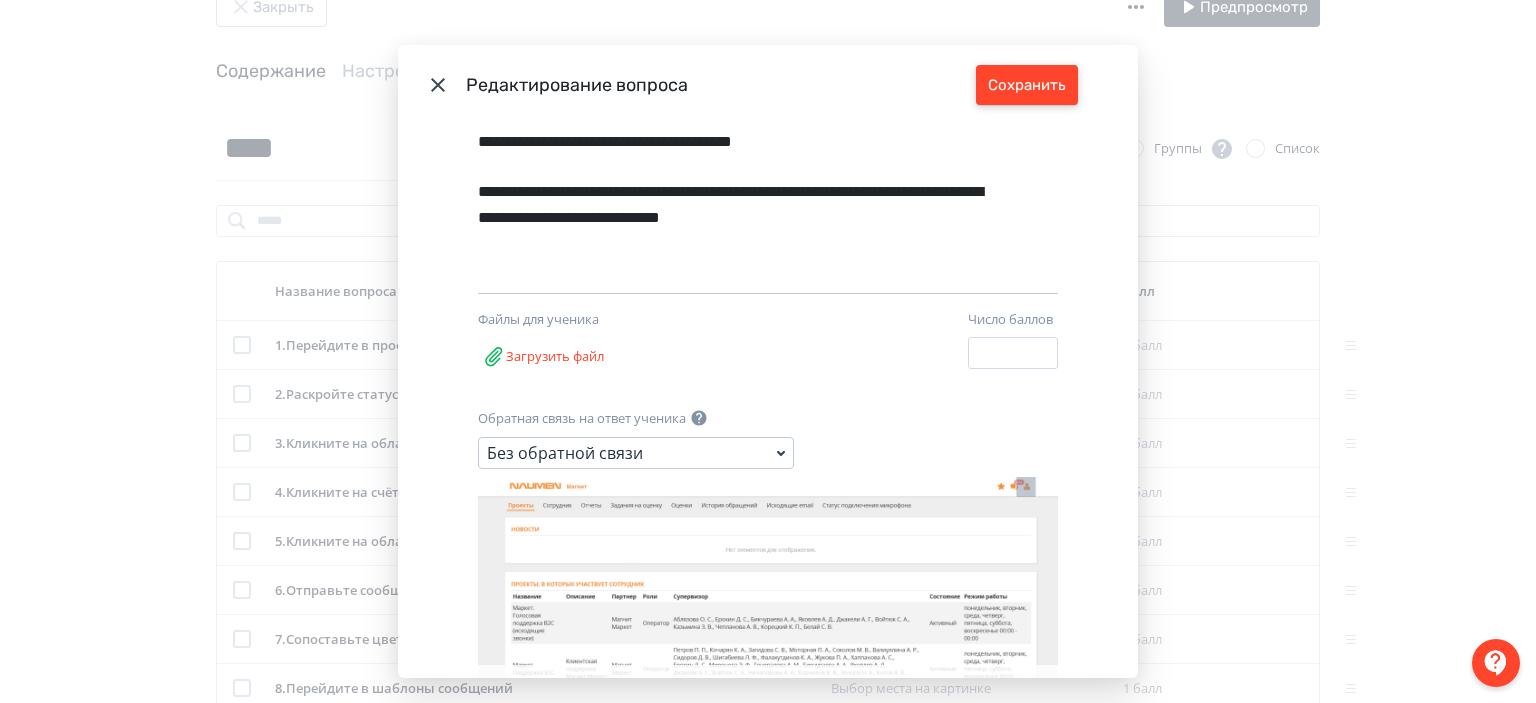 click on "Сохранить" at bounding box center [1027, 85] 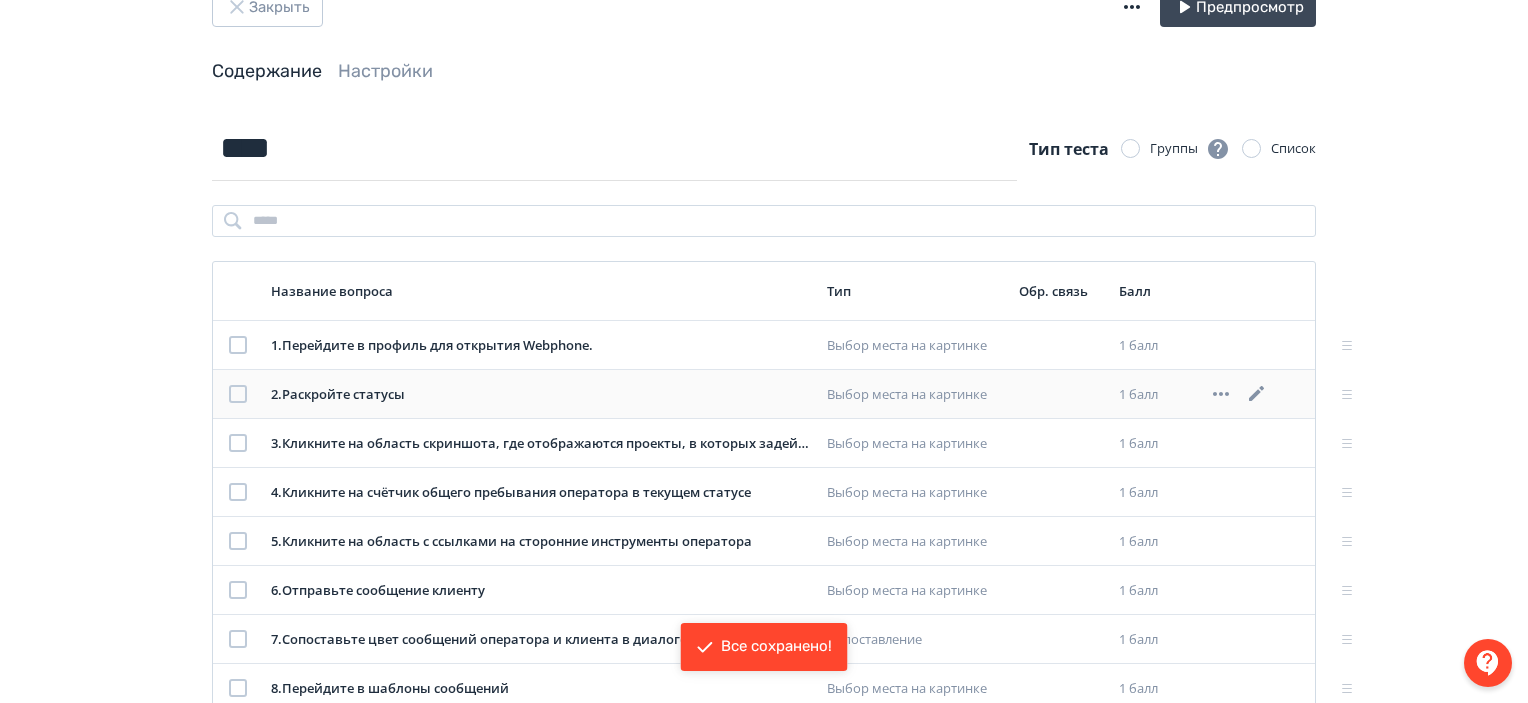 click 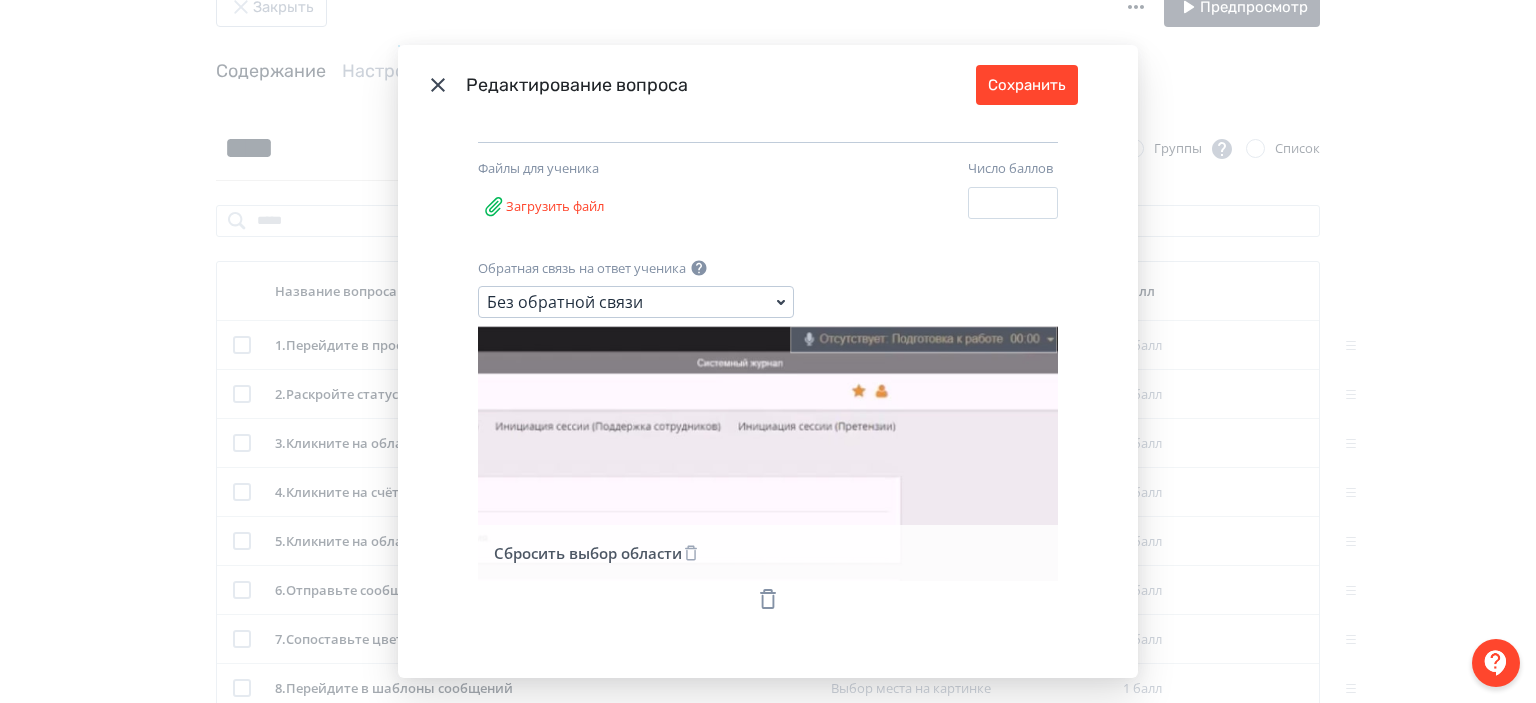 scroll, scrollTop: 0, scrollLeft: 0, axis: both 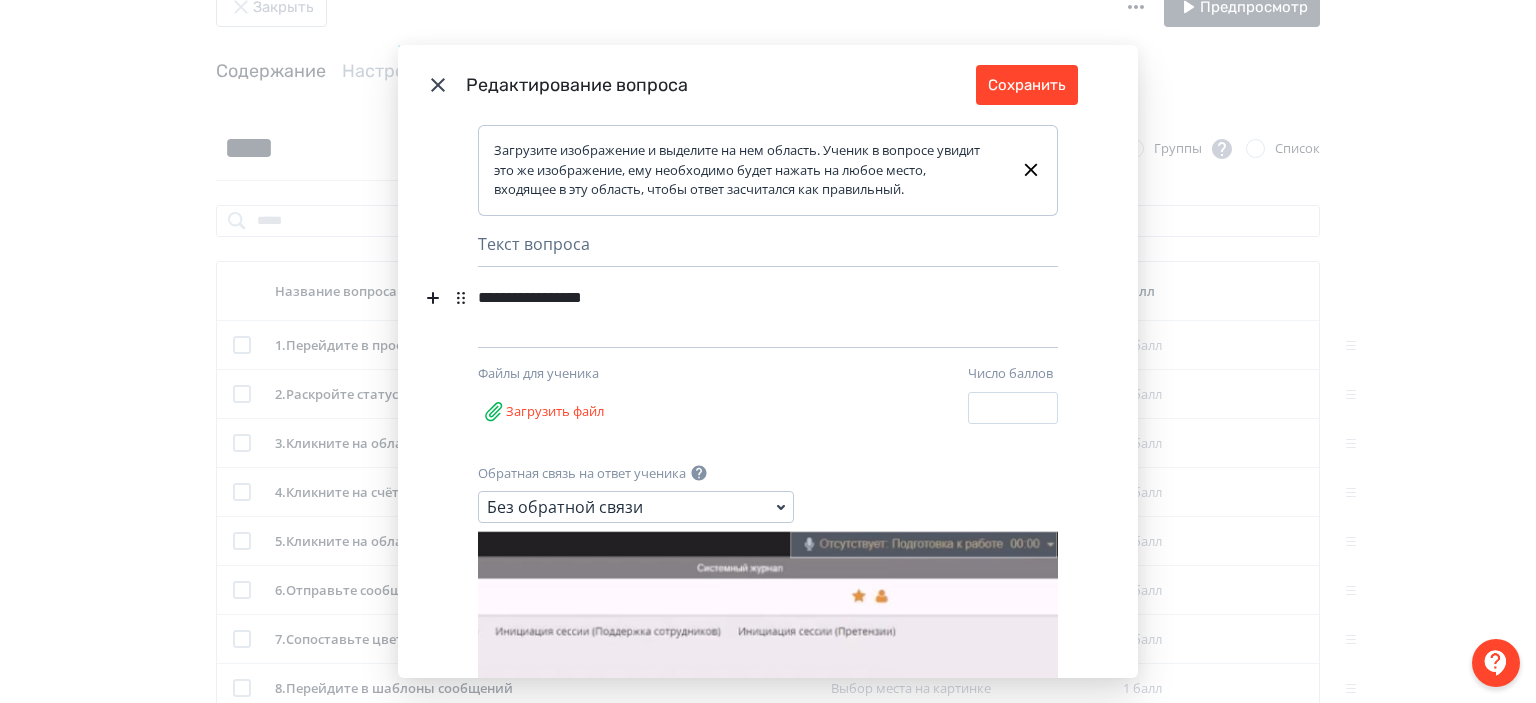 click on "**********" at bounding box center [733, 298] 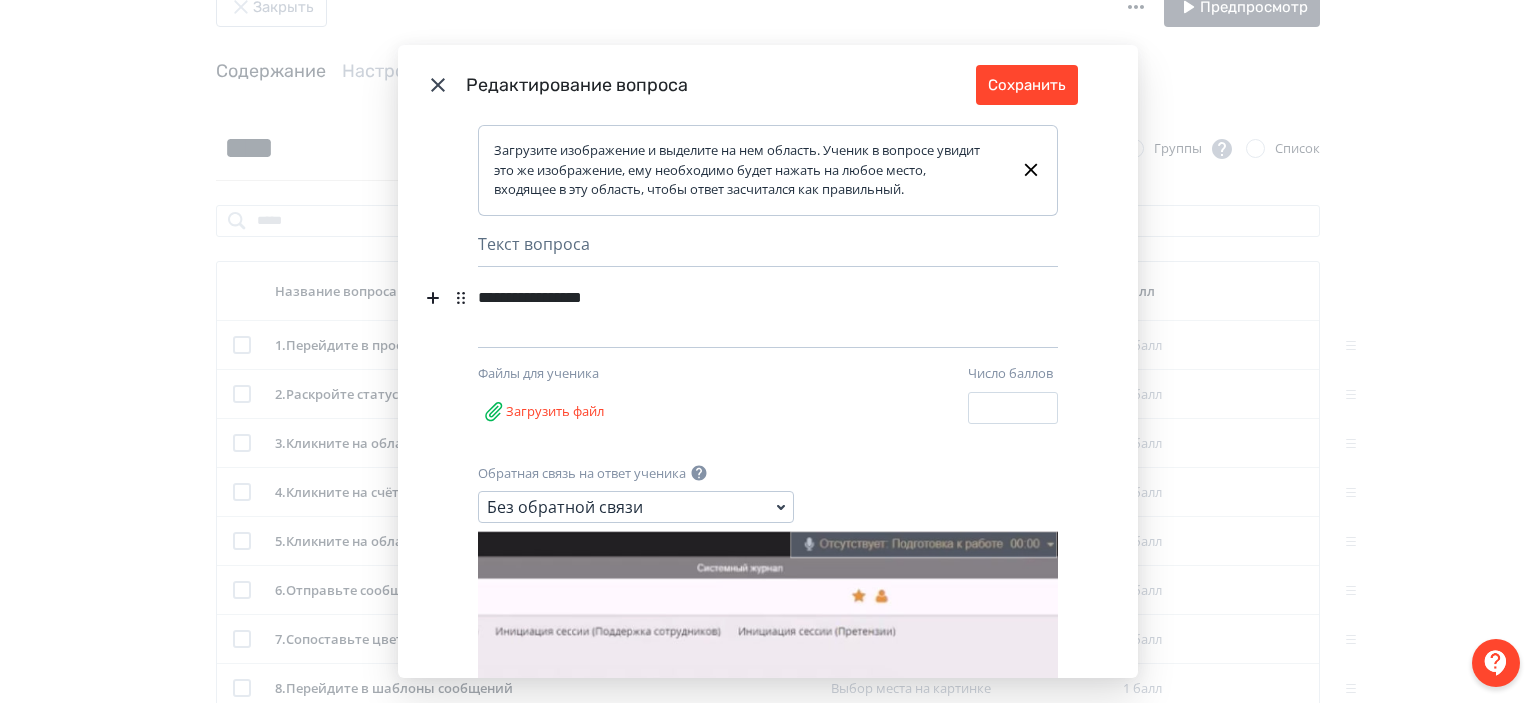 type 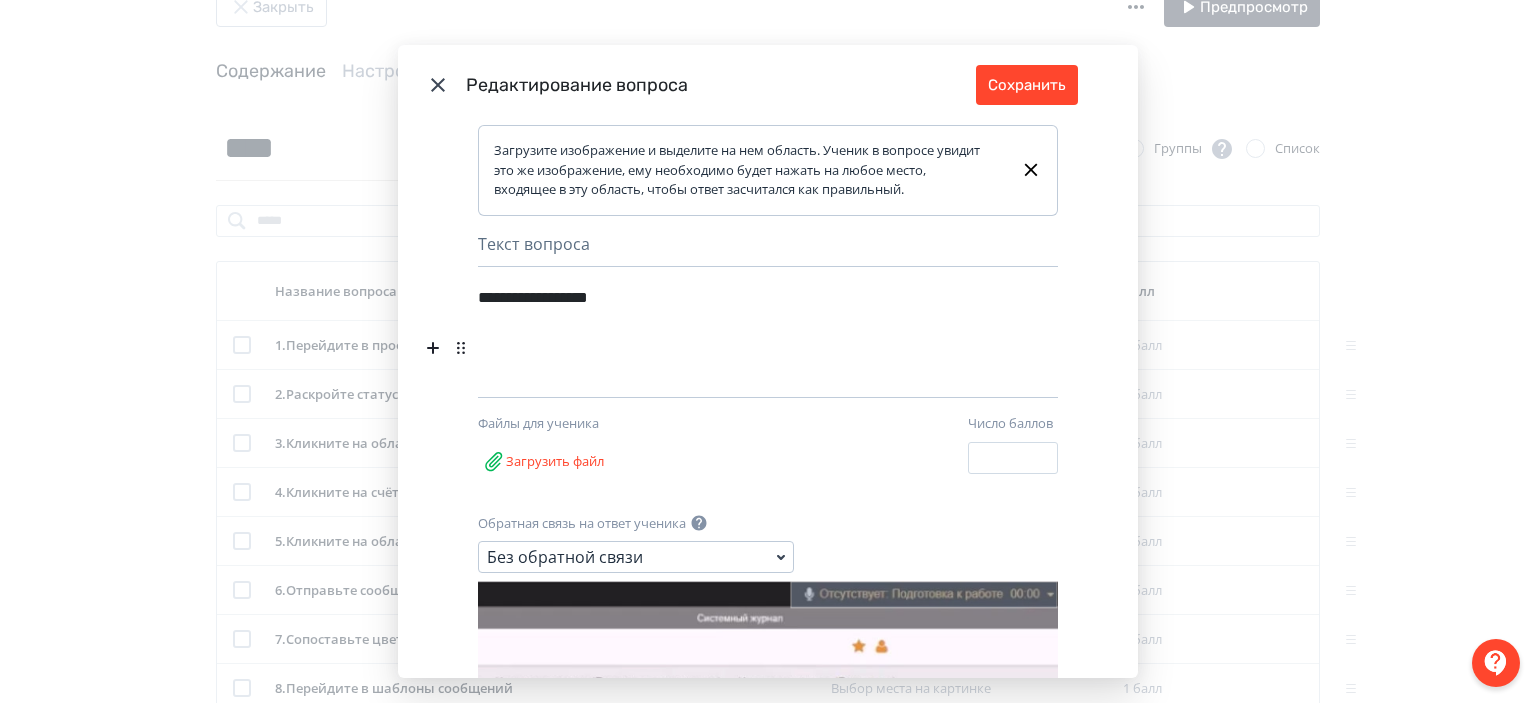 type 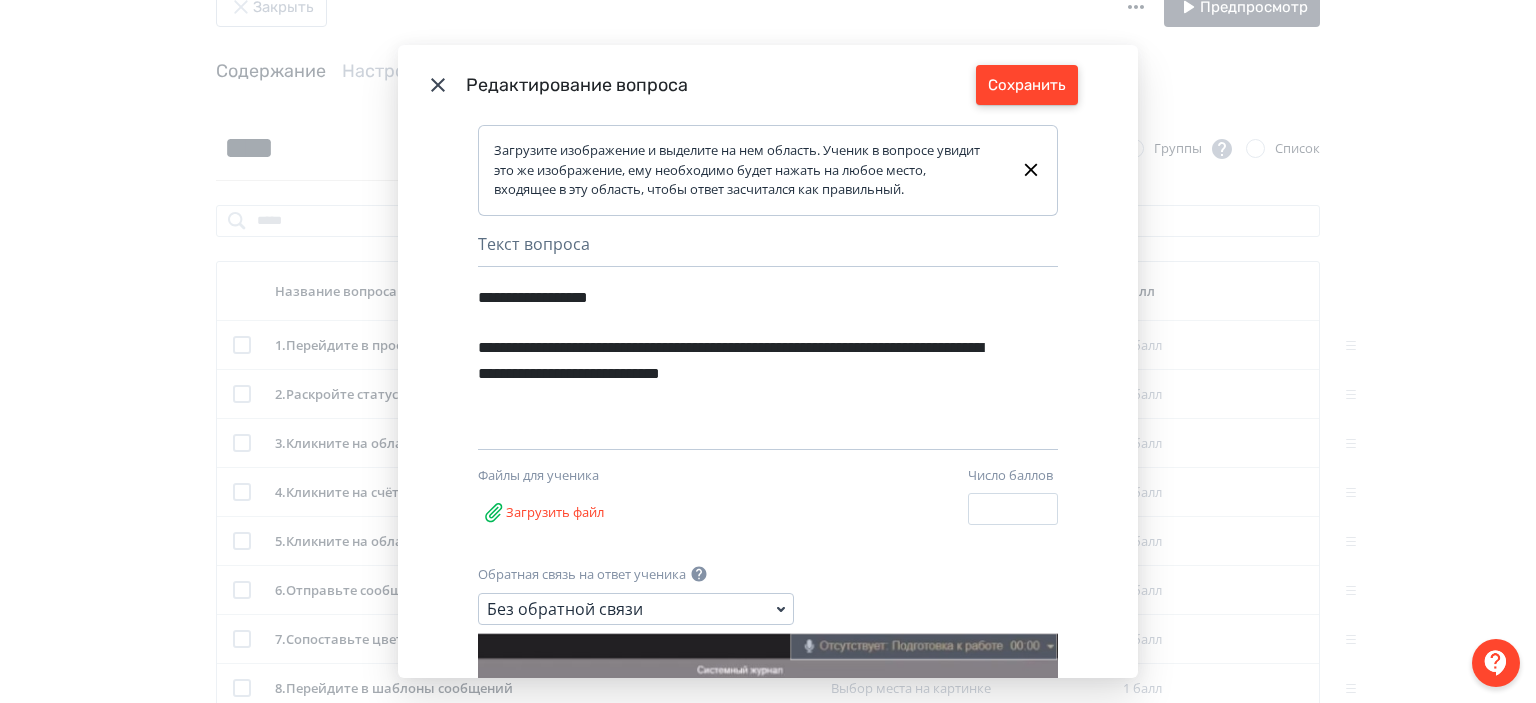 click on "Сохранить" at bounding box center (1027, 85) 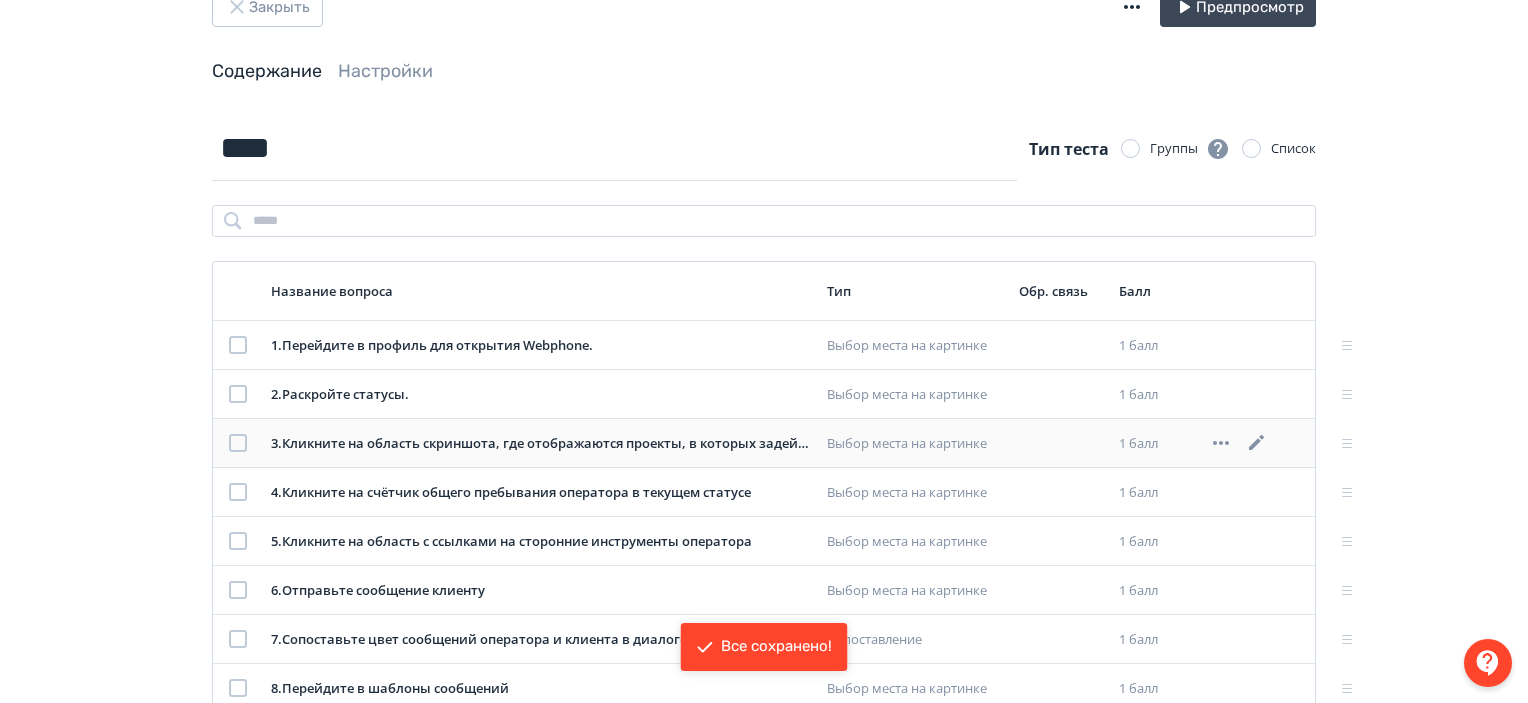 click 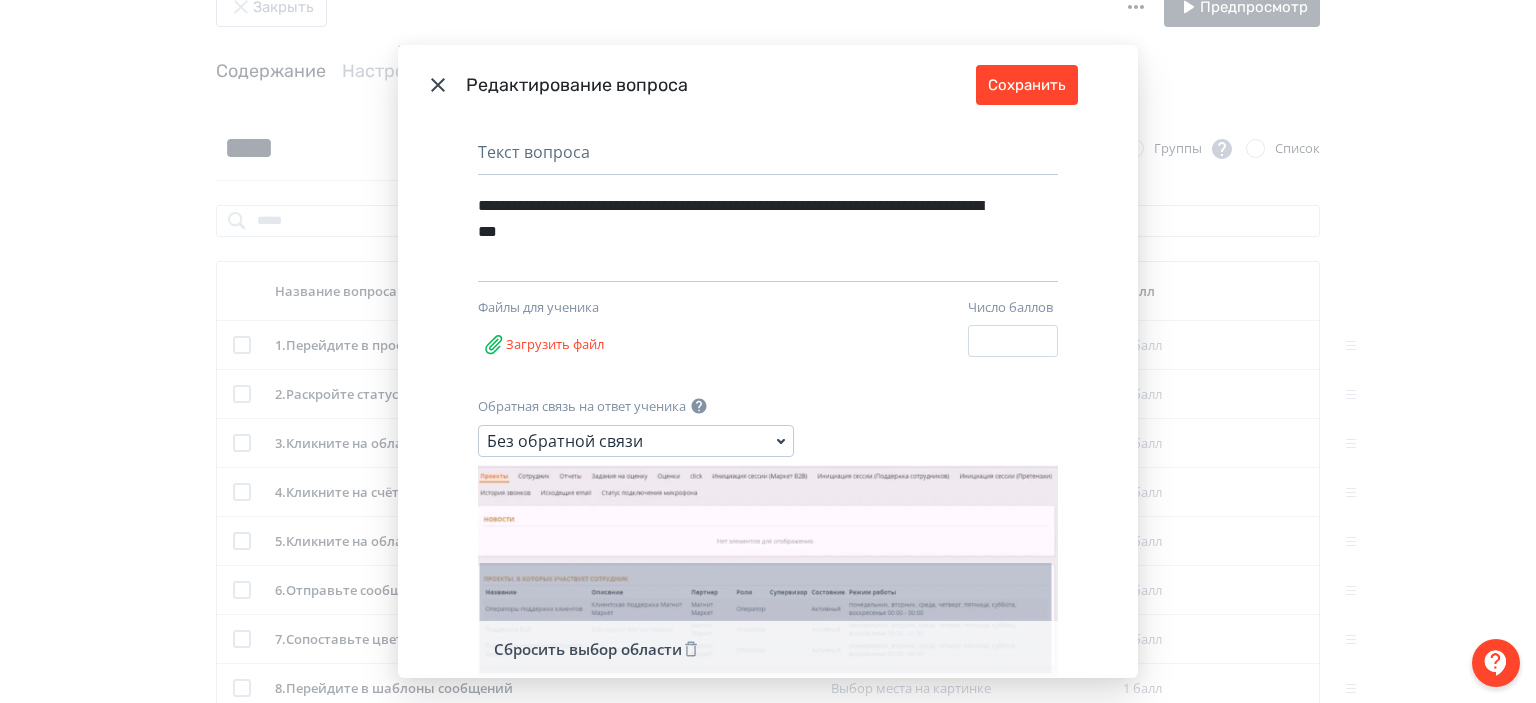 scroll, scrollTop: 92, scrollLeft: 0, axis: vertical 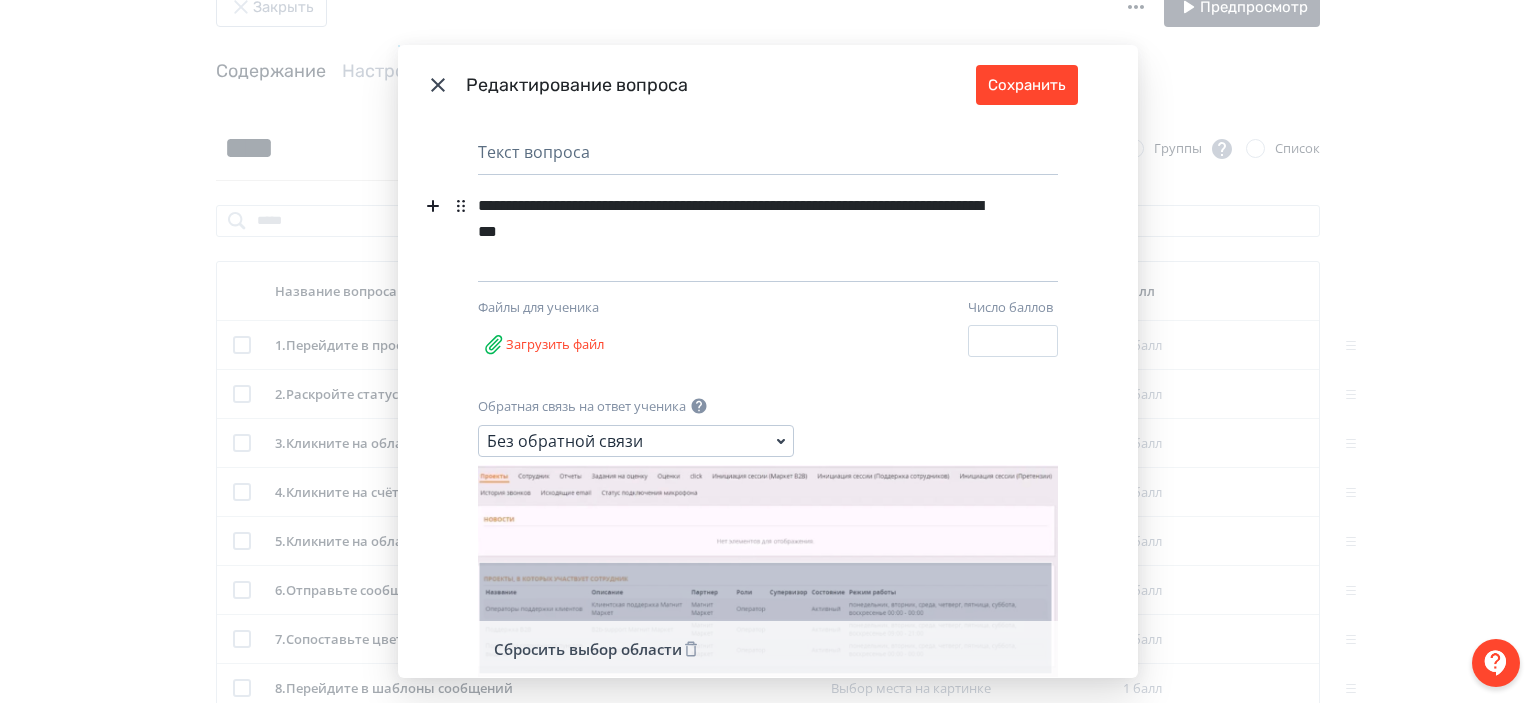 click on "**********" at bounding box center [733, 219] 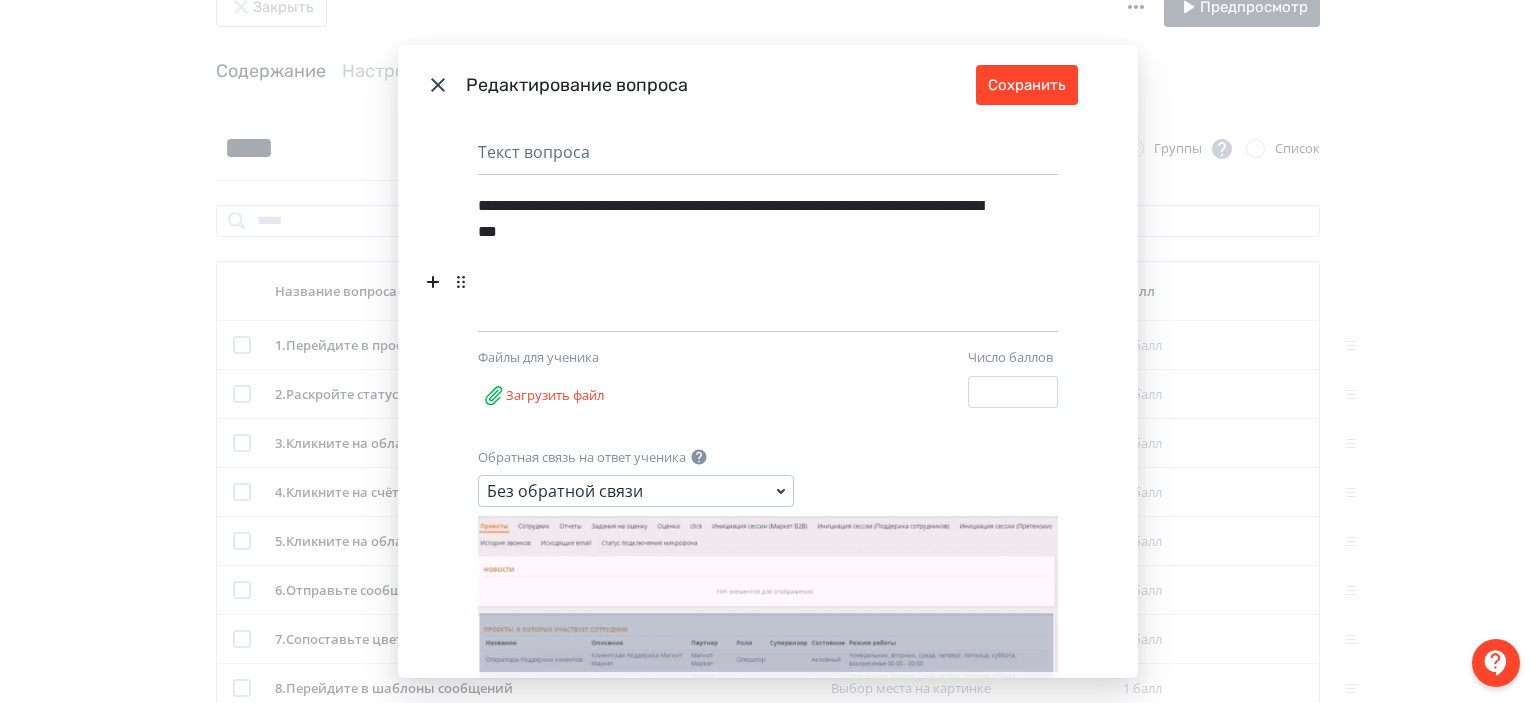 type 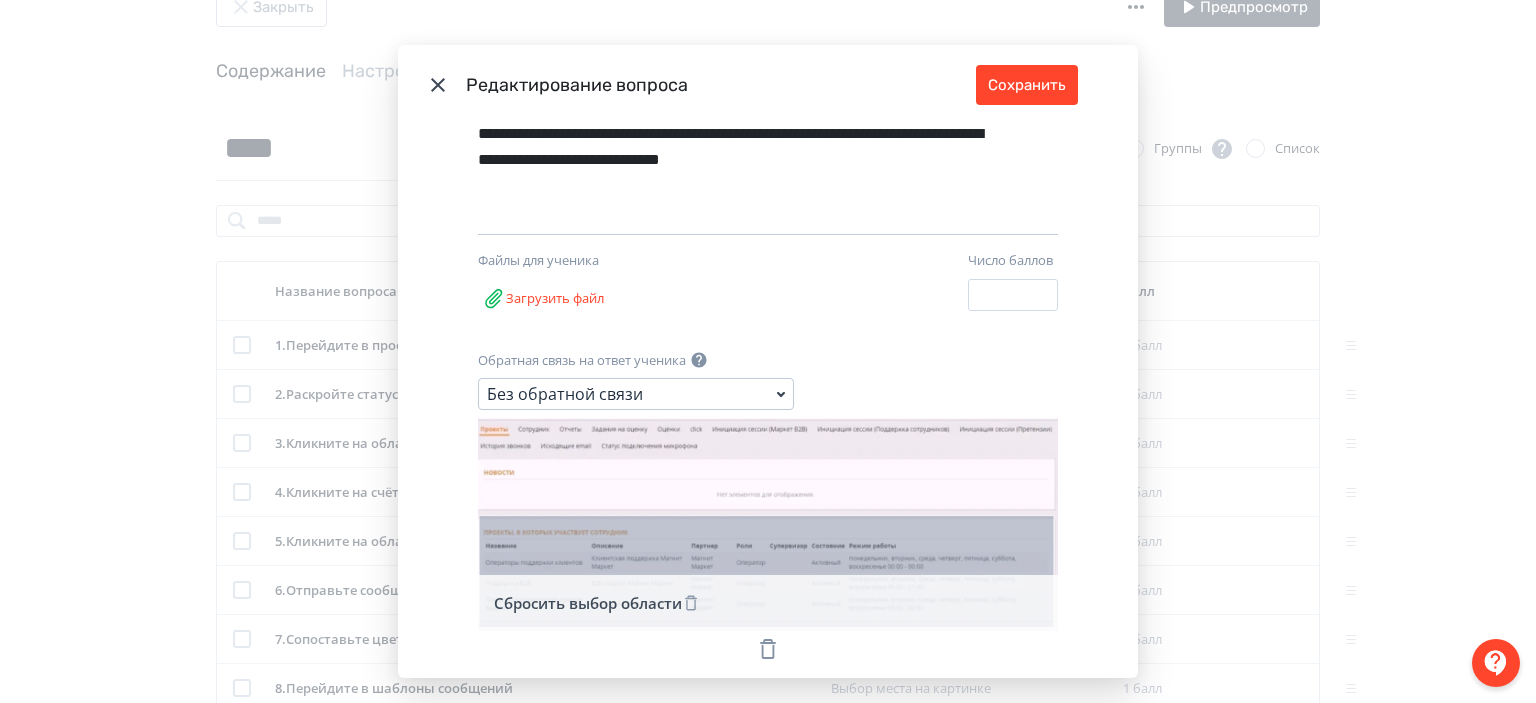 scroll, scrollTop: 241, scrollLeft: 0, axis: vertical 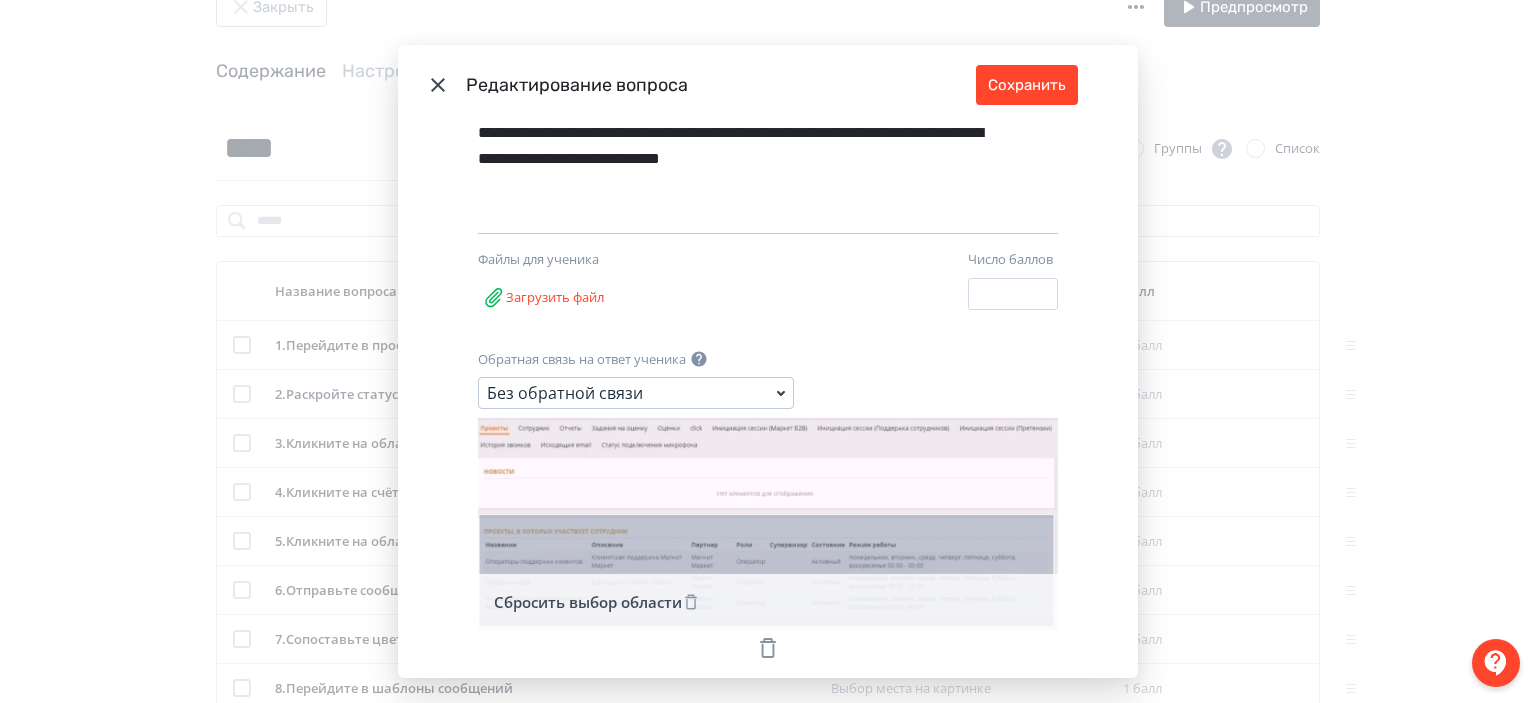 click 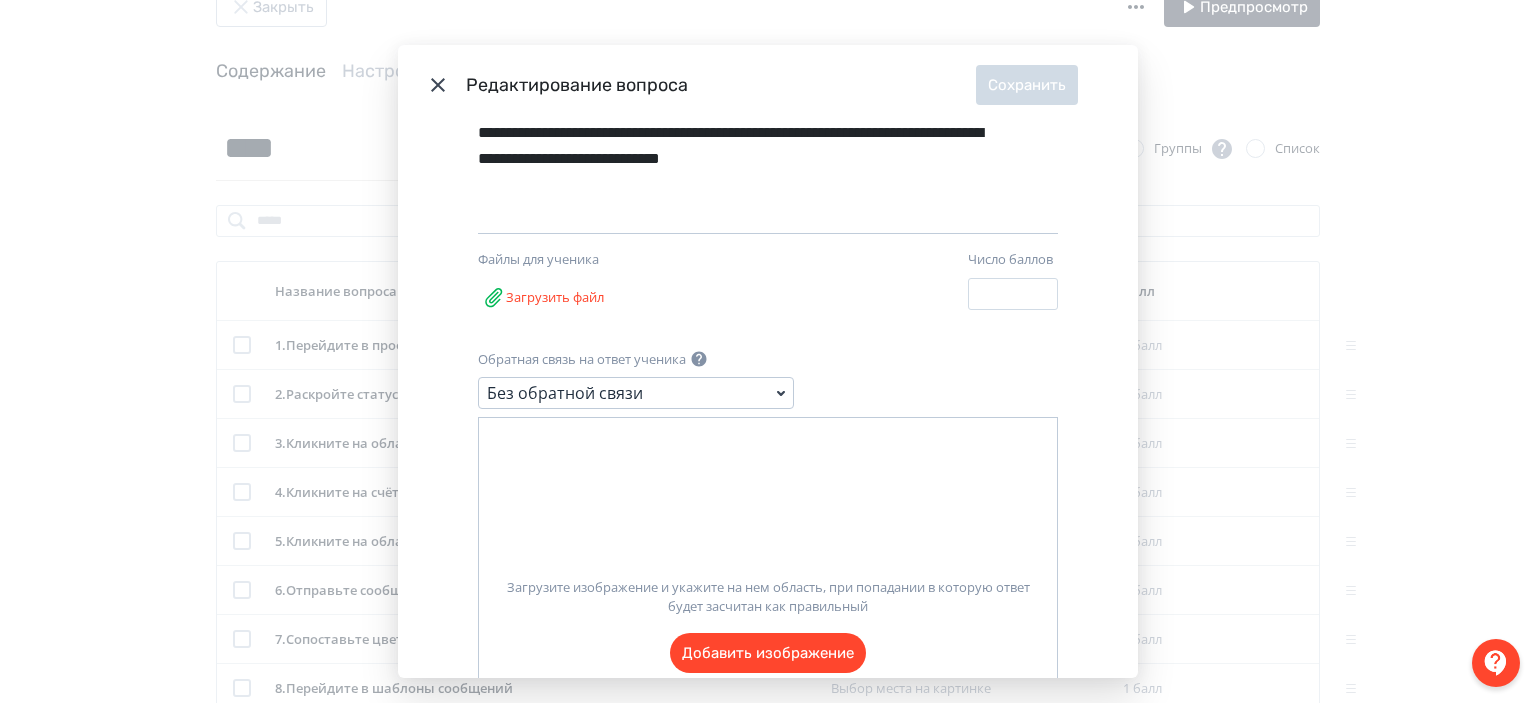 click on "Загрузите изображение и укажите на нем область, при попадании в которую ответ будет засчитан как правильный Добавить изображение" at bounding box center [768, 617] 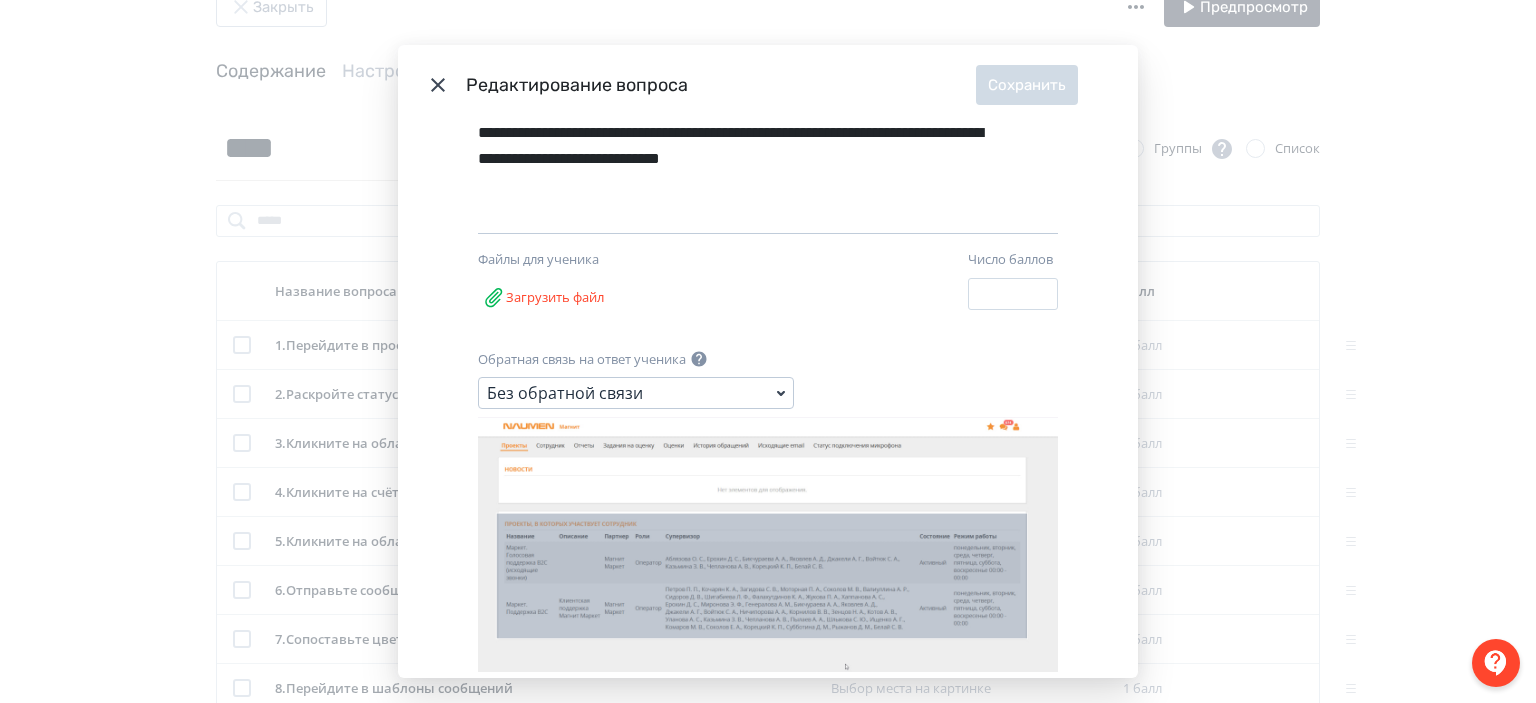 drag, startPoint x: 492, startPoint y: 511, endPoint x: 1016, endPoint y: 635, distance: 538.4719 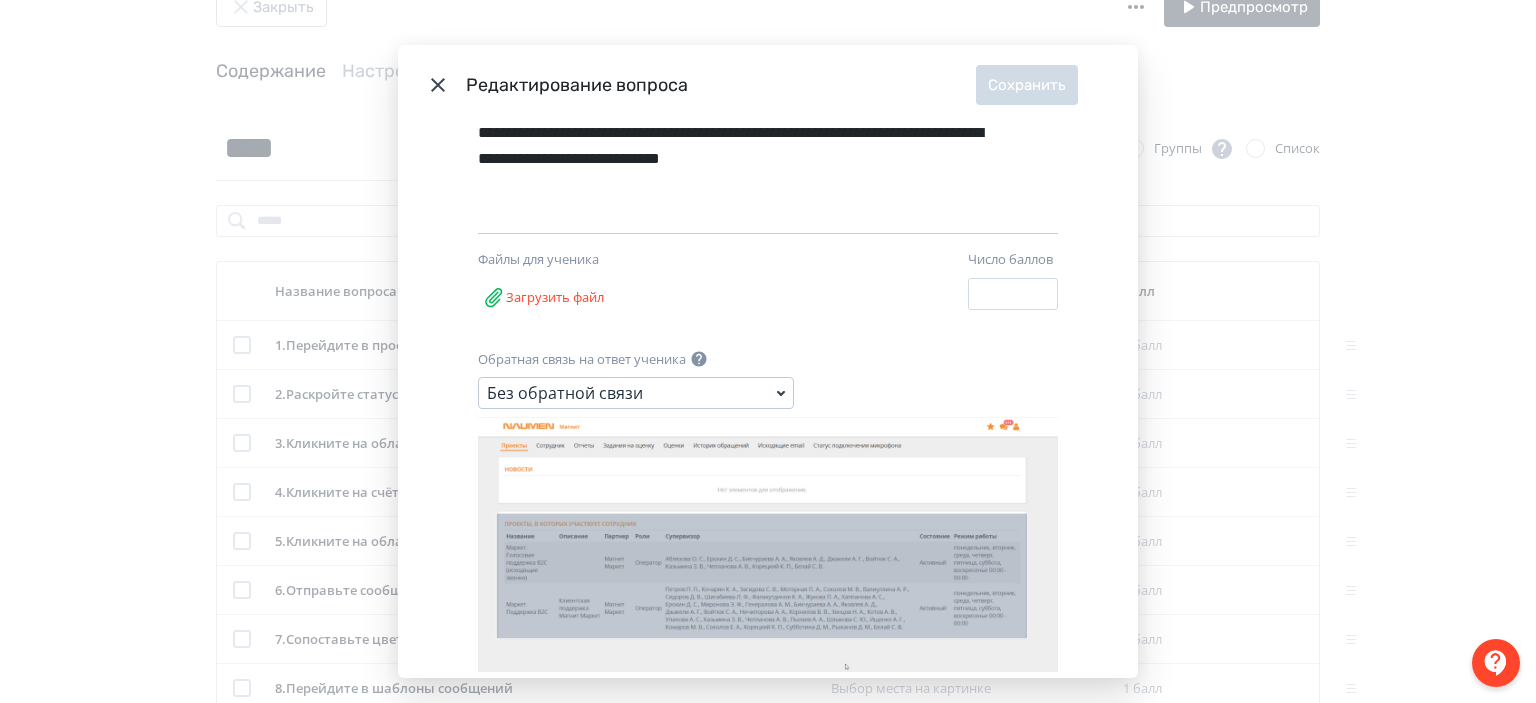 click 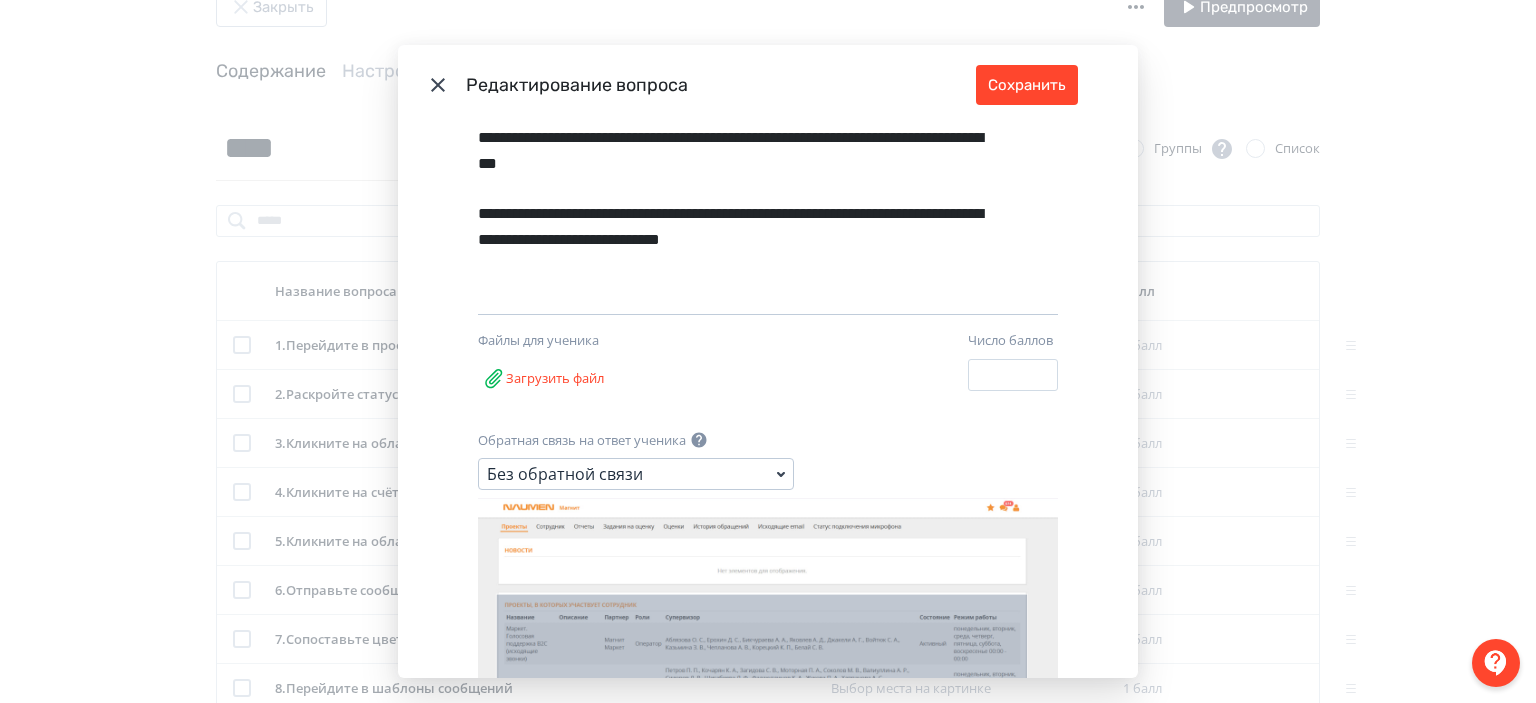 scroll, scrollTop: 152, scrollLeft: 0, axis: vertical 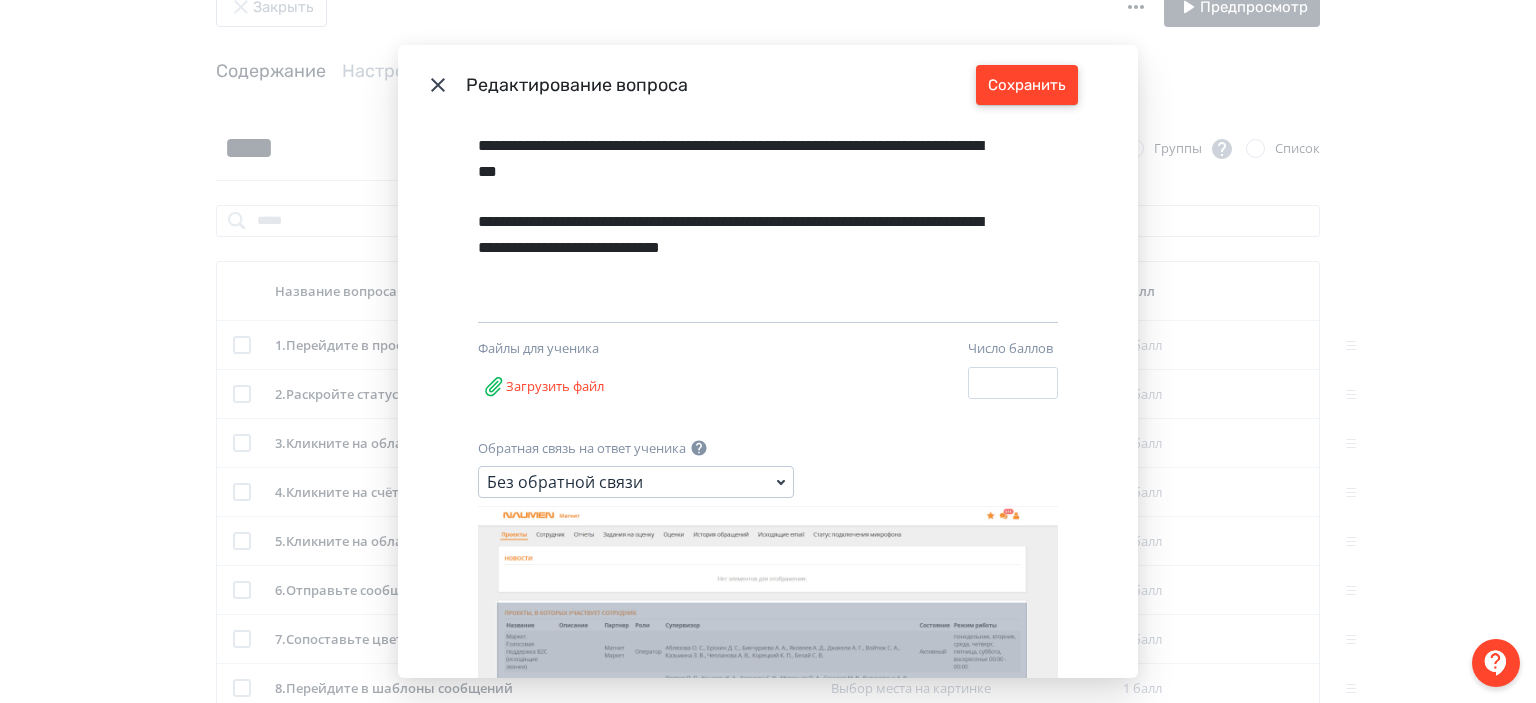 click on "Сохранить" at bounding box center (1027, 85) 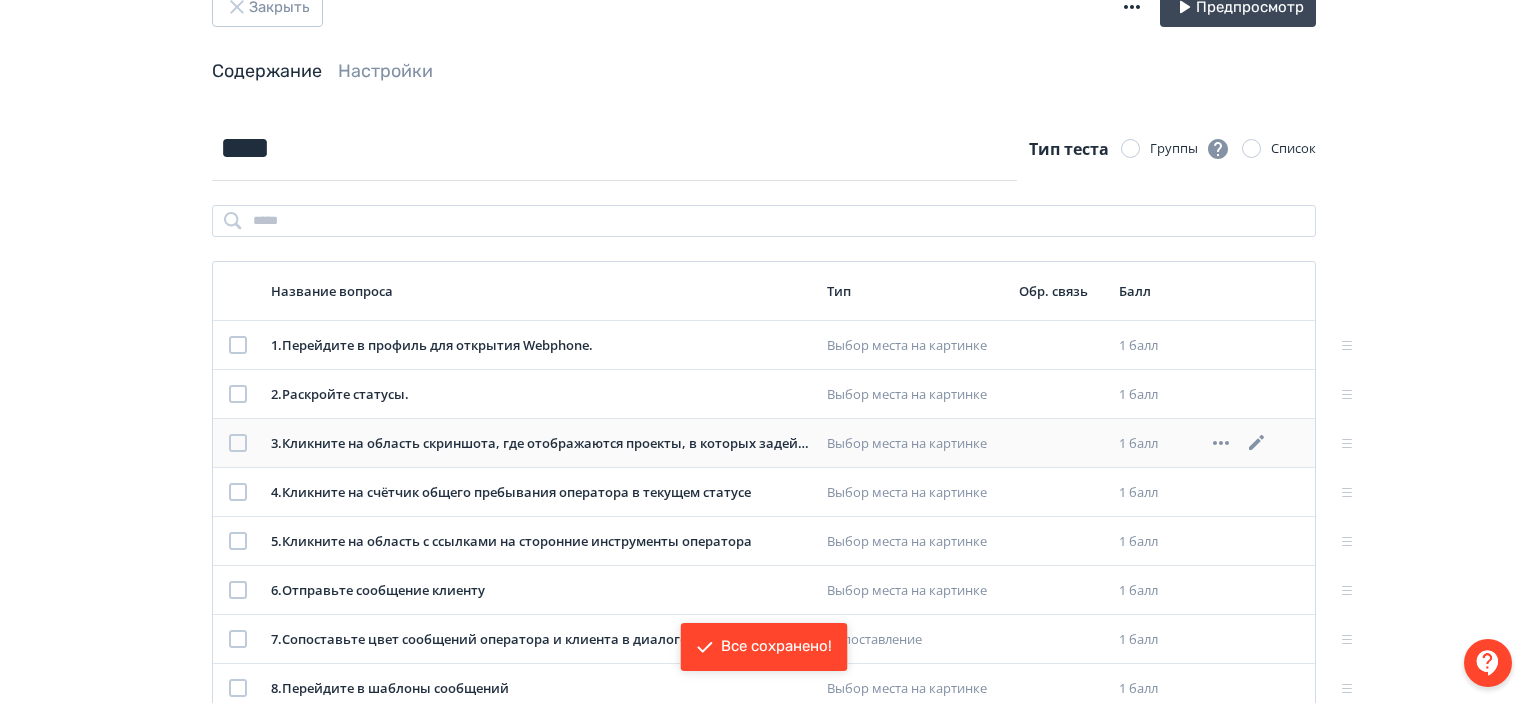 click 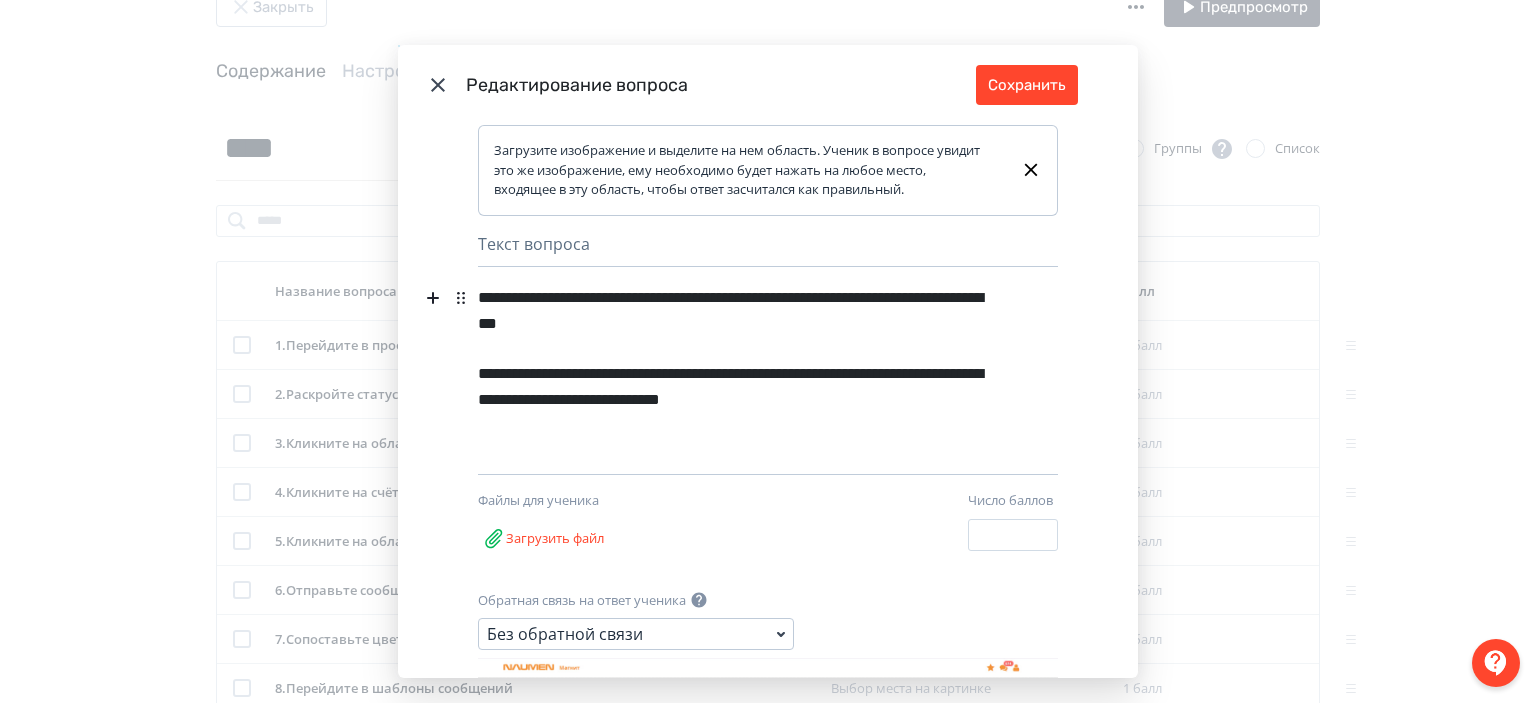 click on "**********" at bounding box center (733, 311) 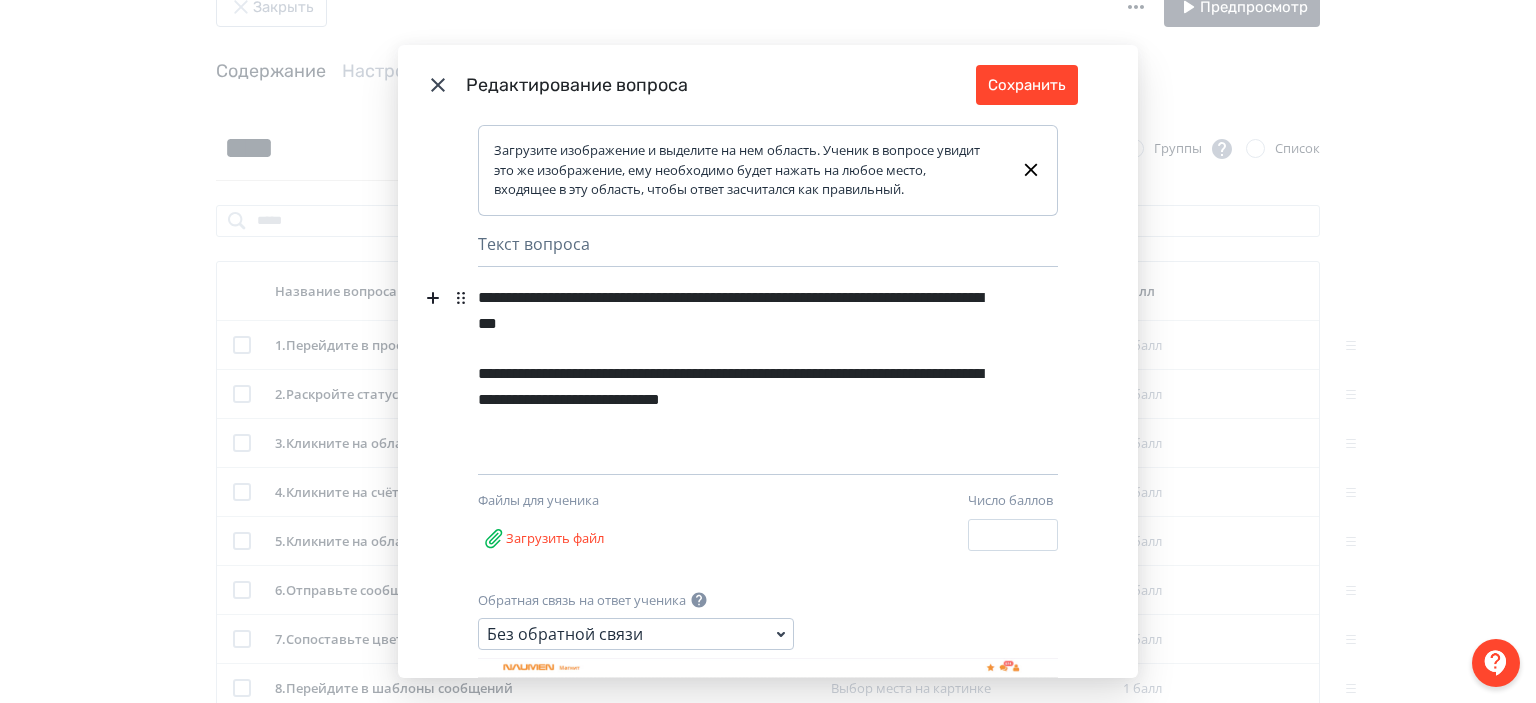 type 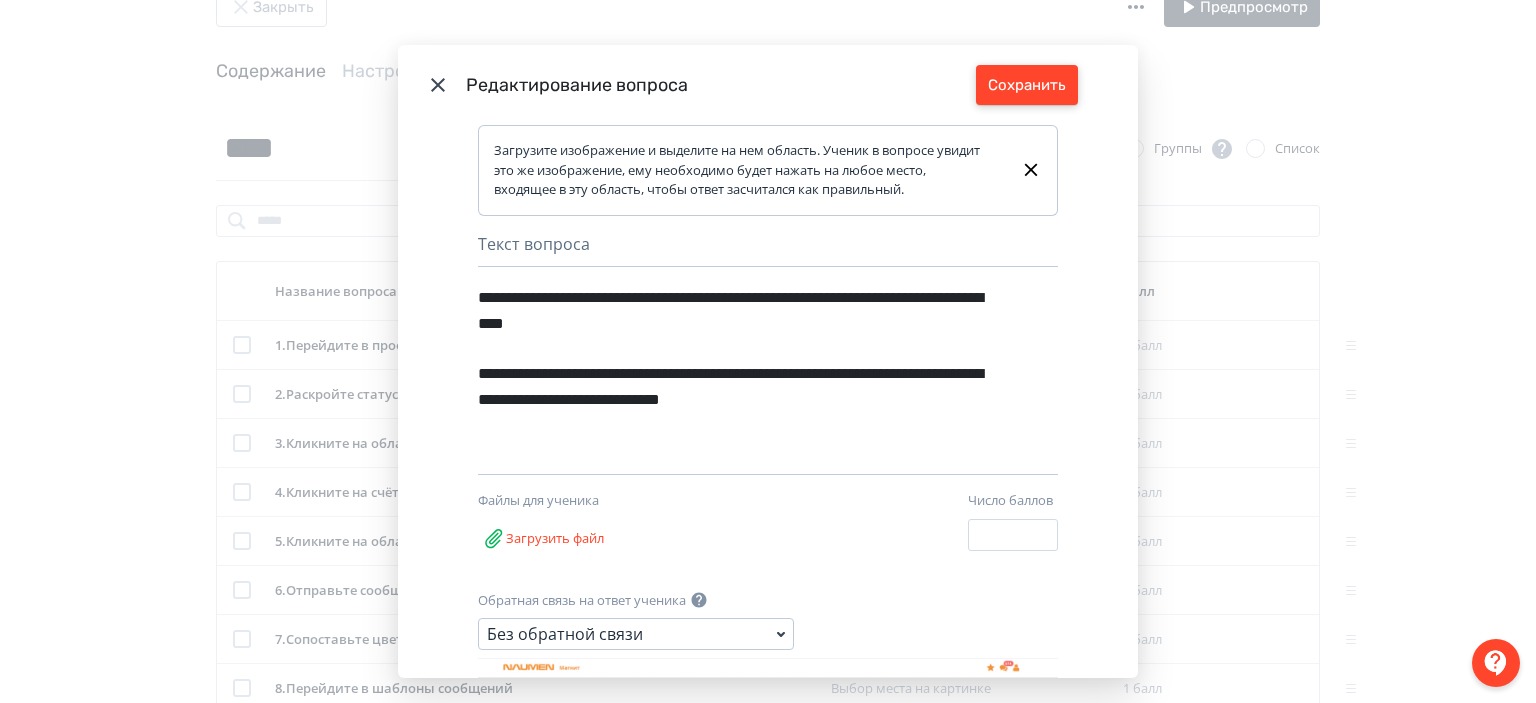 click on "Сохранить" at bounding box center (1027, 85) 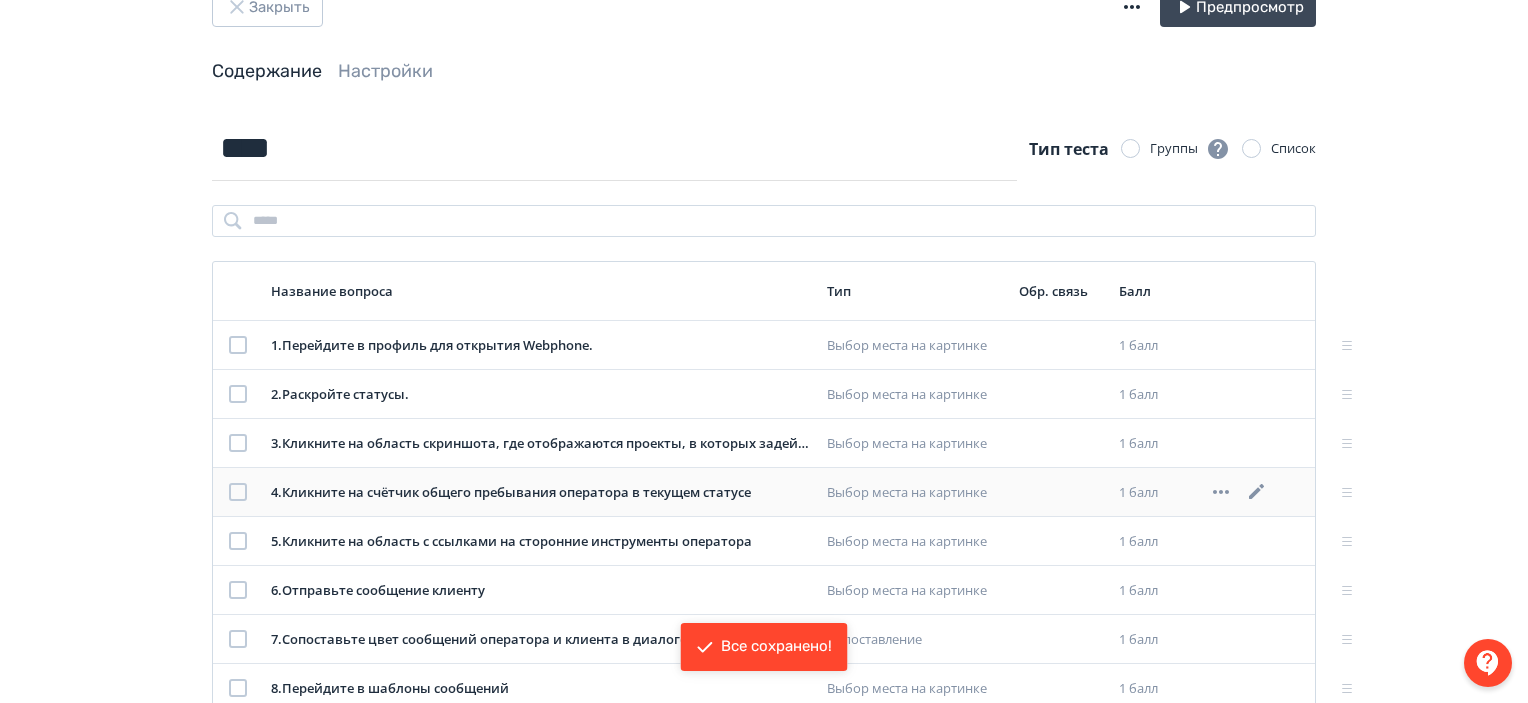 click 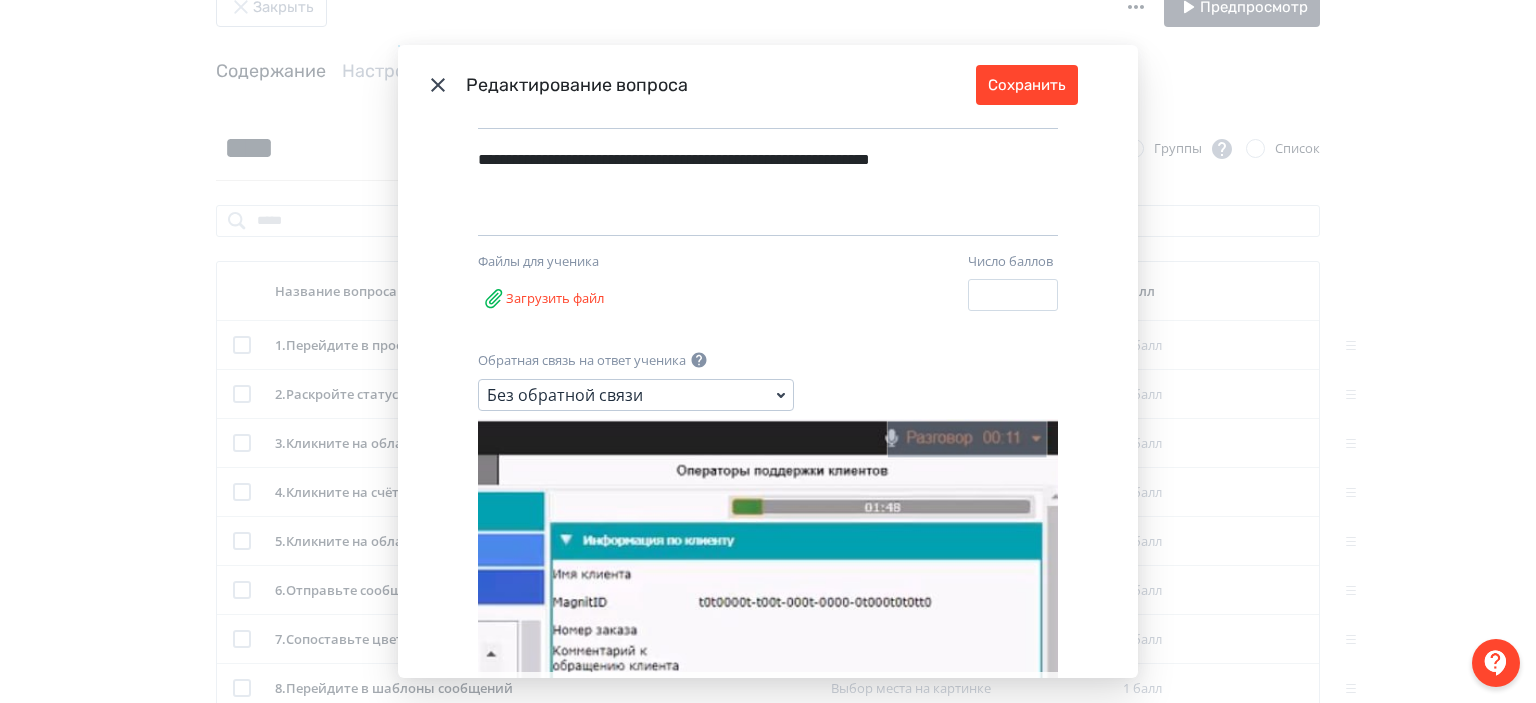 scroll, scrollTop: 140, scrollLeft: 0, axis: vertical 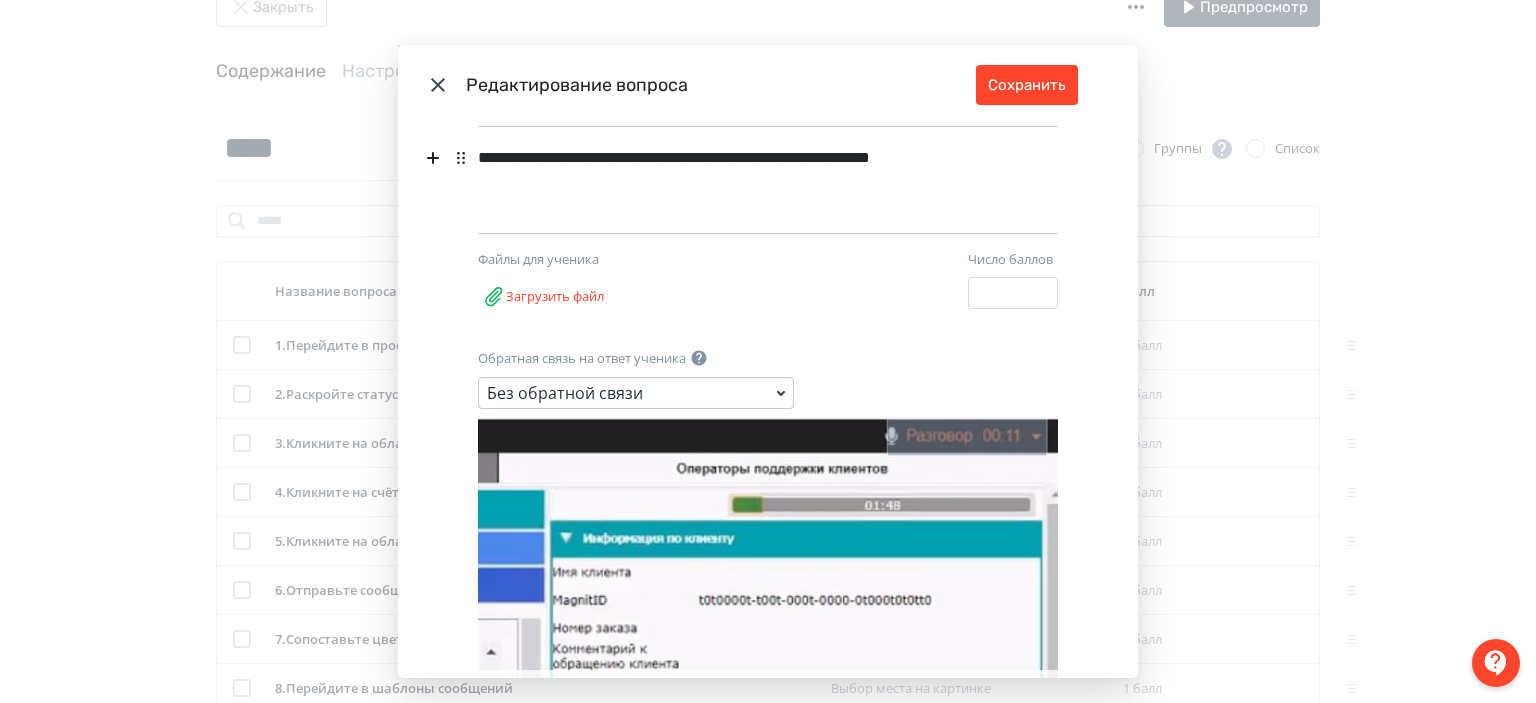 click on "**********" at bounding box center [733, 171] 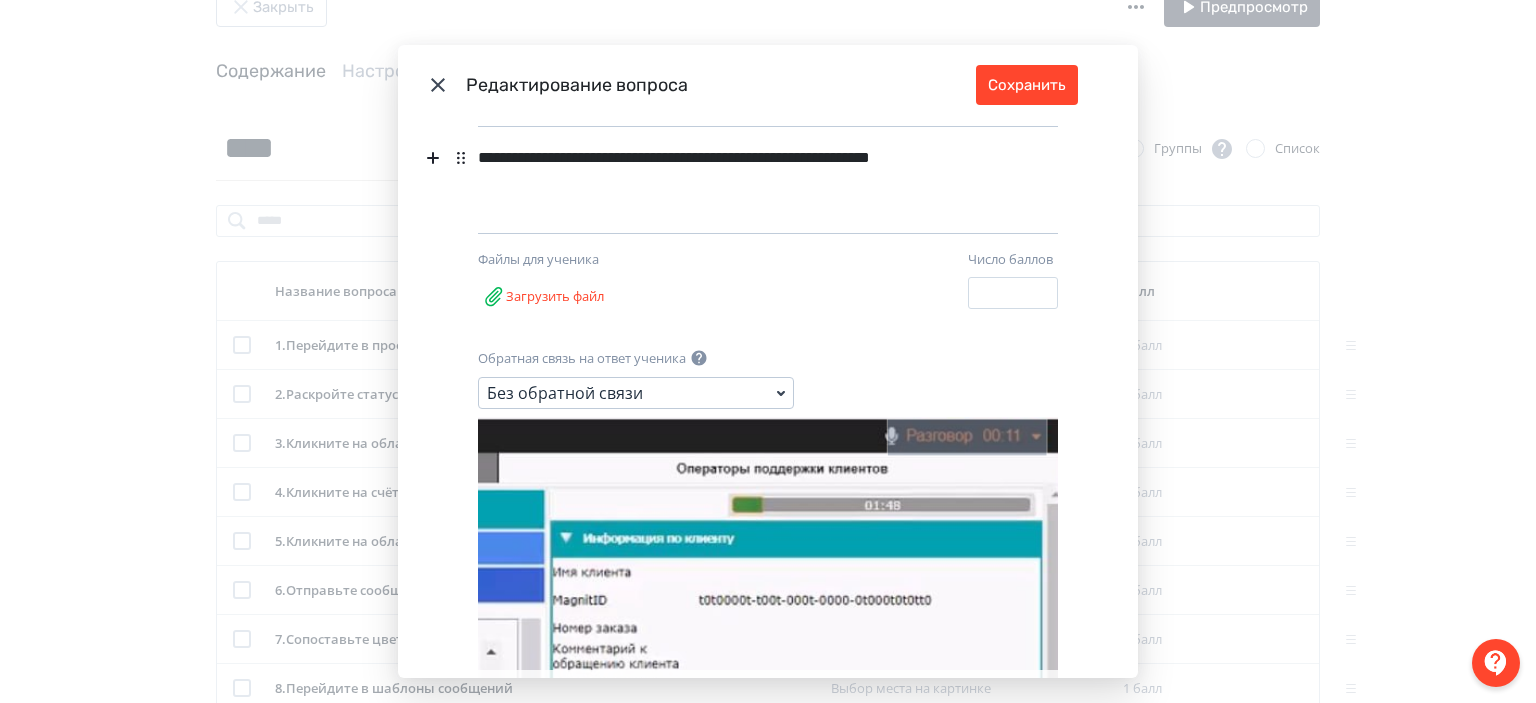 type 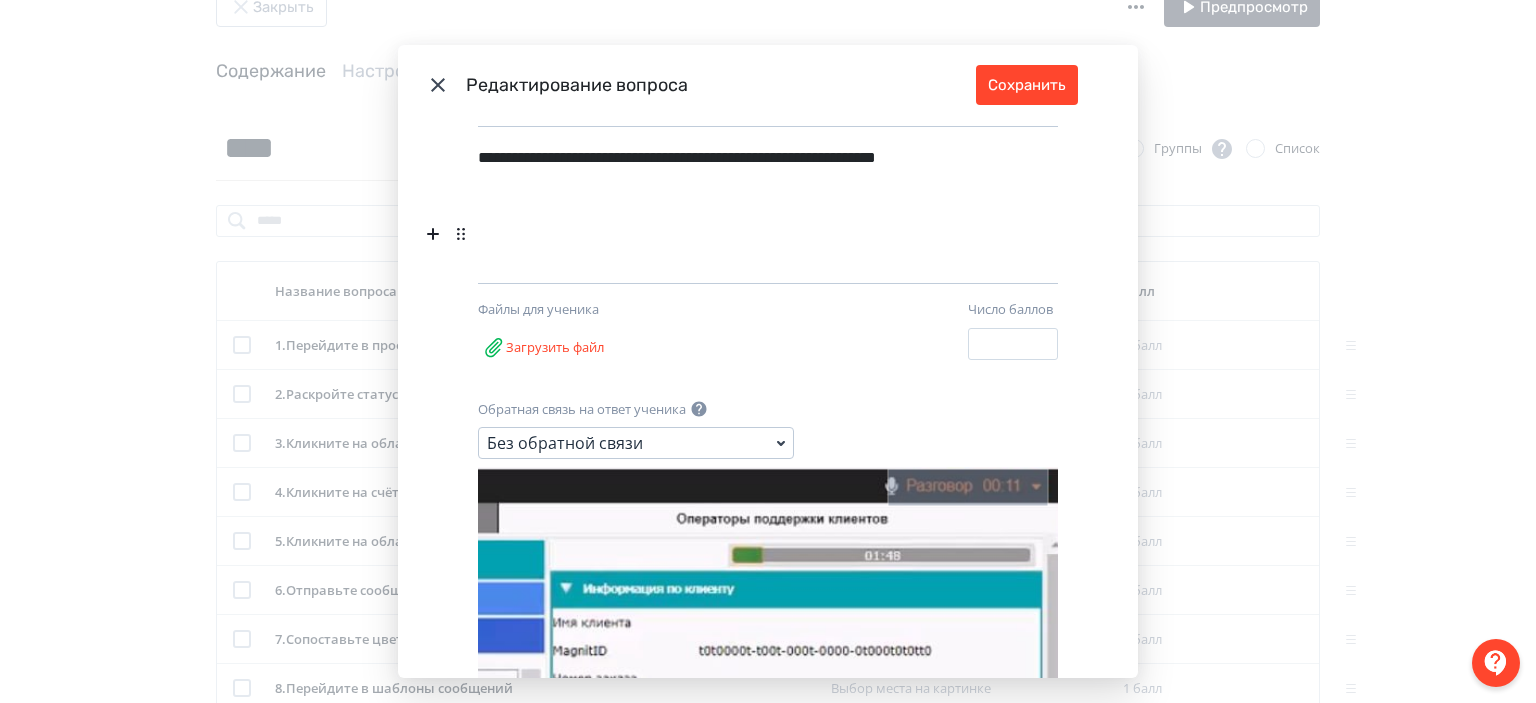 type 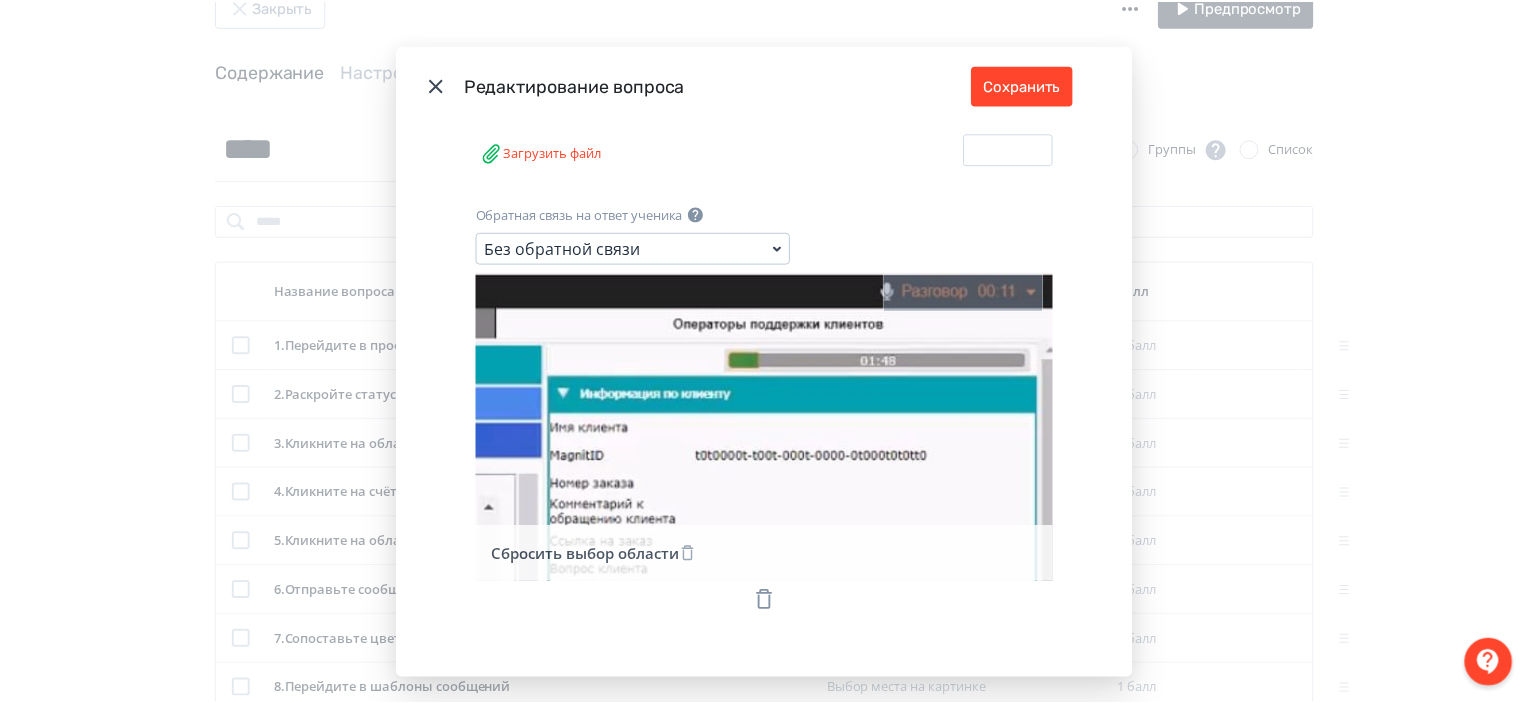 scroll, scrollTop: 385, scrollLeft: 0, axis: vertical 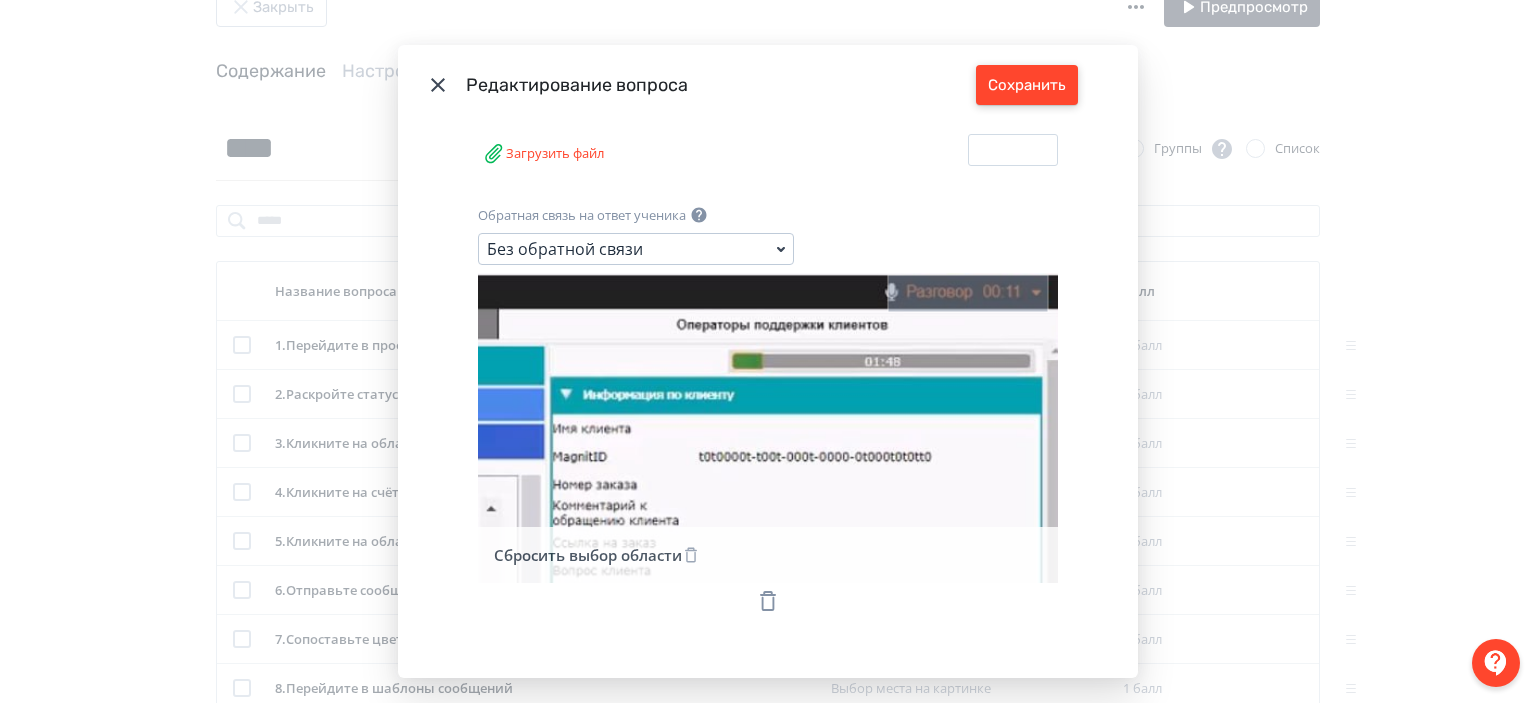 click on "Сохранить" at bounding box center (1027, 85) 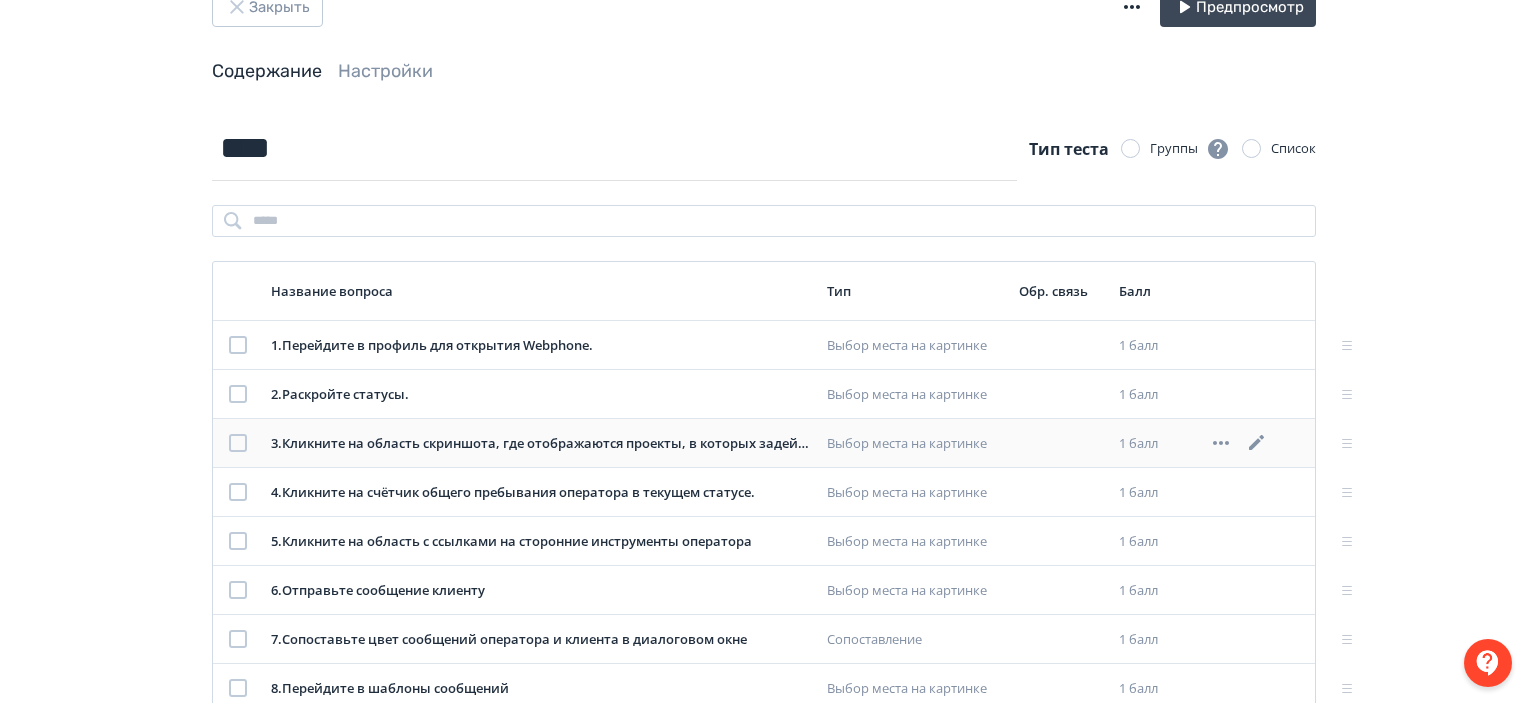 scroll, scrollTop: 0, scrollLeft: 0, axis: both 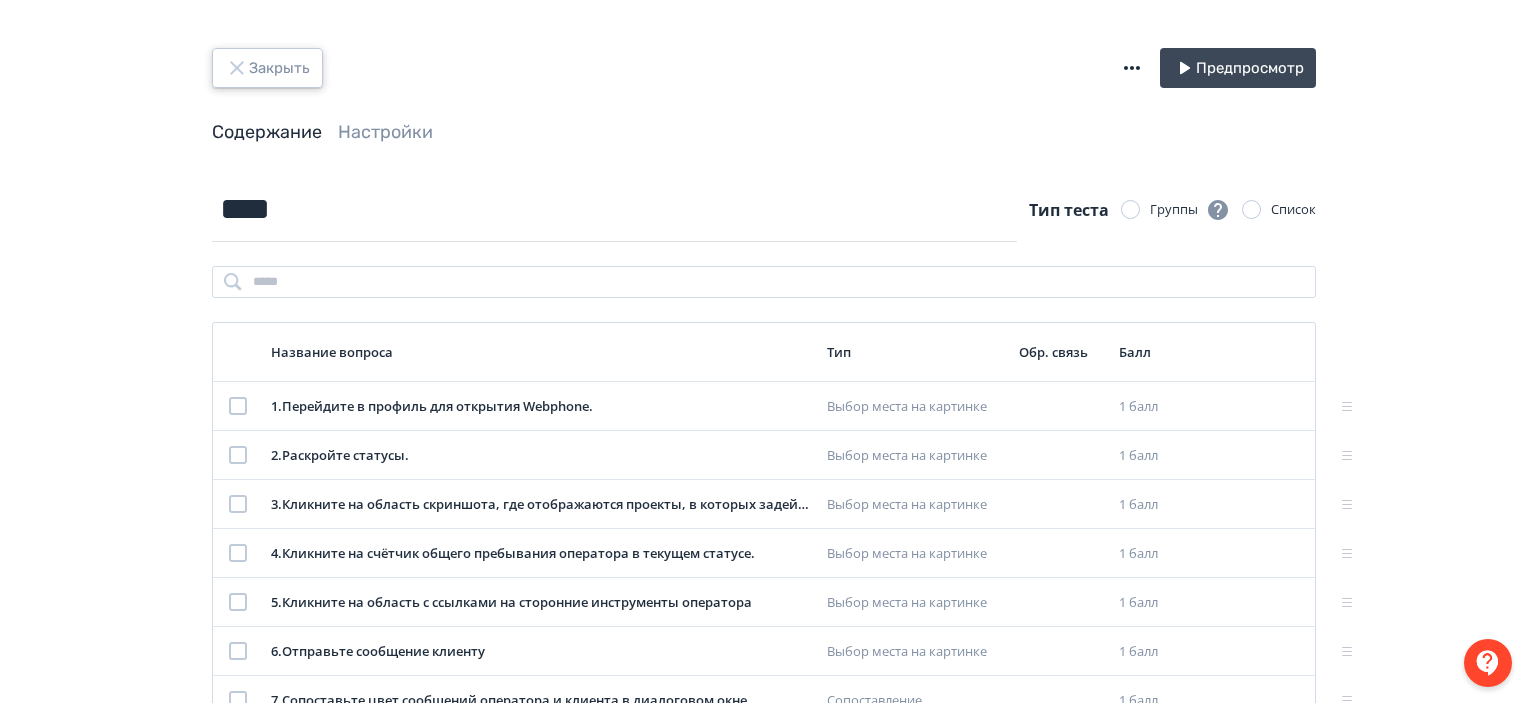 click on "Закрыть" at bounding box center (267, 68) 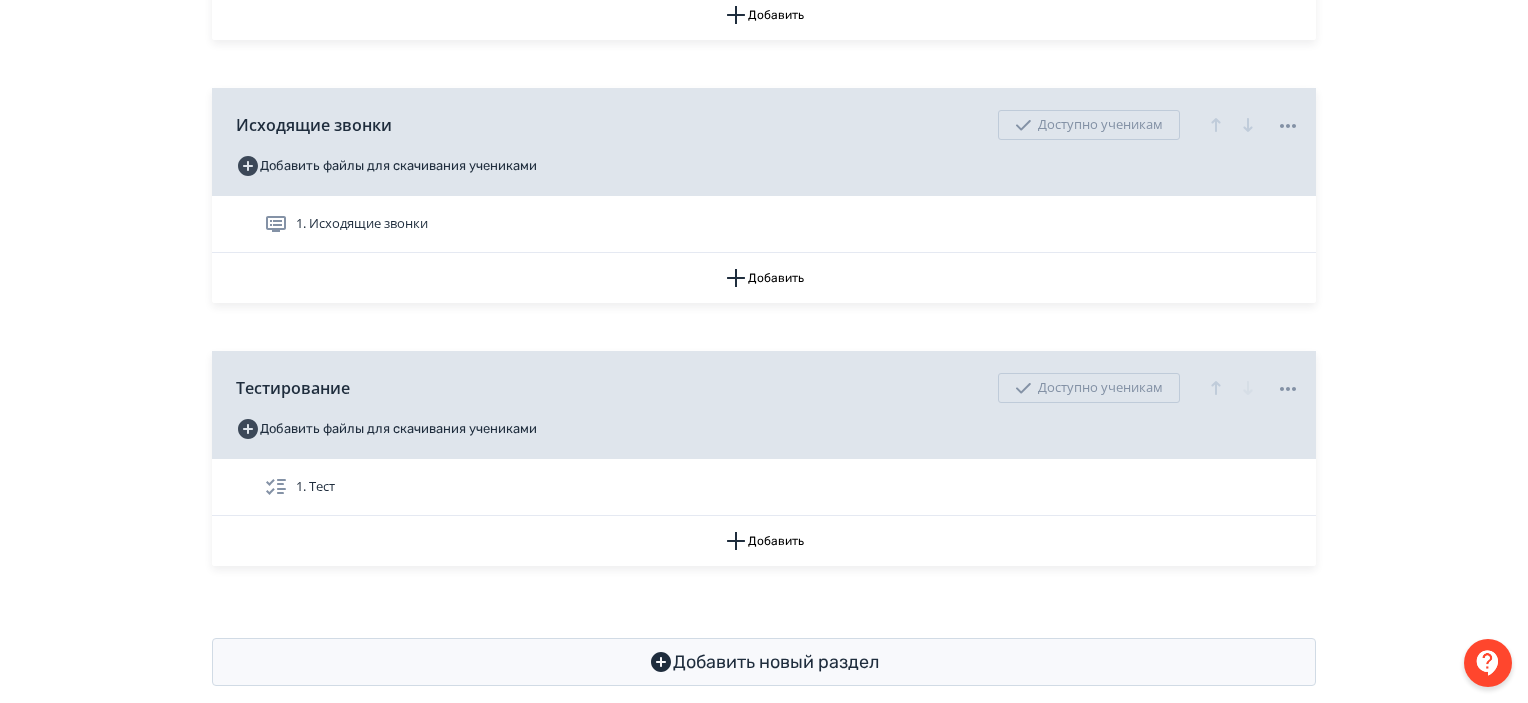 scroll, scrollTop: 723, scrollLeft: 0, axis: vertical 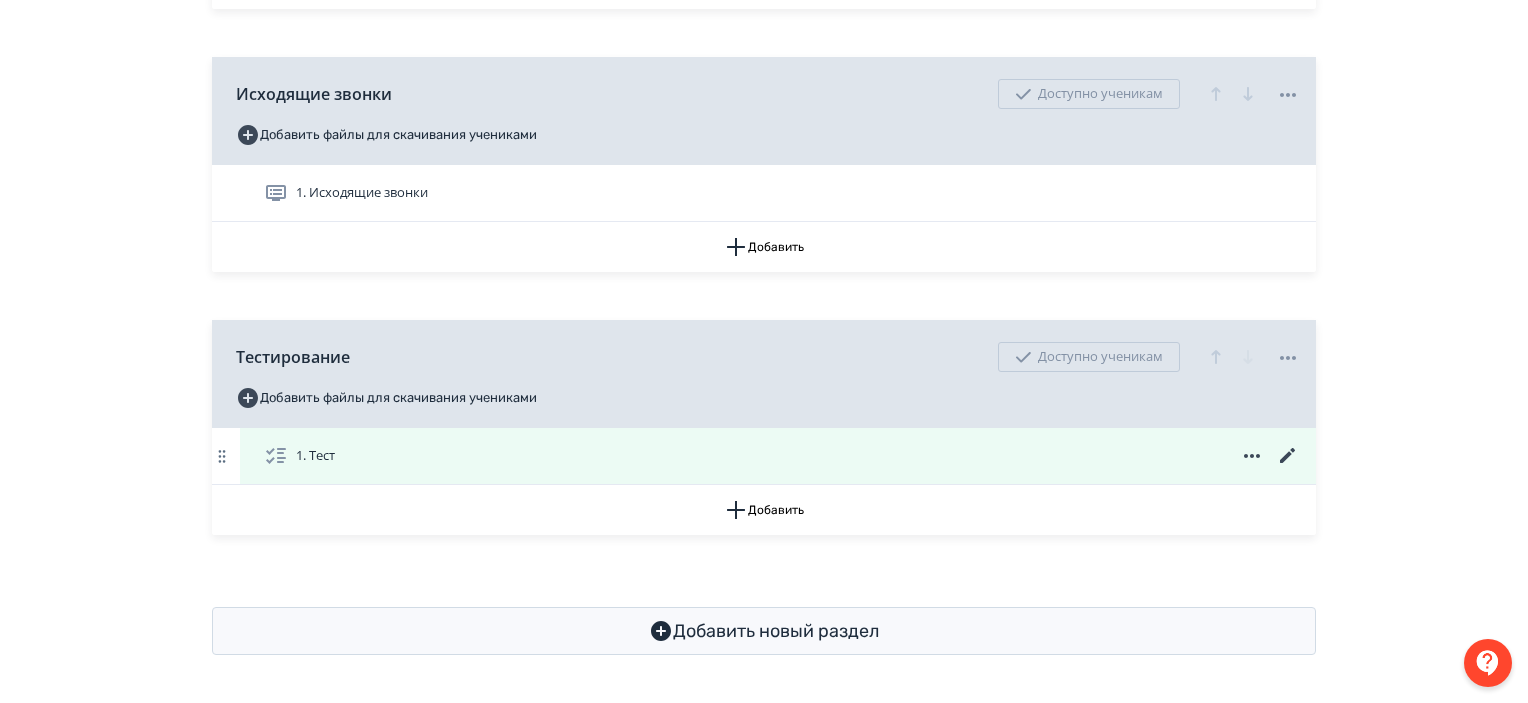 click 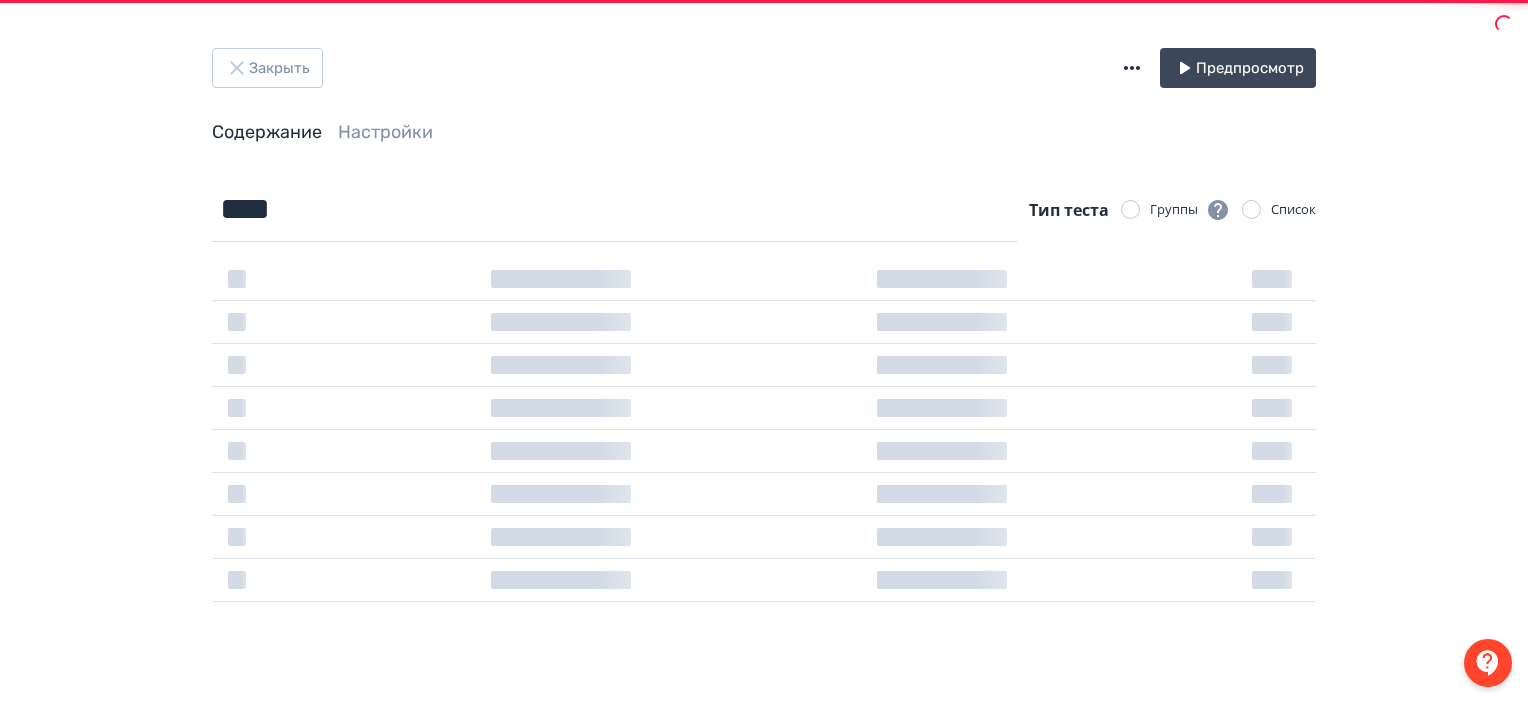 scroll, scrollTop: 0, scrollLeft: 0, axis: both 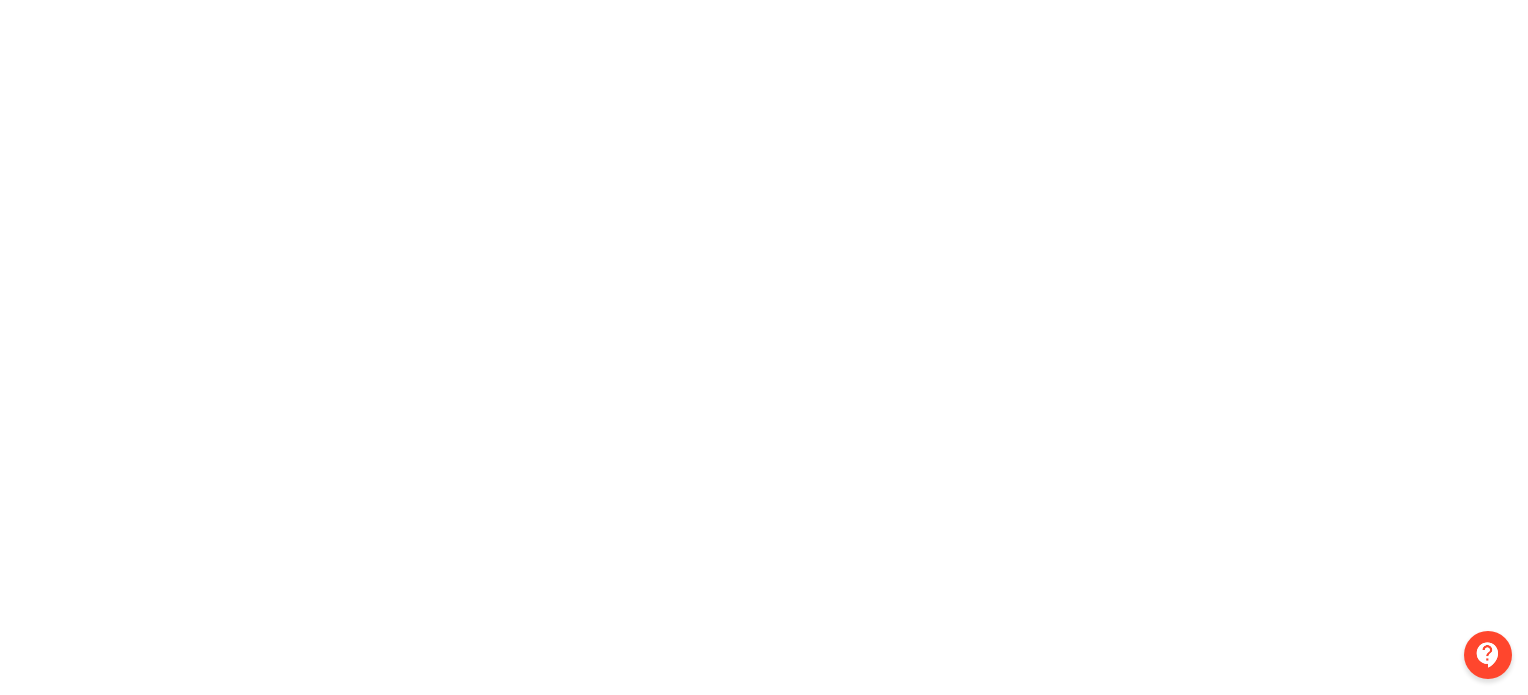 click at bounding box center [764, 275] 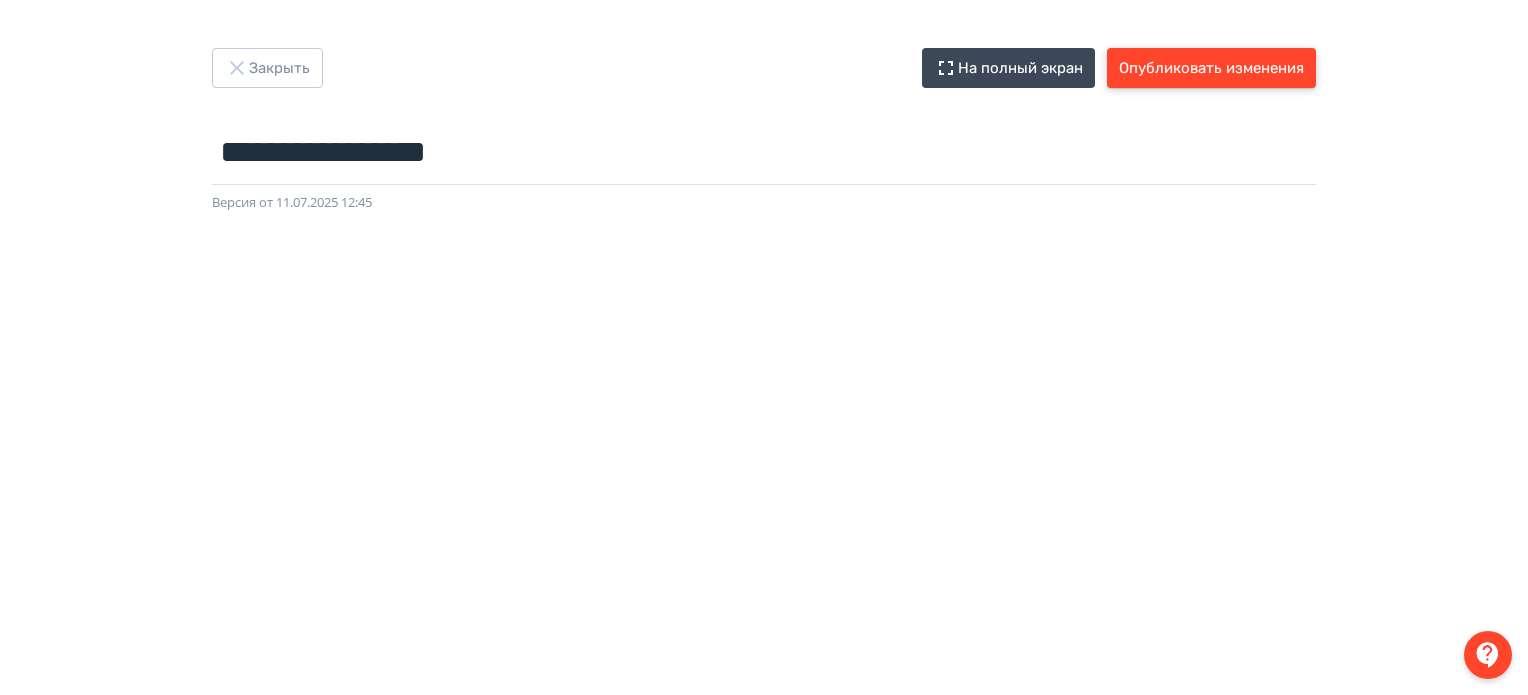 click on "Опубликовать изменения" at bounding box center [1211, 68] 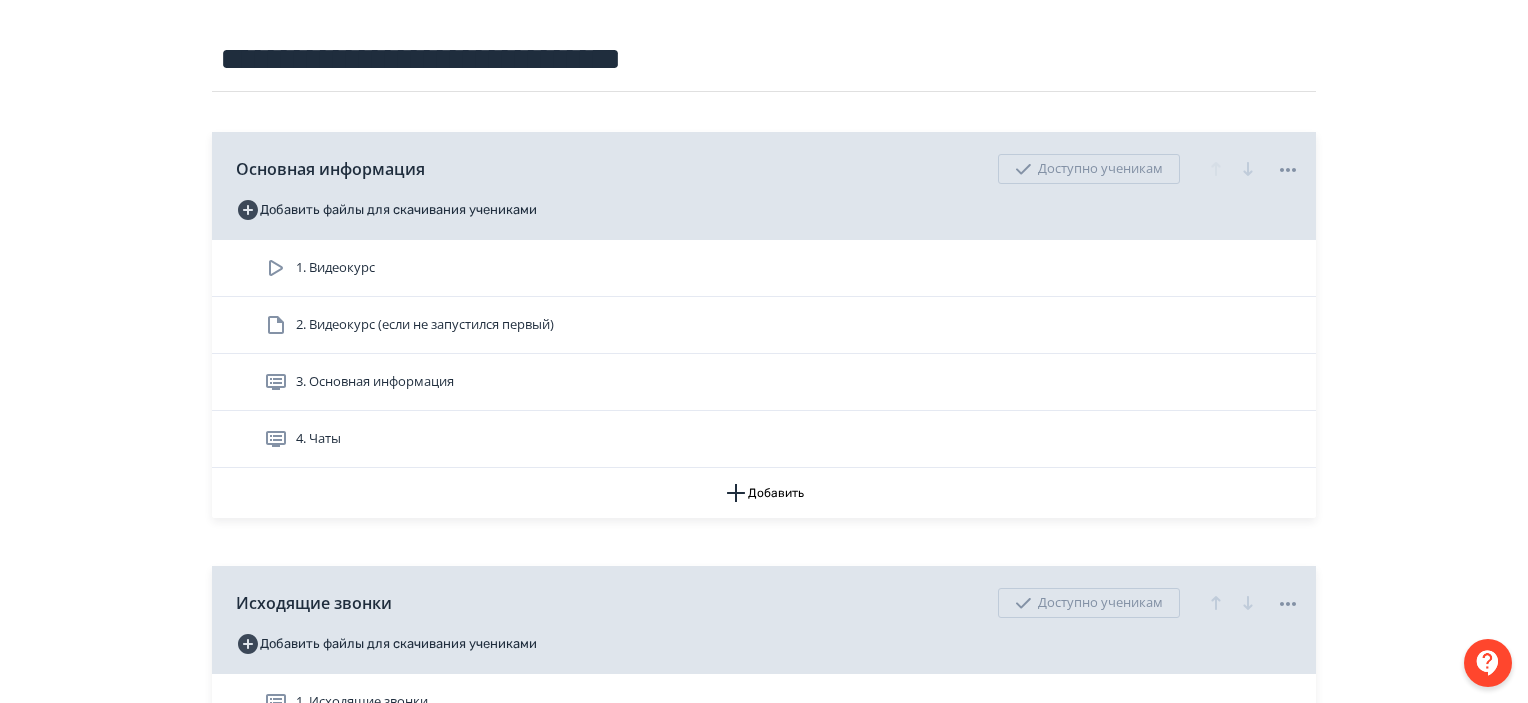 scroll, scrollTop: 0, scrollLeft: 0, axis: both 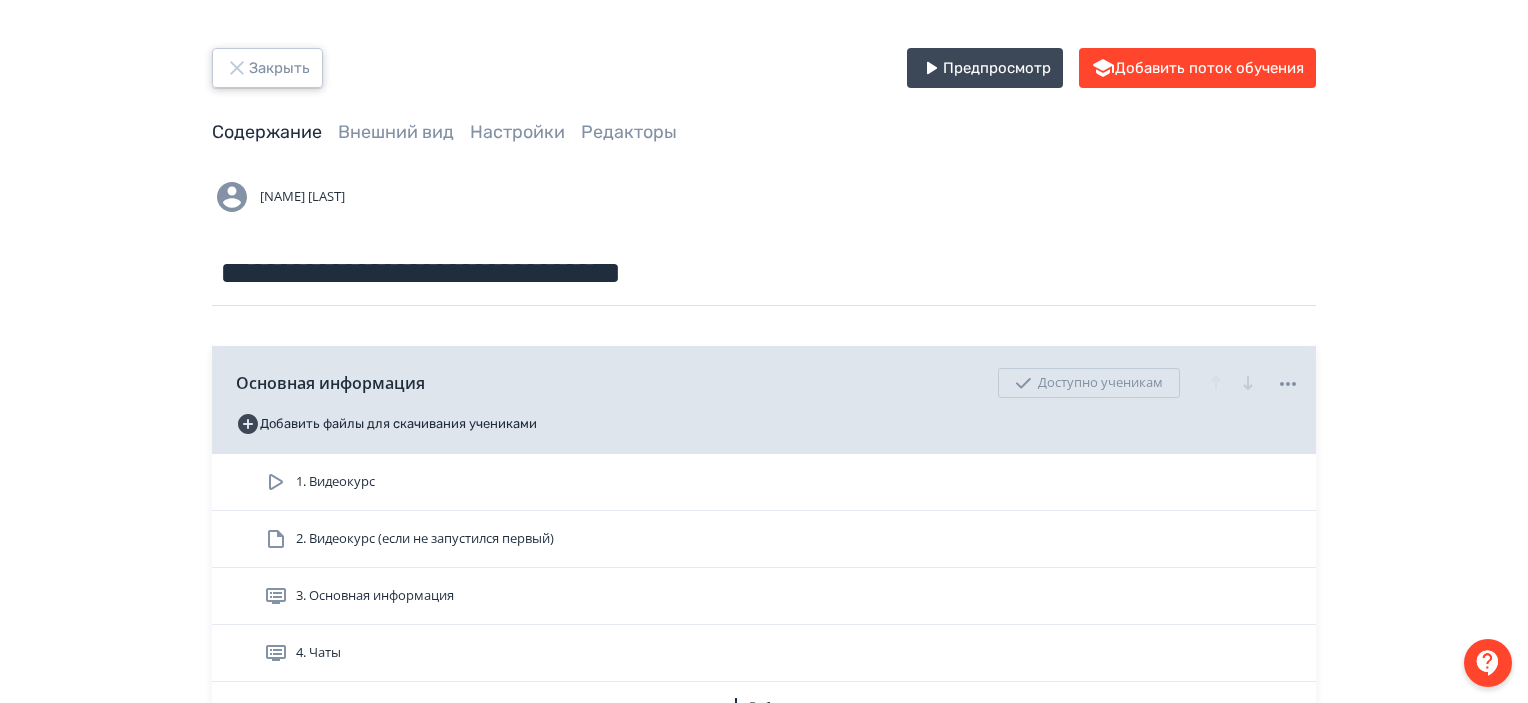 click on "Закрыть" at bounding box center (267, 68) 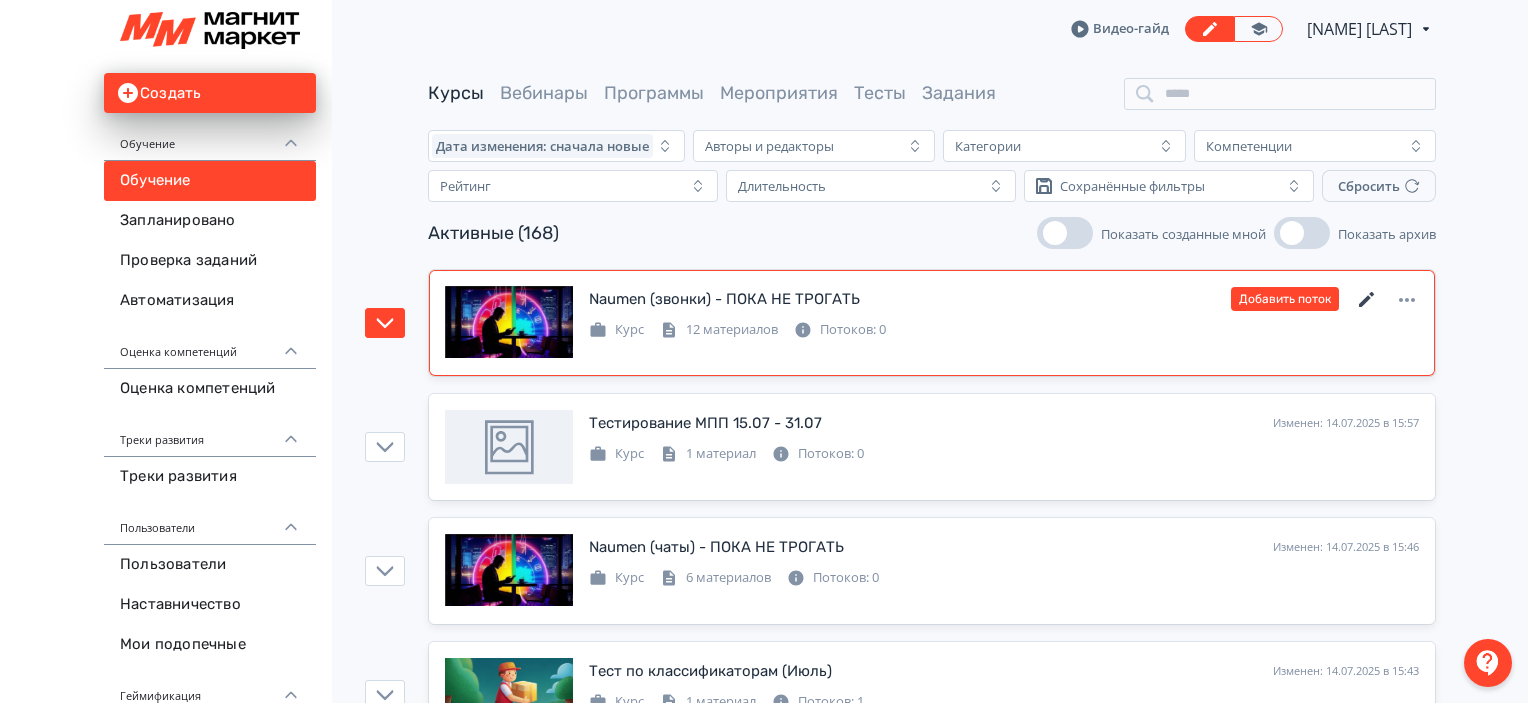 click 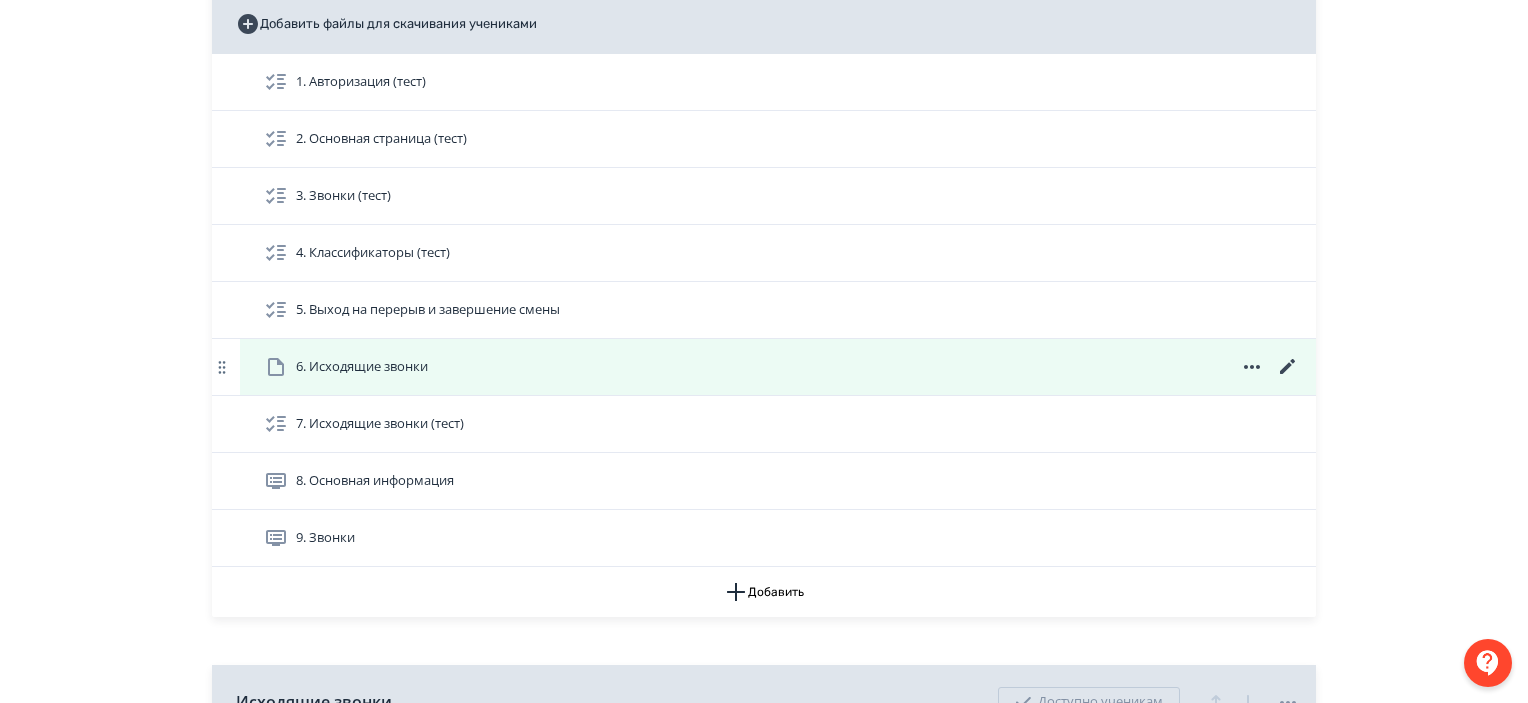 scroll, scrollTop: 358, scrollLeft: 0, axis: vertical 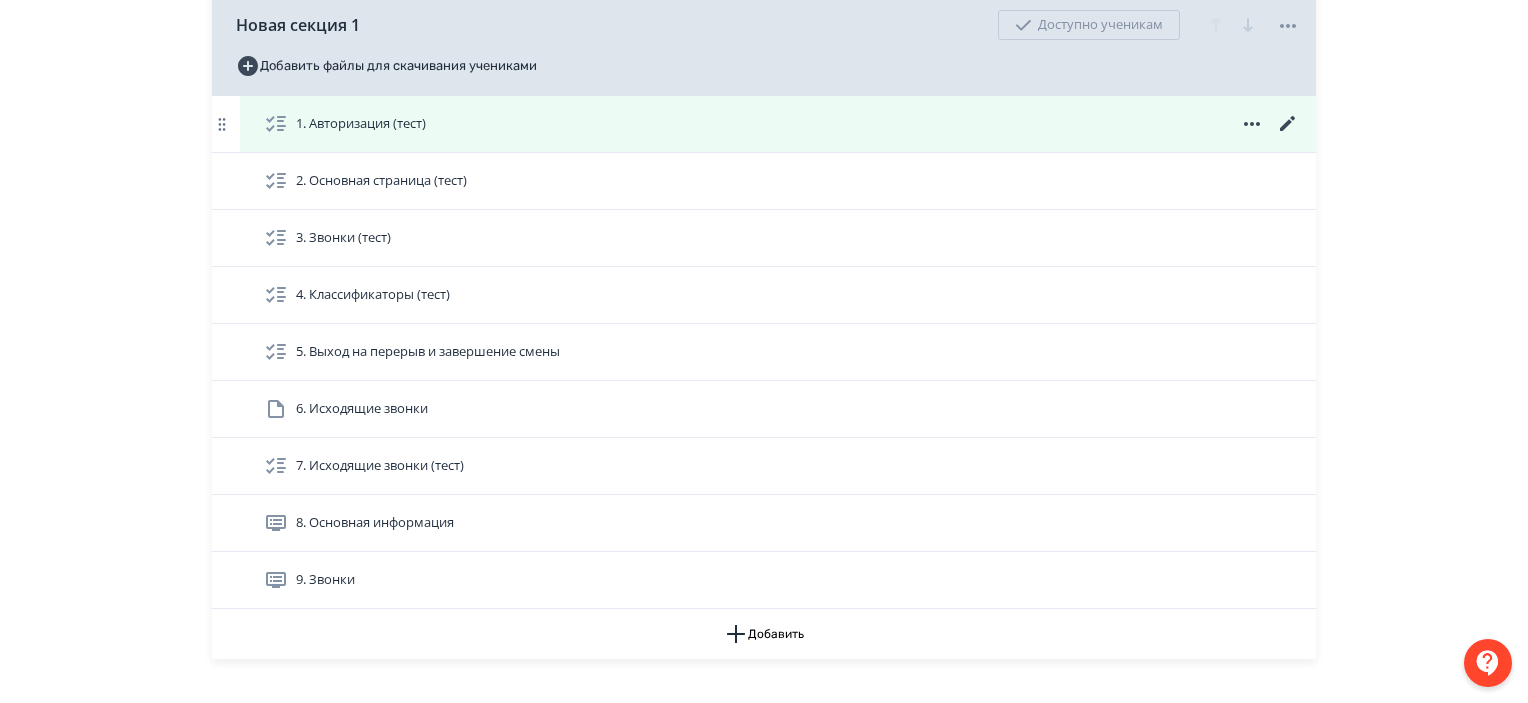 click 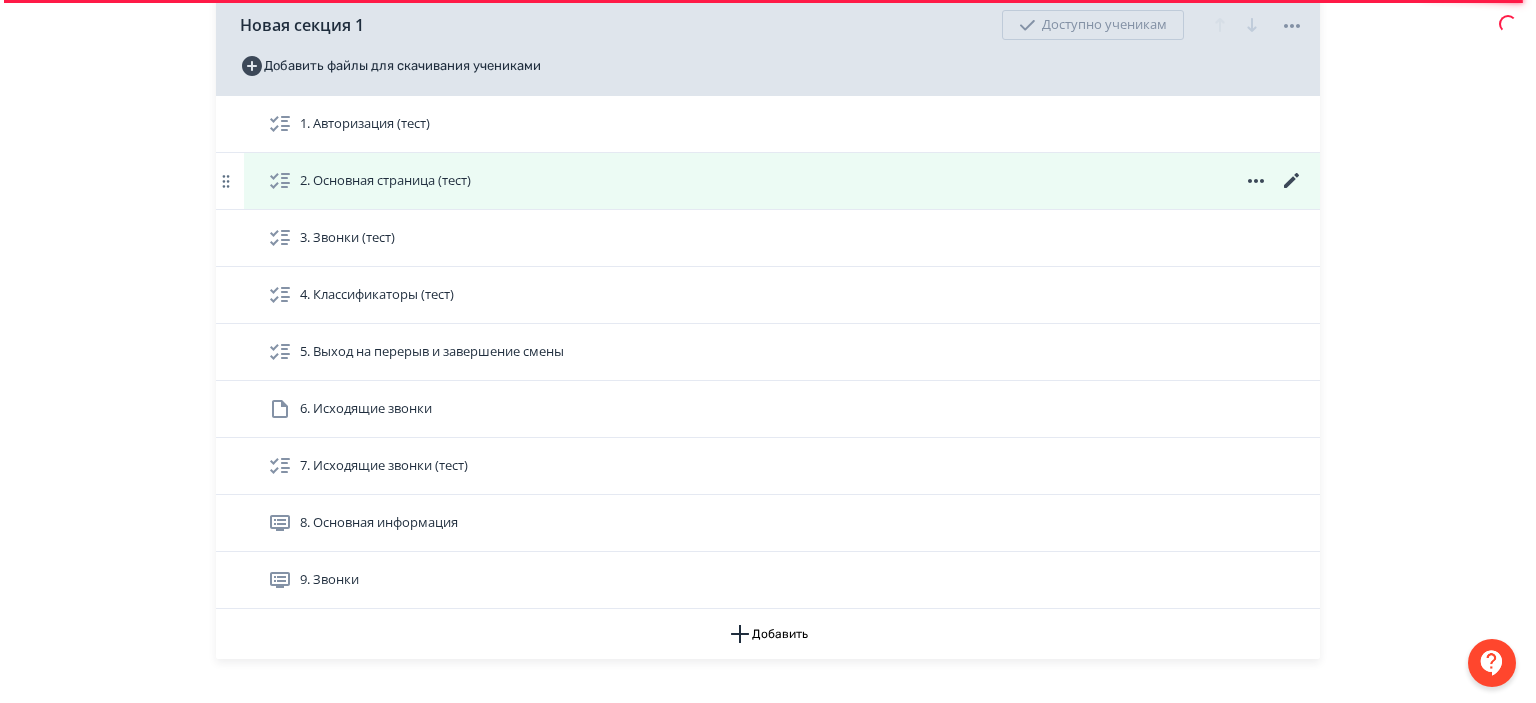 scroll, scrollTop: 0, scrollLeft: 0, axis: both 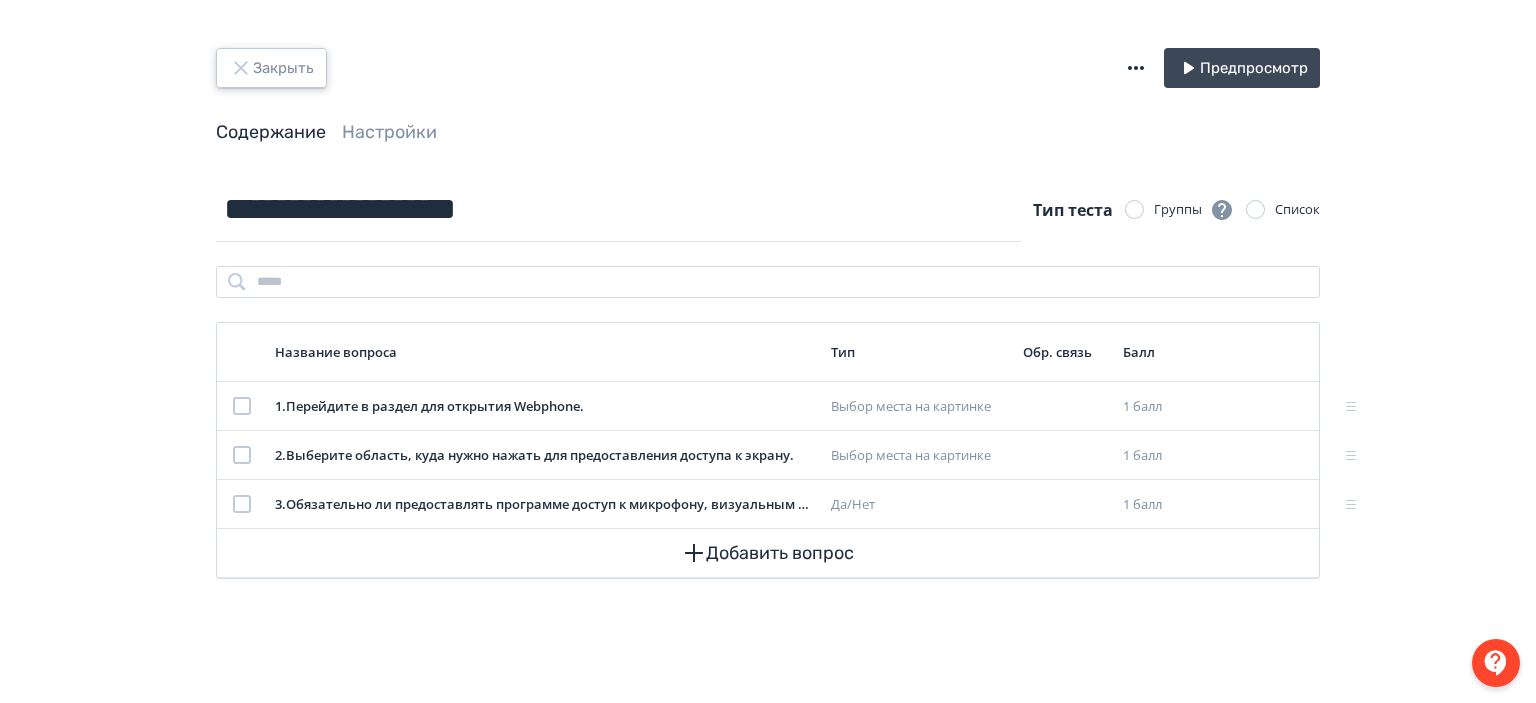 click on "Закрыть" at bounding box center (271, 68) 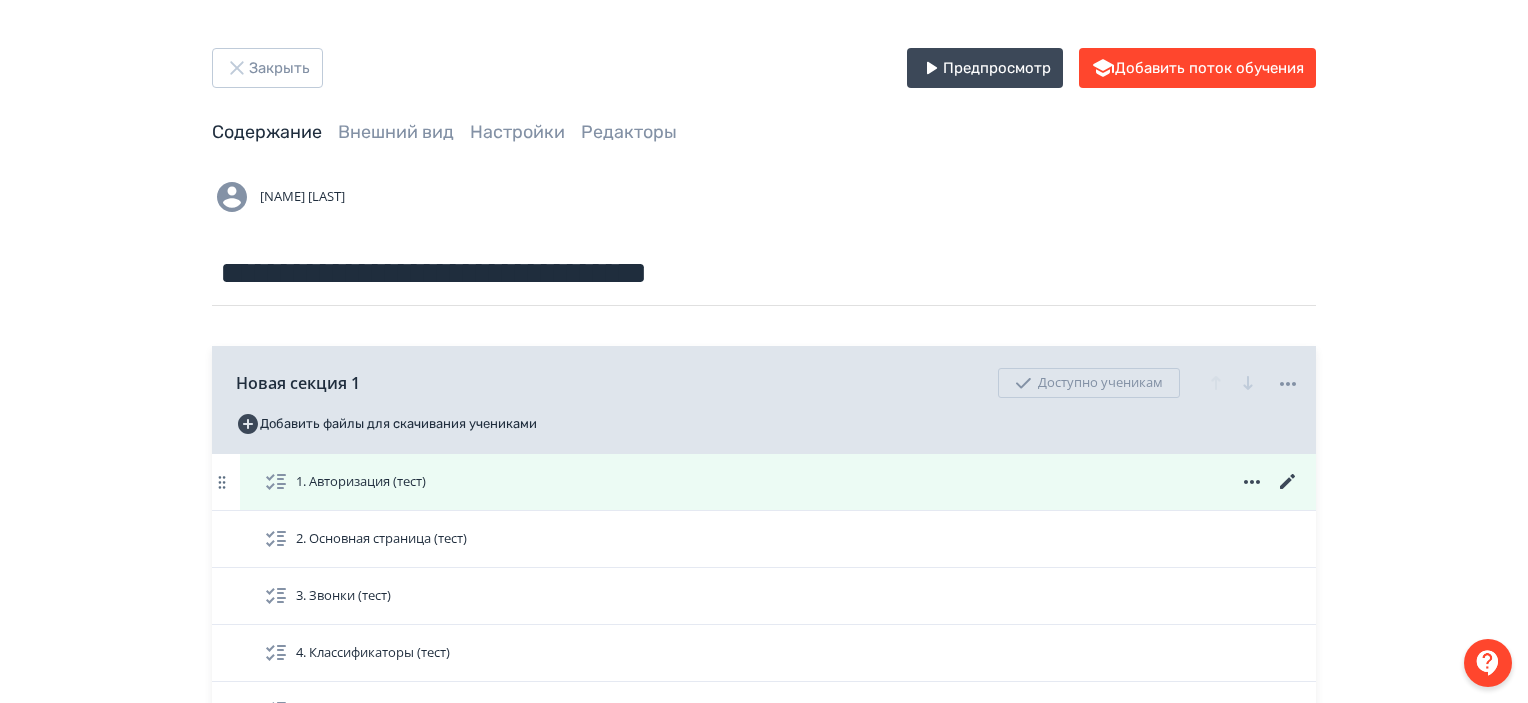 click 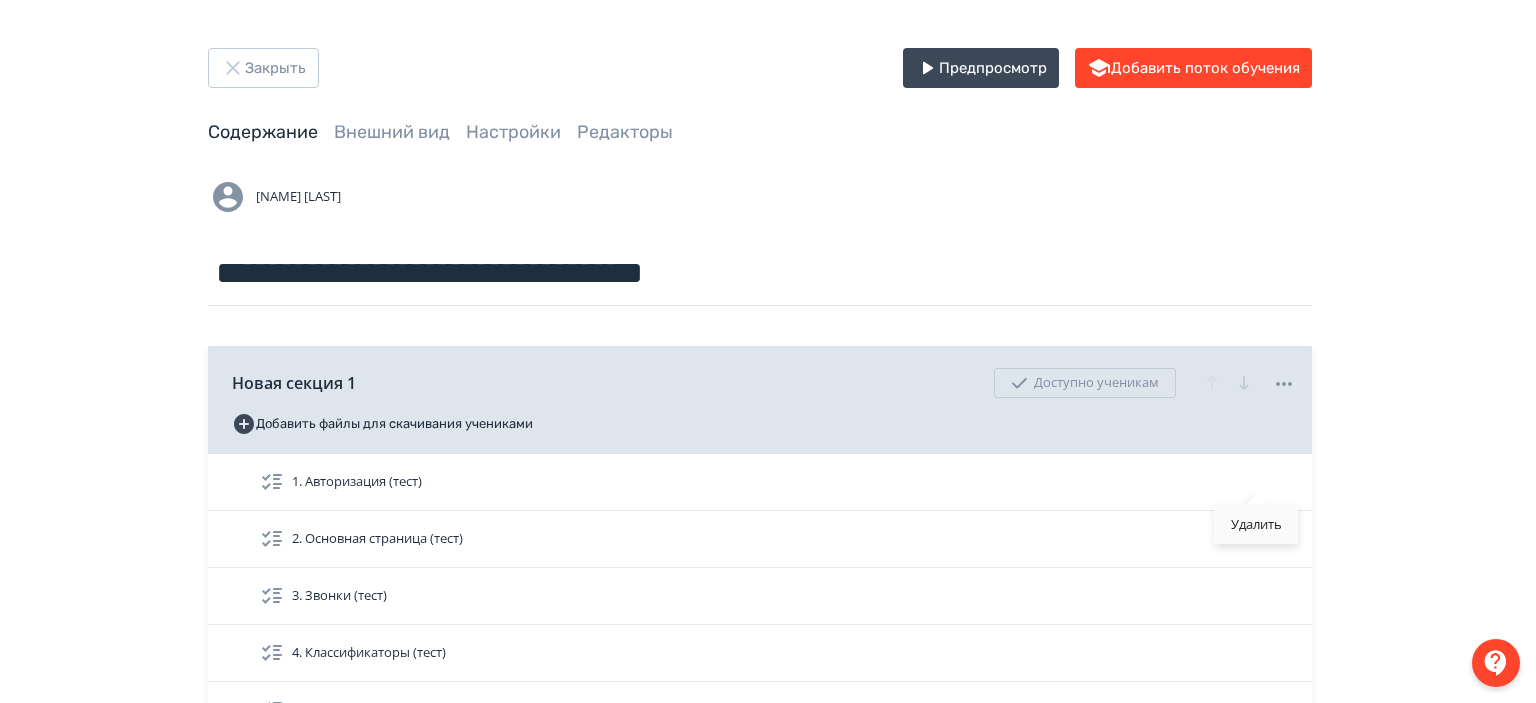 click on "Удалить" at bounding box center (1256, 524) 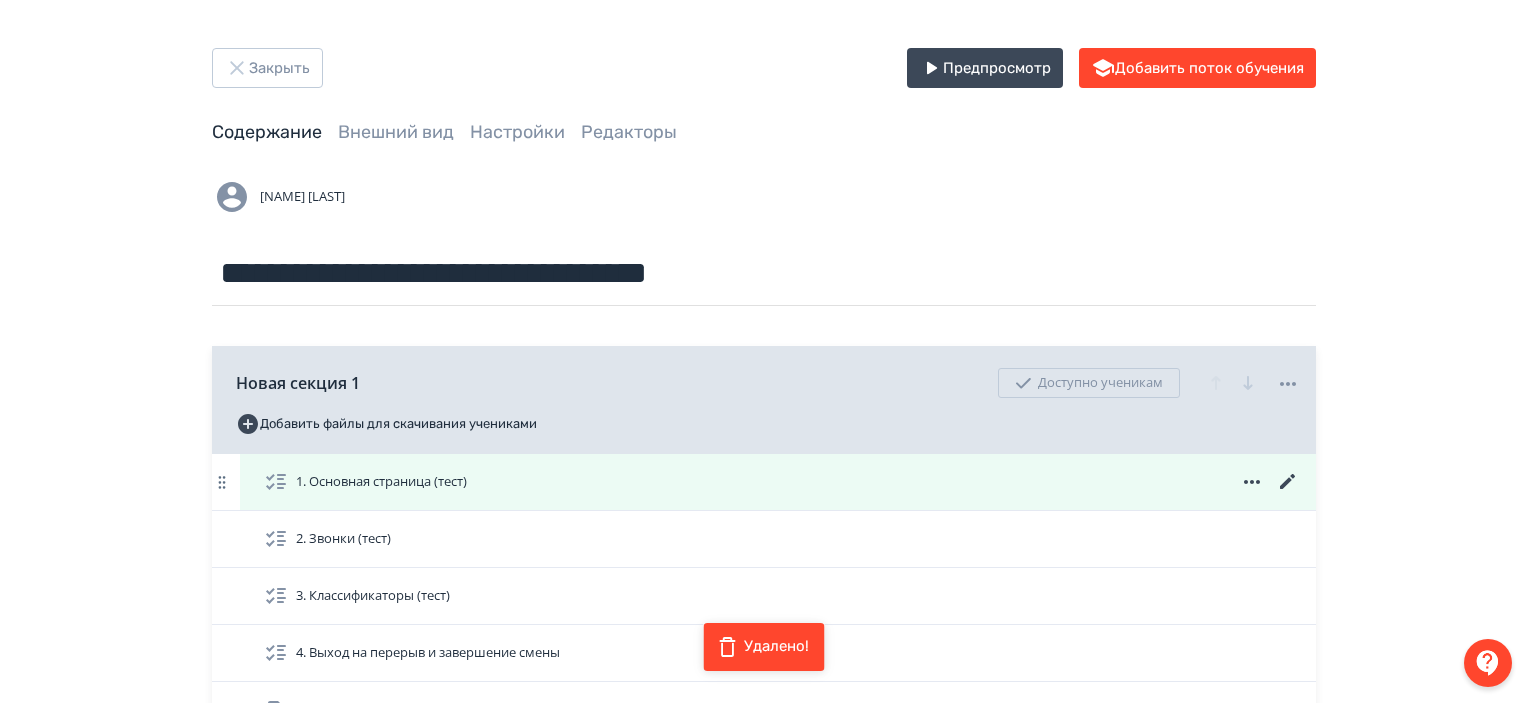 click 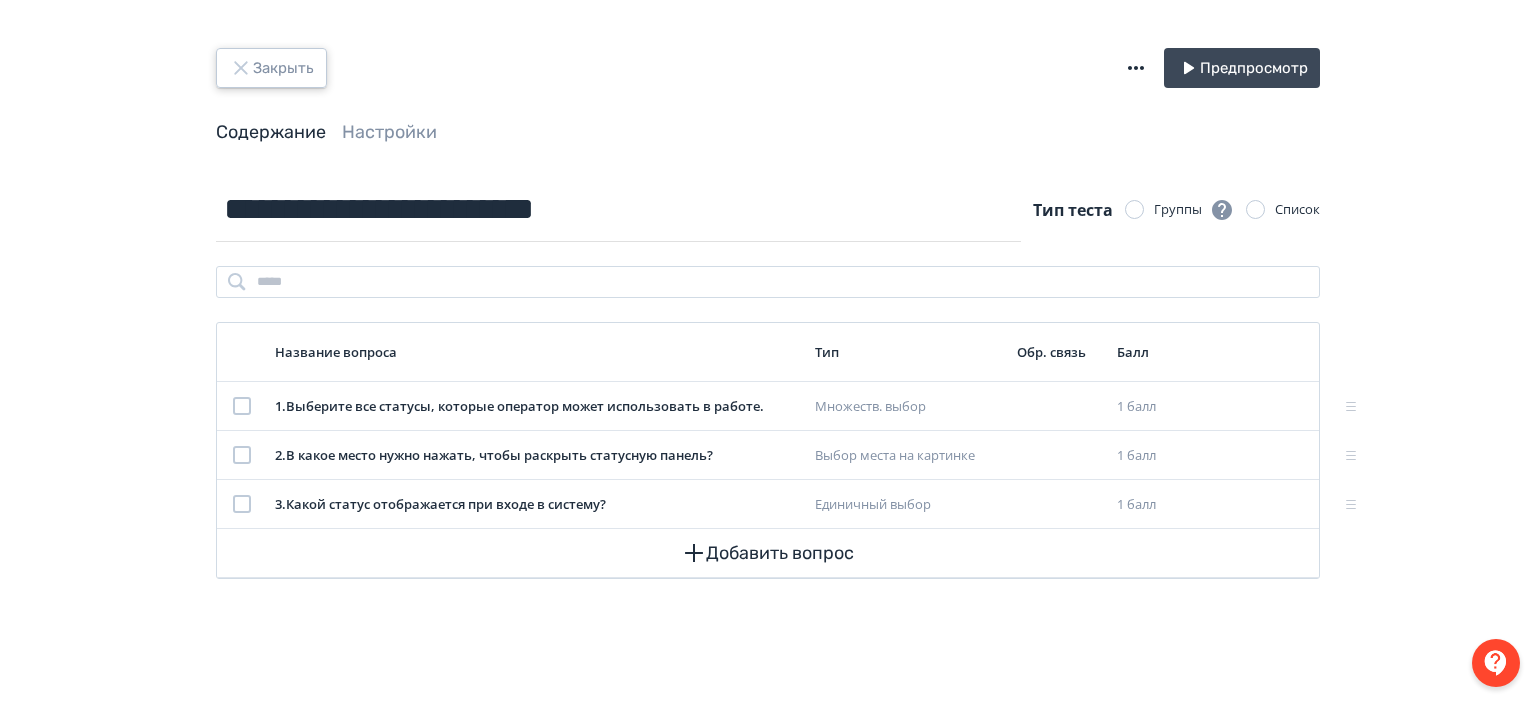 click on "Закрыть" at bounding box center [271, 68] 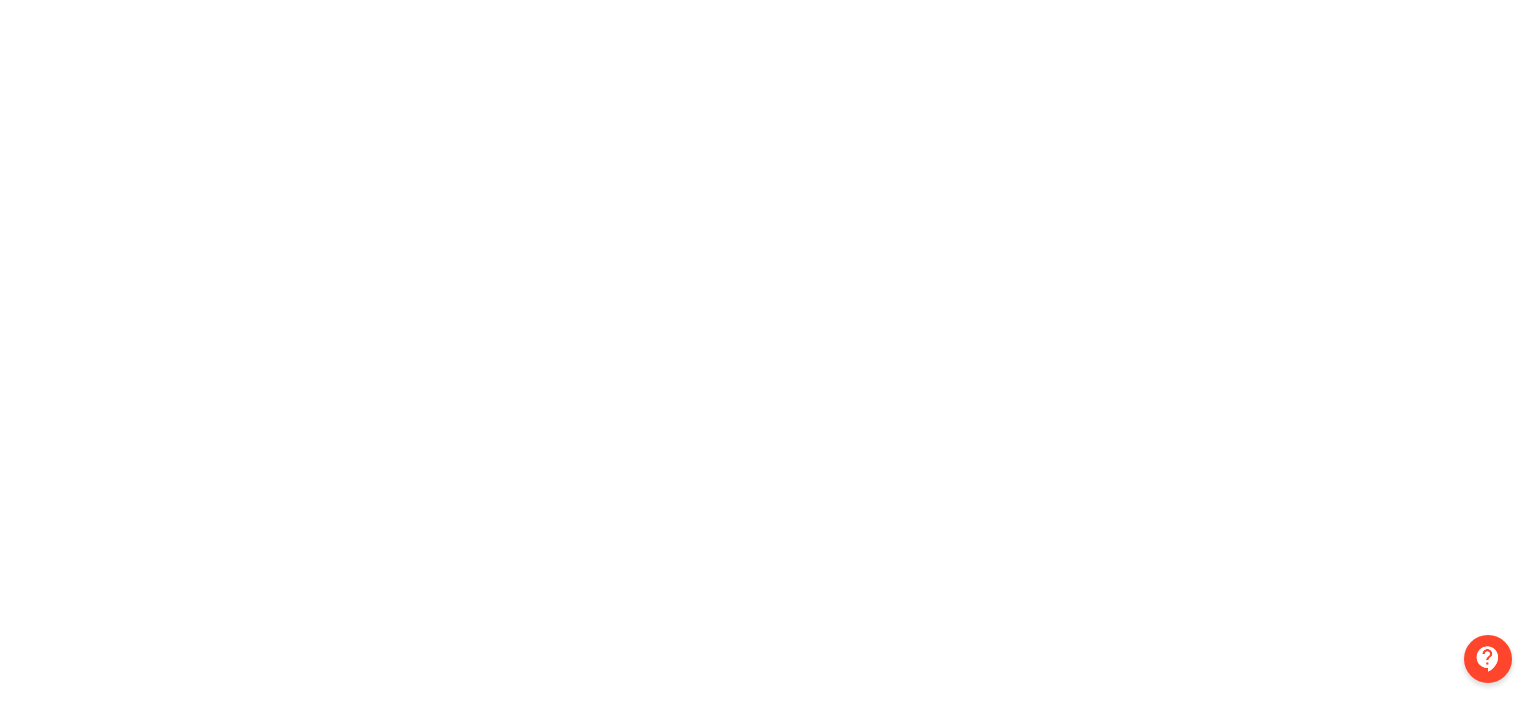 scroll, scrollTop: 0, scrollLeft: 0, axis: both 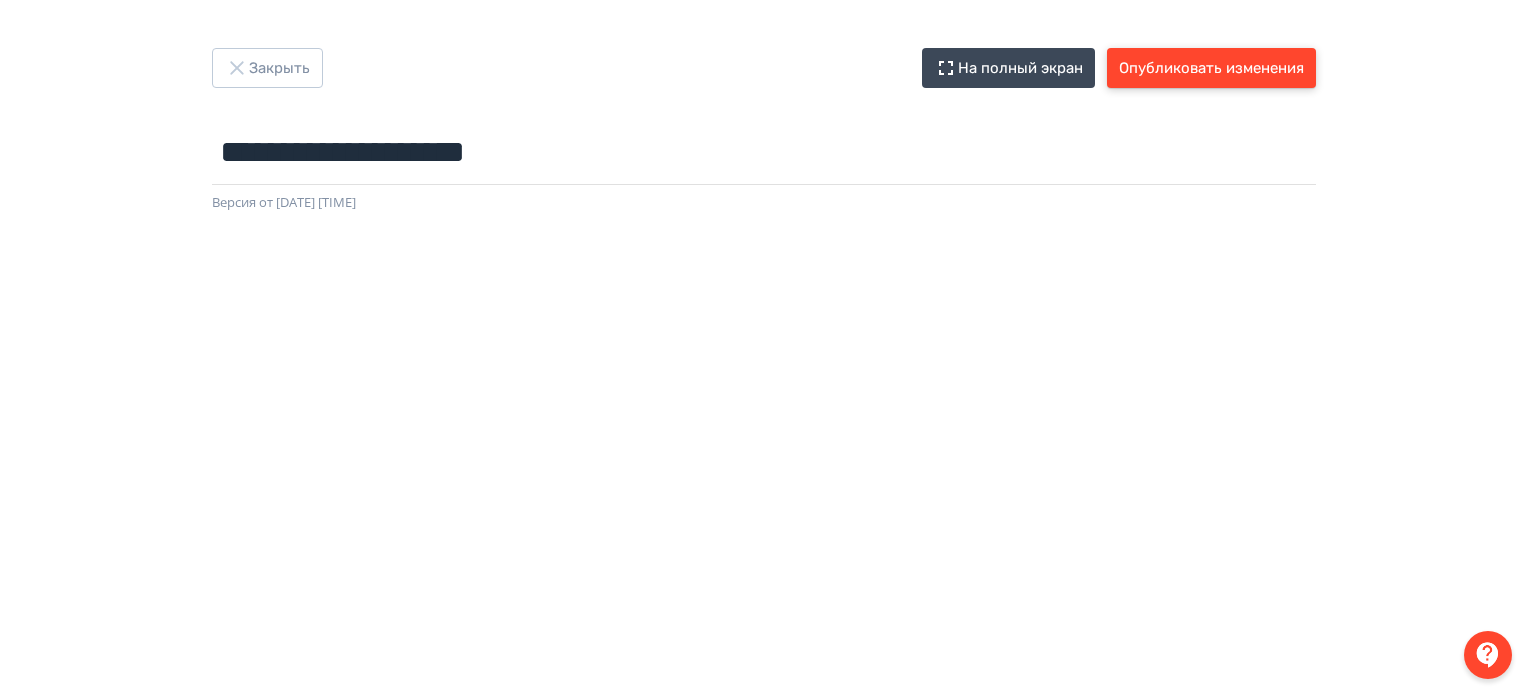click on "Опубликовать изменения" at bounding box center [1211, 68] 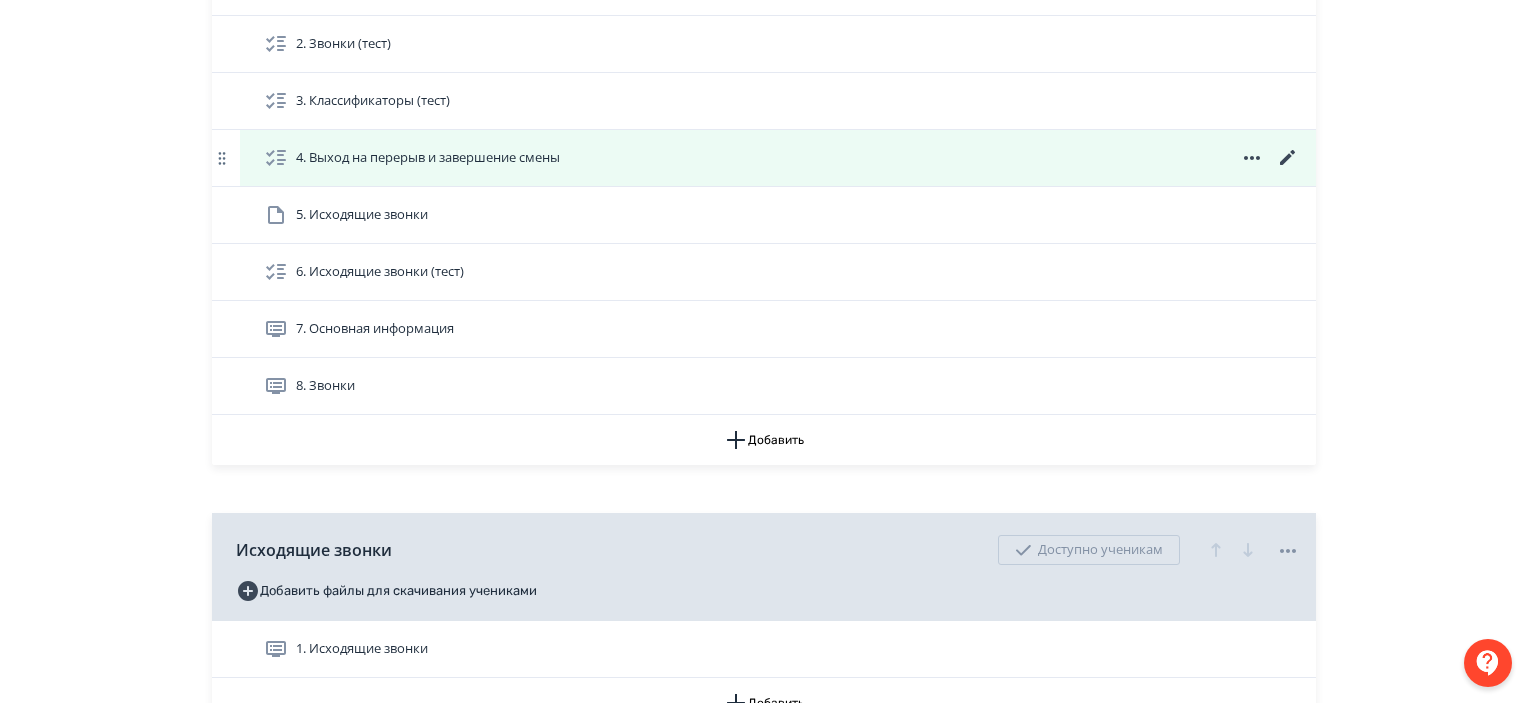 scroll, scrollTop: 0, scrollLeft: 0, axis: both 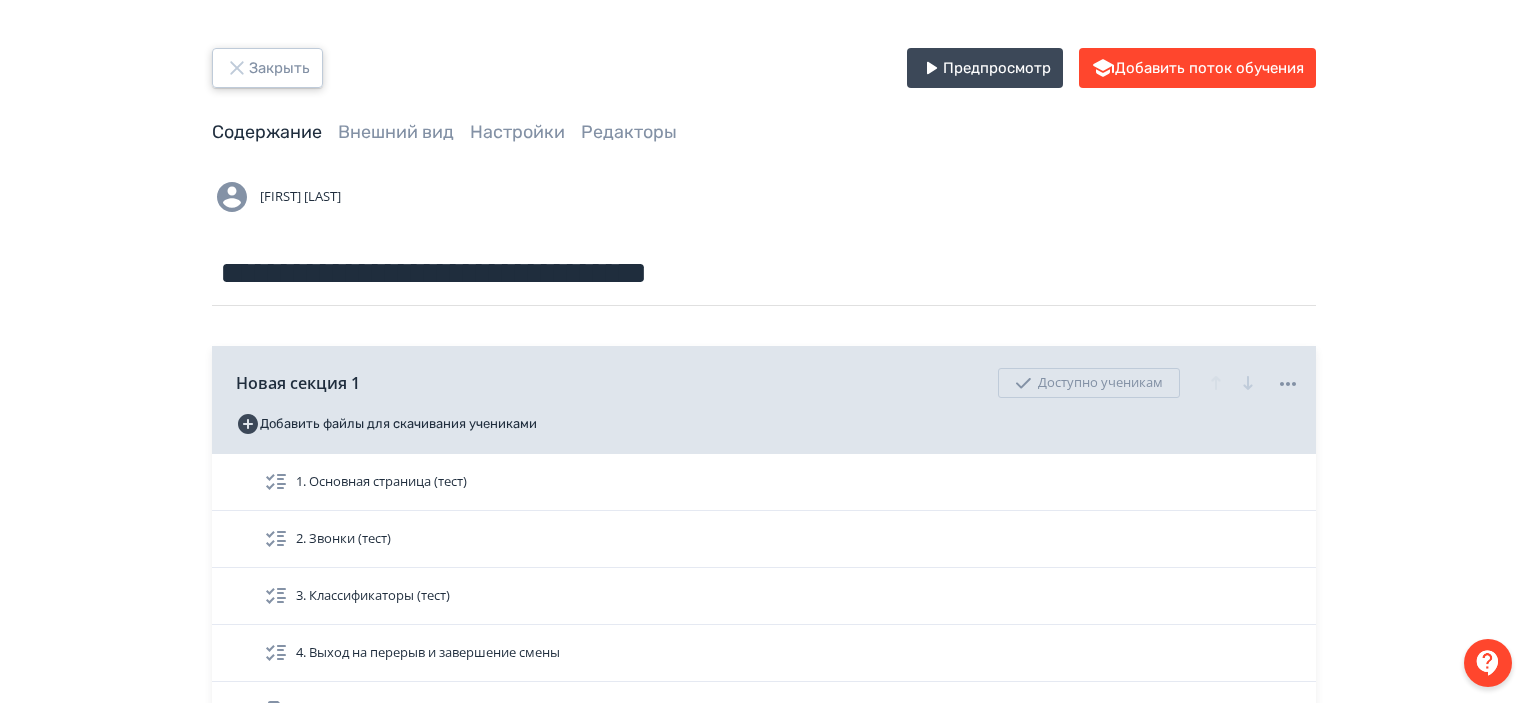 click on "Закрыть" at bounding box center (267, 68) 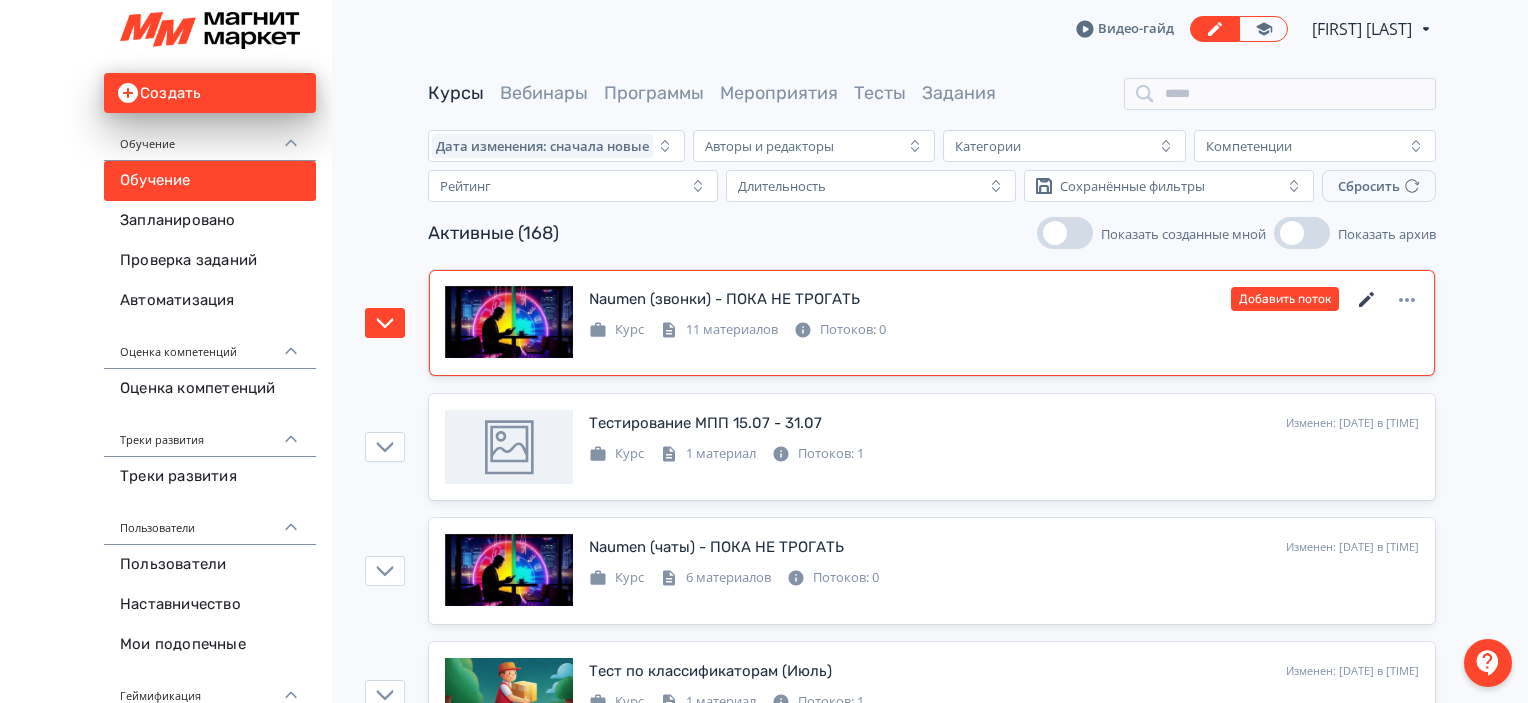 click 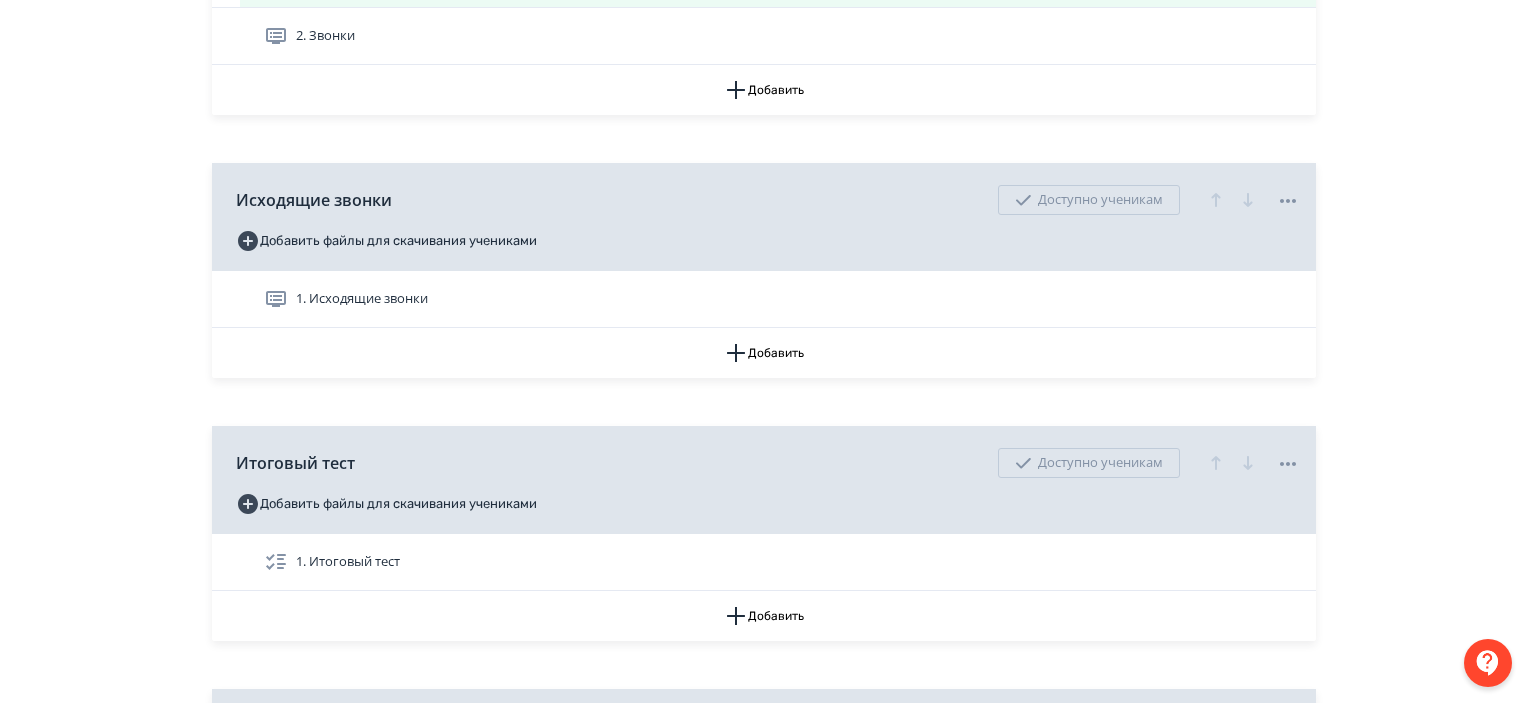 scroll, scrollTop: 504, scrollLeft: 0, axis: vertical 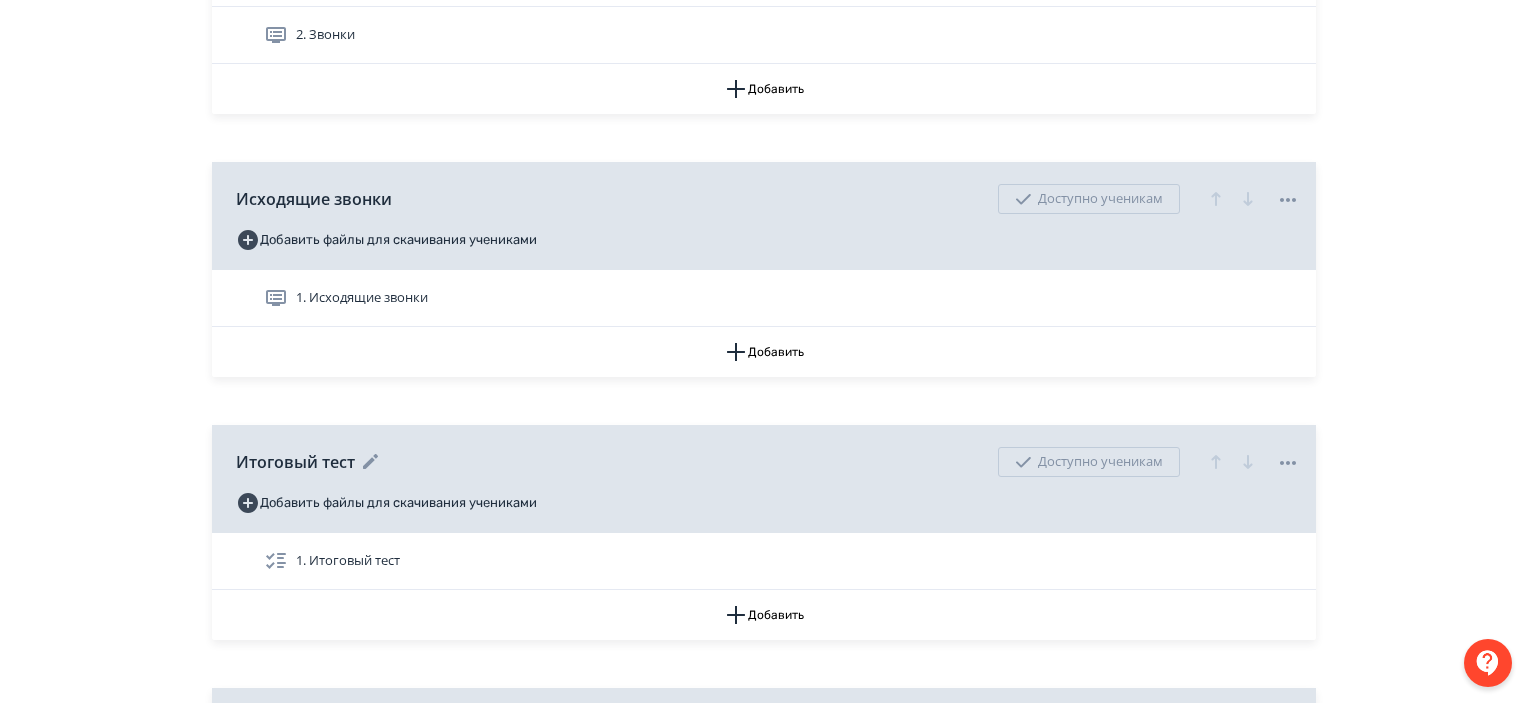 click 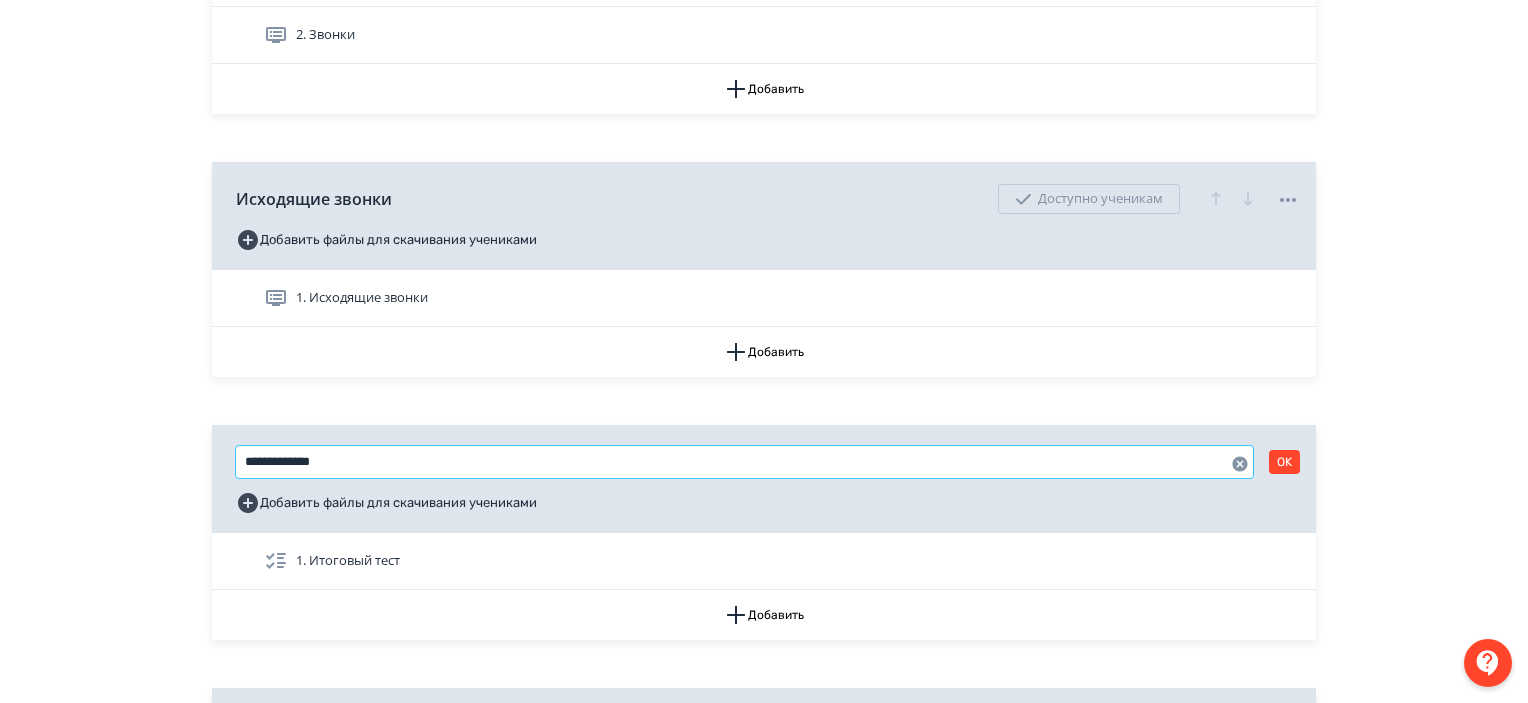 drag, startPoint x: 332, startPoint y: 463, endPoint x: 230, endPoint y: 460, distance: 102.044106 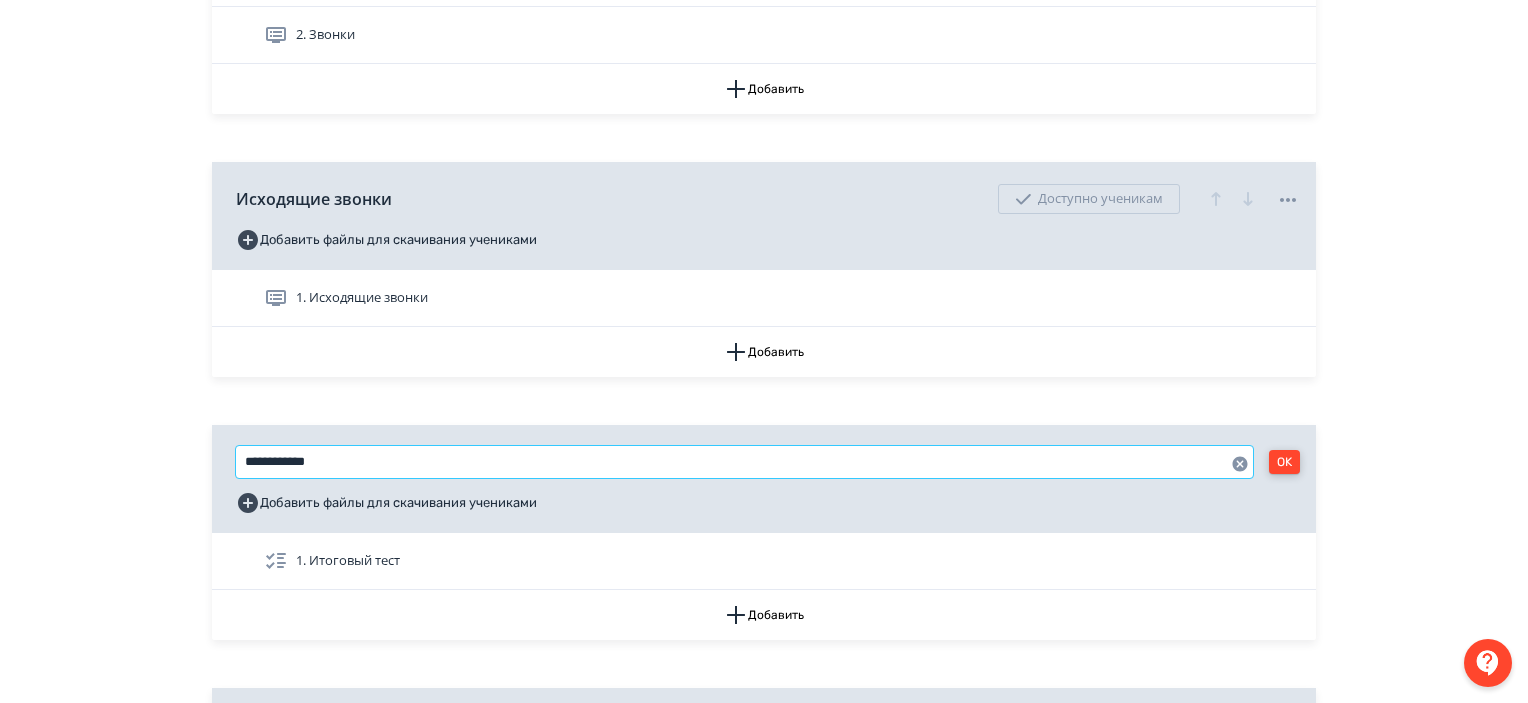 type on "**********" 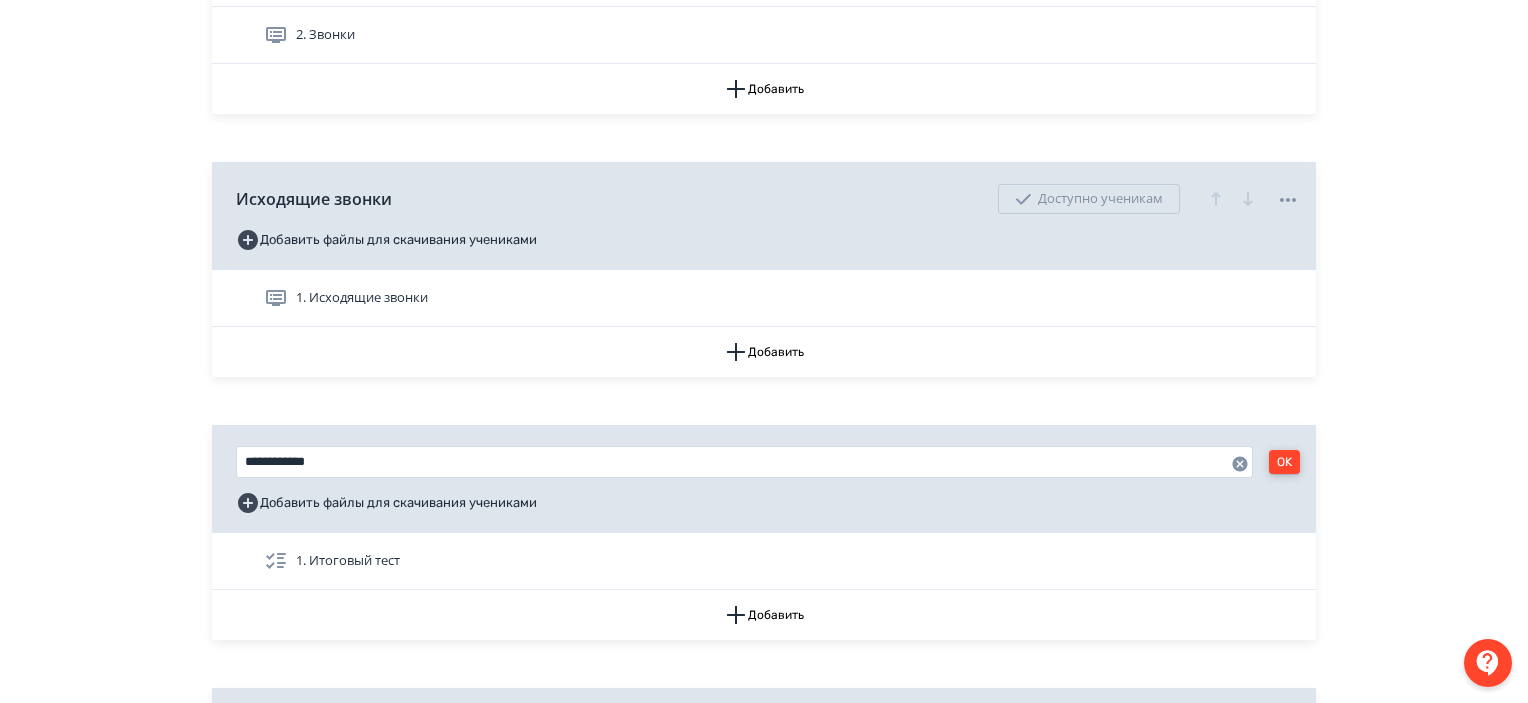 click on "OK" at bounding box center (1284, 462) 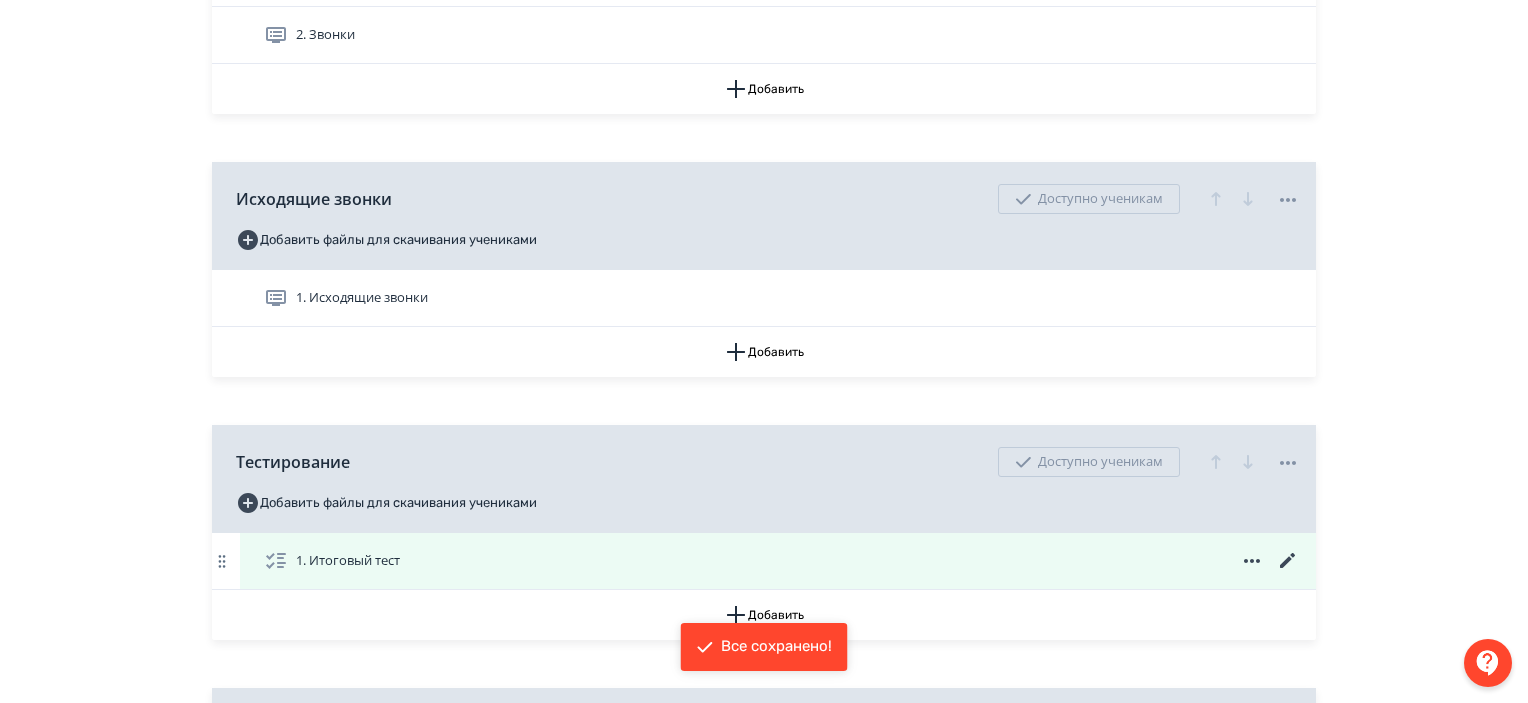 click 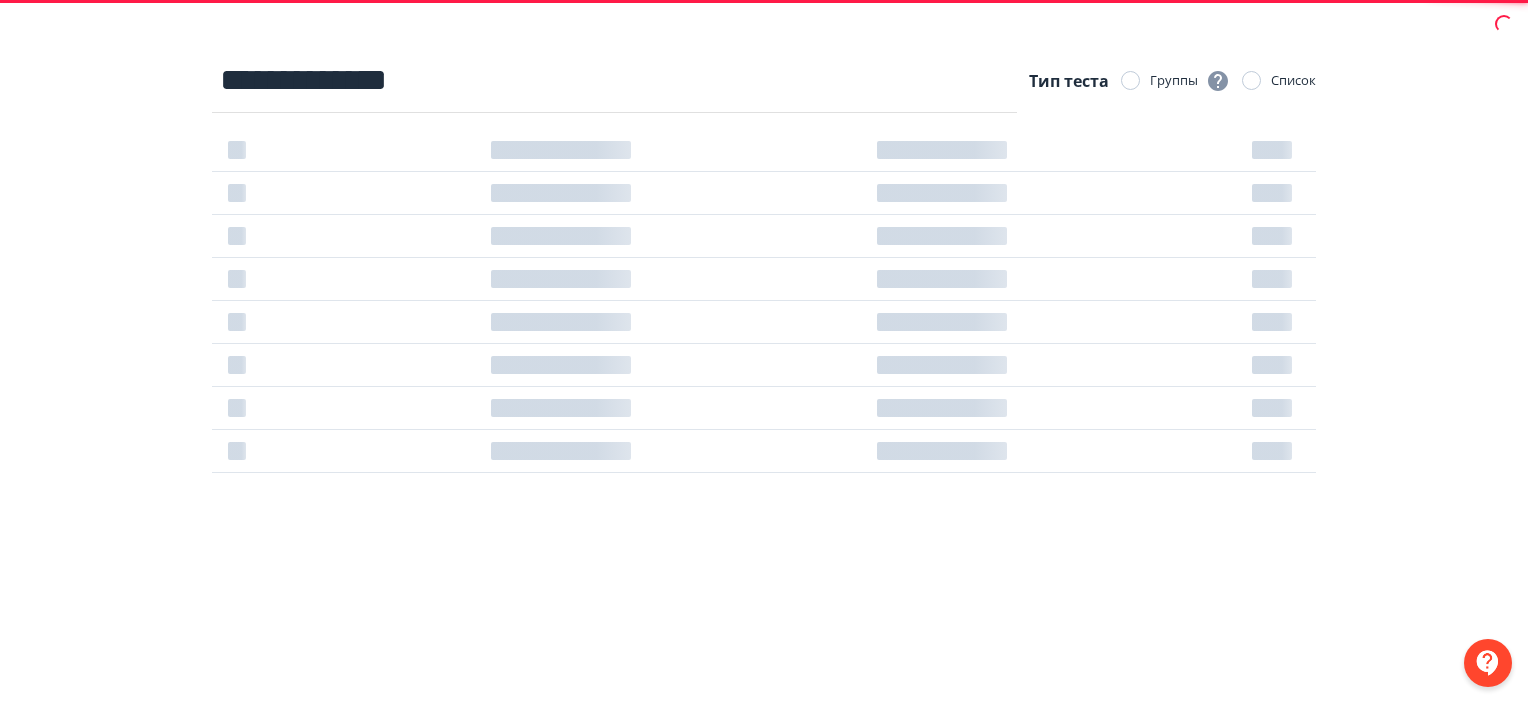 scroll, scrollTop: 0, scrollLeft: 0, axis: both 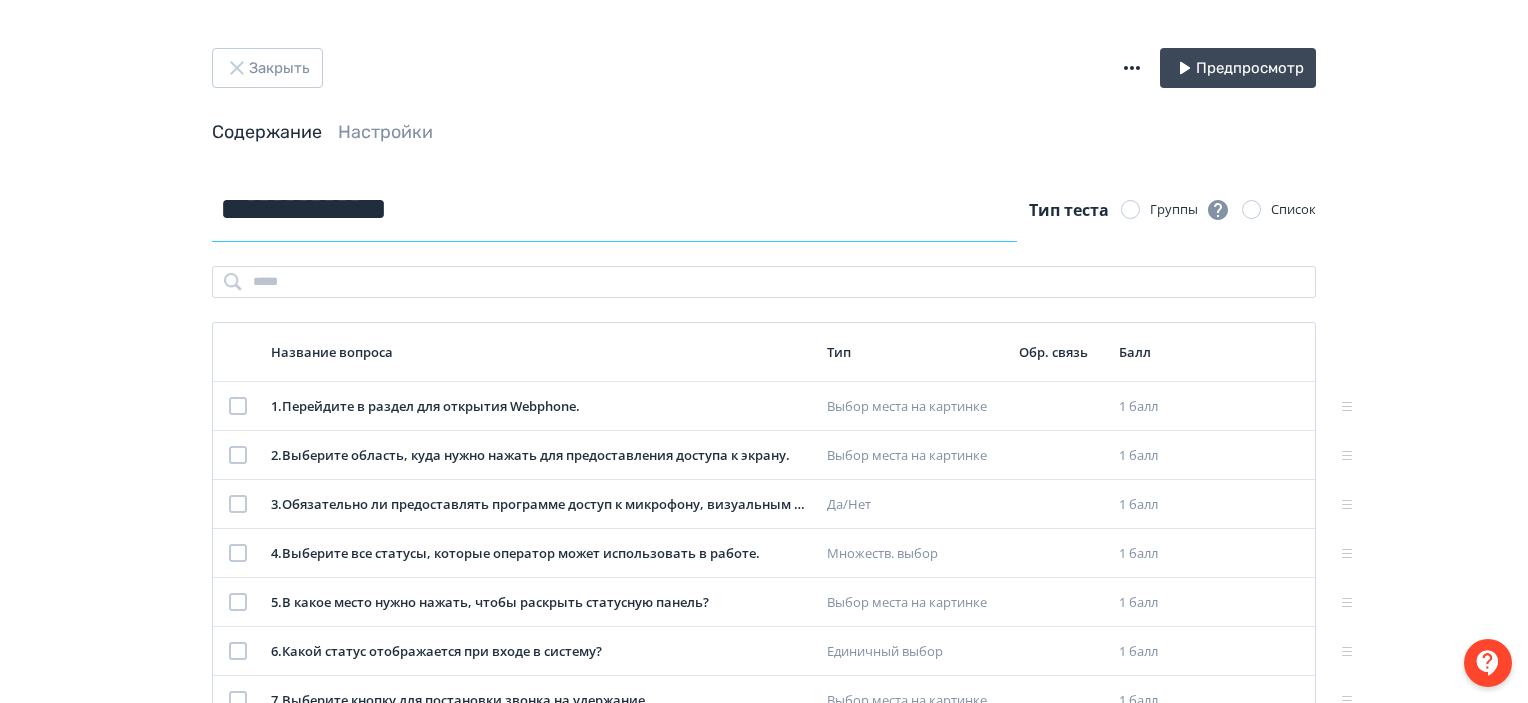 drag, startPoint x: 401, startPoint y: 206, endPoint x: 223, endPoint y: 210, distance: 178.04494 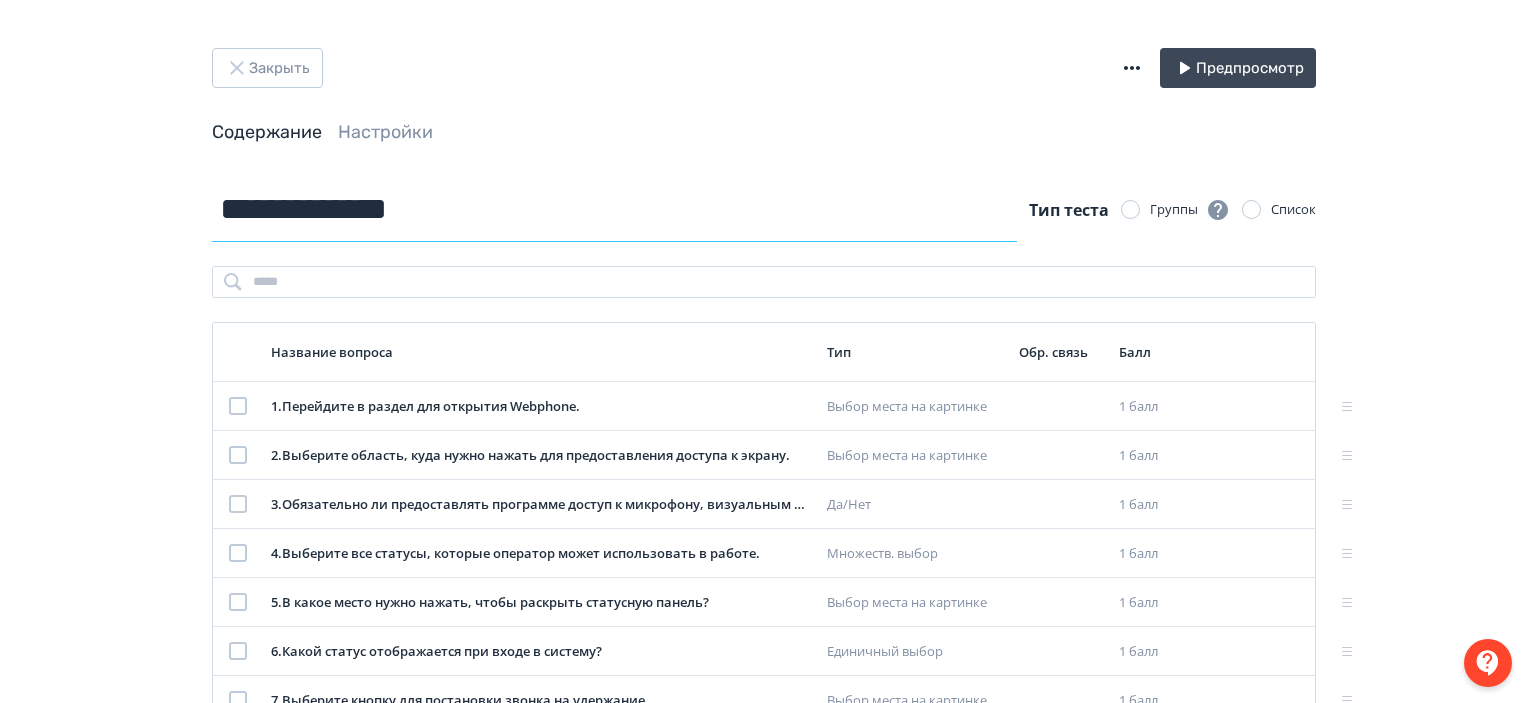 click on "**********" at bounding box center [614, 209] 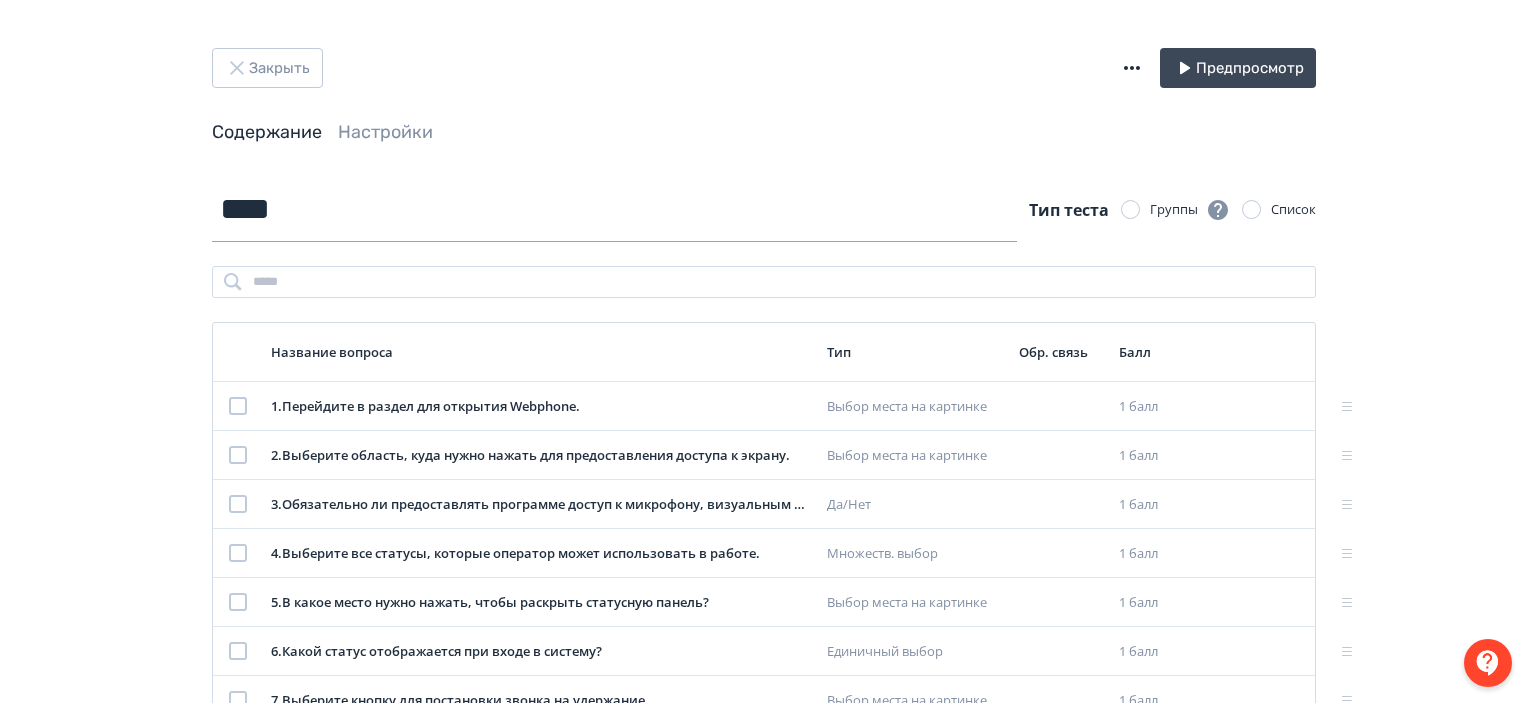 type on "****" 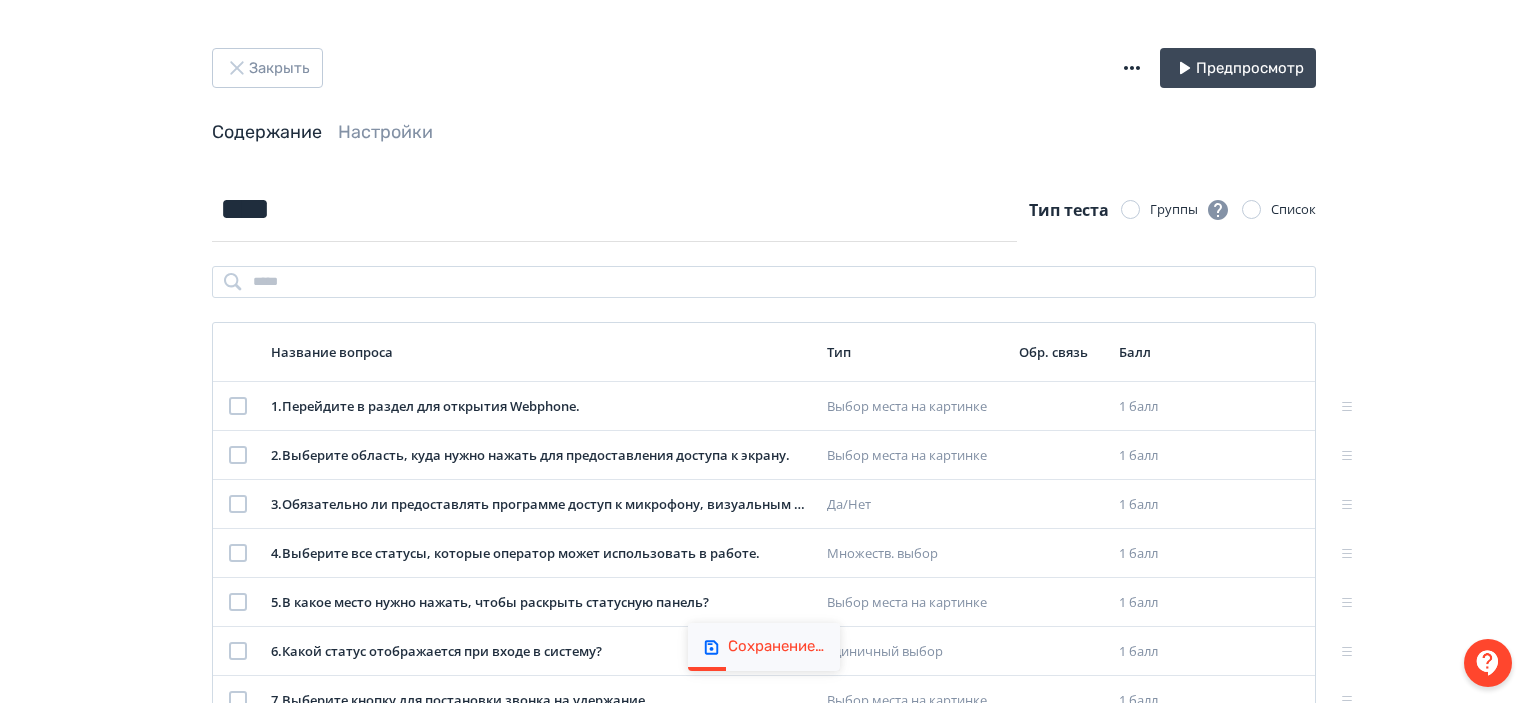 click on "Закрыть Предпросмотр" at bounding box center [764, 68] 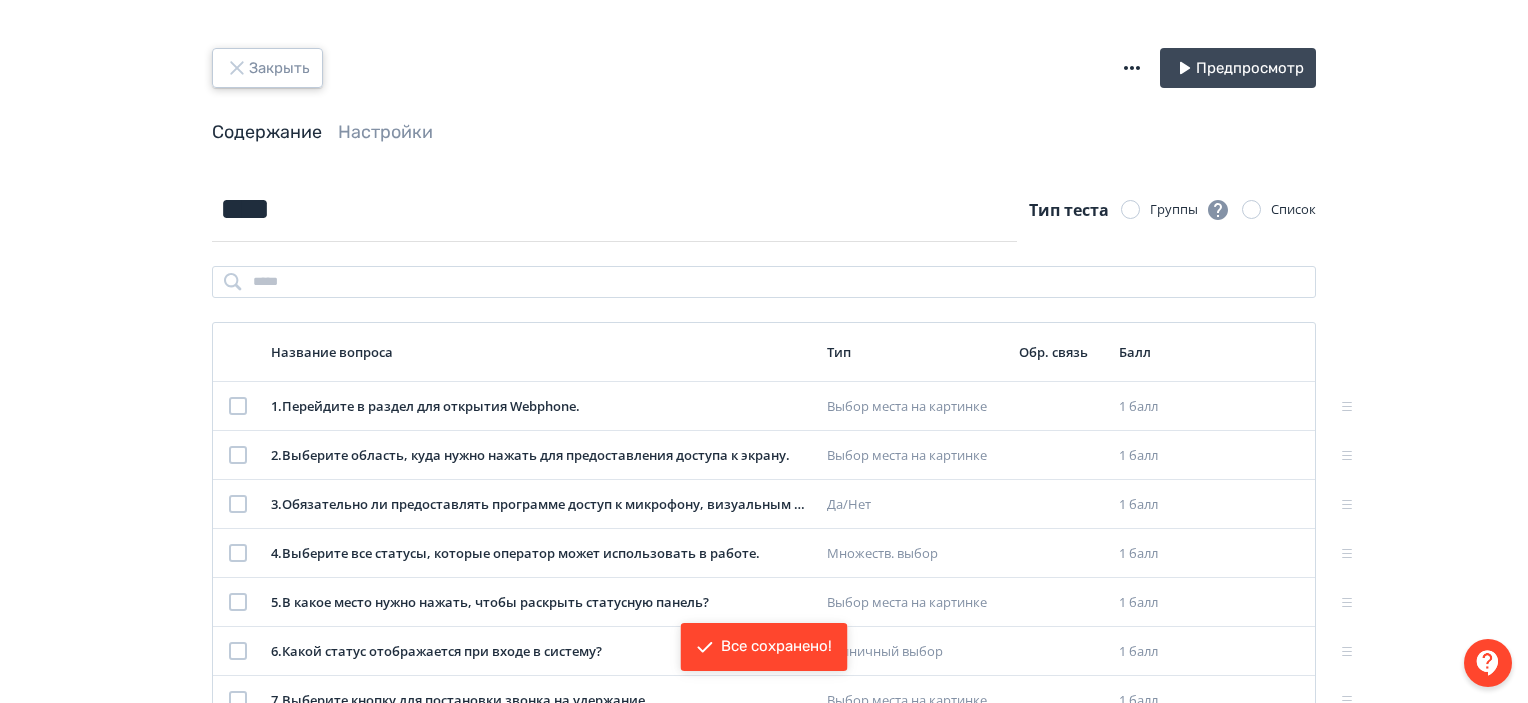 click on "Закрыть" at bounding box center [267, 68] 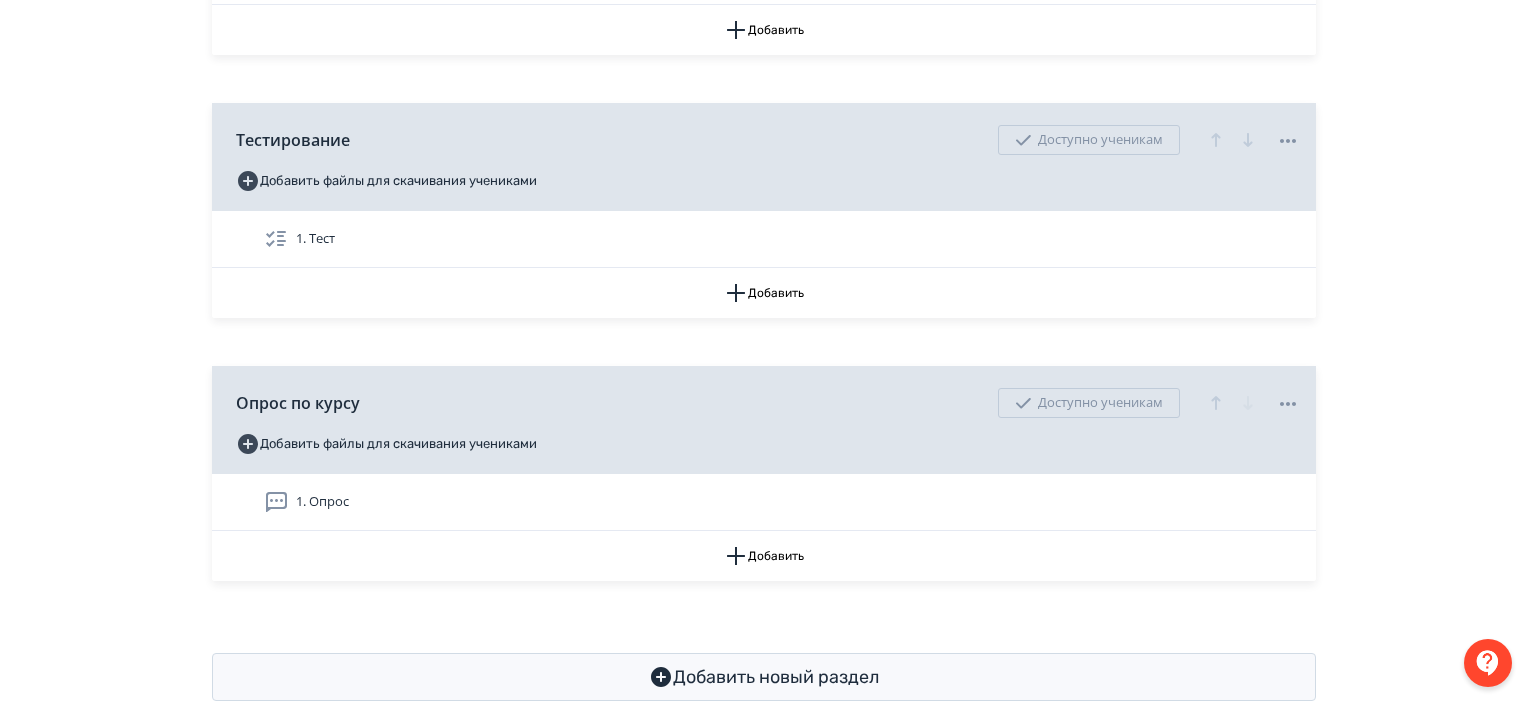 scroll, scrollTop: 828, scrollLeft: 0, axis: vertical 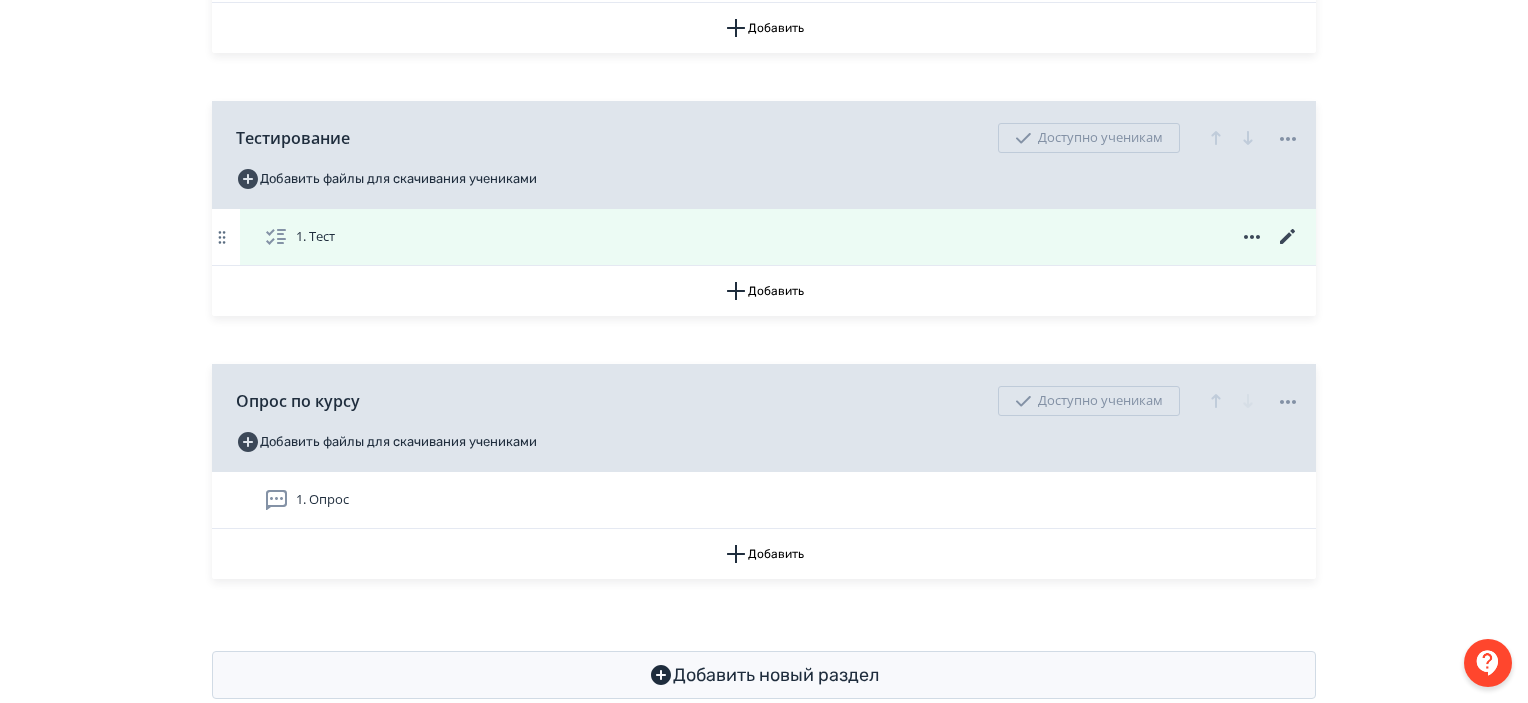 click 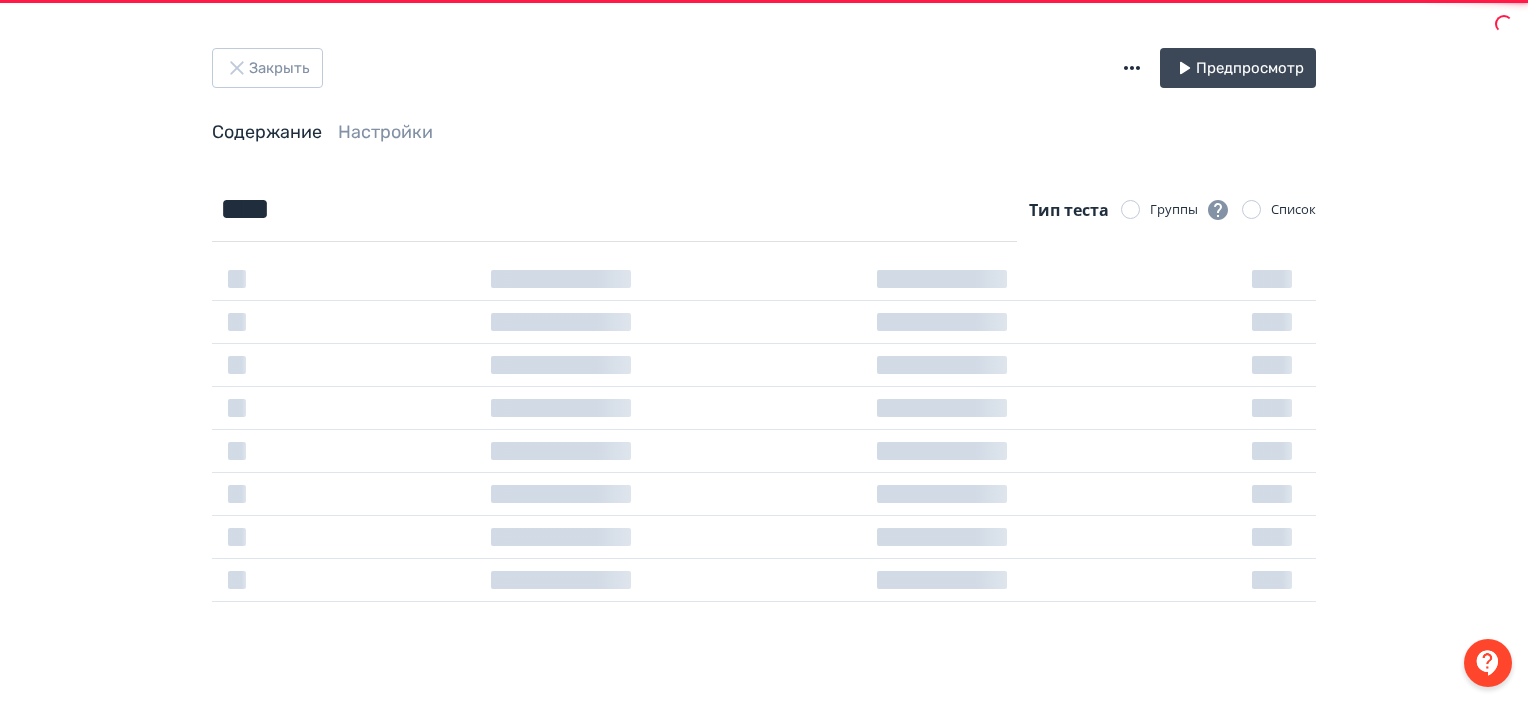 scroll, scrollTop: 0, scrollLeft: 0, axis: both 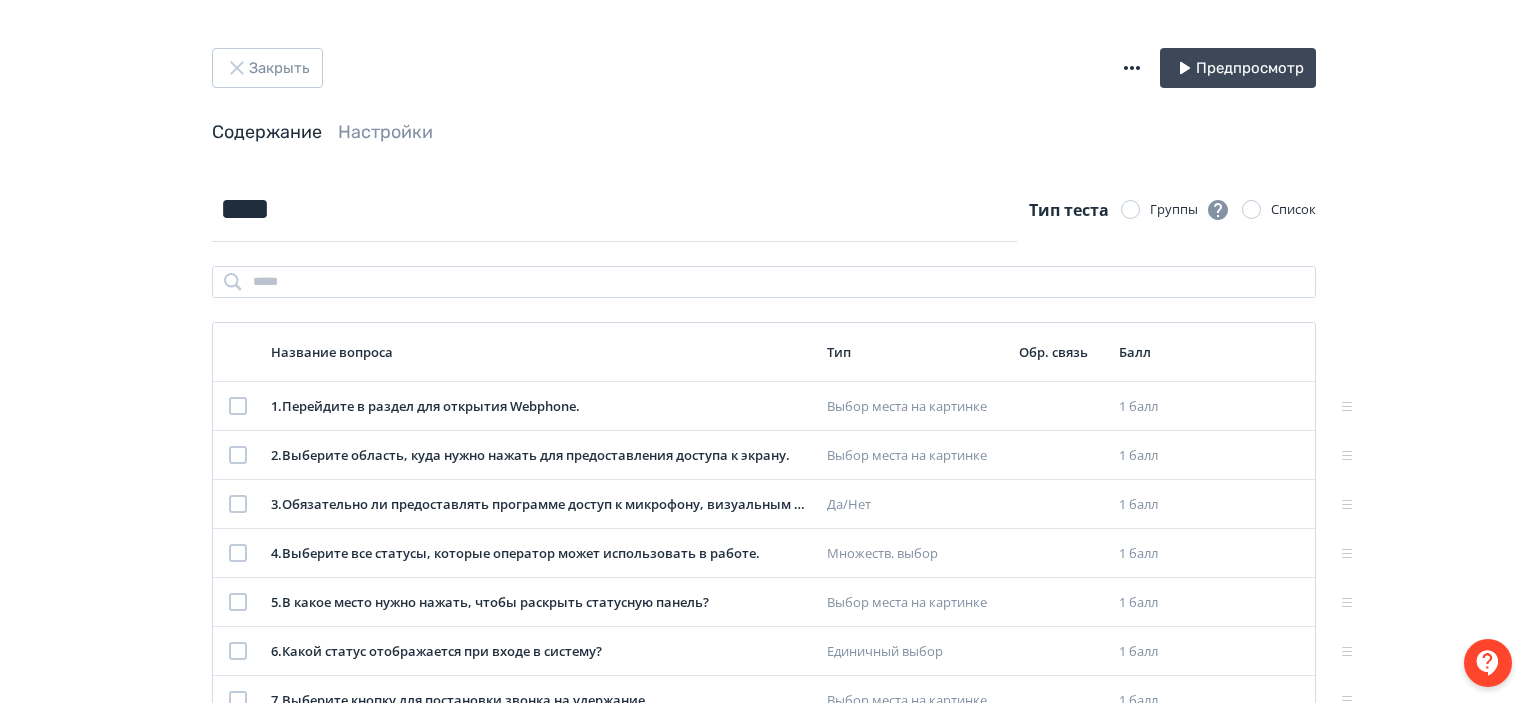 click on "Закрыть Предпросмотр Содержание Настройки" at bounding box center [764, 112] 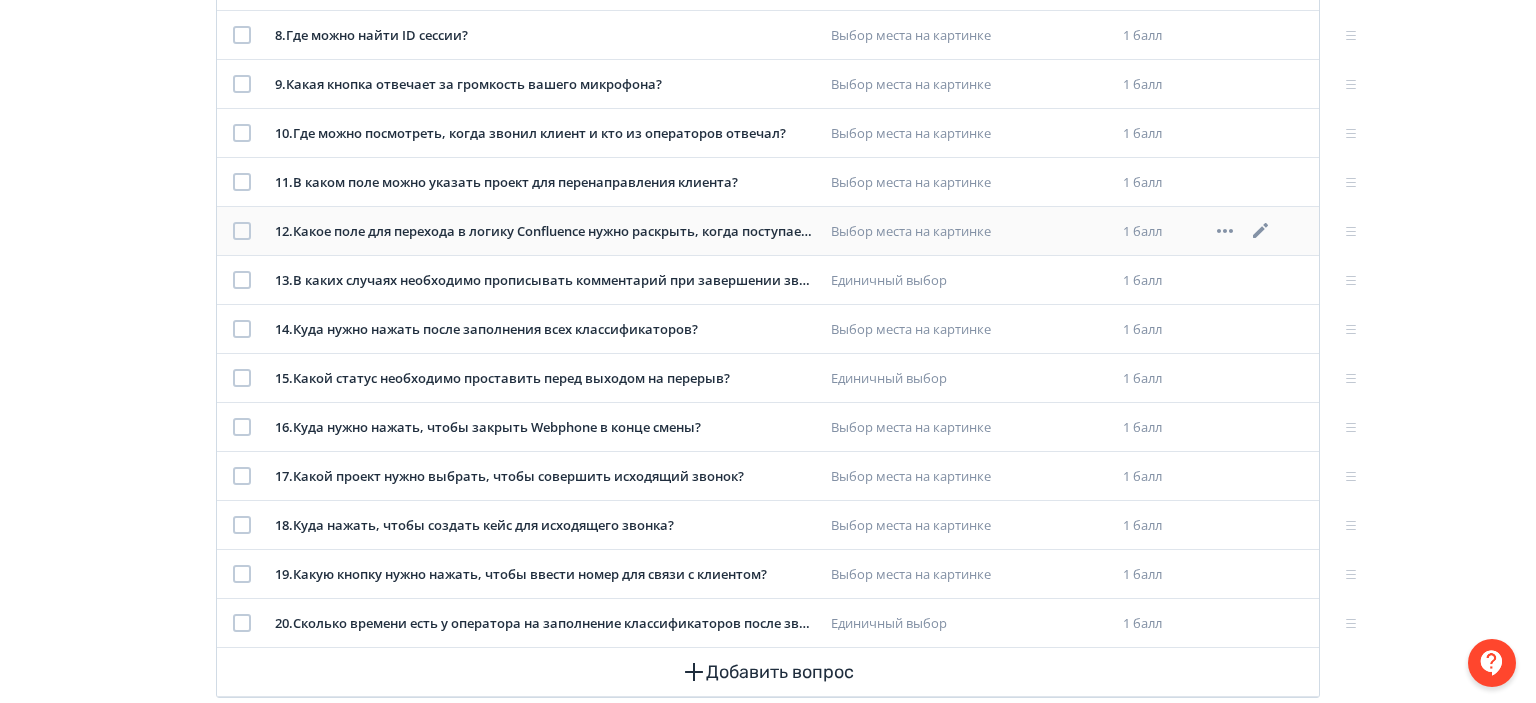 scroll, scrollTop: 752, scrollLeft: 0, axis: vertical 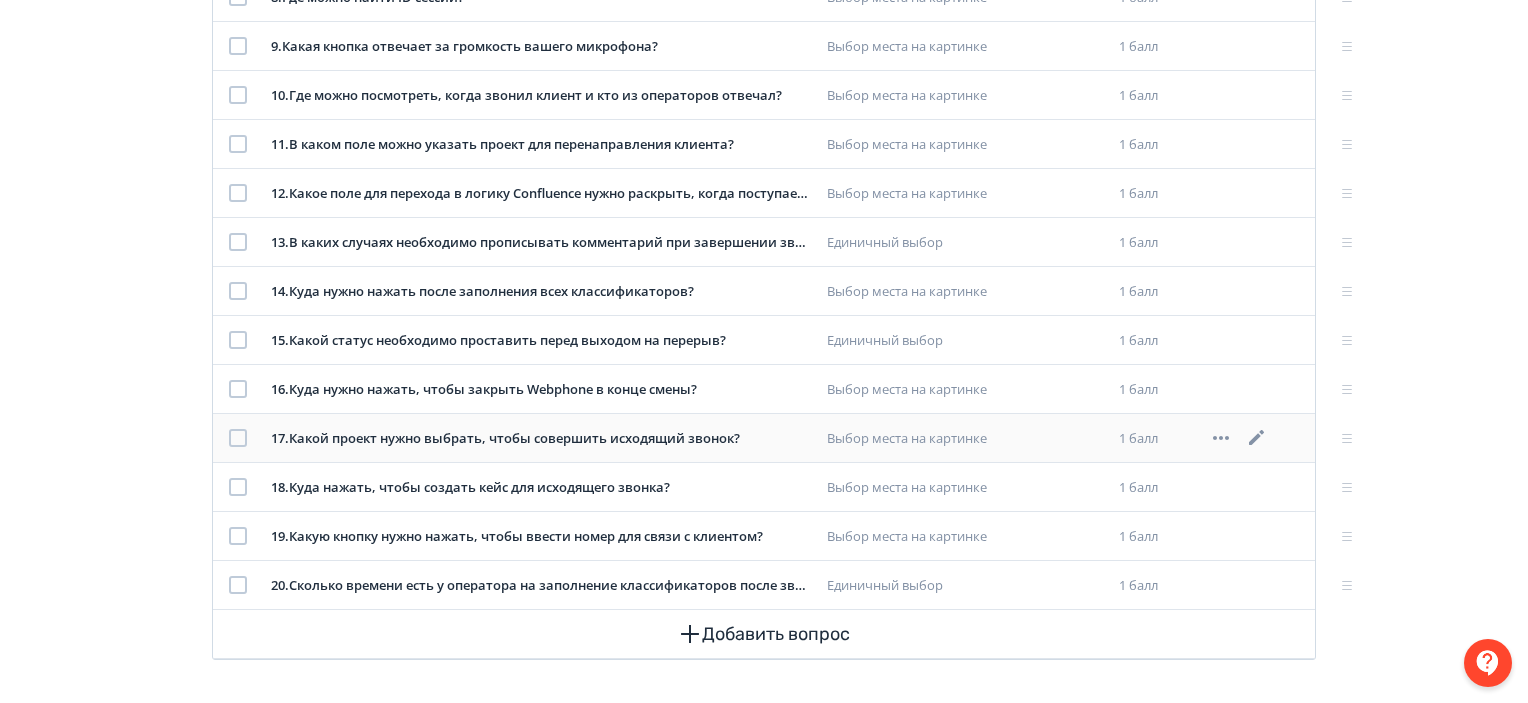 click 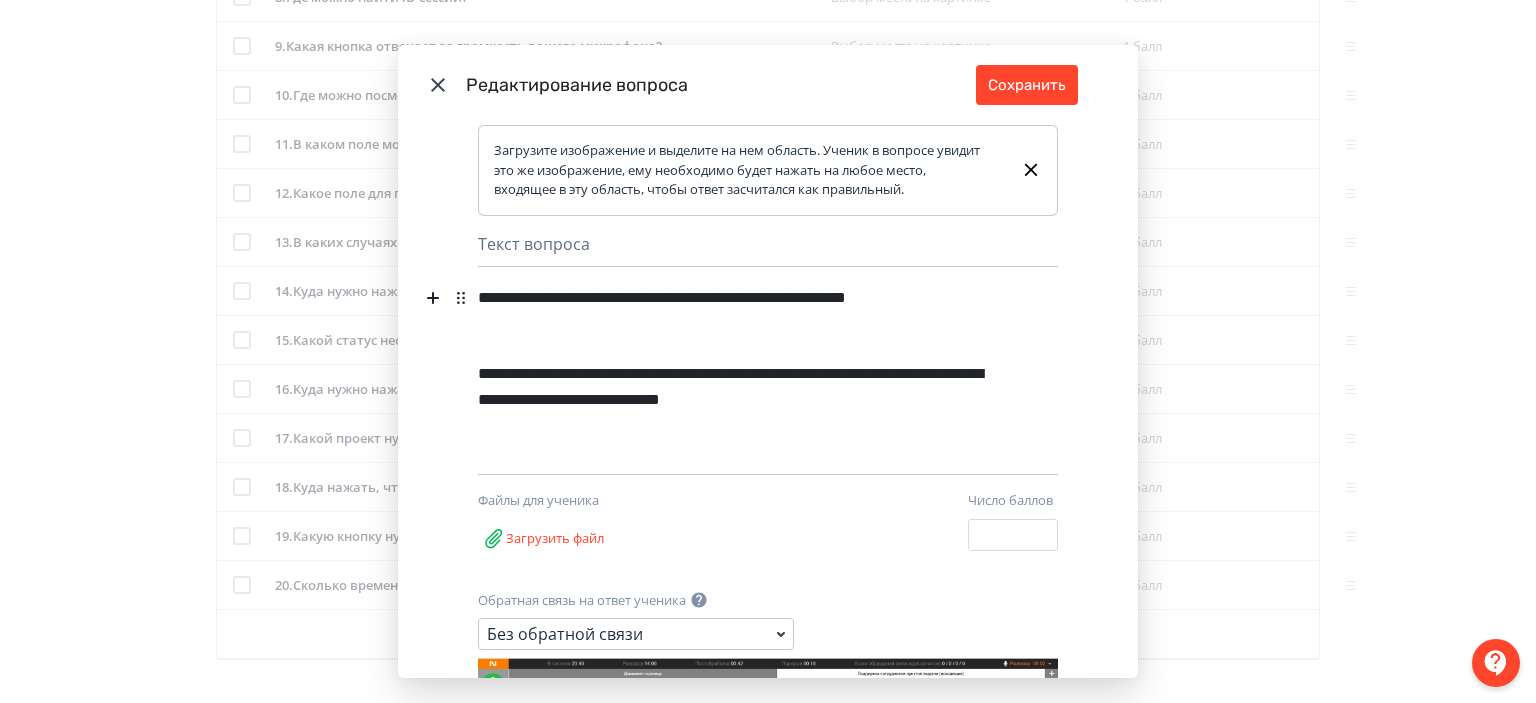 click on "**********" at bounding box center (733, 311) 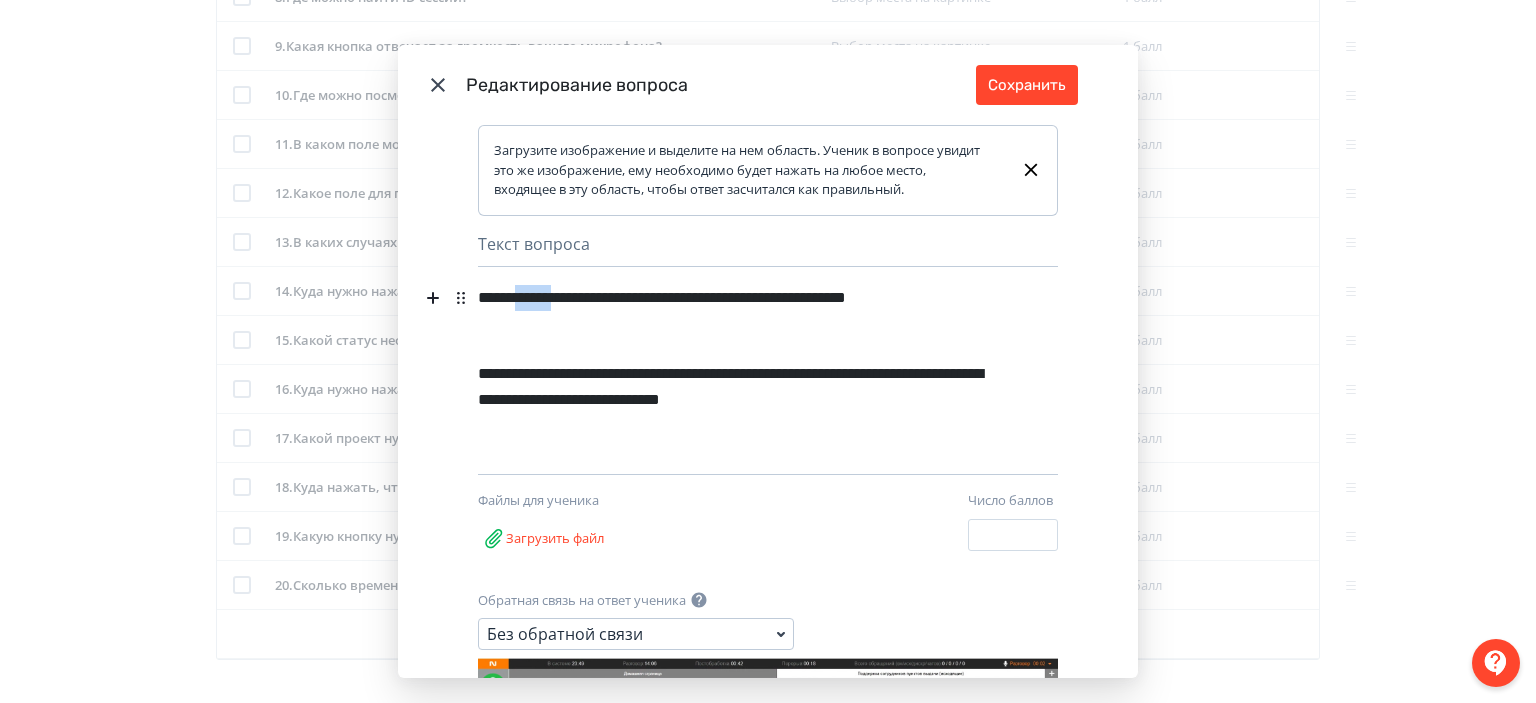 click on "**********" at bounding box center [733, 311] 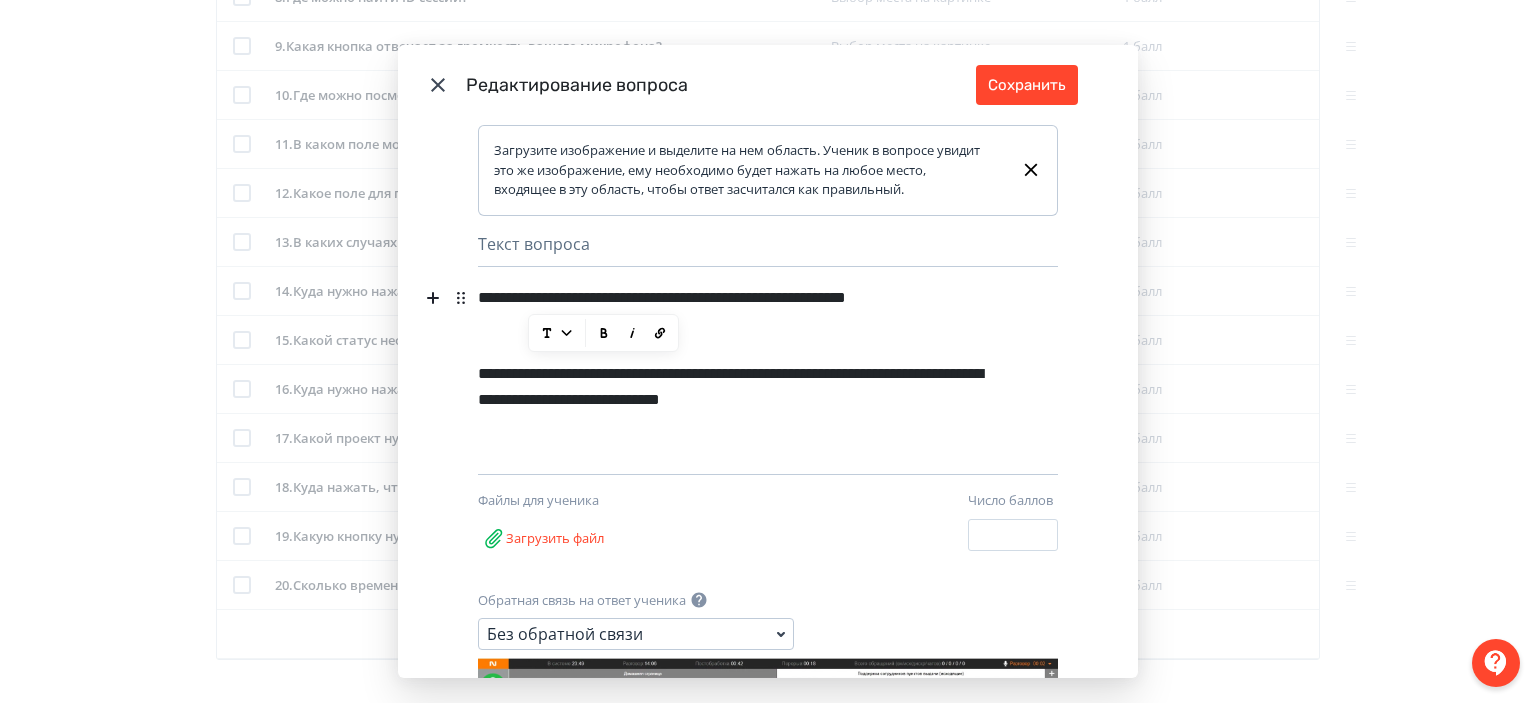click on "**********" at bounding box center (733, 311) 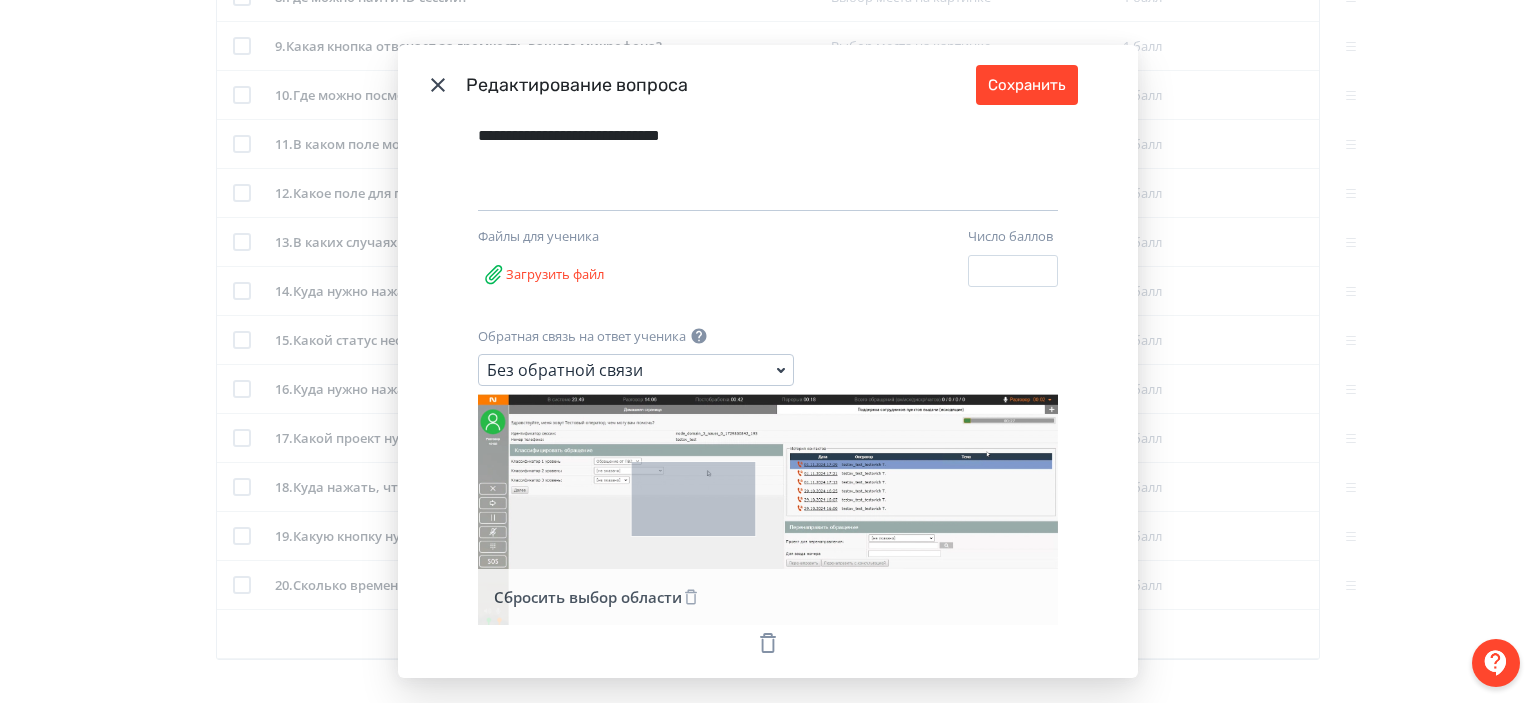 scroll, scrollTop: 268, scrollLeft: 0, axis: vertical 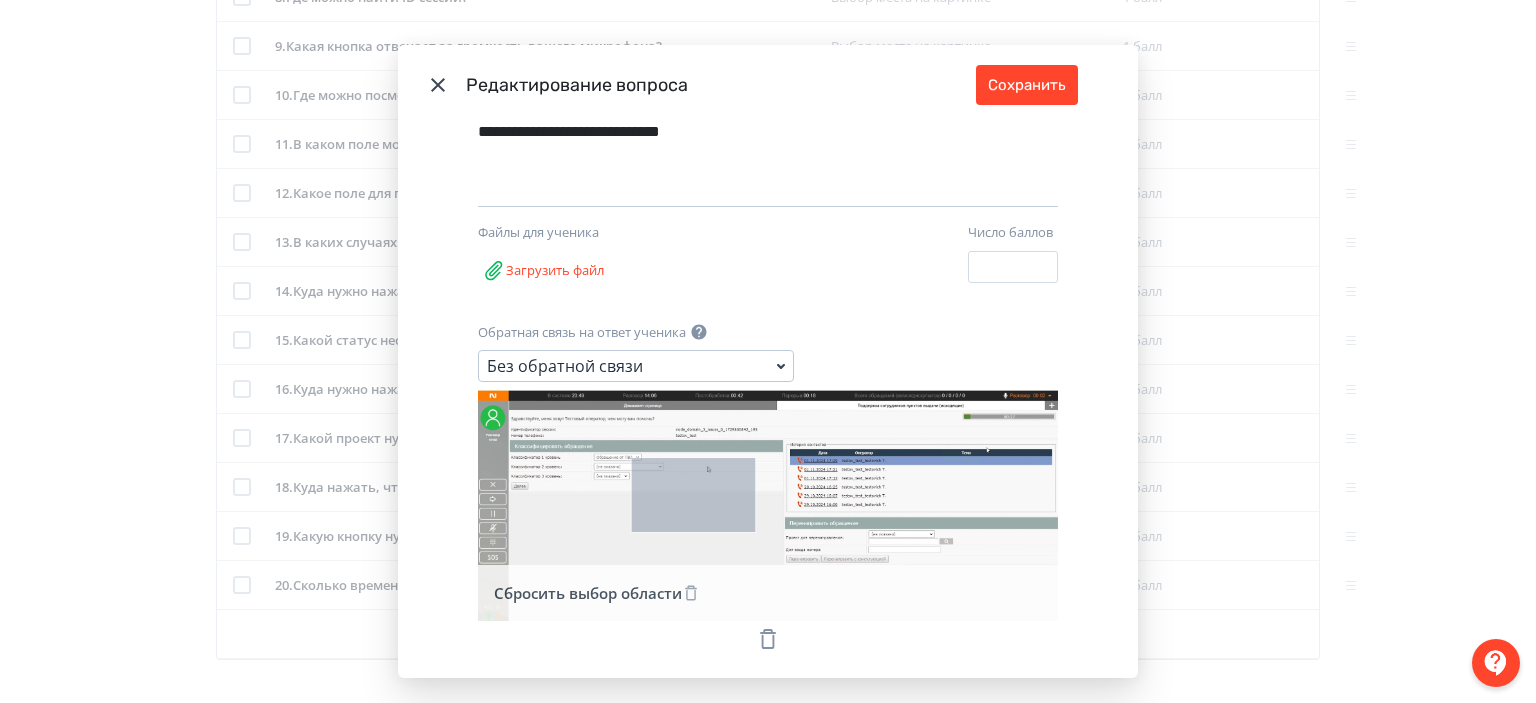click 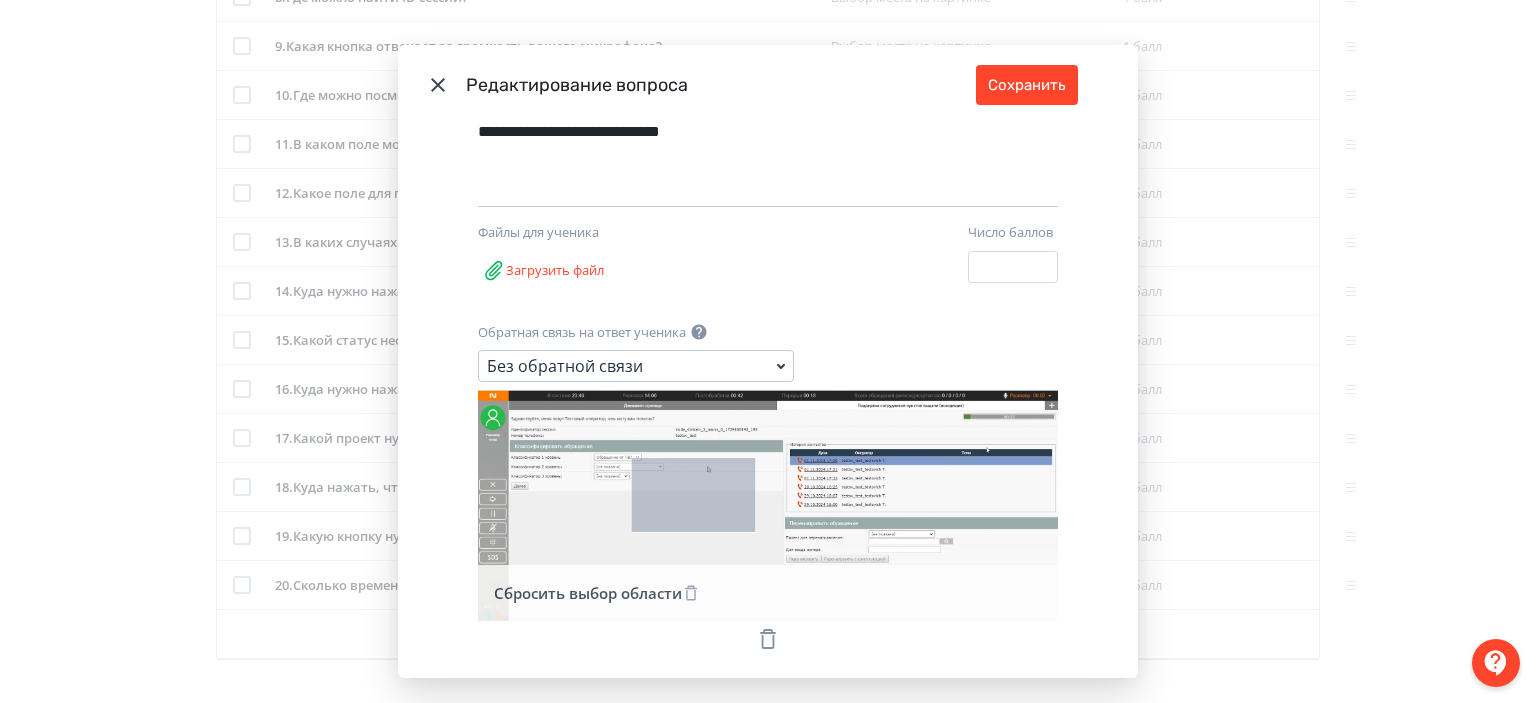 click 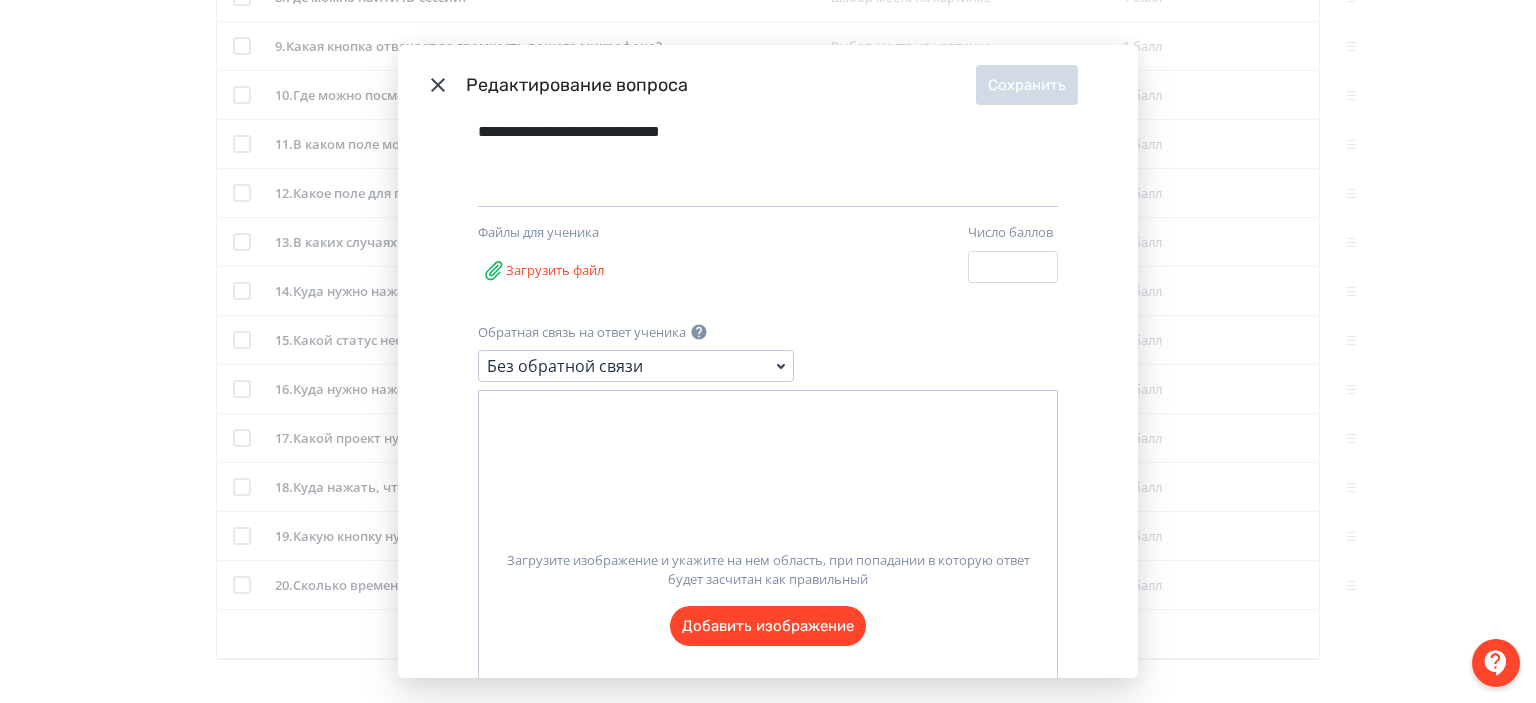 click on "Загрузите изображение и укажите на нем область, при попадании в которую ответ будет засчитан как правильный Добавить изображение" at bounding box center (768, 590) 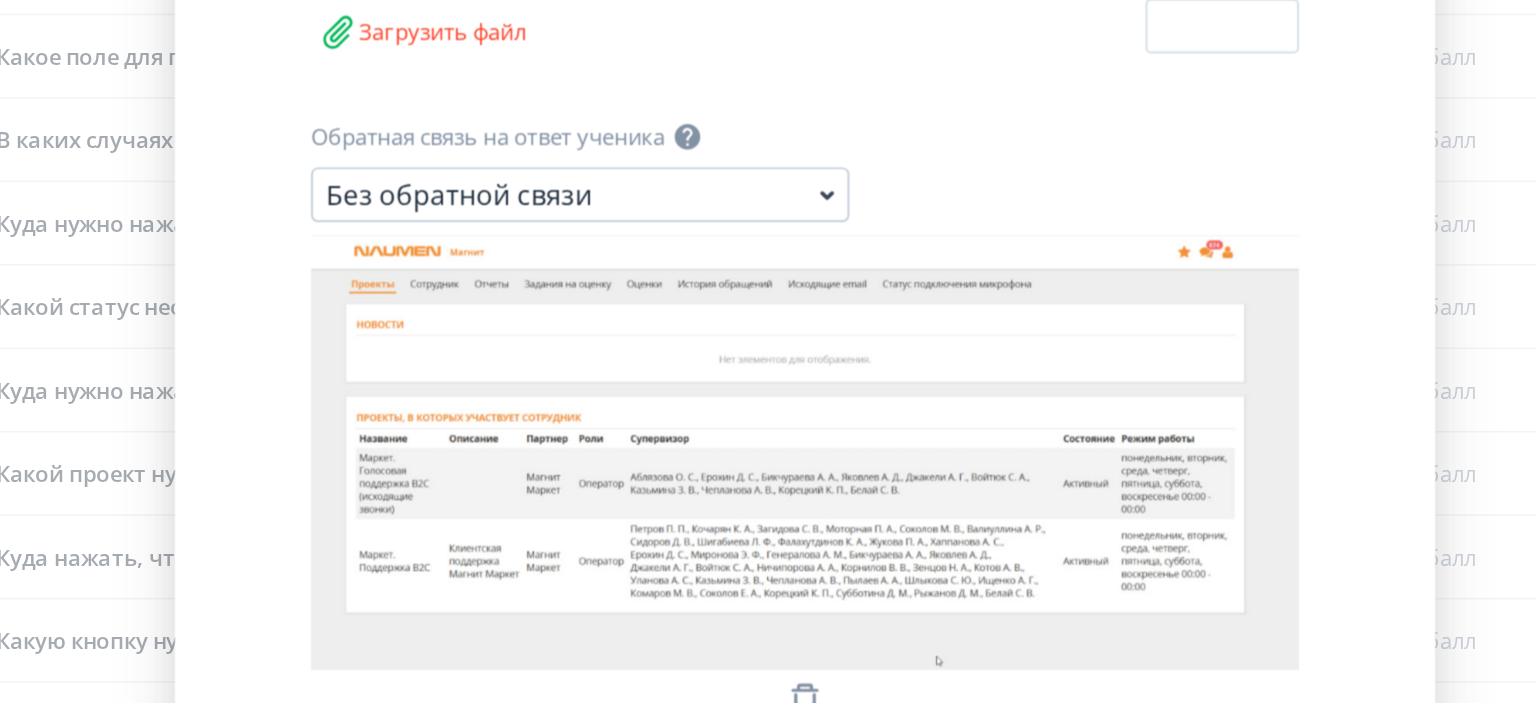 scroll, scrollTop: 359, scrollLeft: 0, axis: vertical 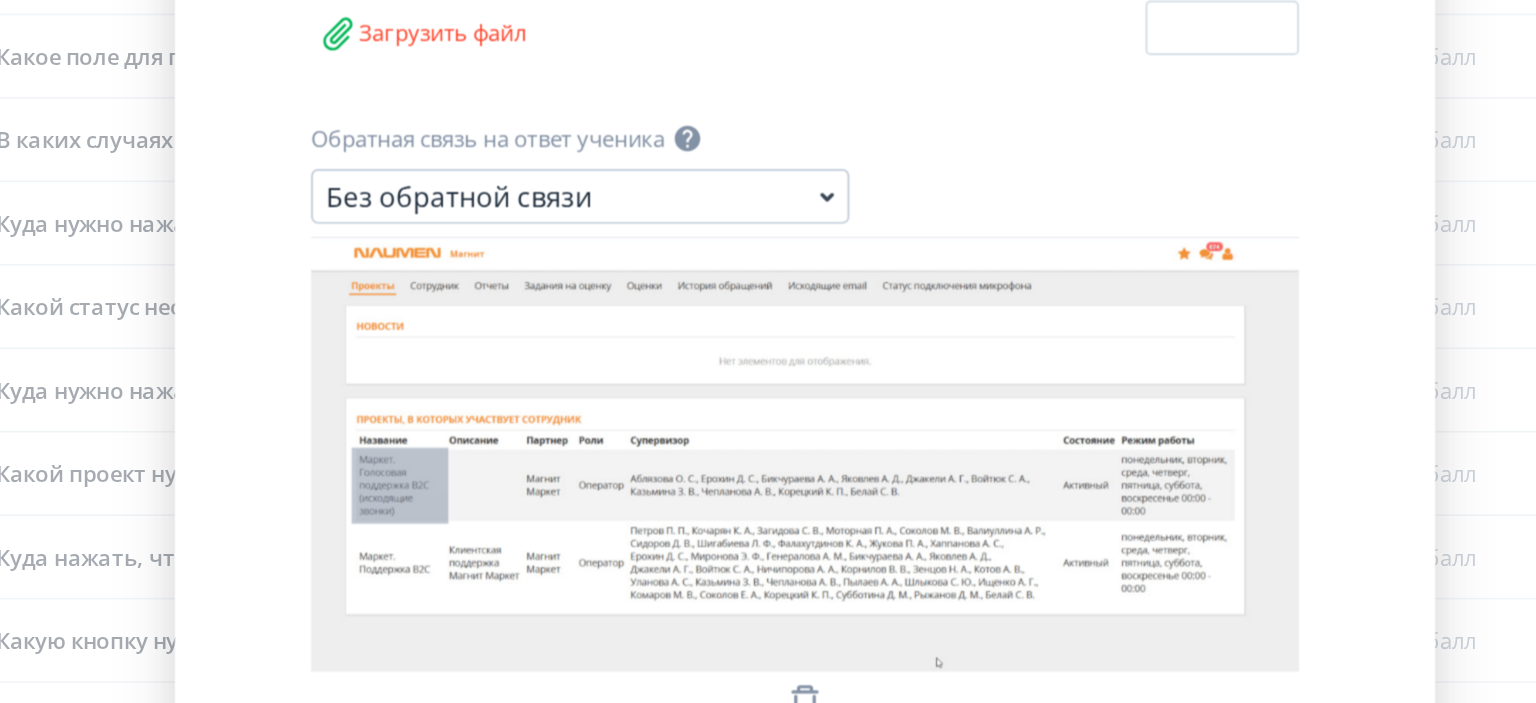 drag, startPoint x: 497, startPoint y: 420, endPoint x: 554, endPoint y: 465, distance: 72.62231 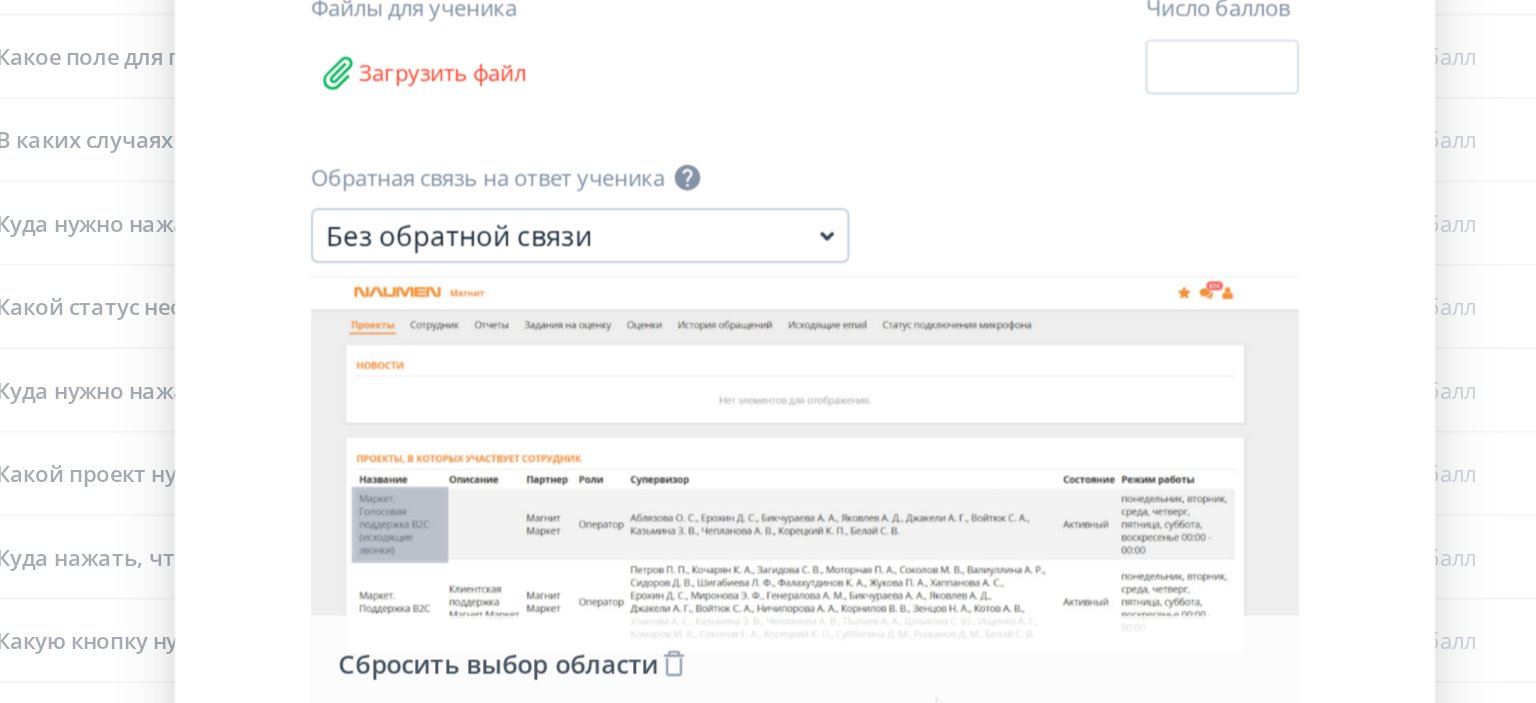 scroll, scrollTop: 332, scrollLeft: 0, axis: vertical 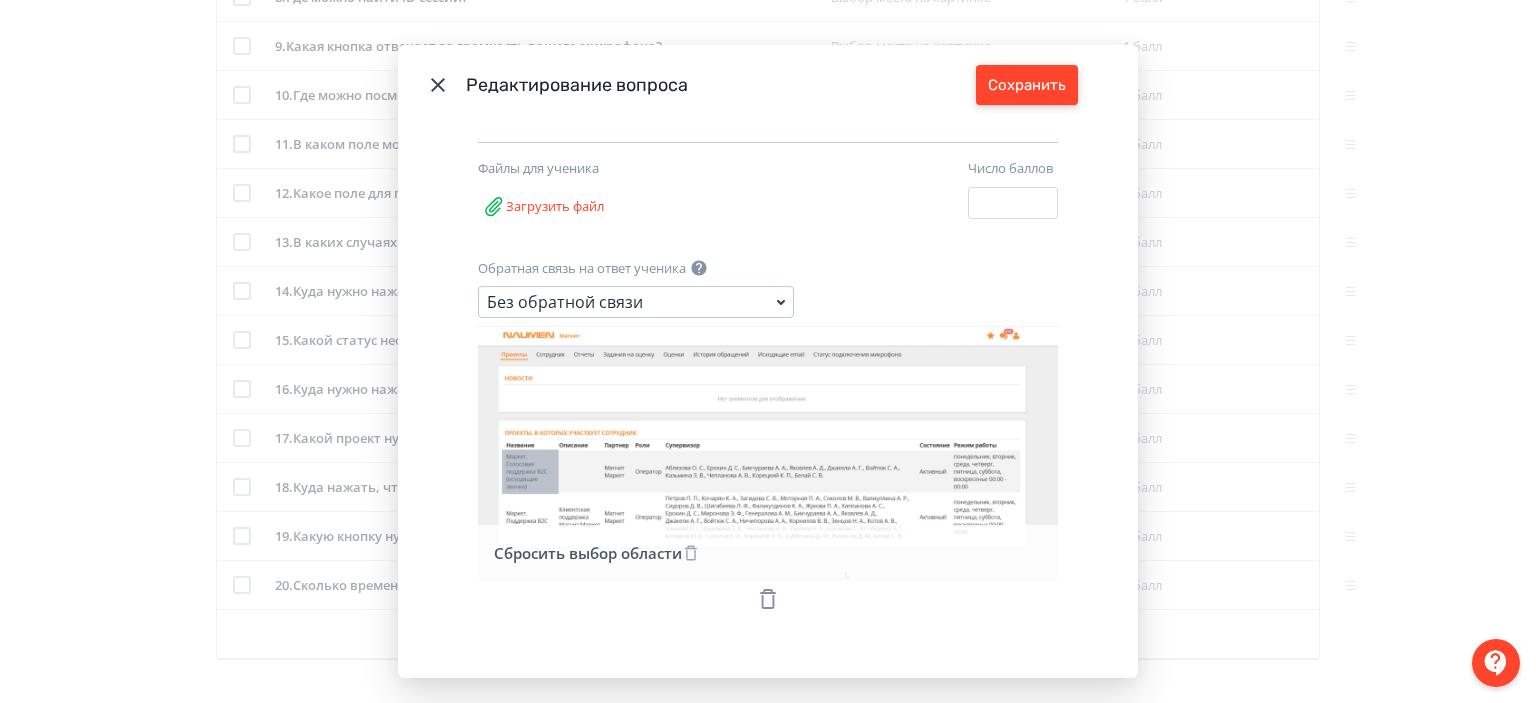 click on "Сохранить" at bounding box center [1027, 85] 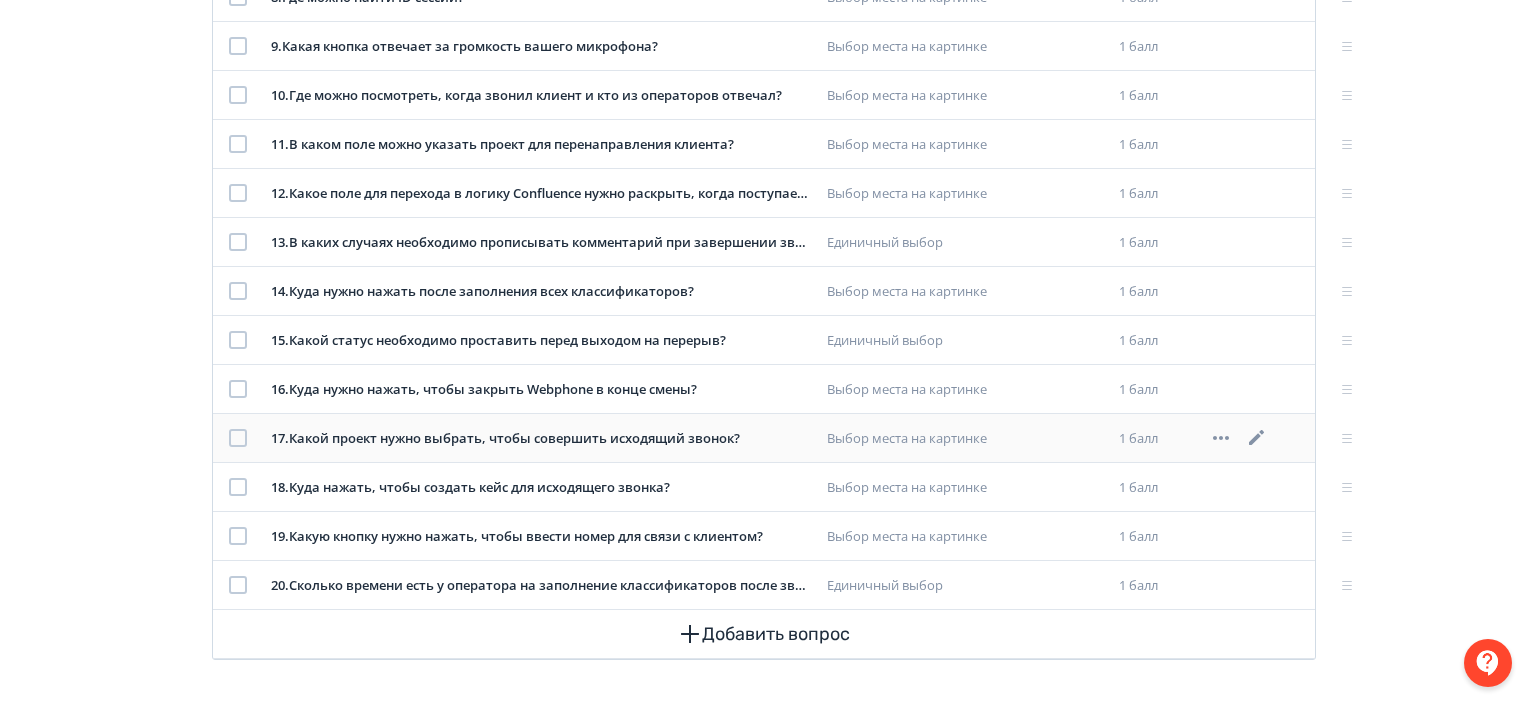 click 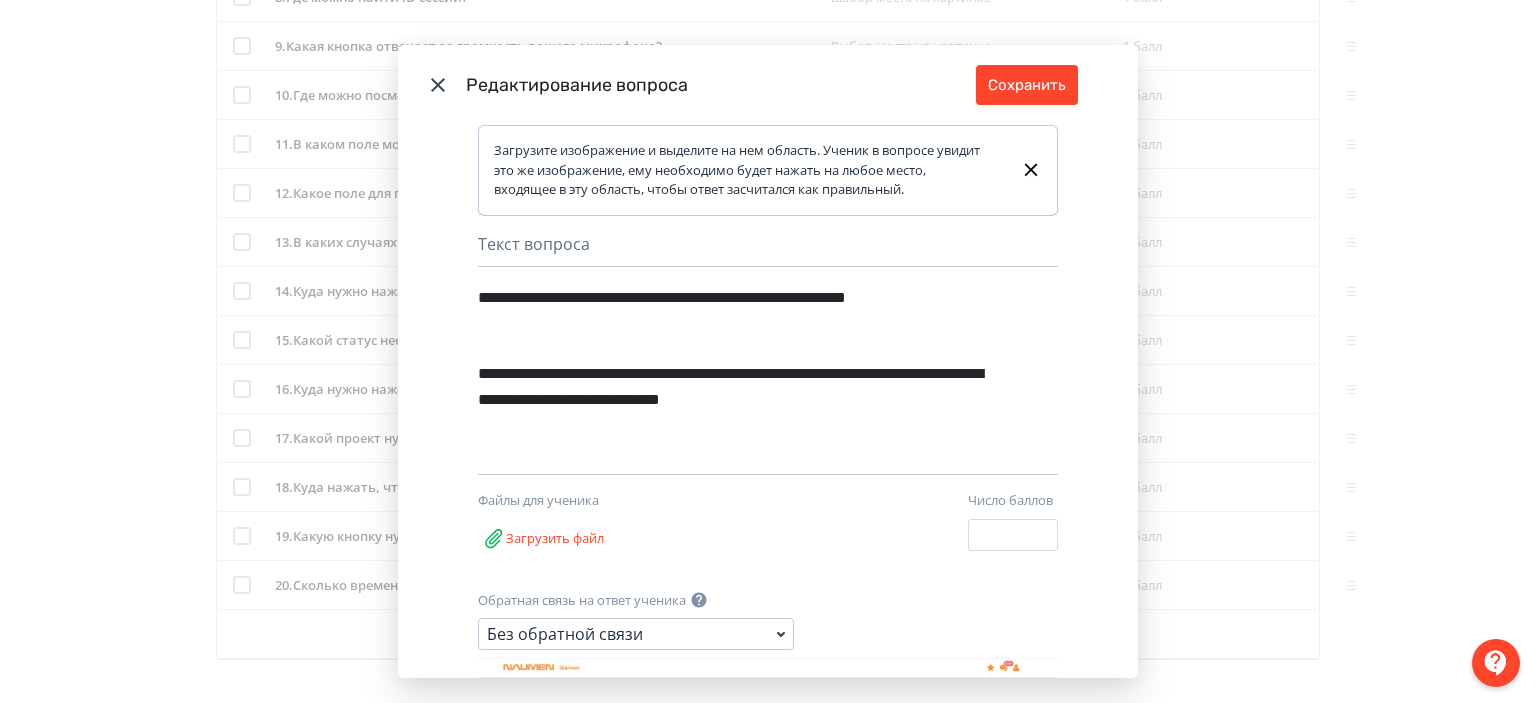 scroll, scrollTop: 332, scrollLeft: 0, axis: vertical 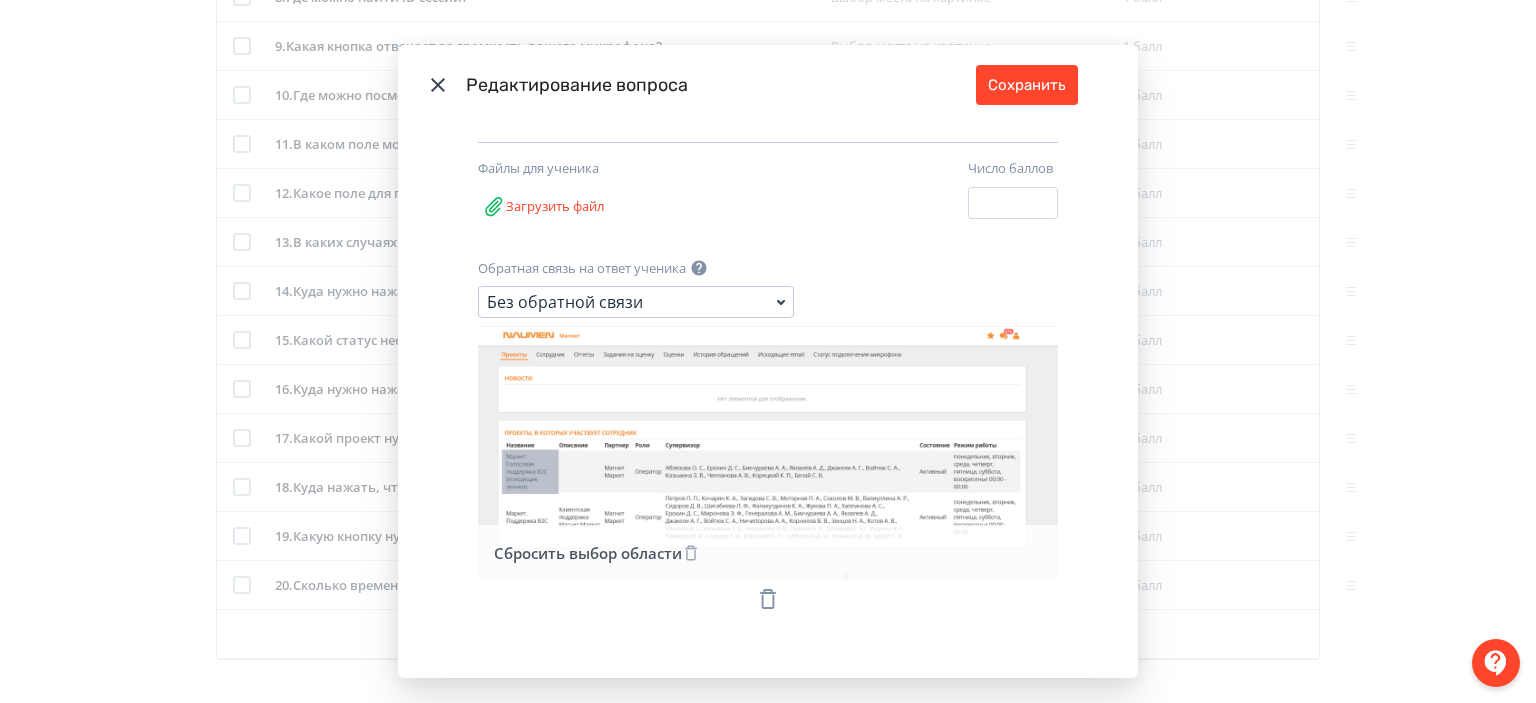 click on "Сбросить выбор области" at bounding box center (597, 553) 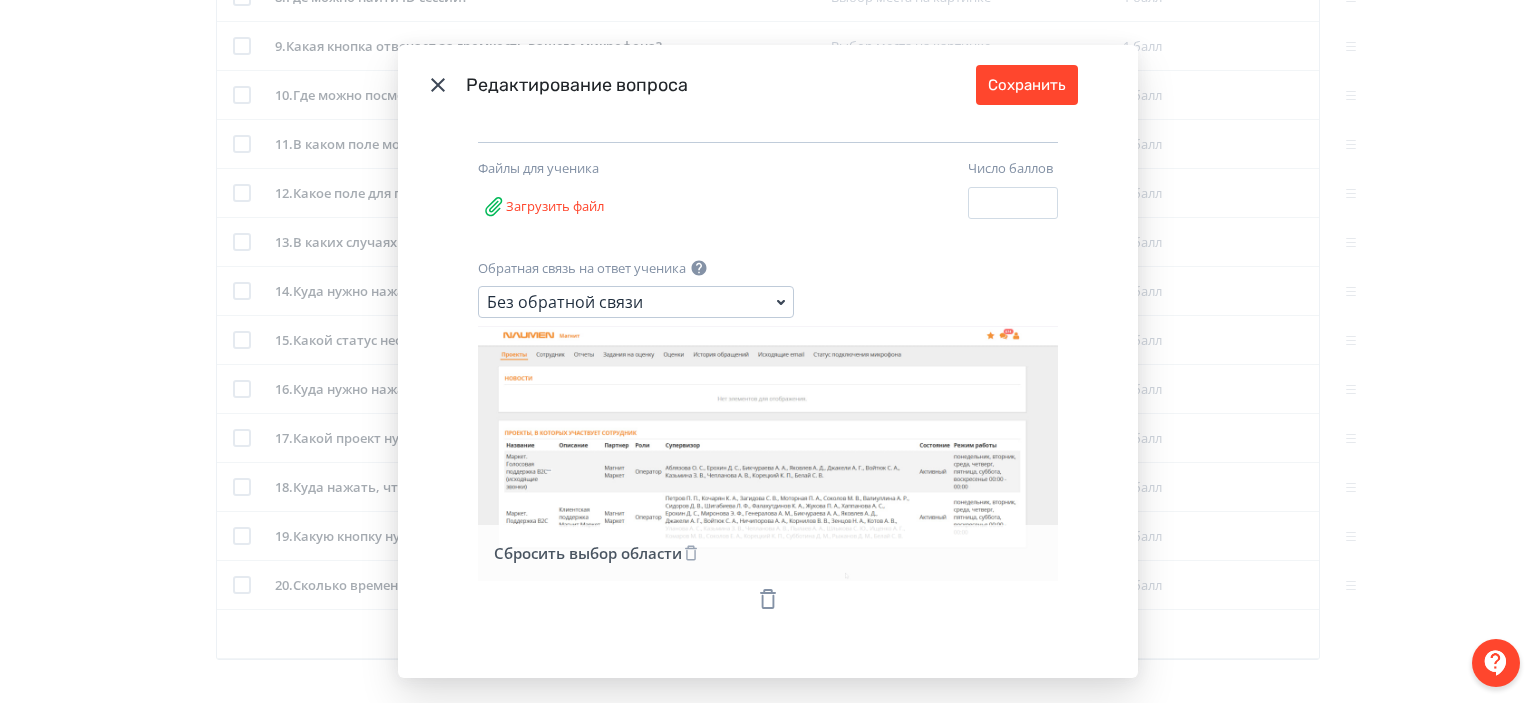 click on "Сбросить выбор области" at bounding box center [597, 553] 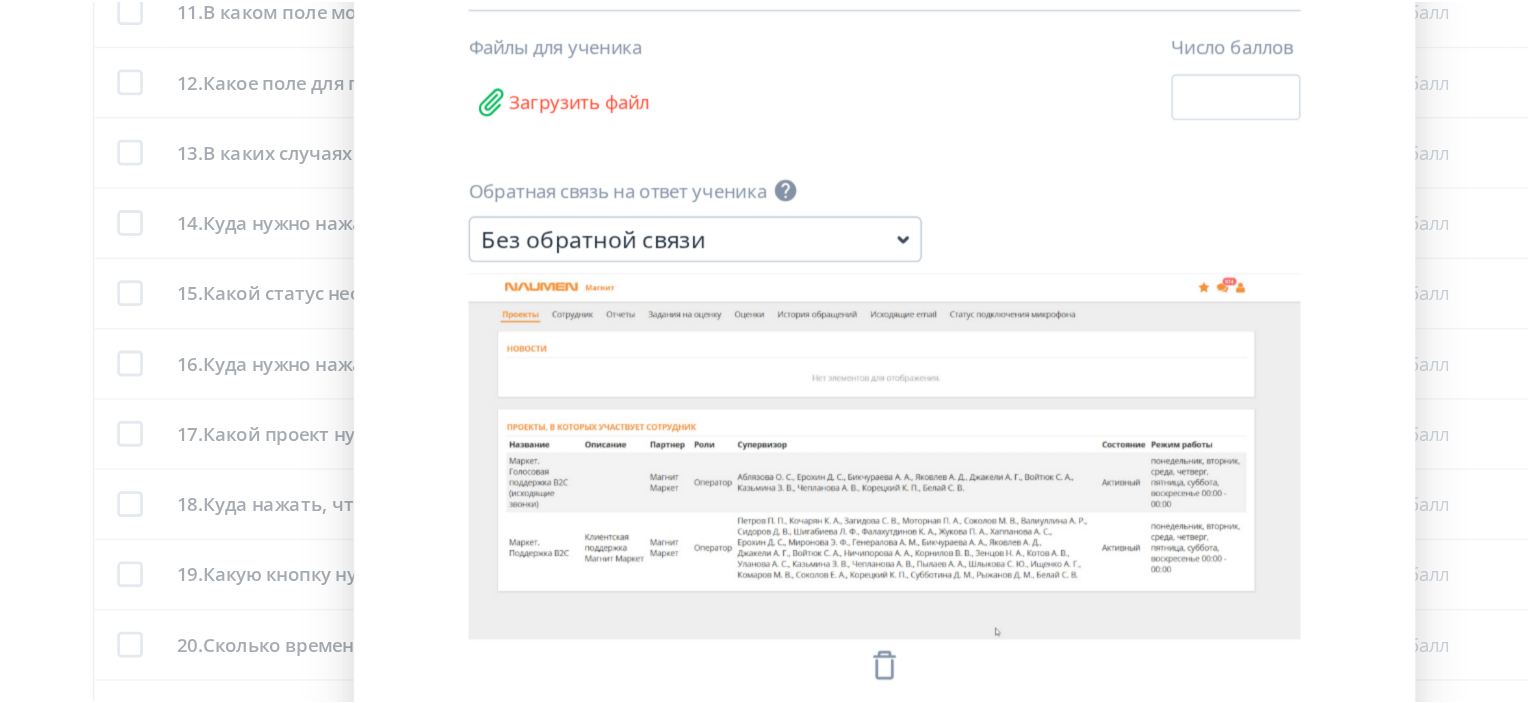 scroll, scrollTop: 752, scrollLeft: 0, axis: vertical 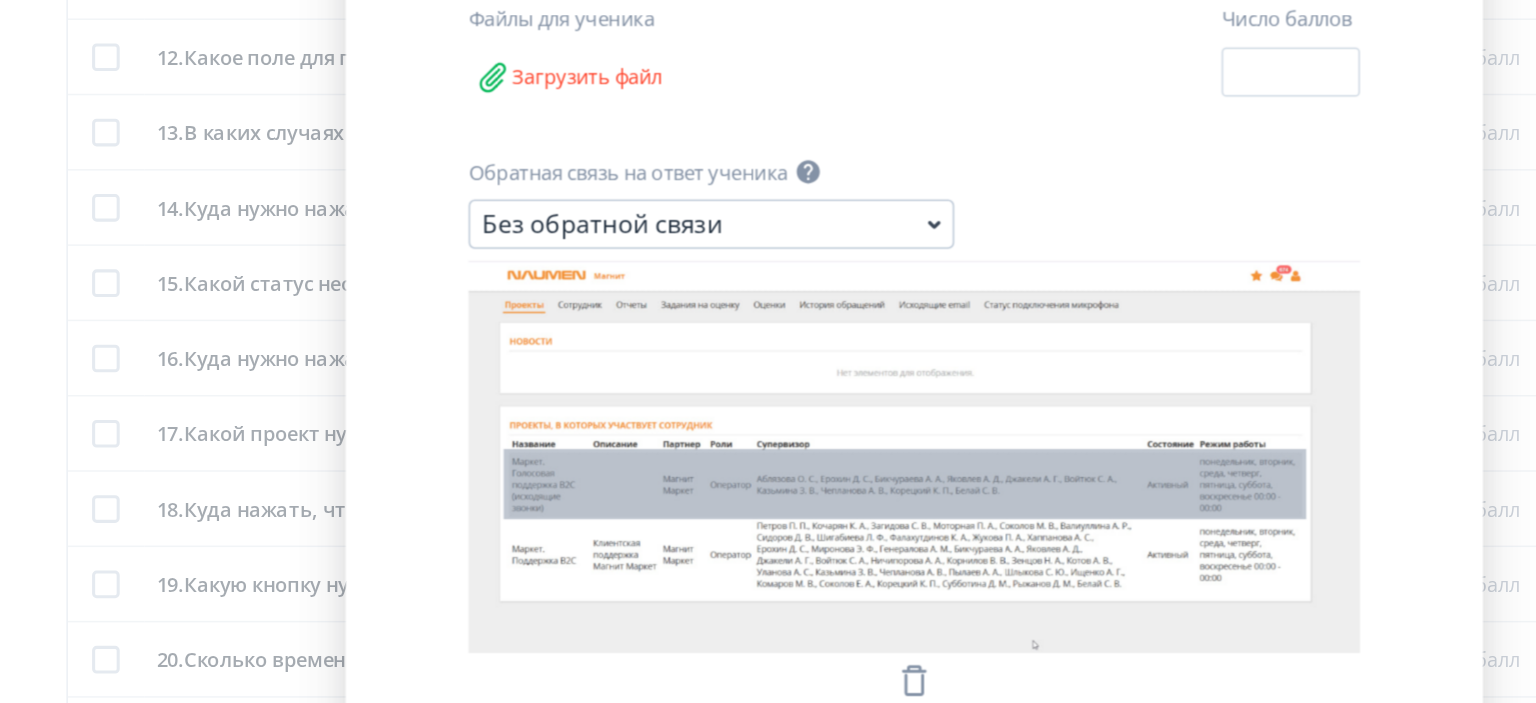 drag, startPoint x: 496, startPoint y: 446, endPoint x: 1012, endPoint y: 492, distance: 518.0463 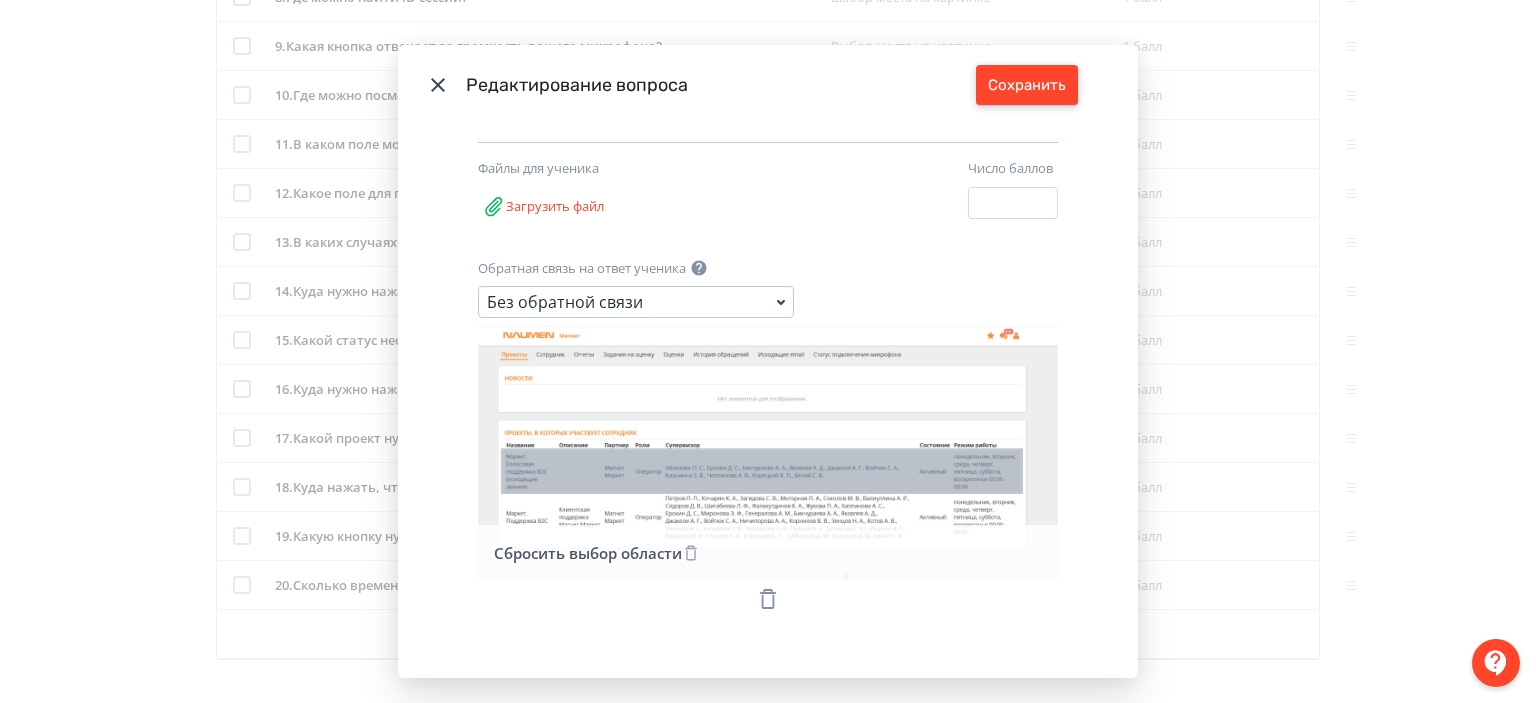 click on "Сохранить" at bounding box center (1027, 85) 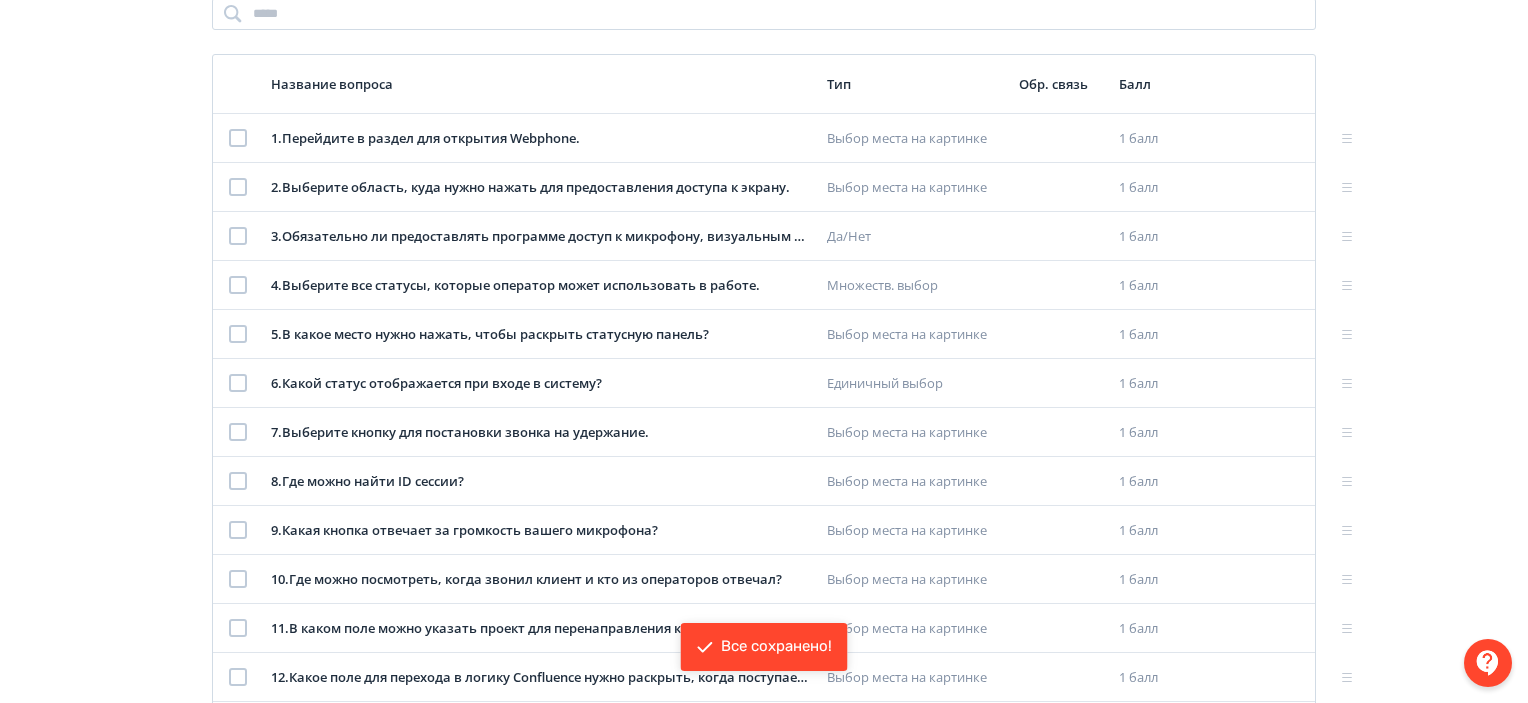 scroll, scrollTop: 263, scrollLeft: 0, axis: vertical 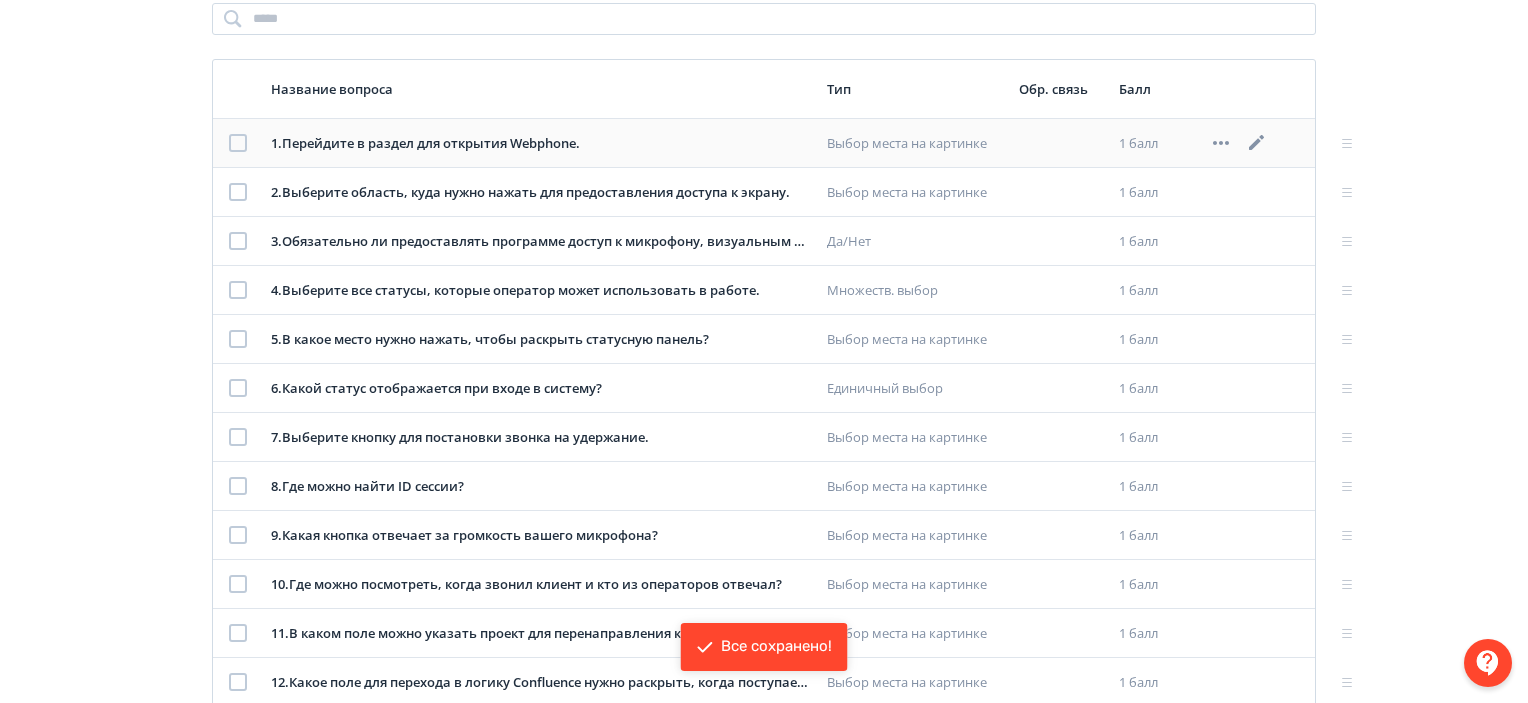 click 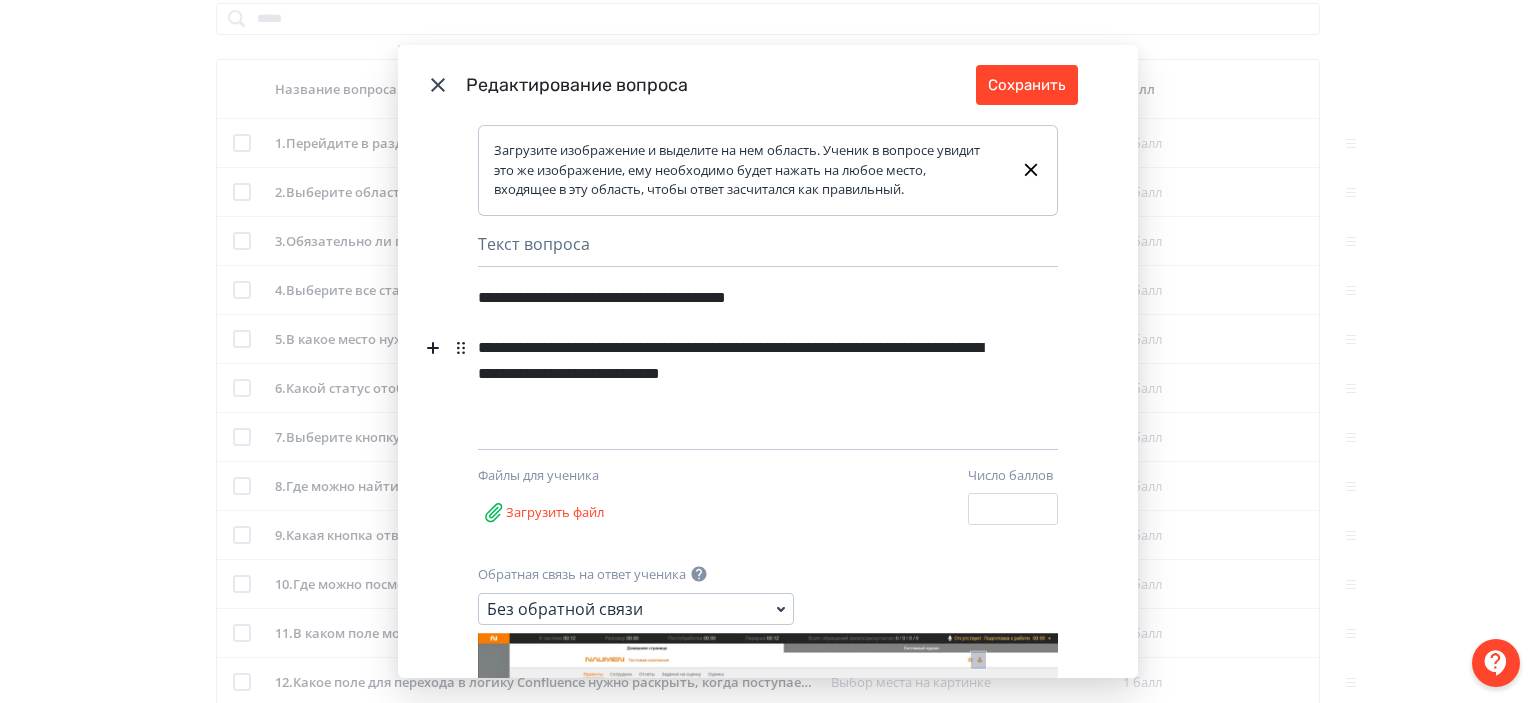 click on "**********" at bounding box center (733, 374) 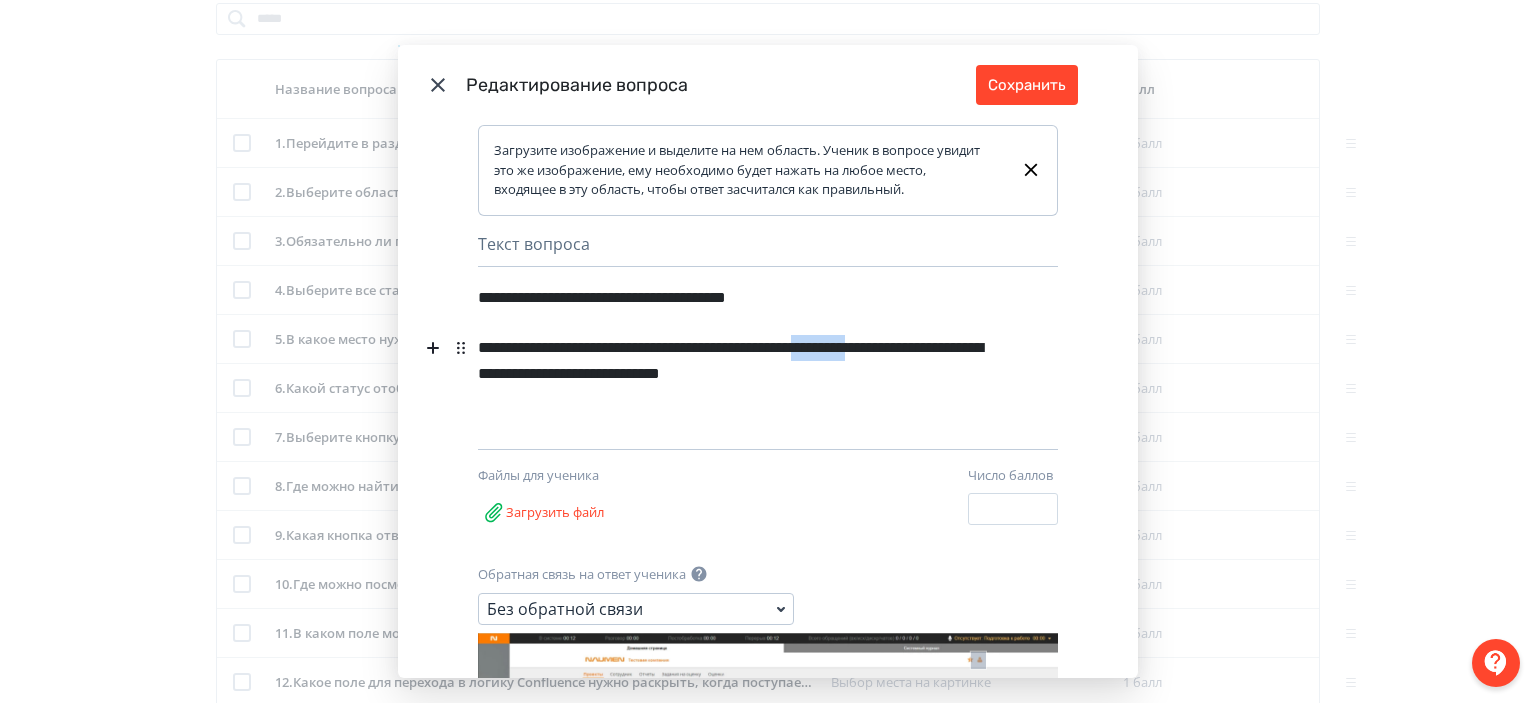 click on "**********" at bounding box center [733, 374] 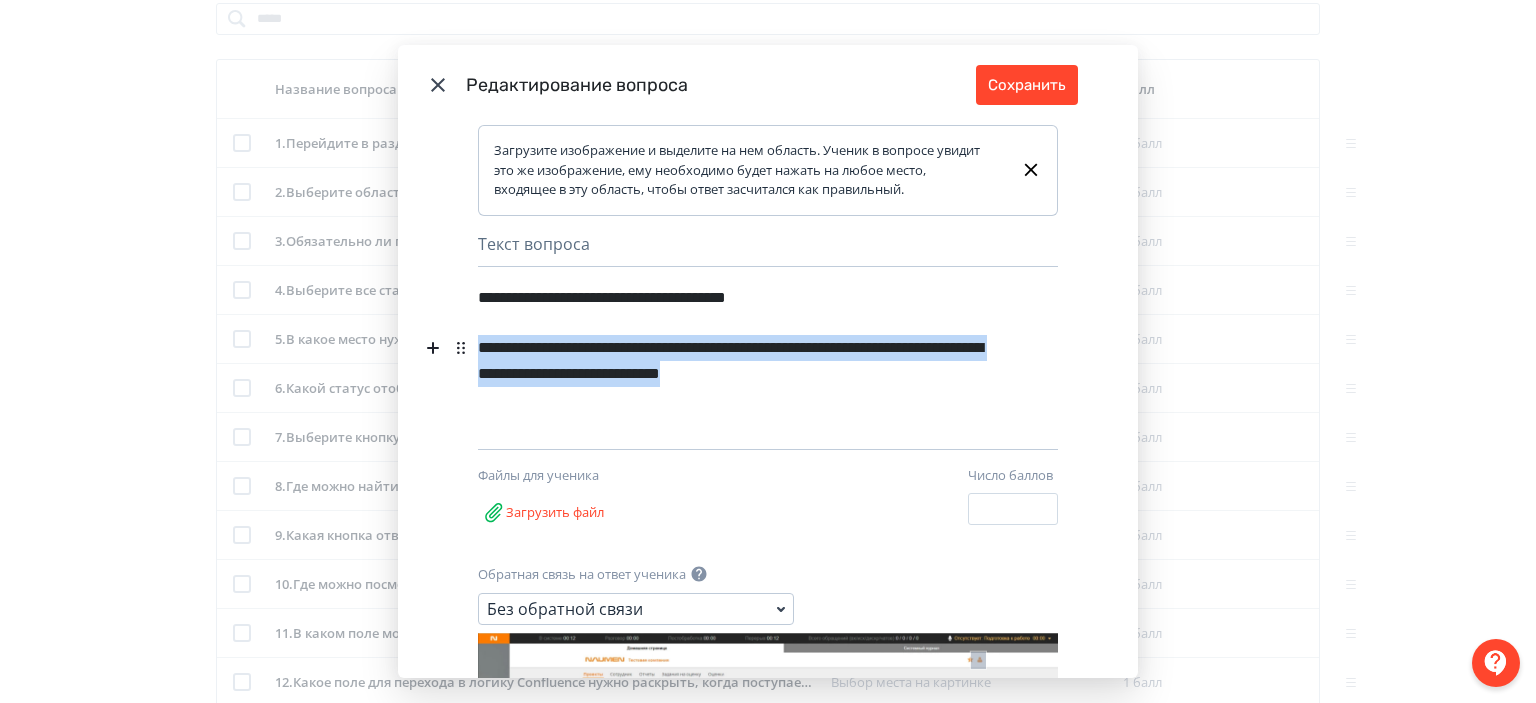 click on "**********" at bounding box center (733, 374) 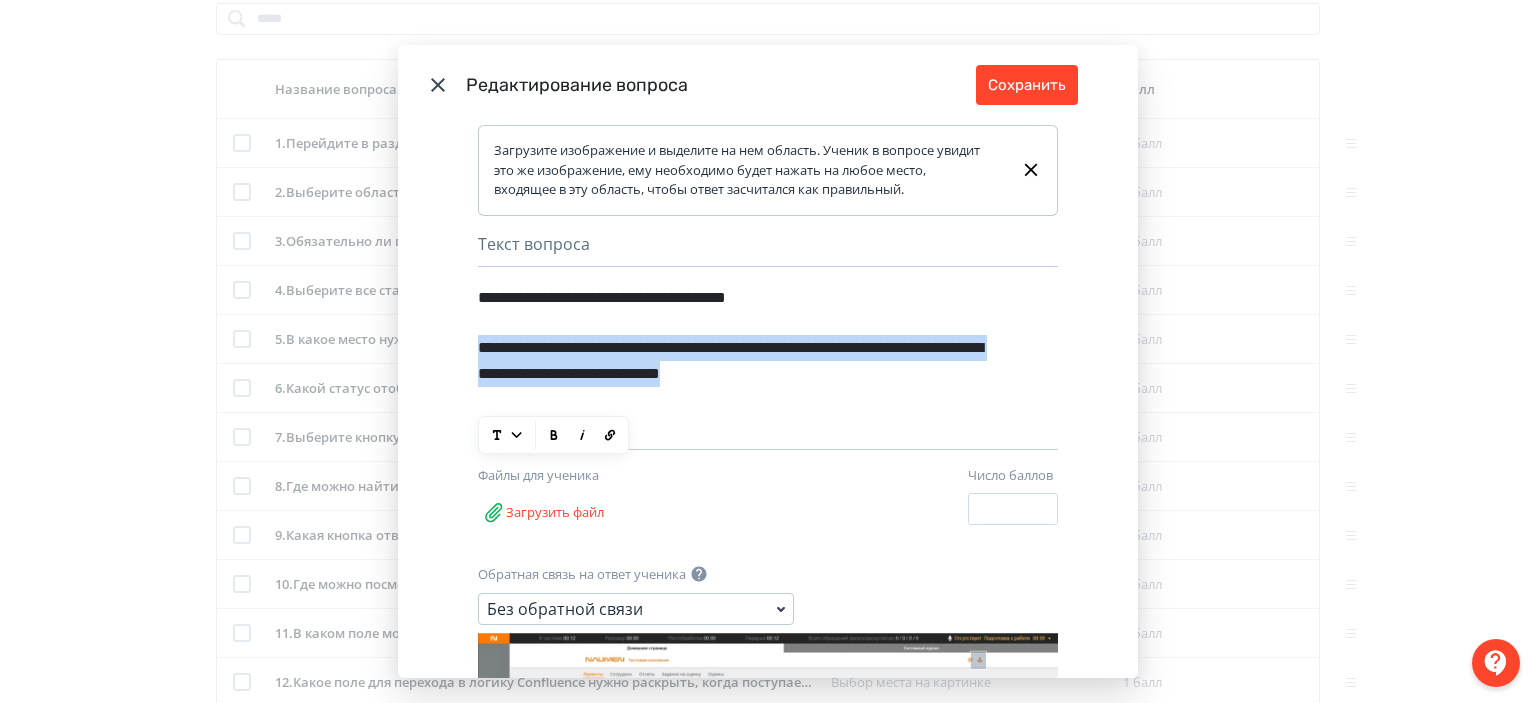 copy on "**********" 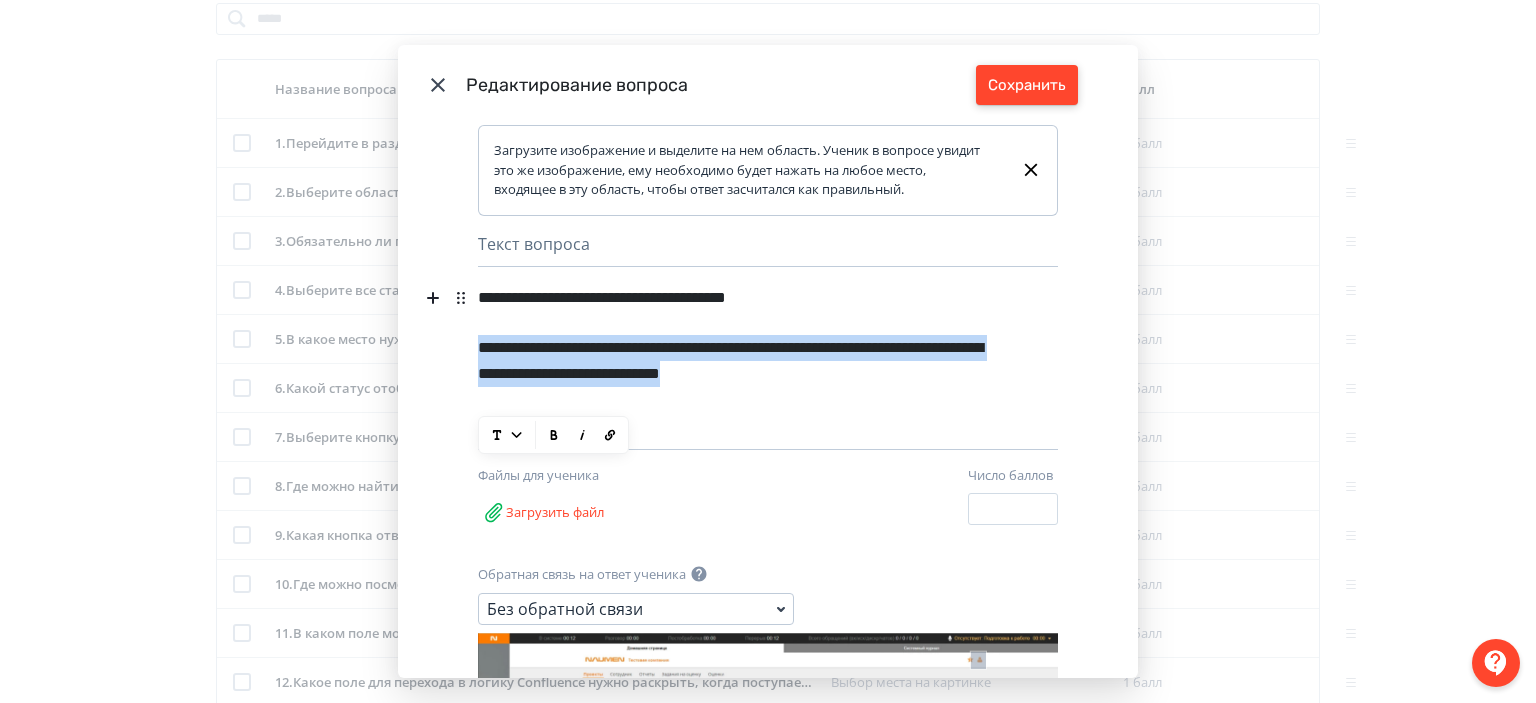 click on "Сохранить" at bounding box center (1027, 85) 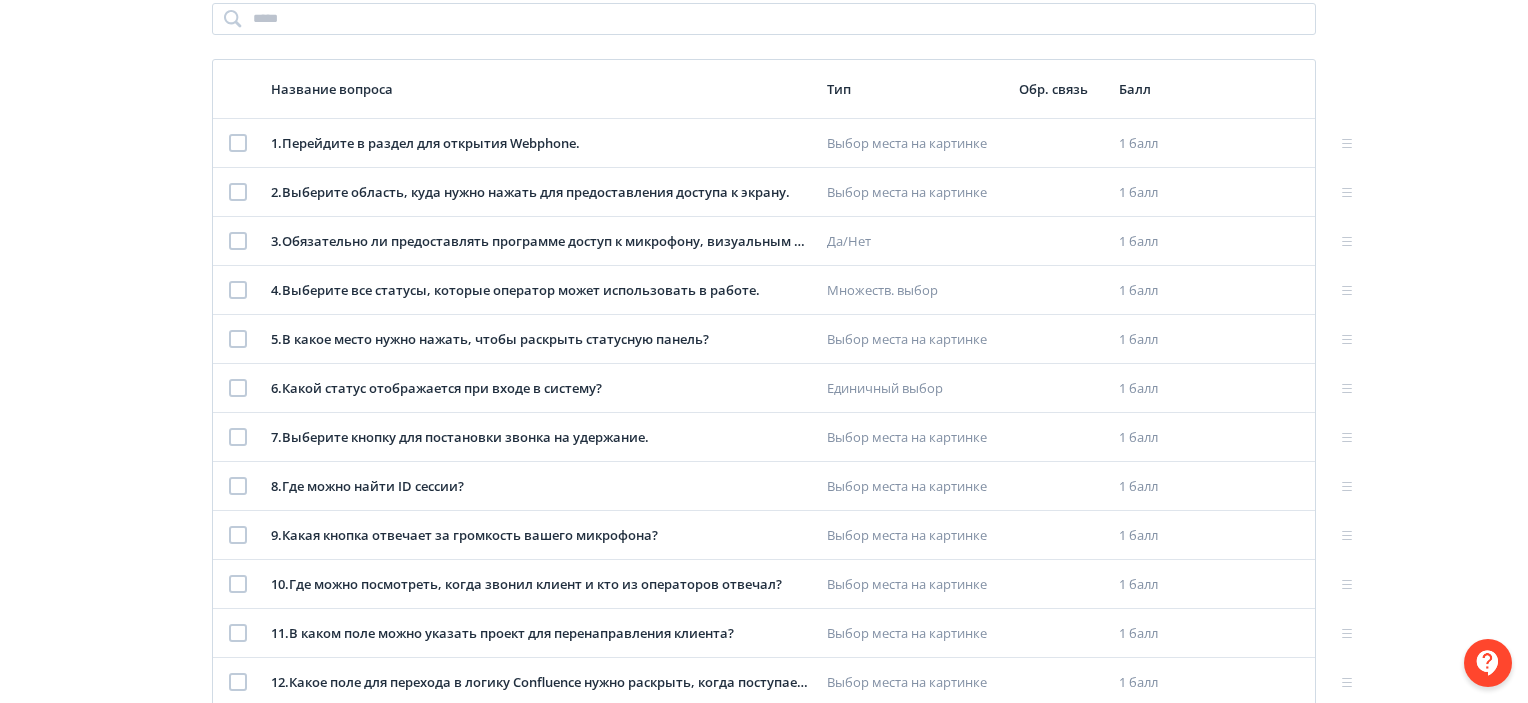 click on "**** Тип теста Группы Список Название вопроса Тип Обр. связь Балл 1 .  Перейдите в раздел для открытия Webphone. Выбор места на картинке 1 балл 2 .  Выберите область, куда нужно нажать для предоставления доступа к экрану. Выбор места на картинке 1 балл 3 .  Обязательно ли предоставлять программе доступ к микрофону, визуальным оповещениям и экрану? Да/Нет 1 балл 4 .  Выберите все статусы, которые оператор может использовать в работе. Множеств. выбор 1 балл 5 .  В какое место нужно нажать, чтобы раскрыть статусную панель? Выбор места на картинке 1 балл 6 .  Единичный выбор 1 балл" at bounding box center (764, 531) 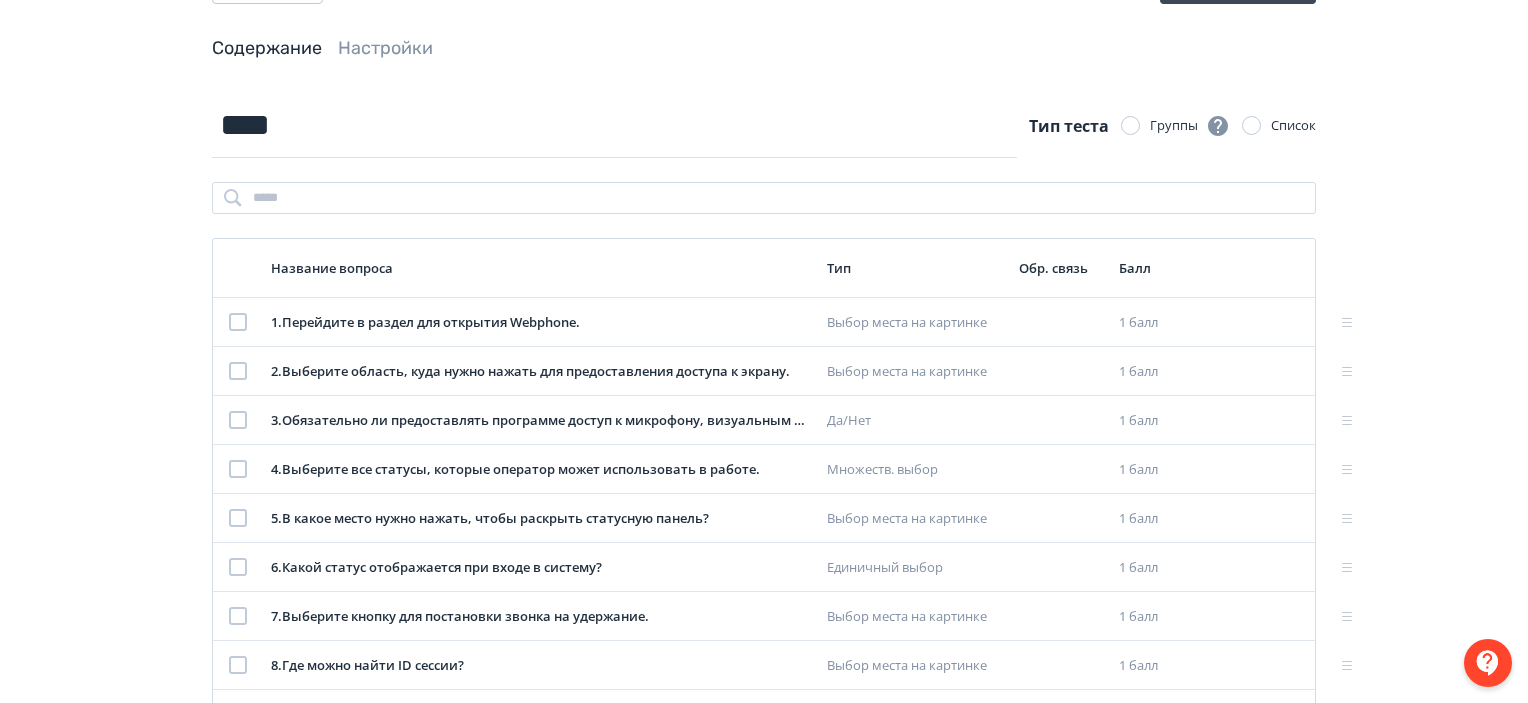 scroll, scrollTop: 0, scrollLeft: 0, axis: both 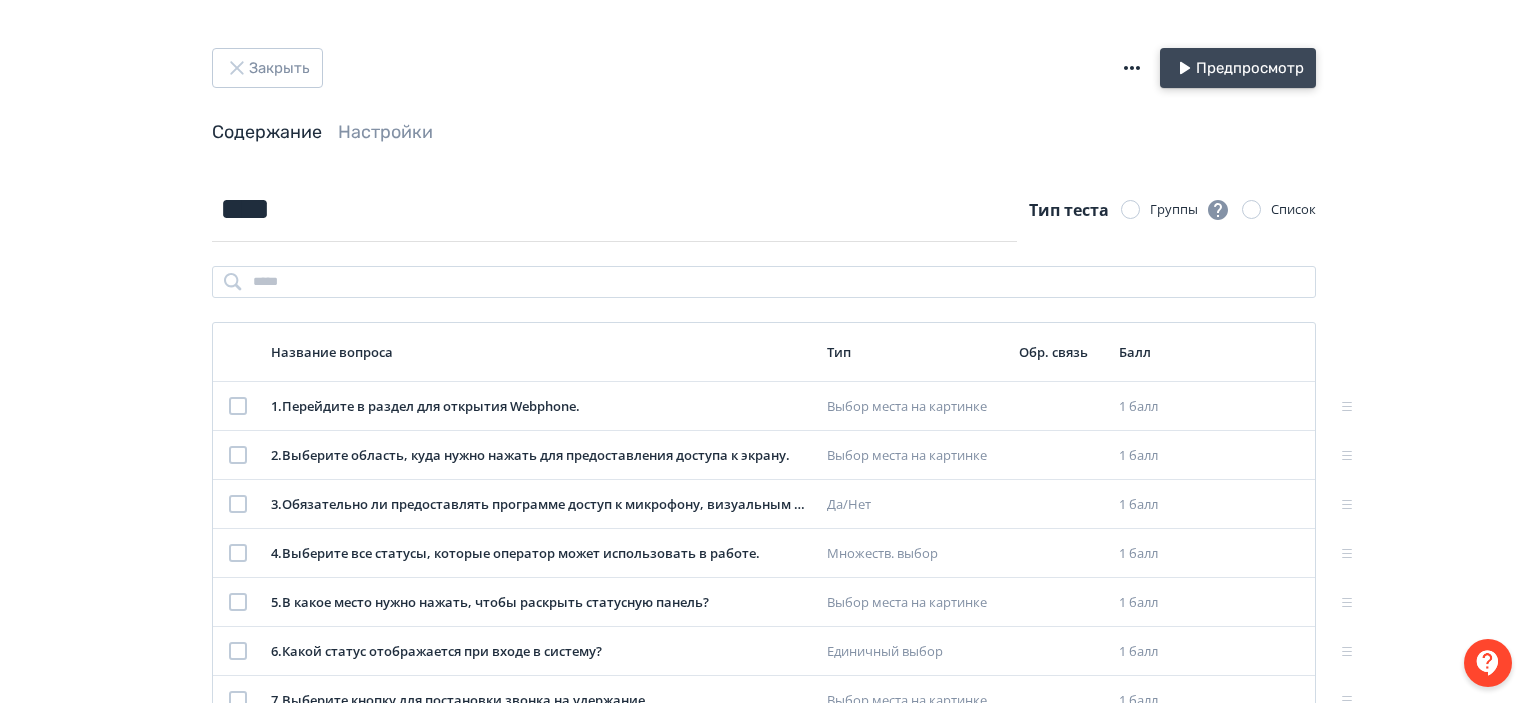 click on "Предпросмотр" at bounding box center [1238, 68] 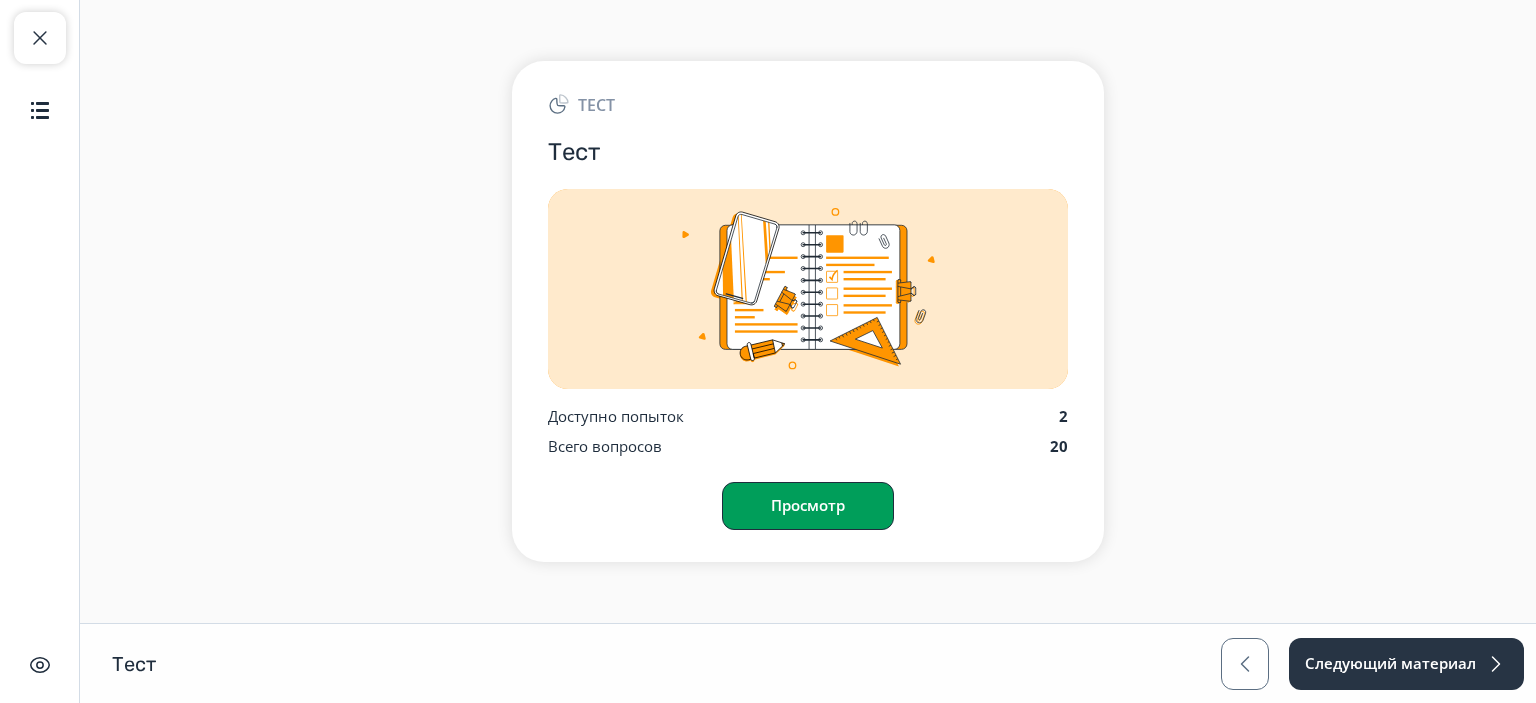 click on "Просмотр" at bounding box center (808, 506) 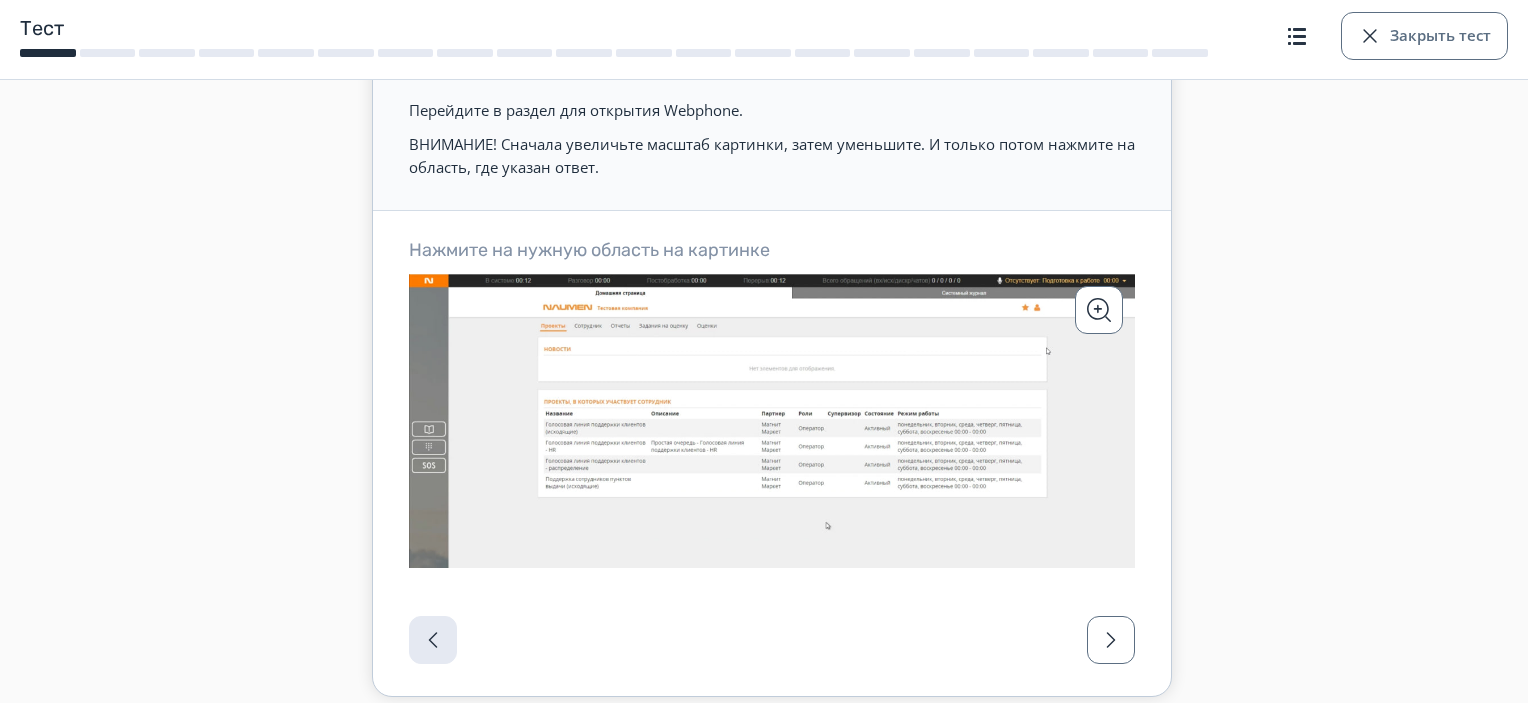 scroll, scrollTop: 134, scrollLeft: 0, axis: vertical 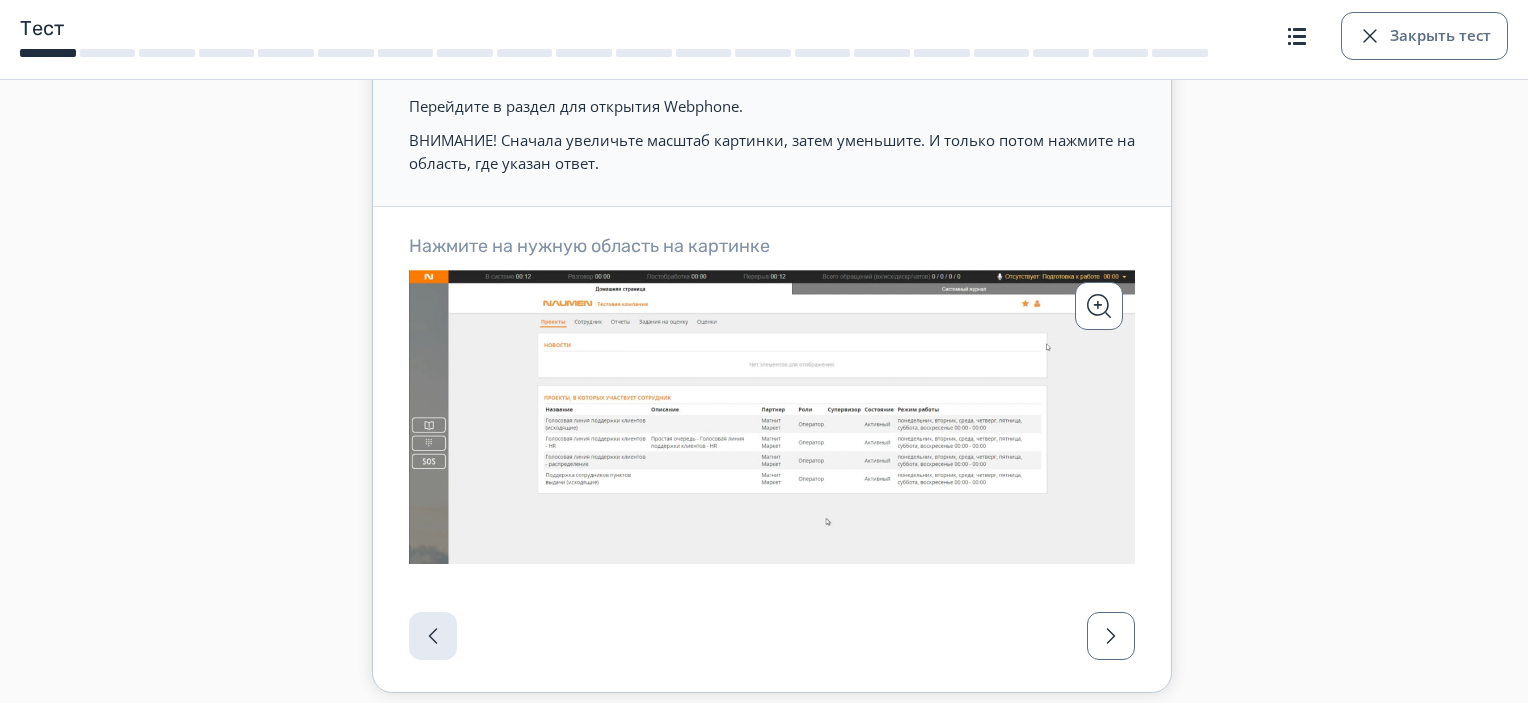 click 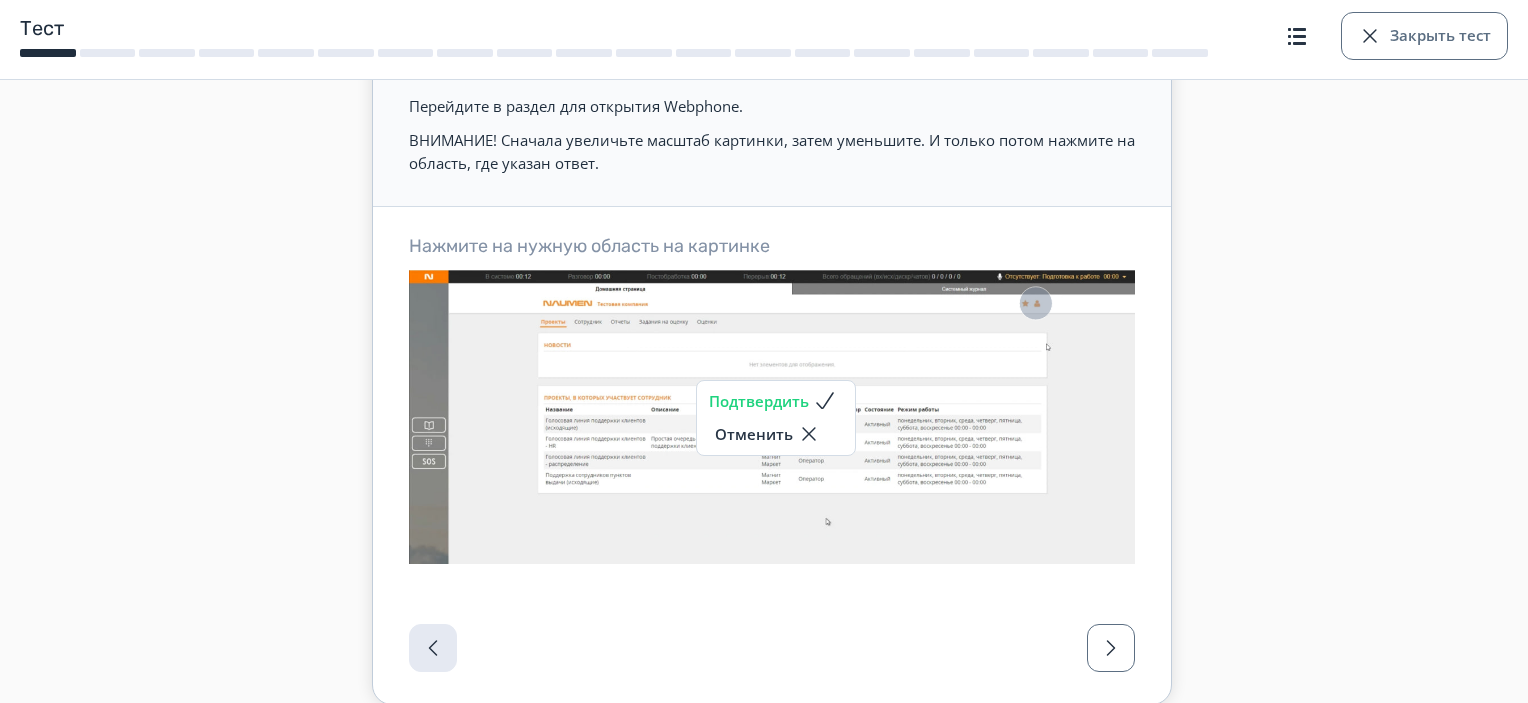 click on "Подтвердить" at bounding box center (776, 401) 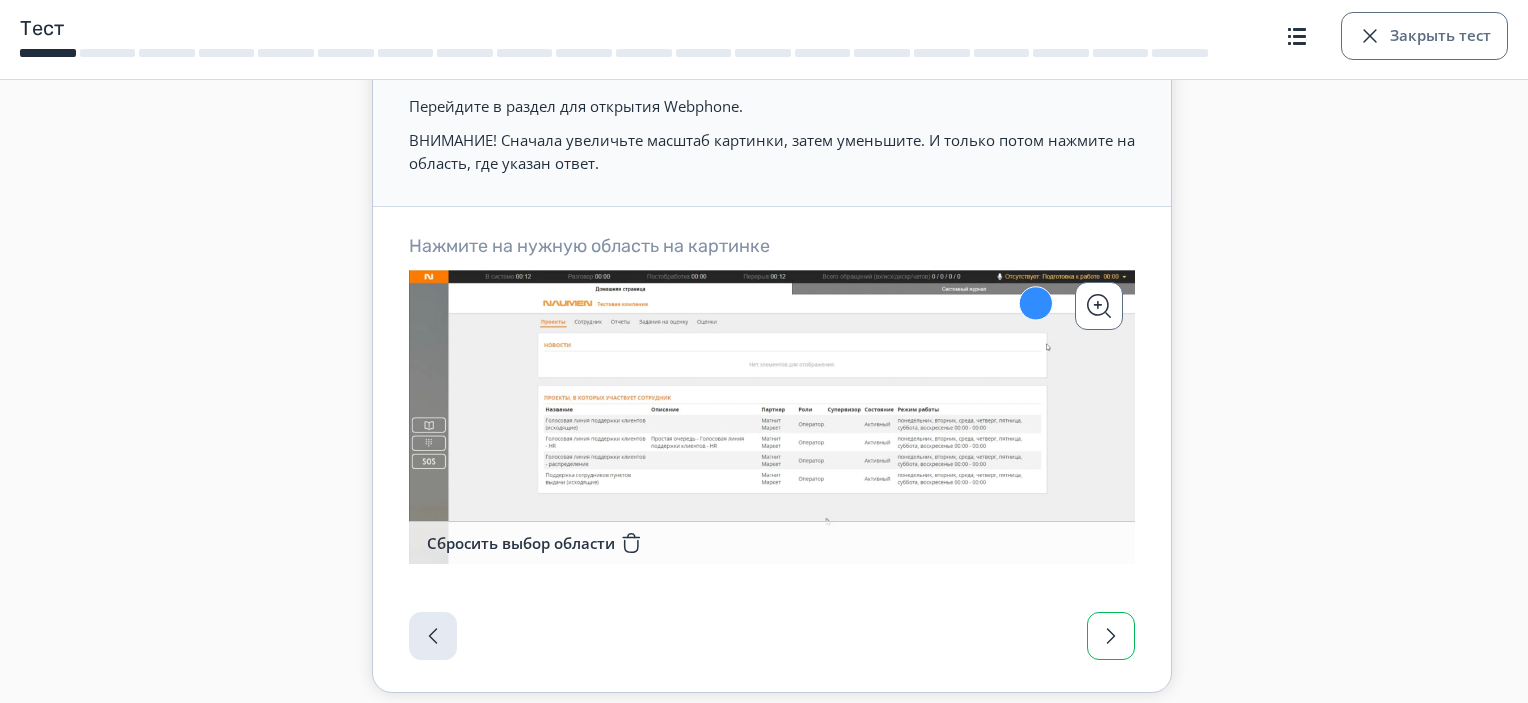 click at bounding box center [1111, 636] 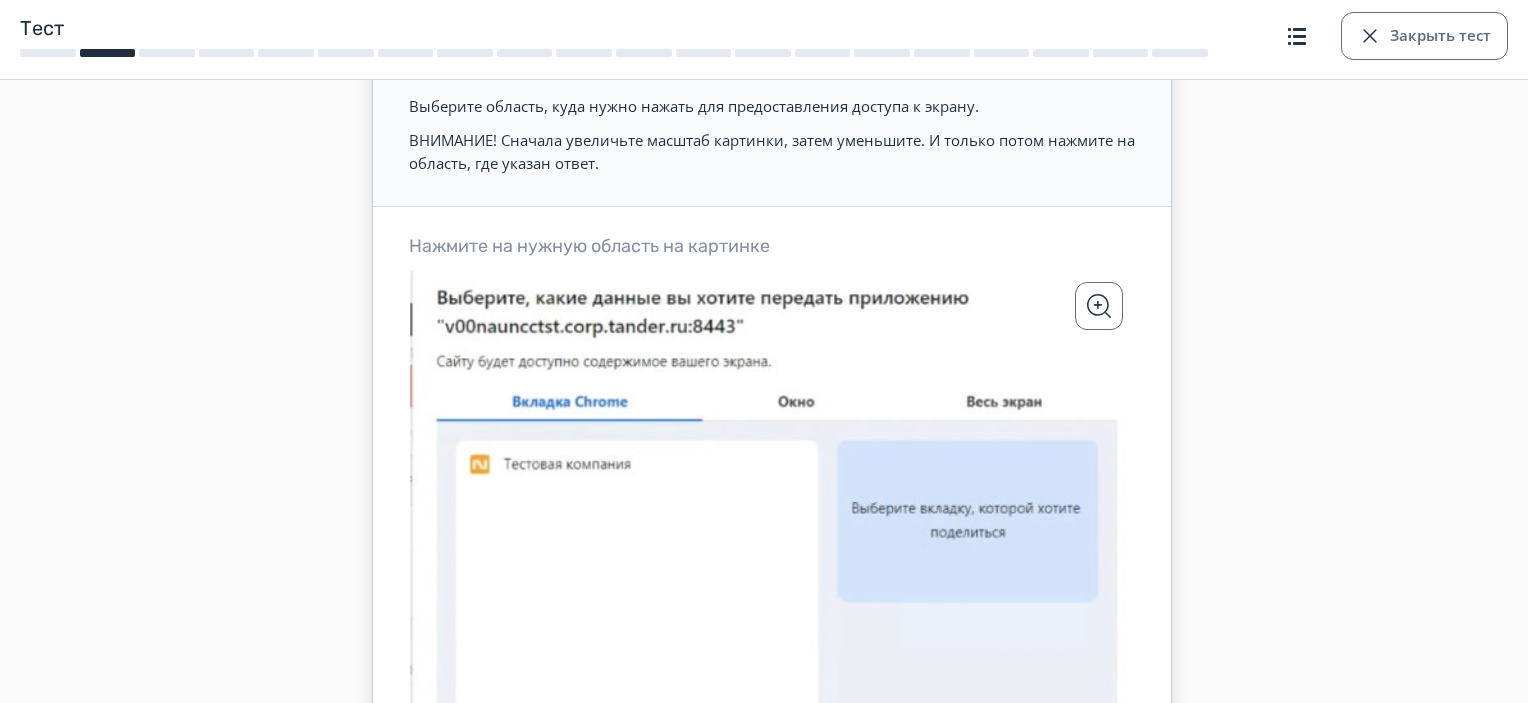 click 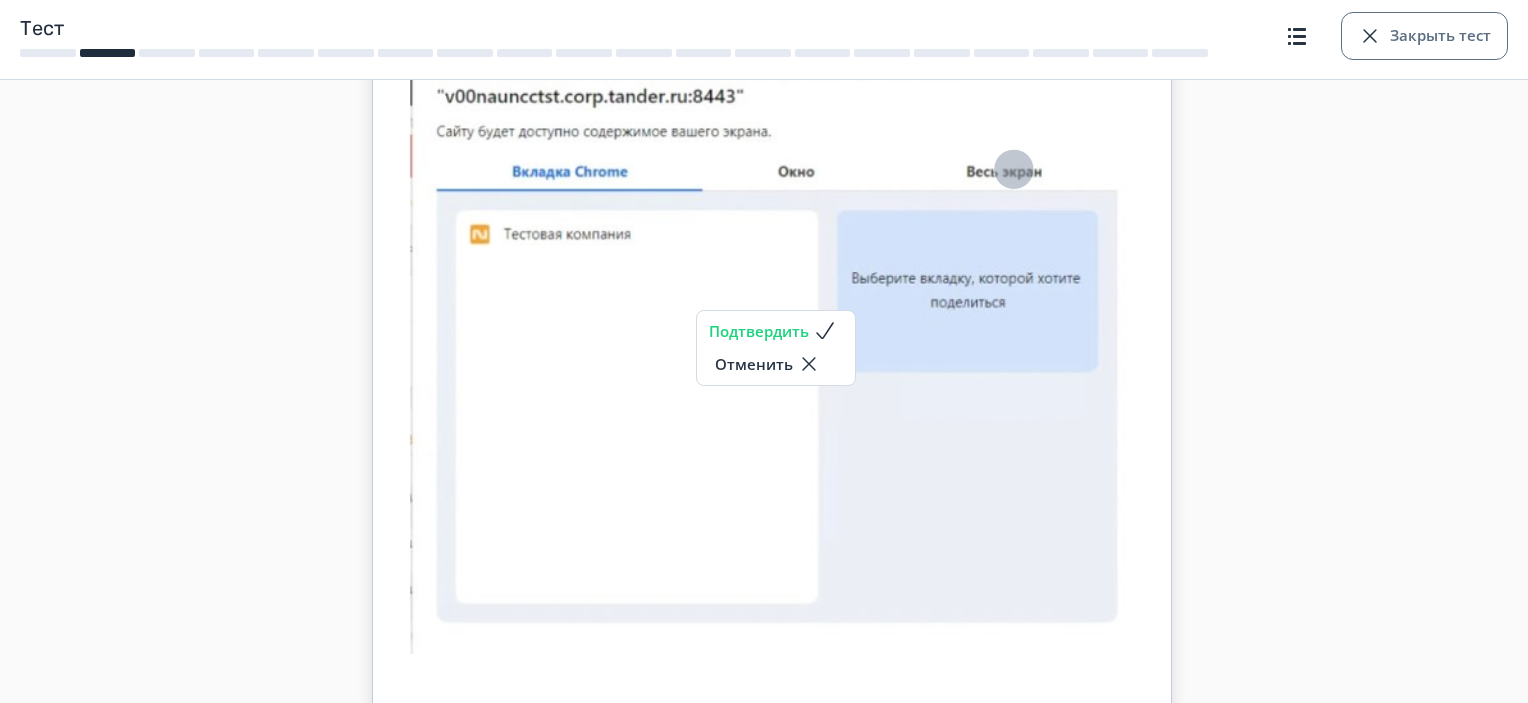scroll, scrollTop: 368, scrollLeft: 0, axis: vertical 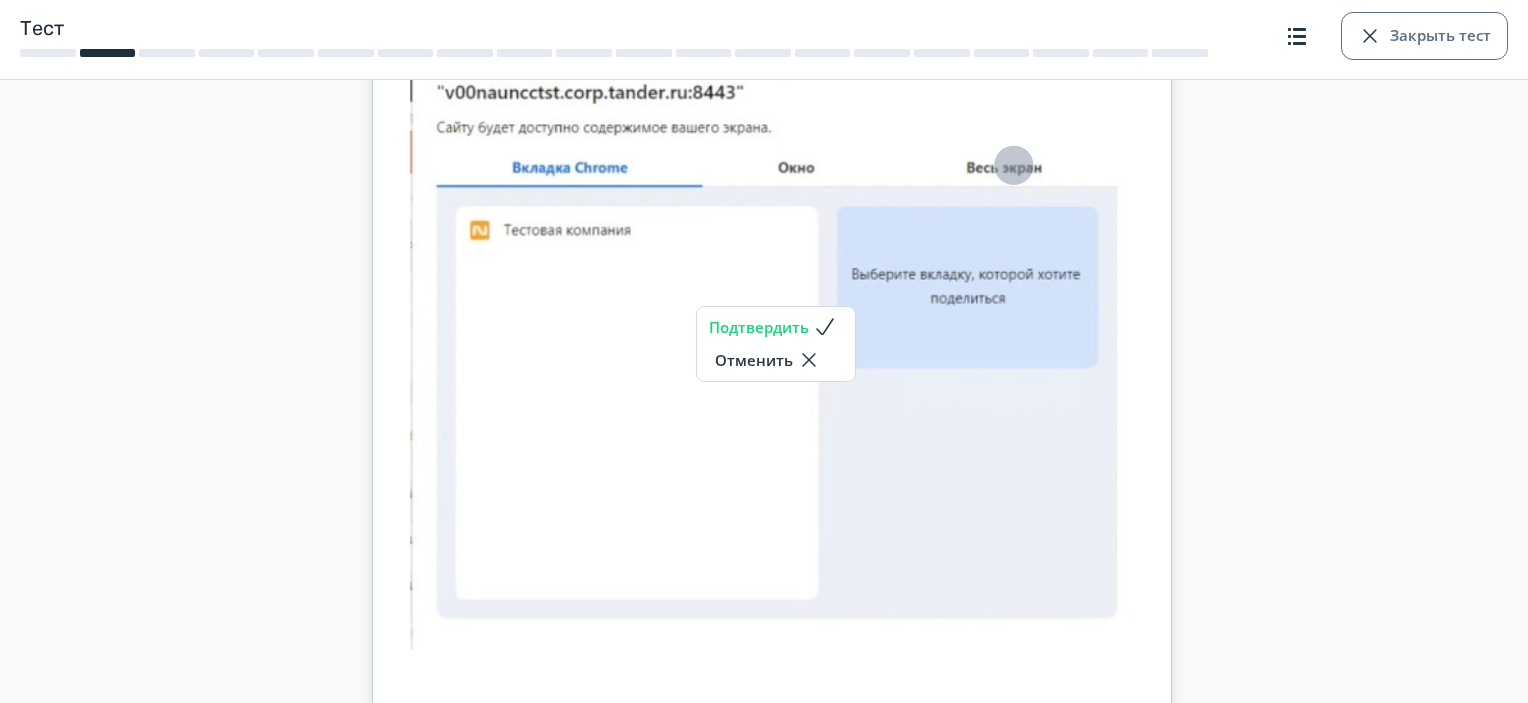 click on "Подтвердить" at bounding box center [776, 327] 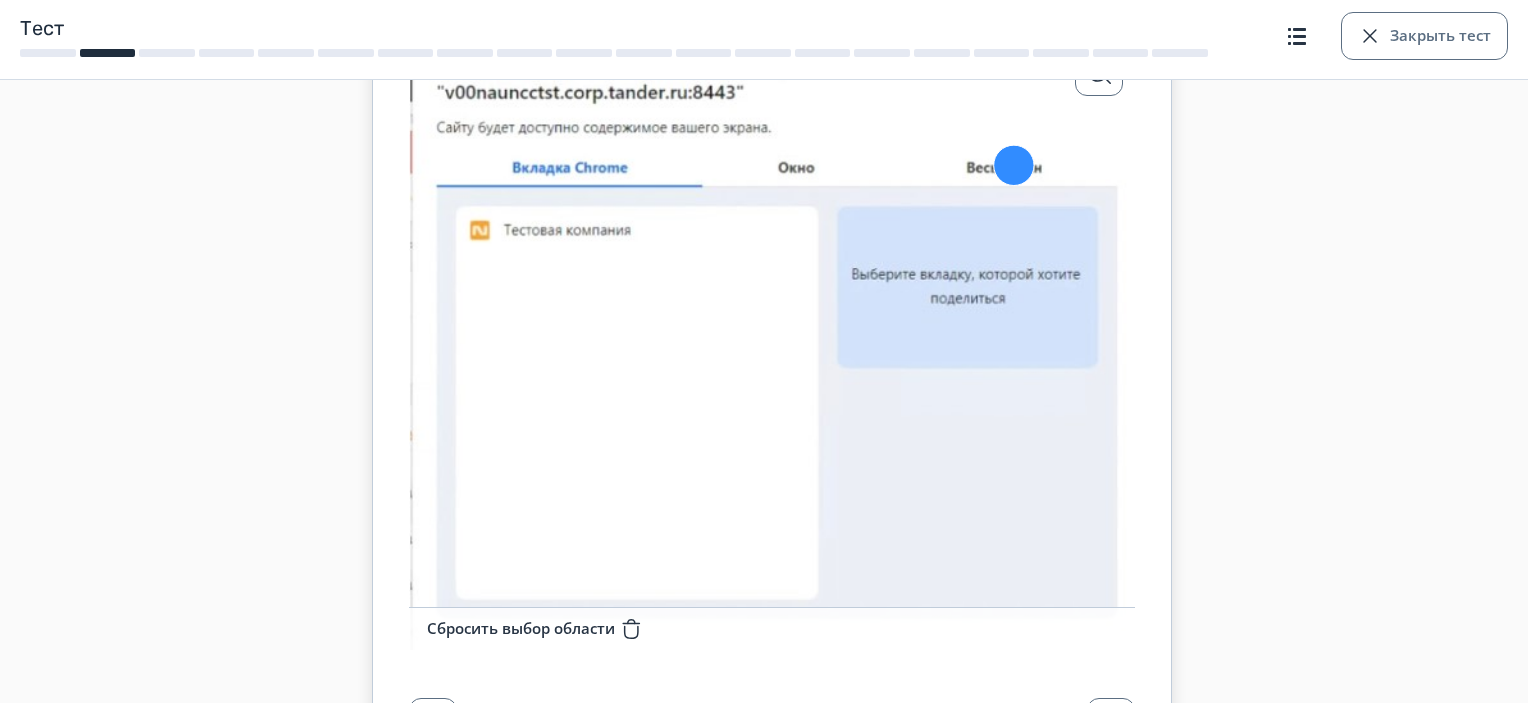scroll, scrollTop: 523, scrollLeft: 0, axis: vertical 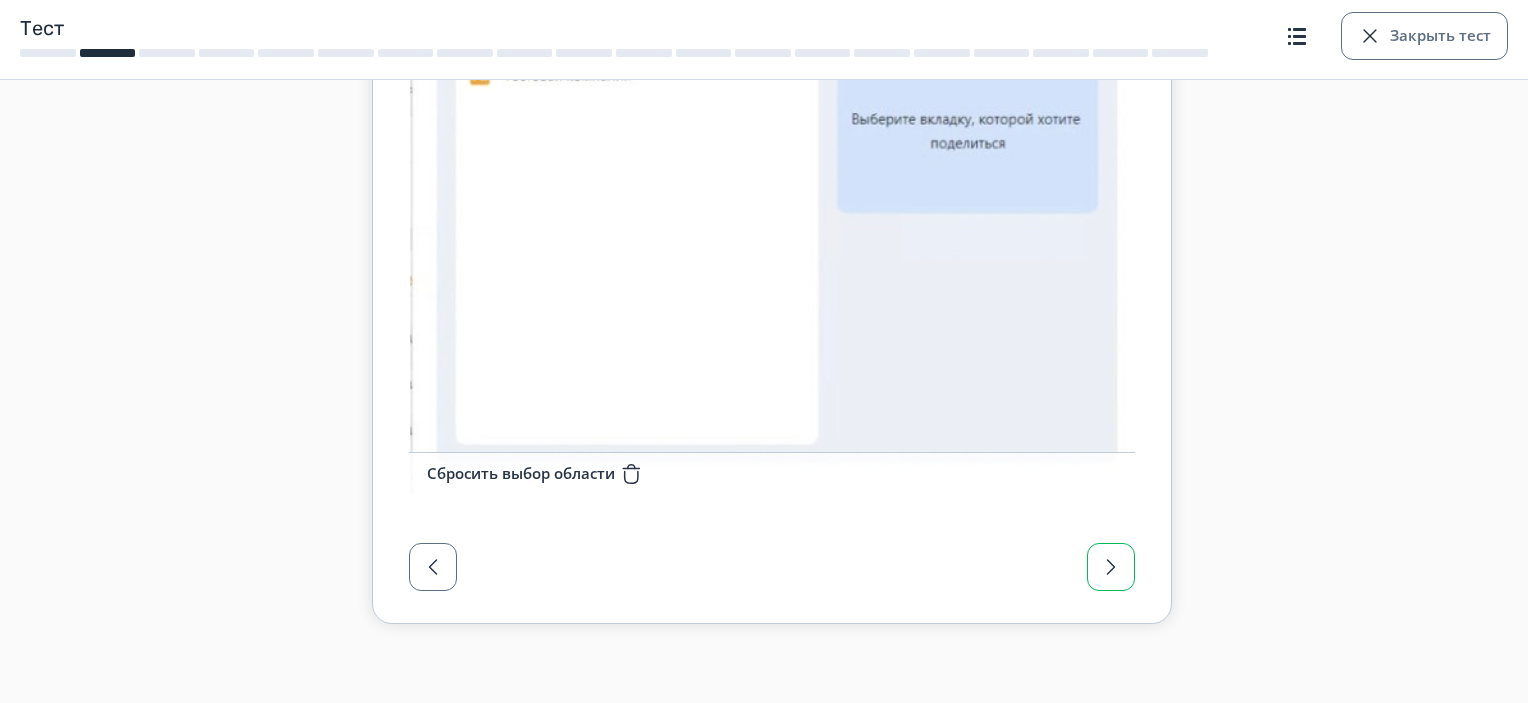 click at bounding box center (1111, 567) 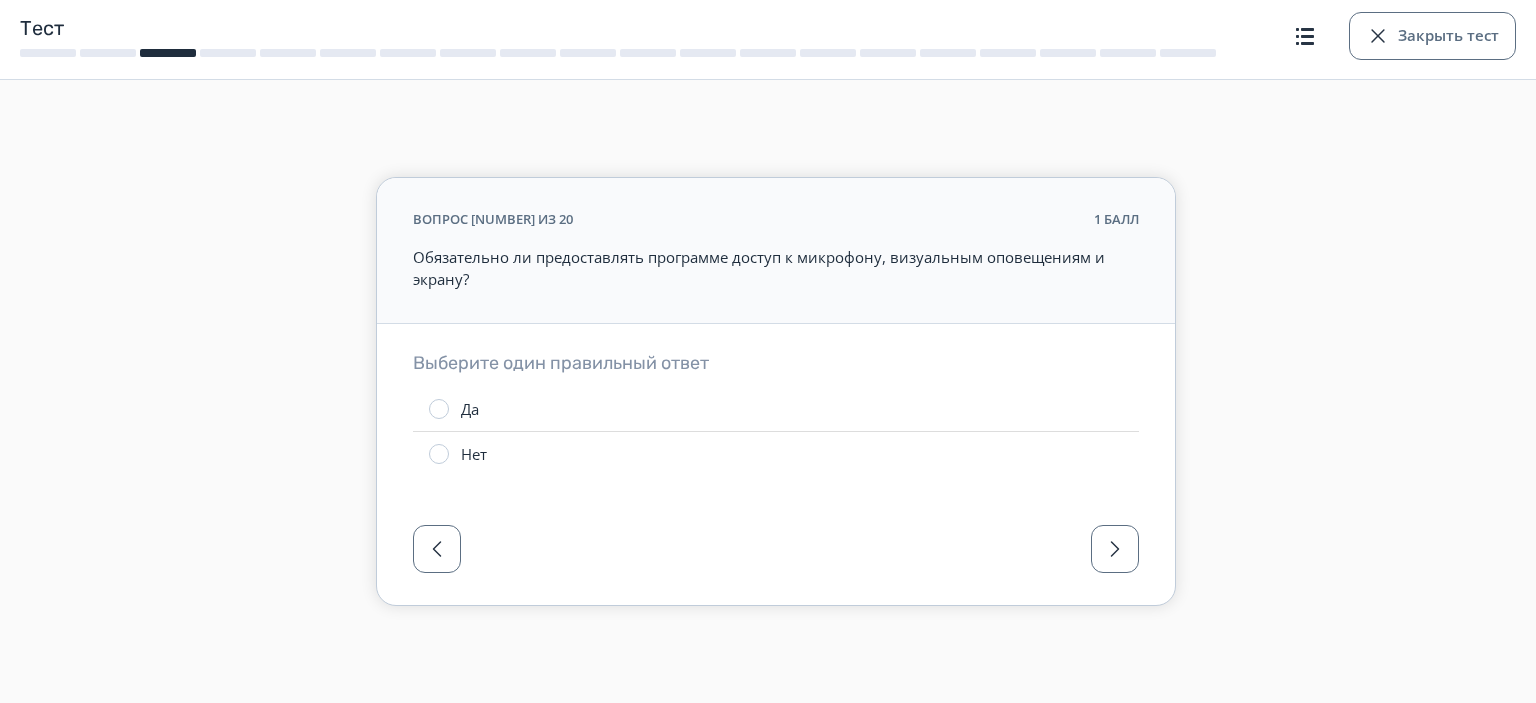 click at bounding box center [439, 409] 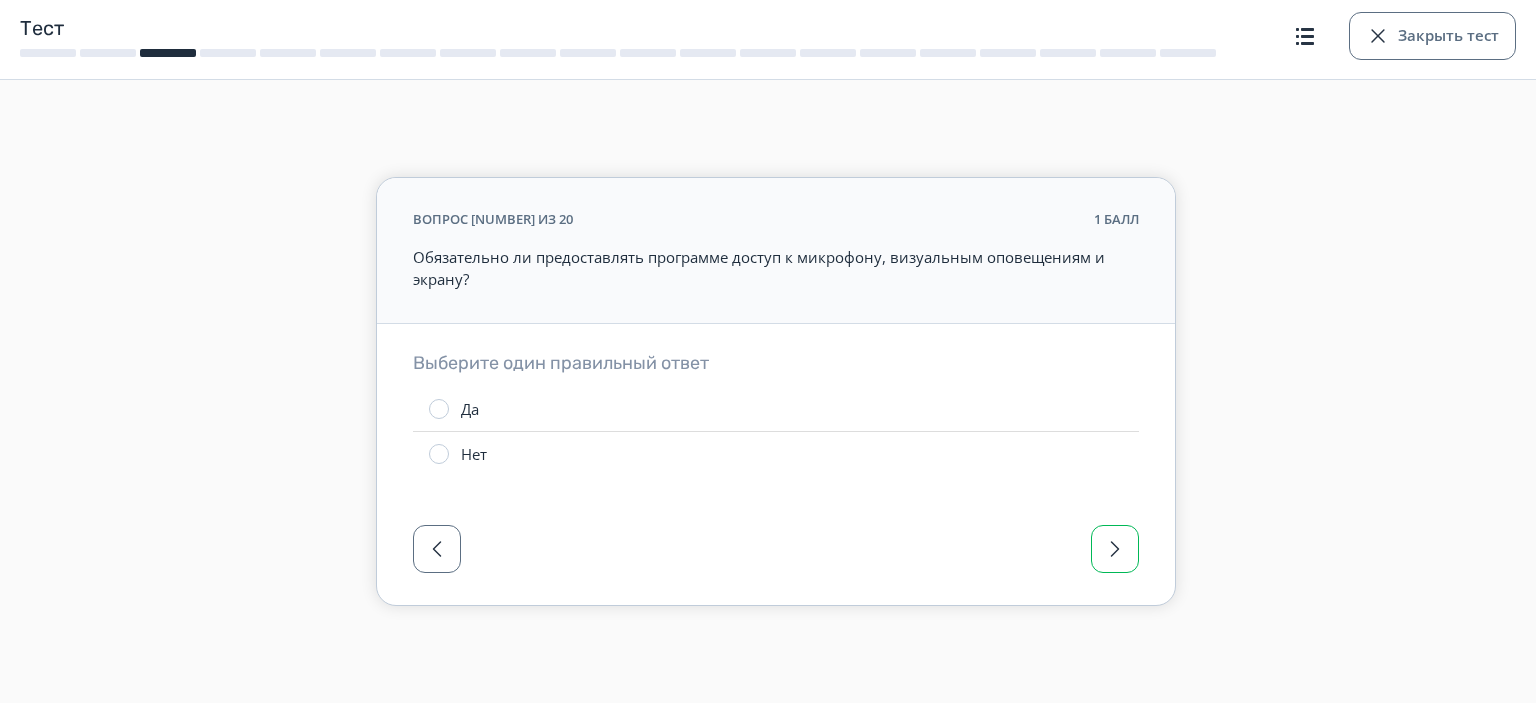 click at bounding box center [1115, 549] 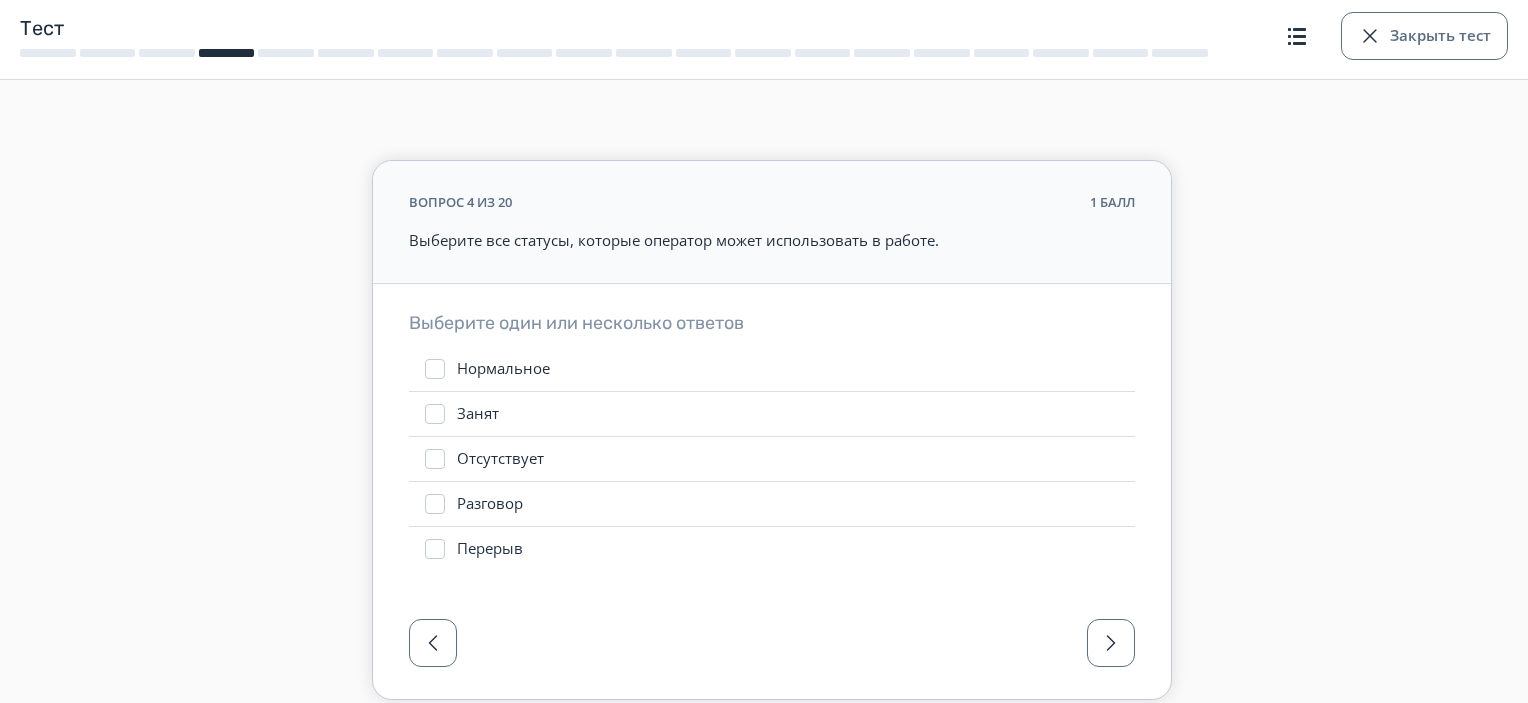 click on "Нормальное" at bounding box center (503, 369) 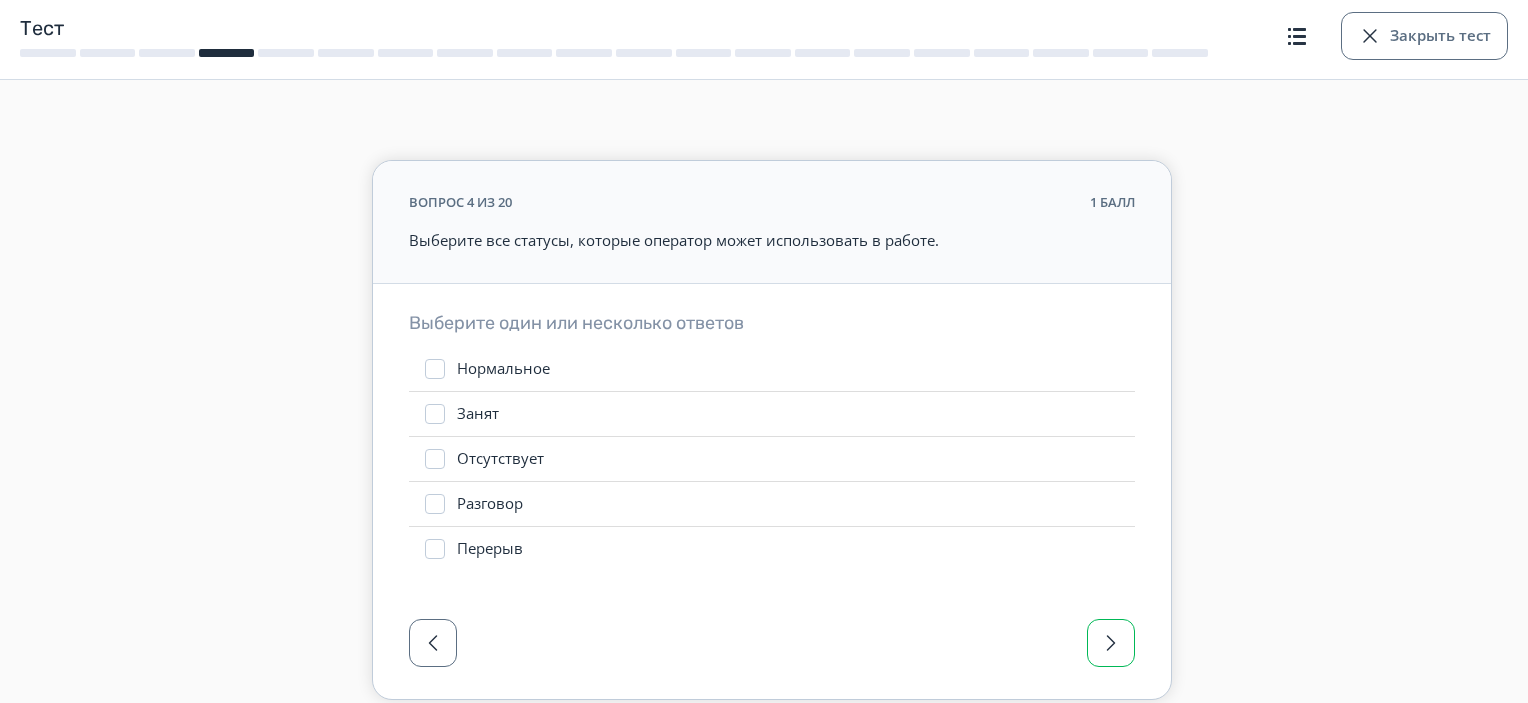 click at bounding box center (1111, 643) 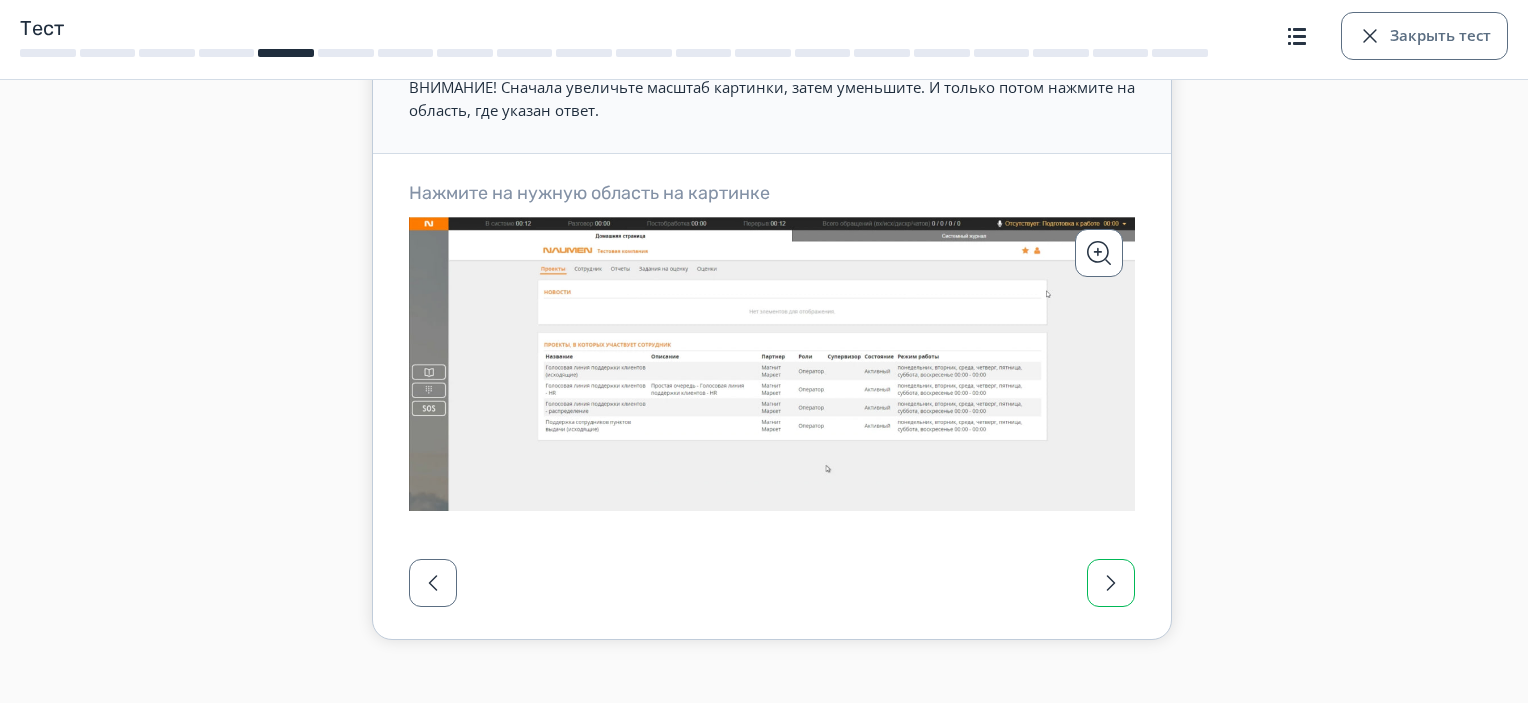 scroll, scrollTop: 188, scrollLeft: 0, axis: vertical 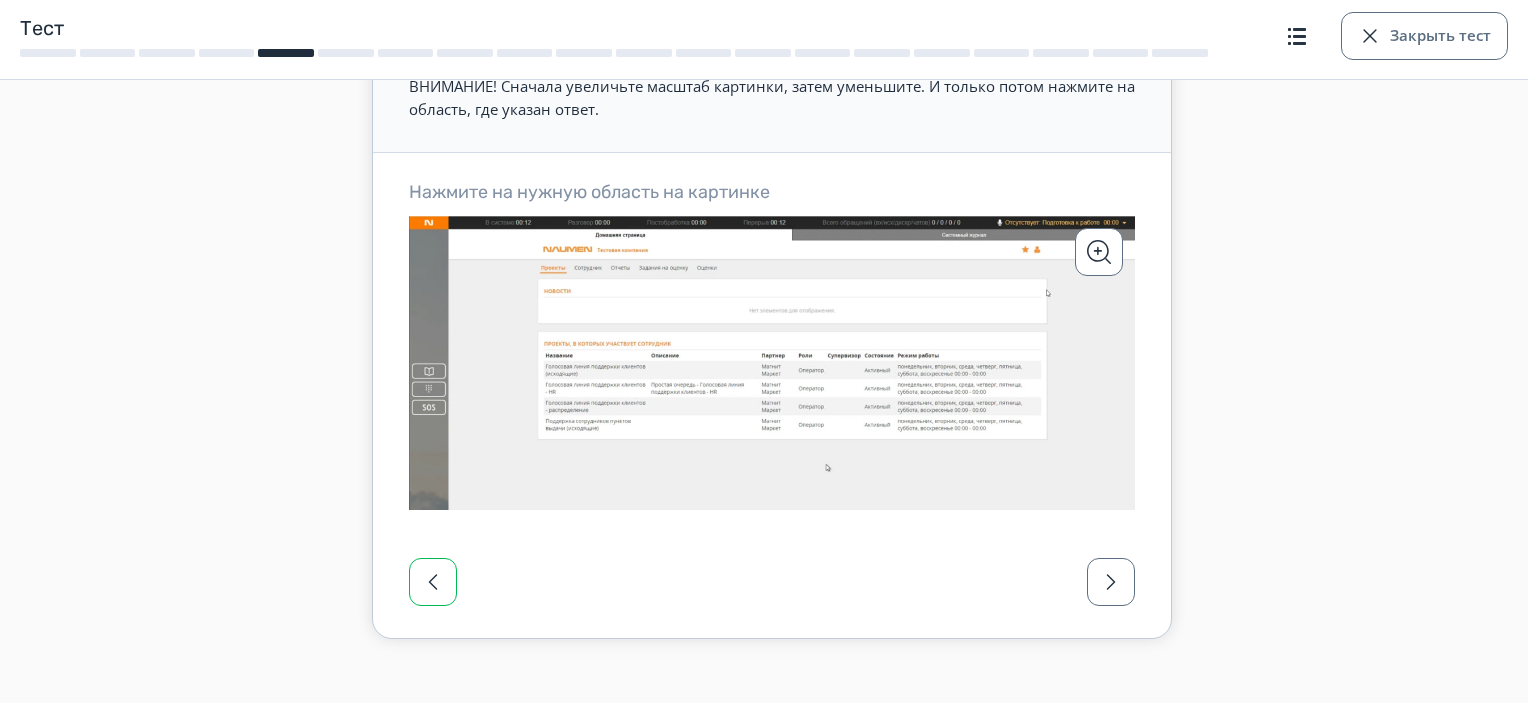 click at bounding box center (433, 582) 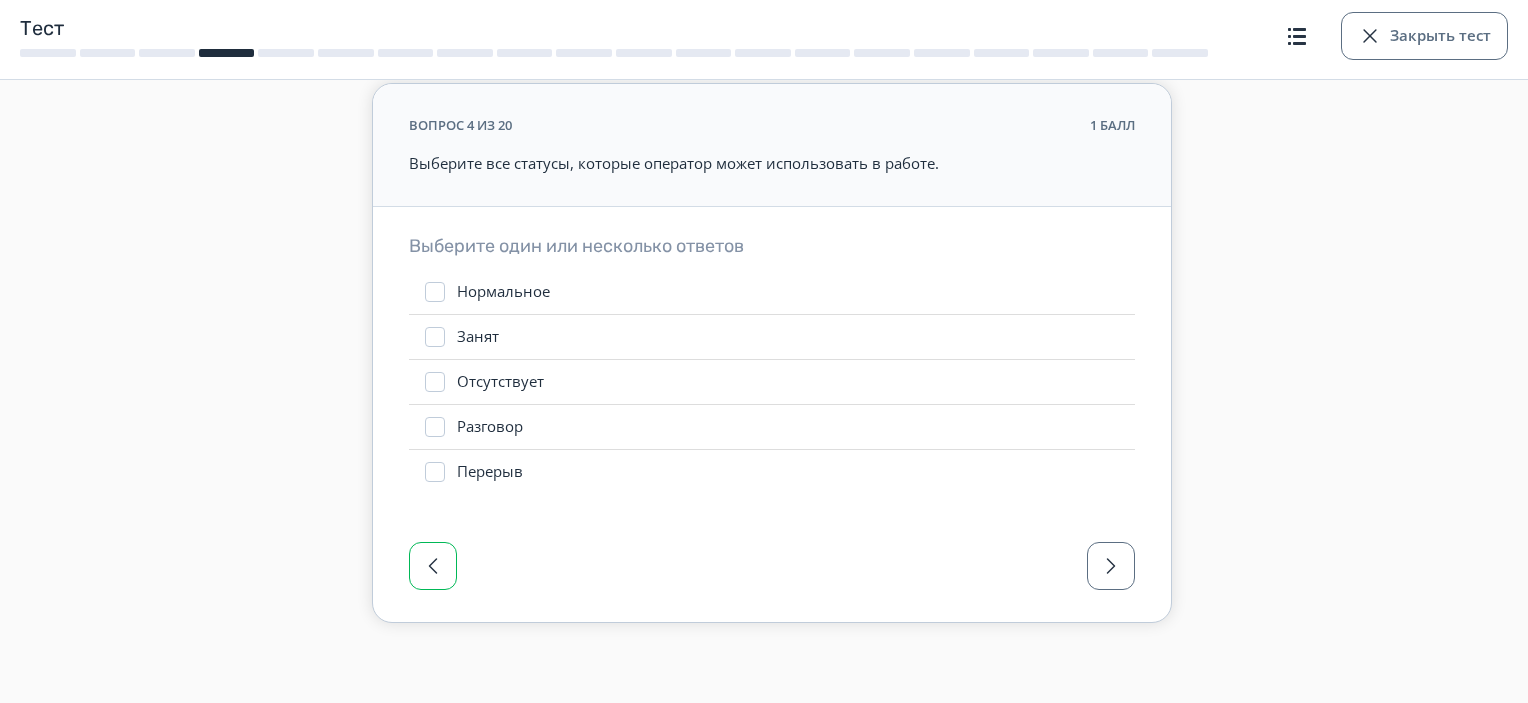 scroll, scrollTop: 76, scrollLeft: 0, axis: vertical 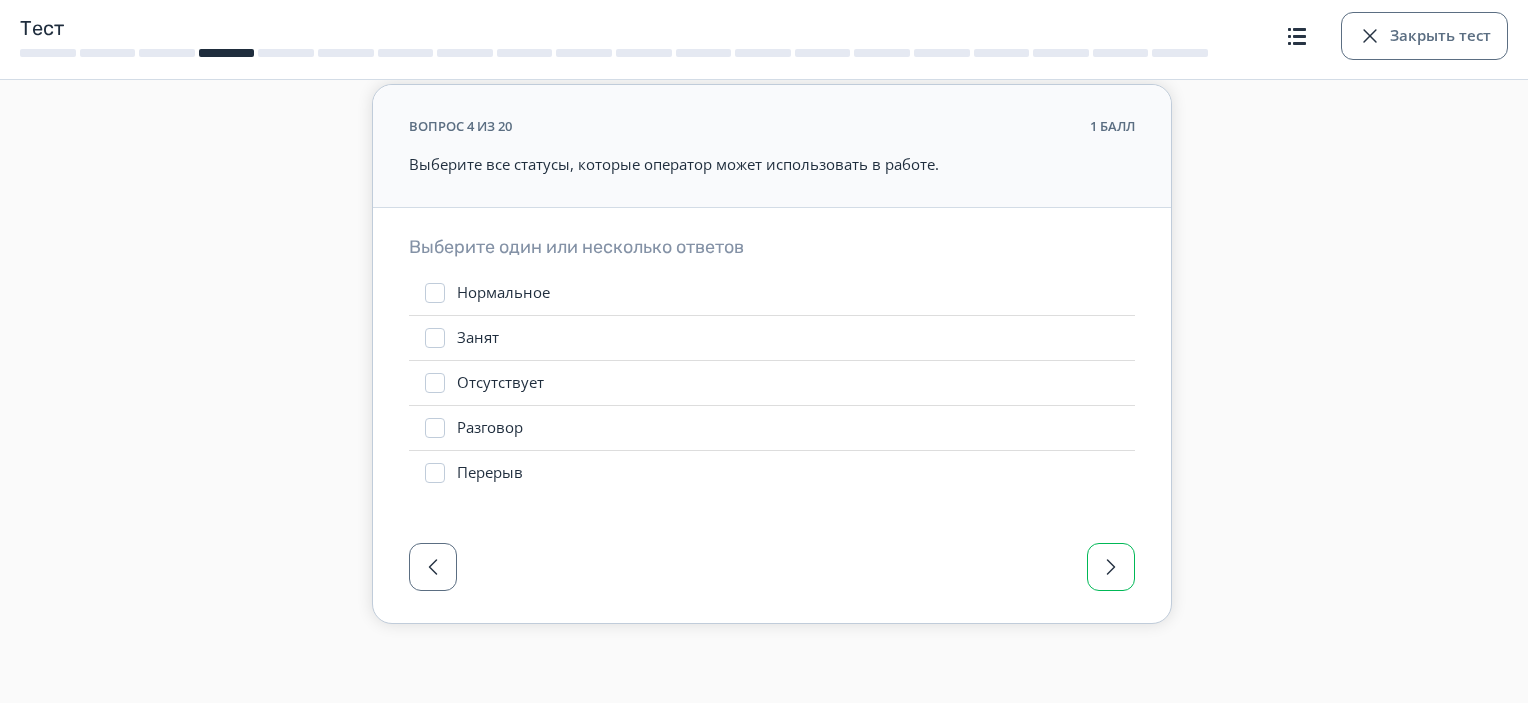 click at bounding box center (1111, 567) 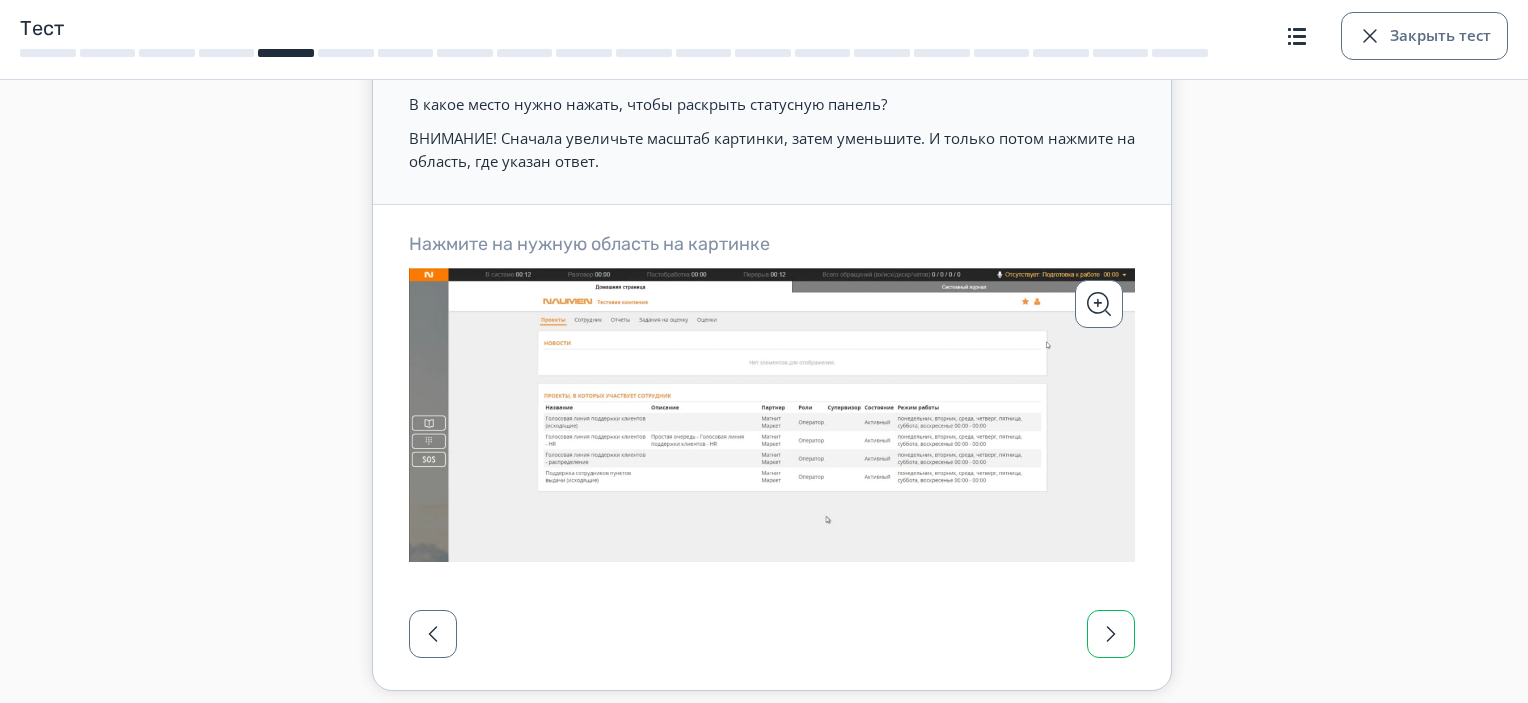 scroll, scrollTop: 148, scrollLeft: 0, axis: vertical 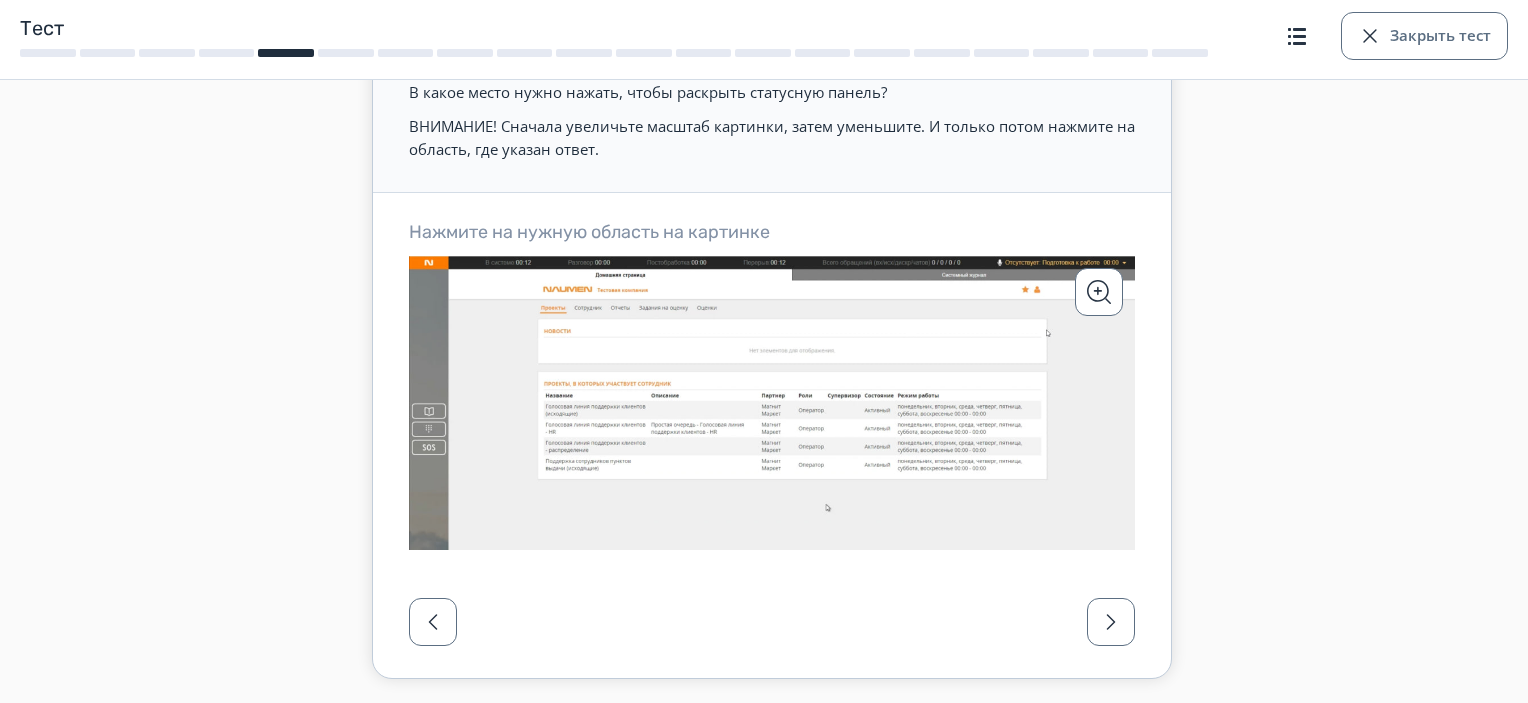 click 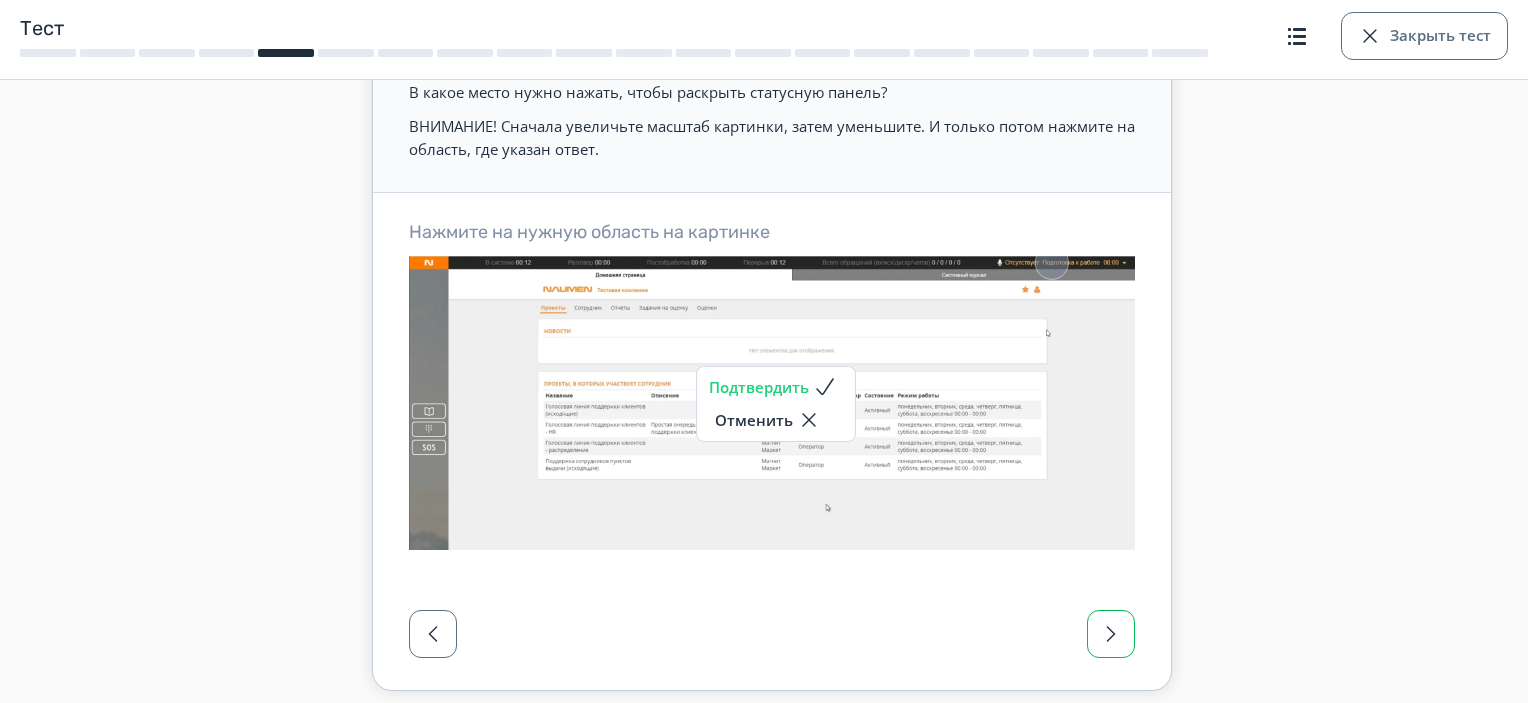 click at bounding box center (1111, 634) 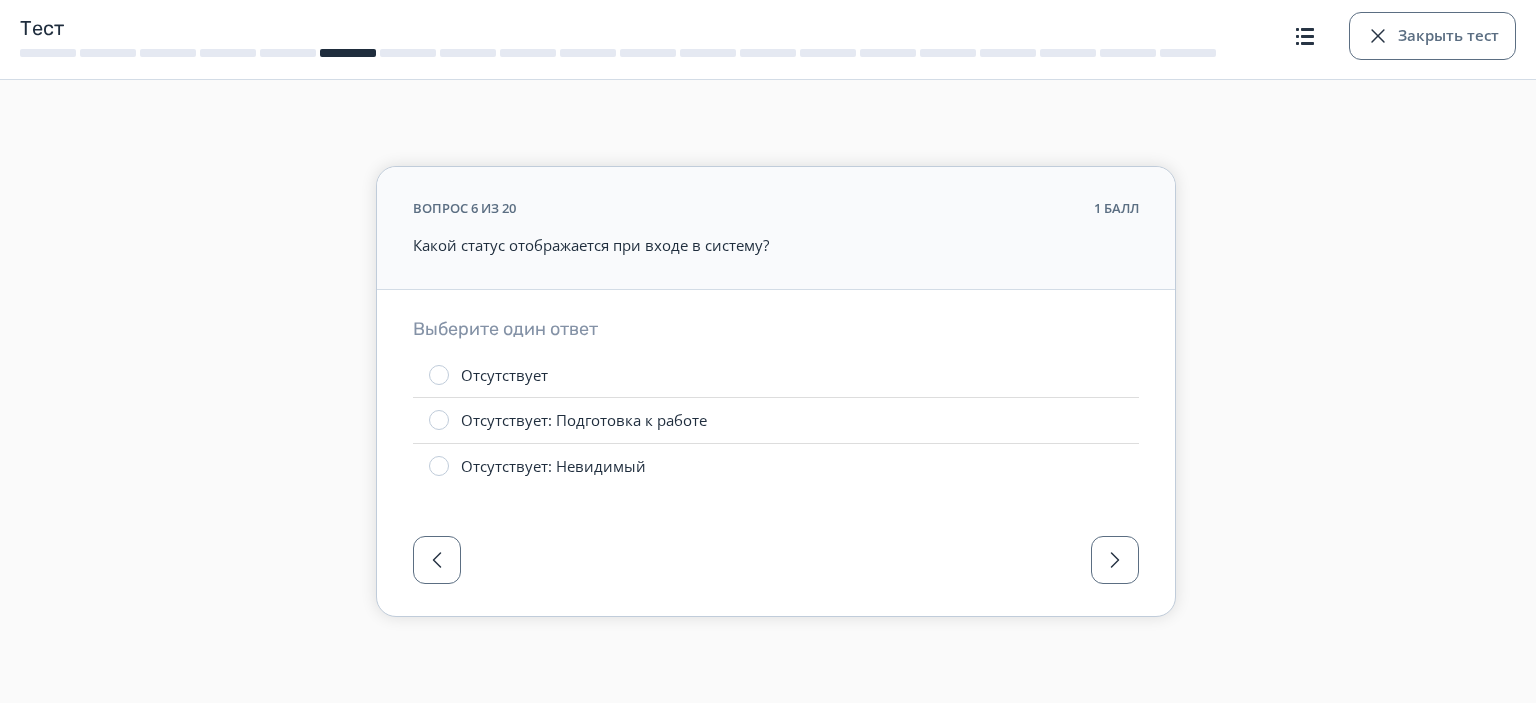 click on "Отсутствует: Подготовка к работе" at bounding box center (584, 420) 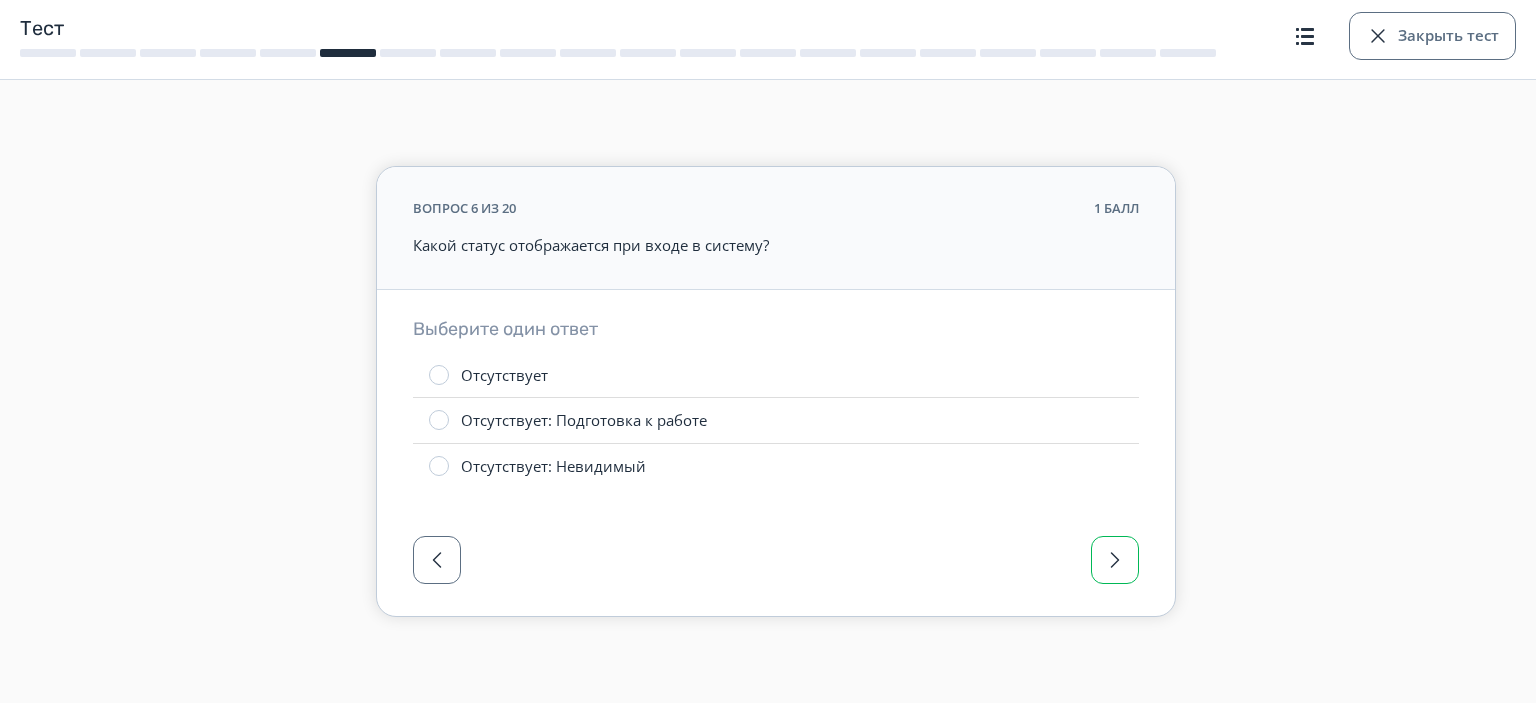 click at bounding box center (1115, 560) 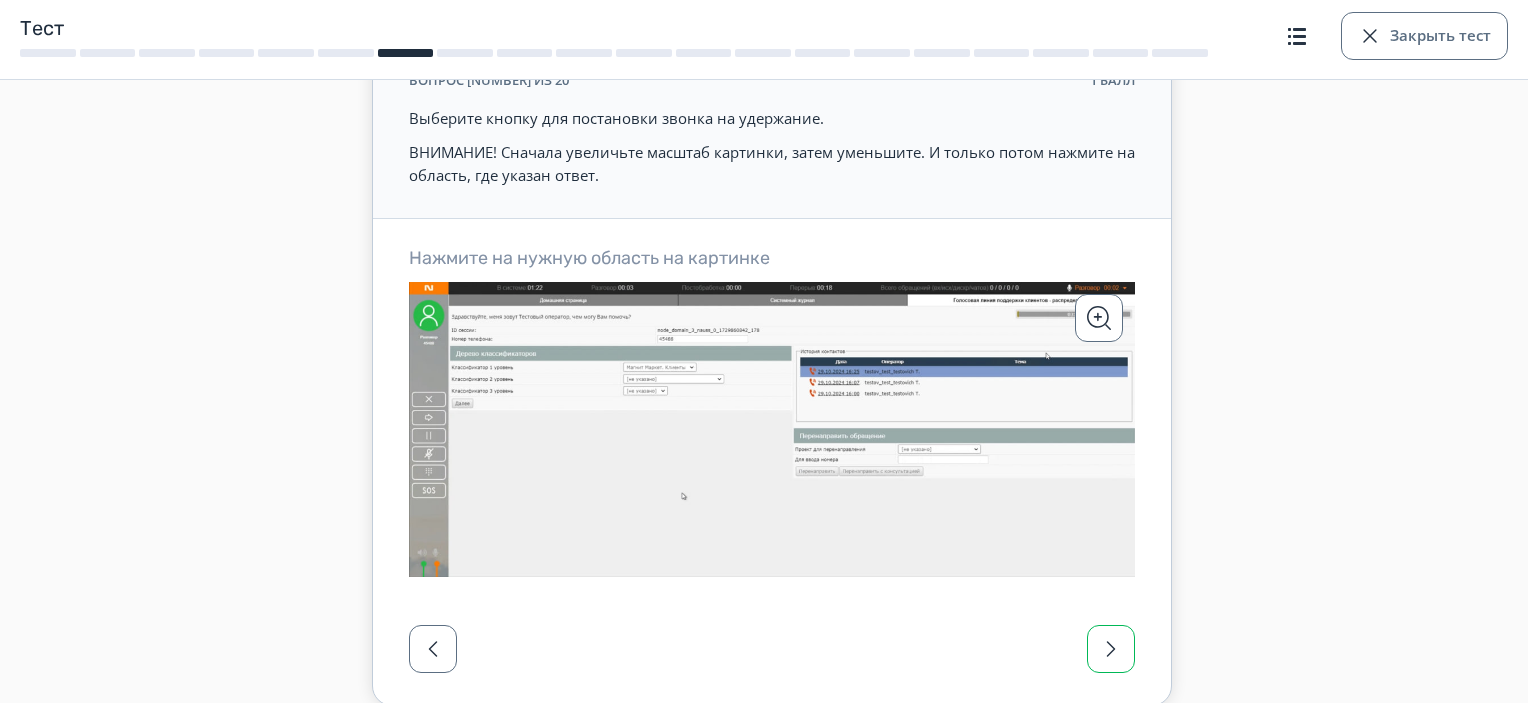 scroll, scrollTop: 127, scrollLeft: 0, axis: vertical 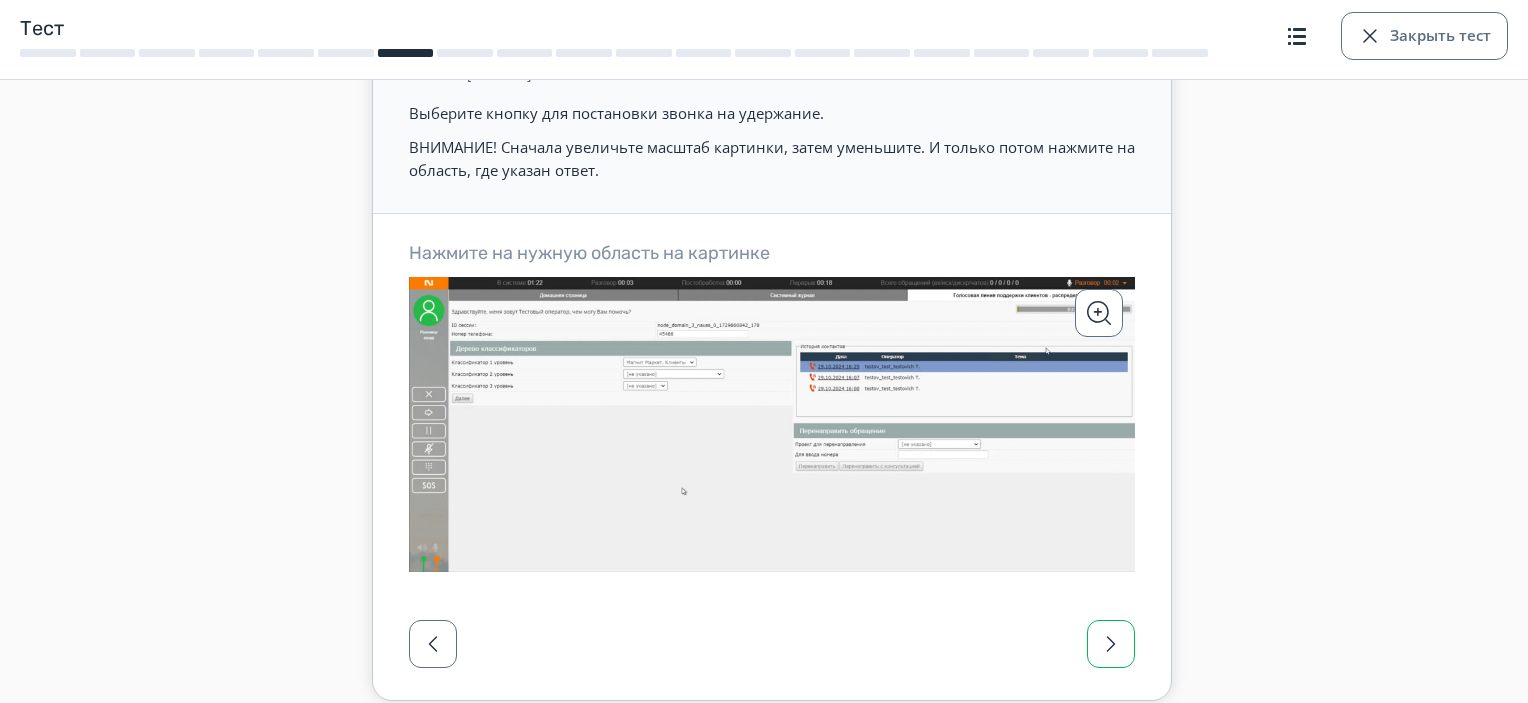 click at bounding box center [1111, 644] 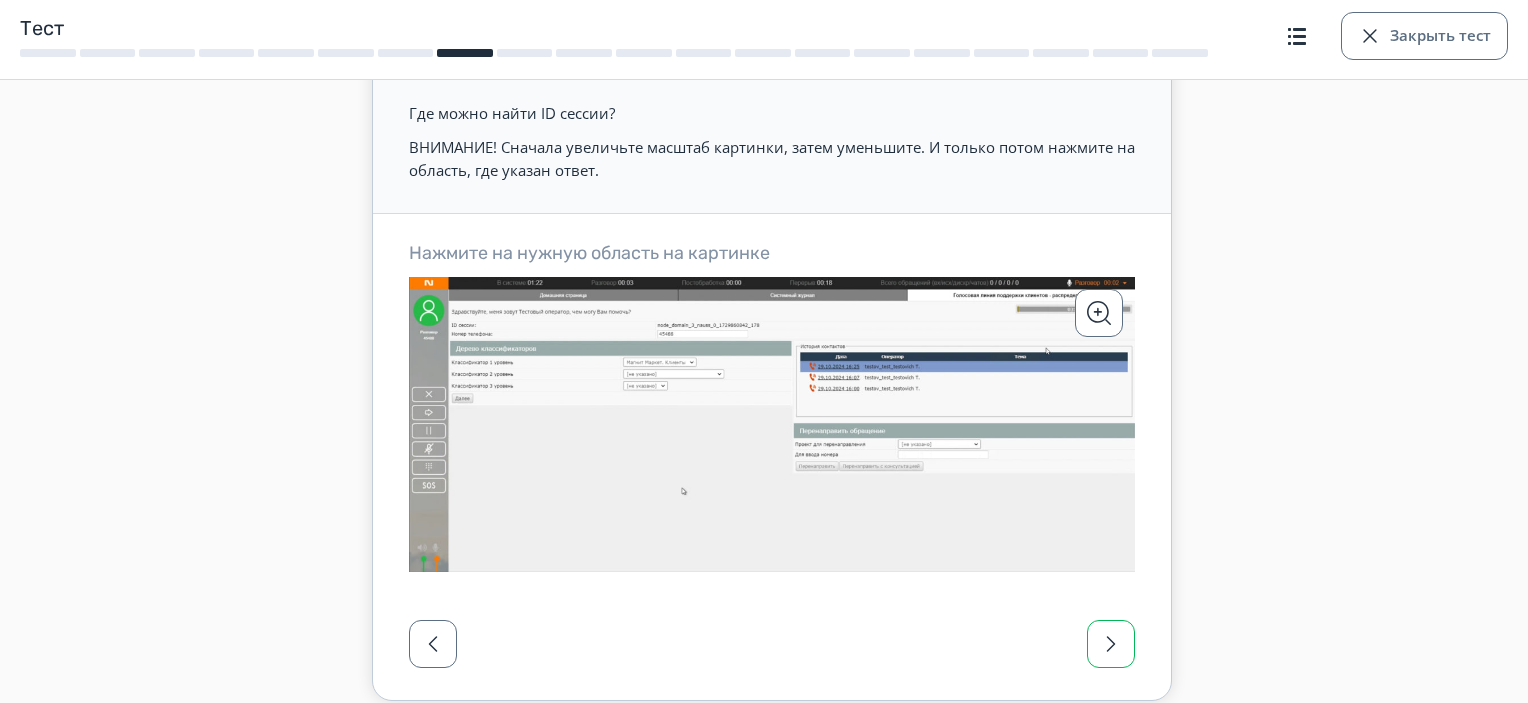 click at bounding box center [1111, 644] 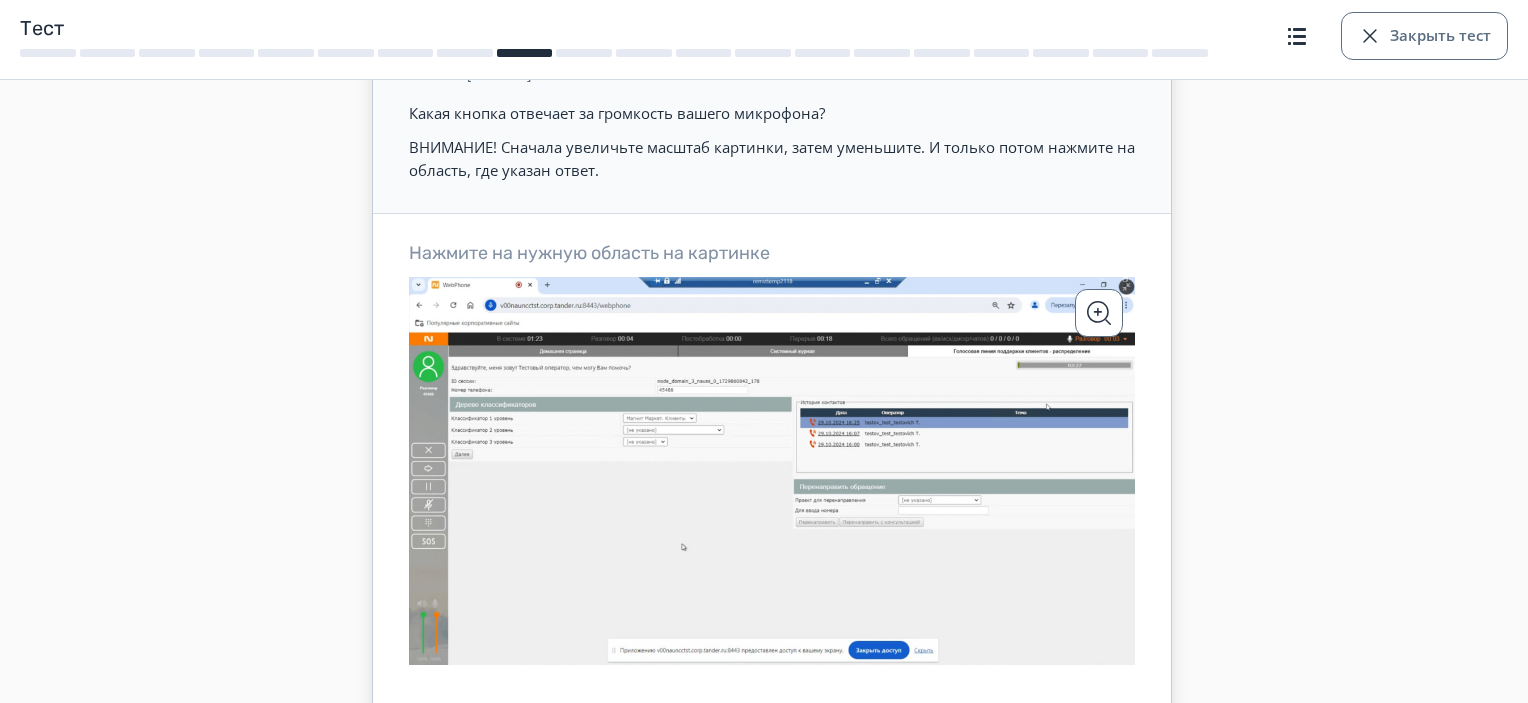 click 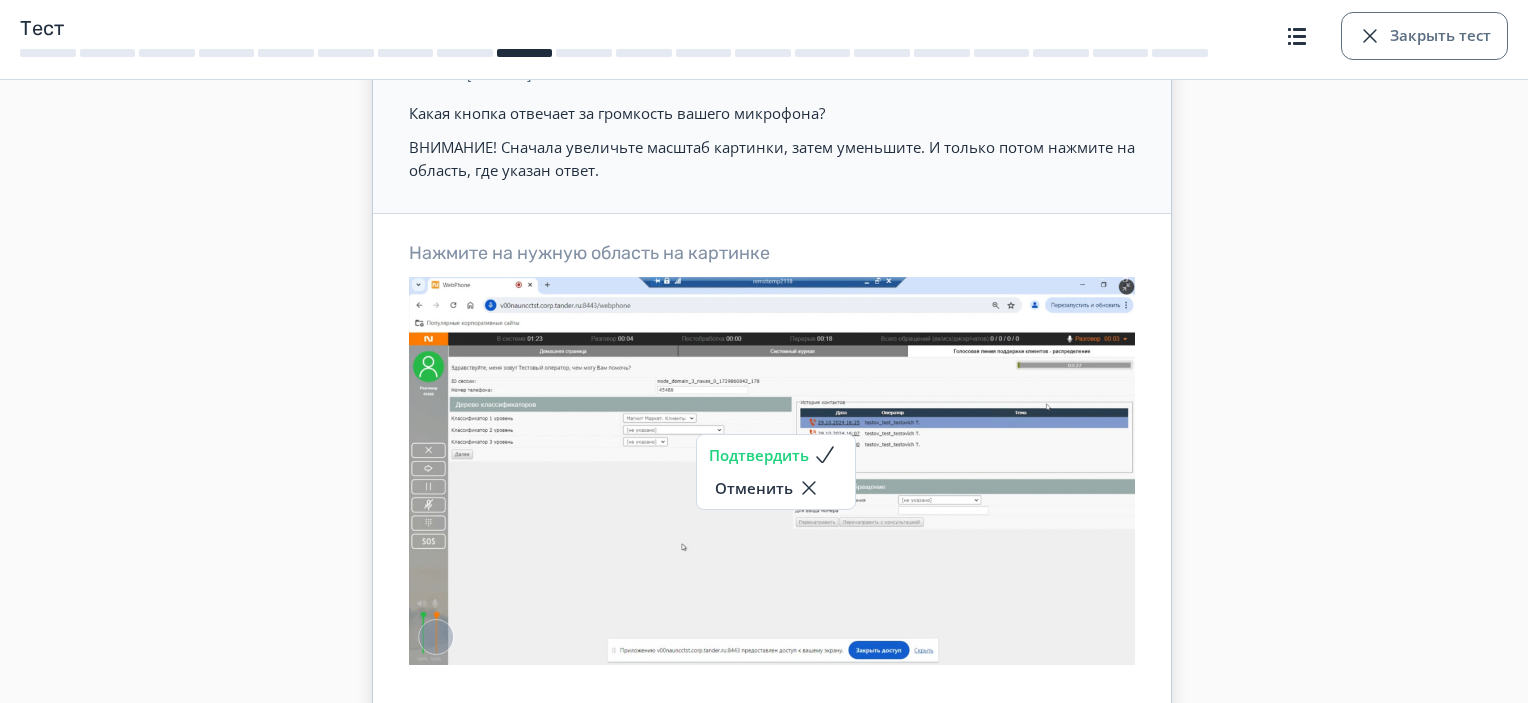click on "Подтвердить" at bounding box center [776, 455] 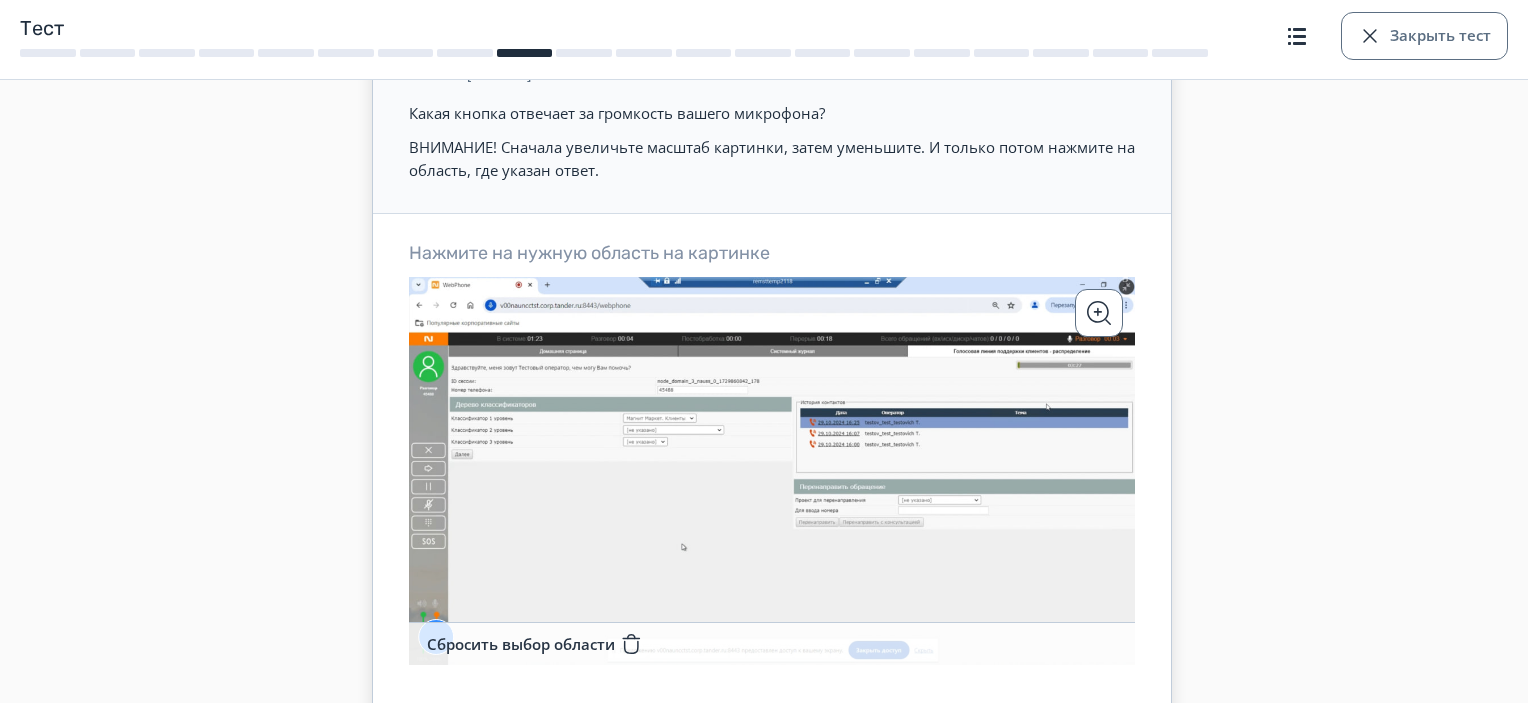 scroll, scrollTop: 297, scrollLeft: 0, axis: vertical 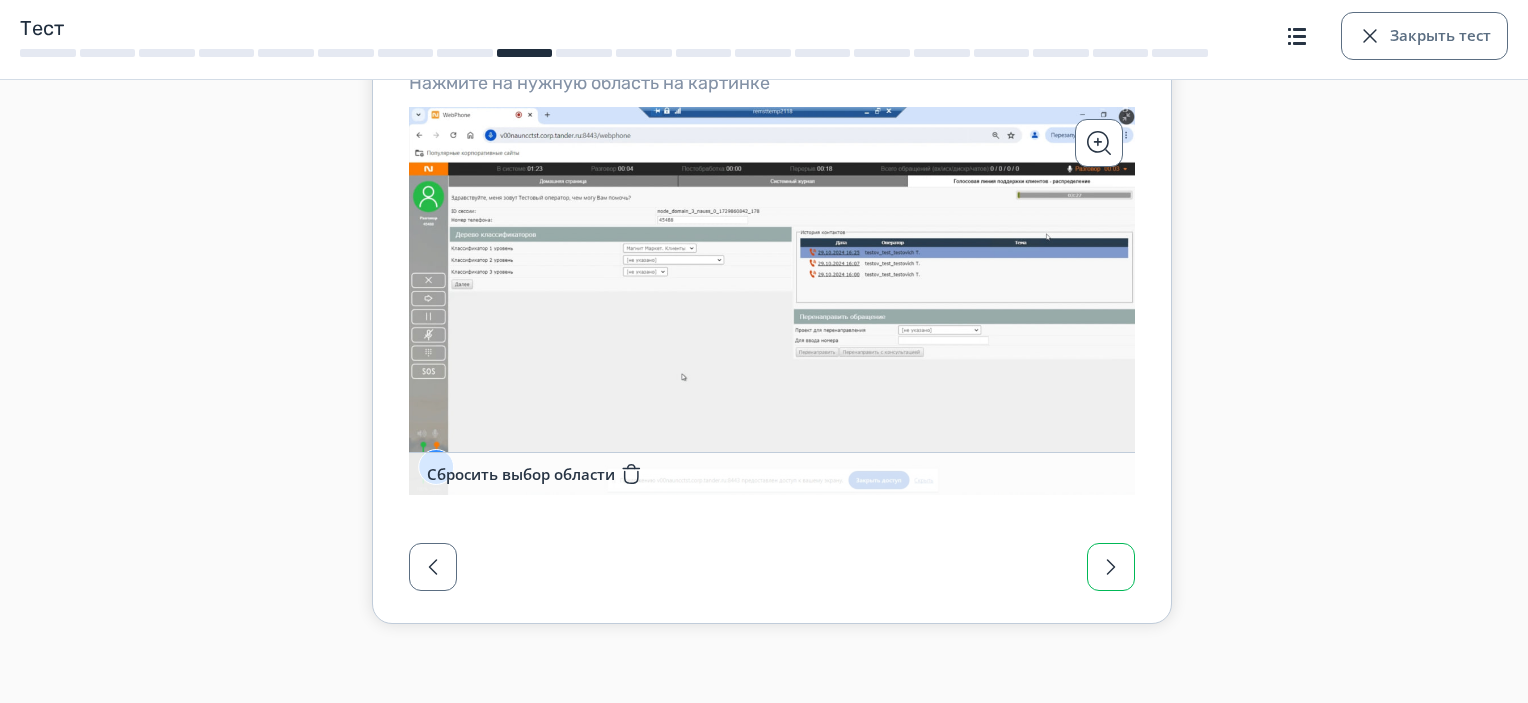 click at bounding box center [1111, 567] 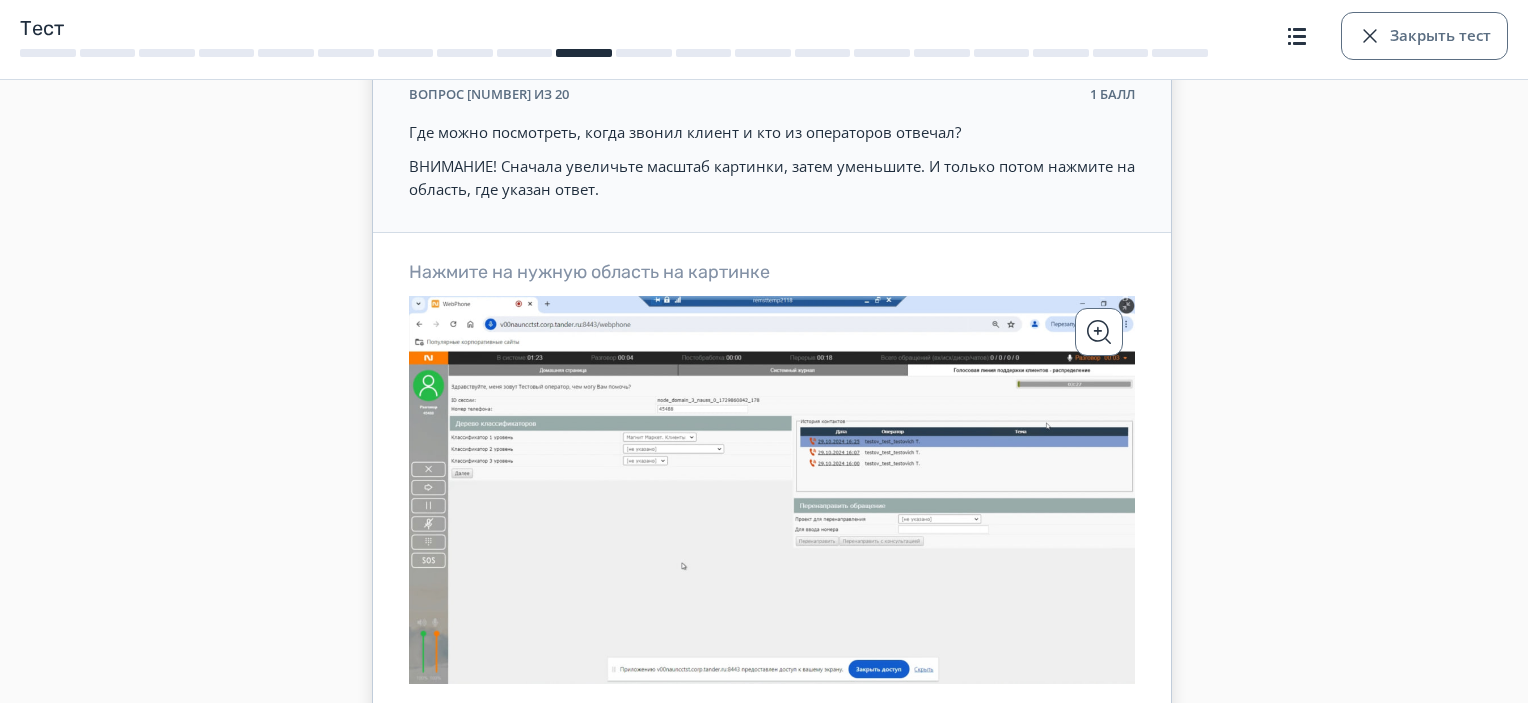 scroll, scrollTop: 188, scrollLeft: 0, axis: vertical 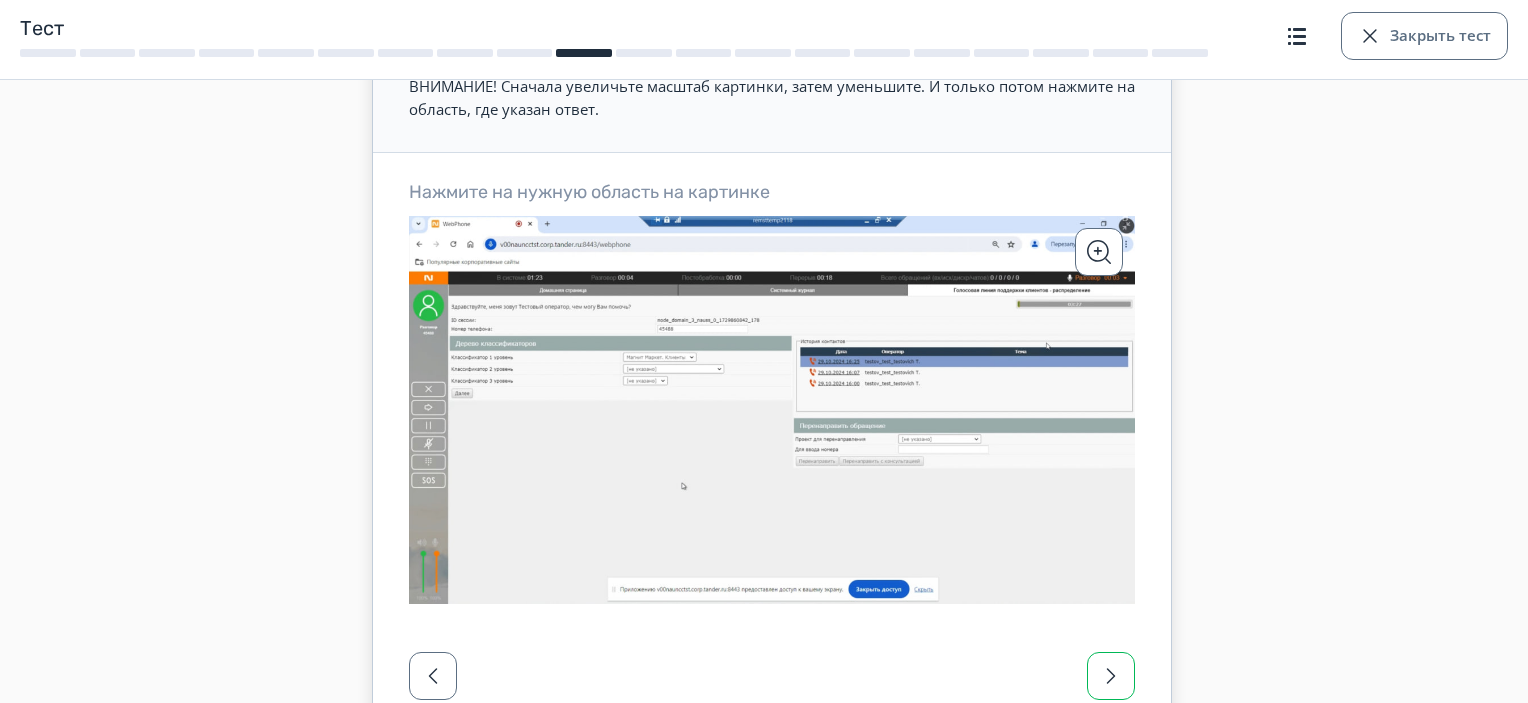 click at bounding box center (1111, 676) 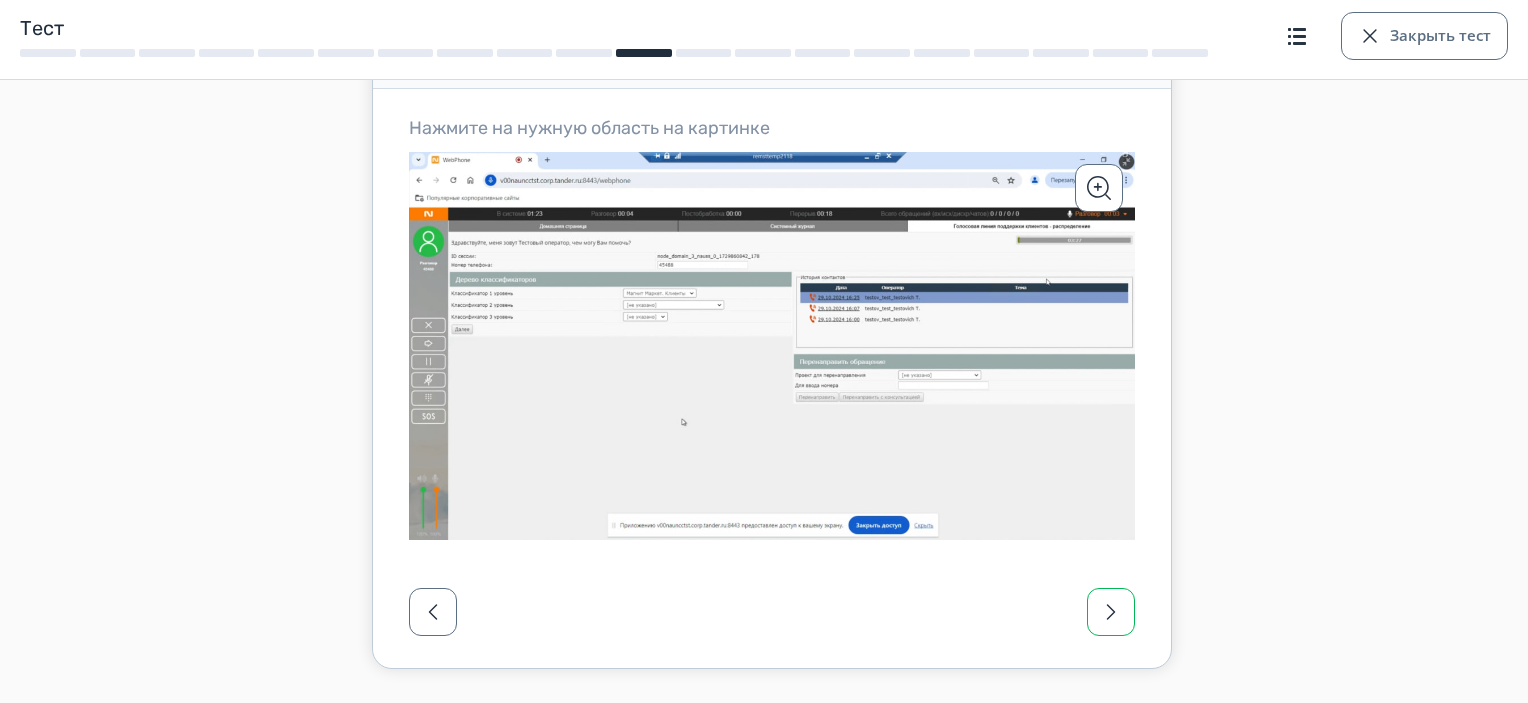 click at bounding box center (1111, 612) 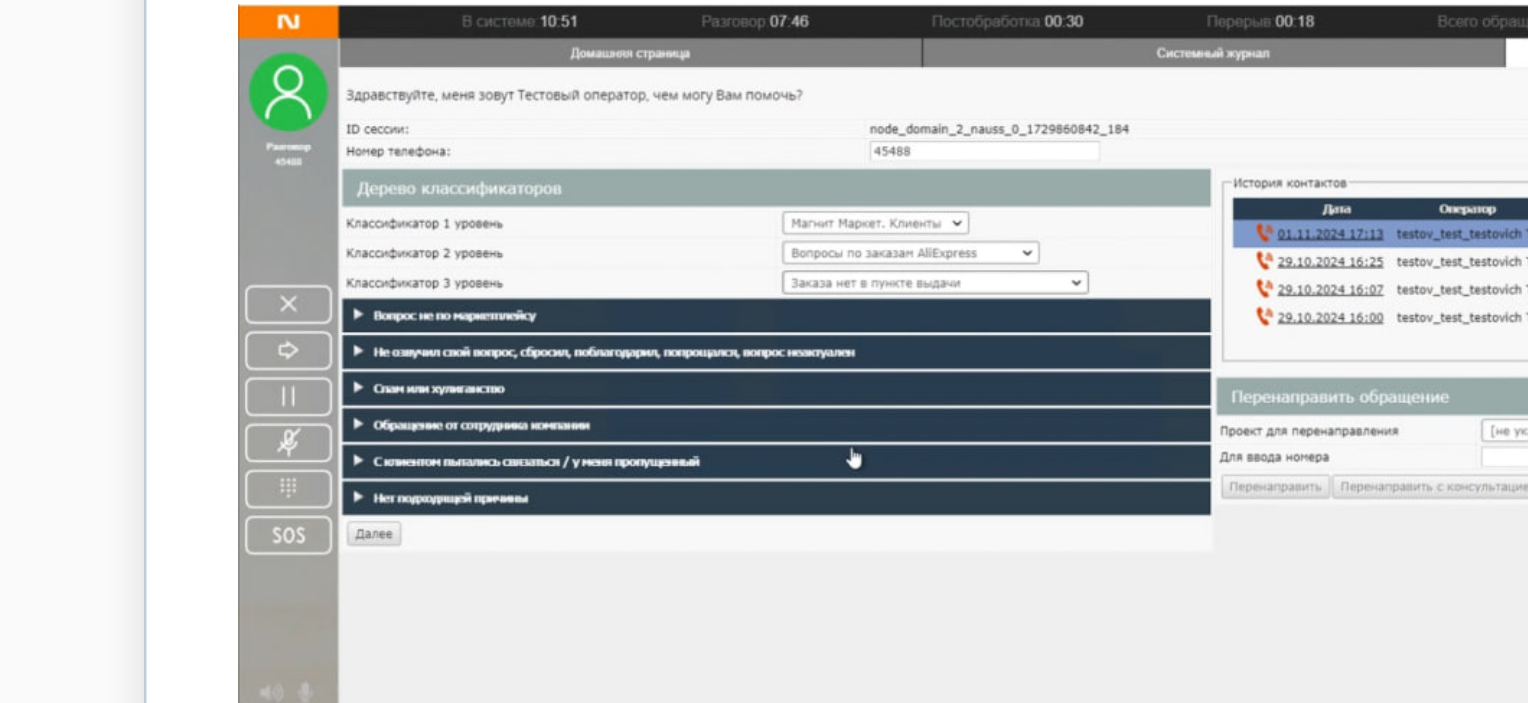 scroll, scrollTop: 178, scrollLeft: 0, axis: vertical 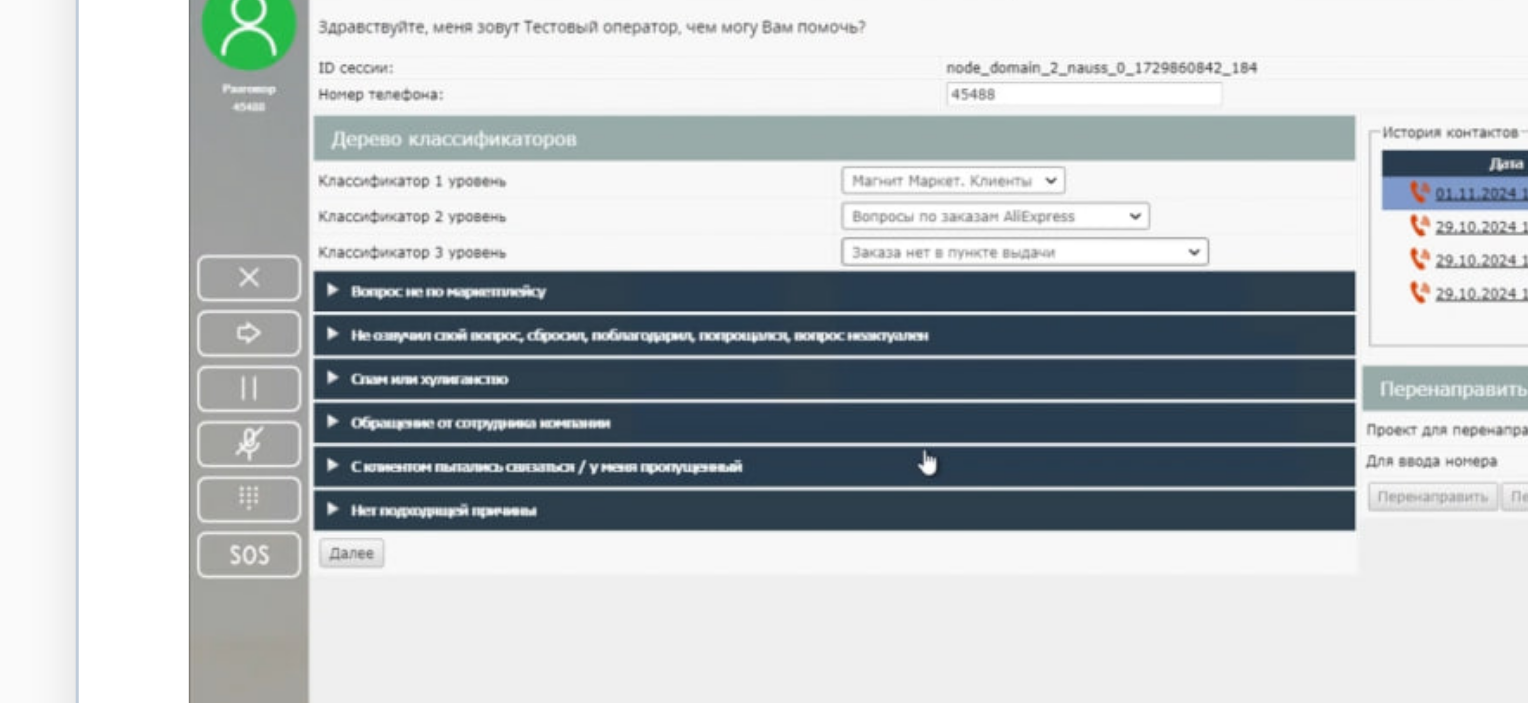click 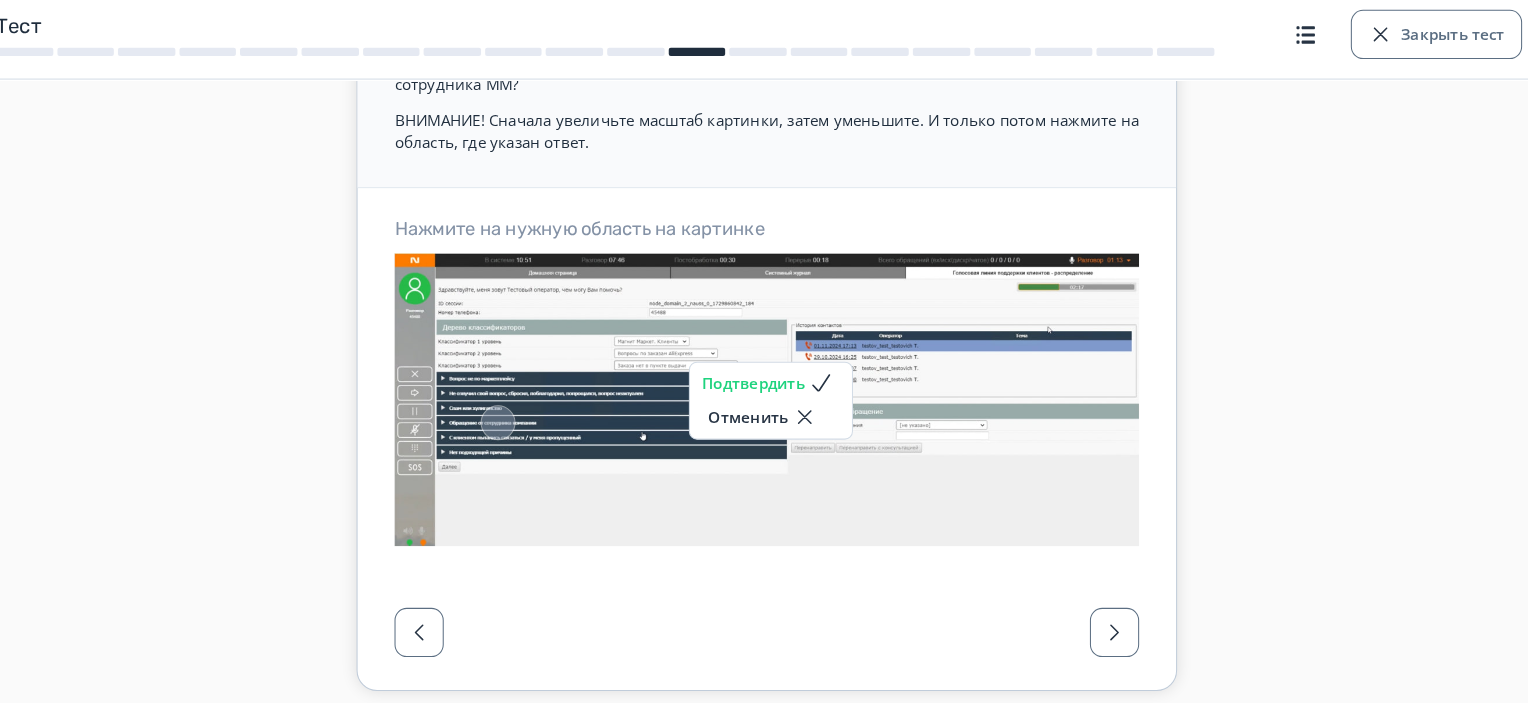scroll, scrollTop: 170, scrollLeft: 0, axis: vertical 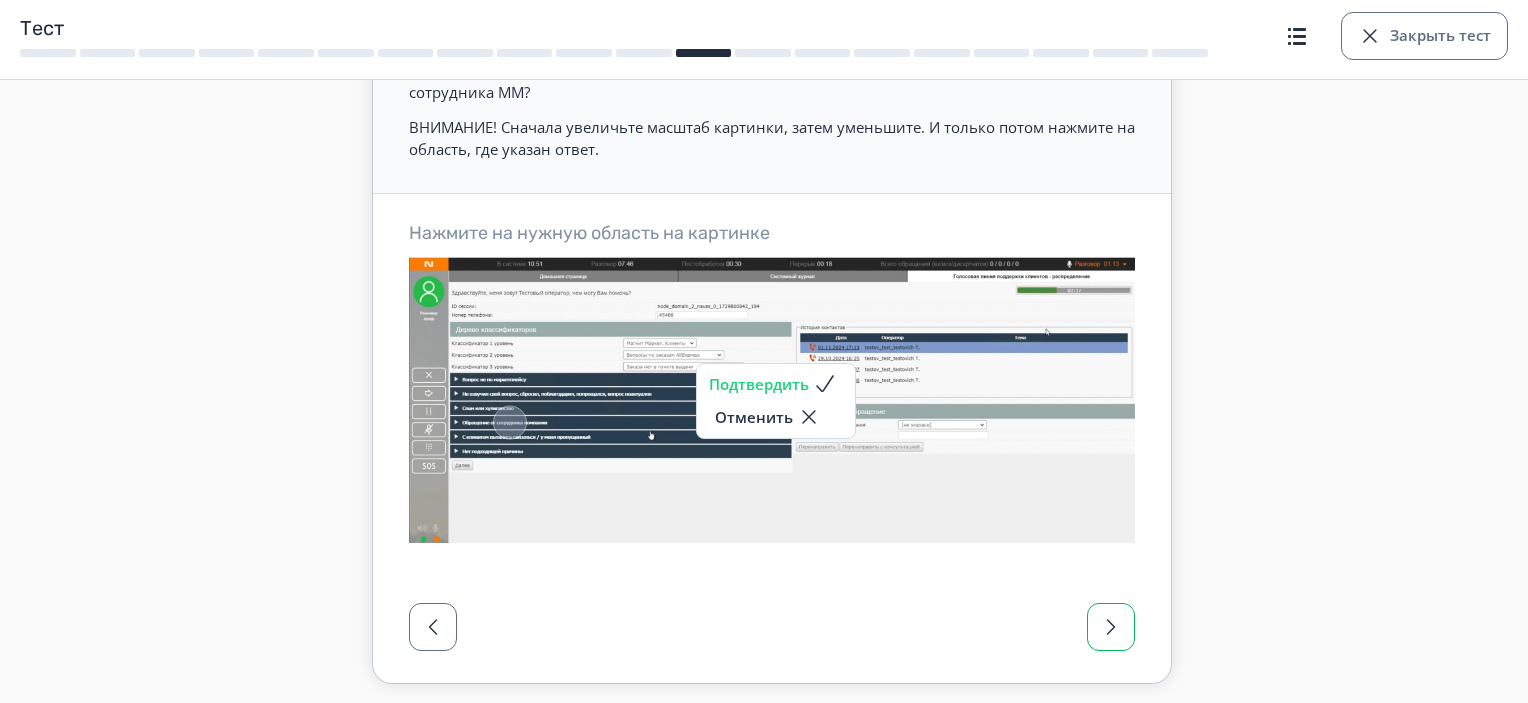 click at bounding box center (1111, 627) 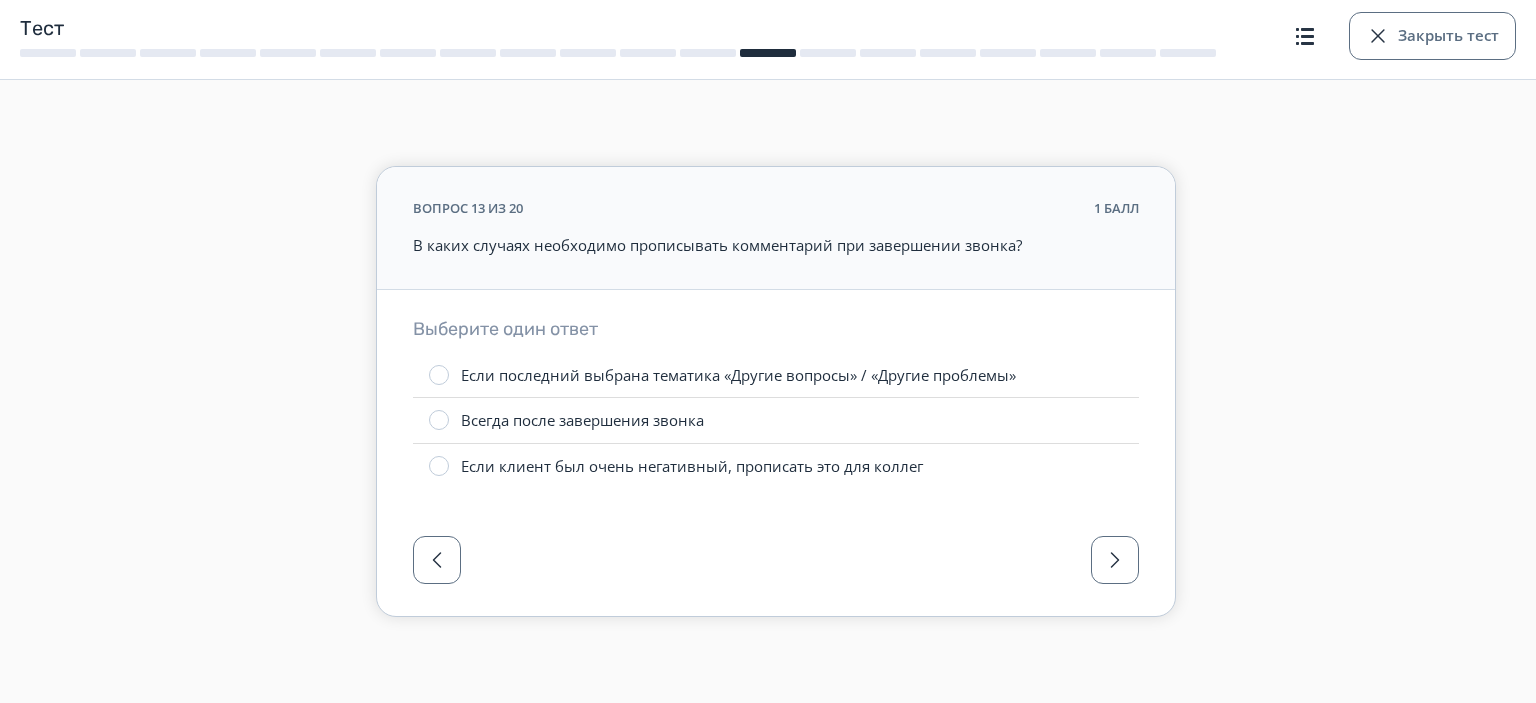 click on "Если последний выбрана тематика «Другие вопросы» / «Другие проблемы»" at bounding box center (738, 375) 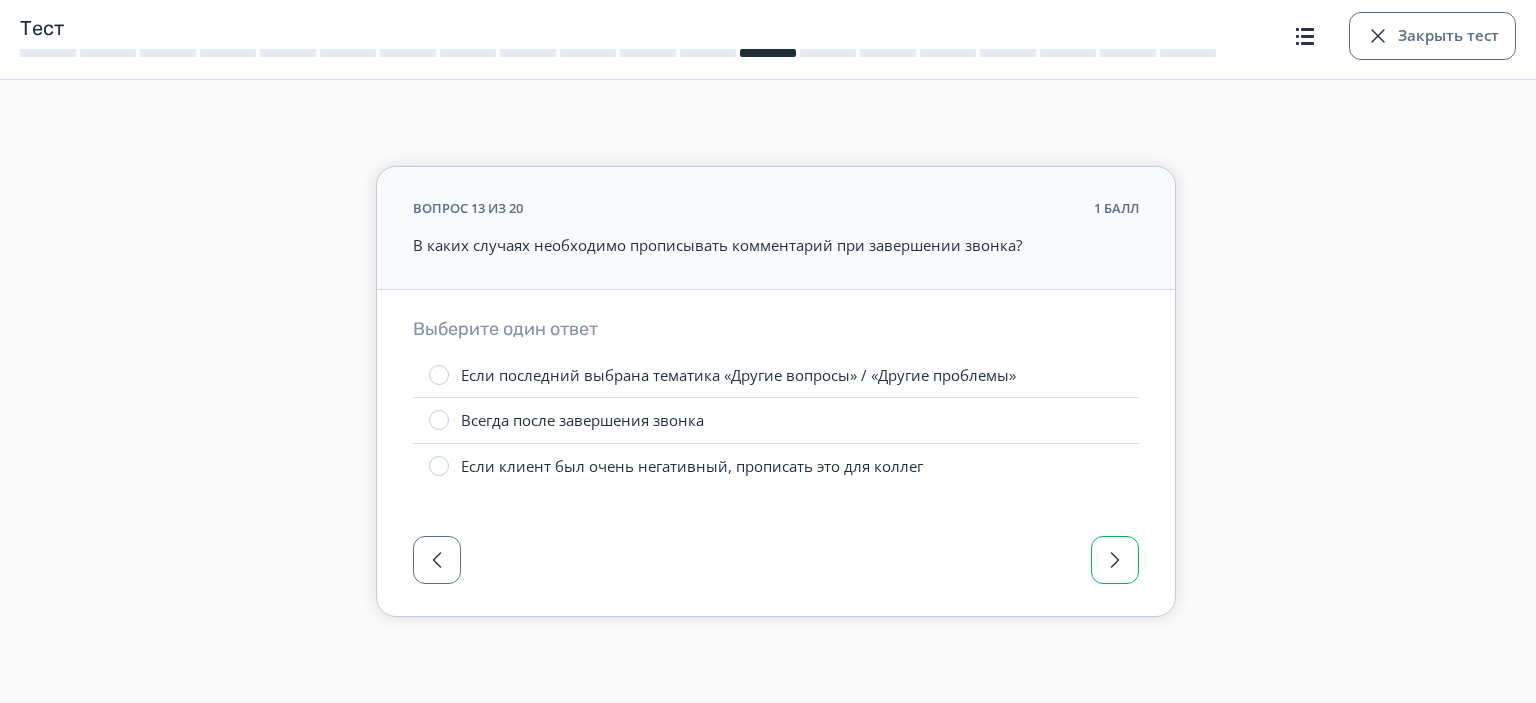 click at bounding box center (1115, 560) 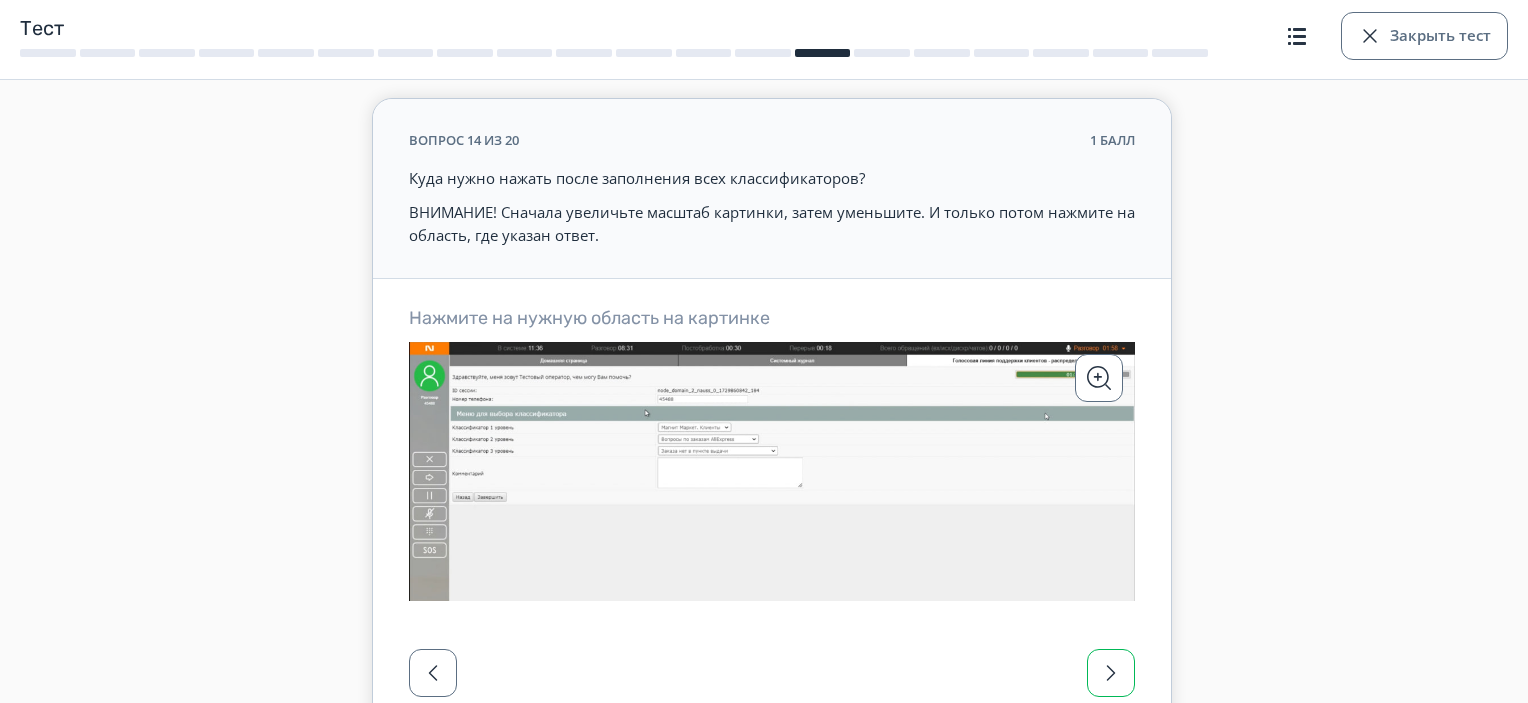 scroll, scrollTop: 64, scrollLeft: 0, axis: vertical 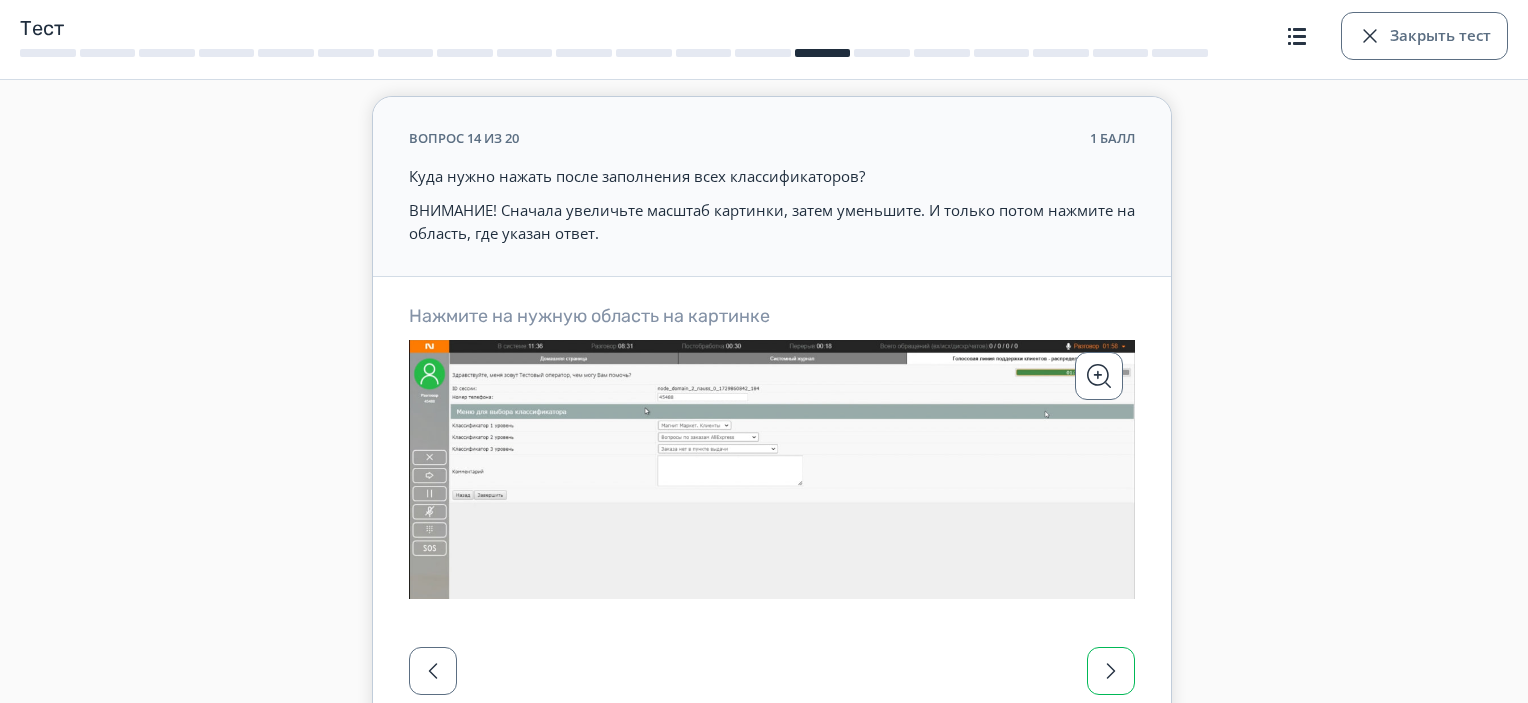click at bounding box center [1111, 671] 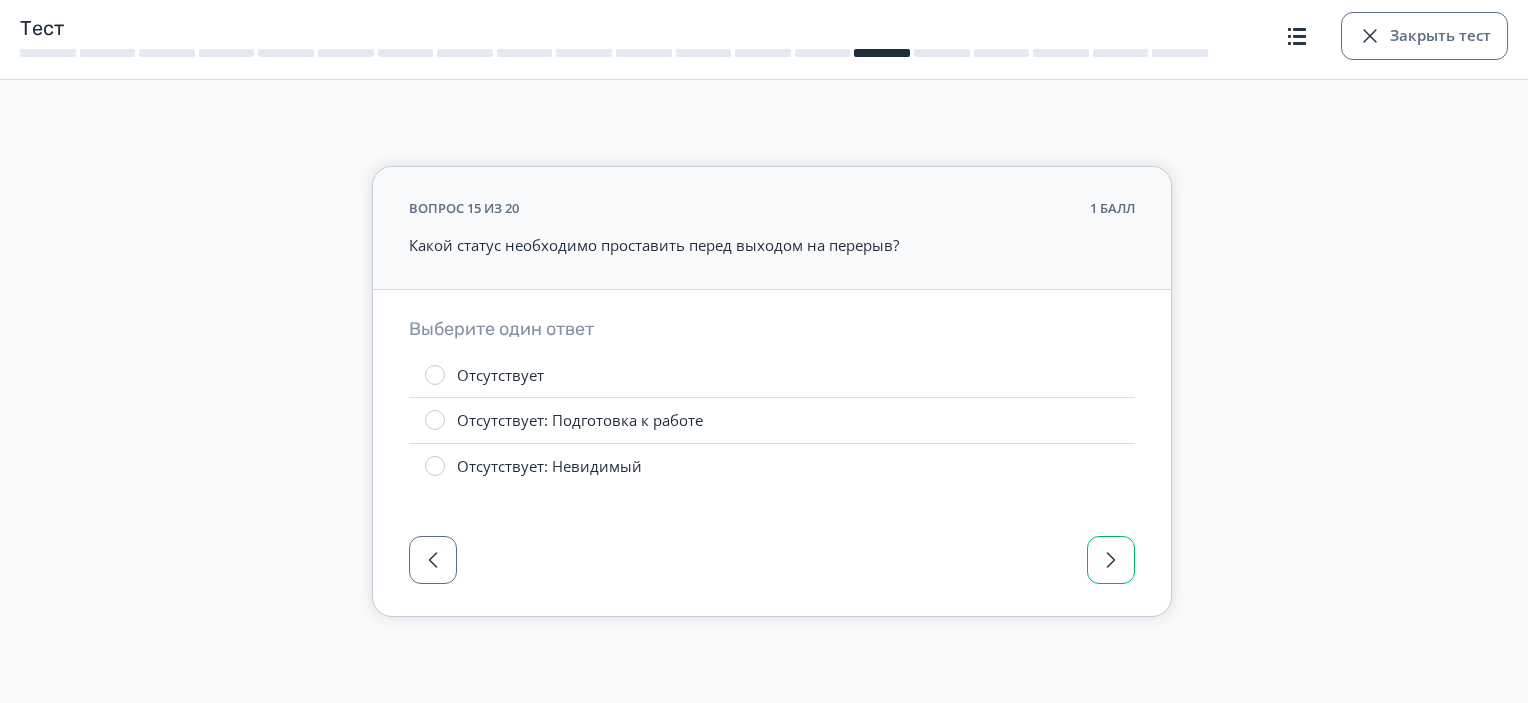scroll, scrollTop: 0, scrollLeft: 0, axis: both 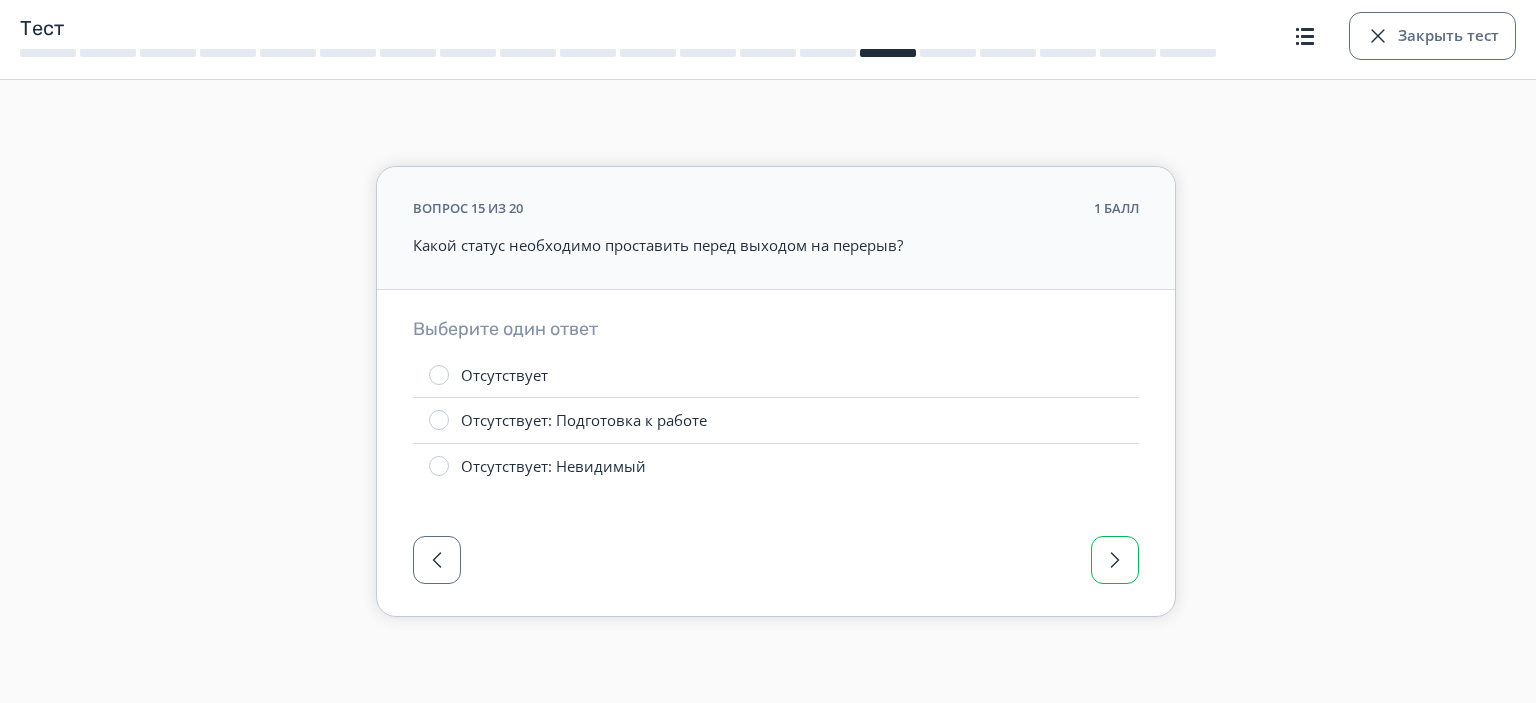 click at bounding box center [1115, 560] 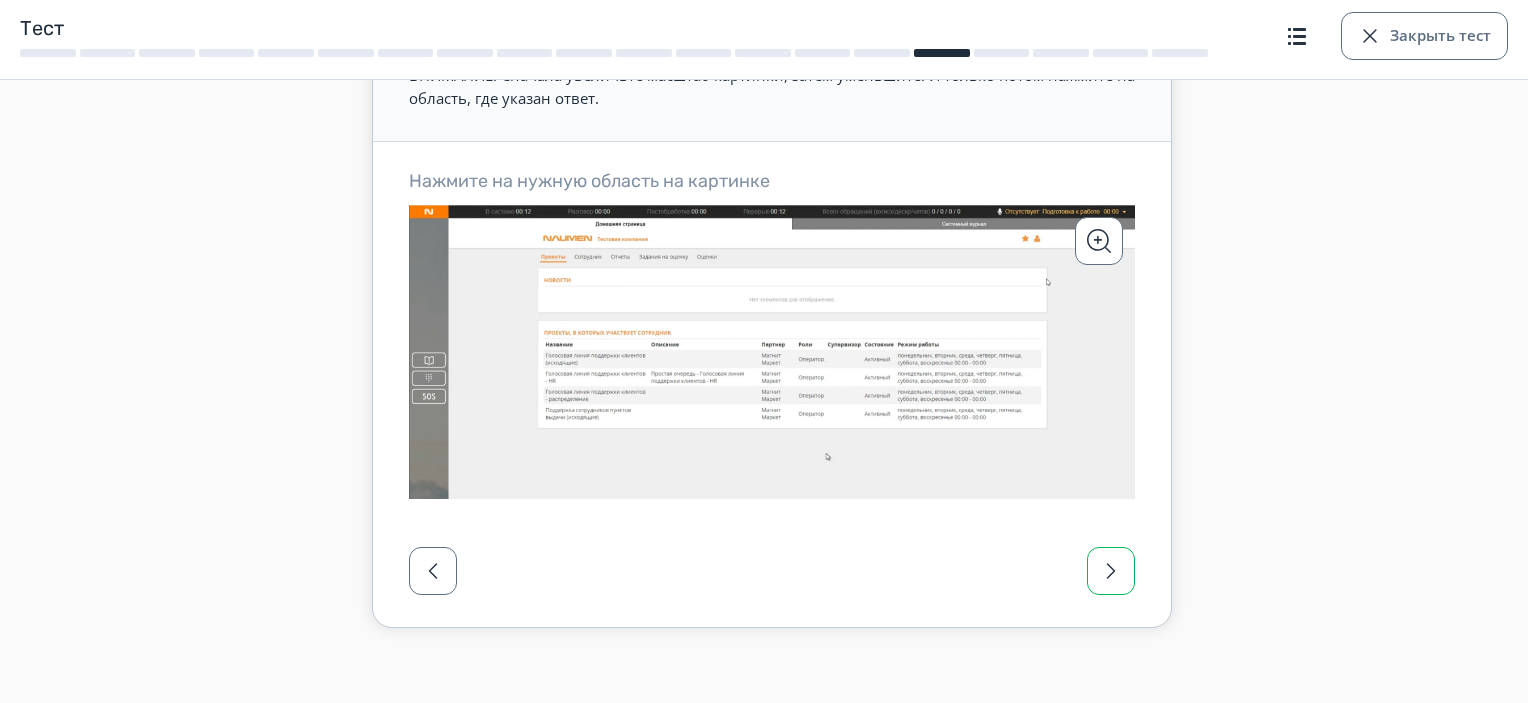 scroll, scrollTop: 200, scrollLeft: 0, axis: vertical 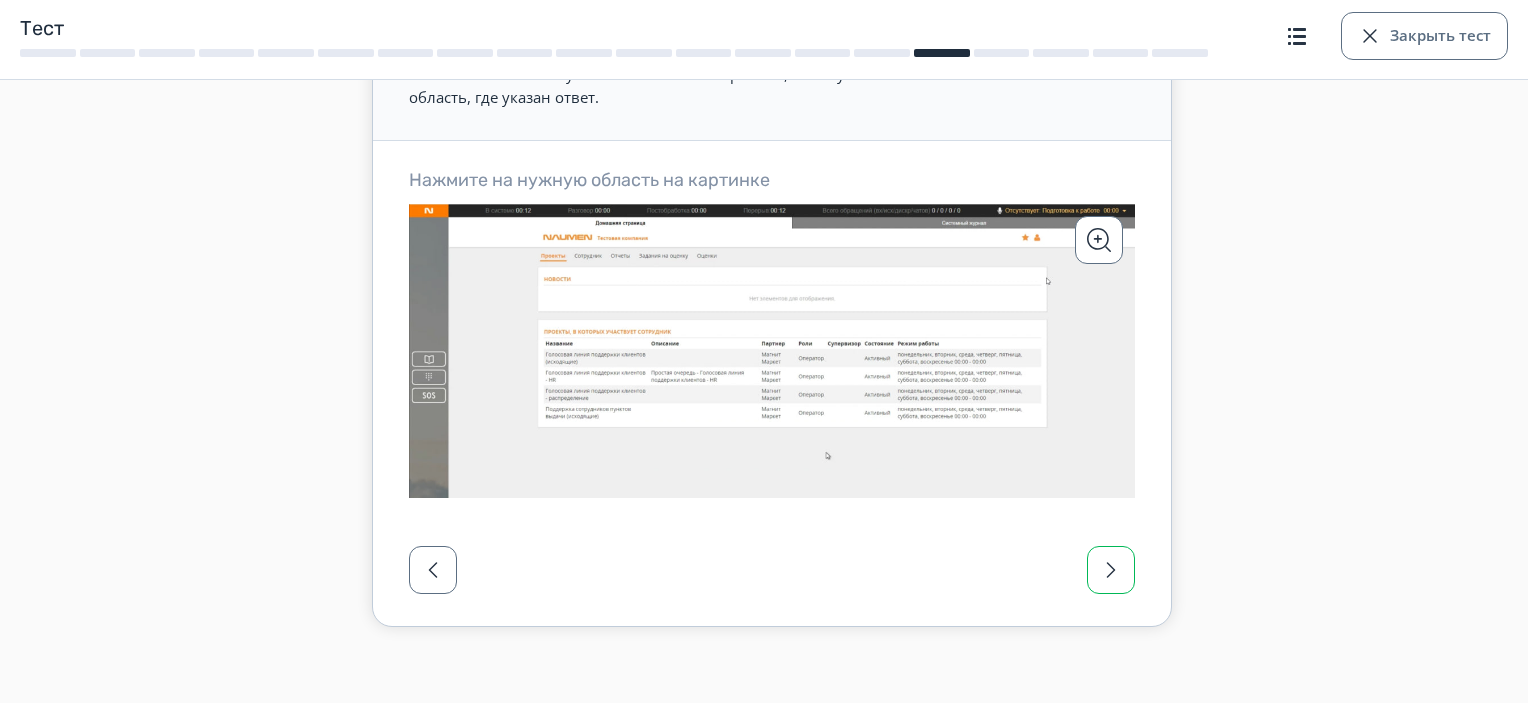 click at bounding box center [1111, 570] 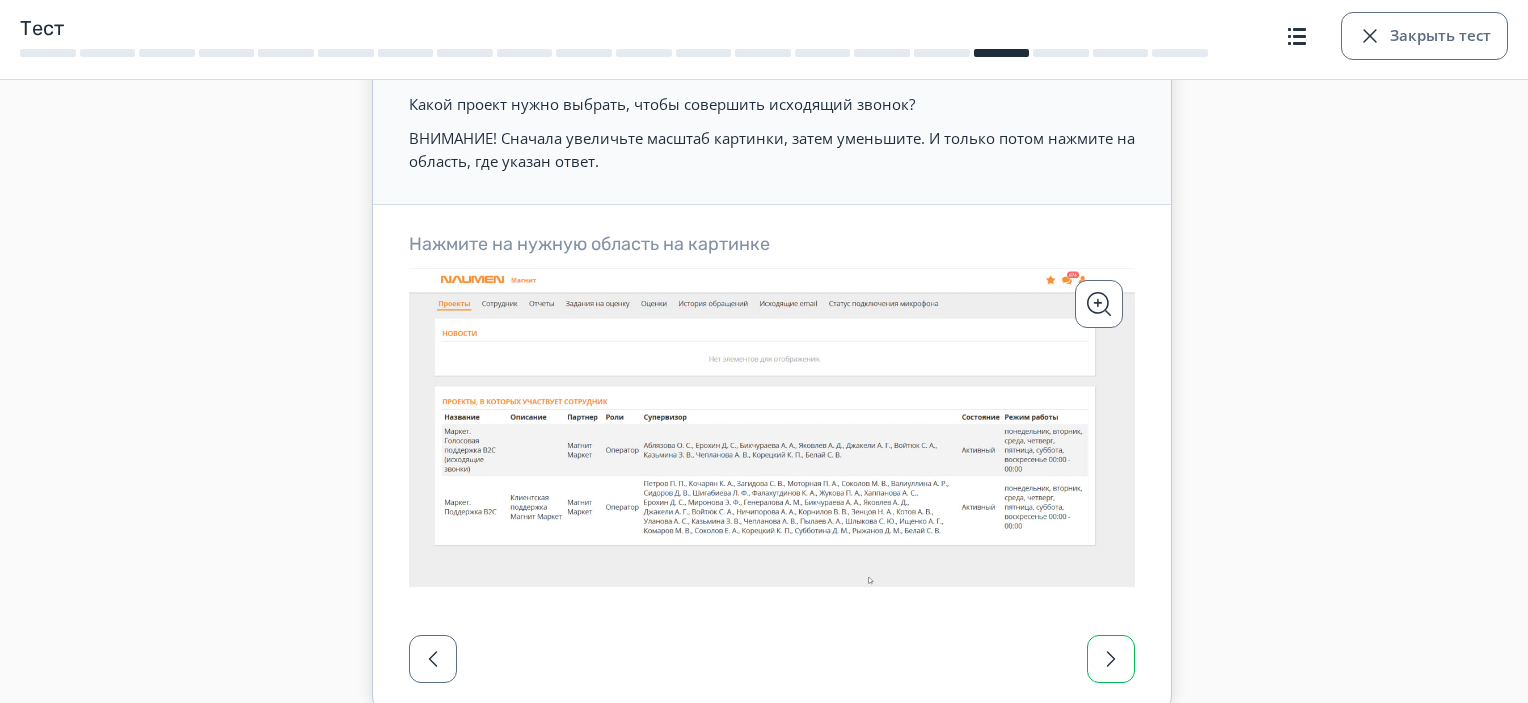 scroll, scrollTop: 144, scrollLeft: 0, axis: vertical 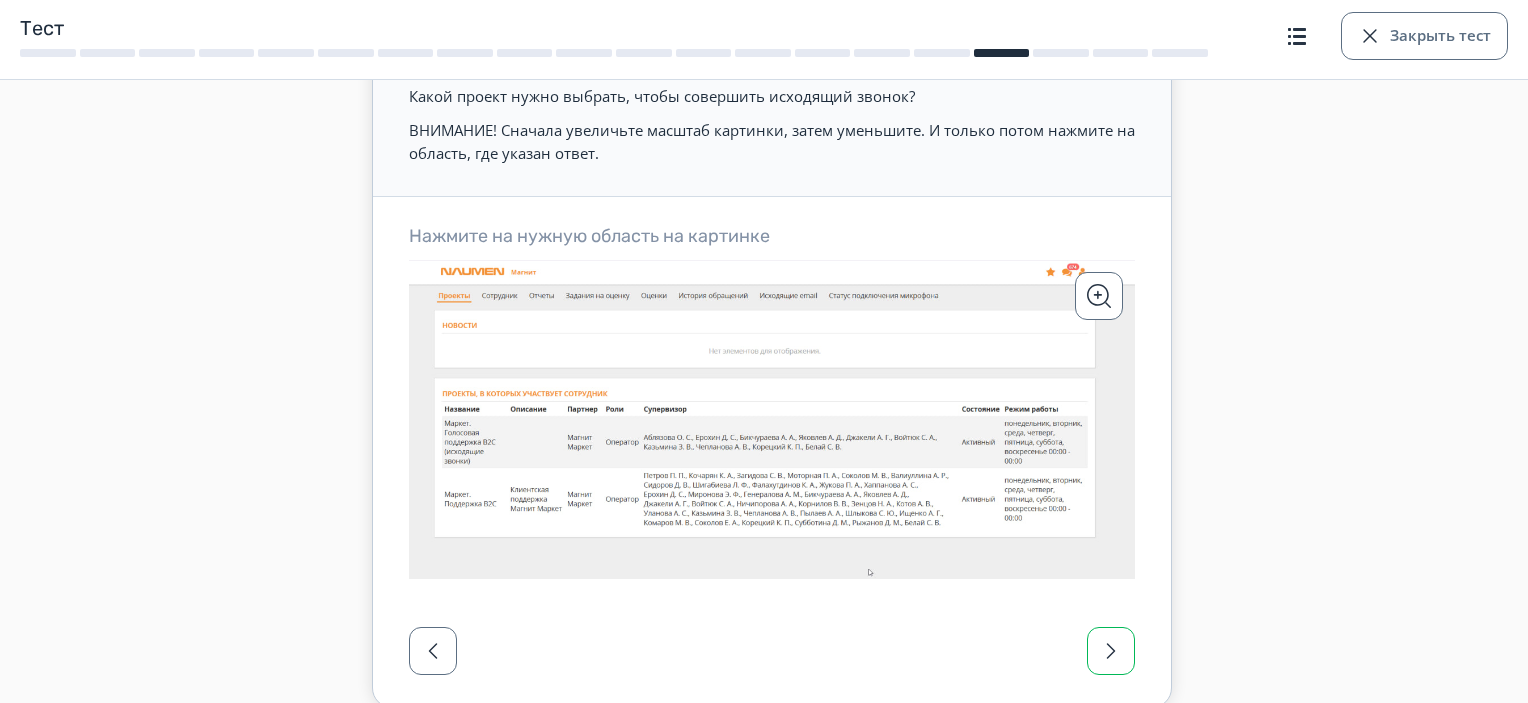 click at bounding box center (1111, 651) 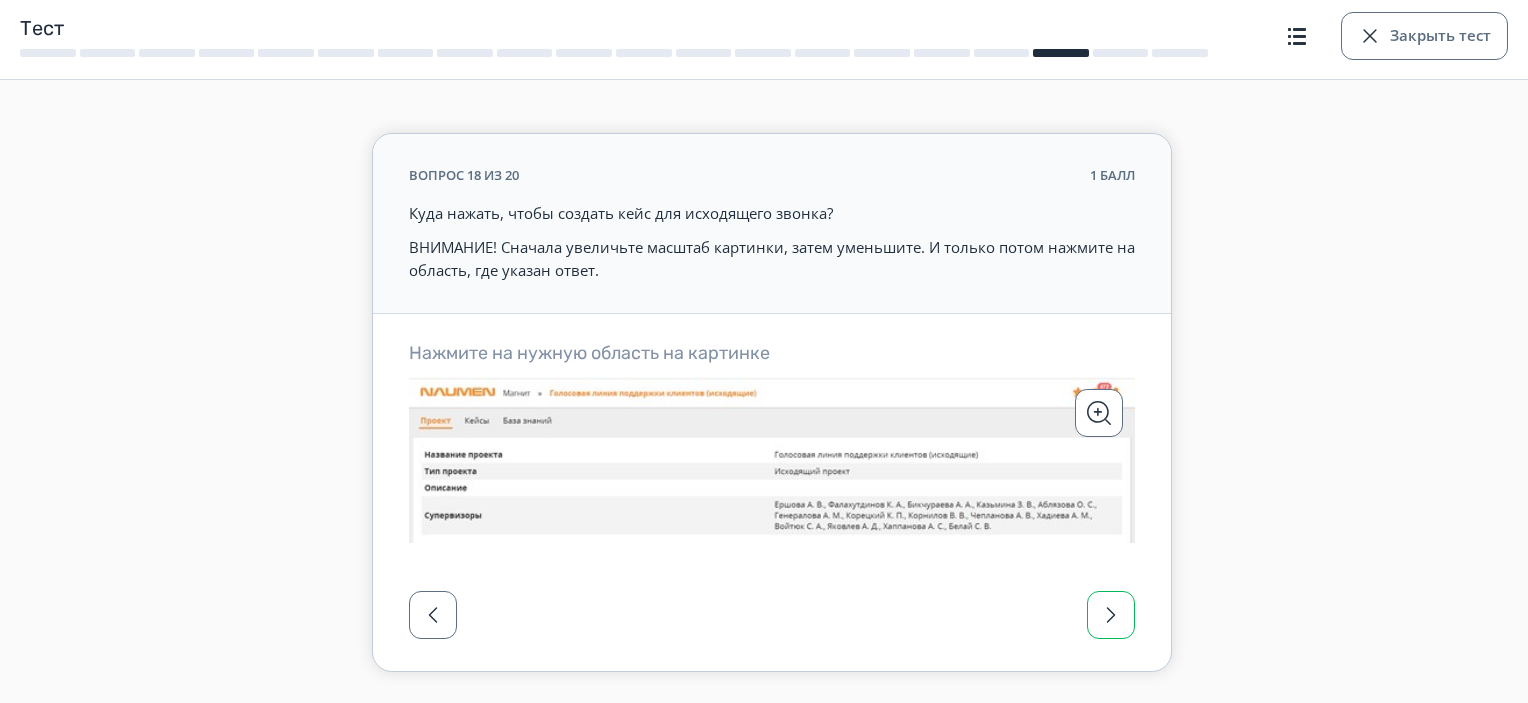 scroll, scrollTop: 24, scrollLeft: 0, axis: vertical 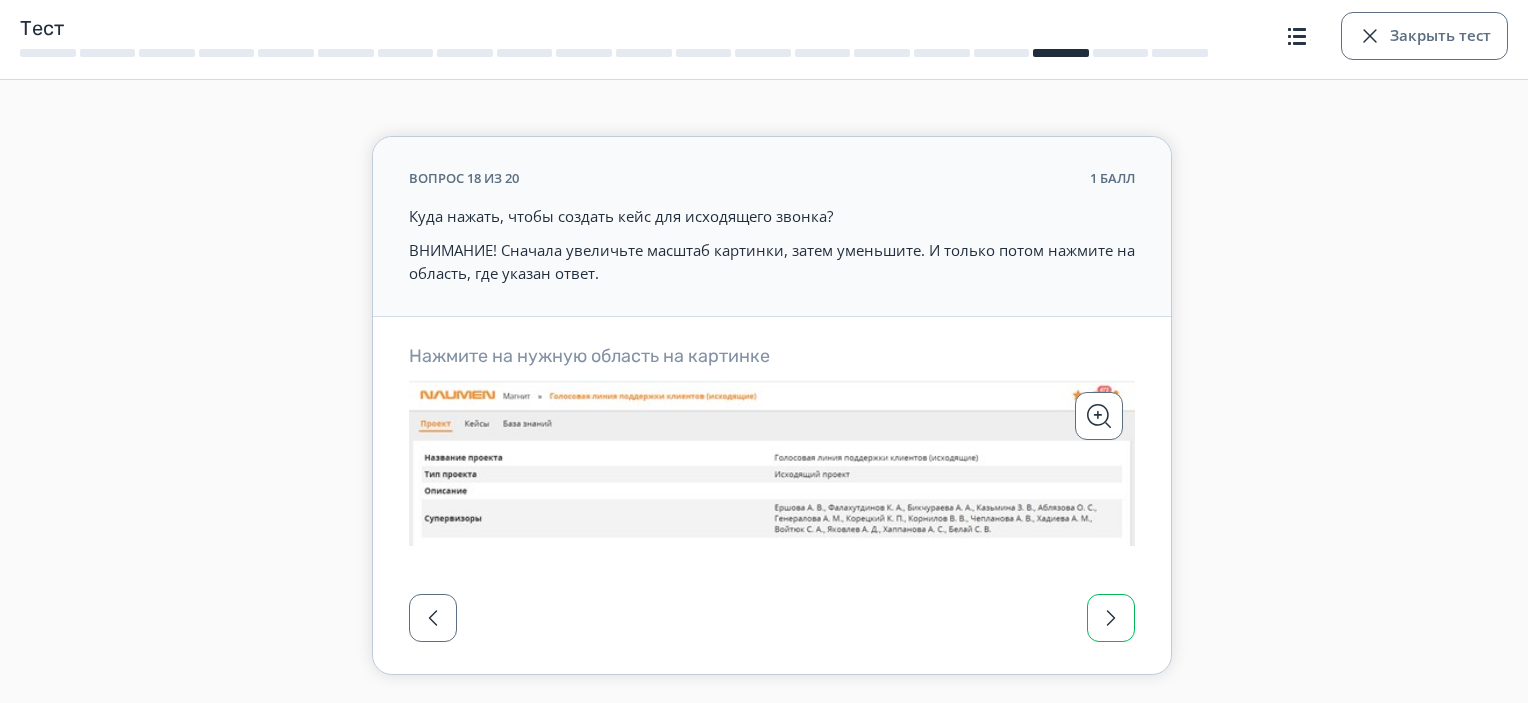 click at bounding box center [1111, 618] 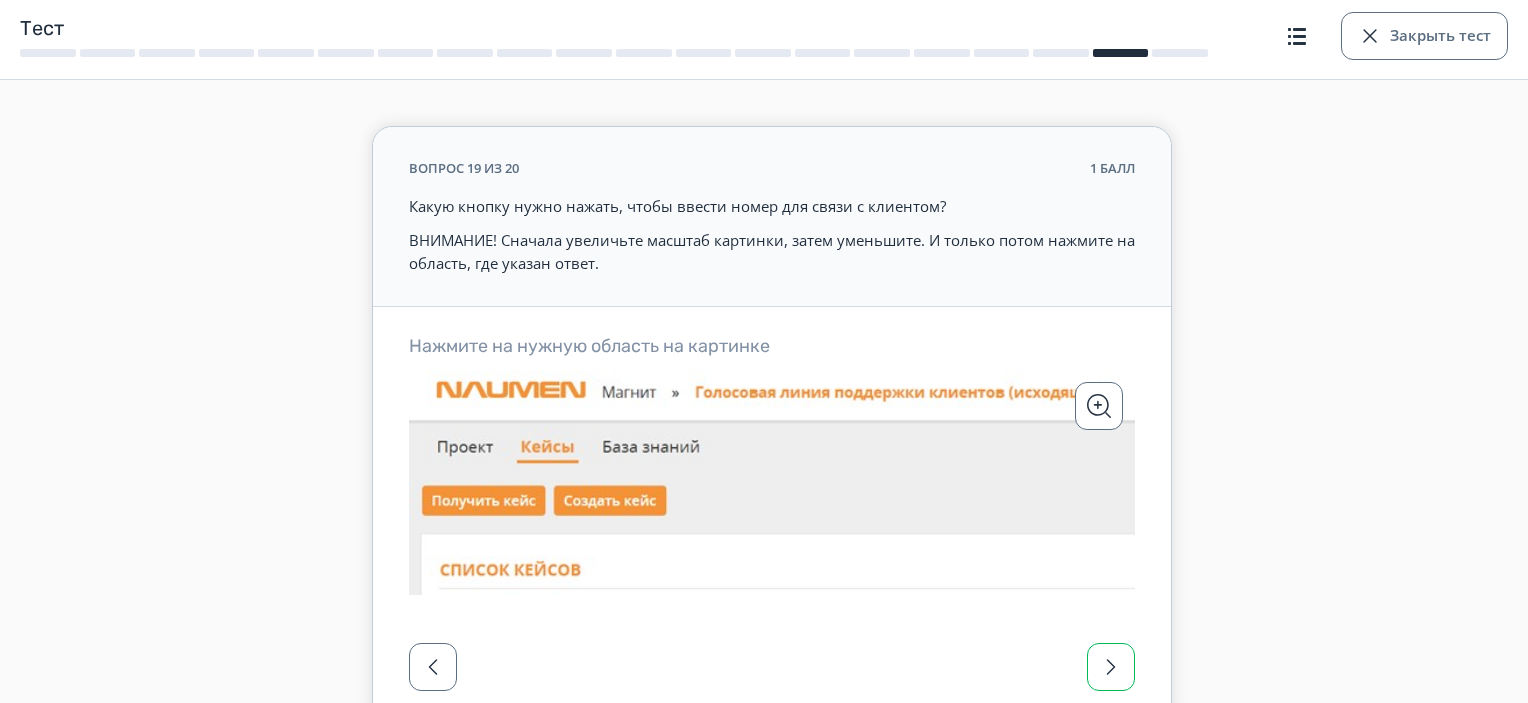 scroll, scrollTop: 73, scrollLeft: 0, axis: vertical 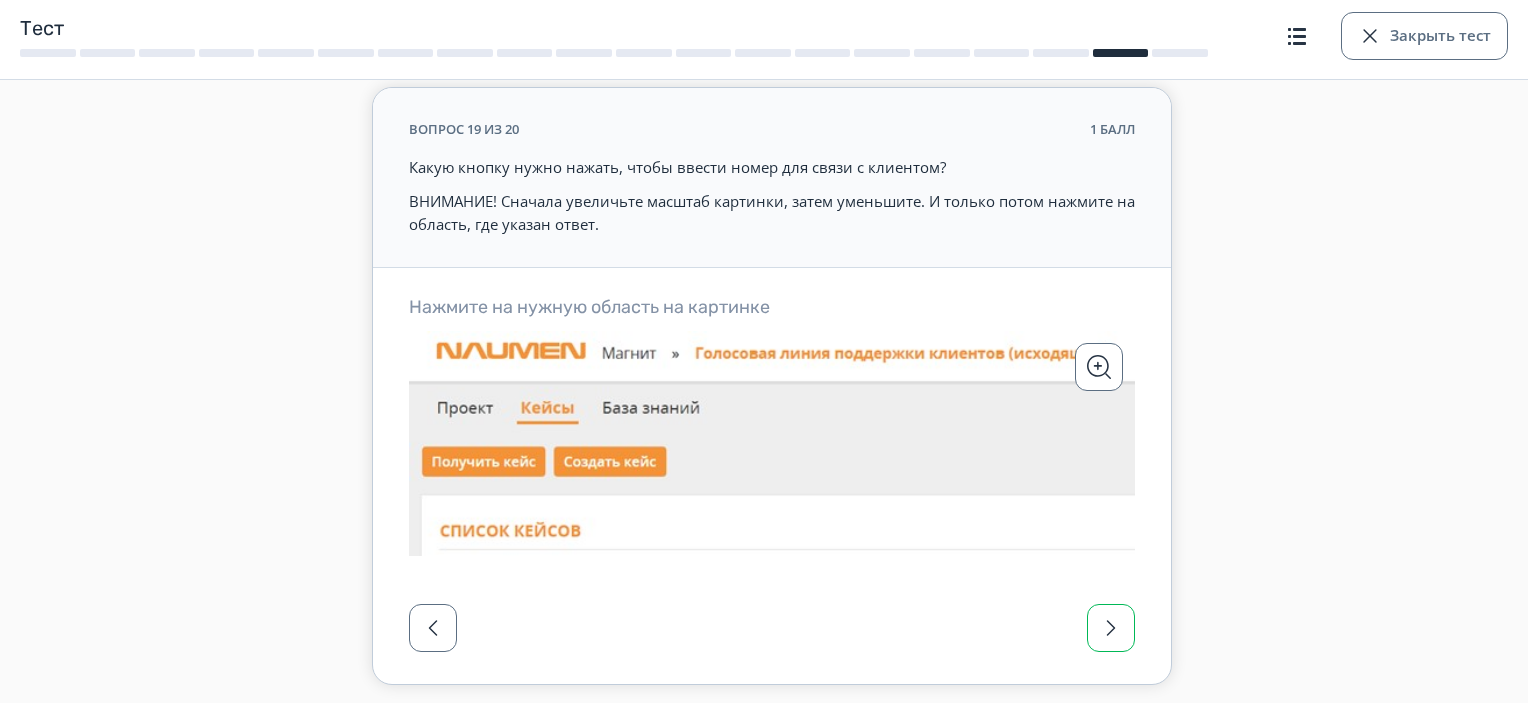click at bounding box center (1111, 628) 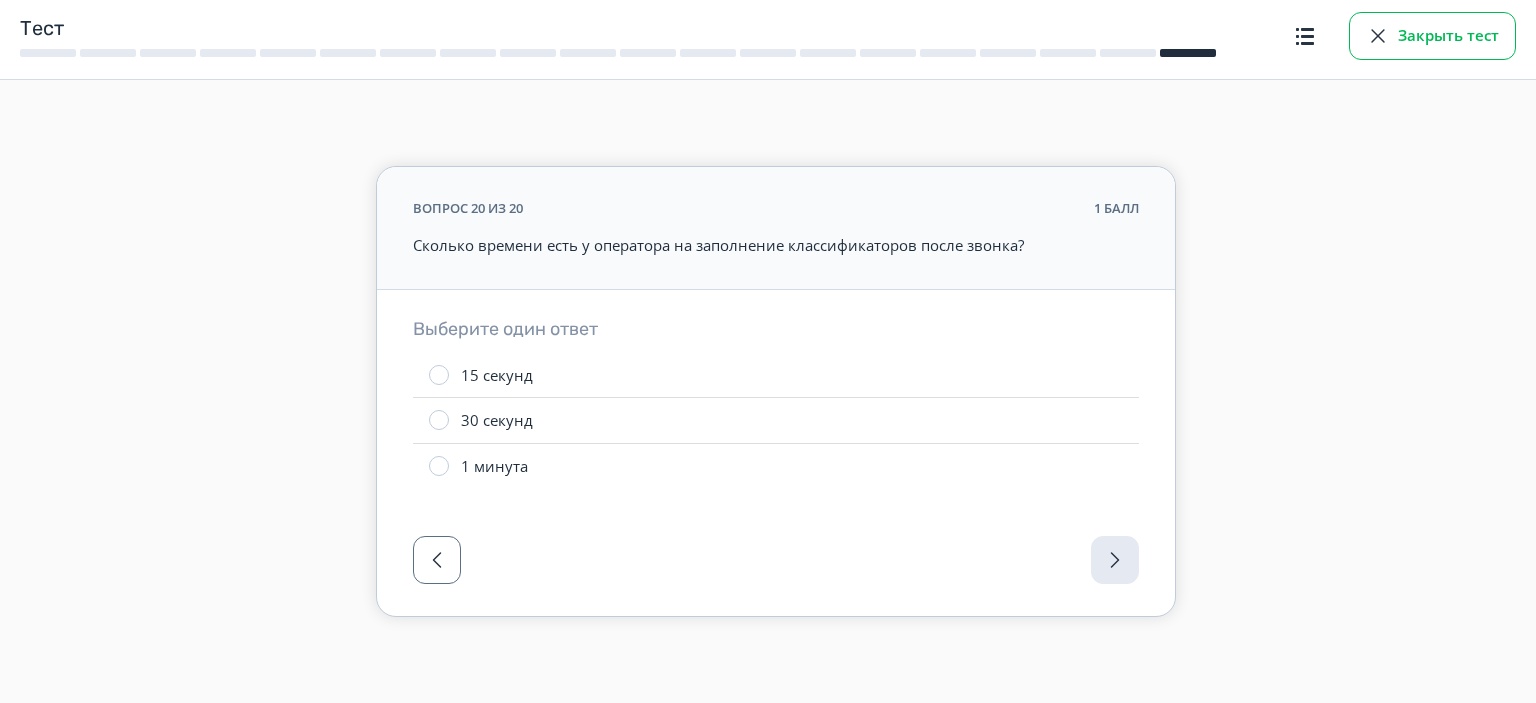 click on "Закрыть тест" at bounding box center [1432, 36] 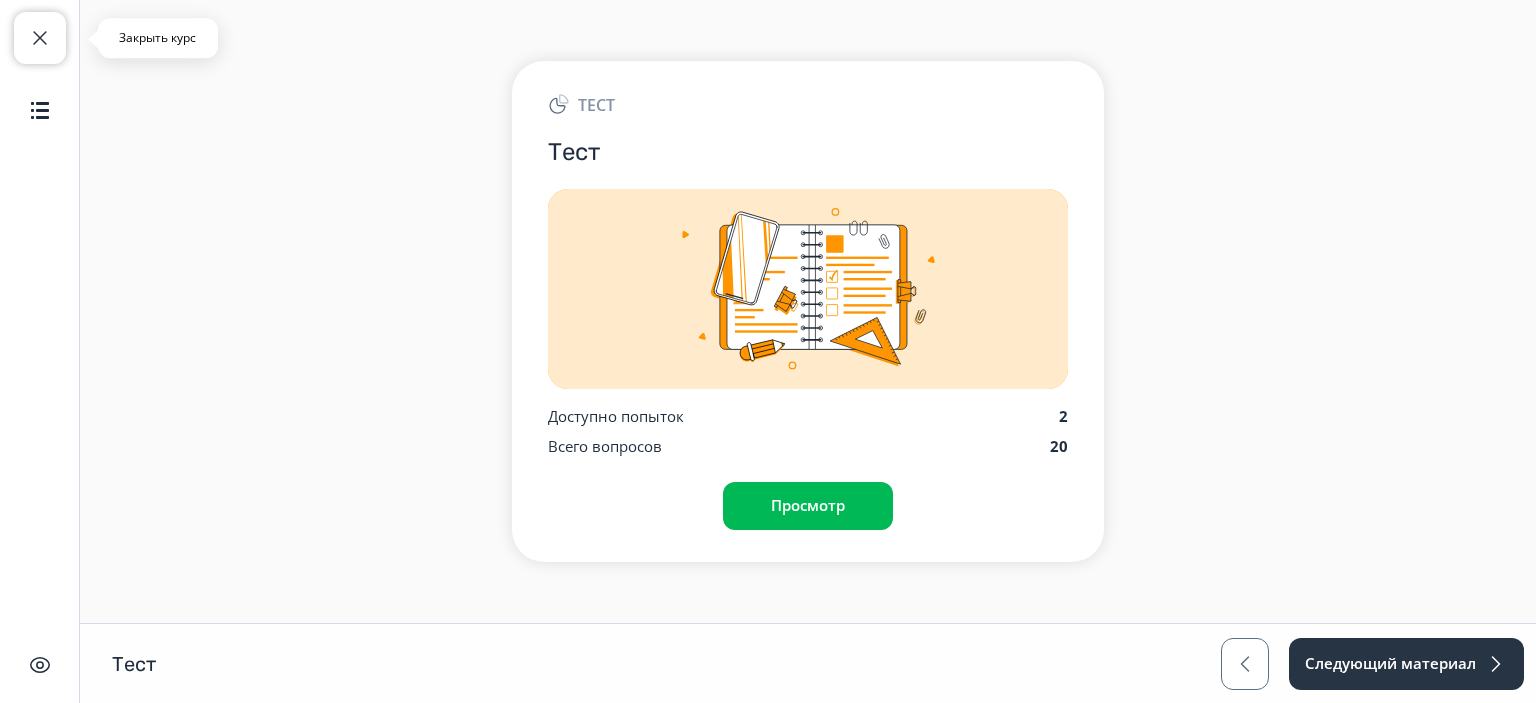 click on "Закрыть курс" at bounding box center (40, 38) 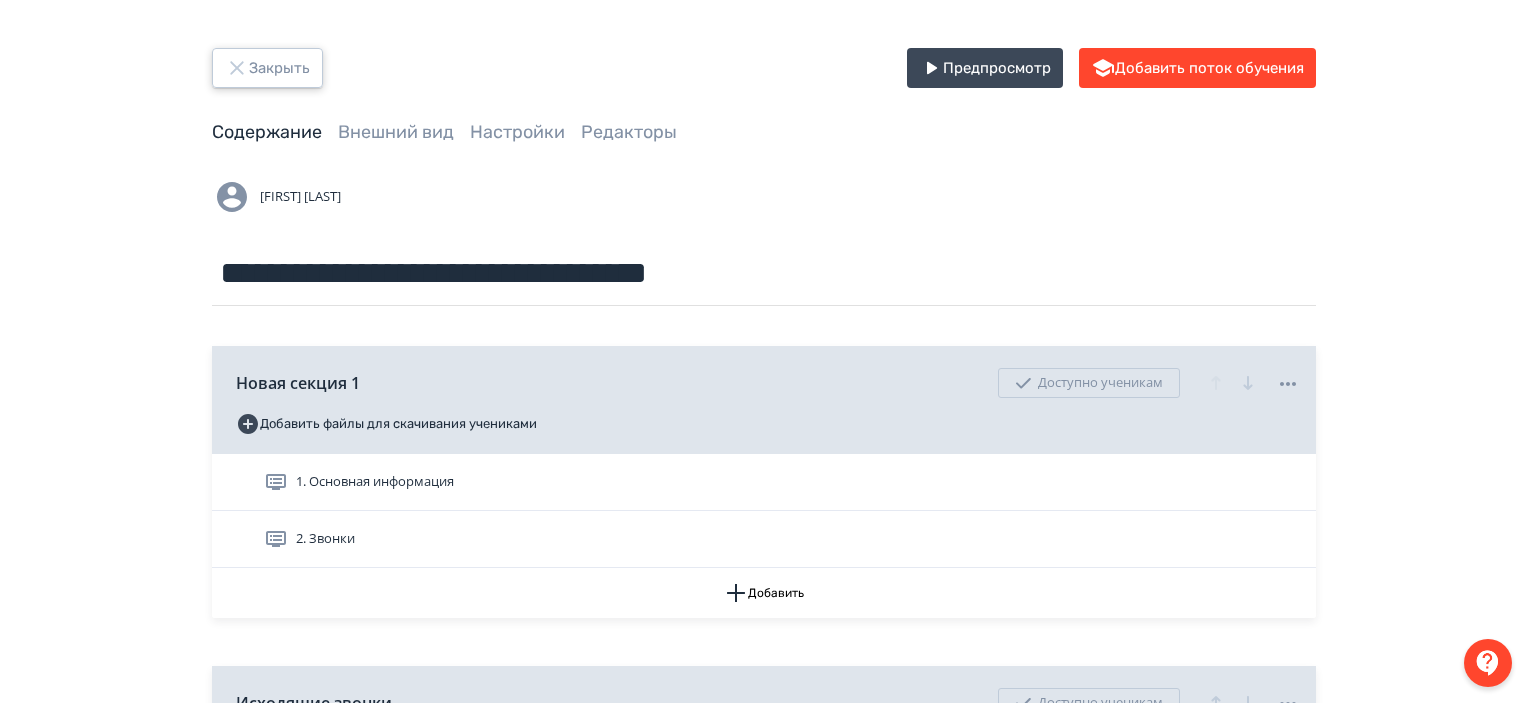 click on "Закрыть" at bounding box center (267, 68) 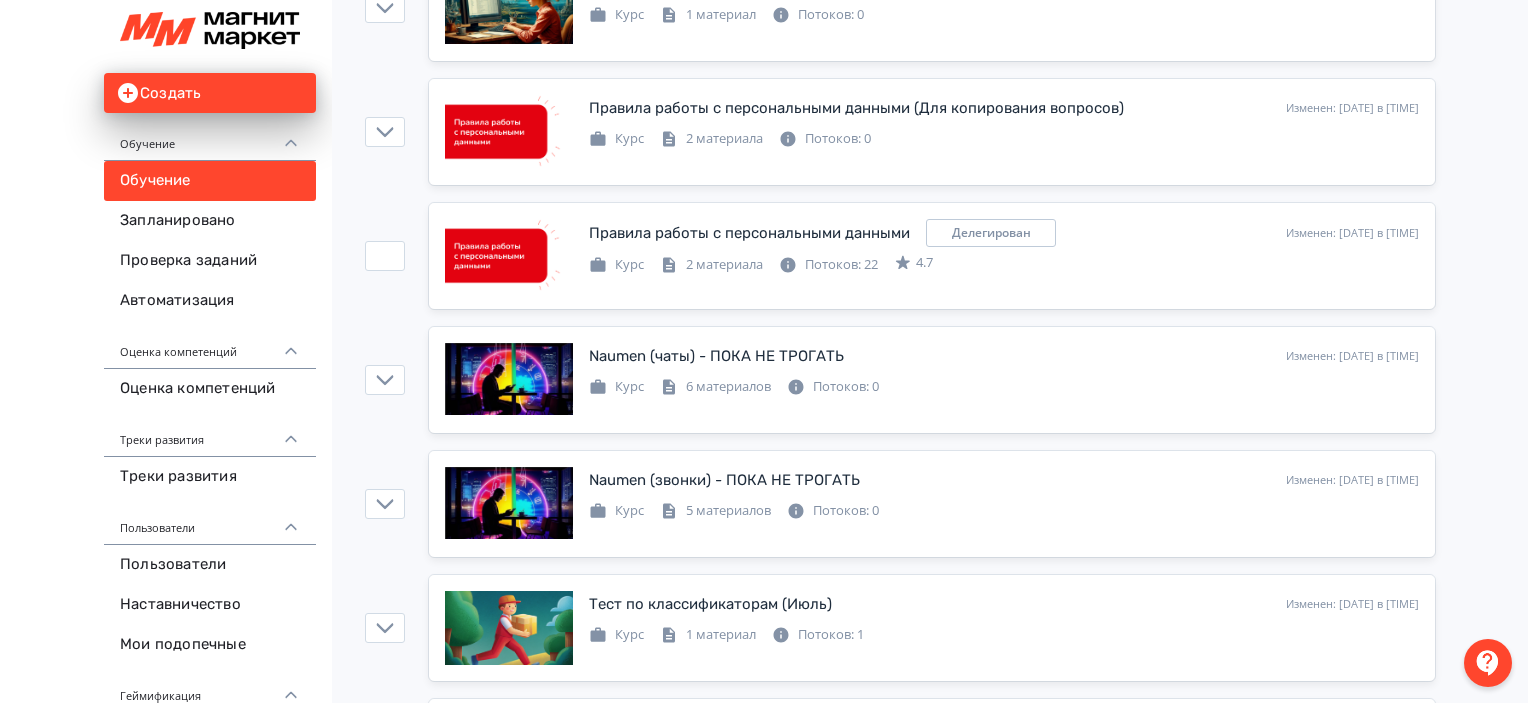 scroll, scrollTop: 444, scrollLeft: 0, axis: vertical 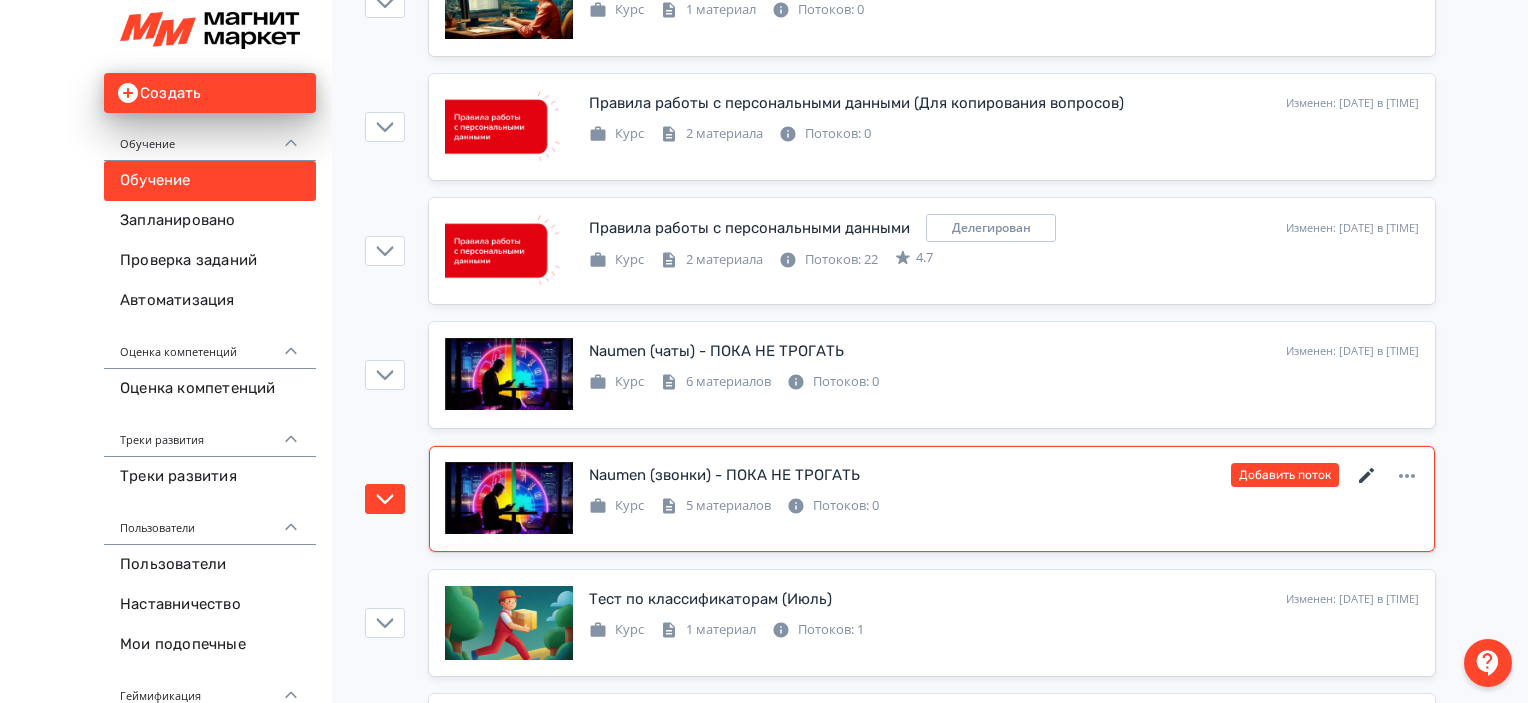 click 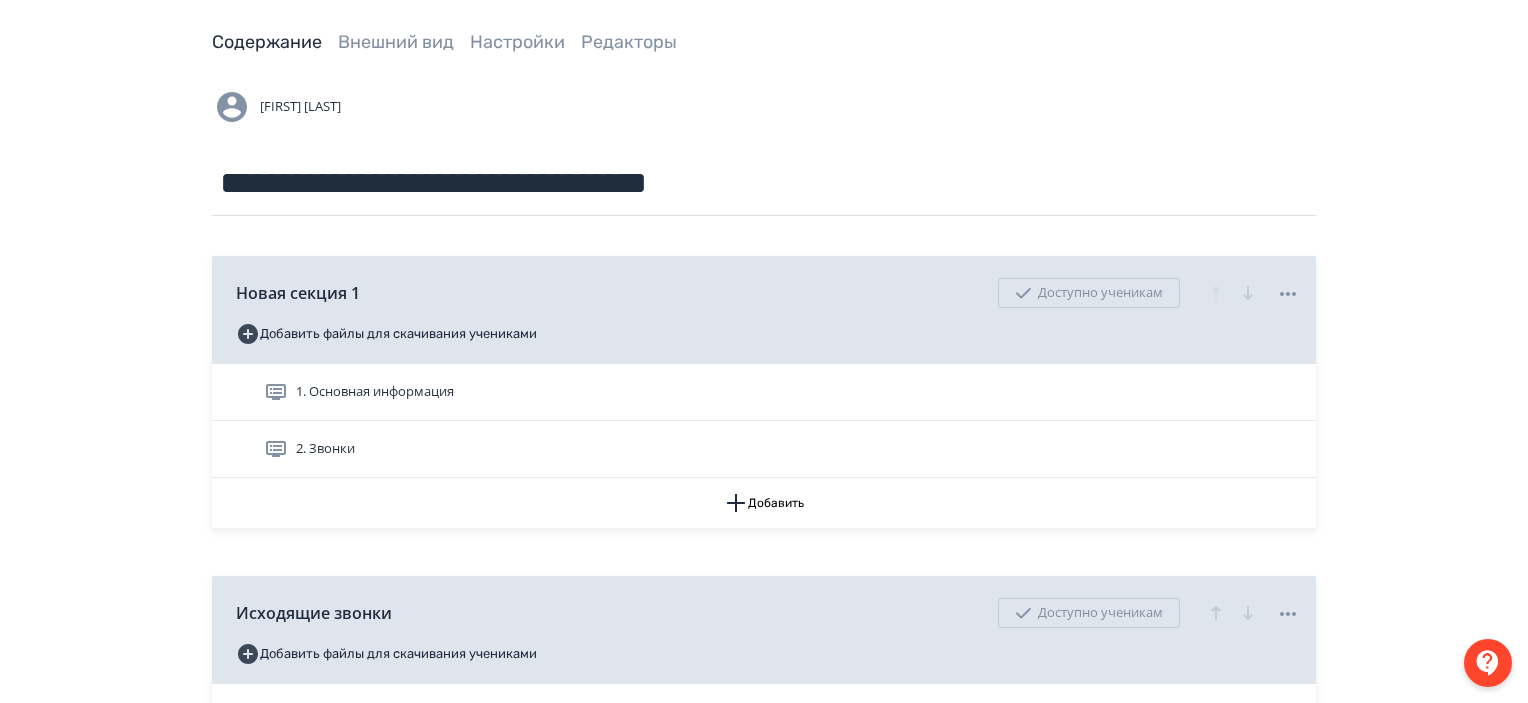 scroll, scrollTop: 91, scrollLeft: 0, axis: vertical 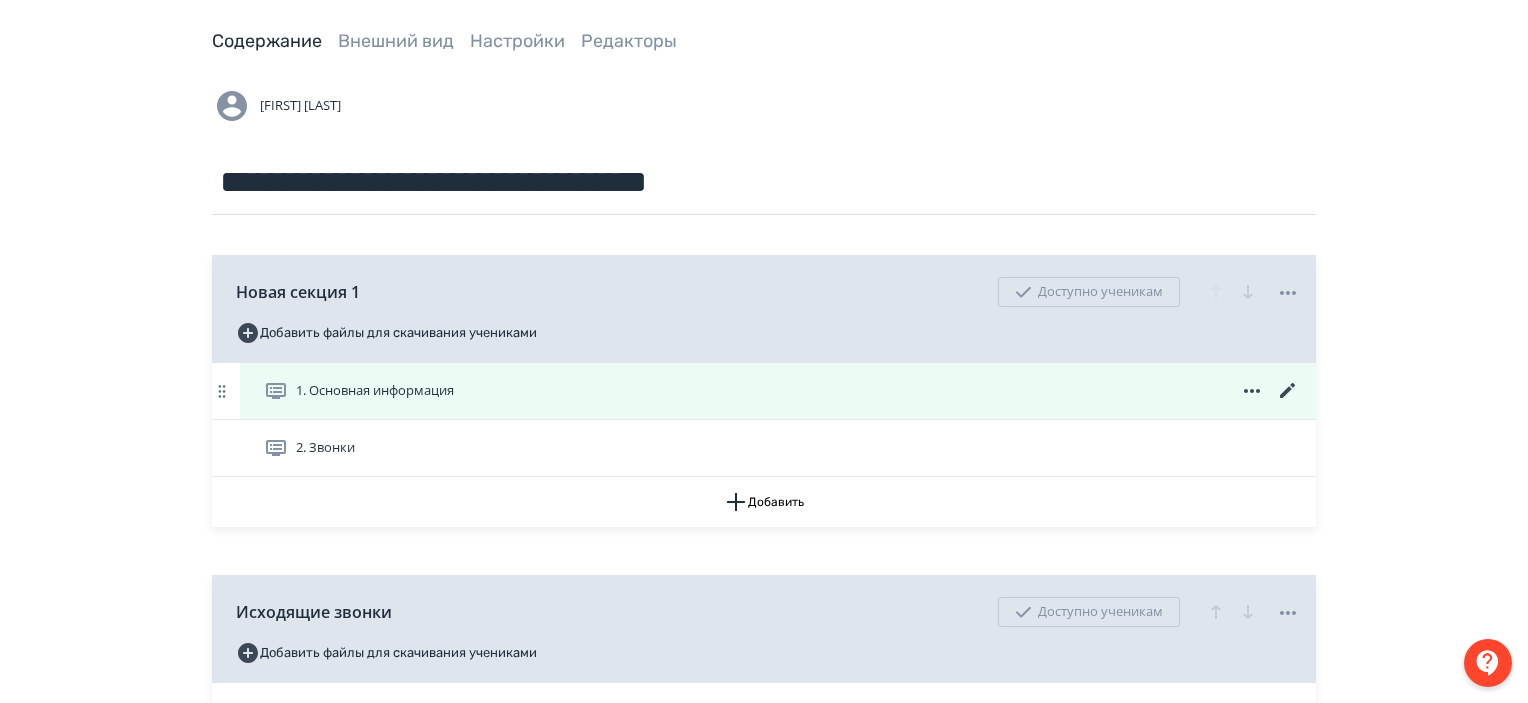 click 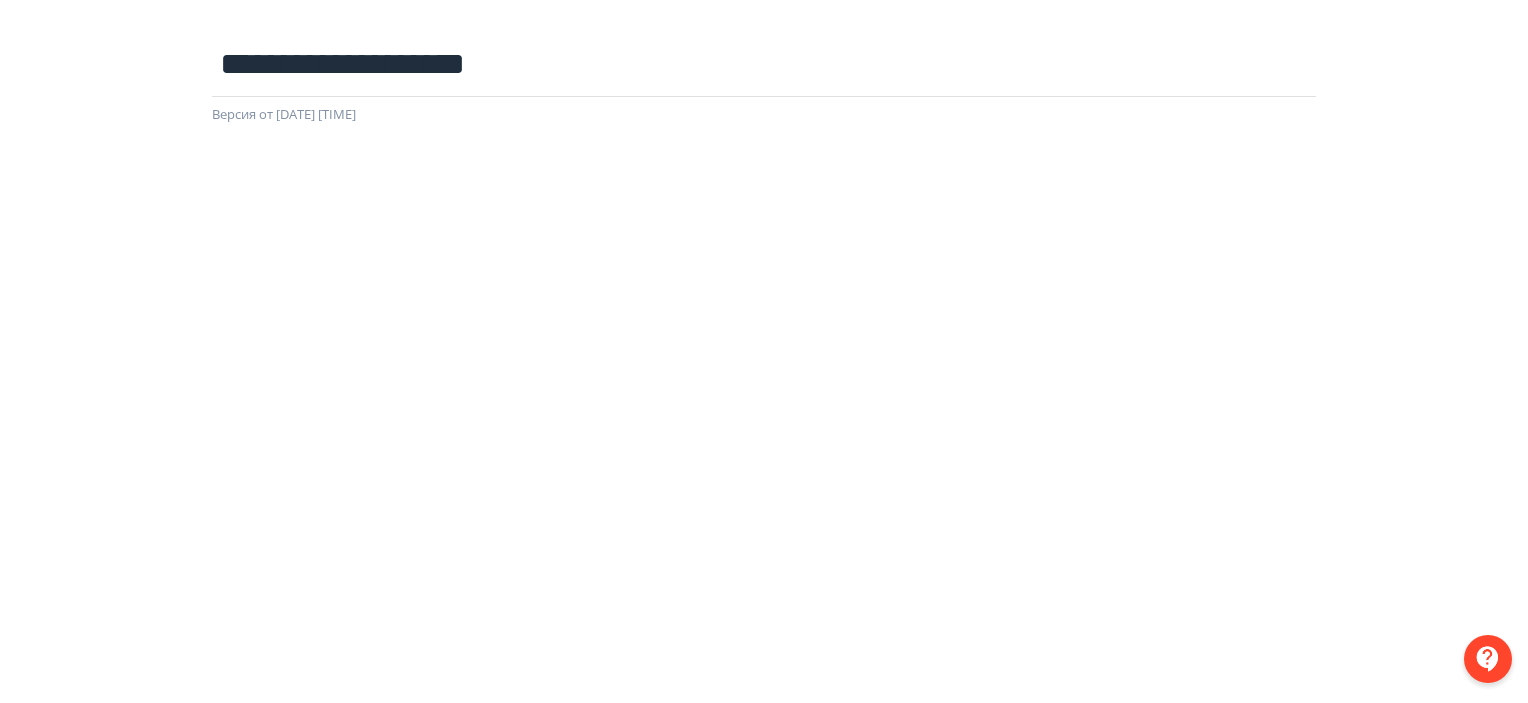 scroll, scrollTop: 0, scrollLeft: 0, axis: both 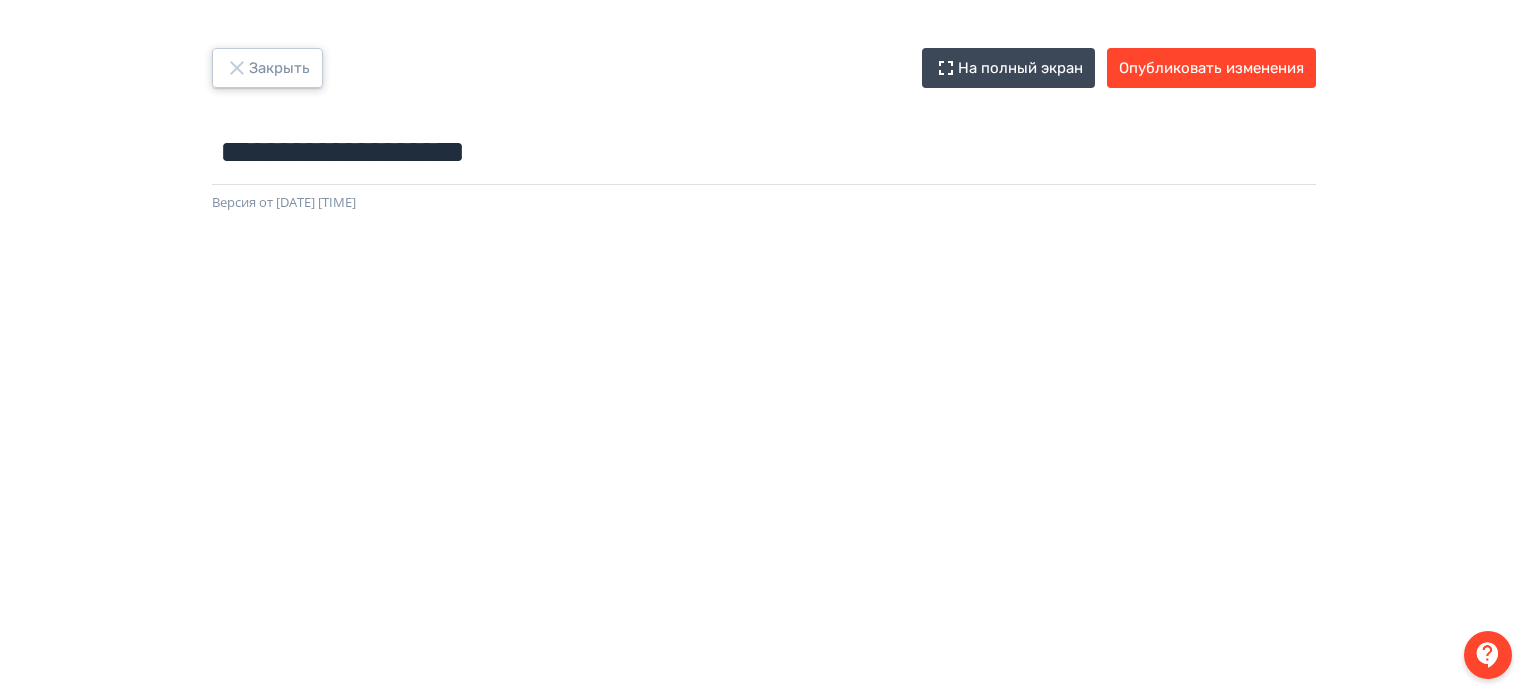 click on "Закрыть" at bounding box center [267, 68] 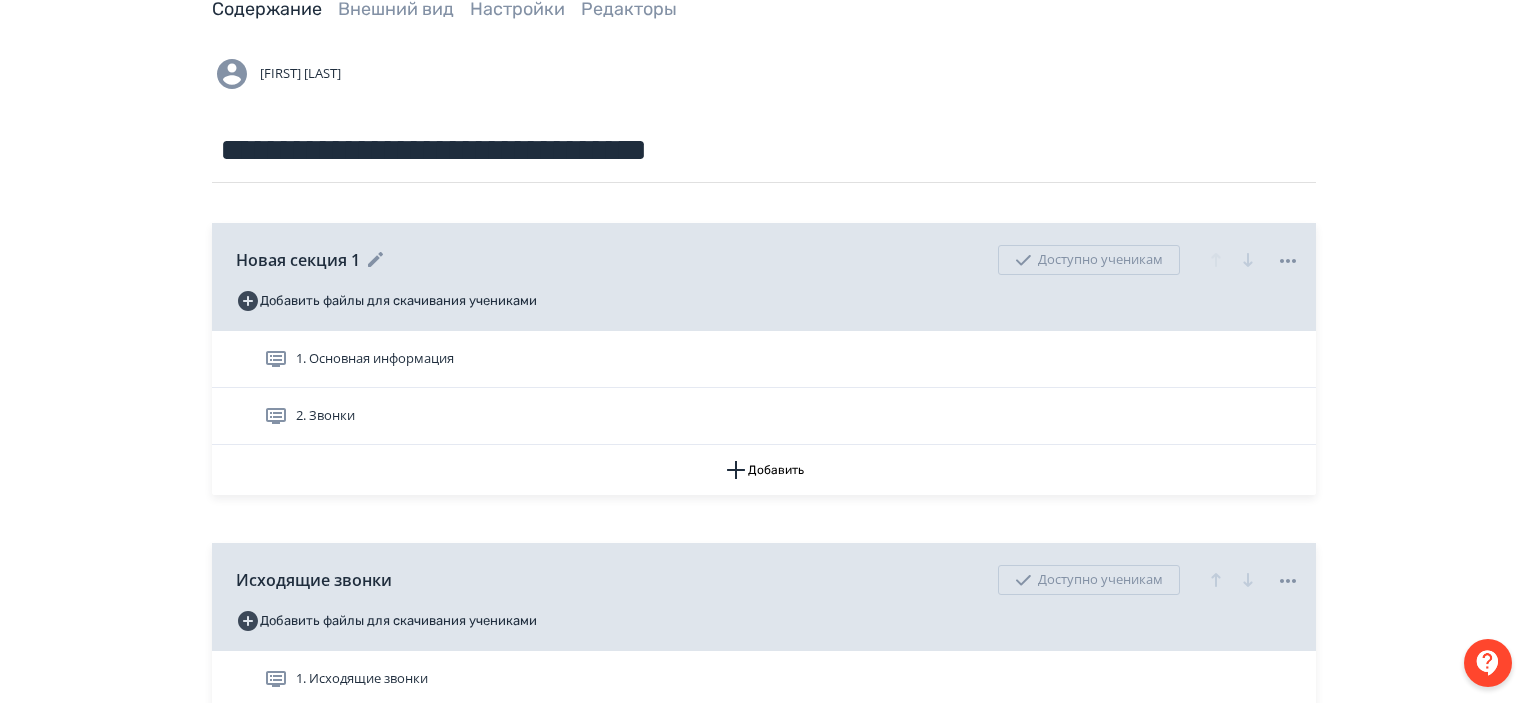 scroll, scrollTop: 127, scrollLeft: 0, axis: vertical 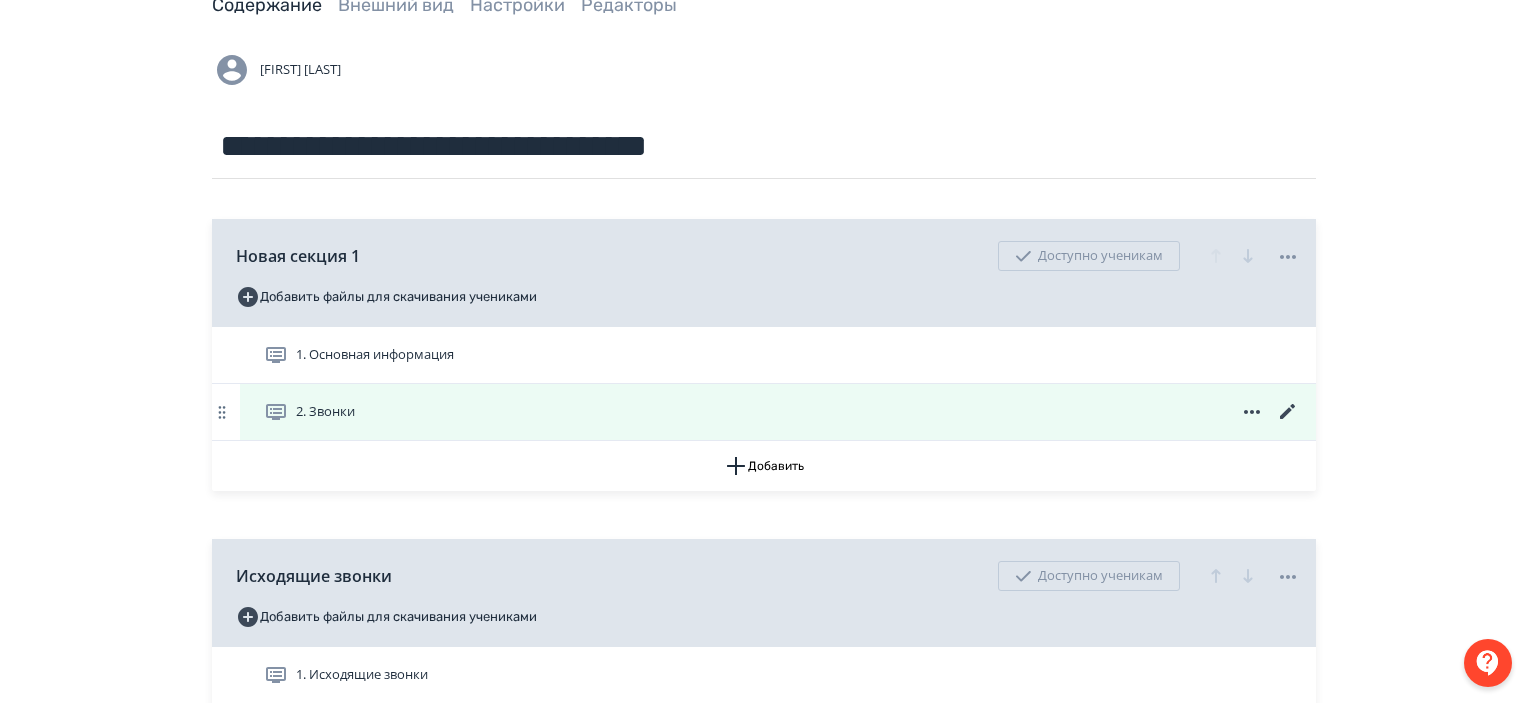click 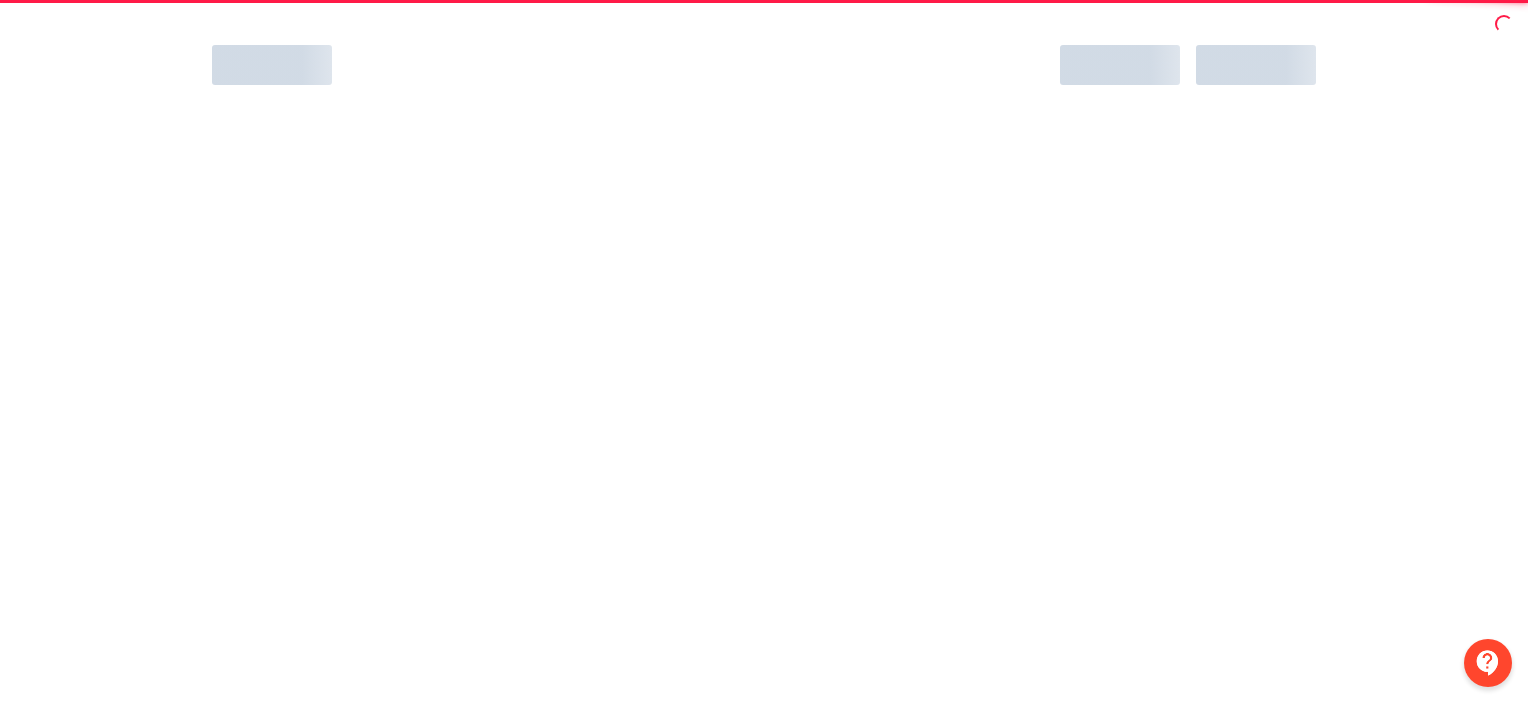scroll, scrollTop: 0, scrollLeft: 0, axis: both 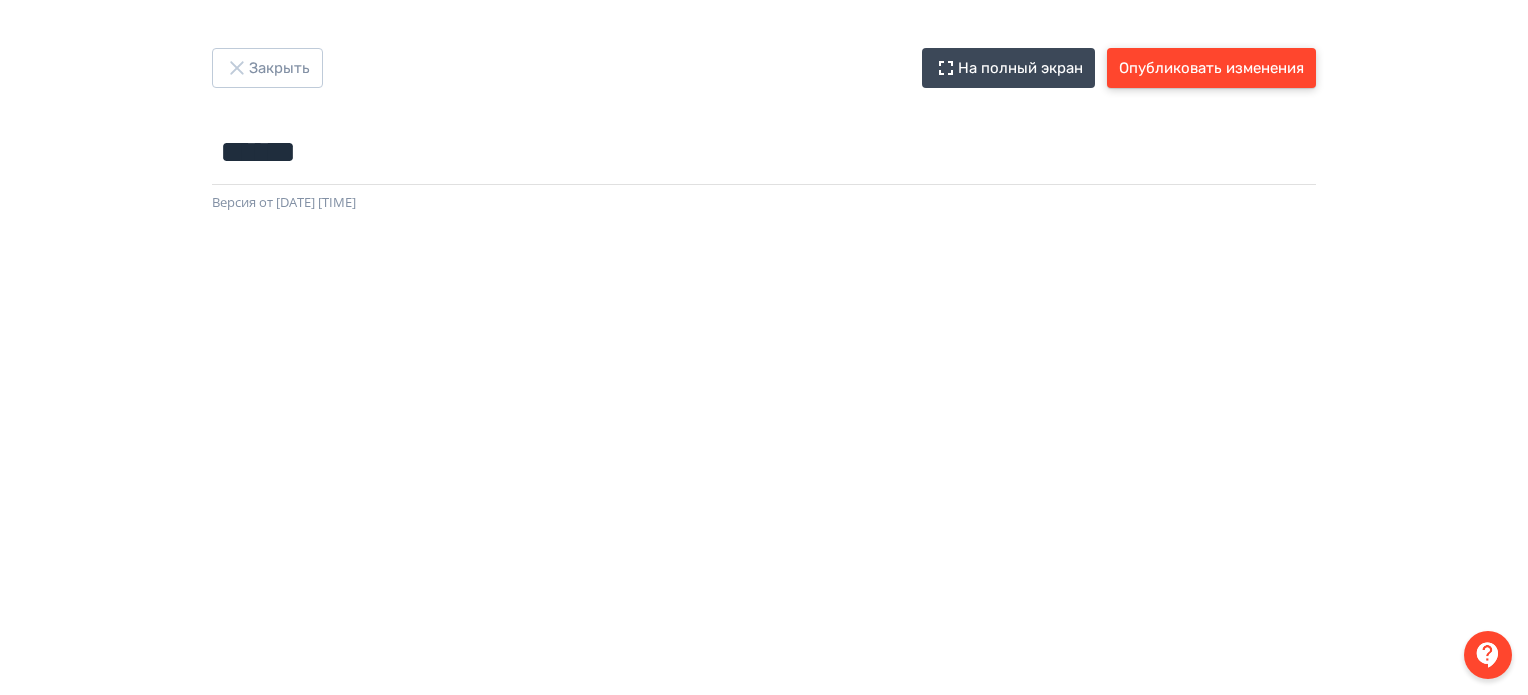 click on "Опубликовать изменения" at bounding box center [1211, 68] 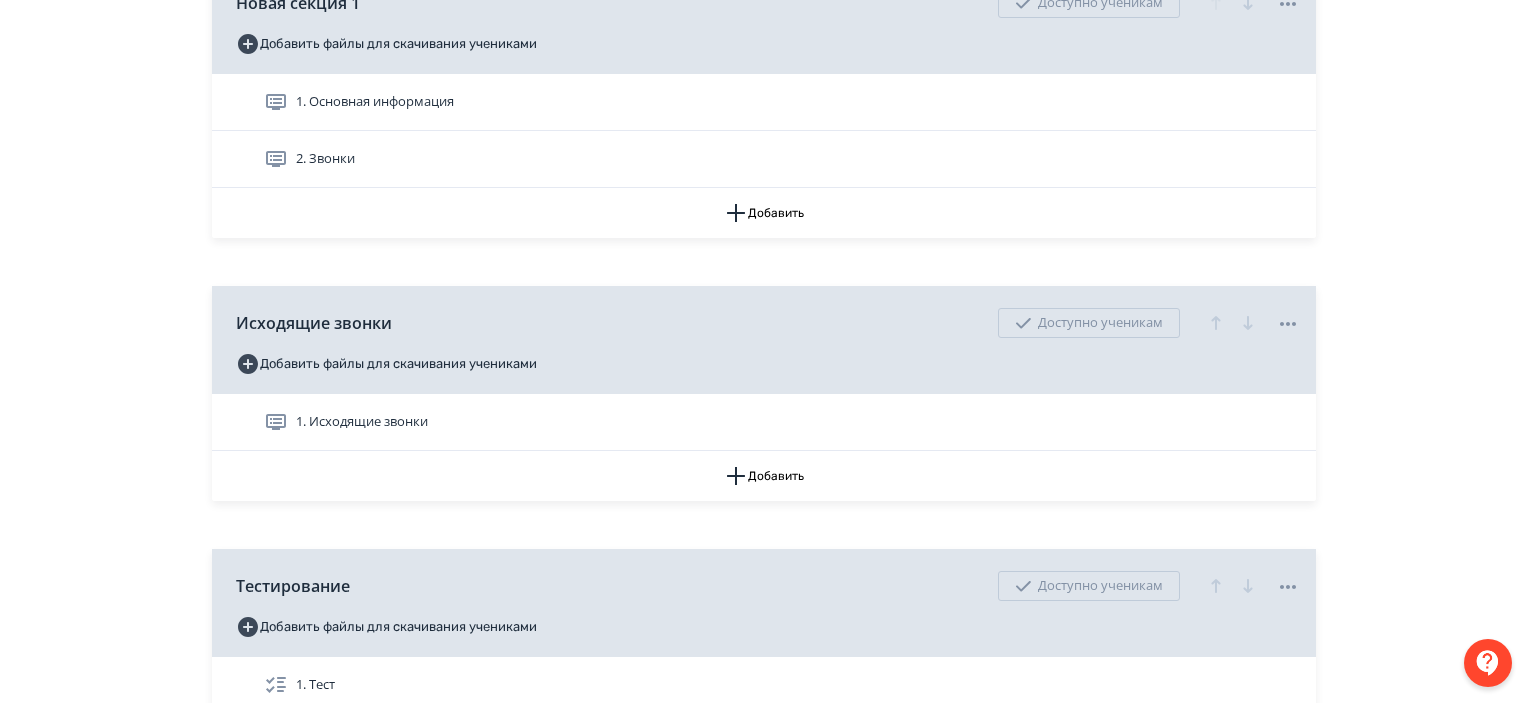 scroll, scrollTop: 383, scrollLeft: 0, axis: vertical 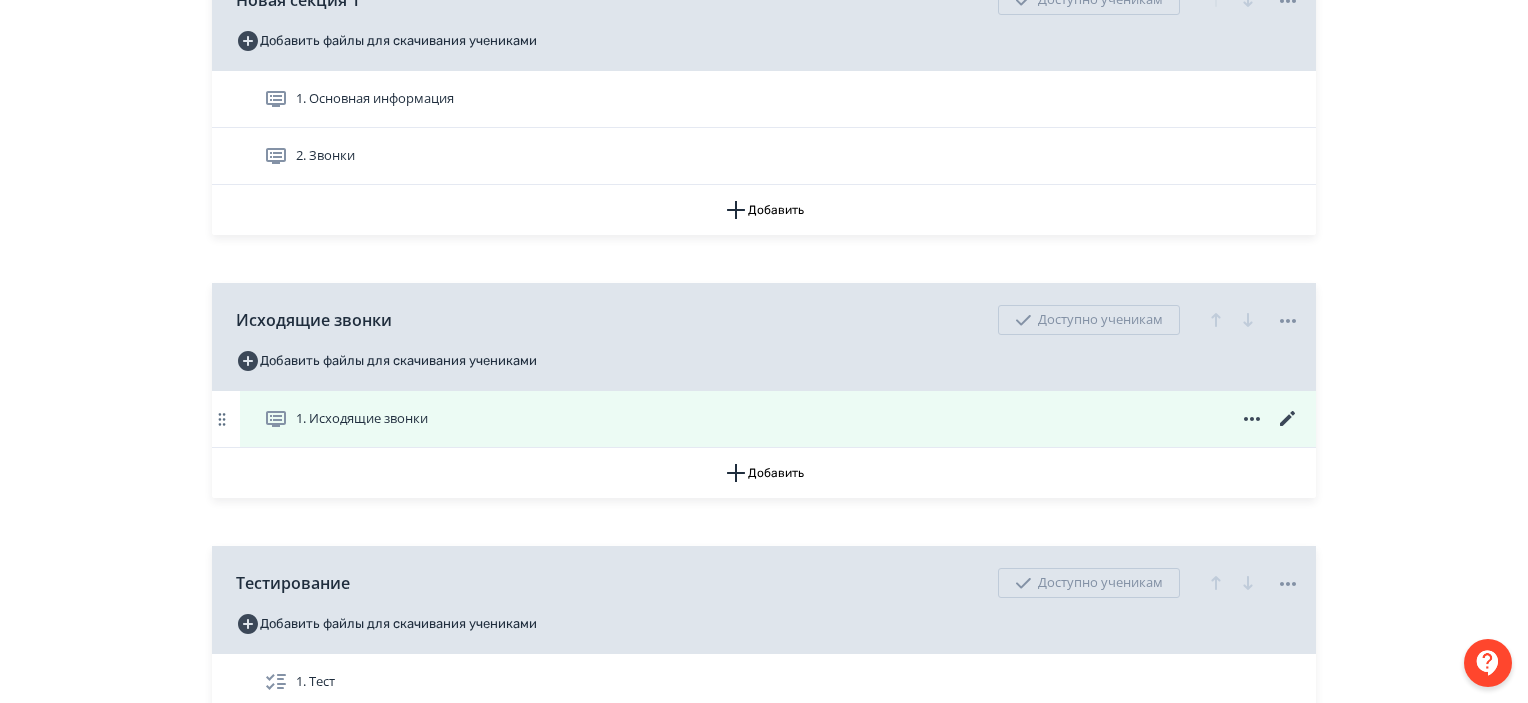 click 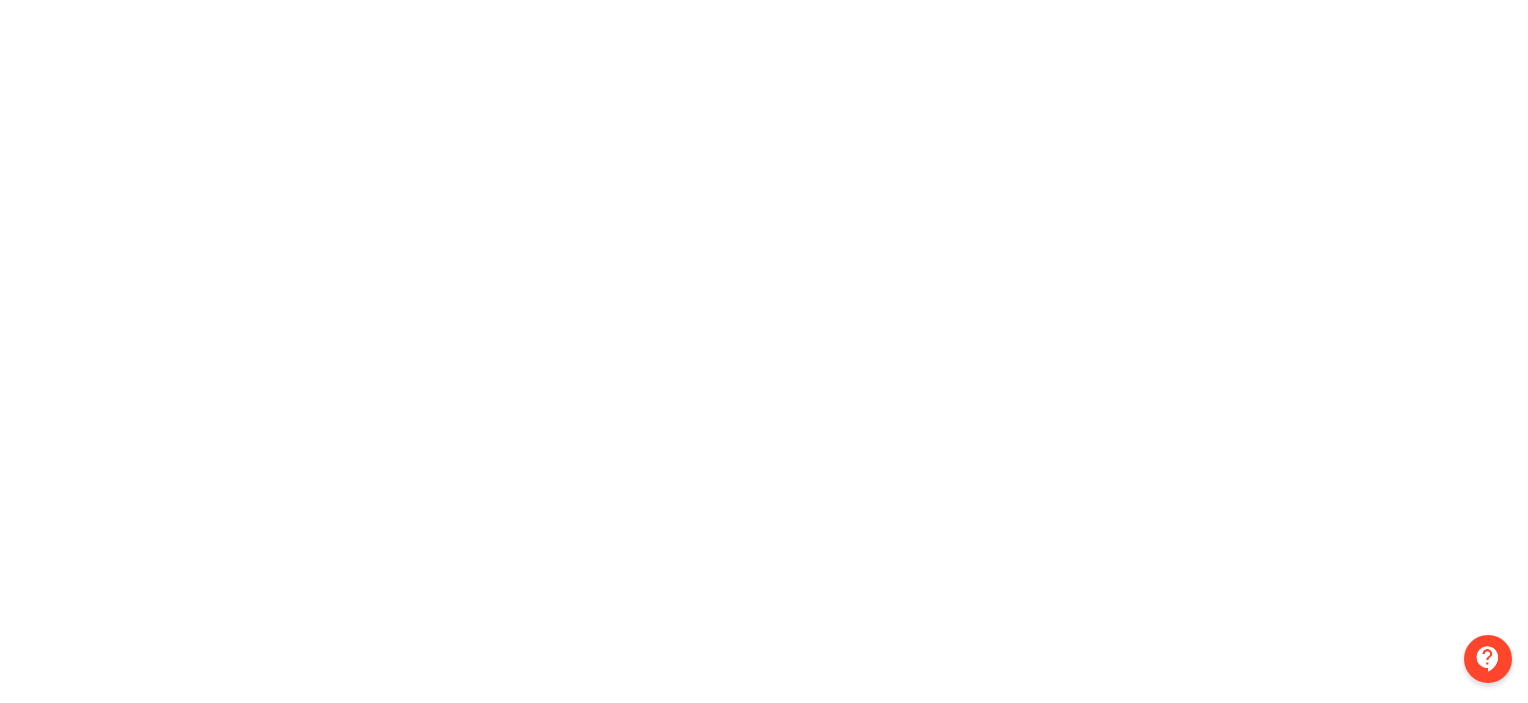 scroll, scrollTop: 0, scrollLeft: 0, axis: both 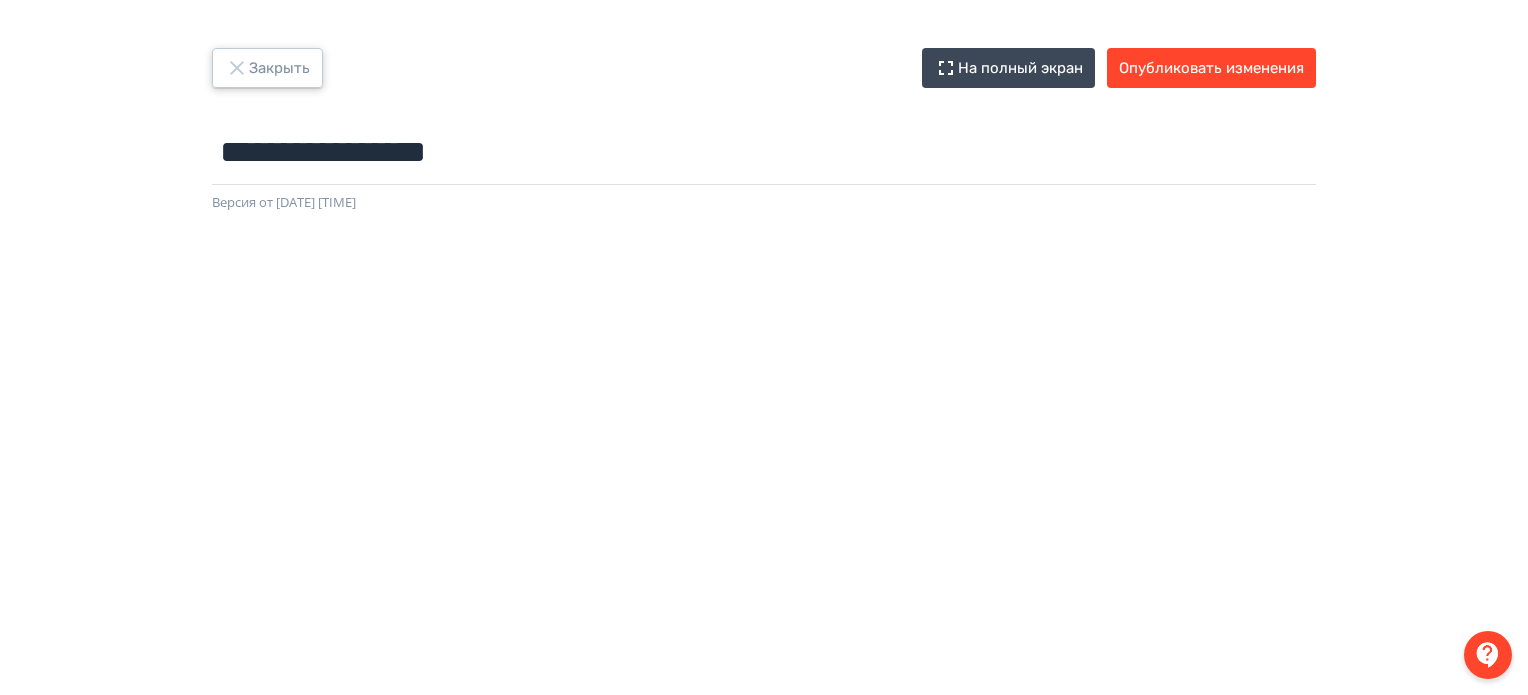click on "Закрыть" at bounding box center [267, 68] 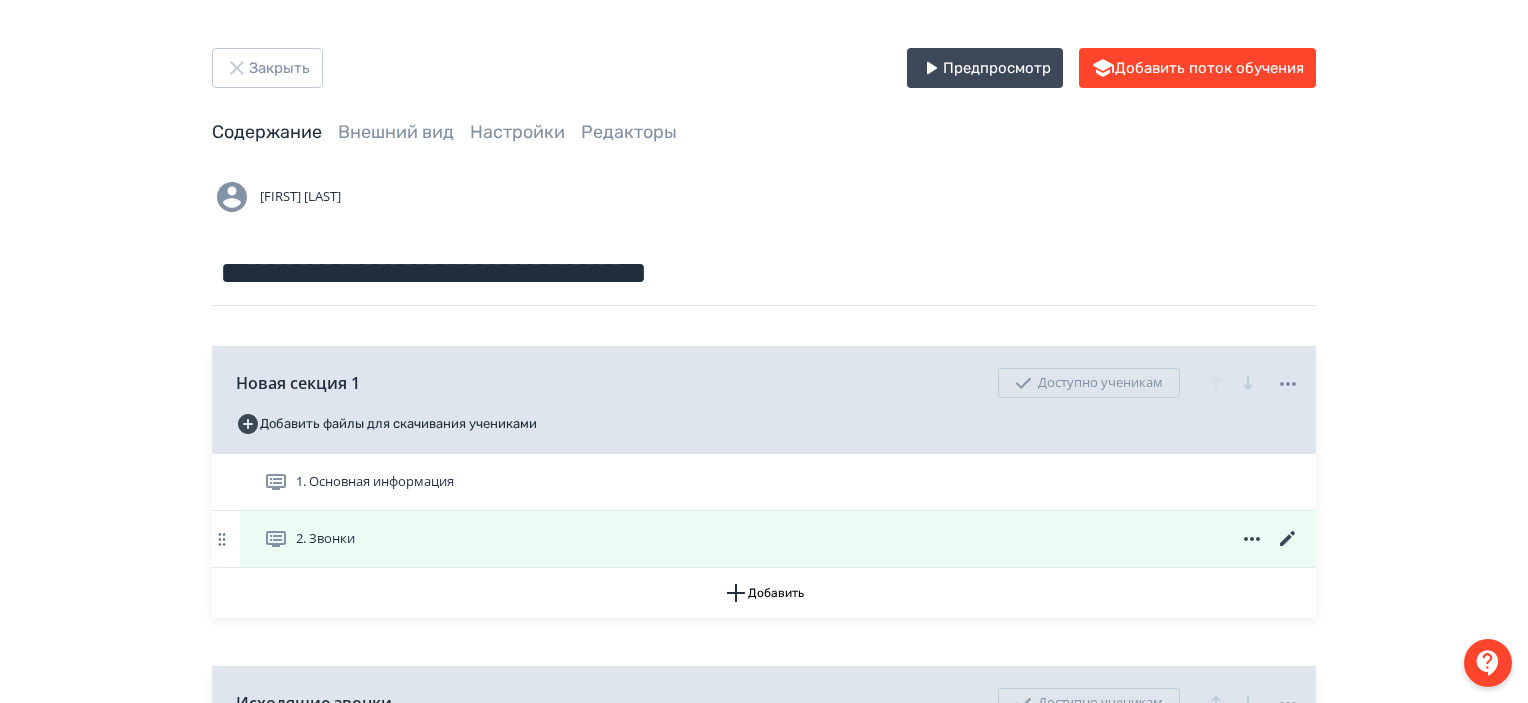scroll, scrollTop: 160, scrollLeft: 0, axis: vertical 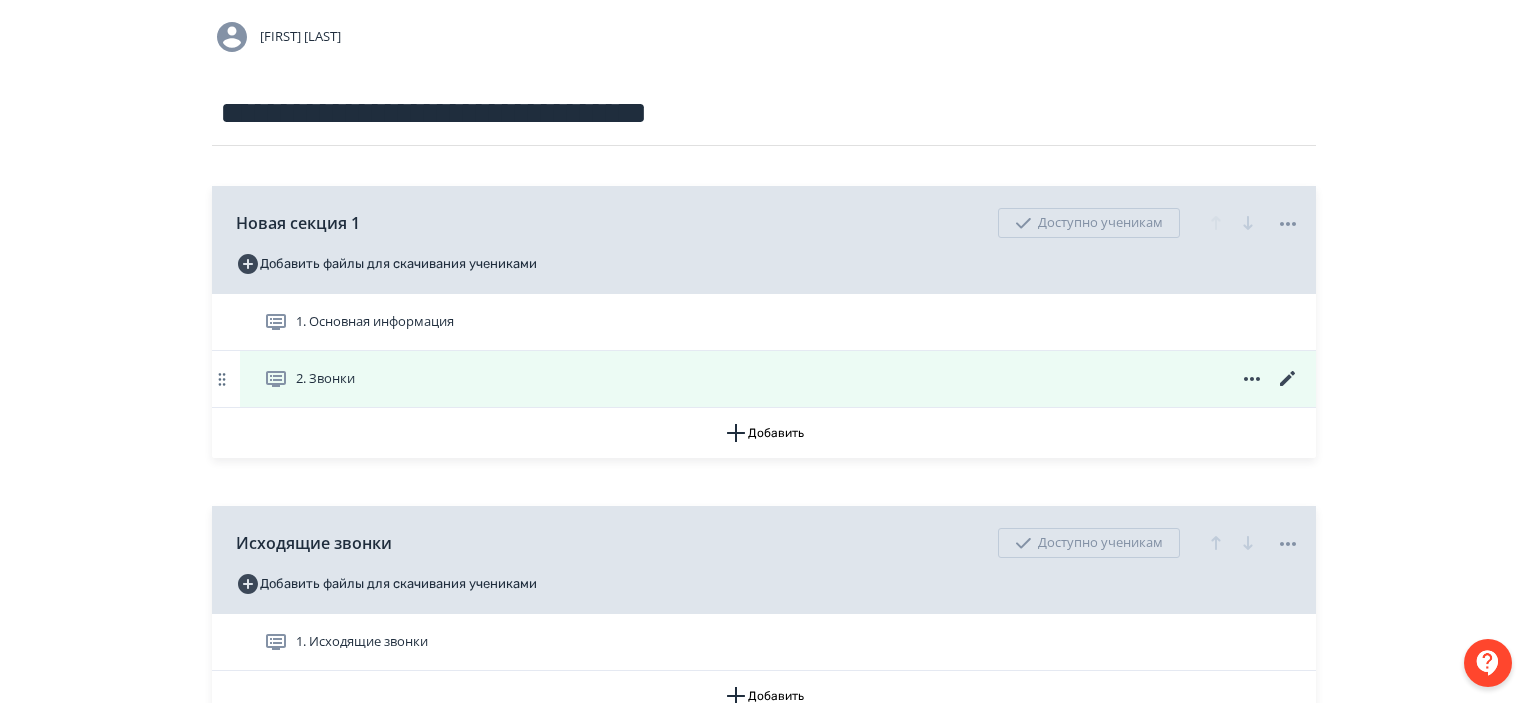 click 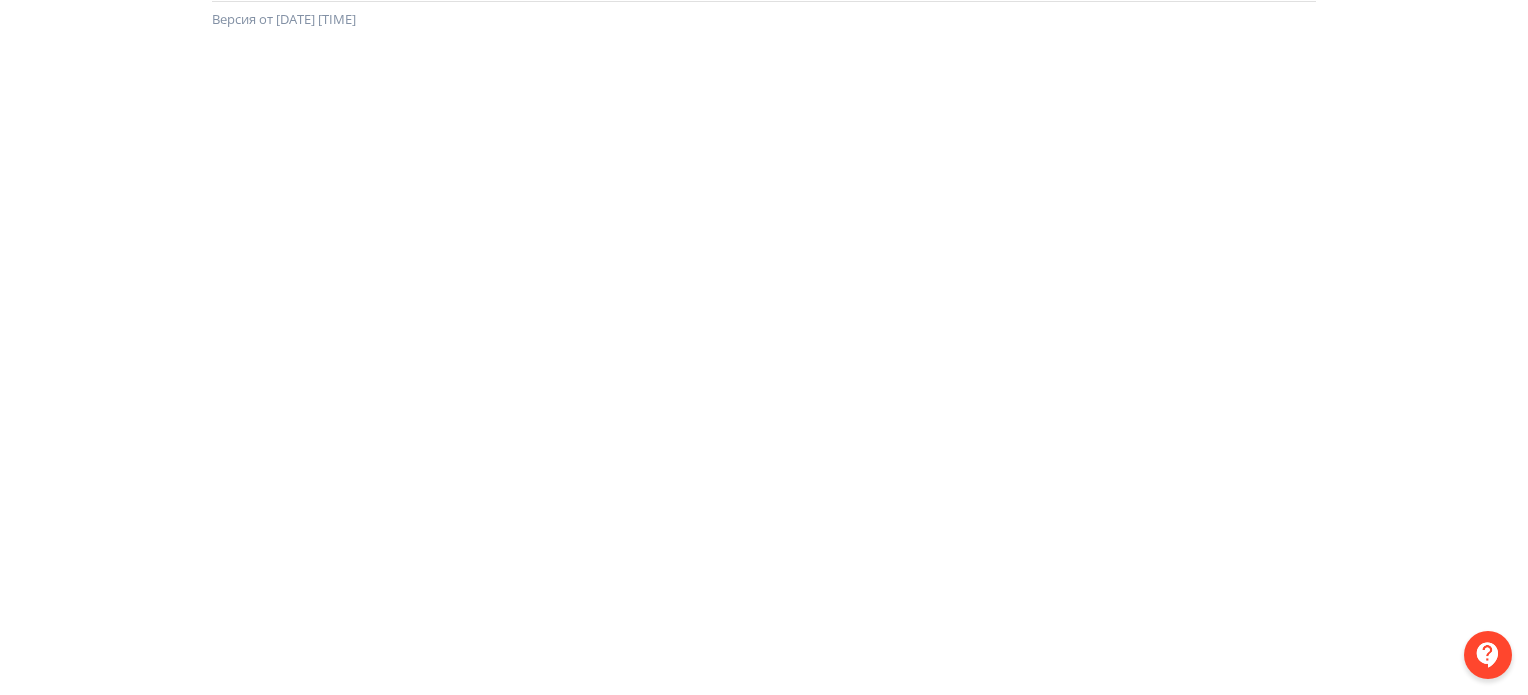 scroll, scrollTop: 184, scrollLeft: 0, axis: vertical 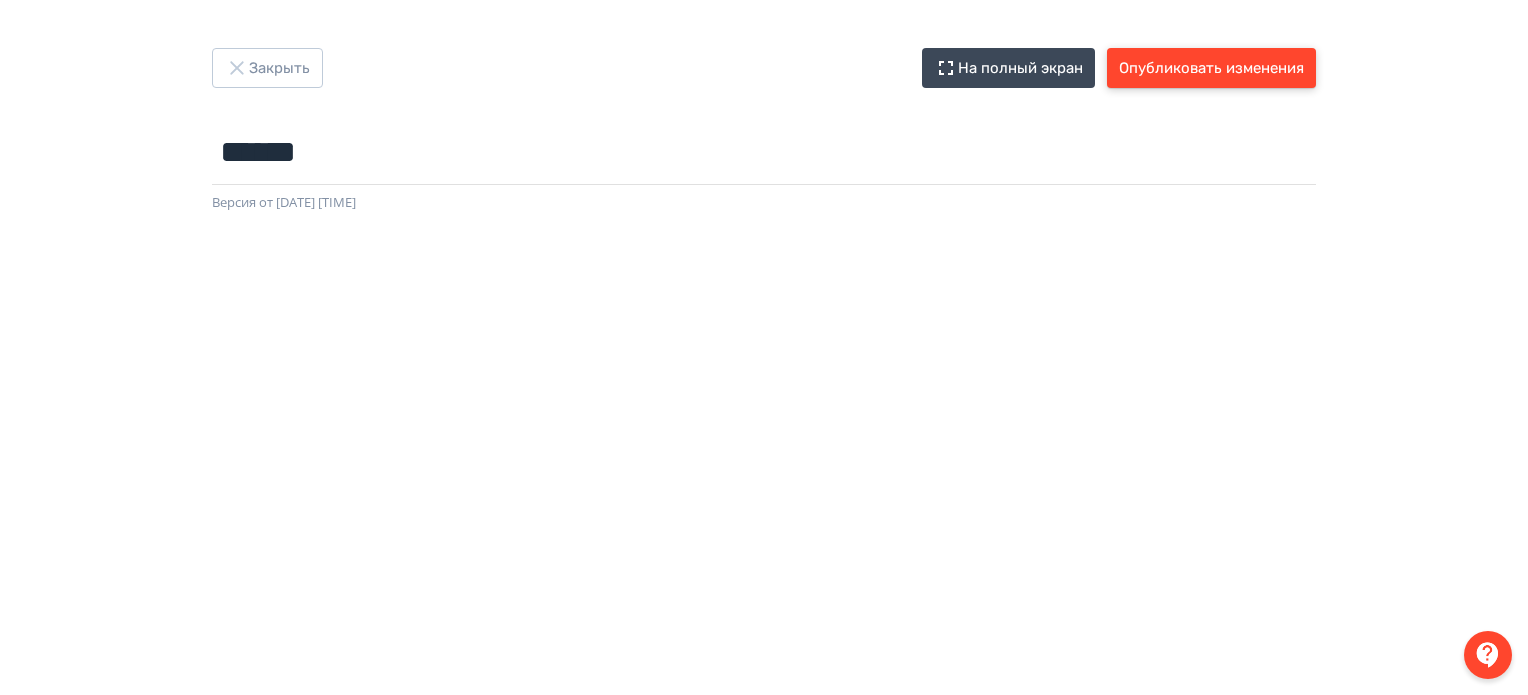 click on "Опубликовать изменения" at bounding box center (1211, 68) 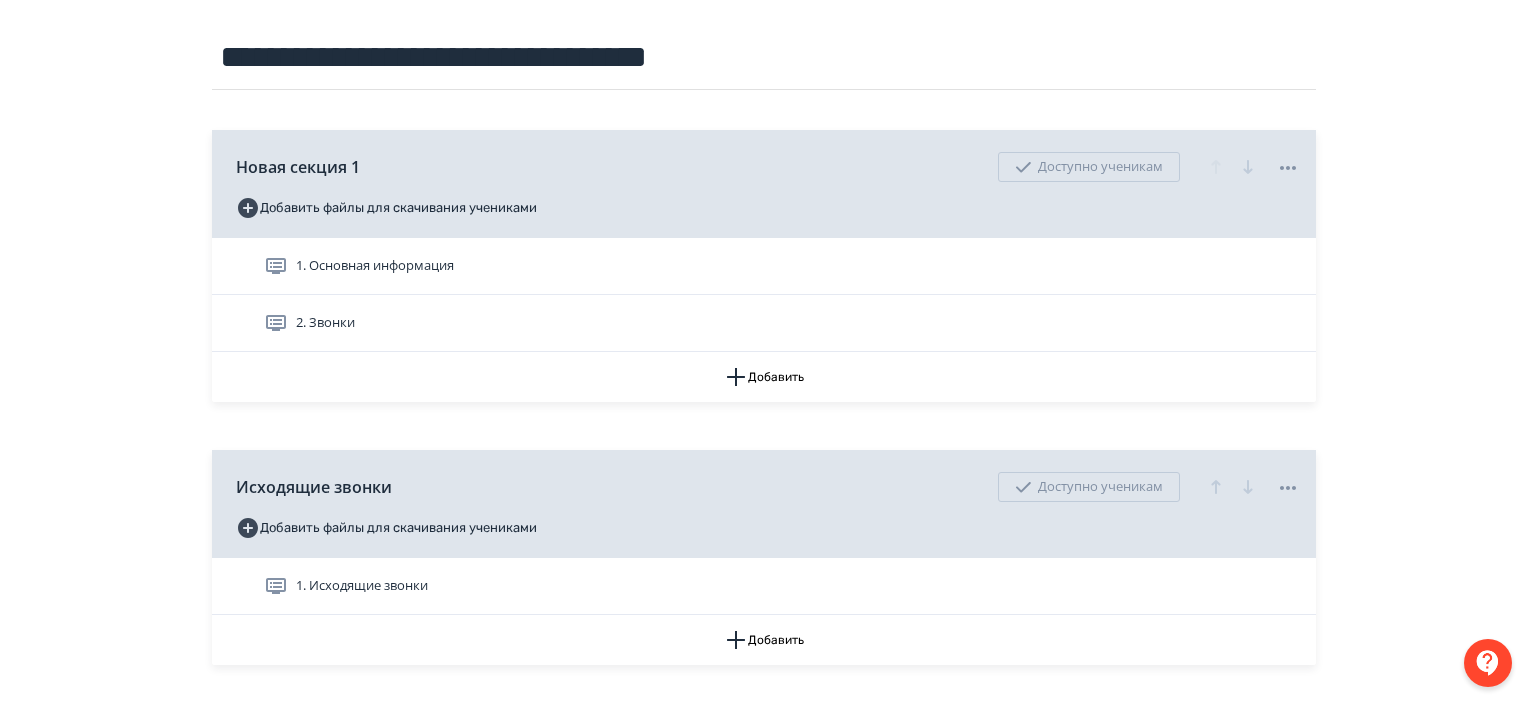 scroll, scrollTop: 218, scrollLeft: 0, axis: vertical 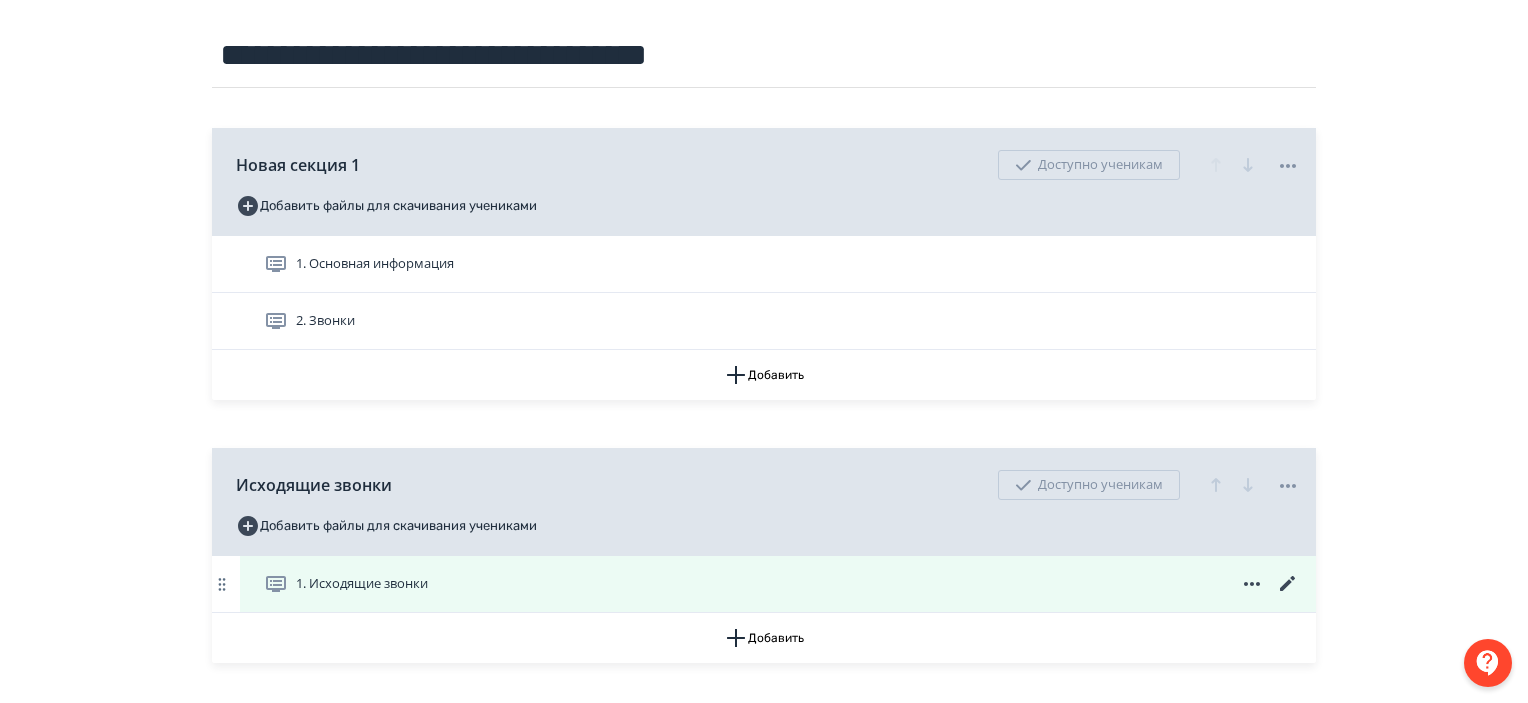 click 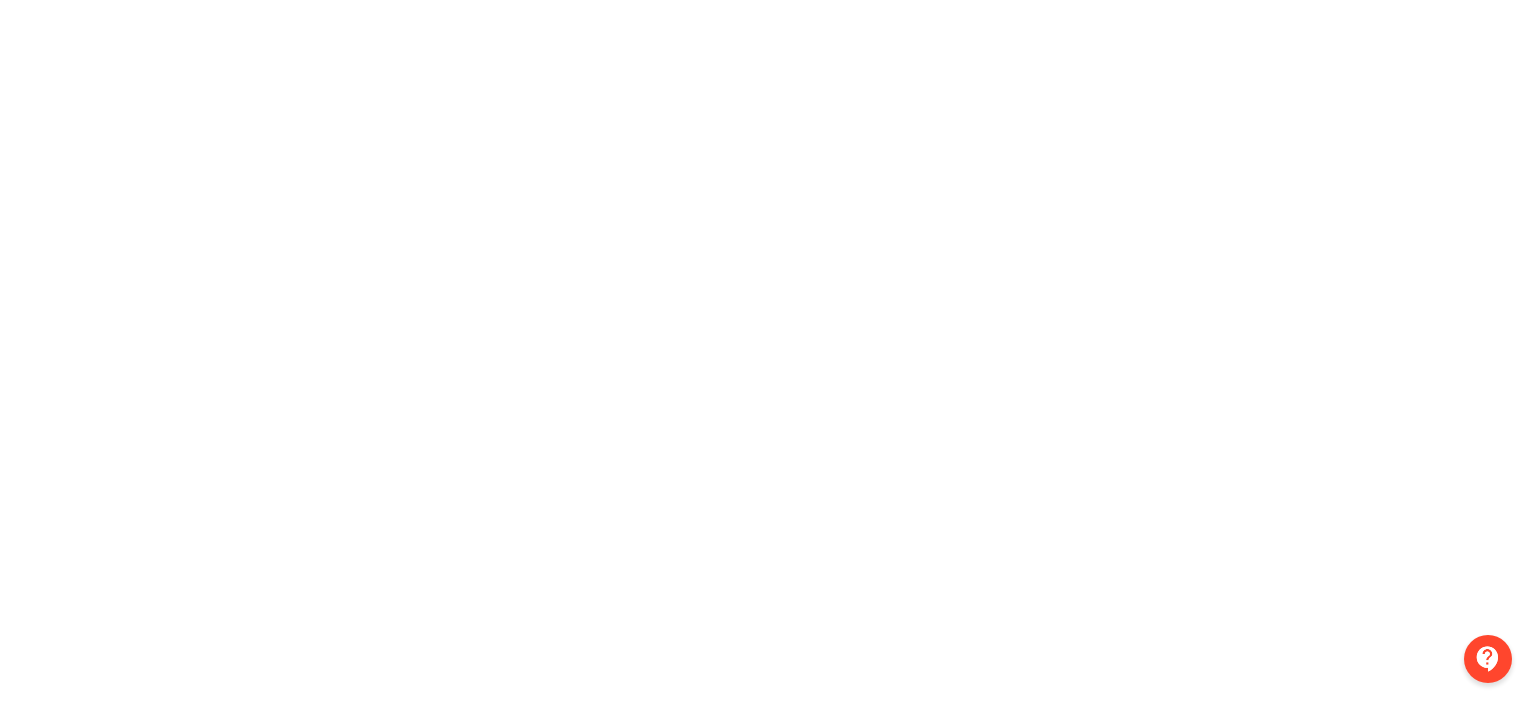 scroll, scrollTop: 0, scrollLeft: 0, axis: both 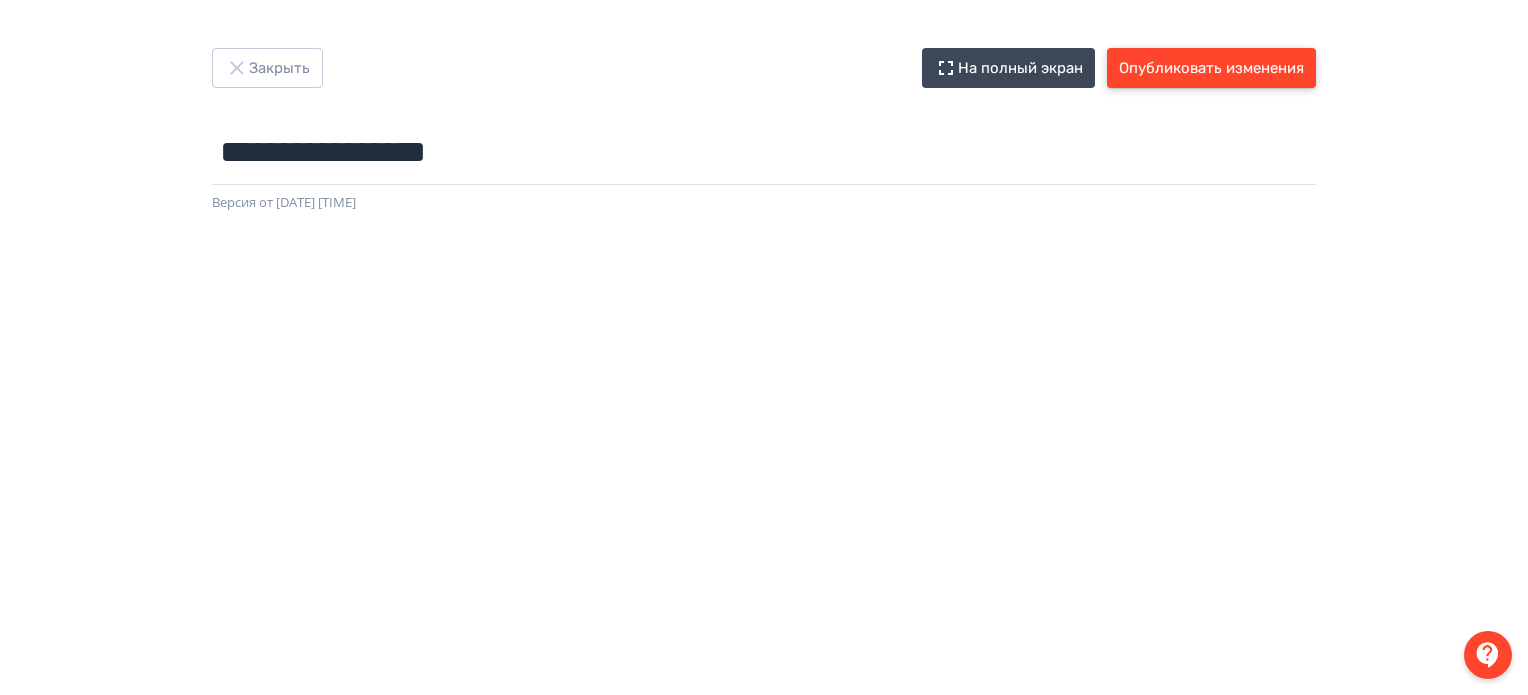 click on "Опубликовать изменения" at bounding box center [1211, 68] 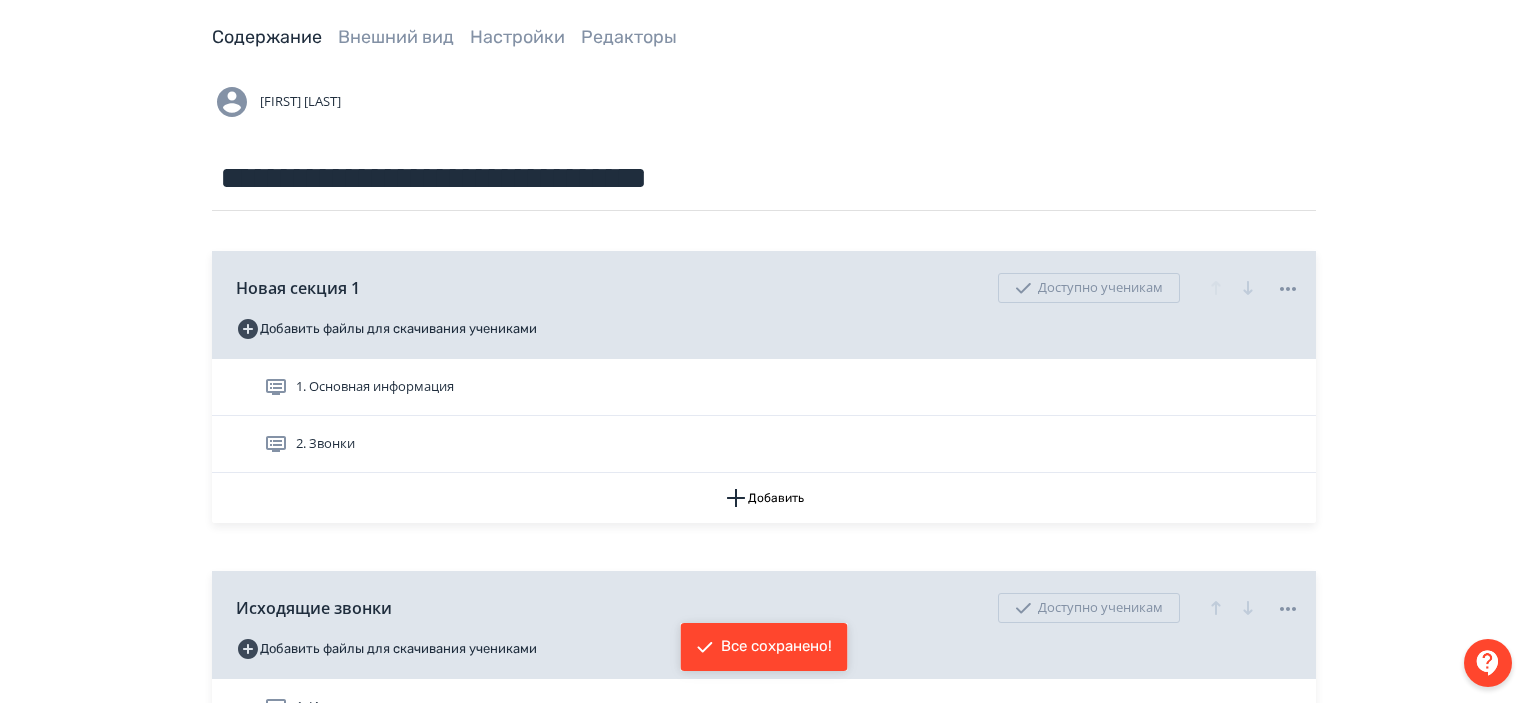 scroll, scrollTop: 96, scrollLeft: 0, axis: vertical 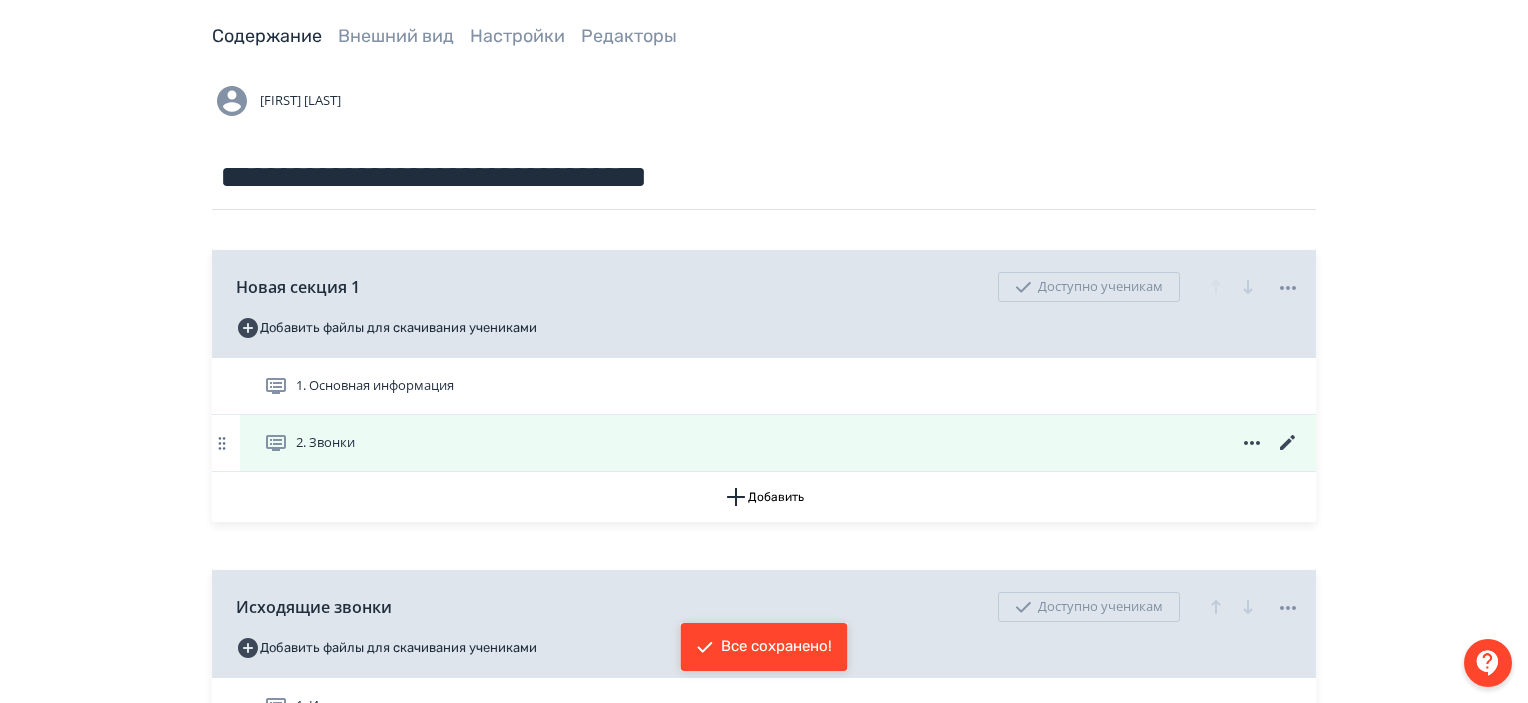 click 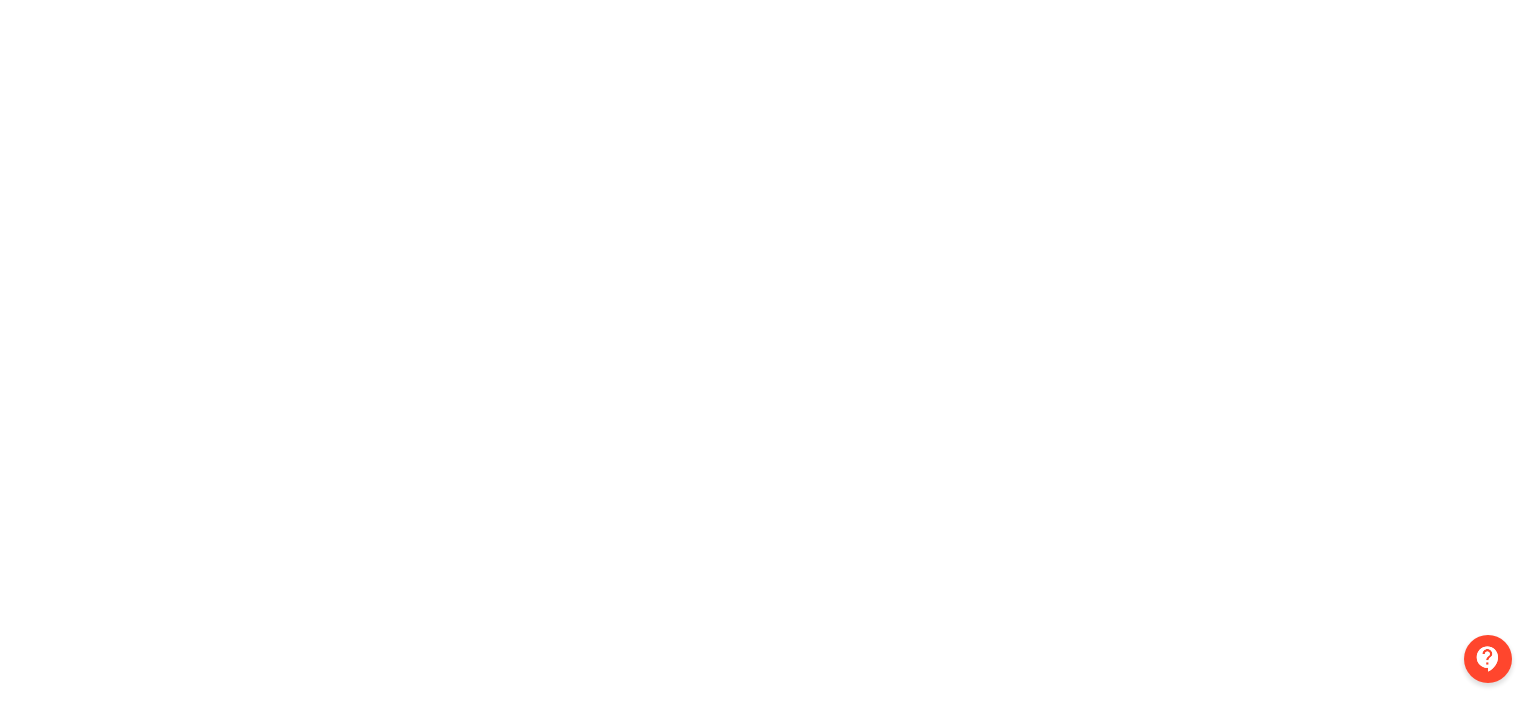 scroll, scrollTop: 0, scrollLeft: 0, axis: both 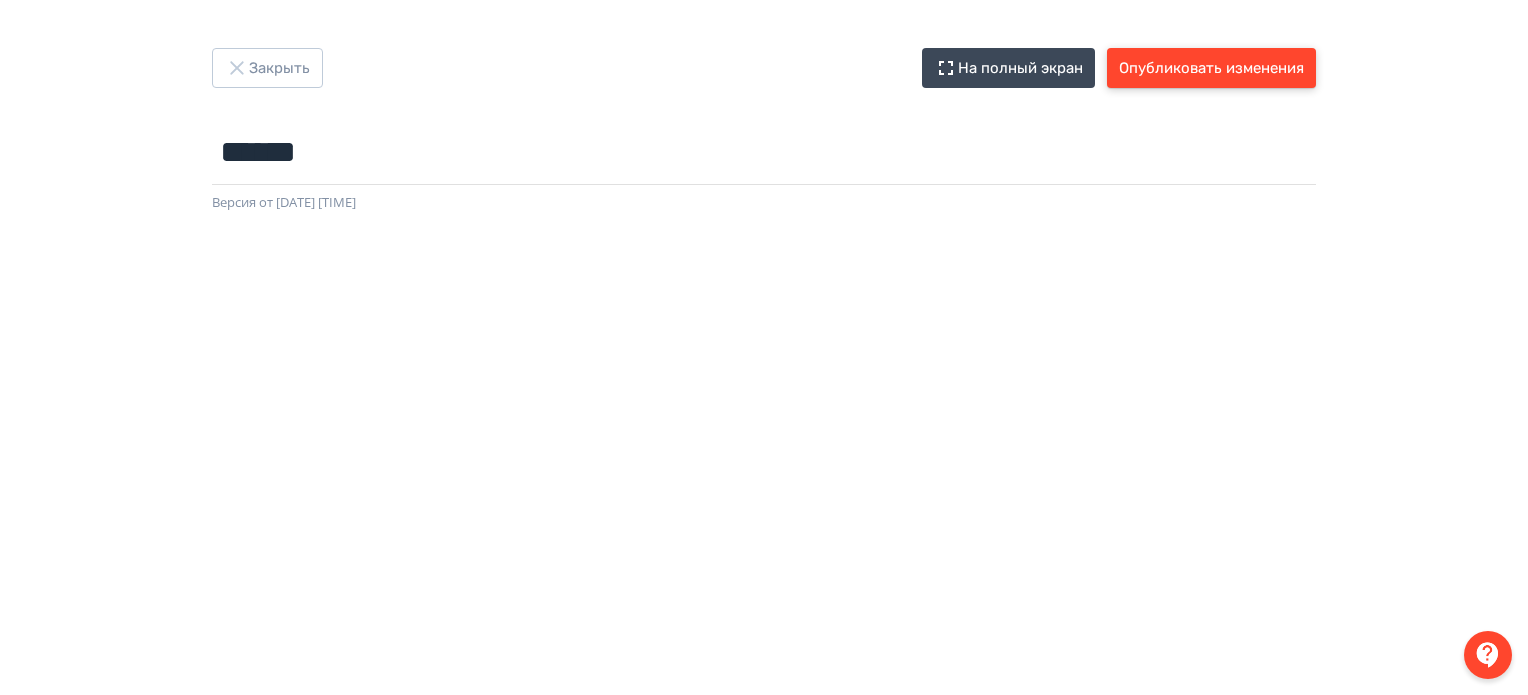click on "Опубликовать изменения" at bounding box center [1211, 68] 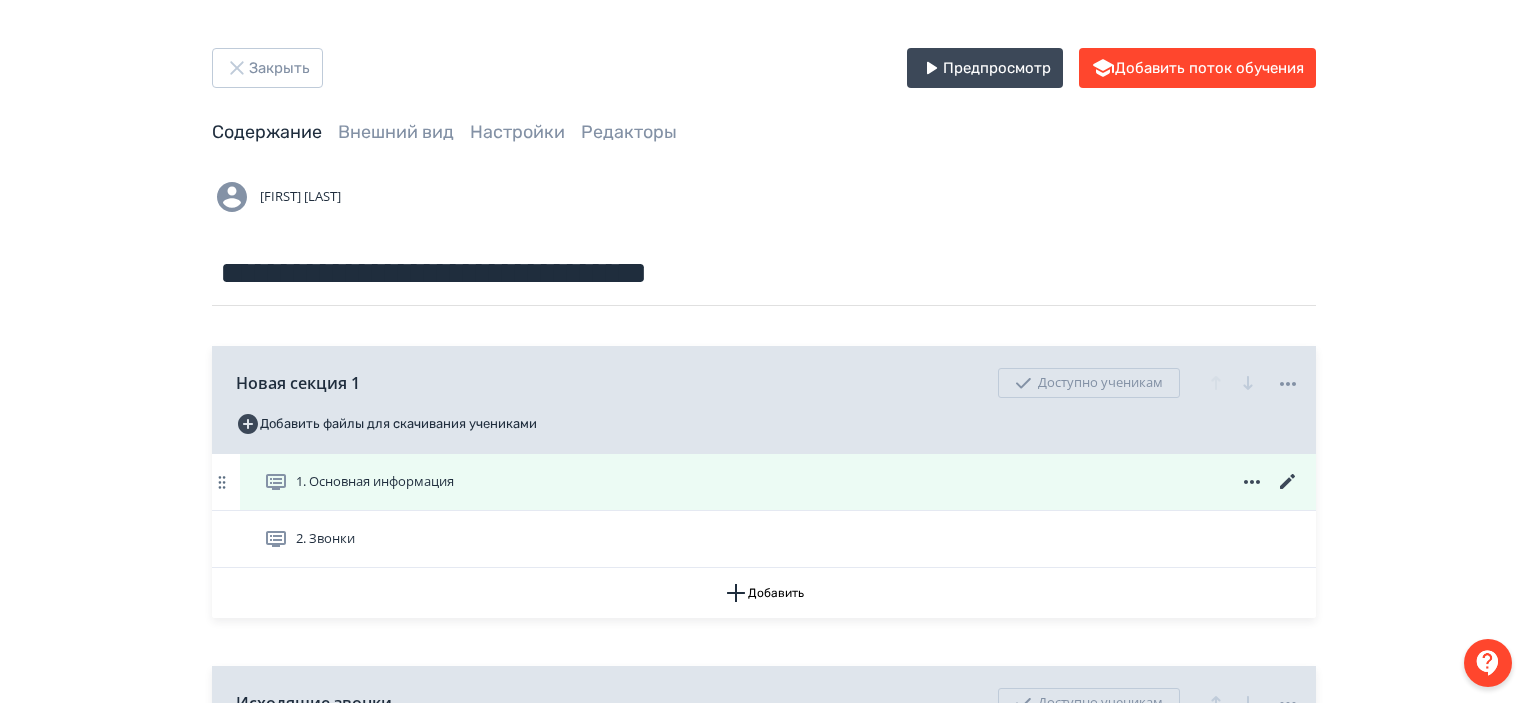 scroll, scrollTop: 108, scrollLeft: 0, axis: vertical 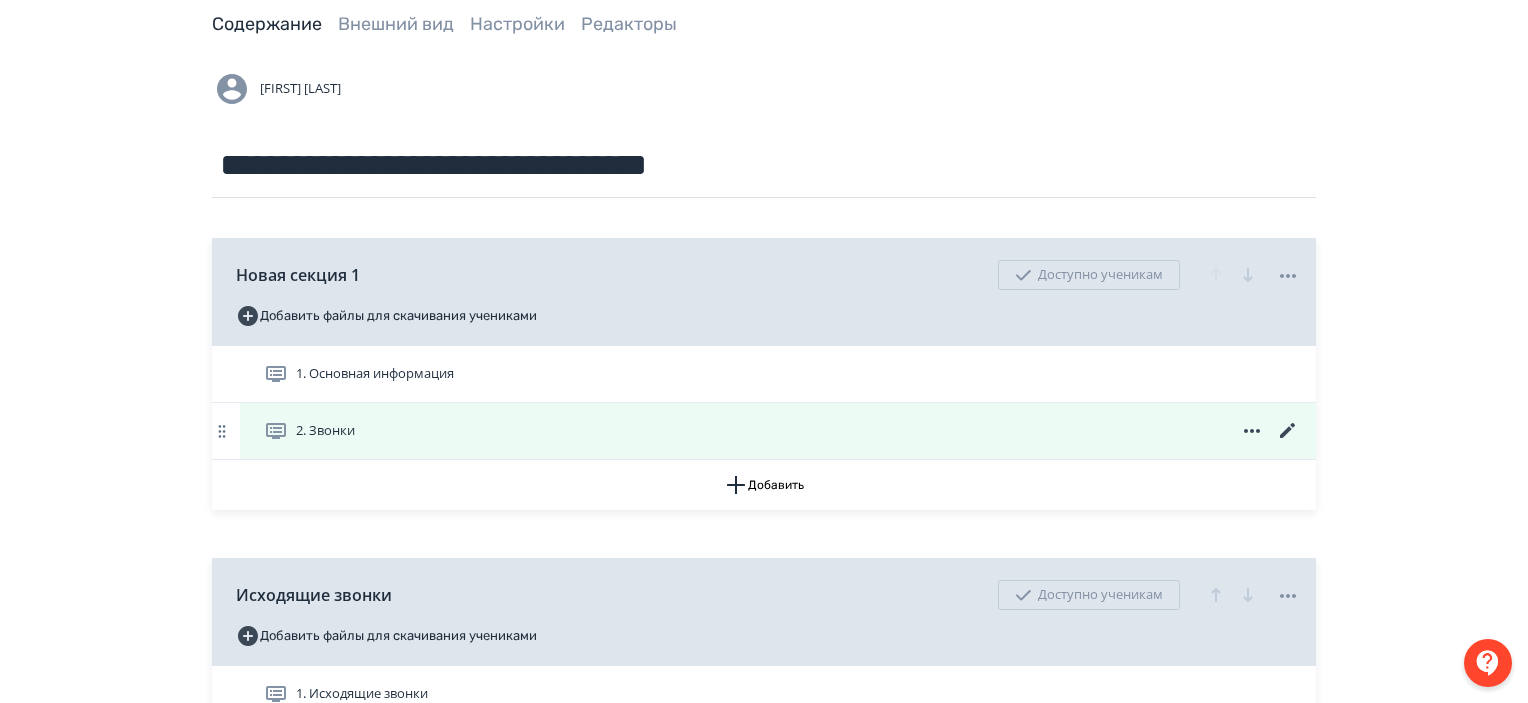 click 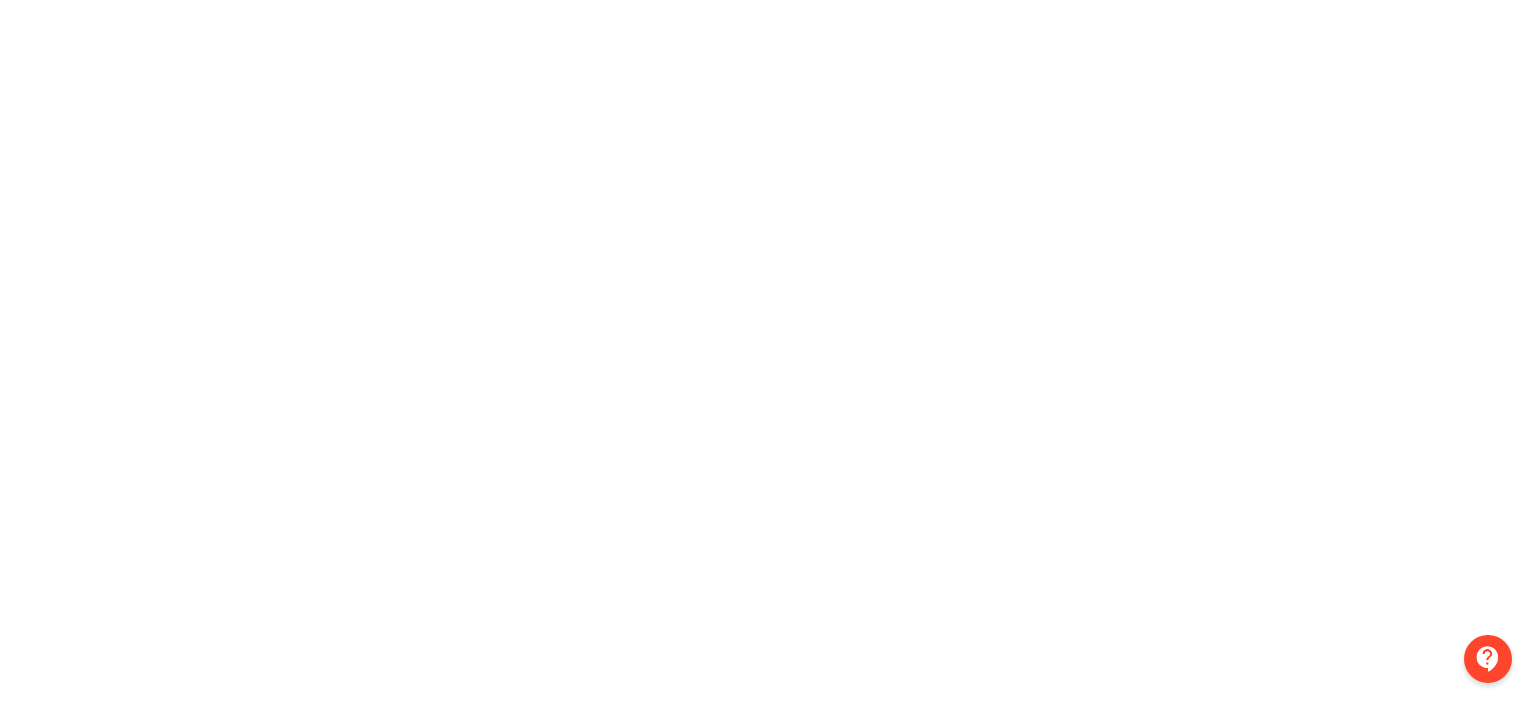 scroll, scrollTop: 0, scrollLeft: 0, axis: both 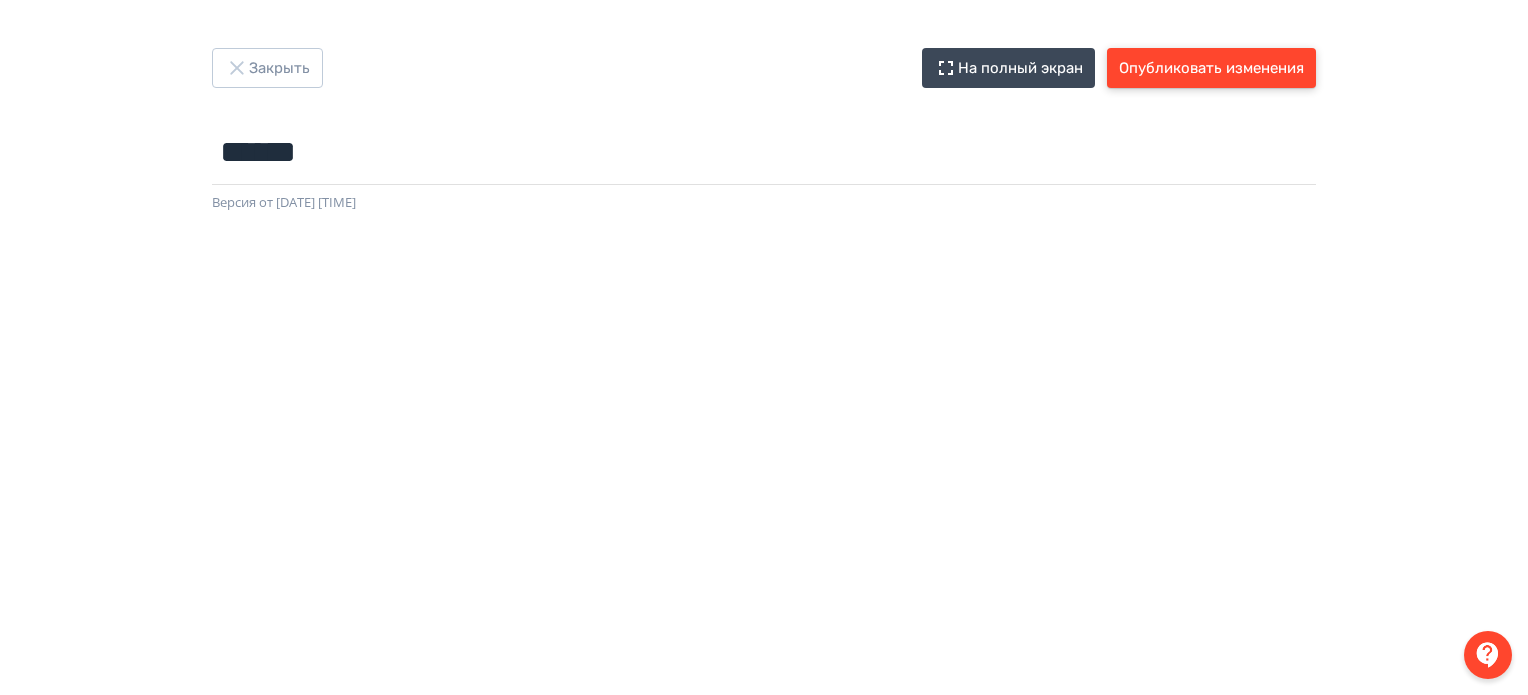 click on "Опубликовать изменения" at bounding box center [1211, 68] 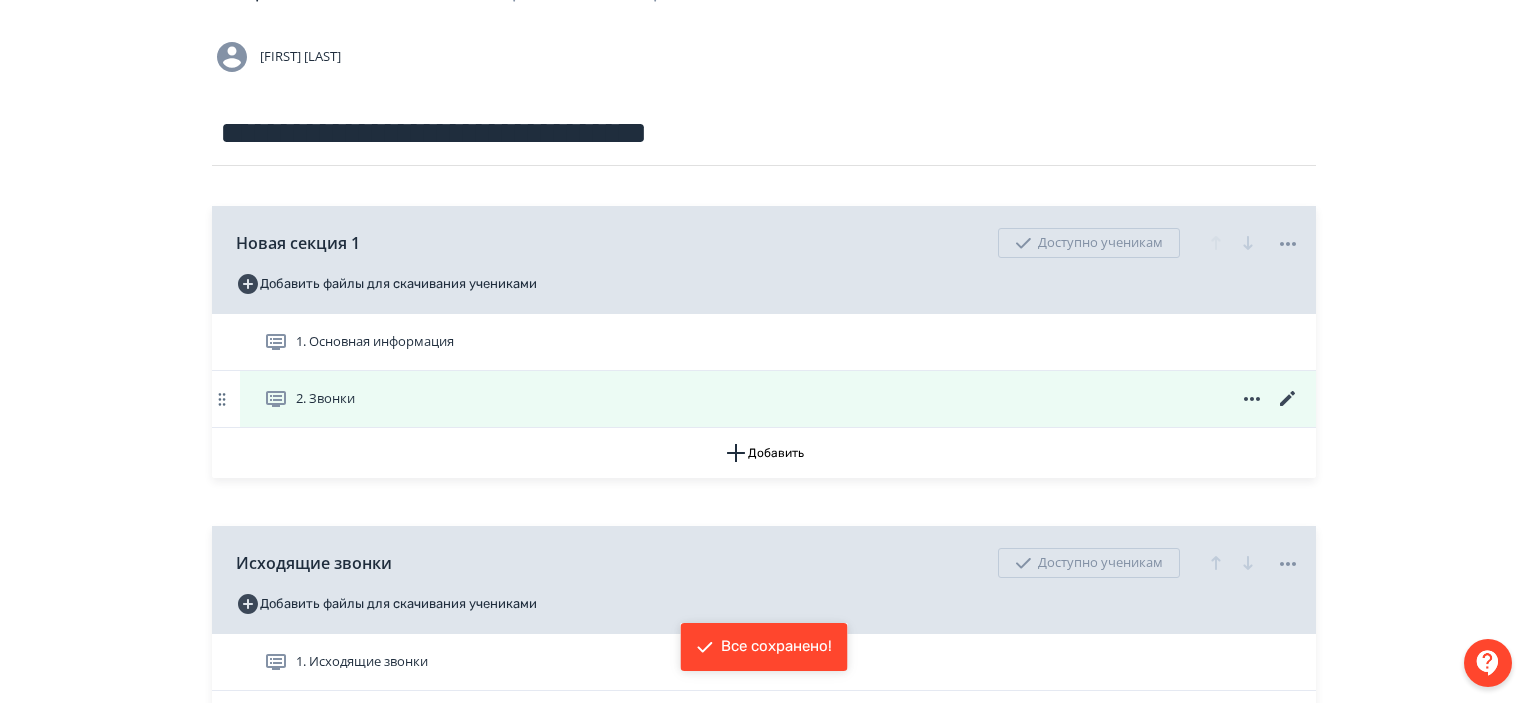 scroll, scrollTop: 146, scrollLeft: 0, axis: vertical 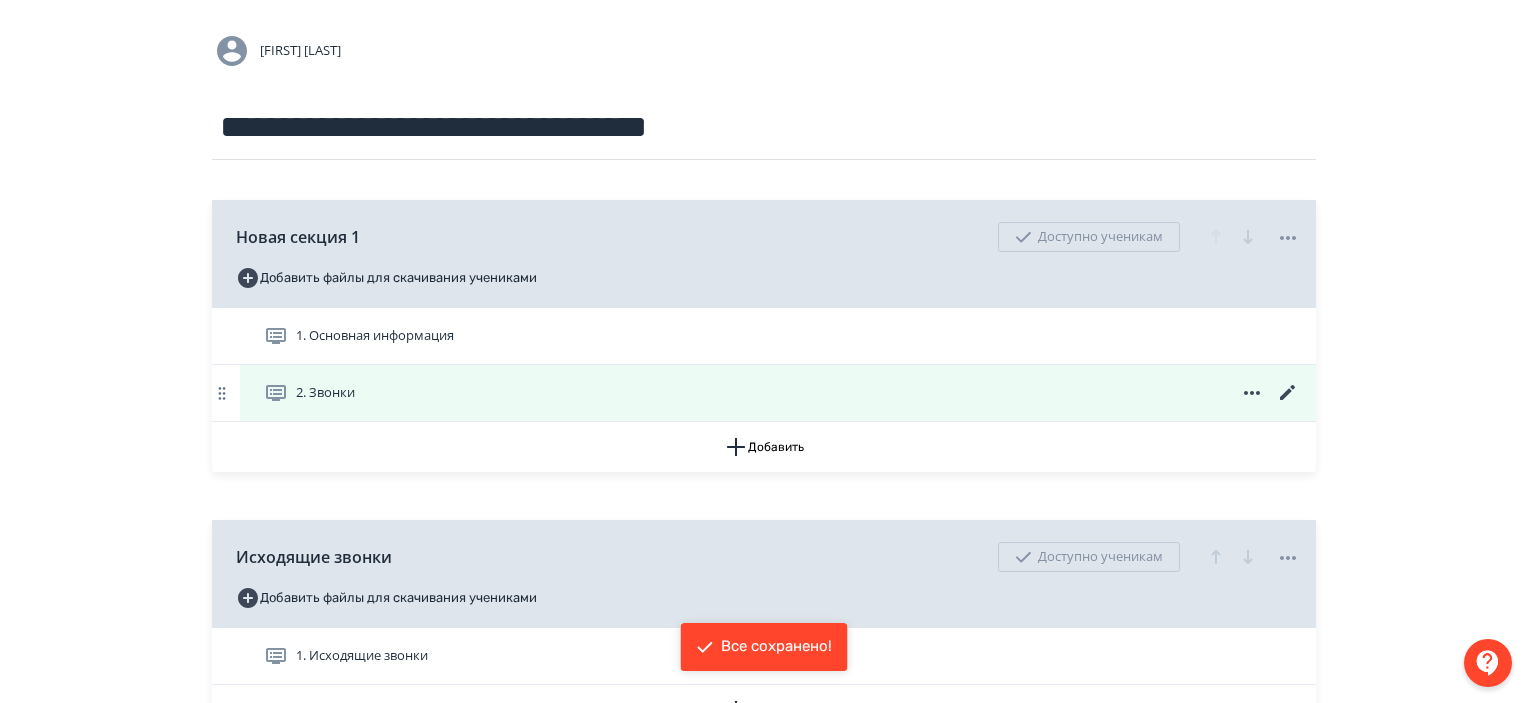 click 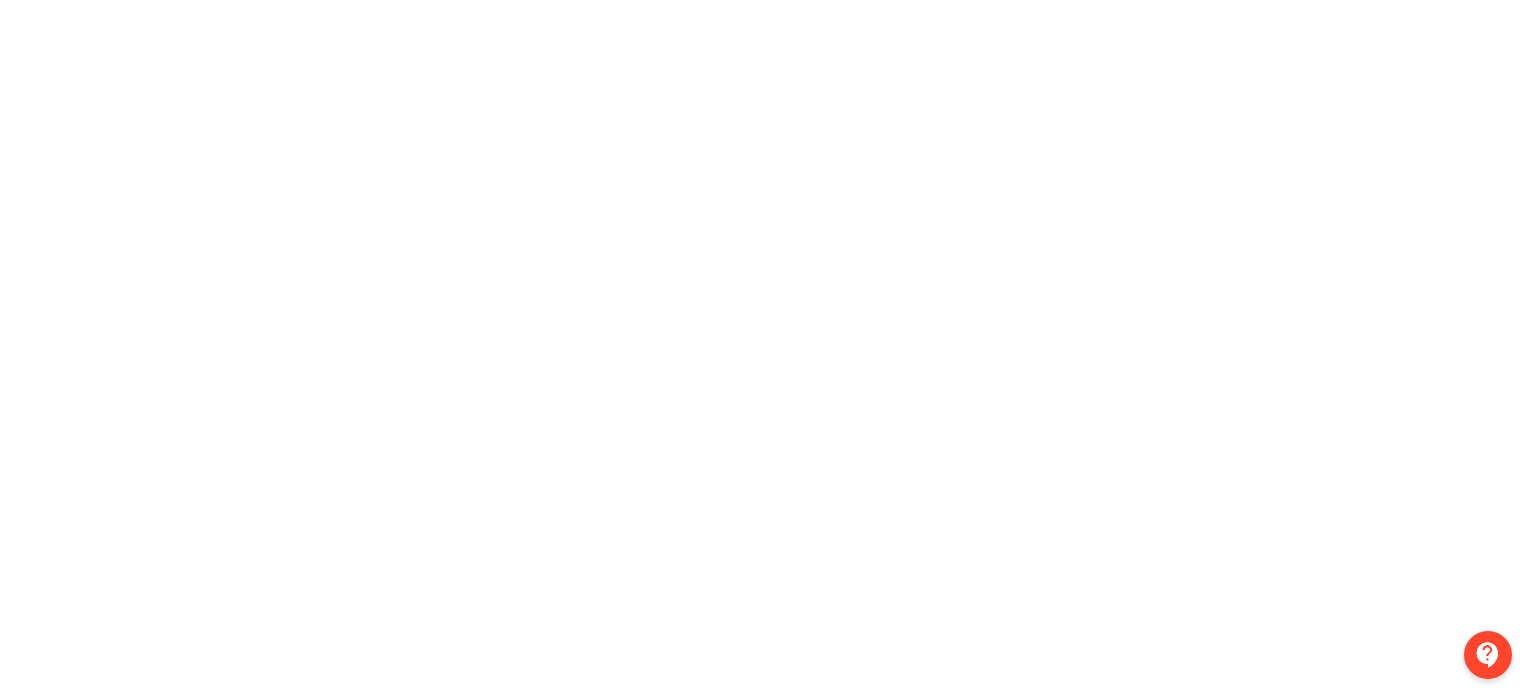 scroll, scrollTop: 444, scrollLeft: 0, axis: vertical 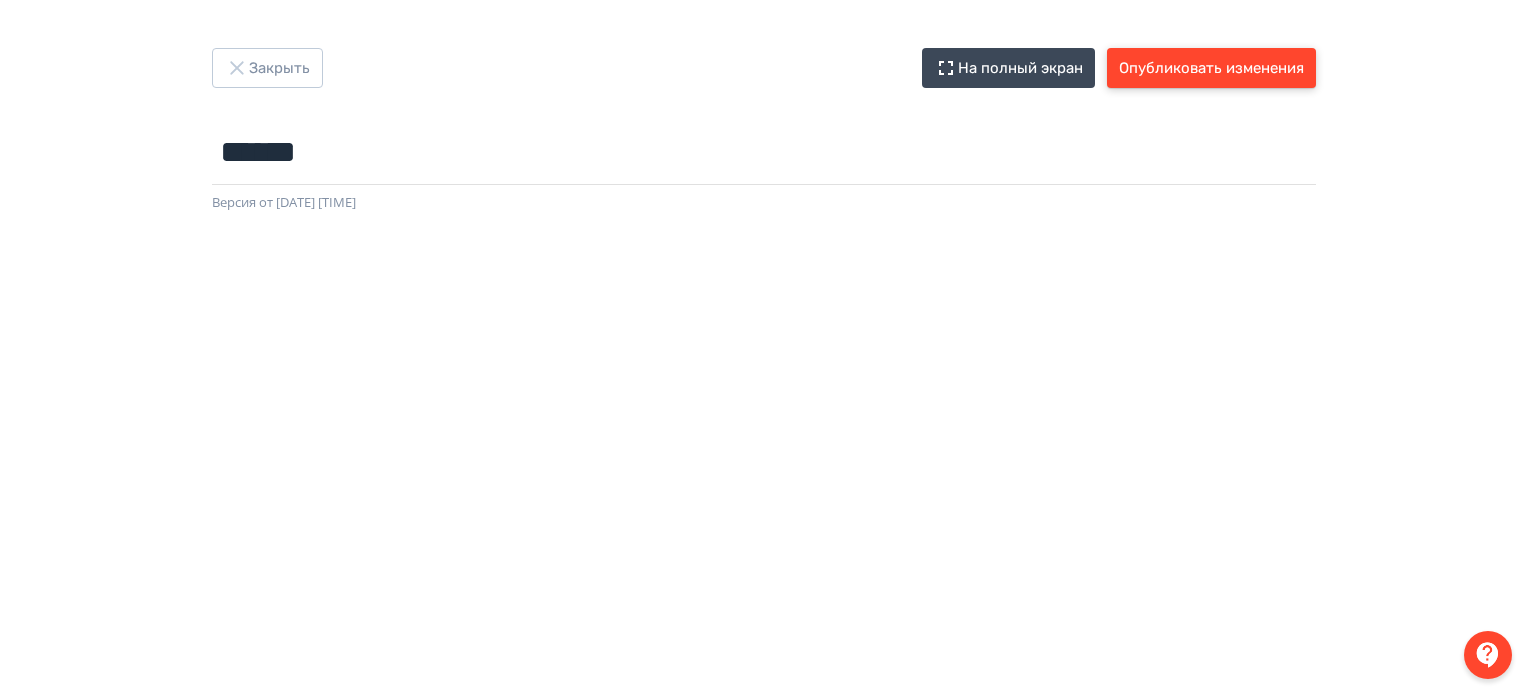 click on "Опубликовать изменения" at bounding box center [1211, 68] 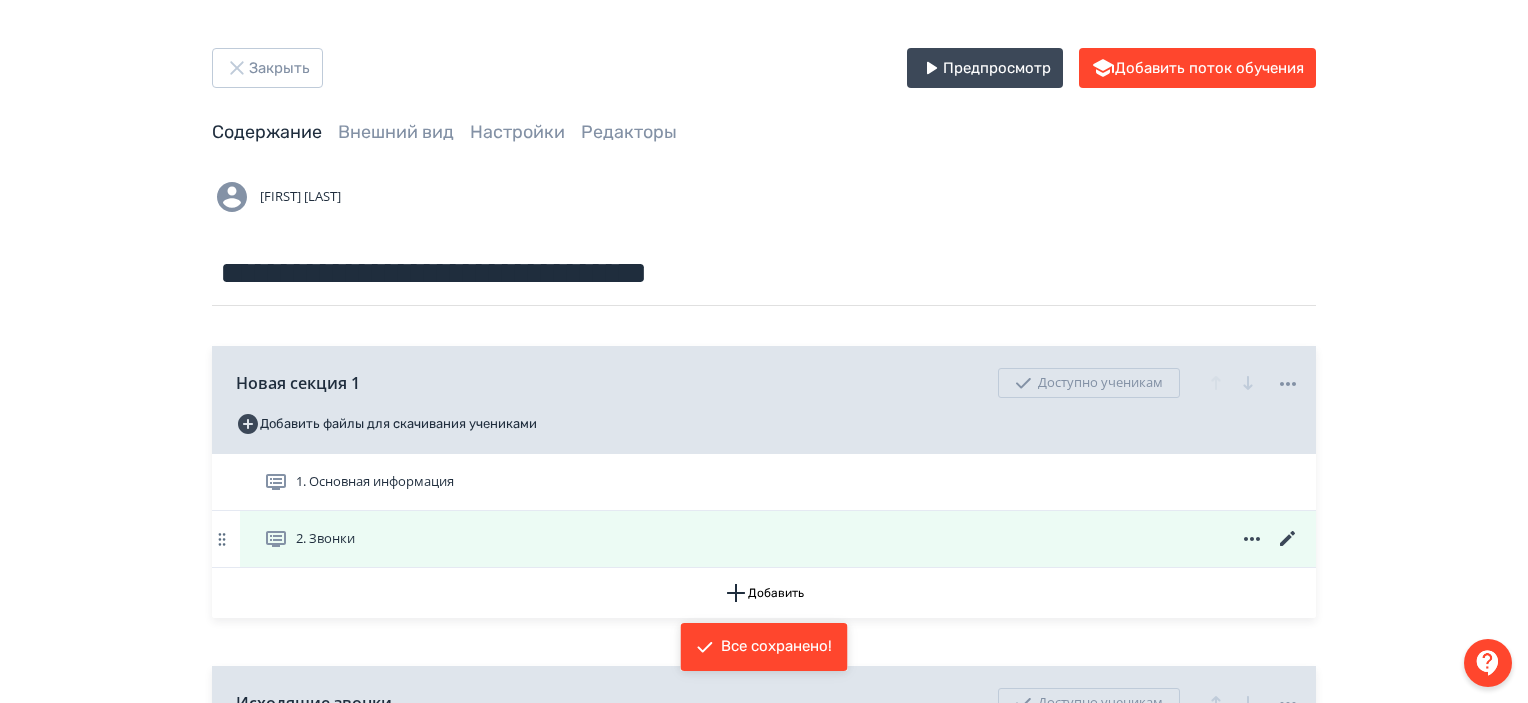 click on "2. Звонки" at bounding box center [782, 539] 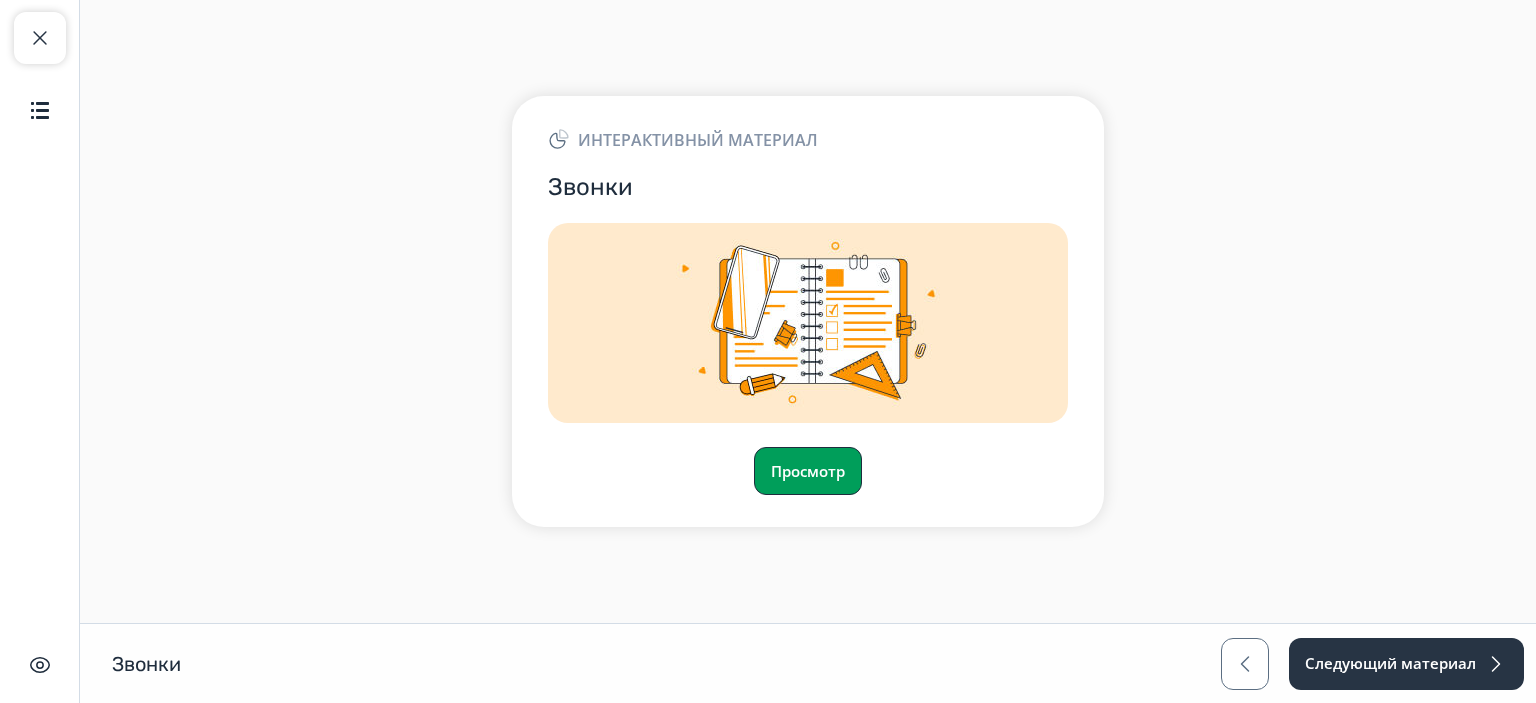 click on "Просмотр" at bounding box center (808, 471) 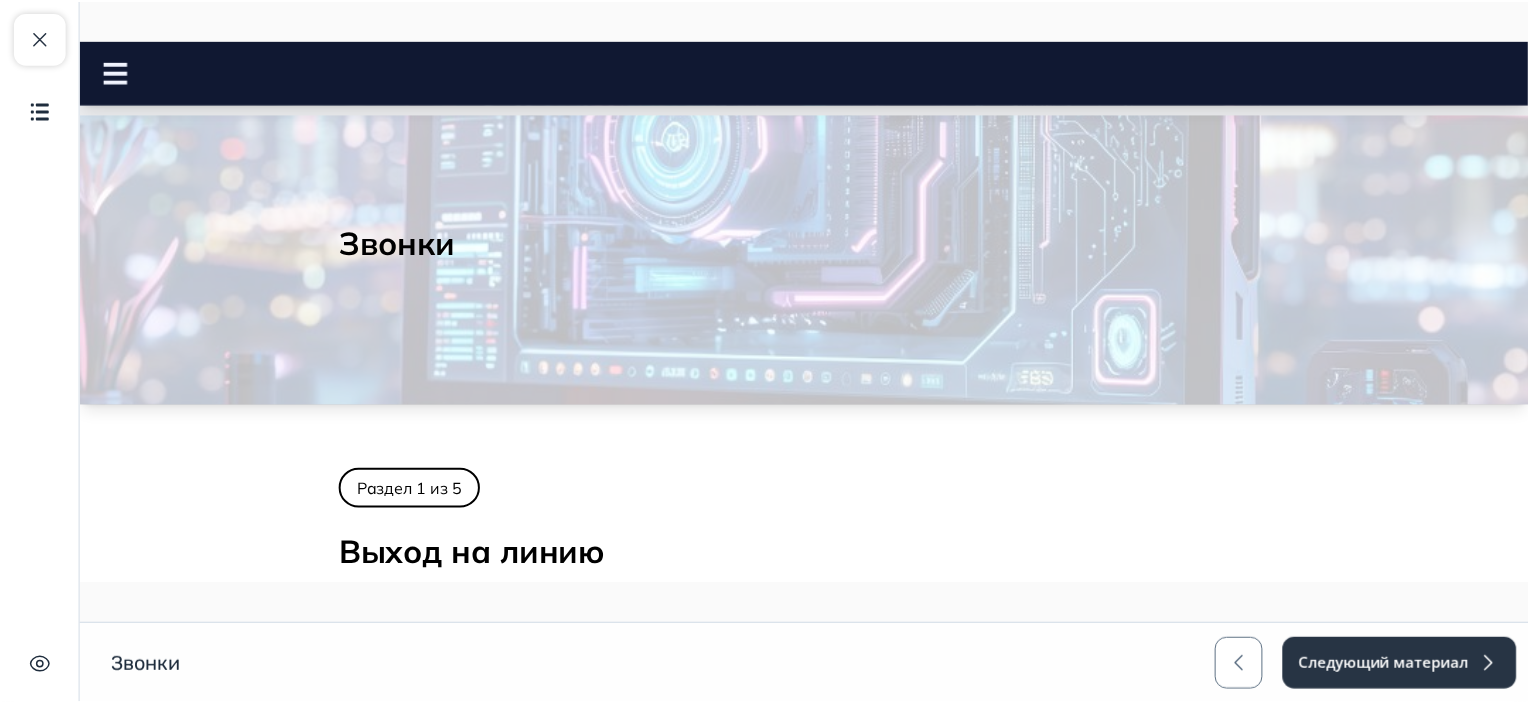 scroll, scrollTop: 0, scrollLeft: 0, axis: both 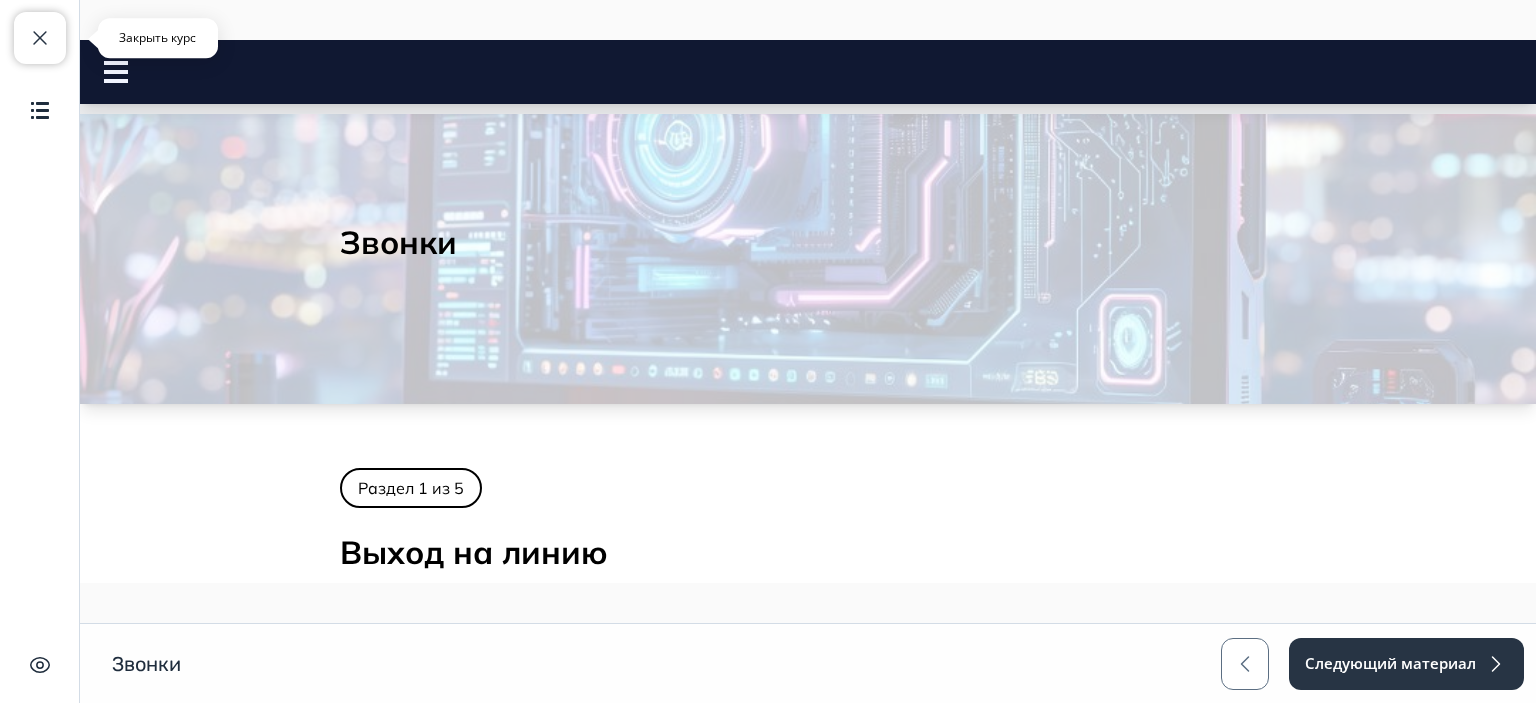 click at bounding box center (40, 38) 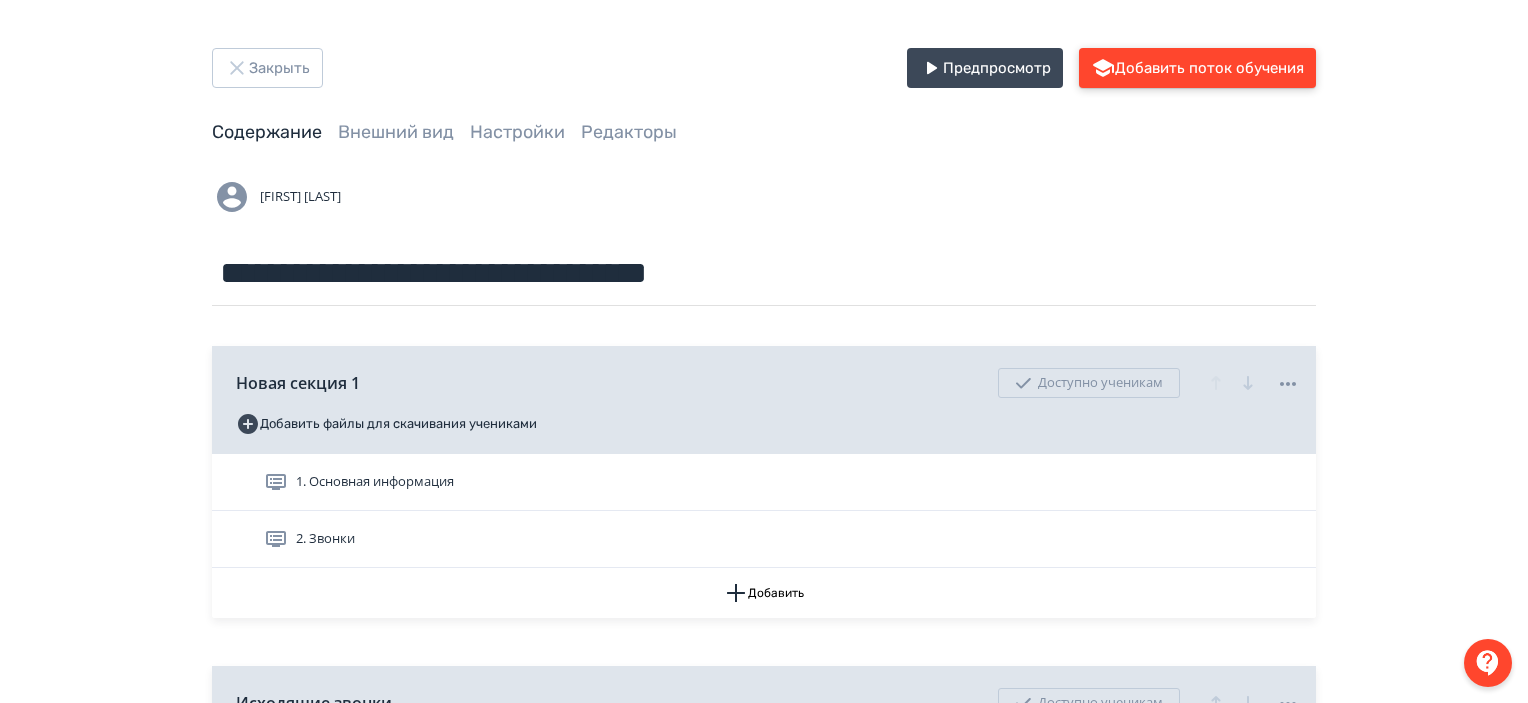 click on "Добавить поток обучения" at bounding box center [1197, 68] 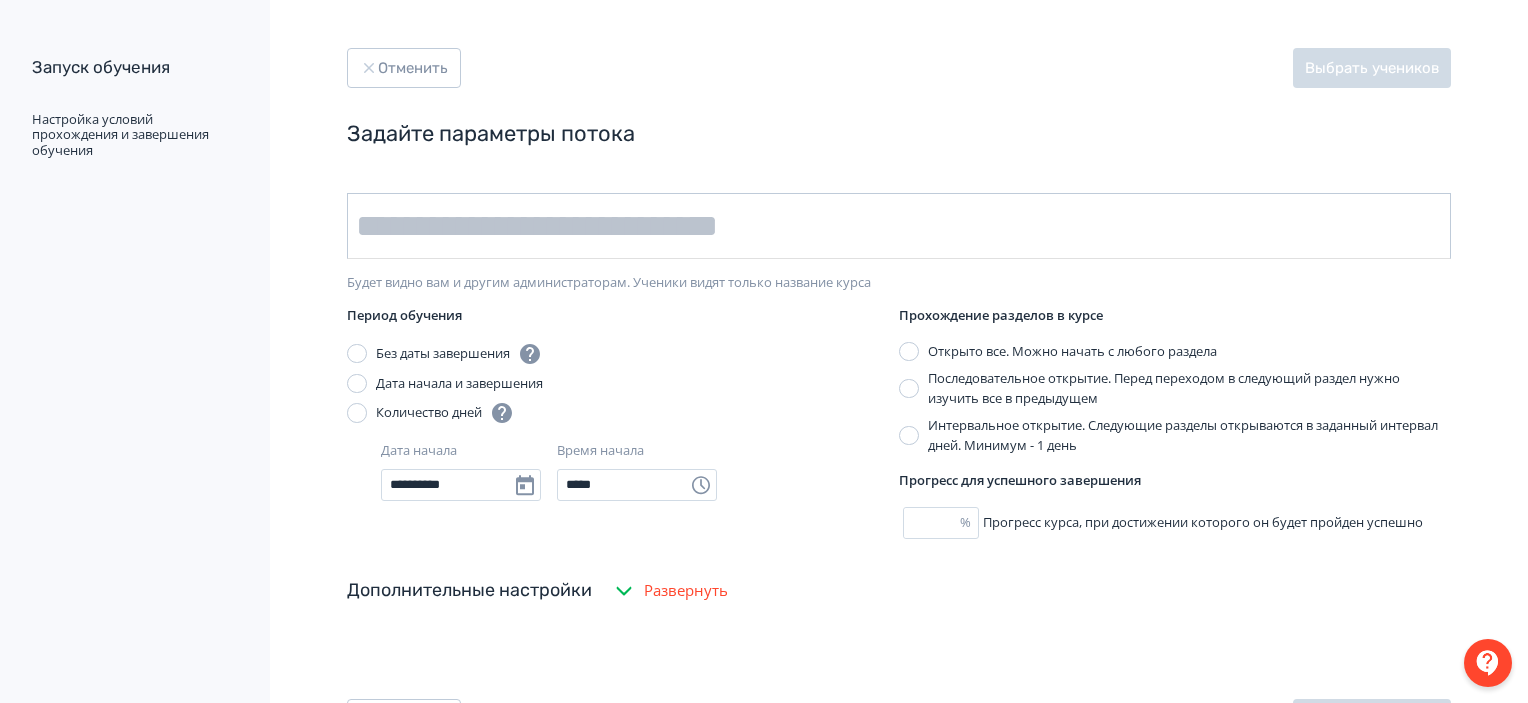 click at bounding box center [899, 226] 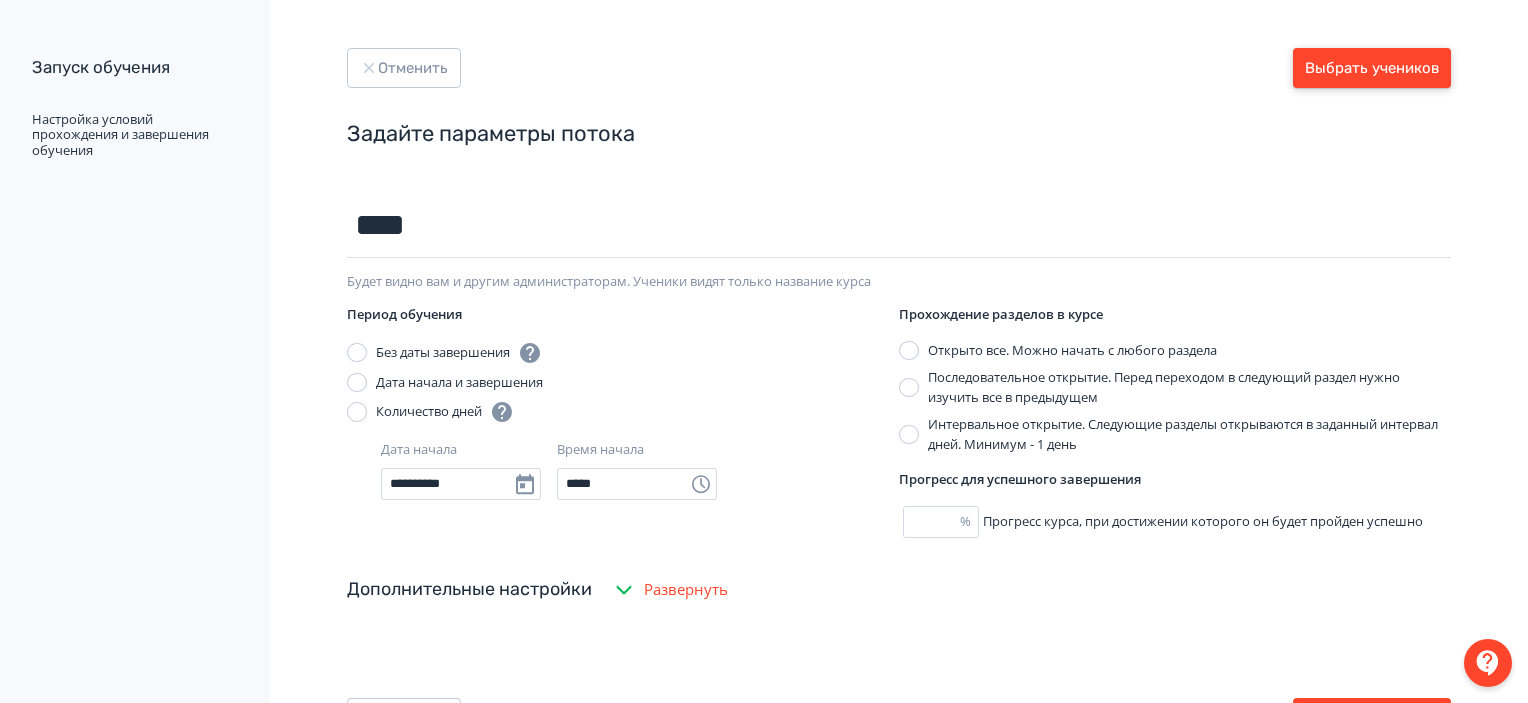 type on "****" 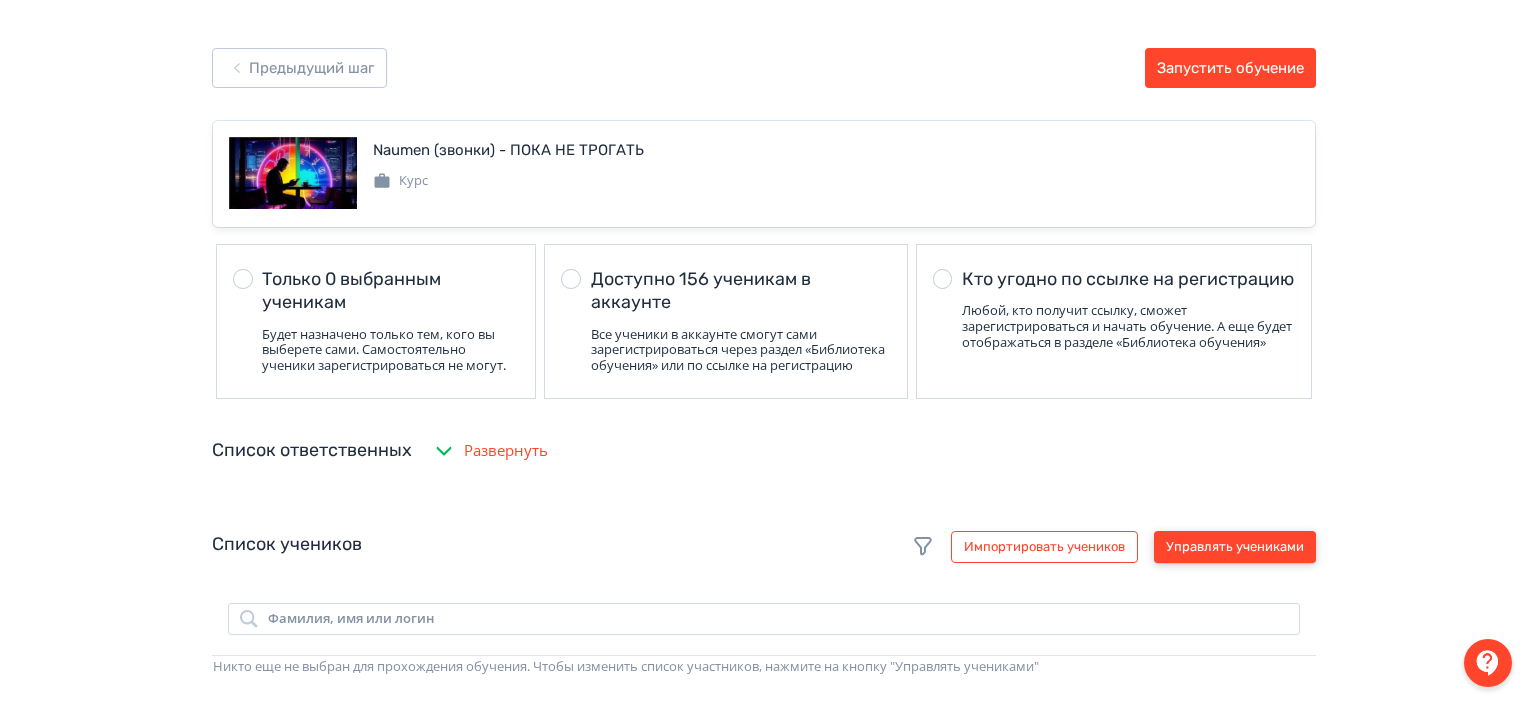 click on "Управлять учениками" at bounding box center (1235, 547) 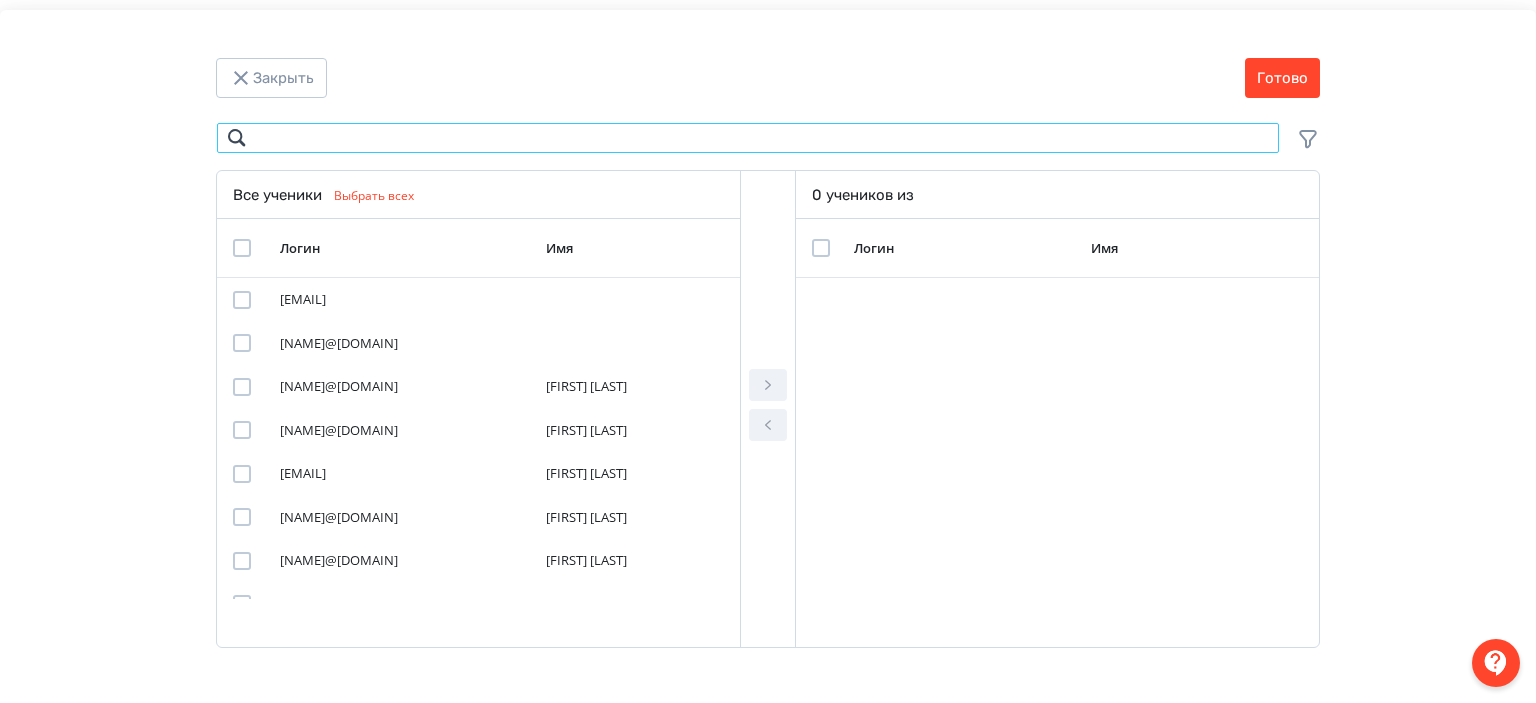 click at bounding box center [748, 138] 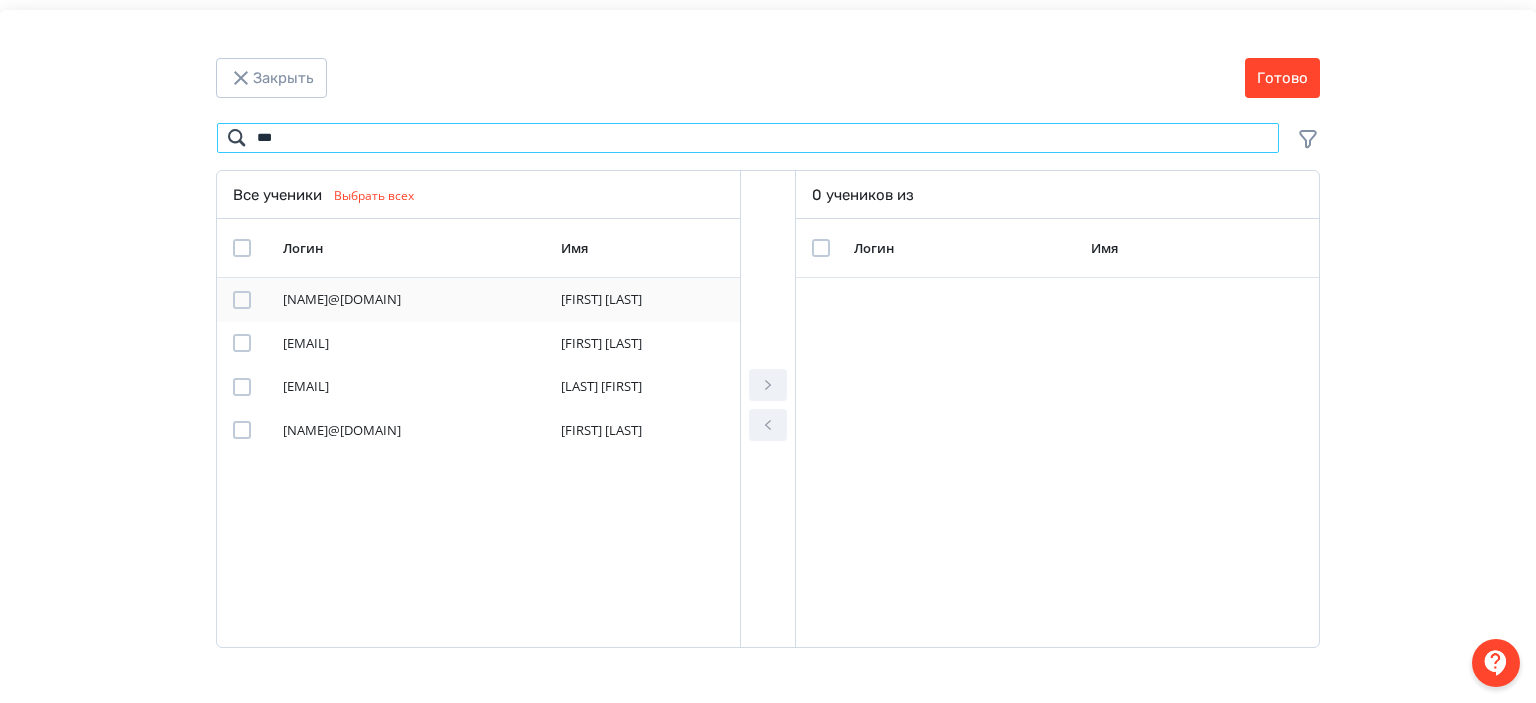 type on "***" 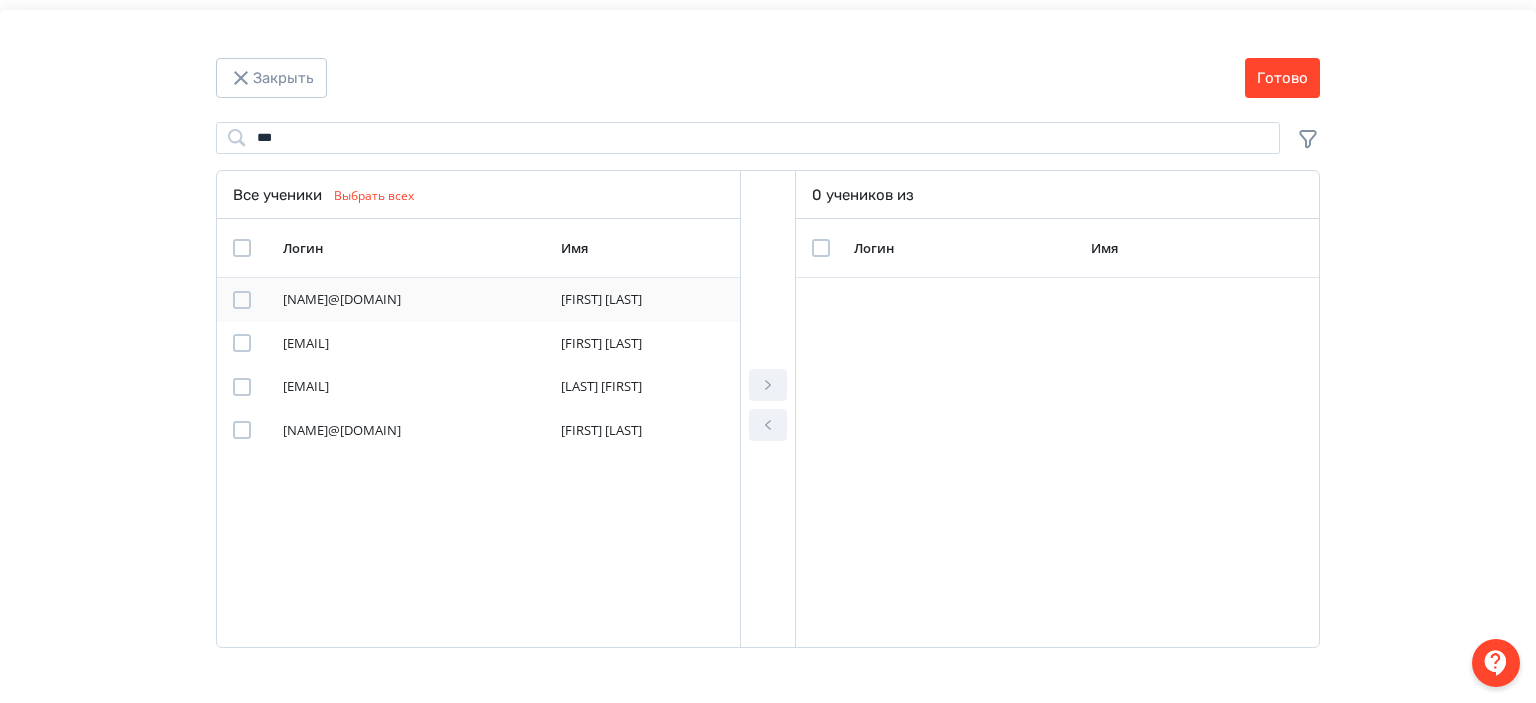 click at bounding box center (242, 300) 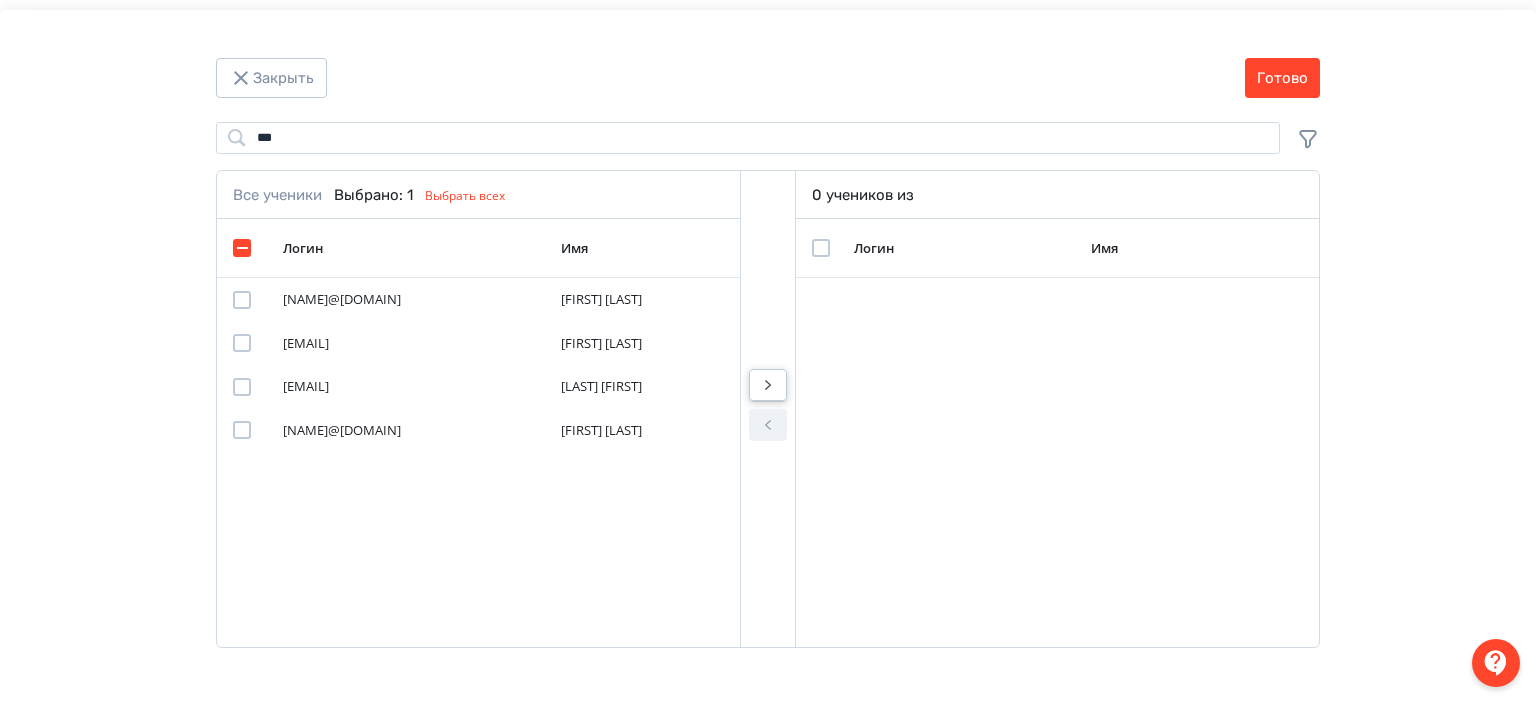 click 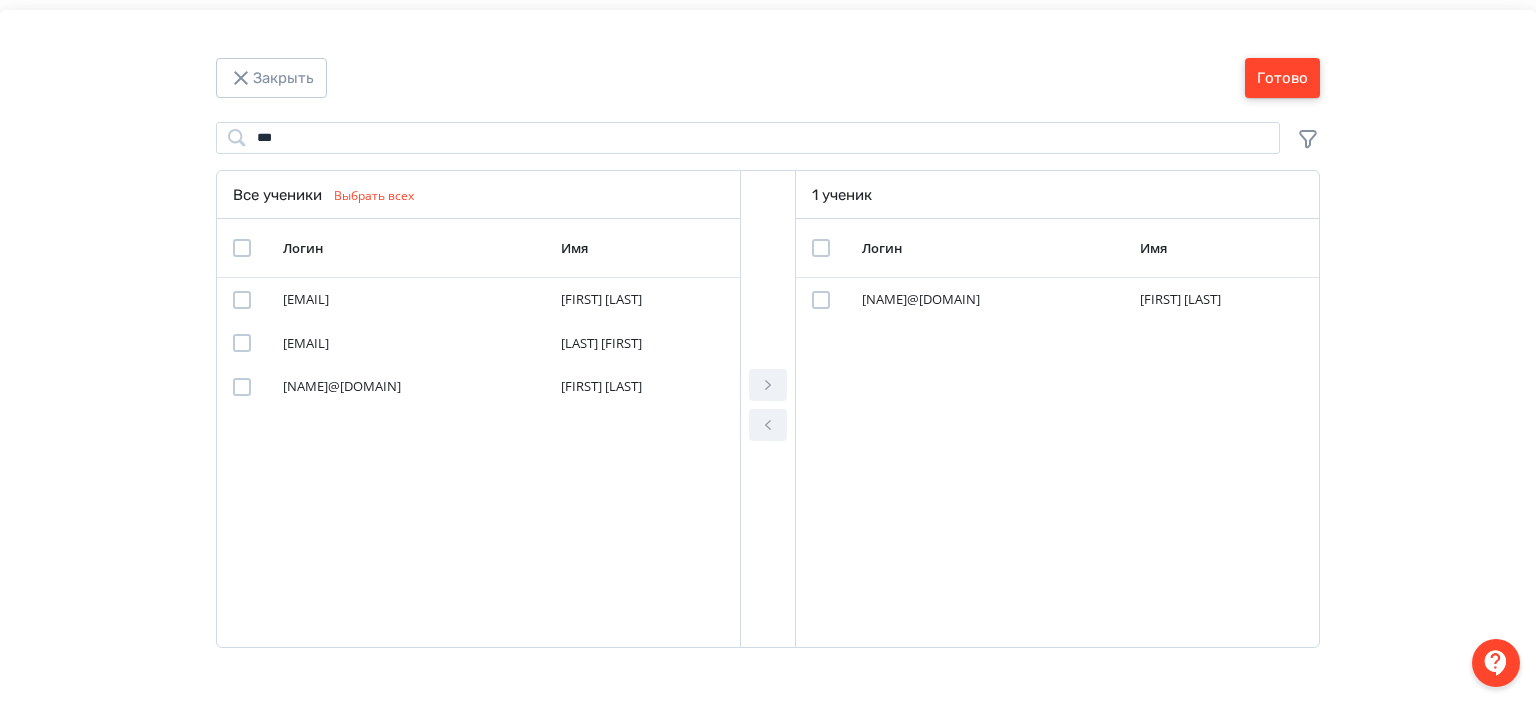 click on "Готово" at bounding box center (1282, 78) 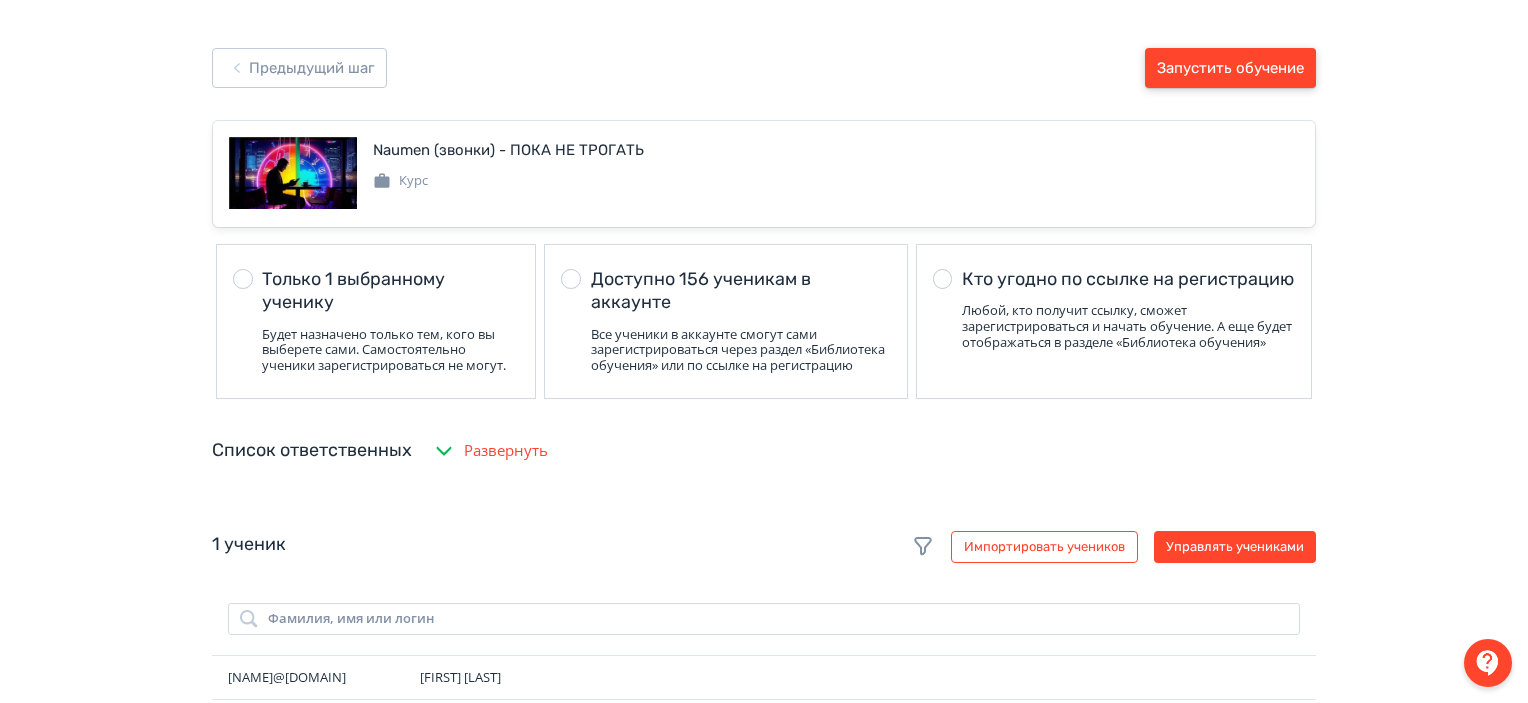 click on "Запустить обучение" at bounding box center (1230, 68) 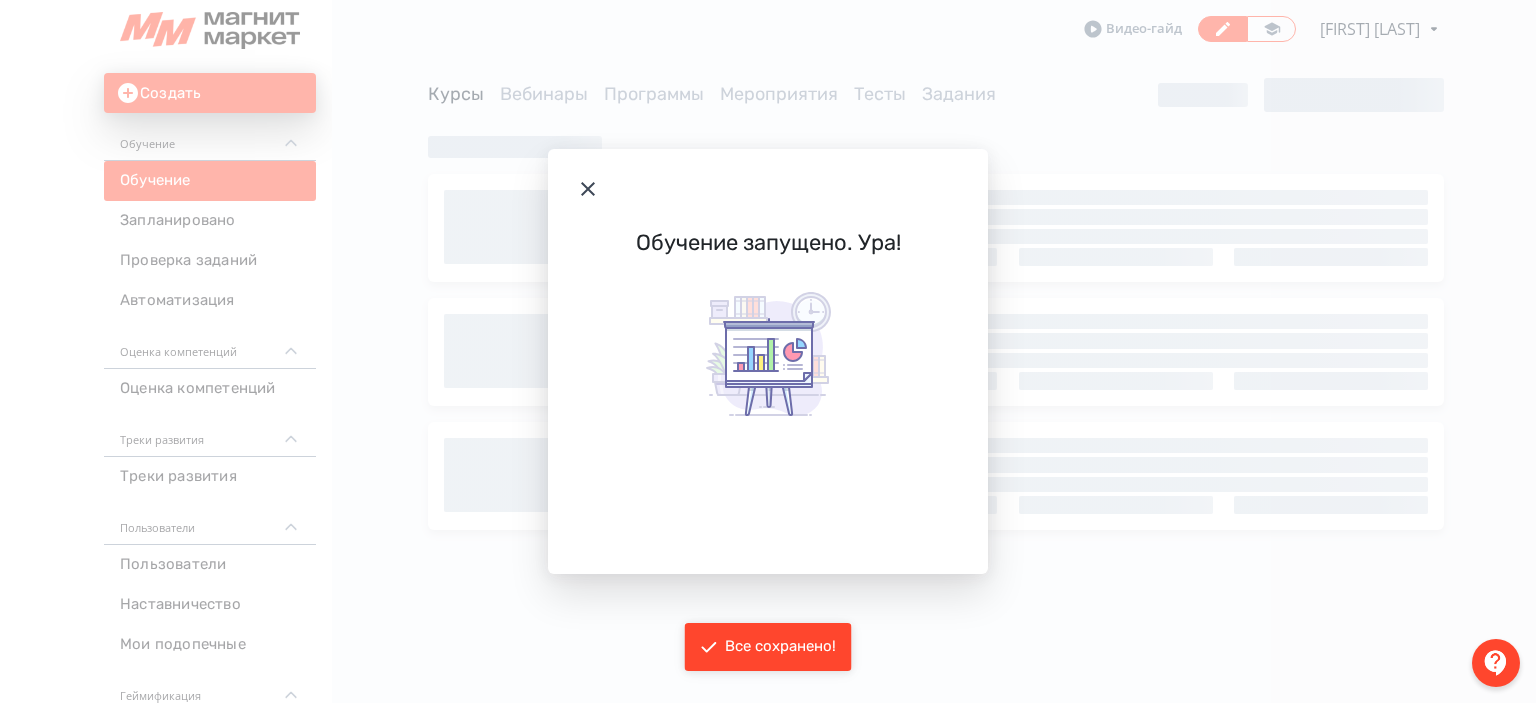 click on "Обучение запущено. Ура!" at bounding box center (768, 351) 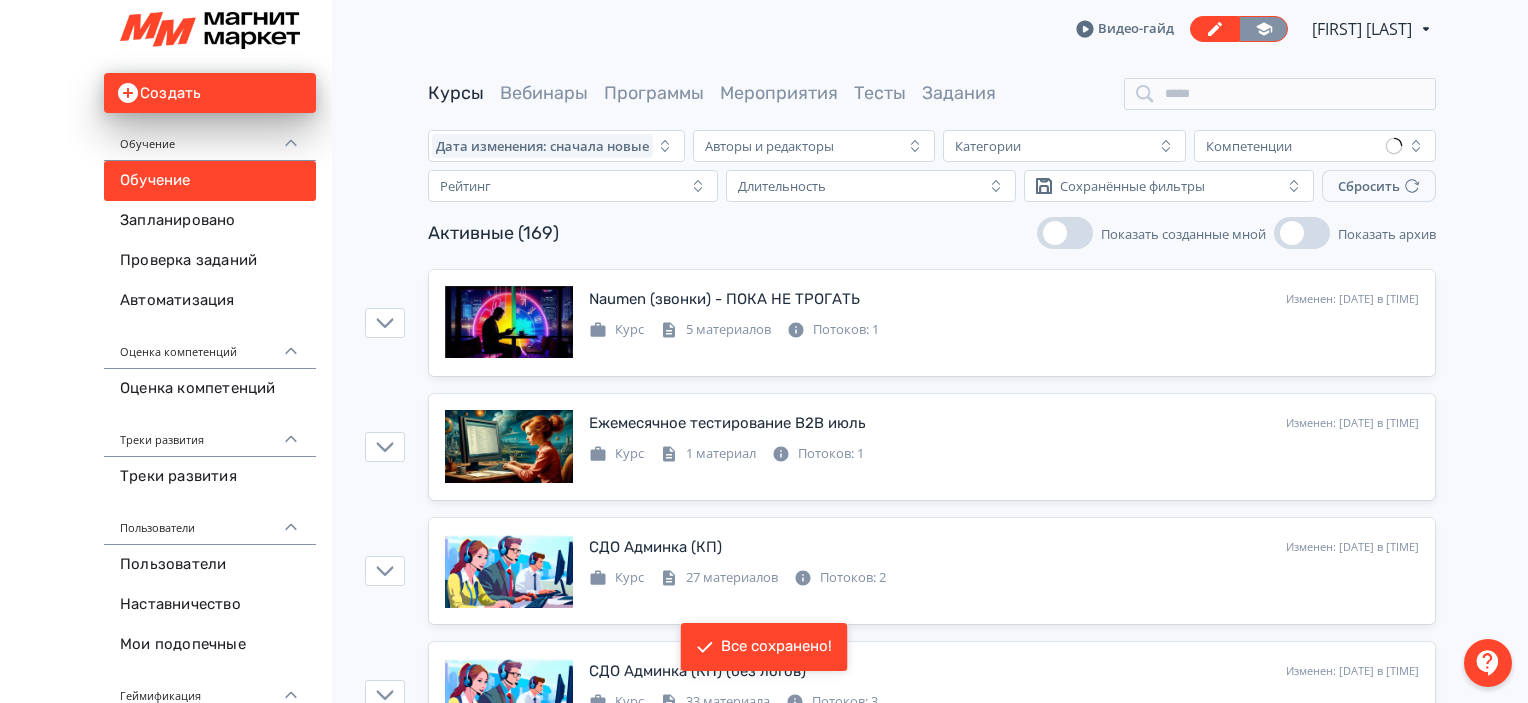 click at bounding box center [1263, 29] 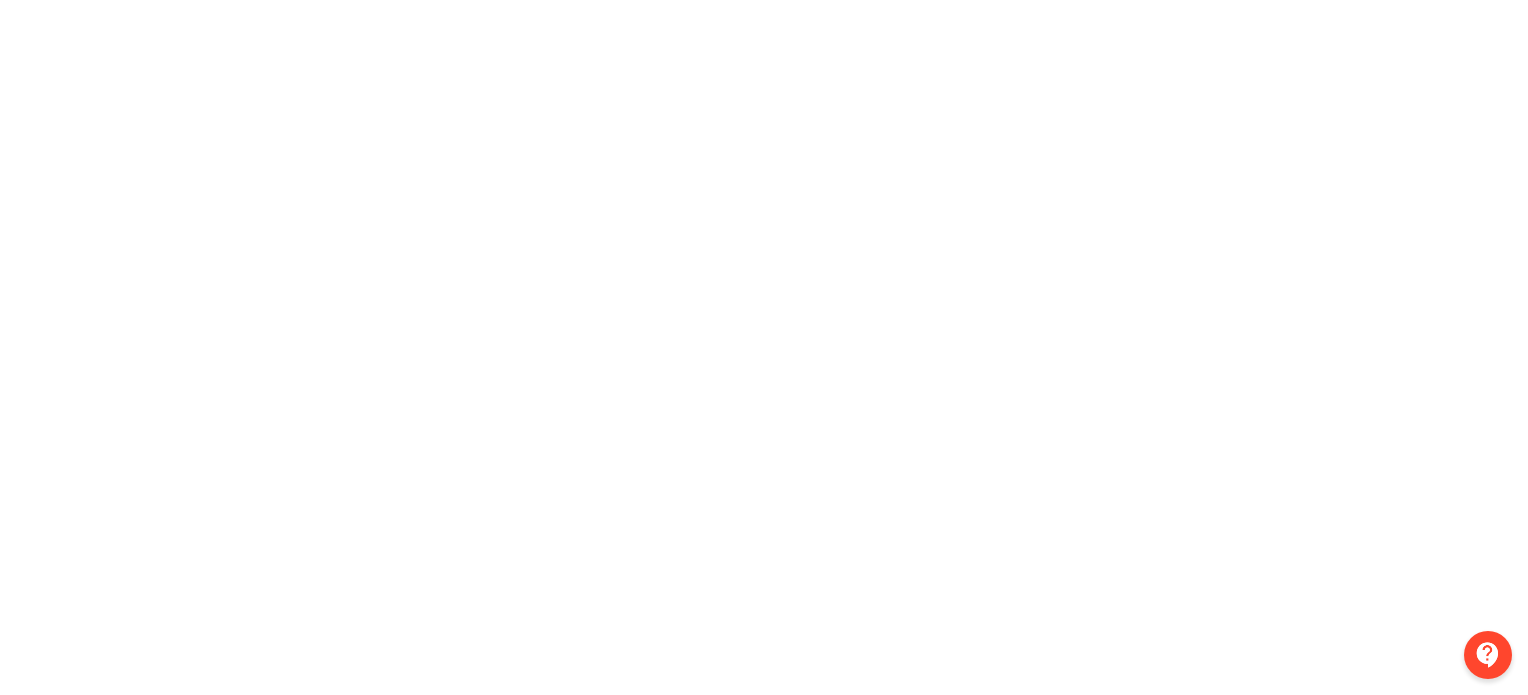 scroll, scrollTop: 0, scrollLeft: 4, axis: horizontal 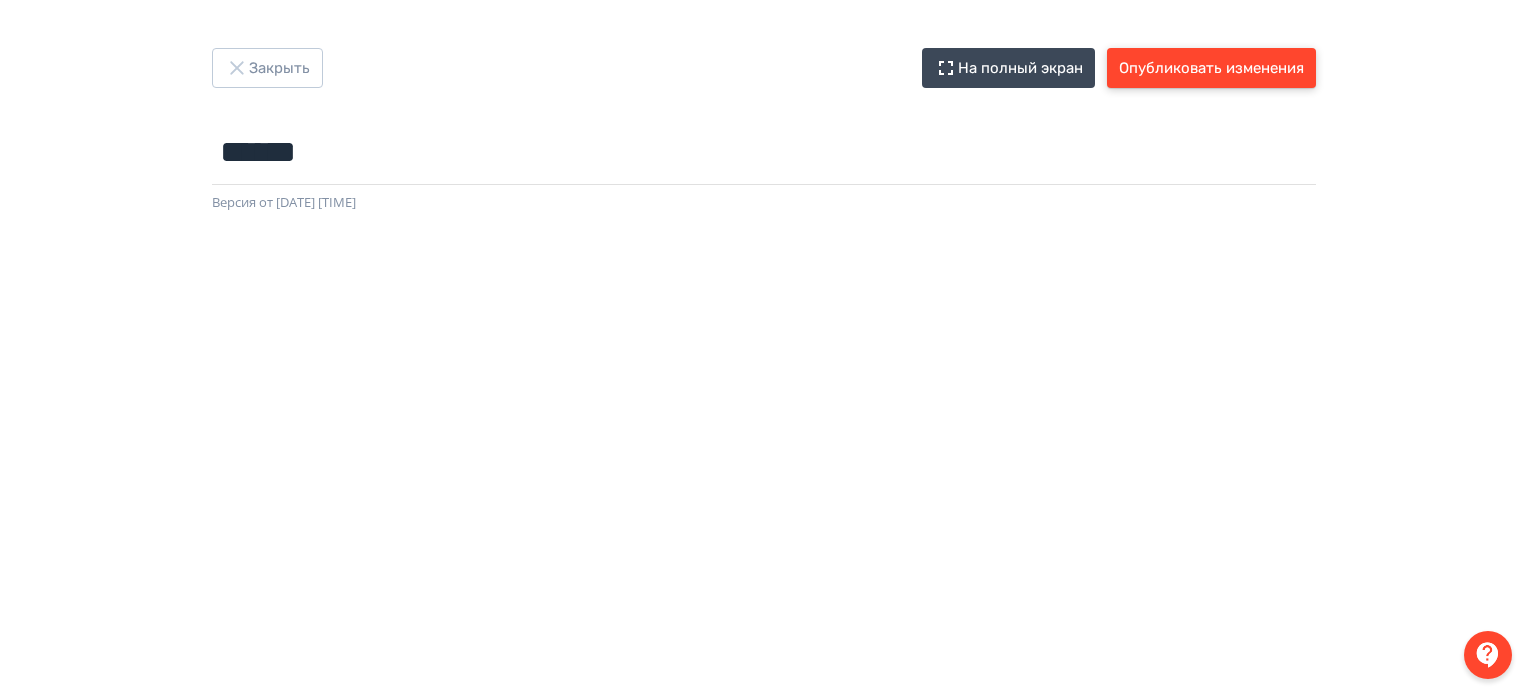 click on "Опубликовать изменения" at bounding box center (1211, 68) 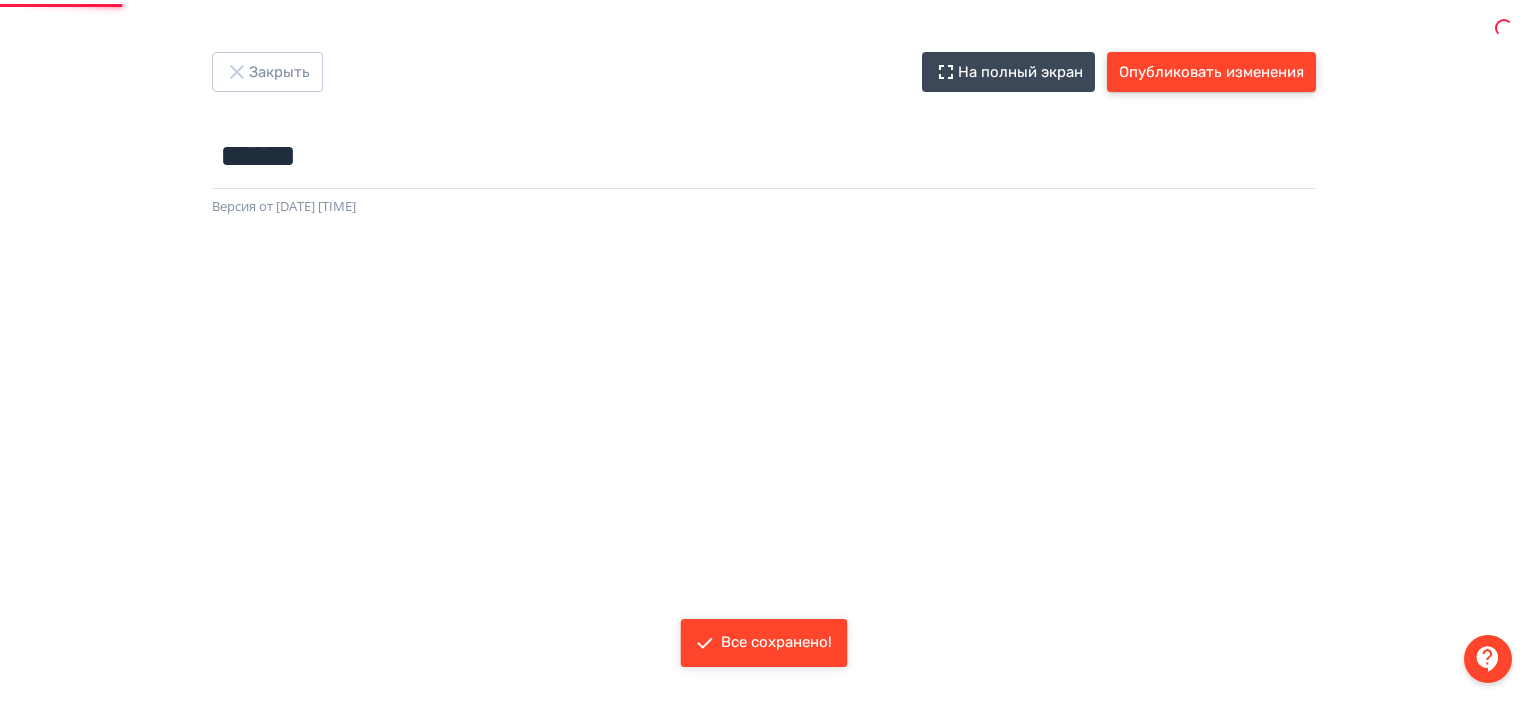 scroll, scrollTop: 0, scrollLeft: 0, axis: both 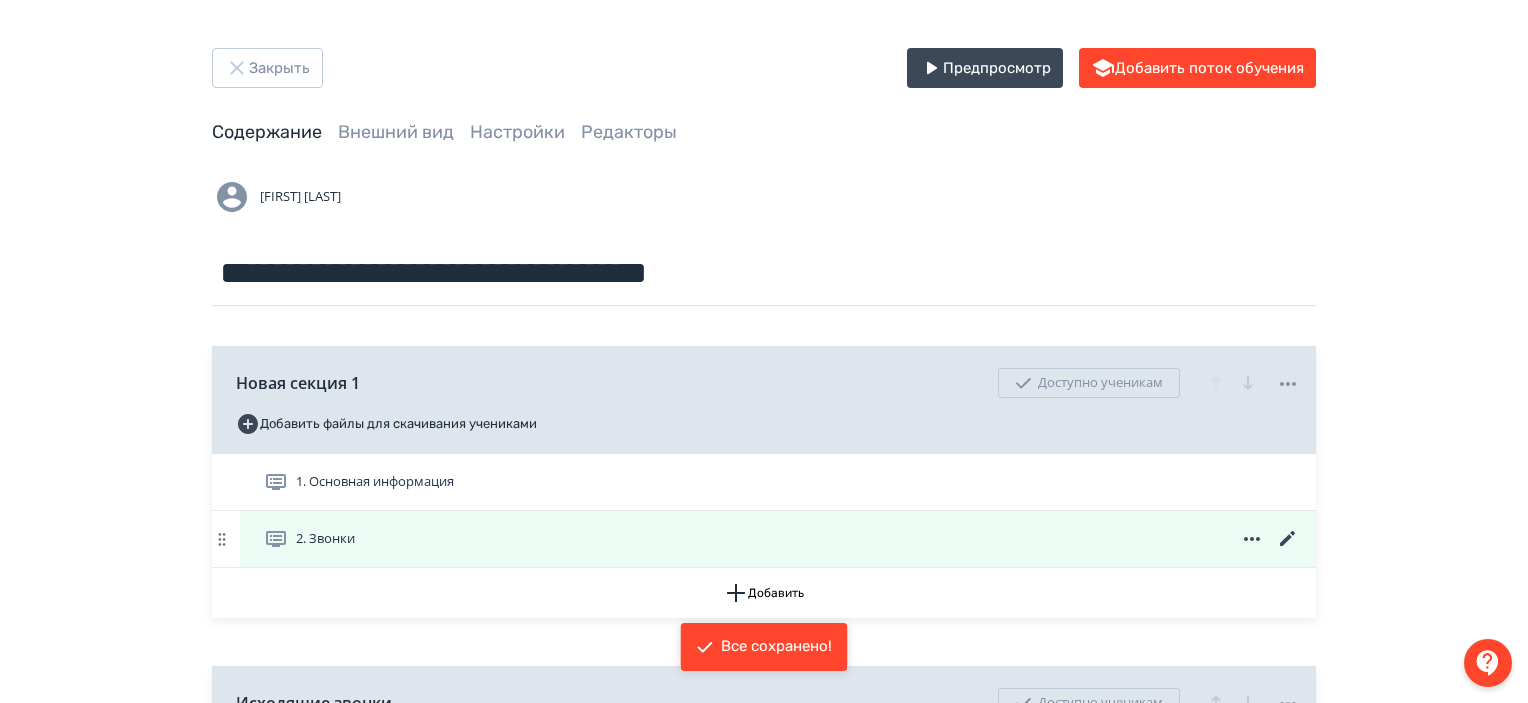 click 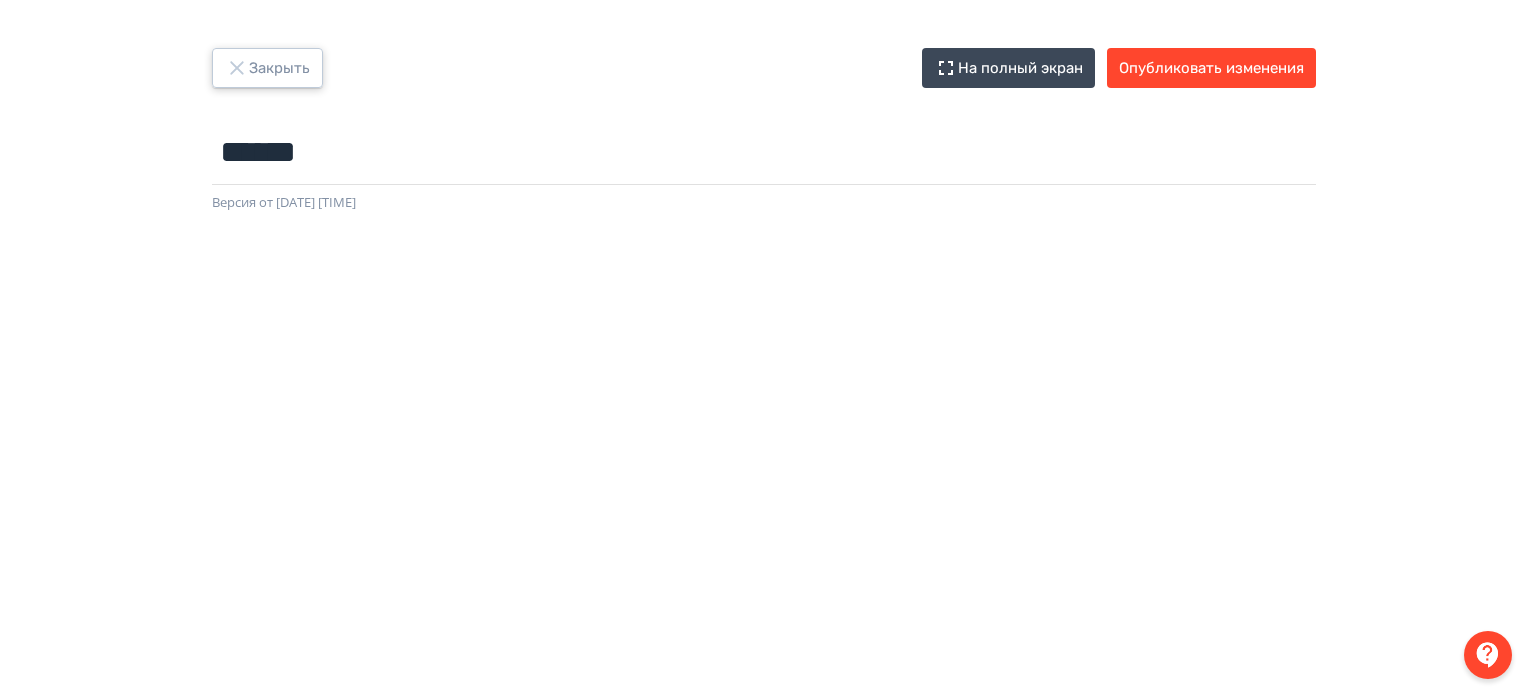 click 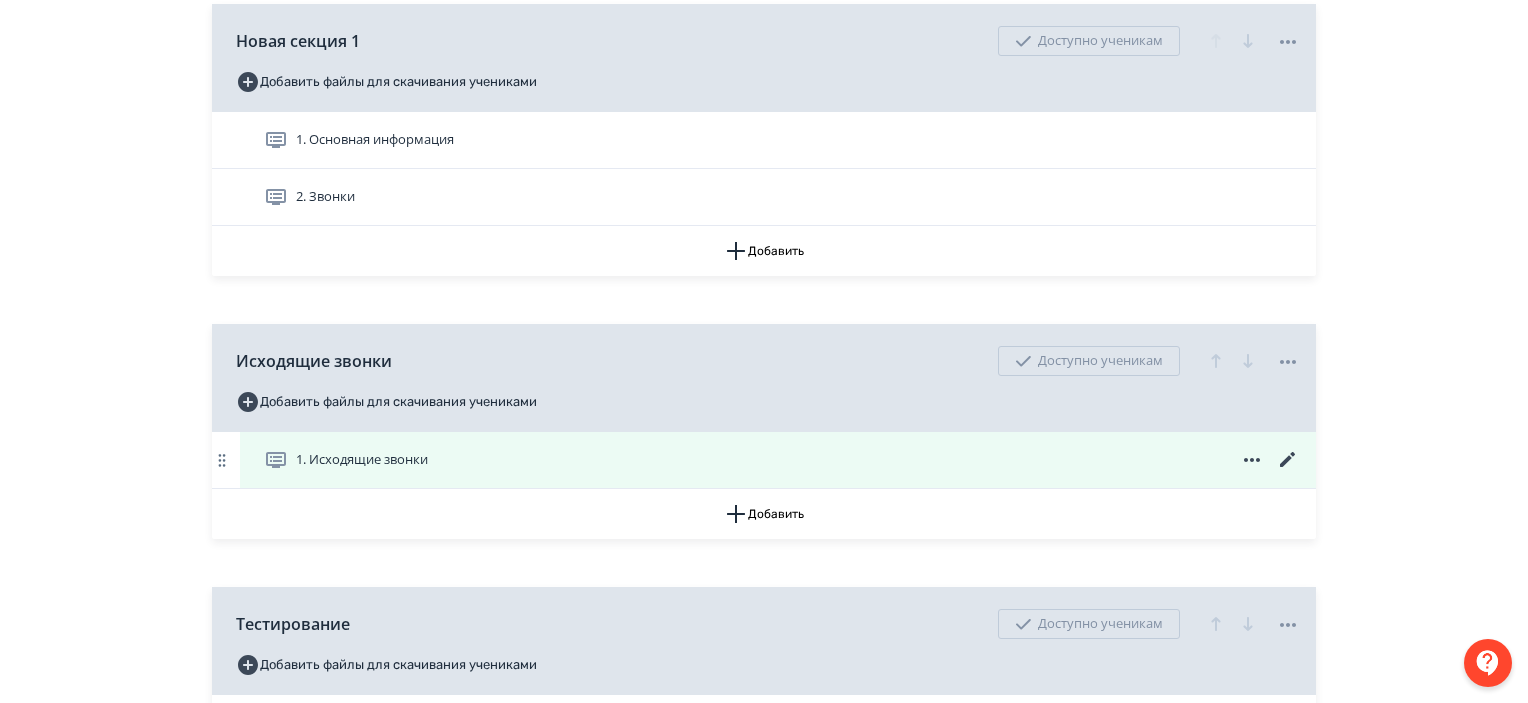 scroll, scrollTop: 343, scrollLeft: 0, axis: vertical 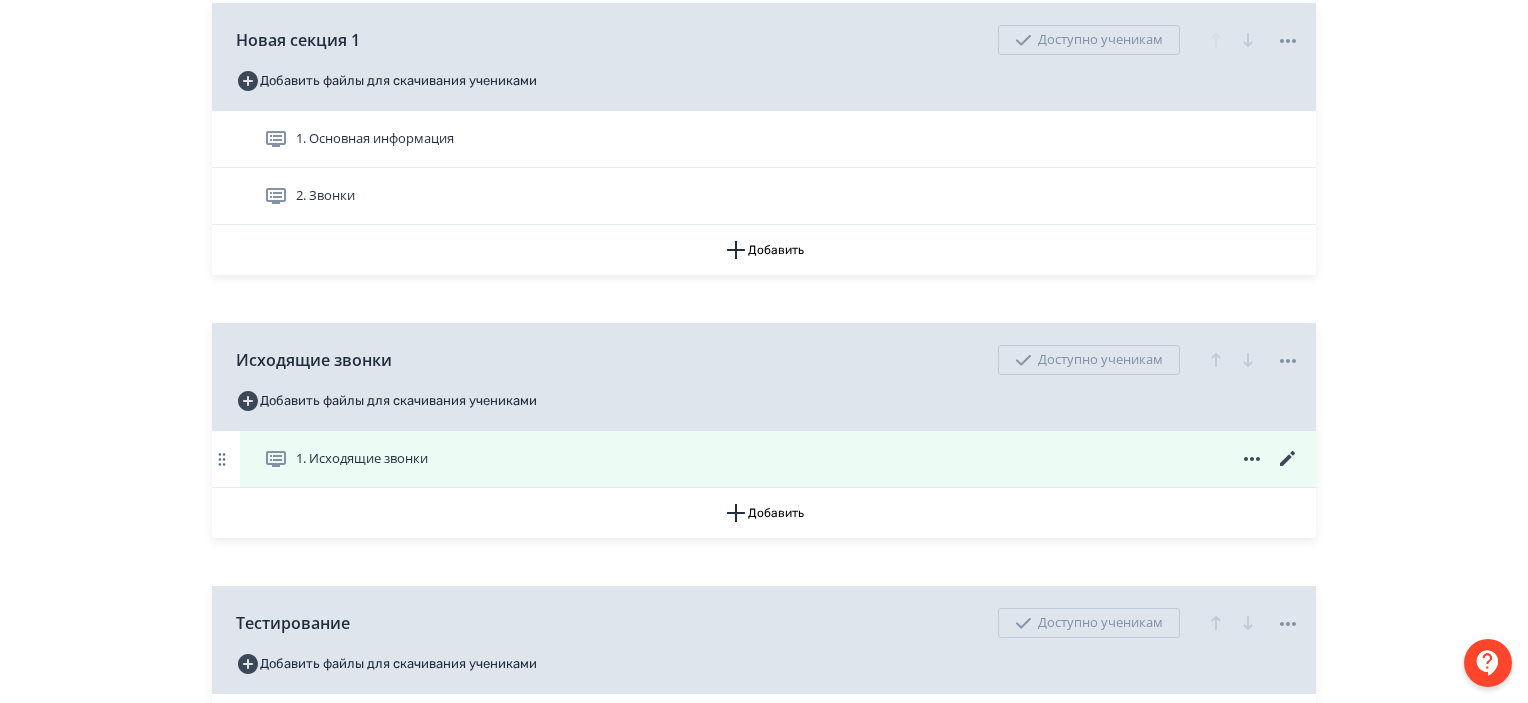click 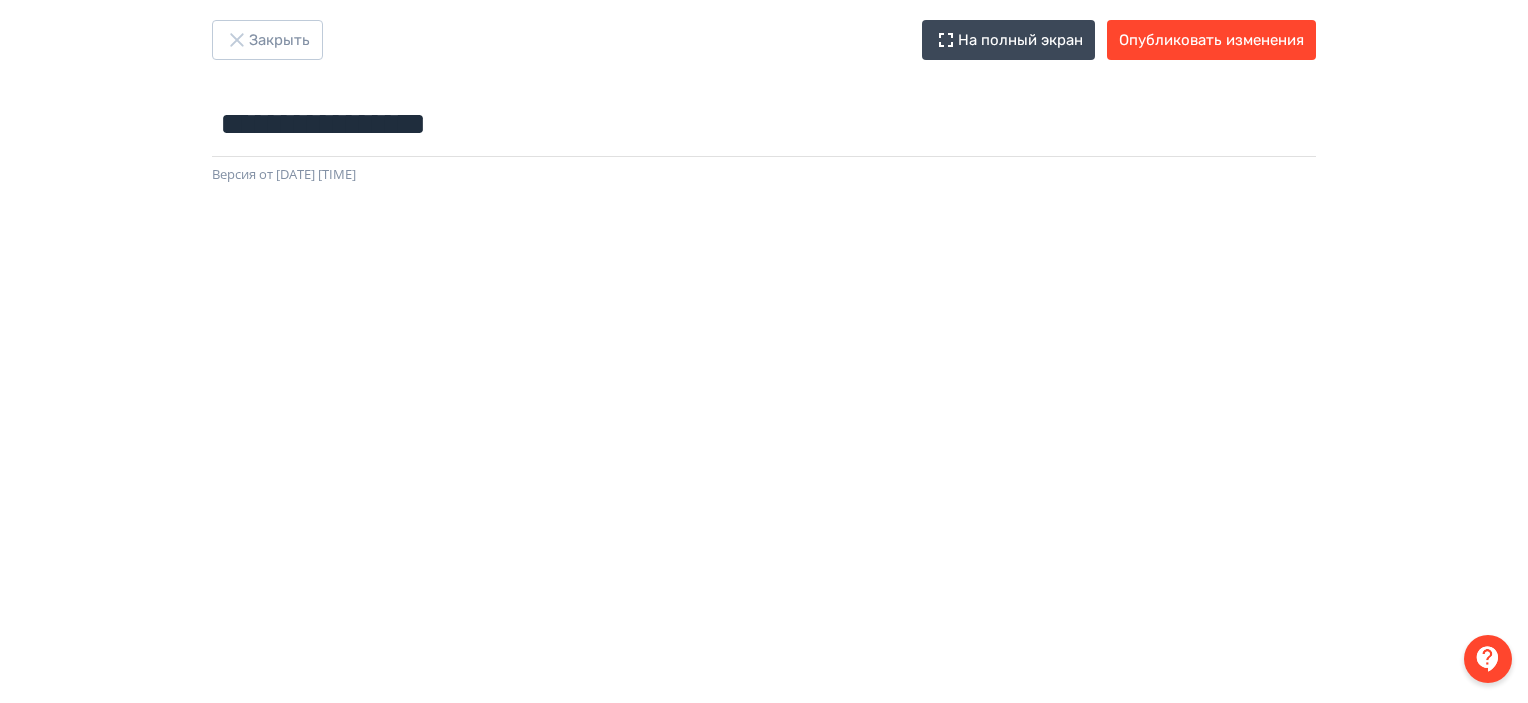 scroll, scrollTop: 0, scrollLeft: 0, axis: both 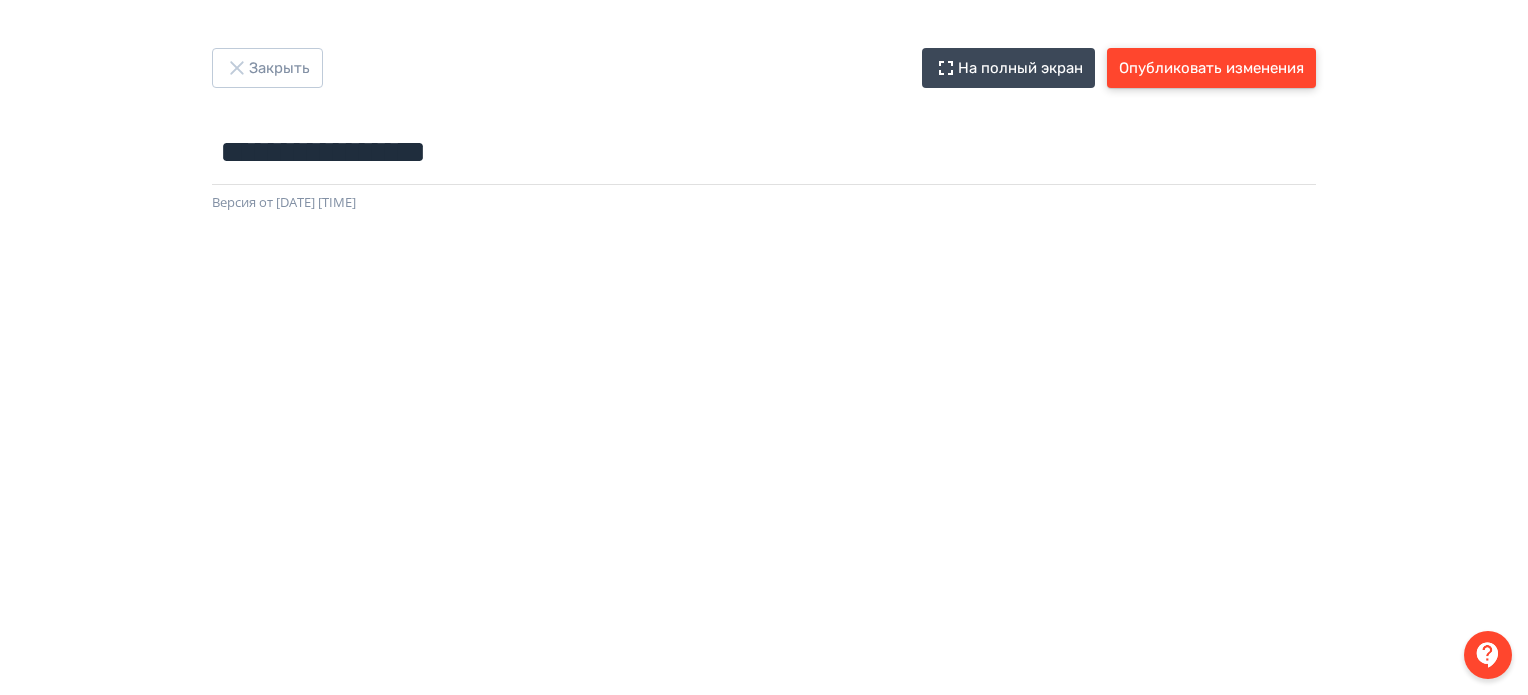 click on "Опубликовать изменения" at bounding box center (1211, 68) 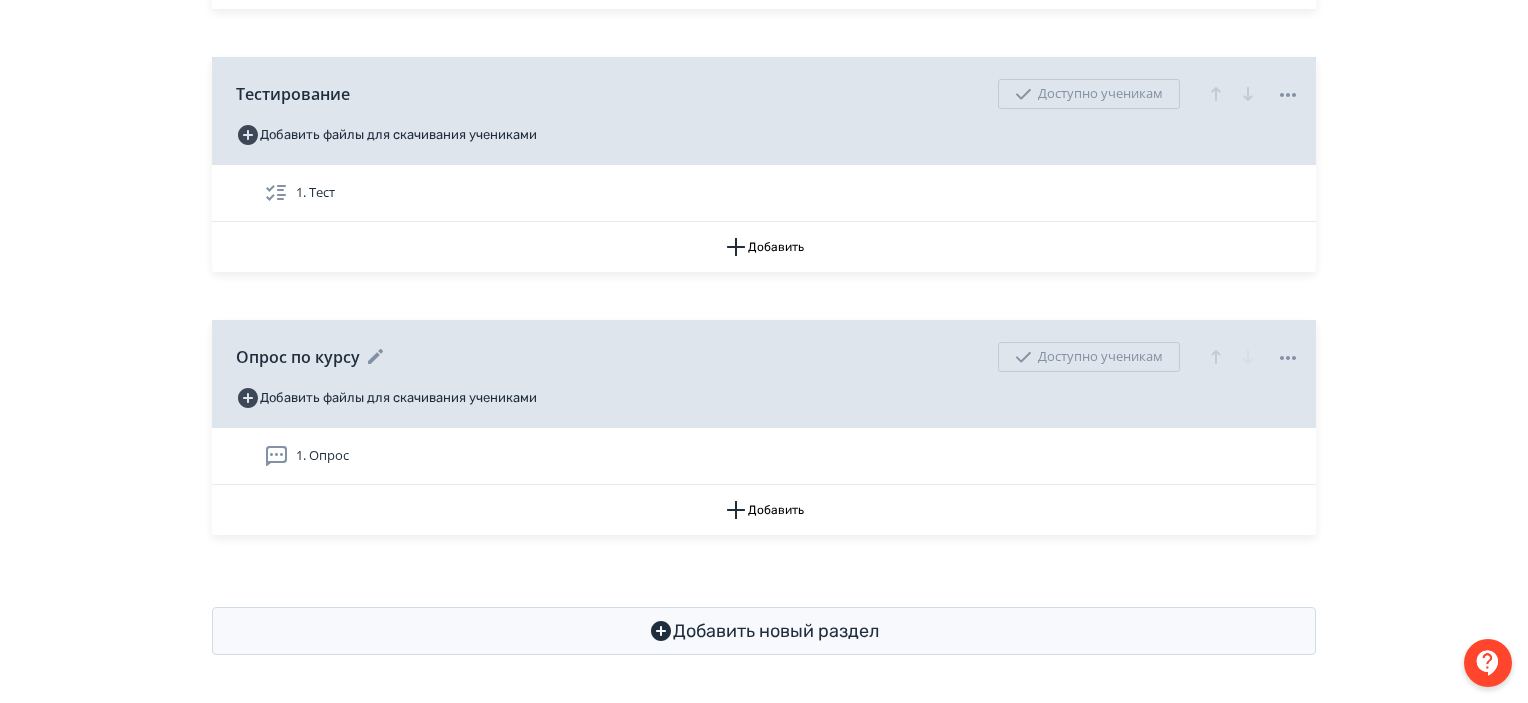 scroll, scrollTop: 872, scrollLeft: 0, axis: vertical 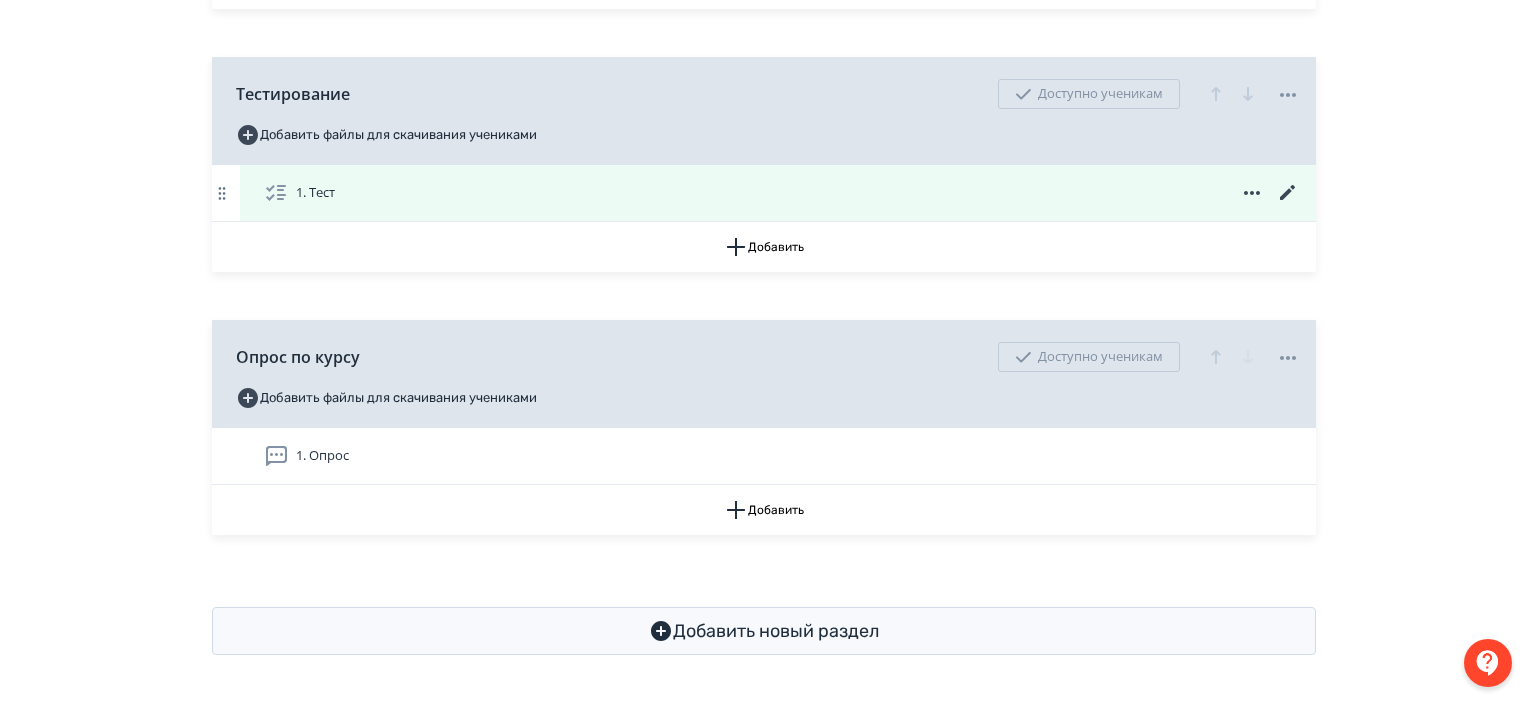 click 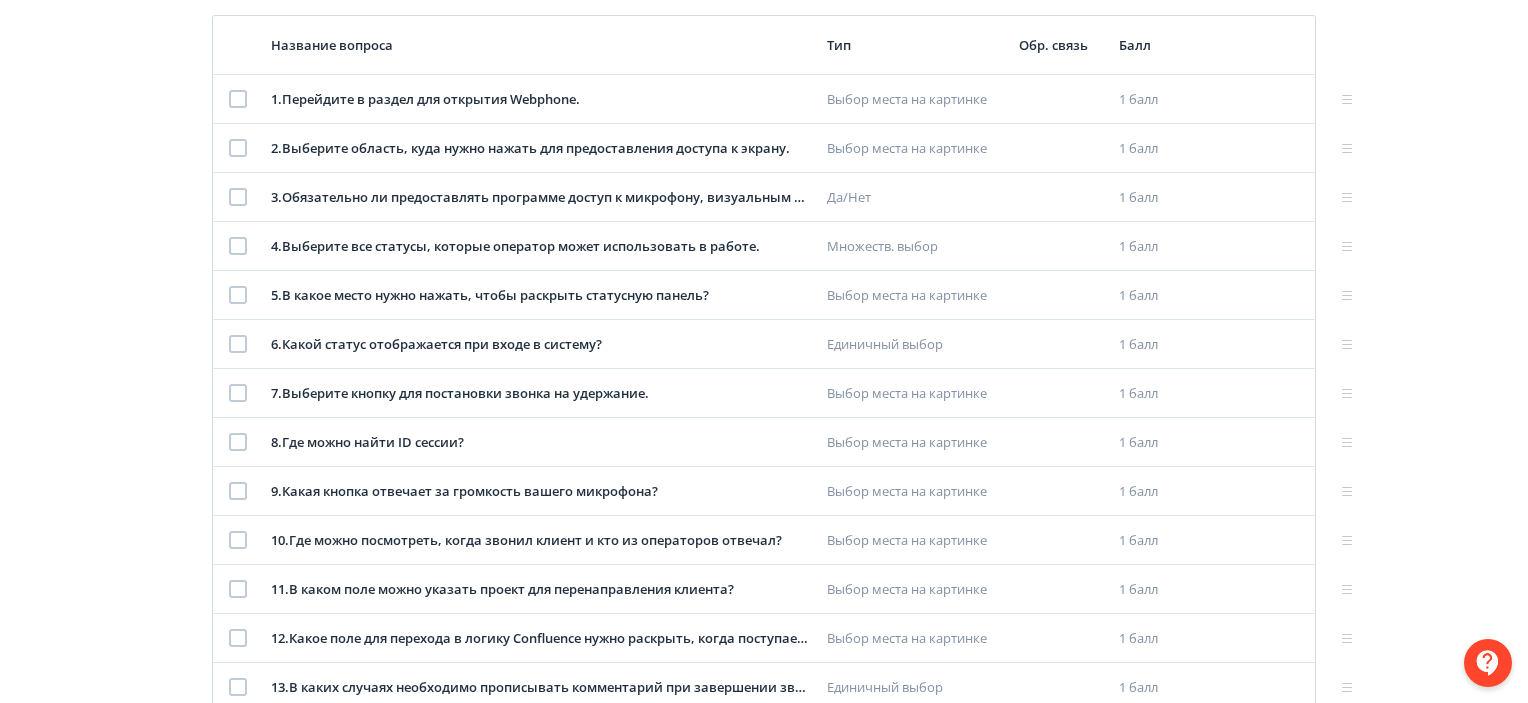 scroll, scrollTop: 0, scrollLeft: 0, axis: both 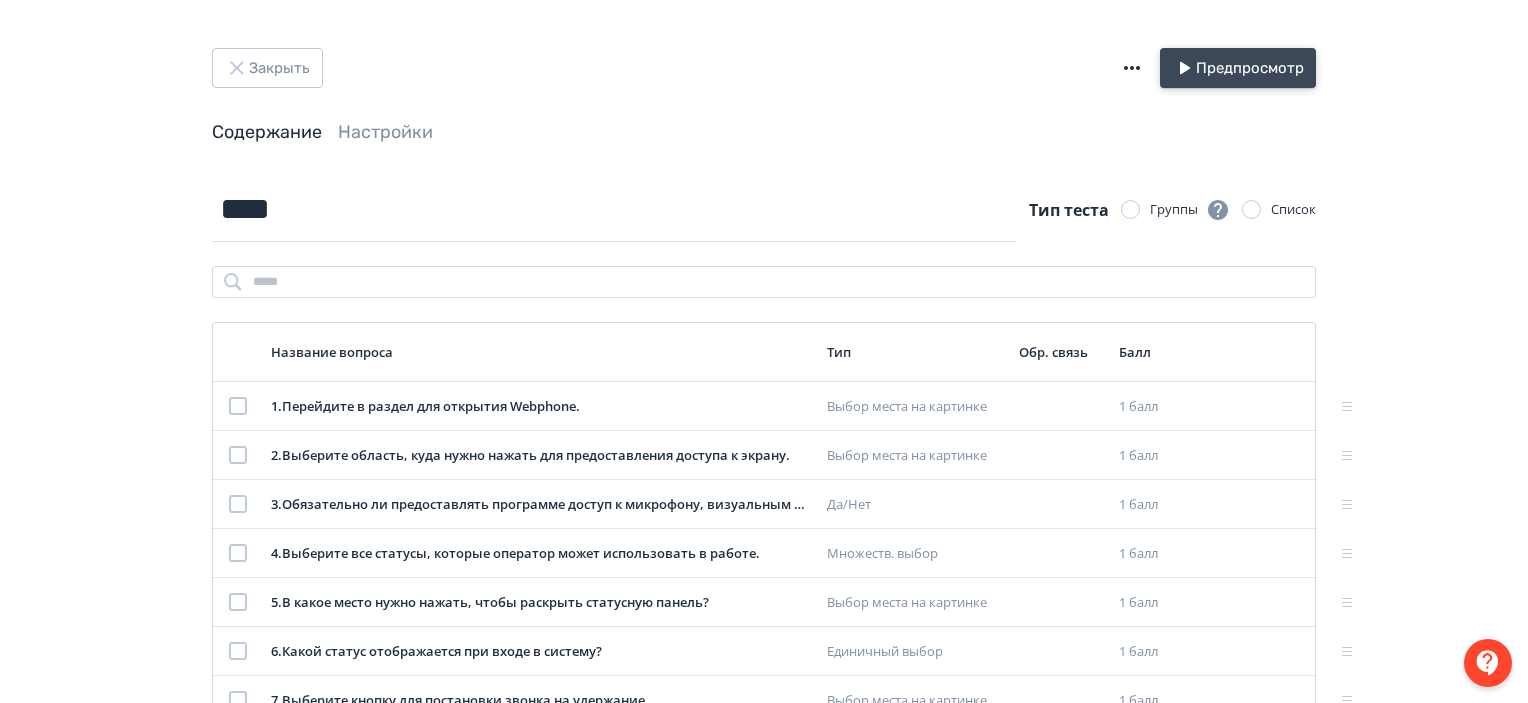 click on "Предпросмотр" at bounding box center (1238, 68) 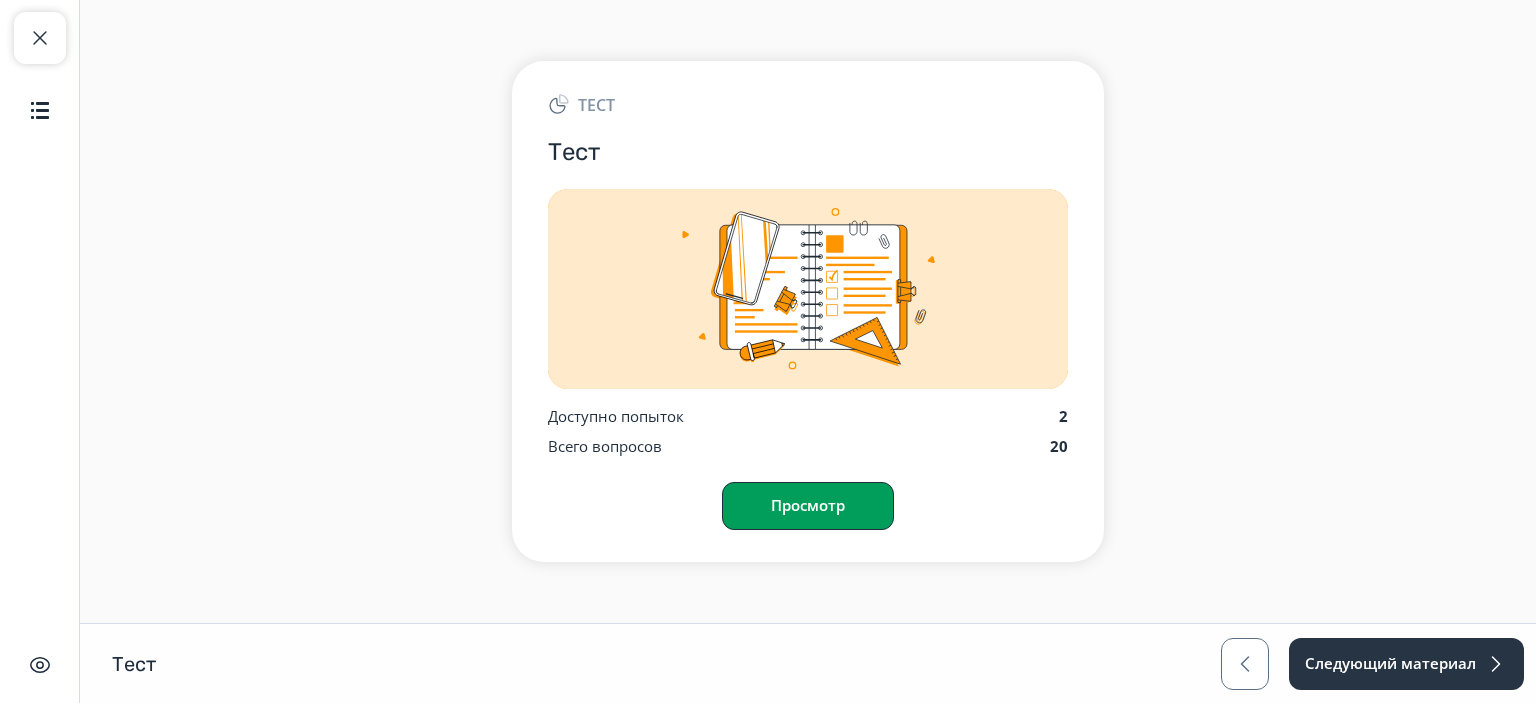 click on "Просмотр" at bounding box center (808, 506) 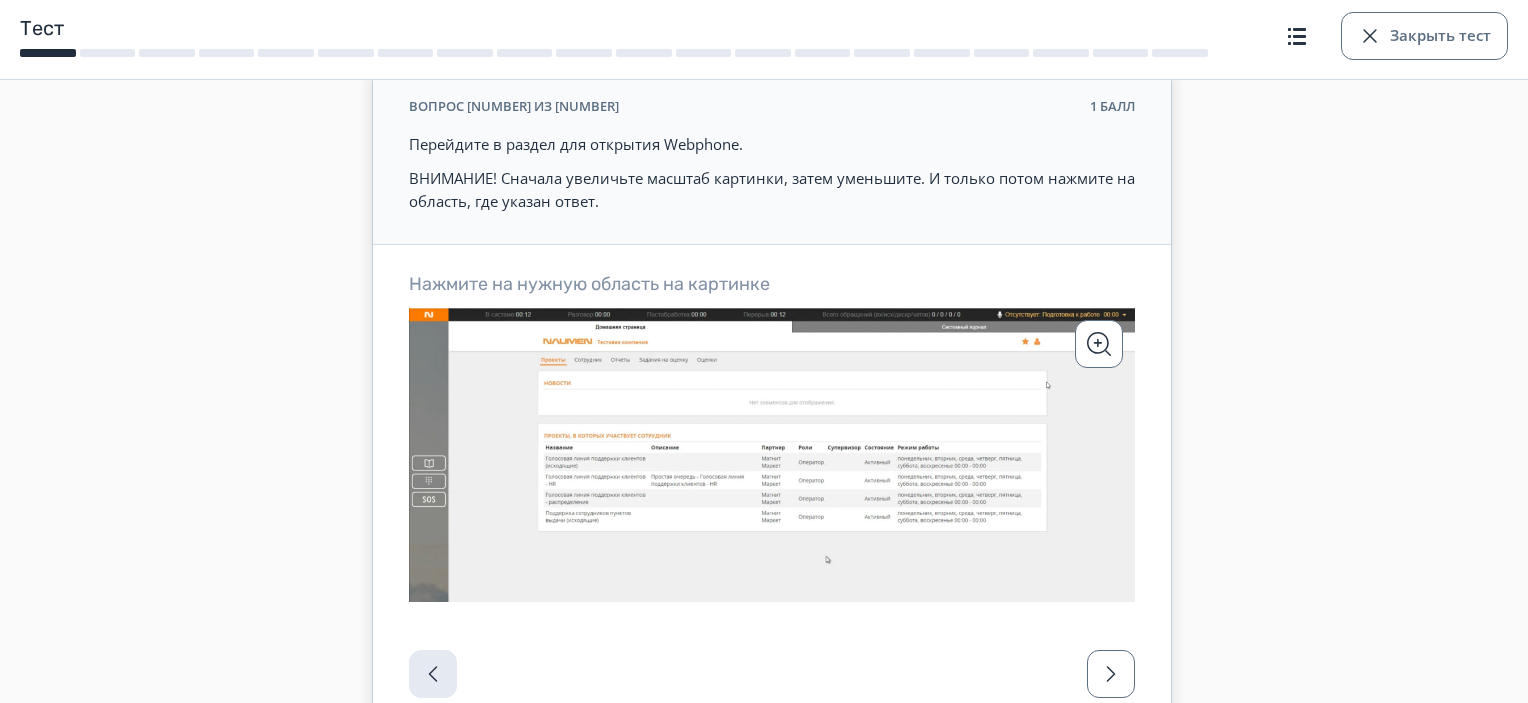 scroll, scrollTop: 96, scrollLeft: 0, axis: vertical 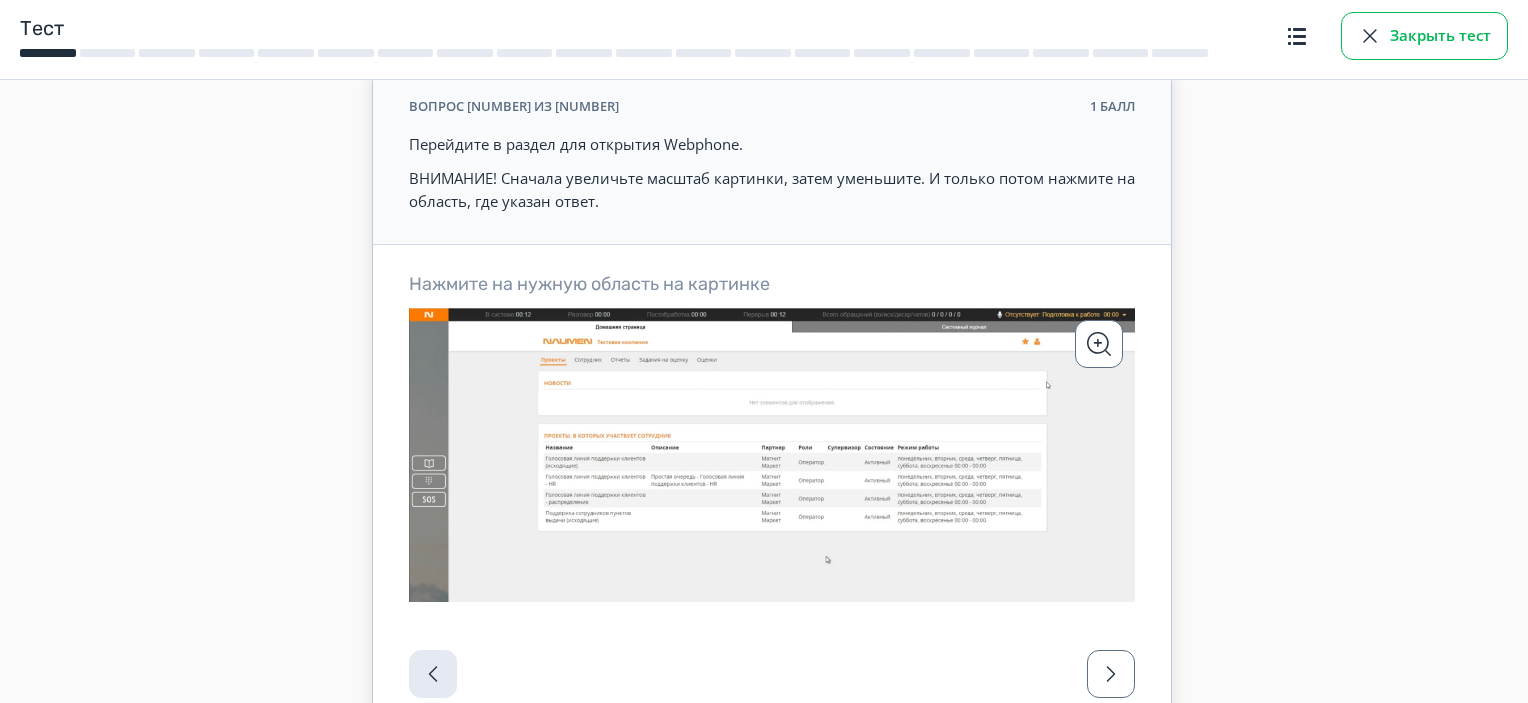 click on "Закрыть тест" at bounding box center [1424, 36] 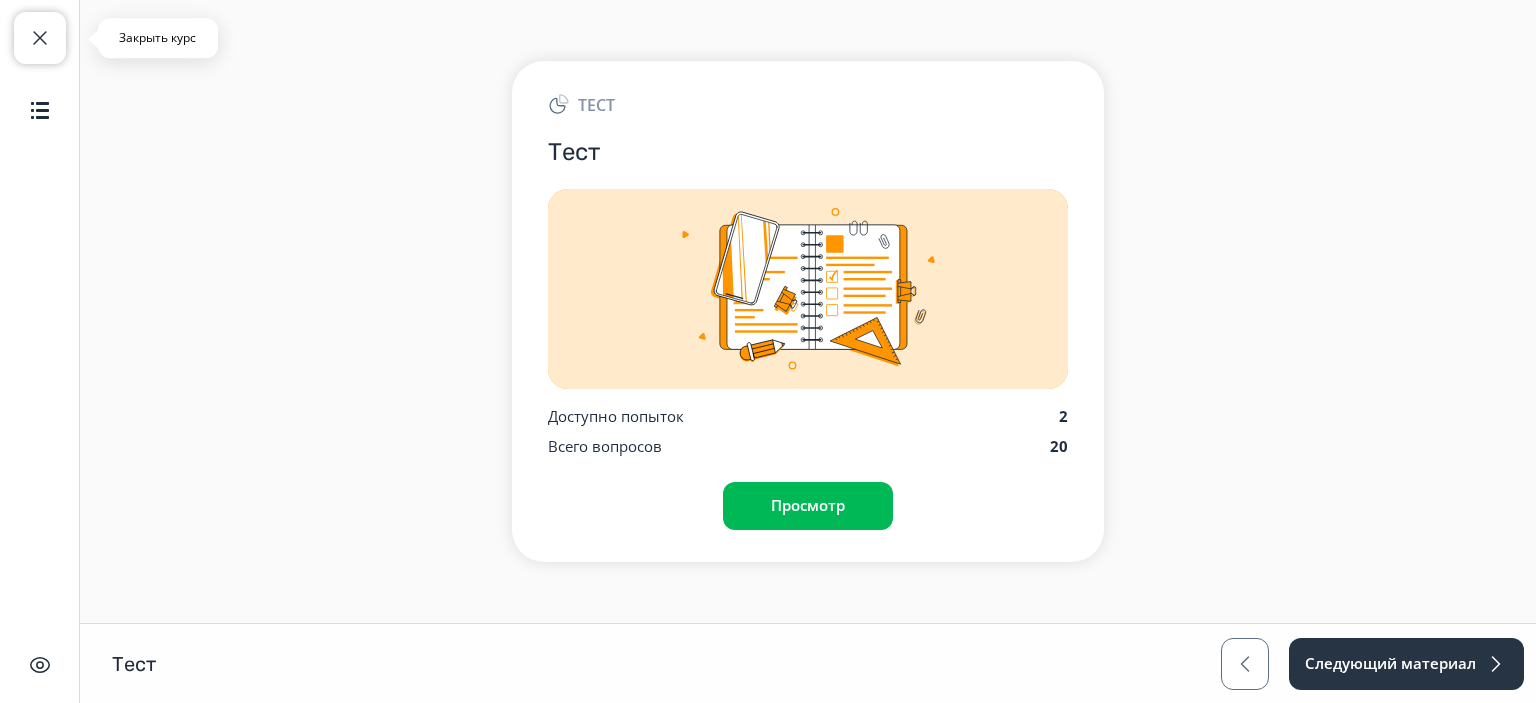 click on "Закрыть курс" at bounding box center [40, 38] 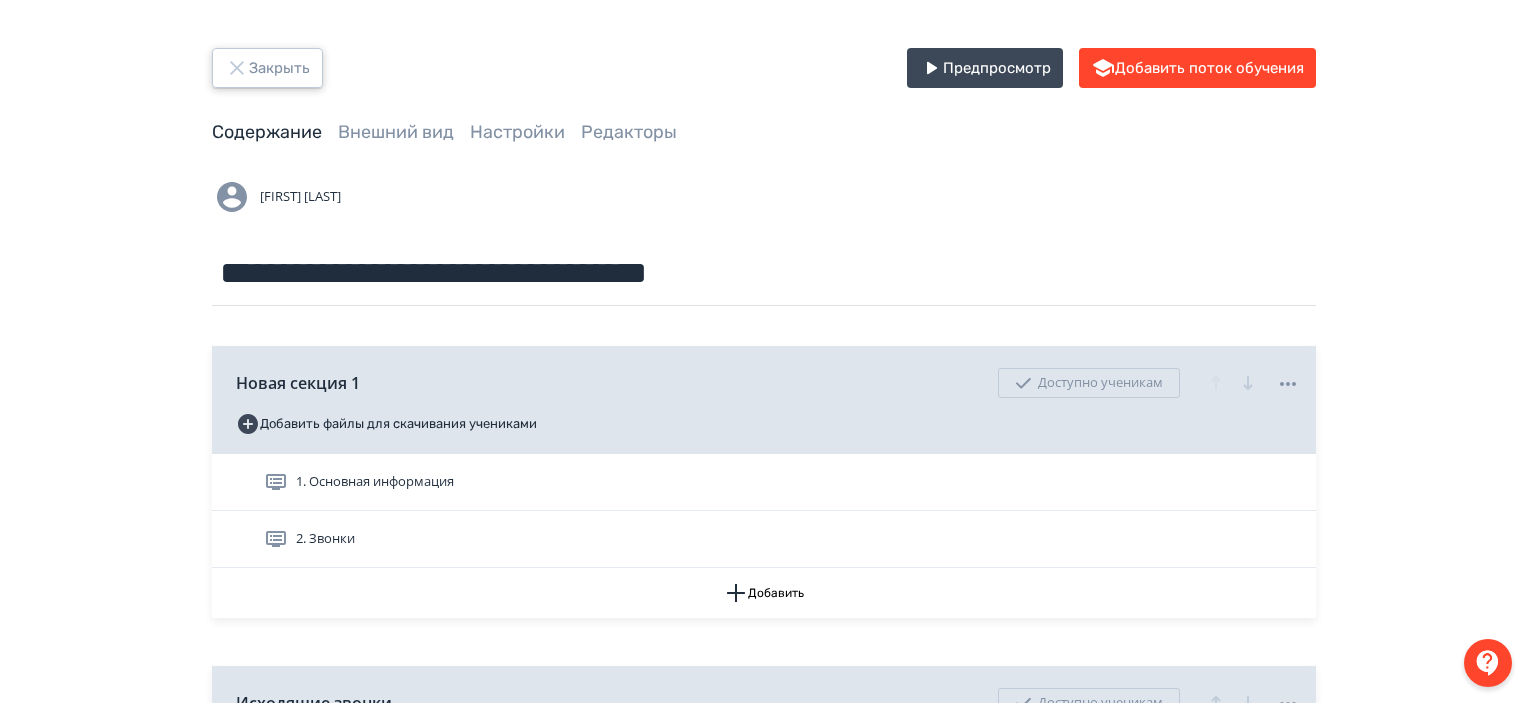 click on "Закрыть" at bounding box center [267, 68] 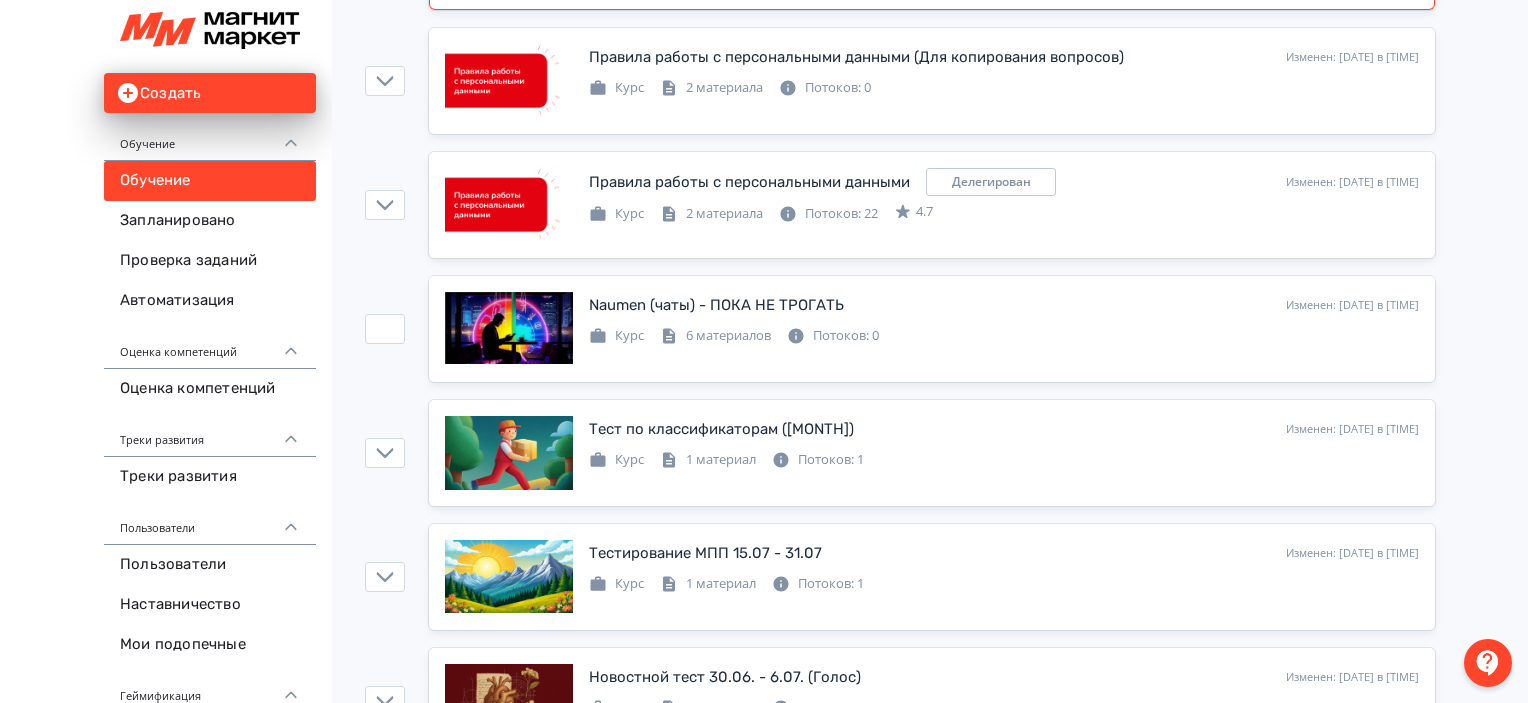 scroll, scrollTop: 760, scrollLeft: 0, axis: vertical 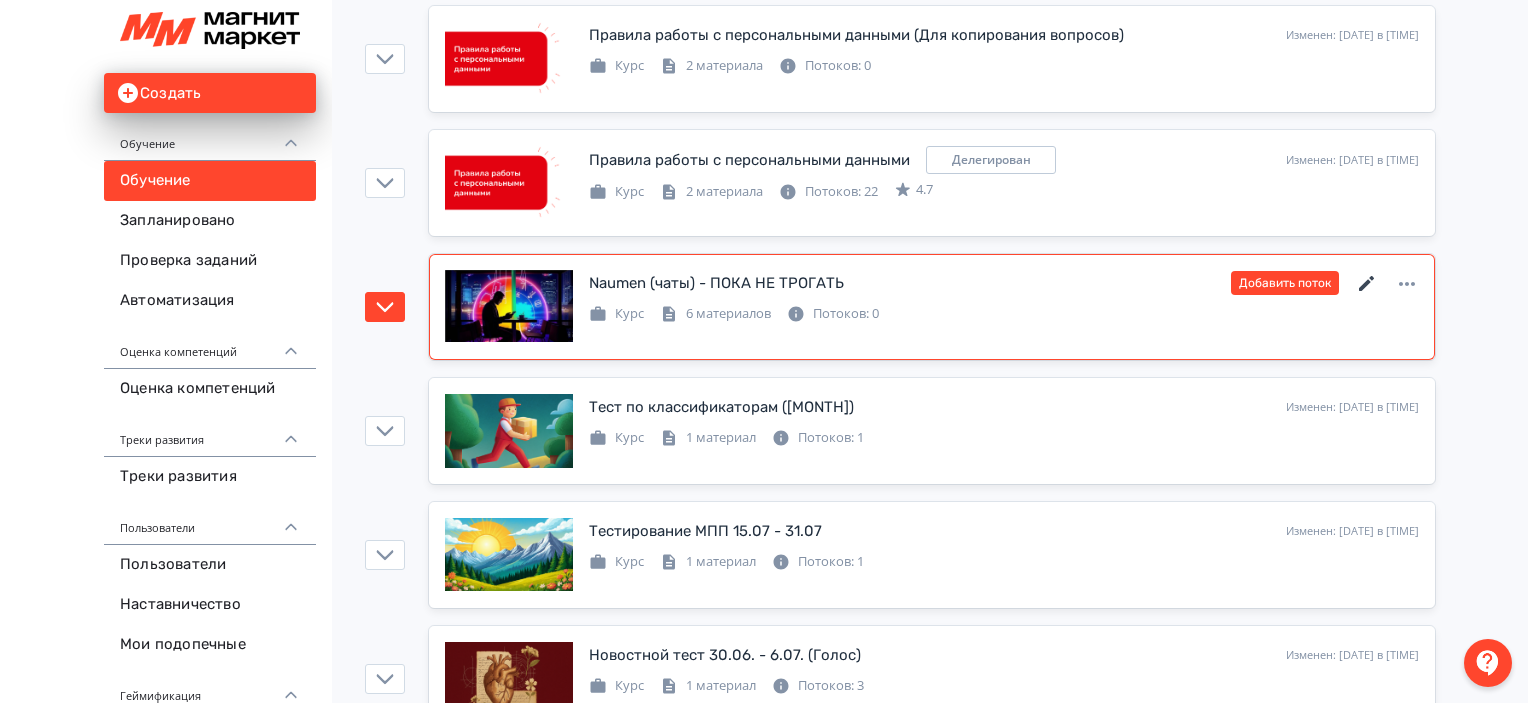 click 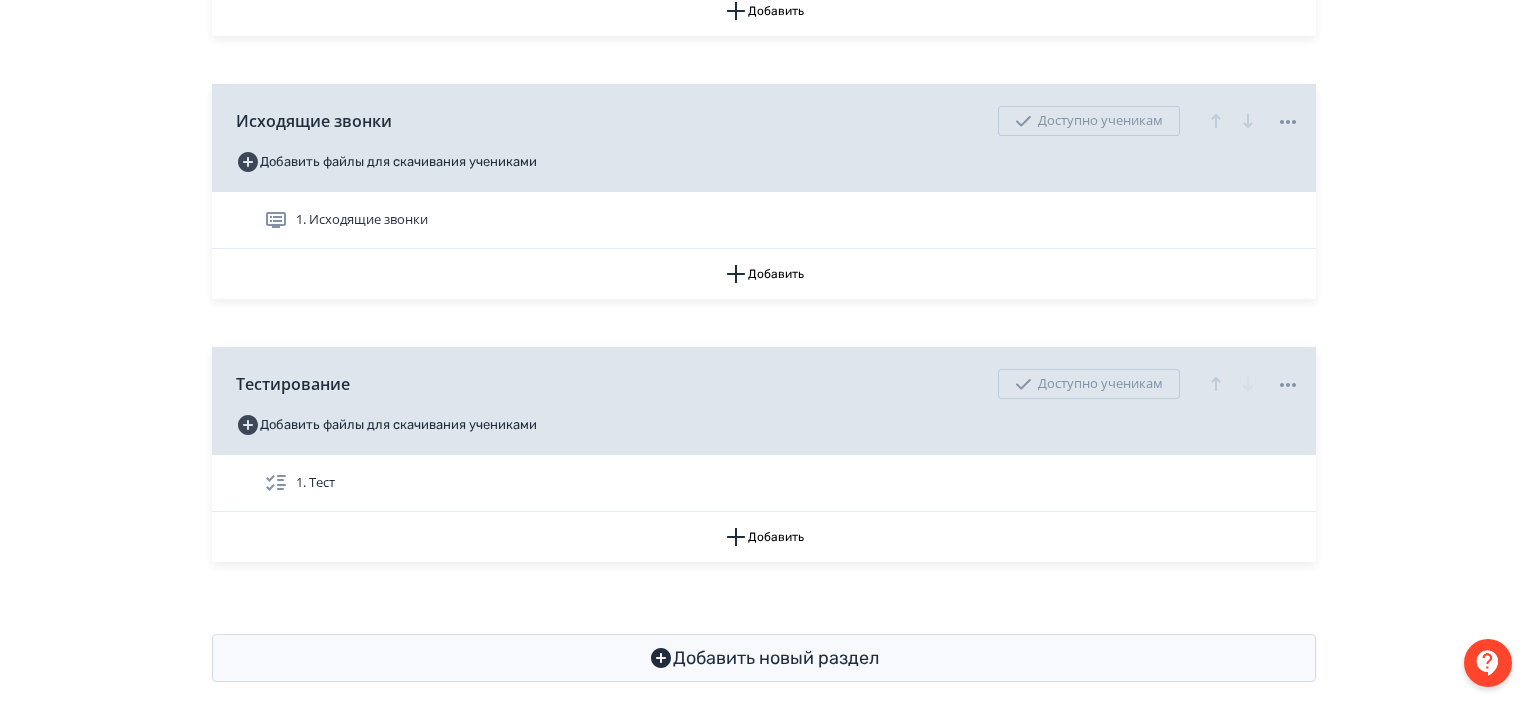 scroll, scrollTop: 723, scrollLeft: 0, axis: vertical 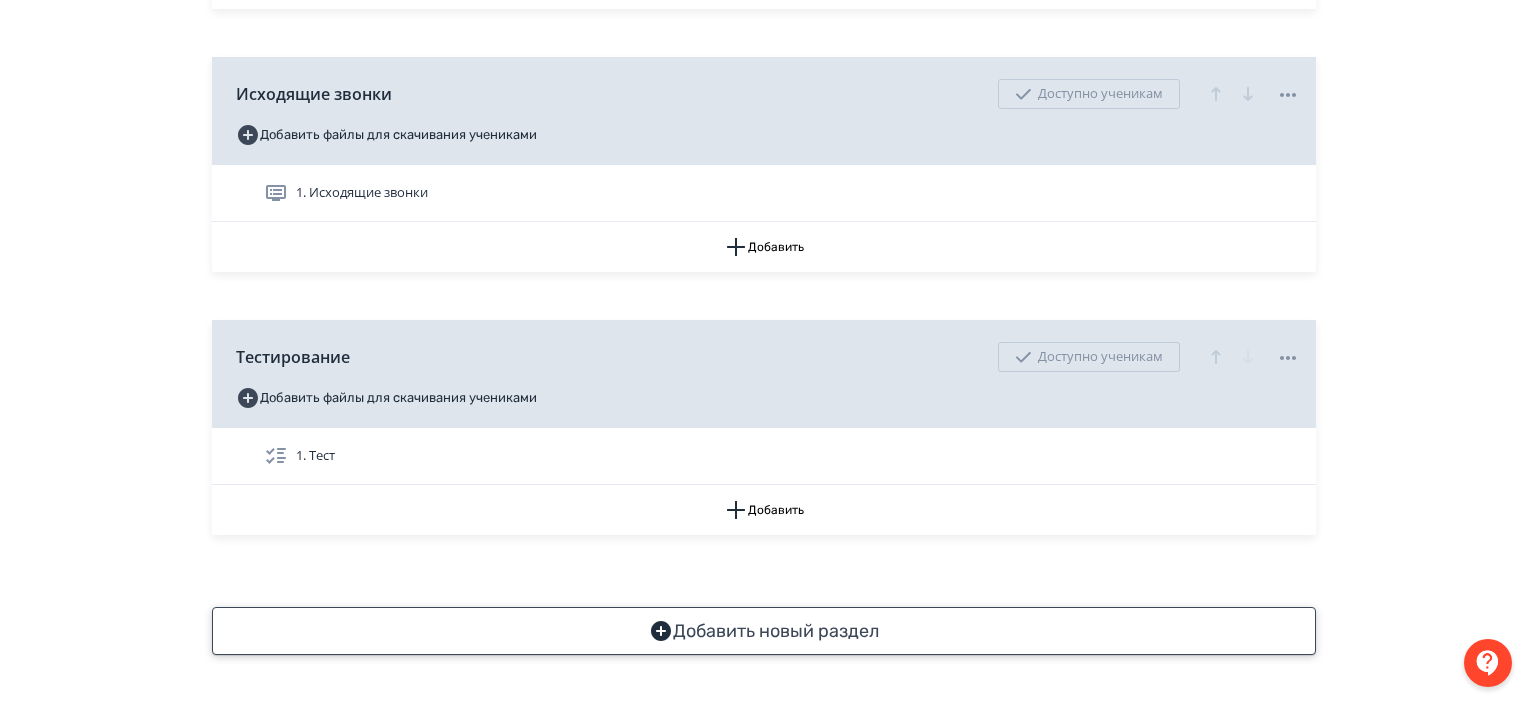 click on "Добавить новый раздел" at bounding box center [764, 631] 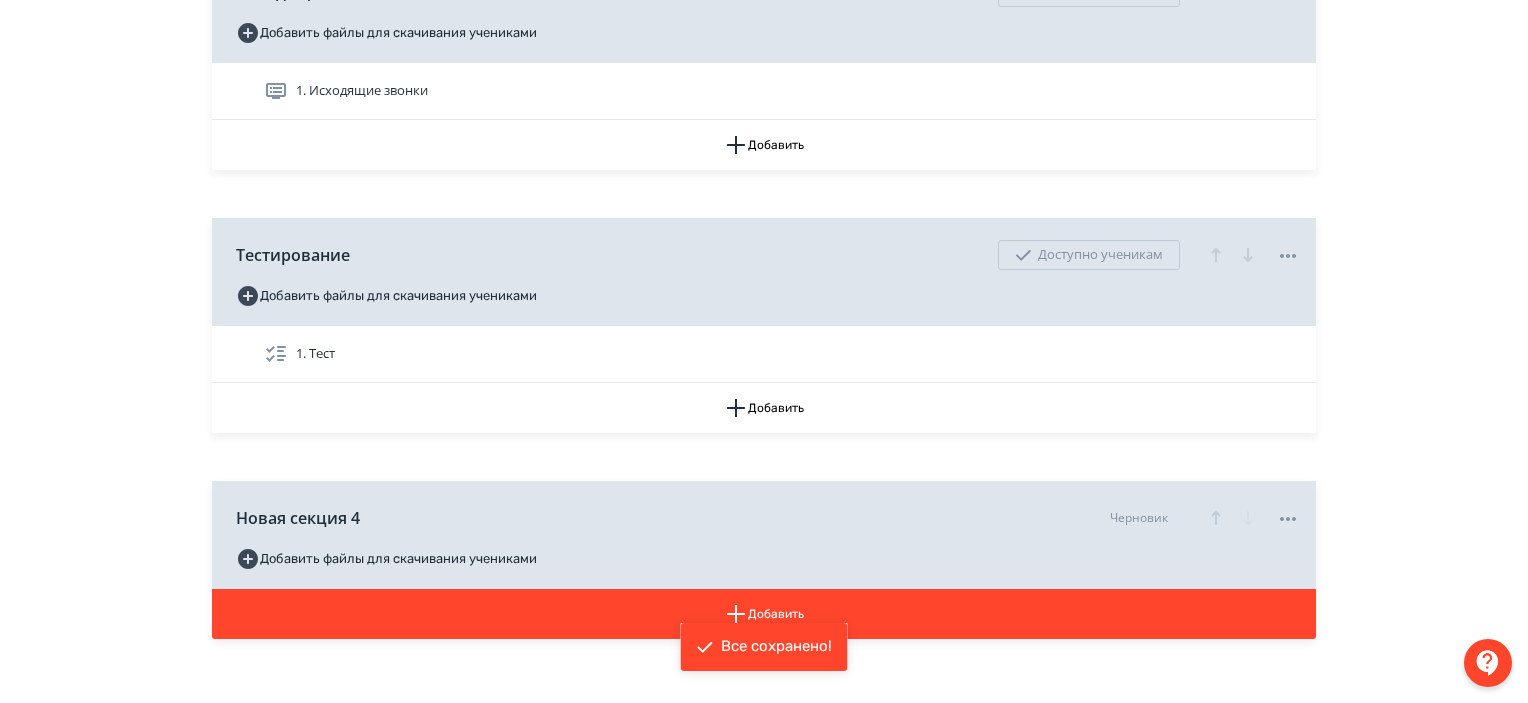 scroll, scrollTop: 846, scrollLeft: 0, axis: vertical 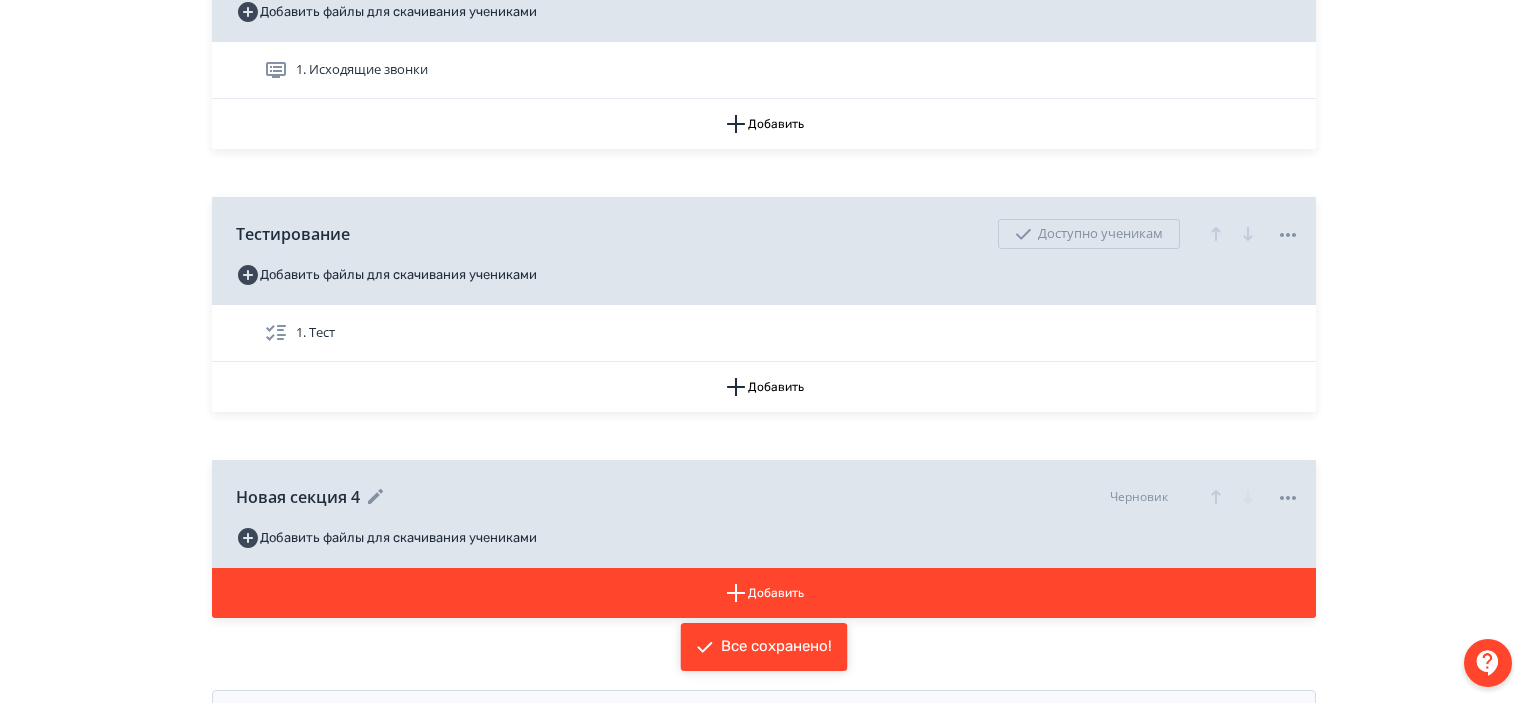 click 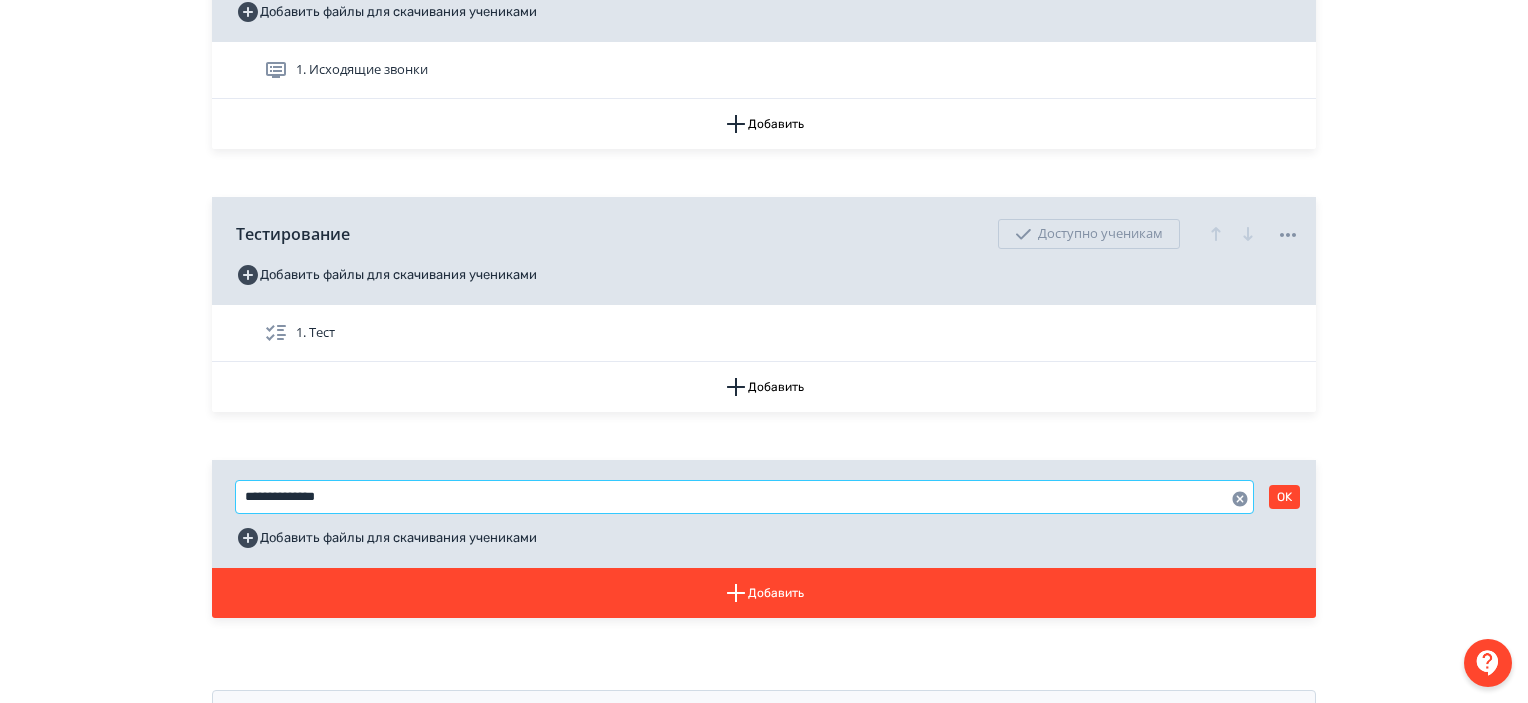 drag, startPoint x: 349, startPoint y: 491, endPoint x: 246, endPoint y: 494, distance: 103.04368 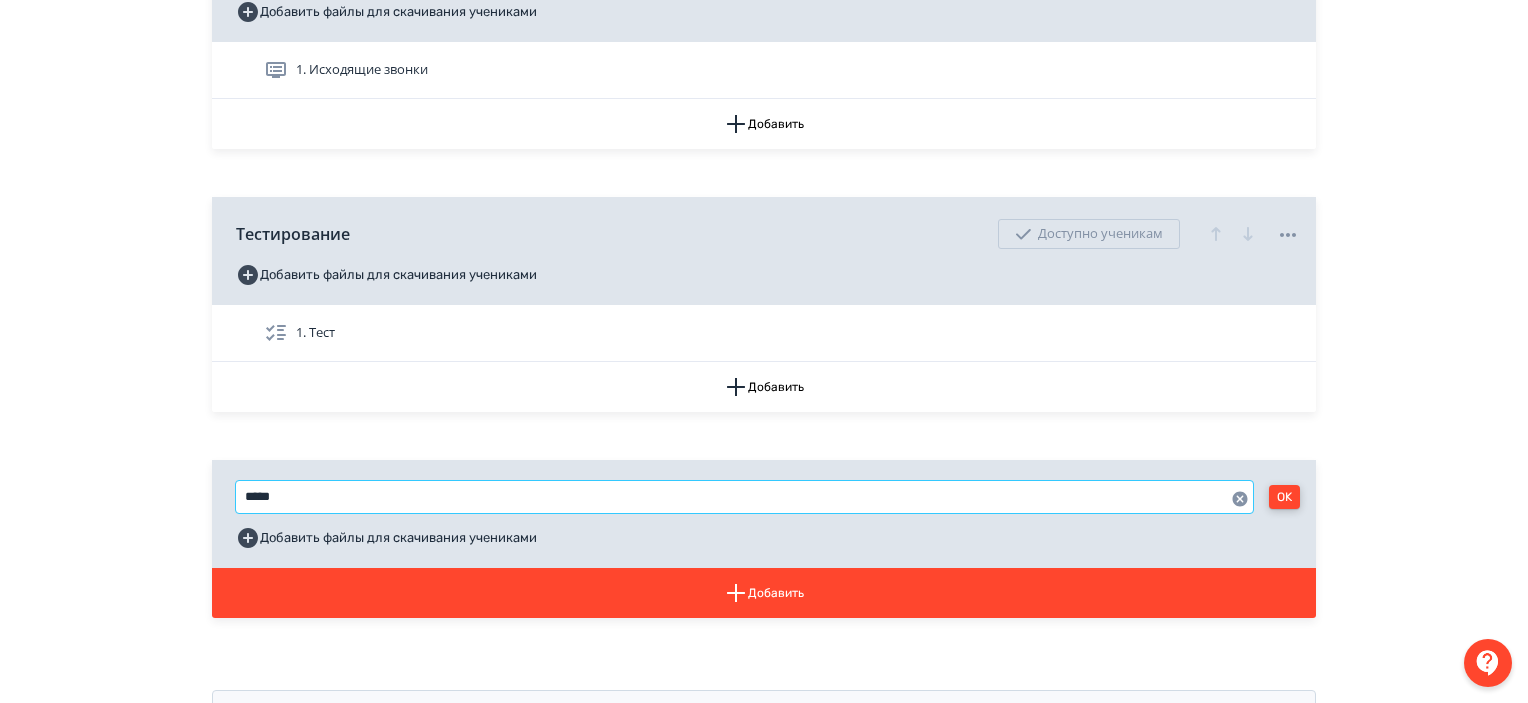 type on "*****" 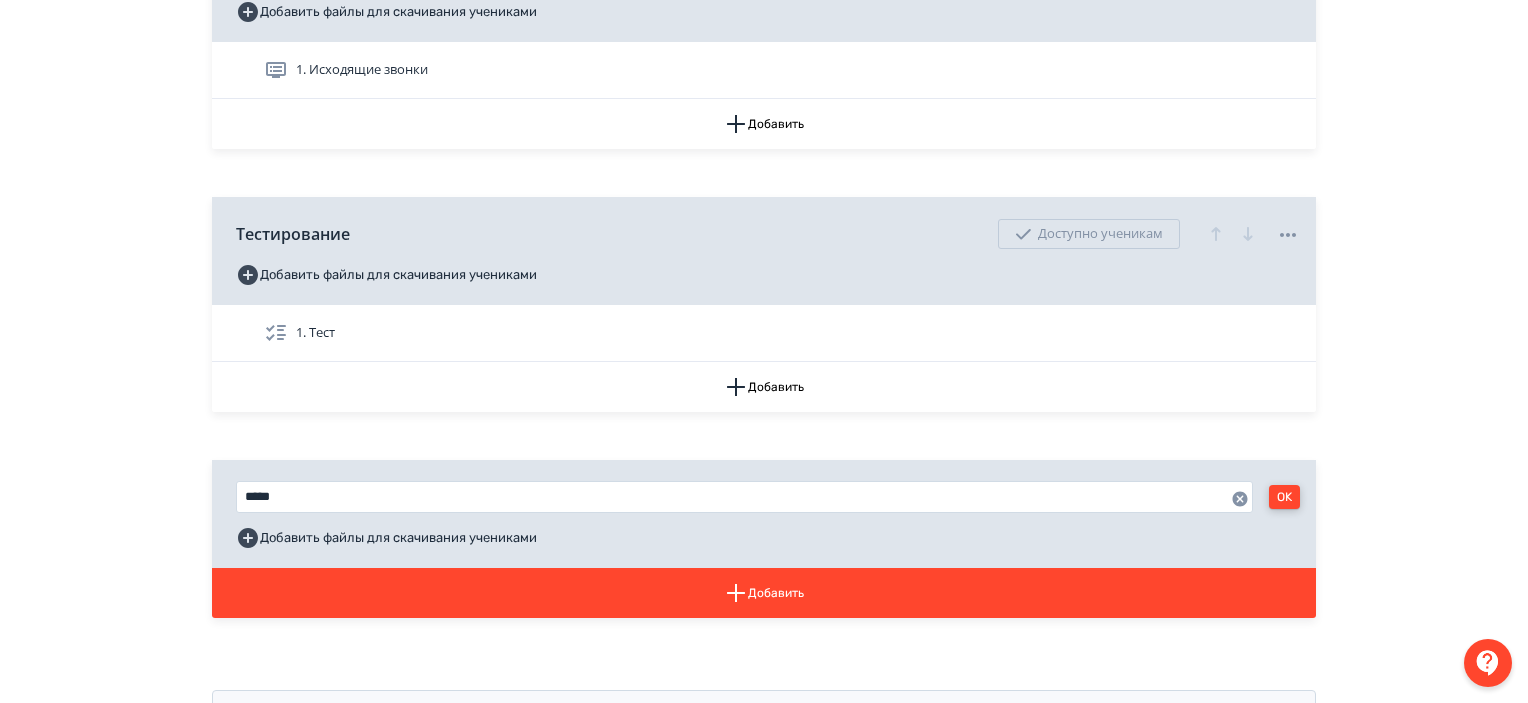 click on "OK" at bounding box center (1284, 497) 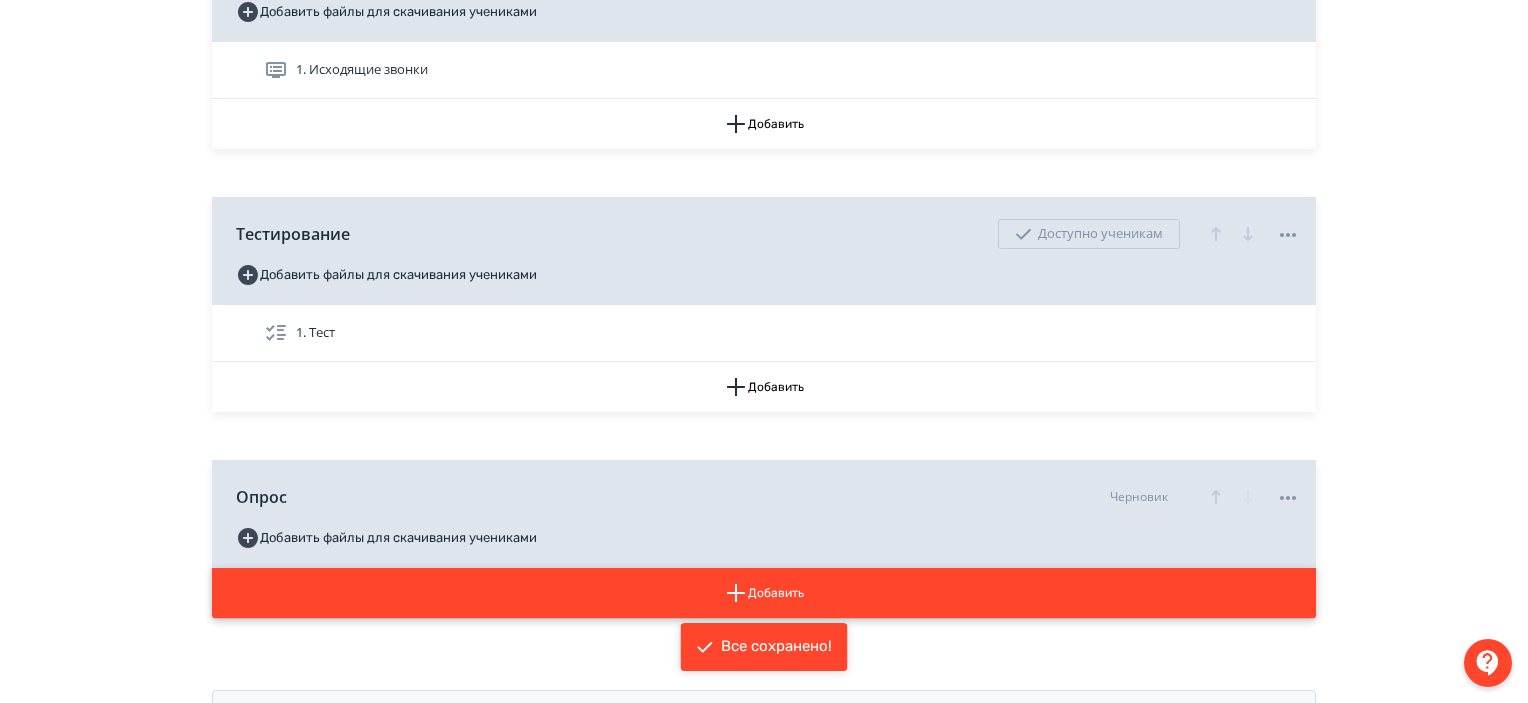 click on "Добавить" at bounding box center [764, 593] 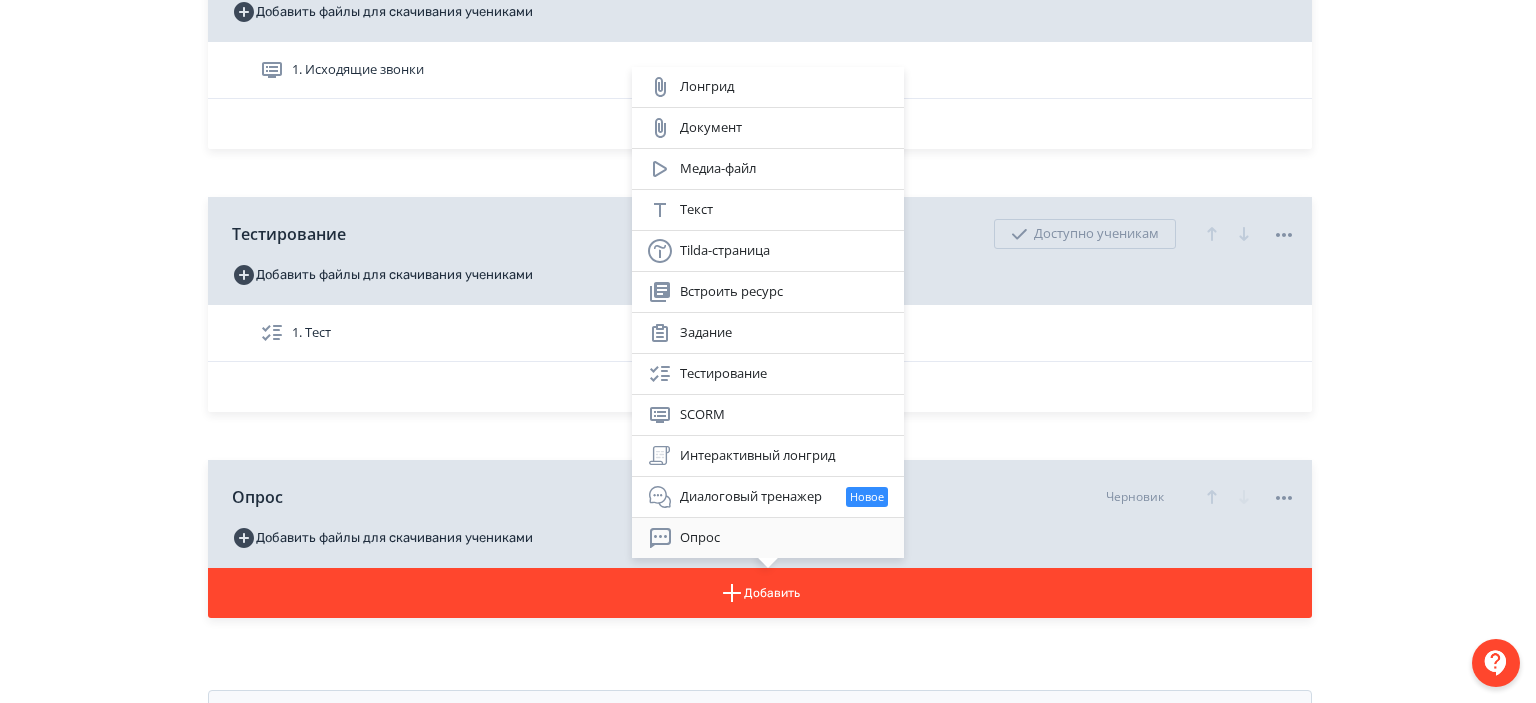 click on "Опрос" at bounding box center (768, 538) 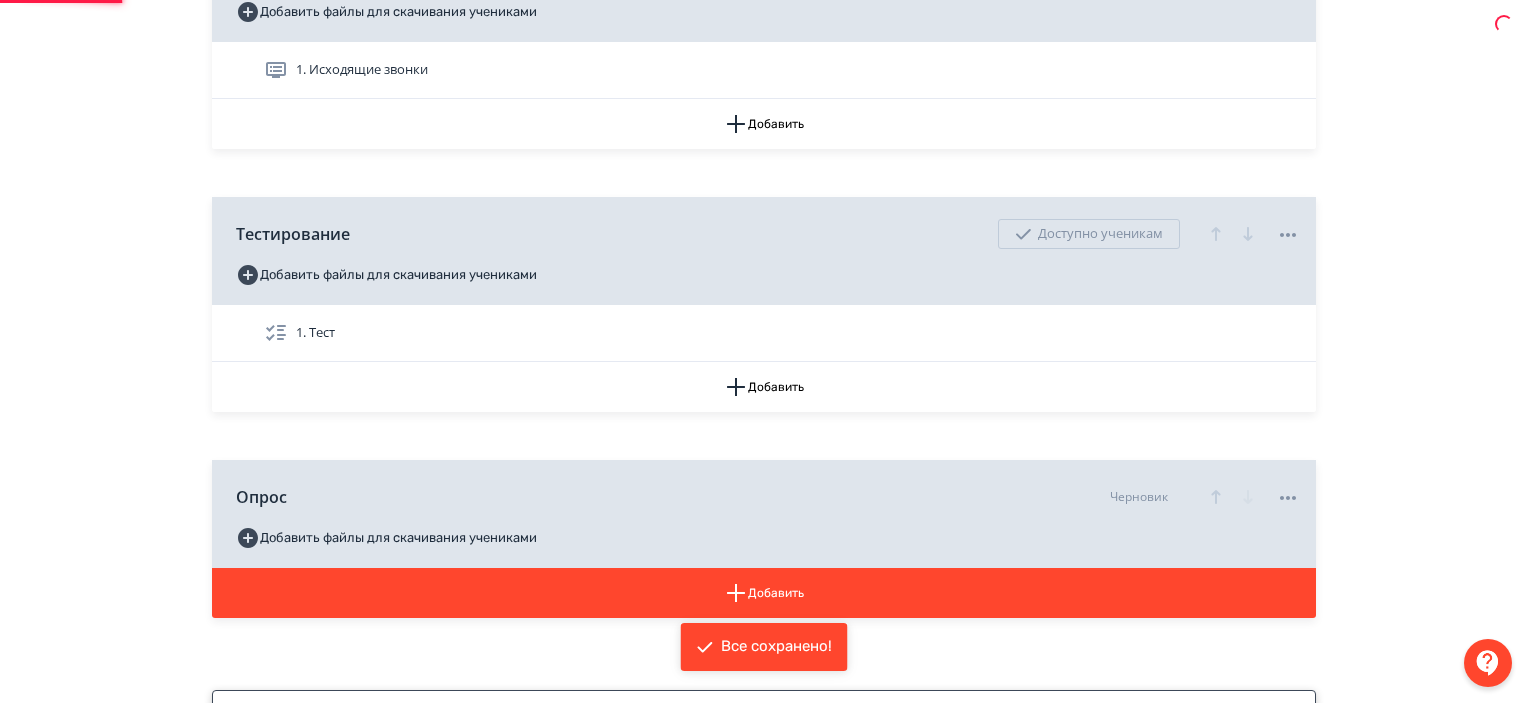 scroll, scrollTop: 0, scrollLeft: 0, axis: both 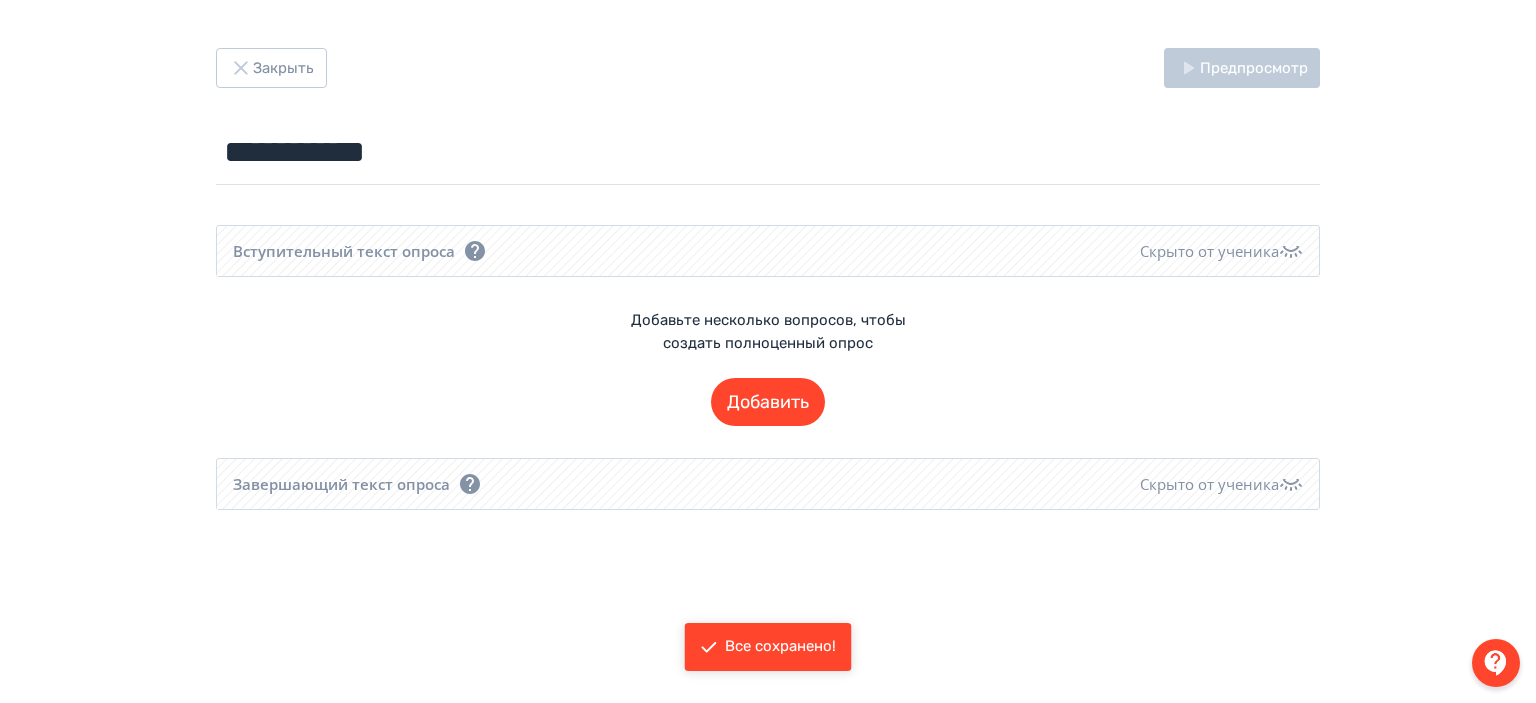 click on "**********" at bounding box center [768, 351] 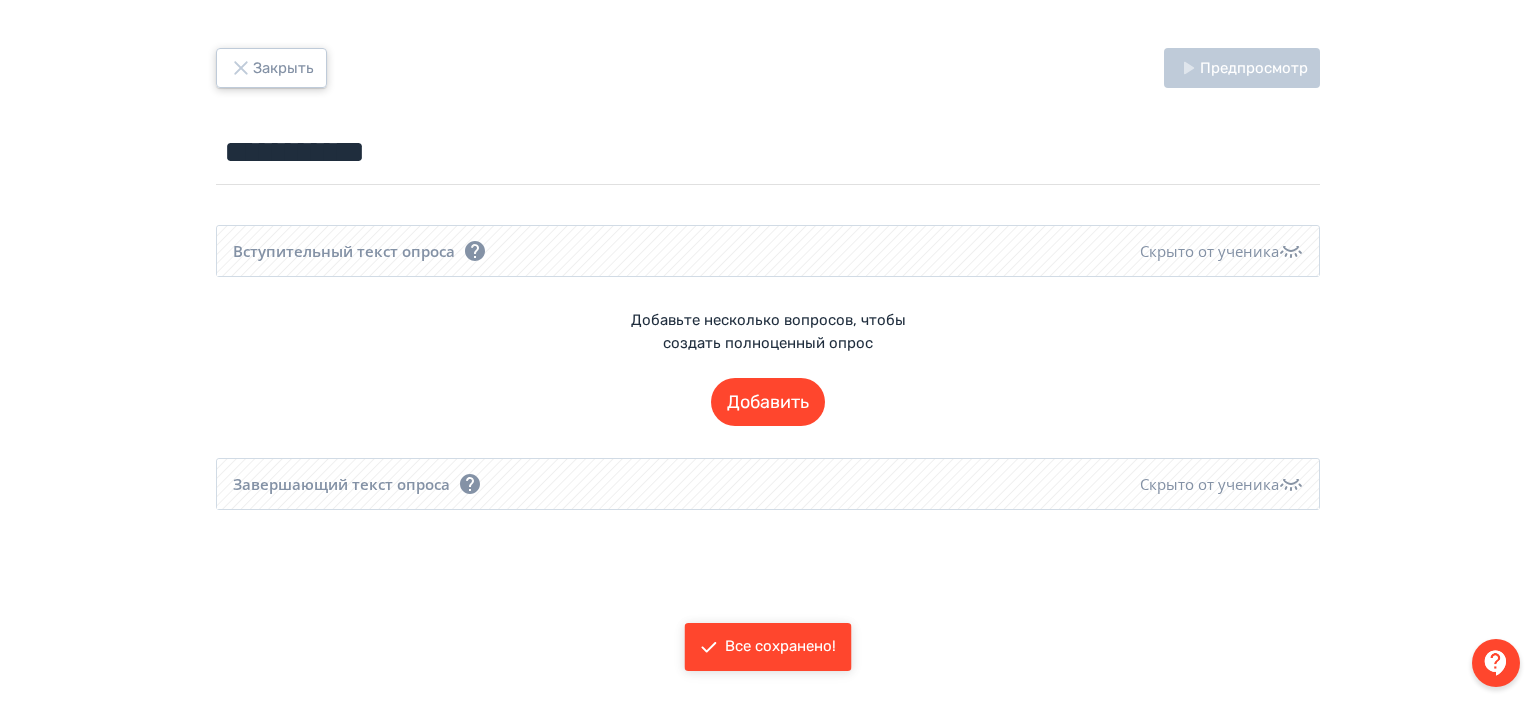 click on "Закрыть" at bounding box center (271, 68) 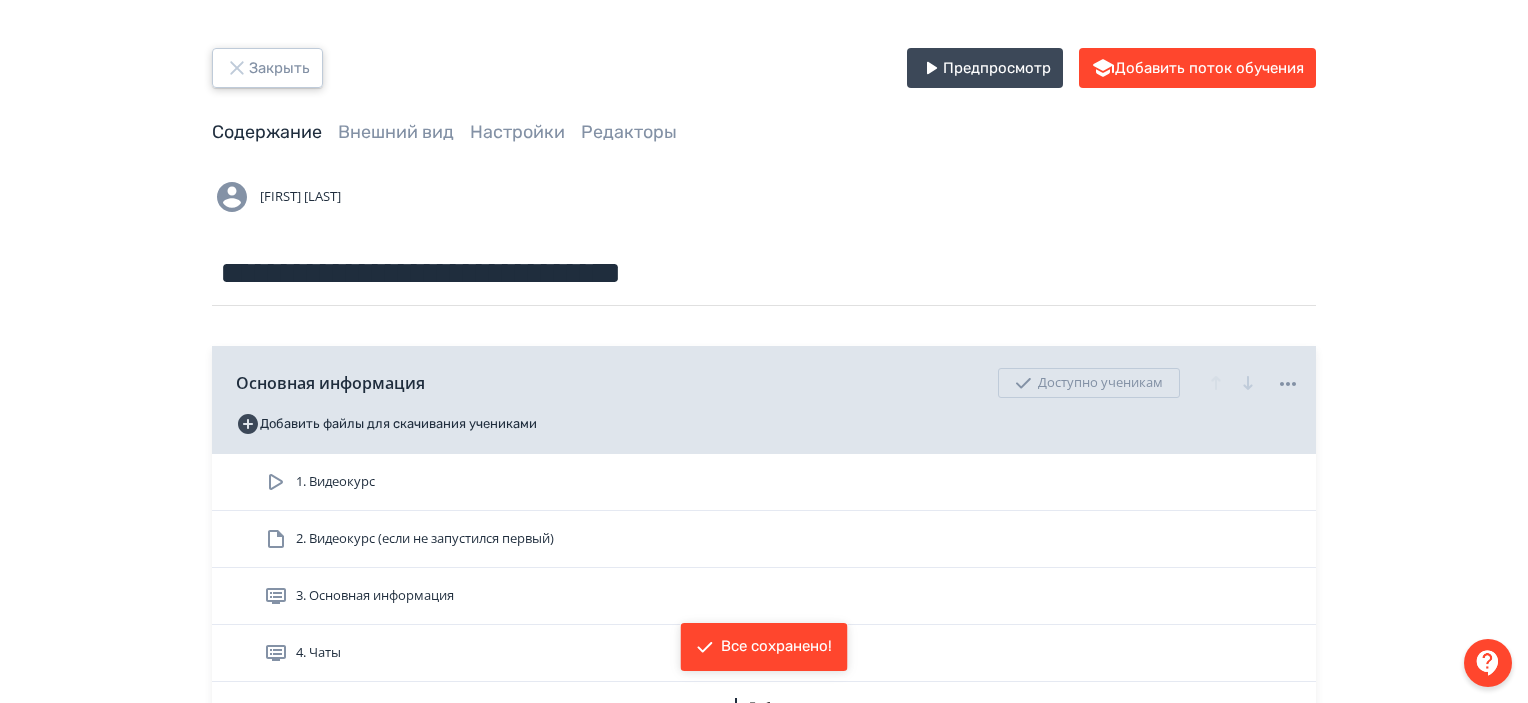 click on "Закрыть" at bounding box center (267, 68) 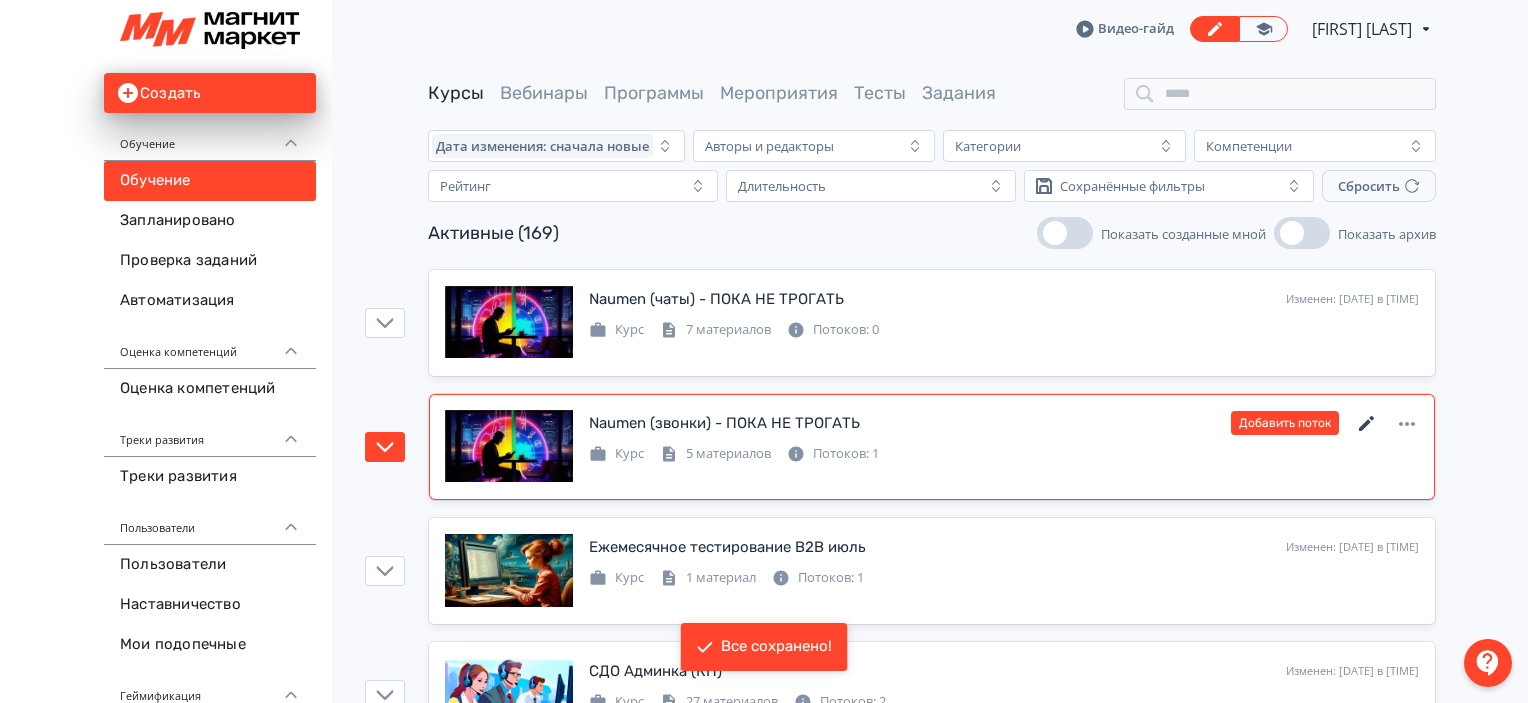 click 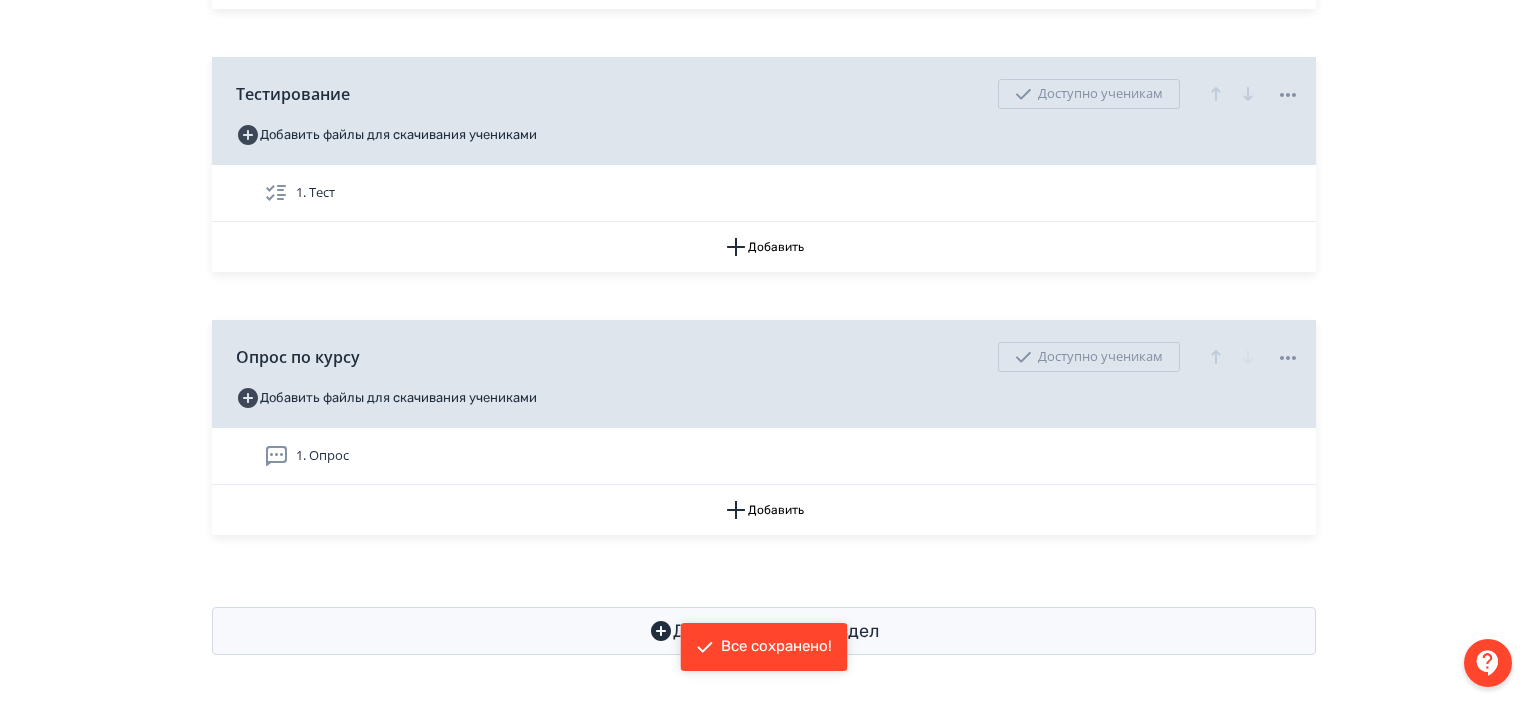 scroll, scrollTop: 872, scrollLeft: 0, axis: vertical 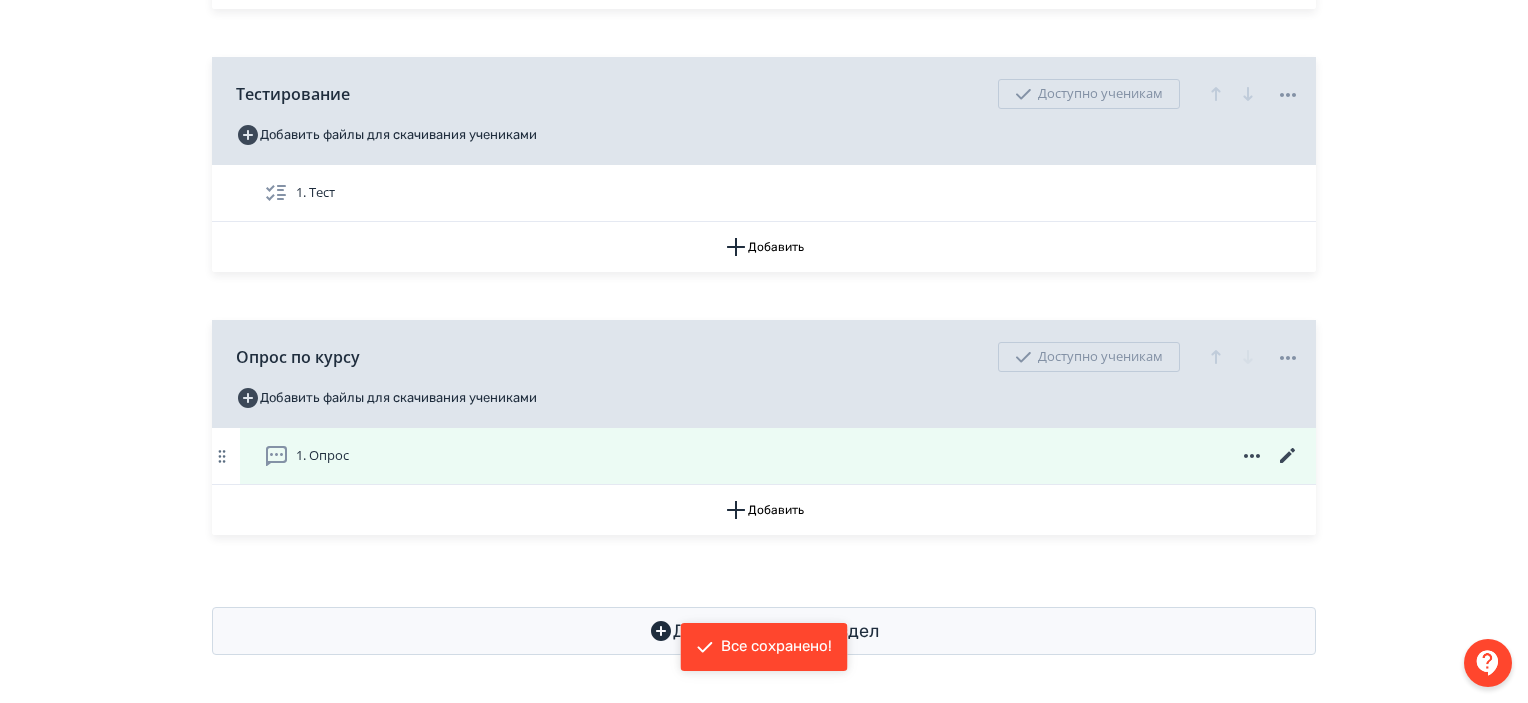 click 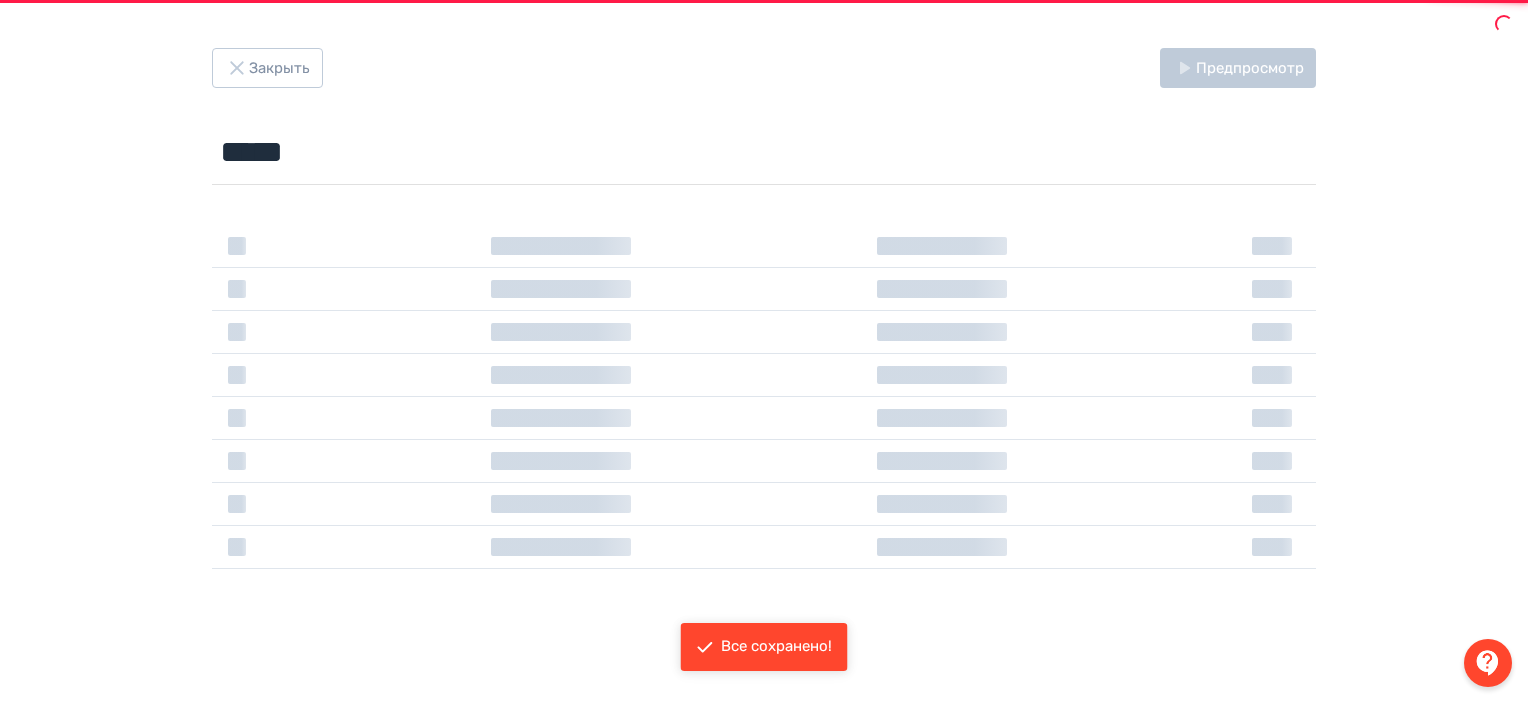 scroll, scrollTop: 0, scrollLeft: 0, axis: both 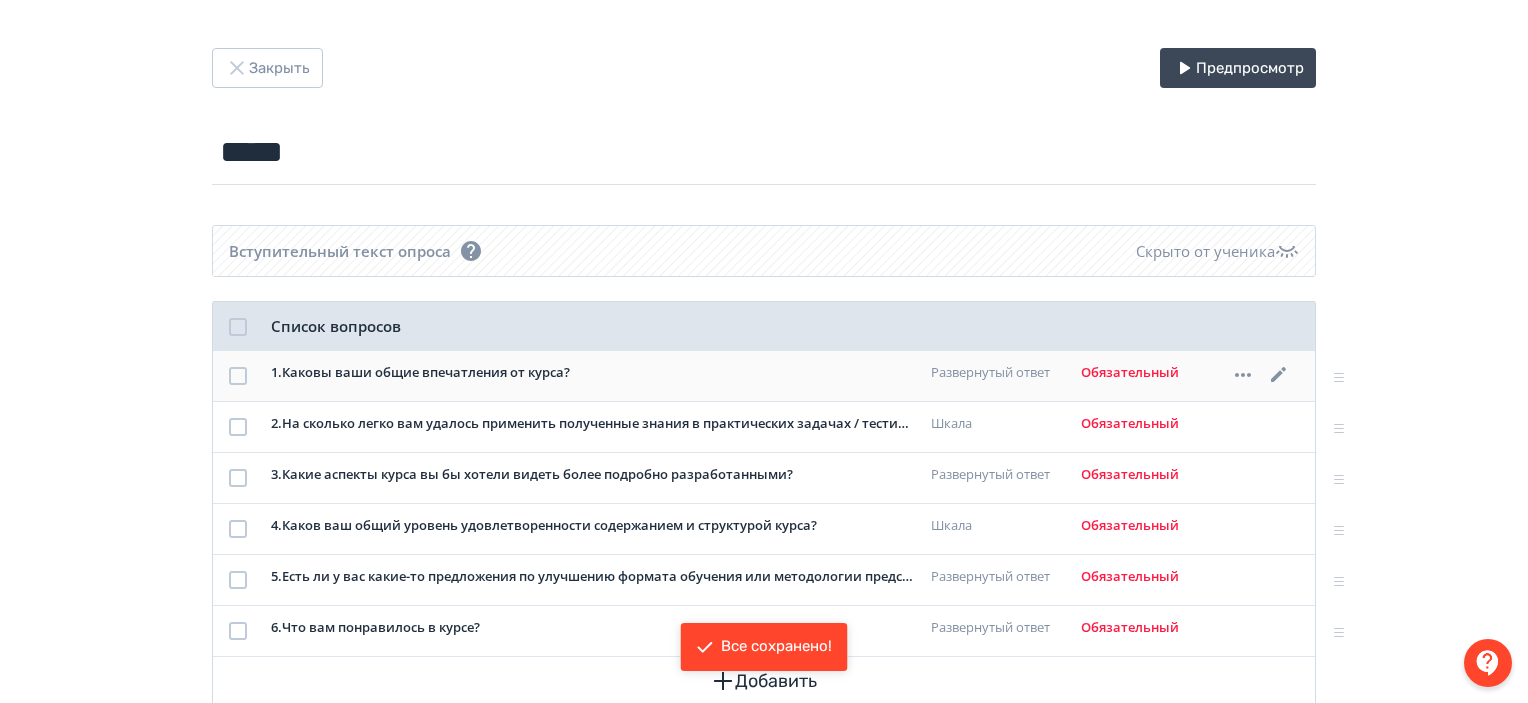 click 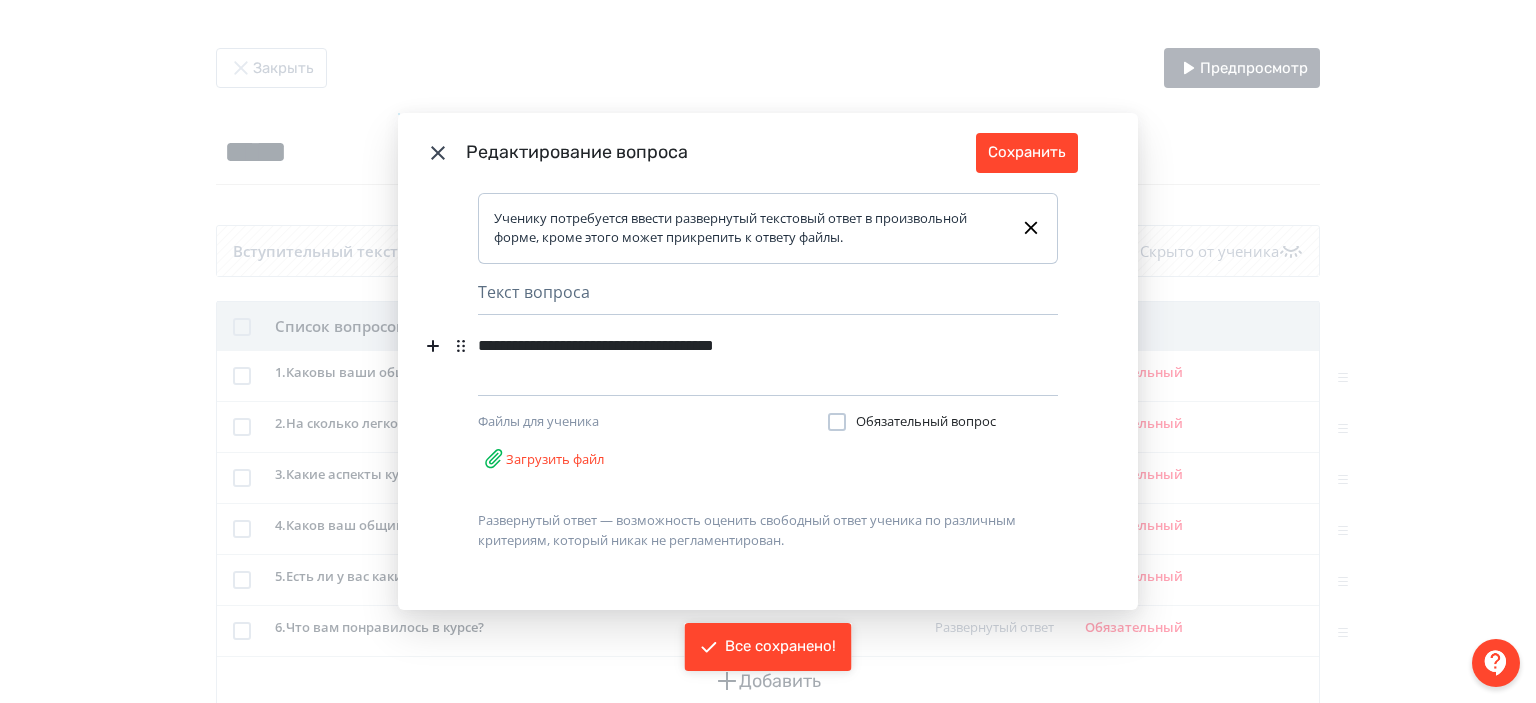 click on "**********" at bounding box center [737, 346] 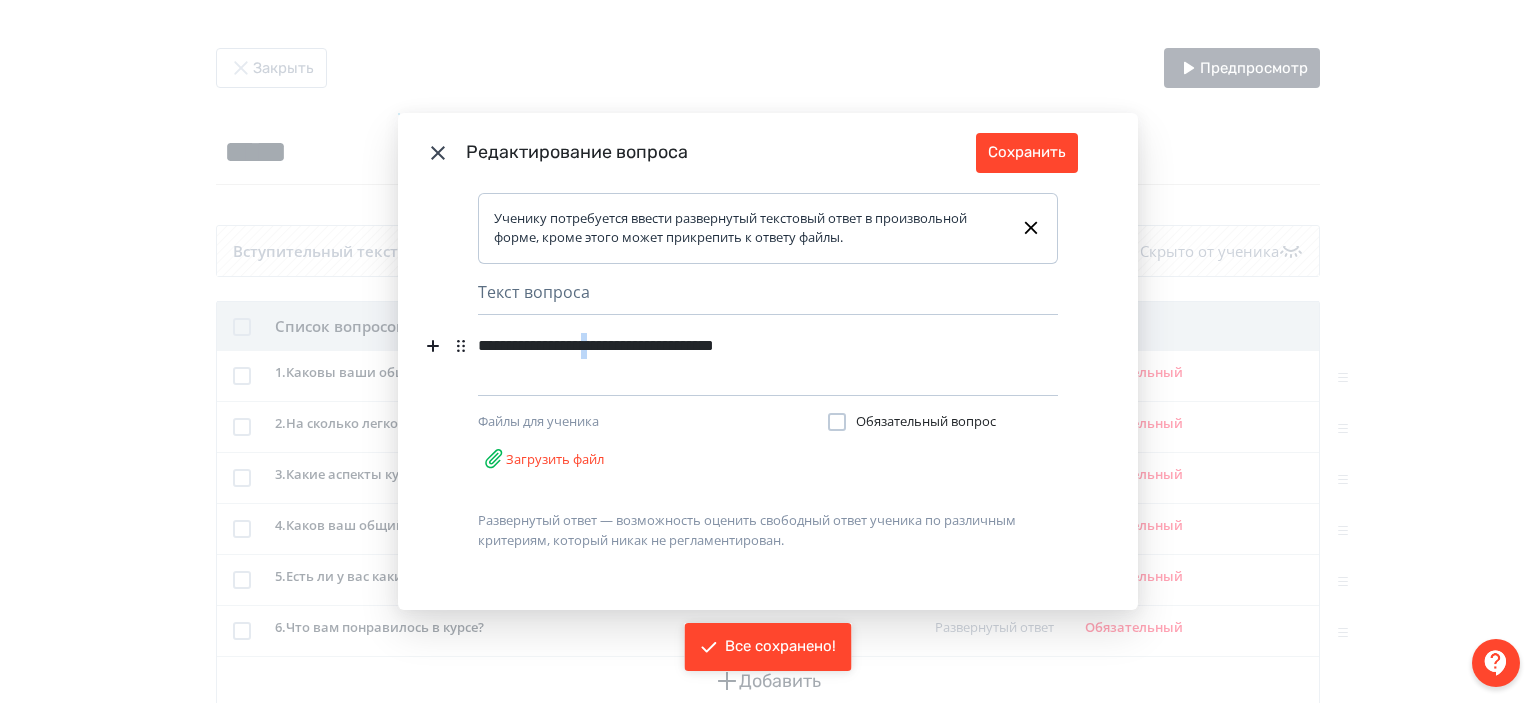 click on "**********" at bounding box center (737, 346) 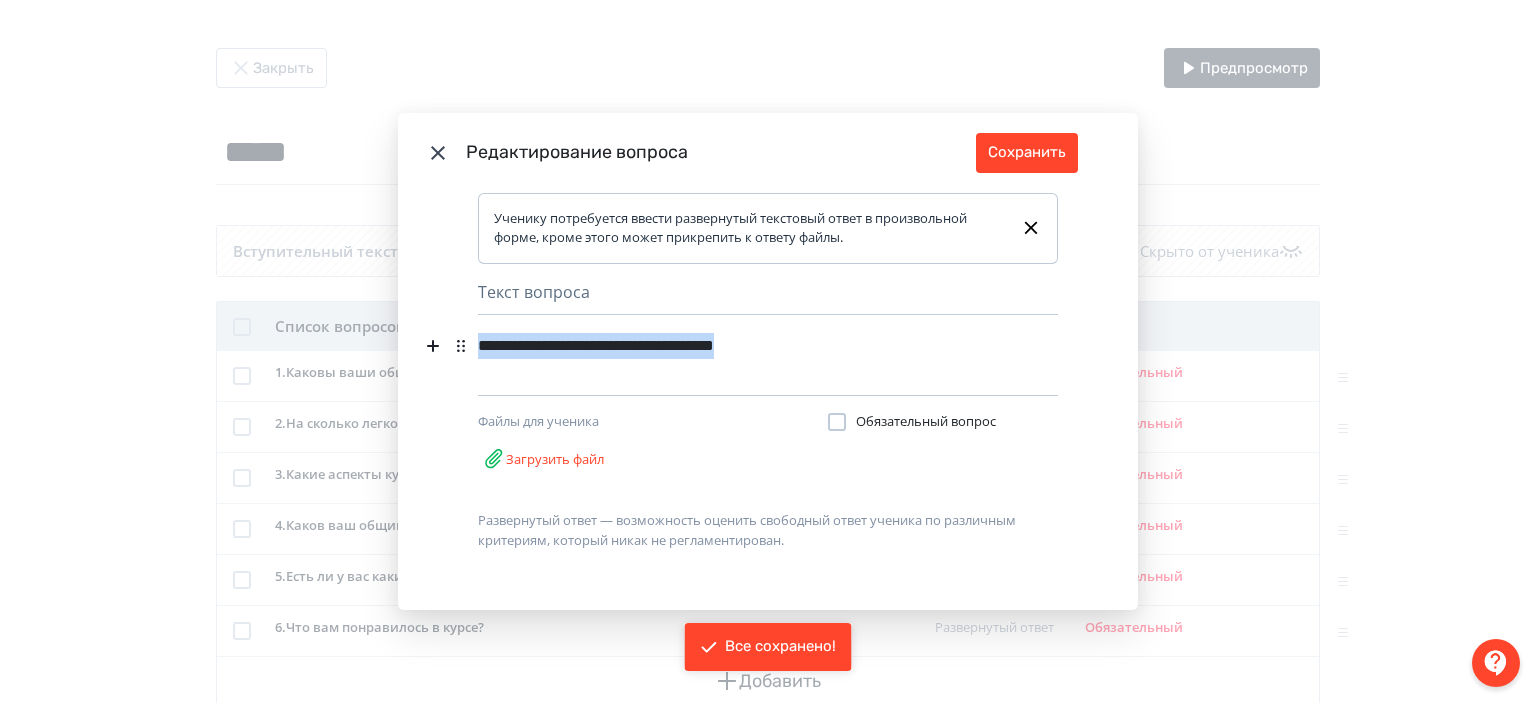 click on "**********" at bounding box center [737, 346] 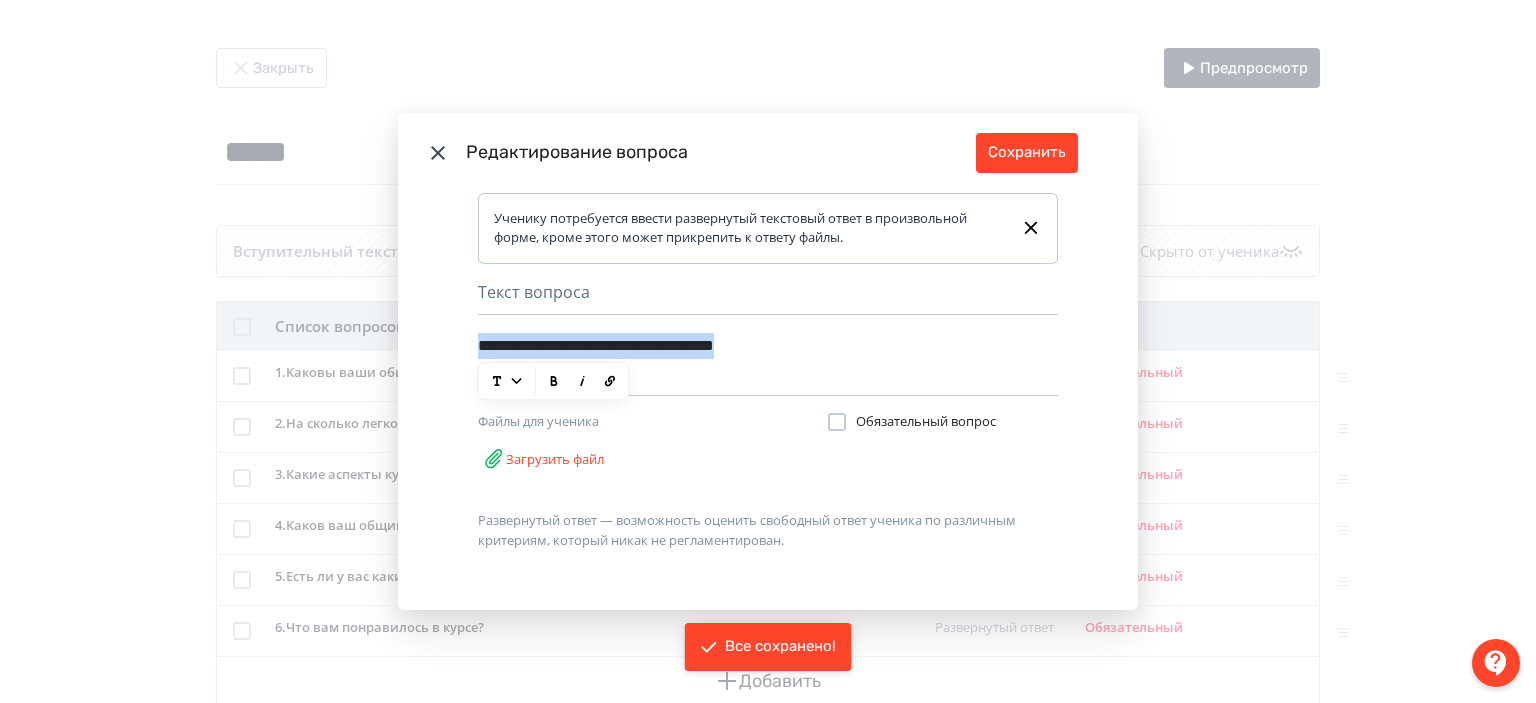 copy on "**********" 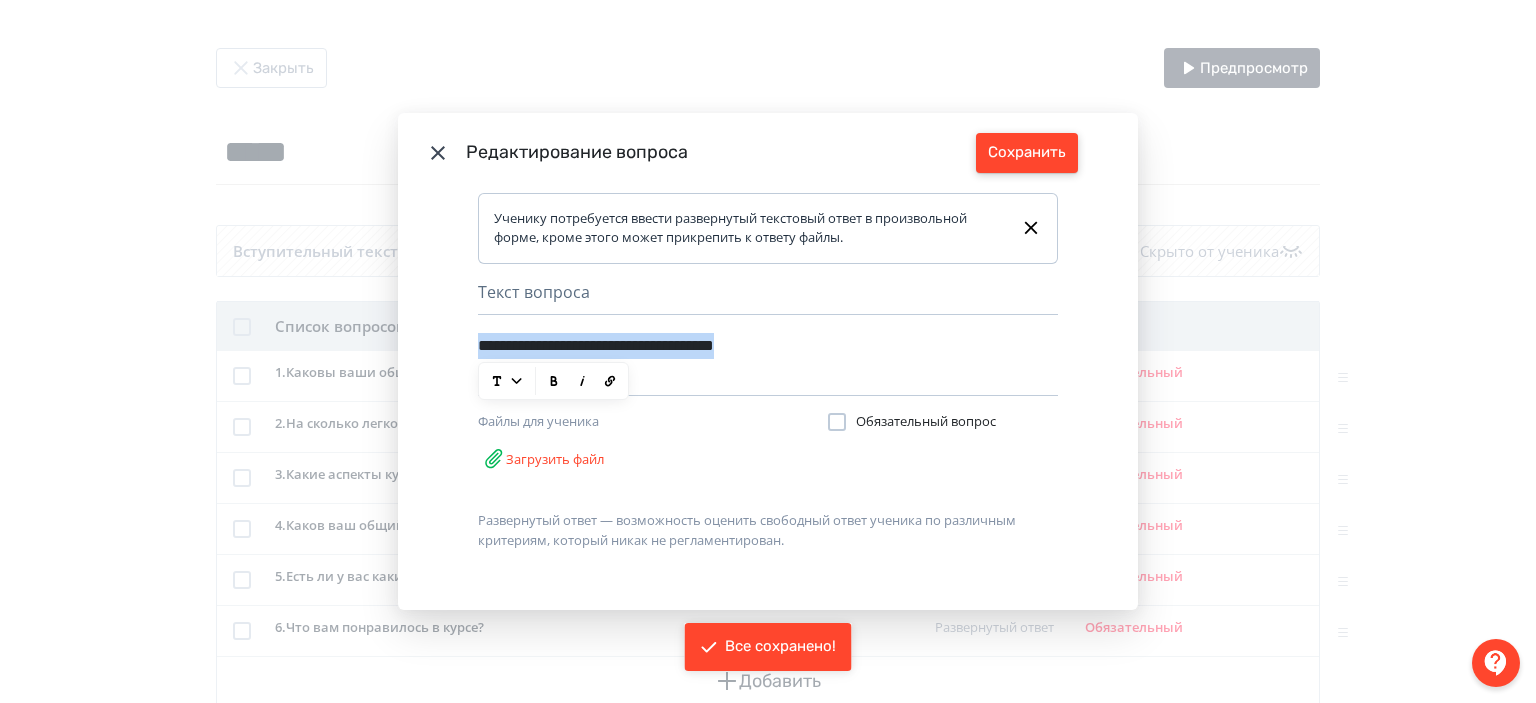 click on "Сохранить" at bounding box center (1027, 153) 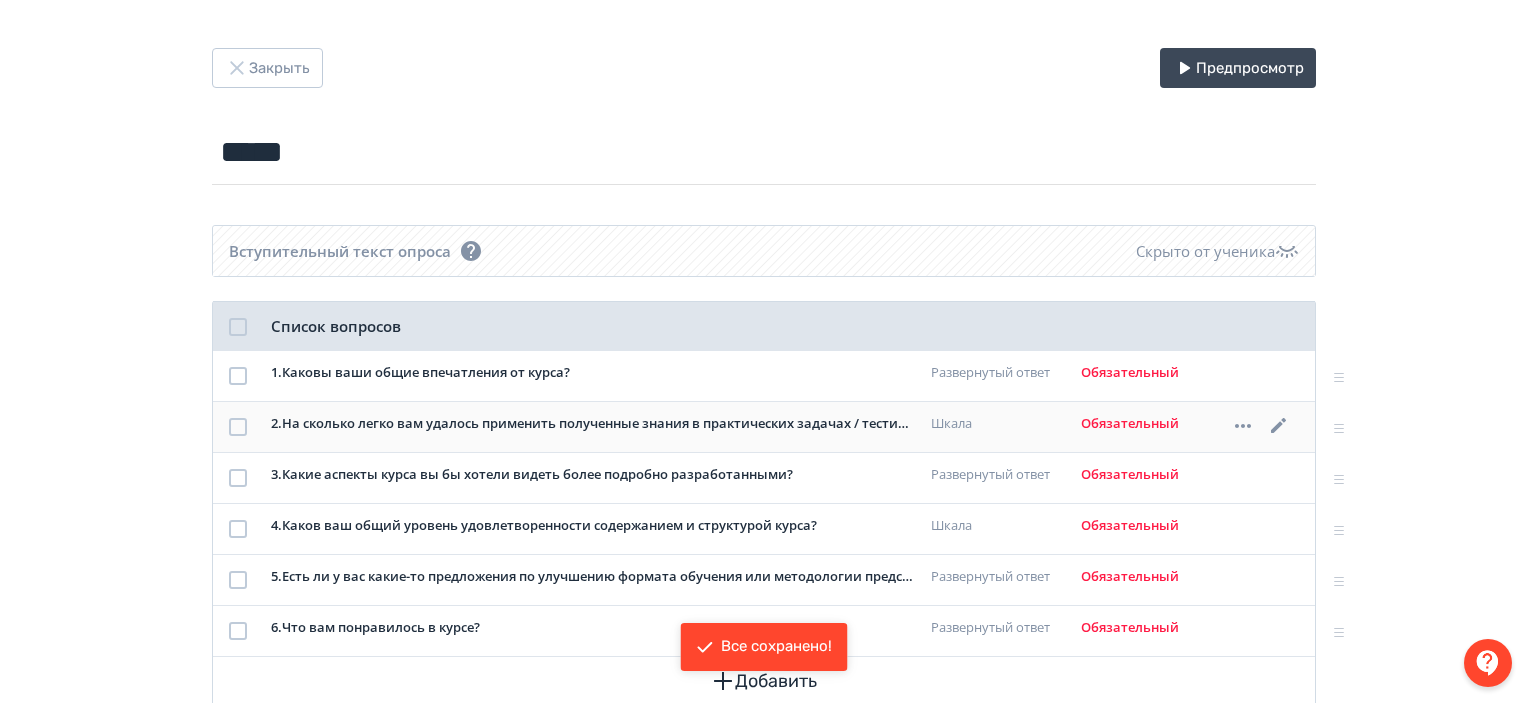 click 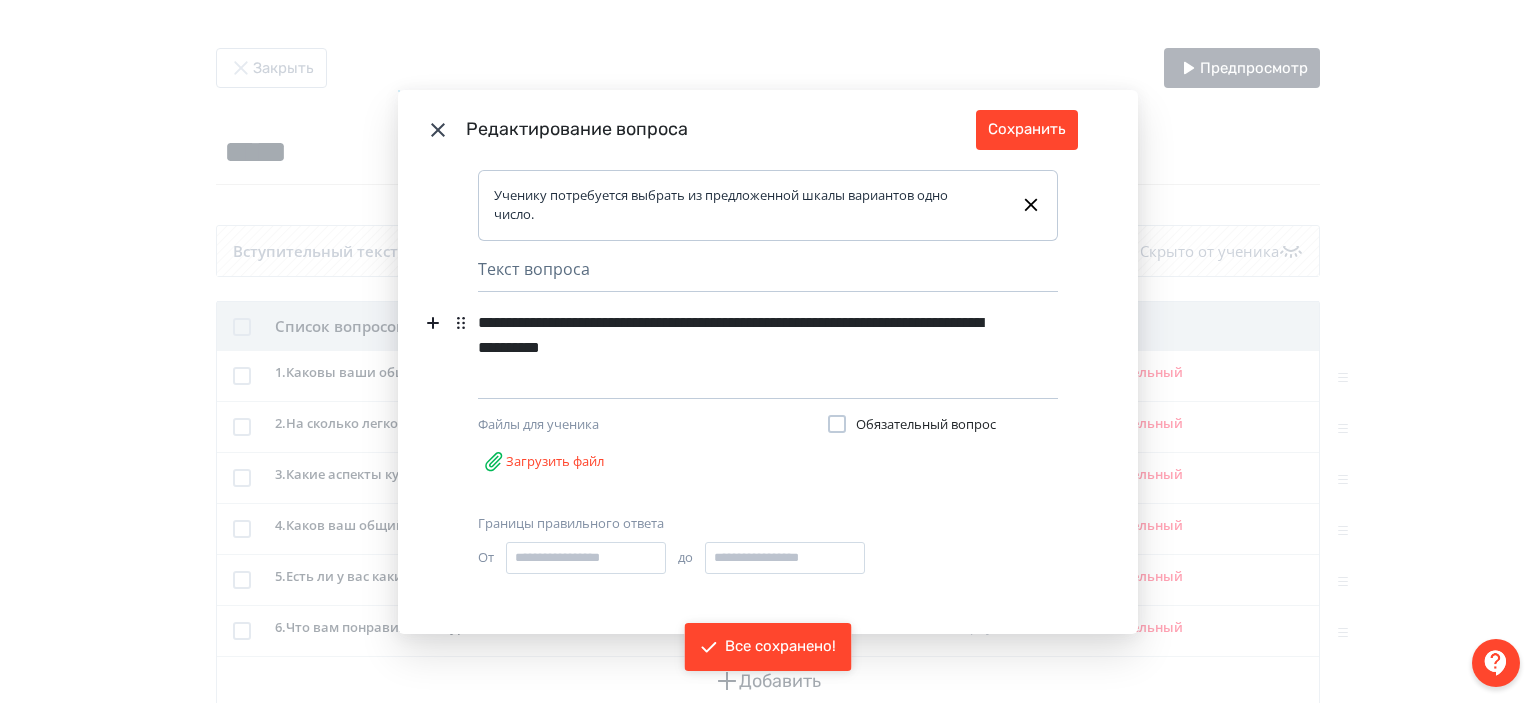 click on "**********" at bounding box center [737, 336] 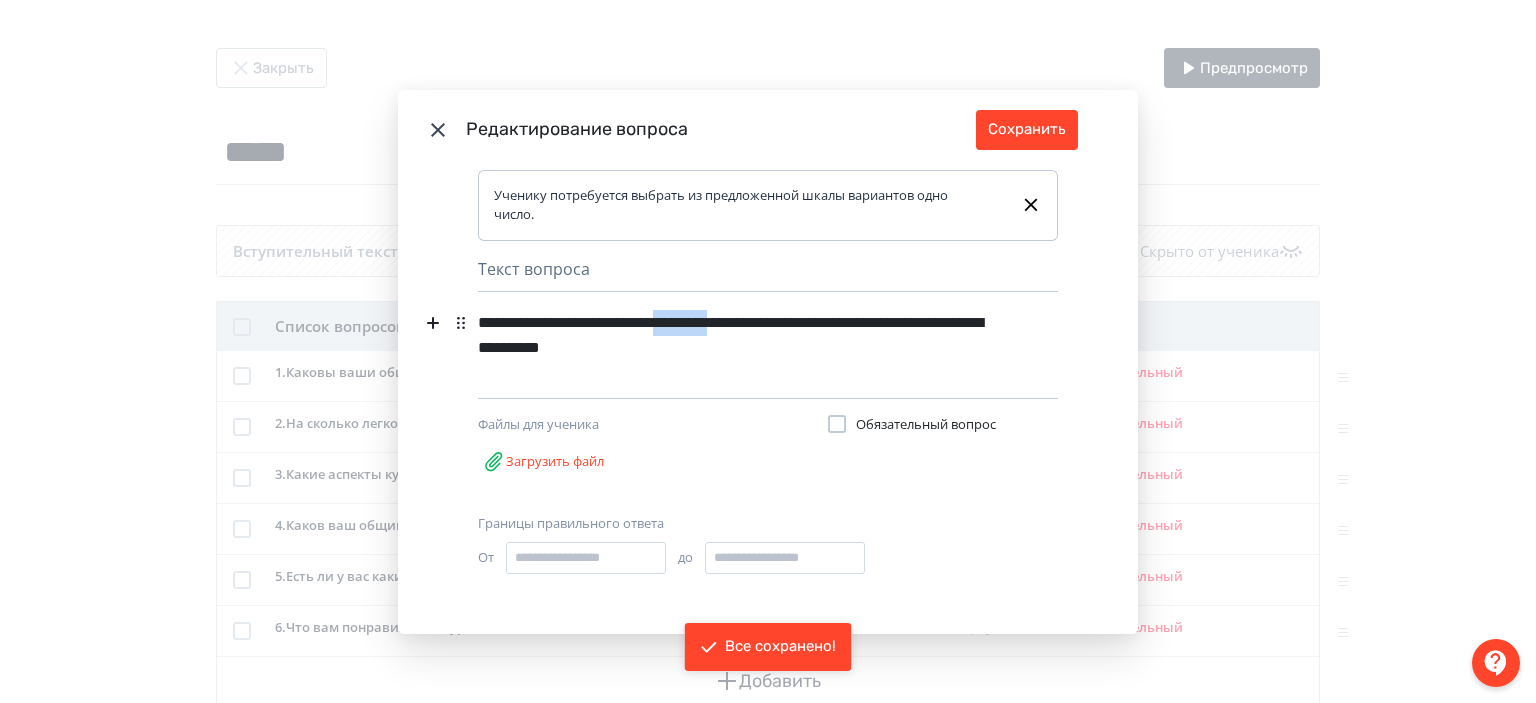 click on "**********" at bounding box center [737, 336] 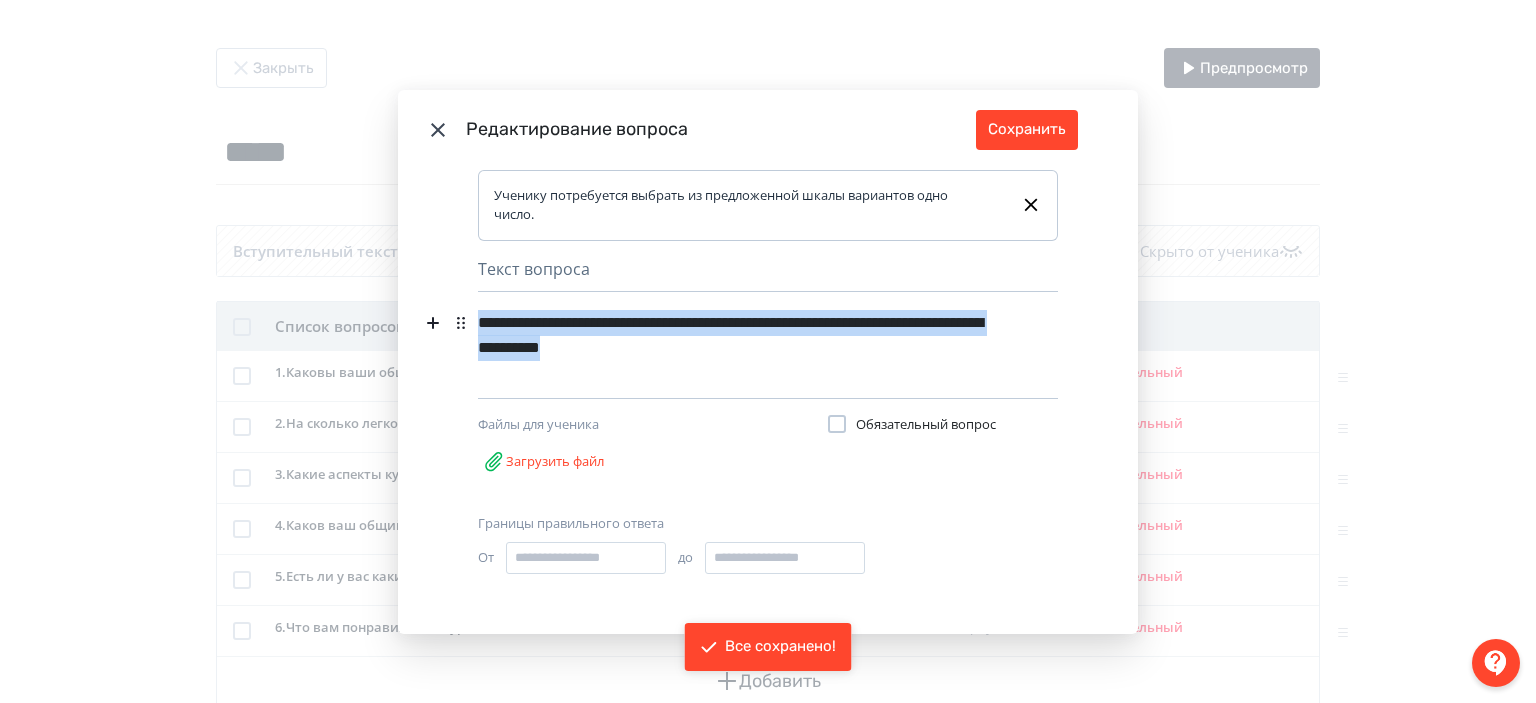 click on "**********" at bounding box center [737, 336] 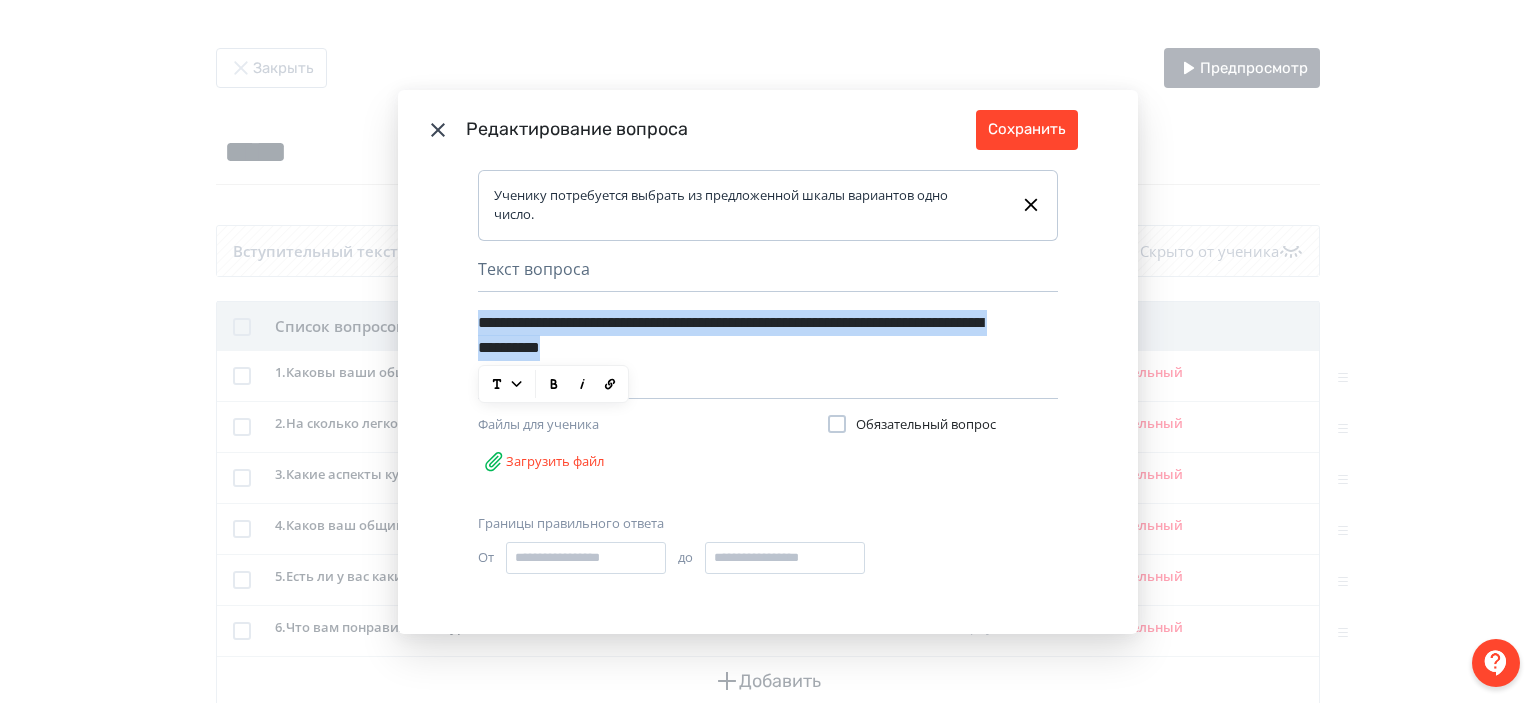 copy on "**********" 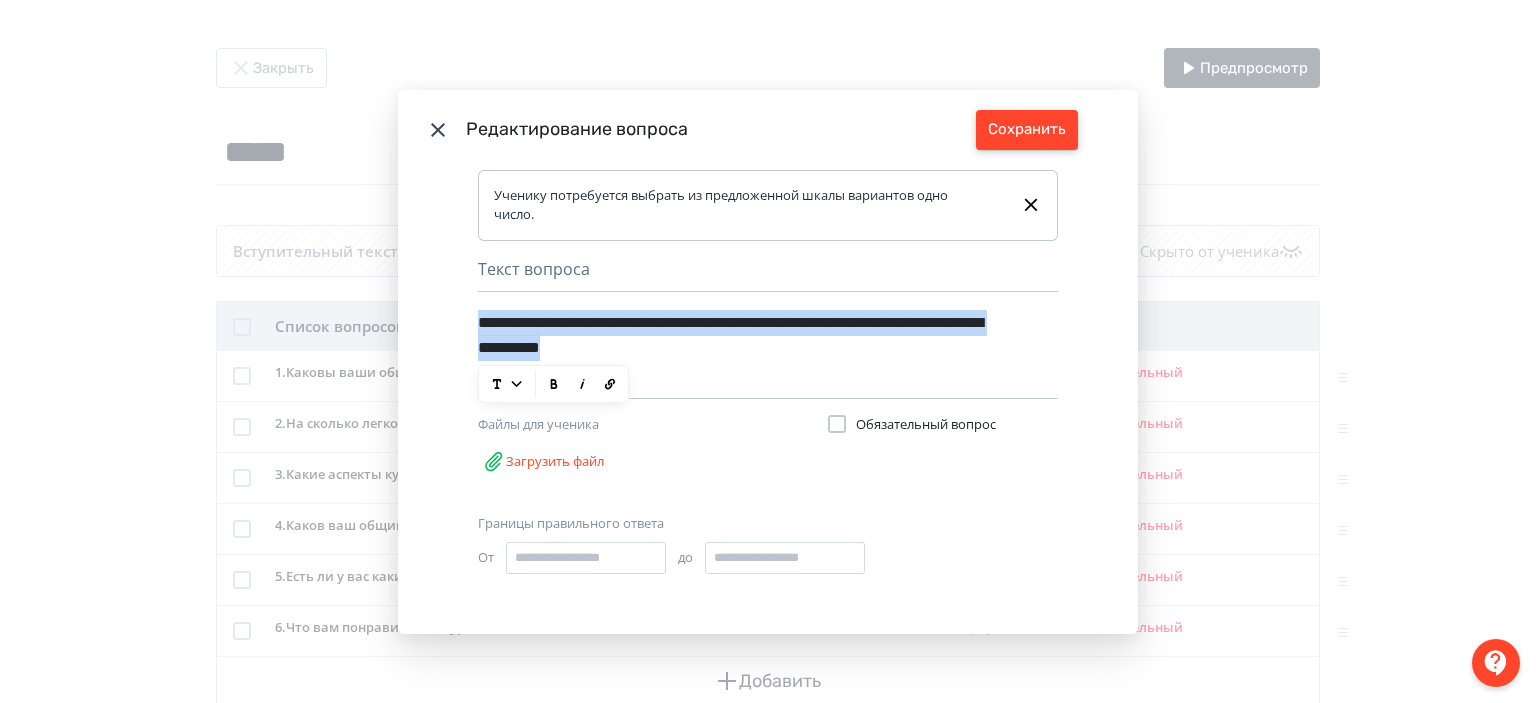 click on "Сохранить" at bounding box center [1027, 130] 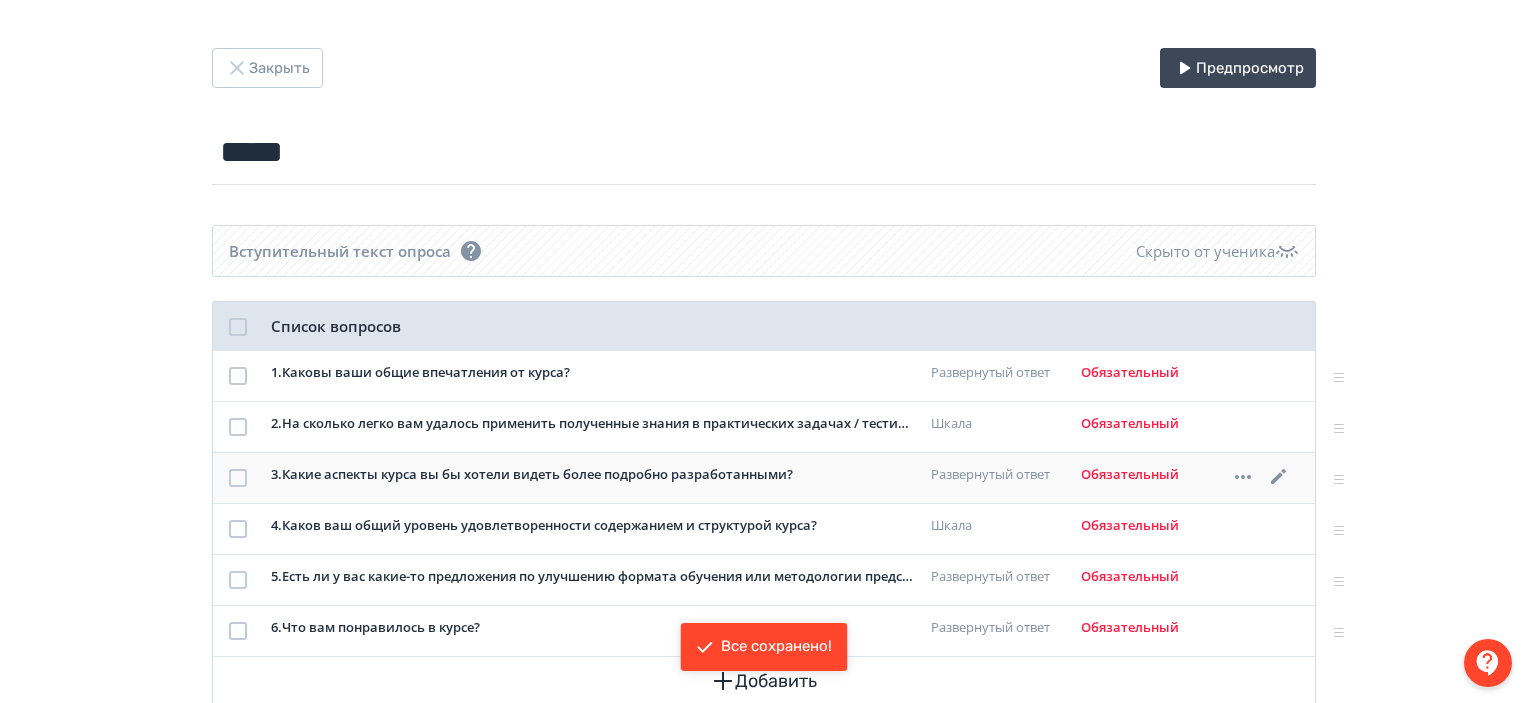 click 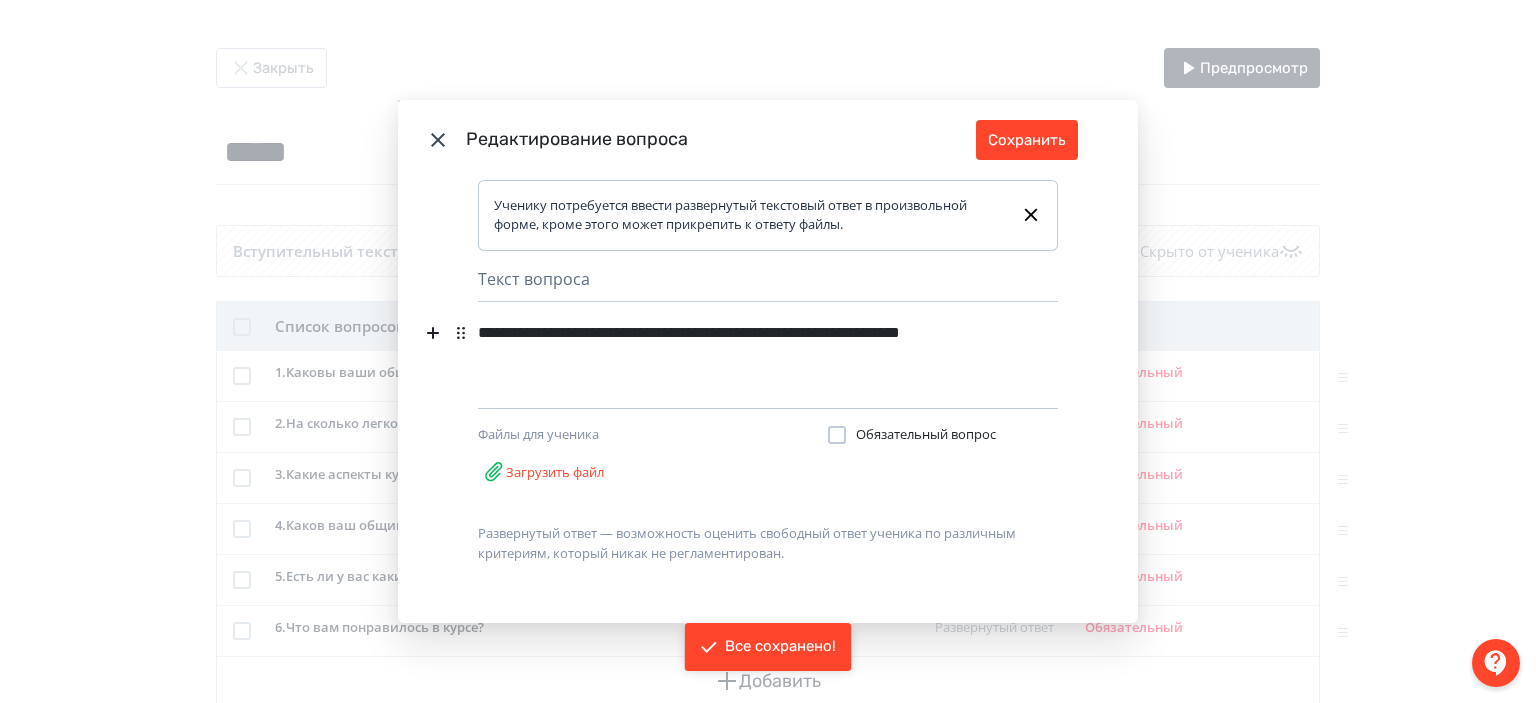 click on "**********" at bounding box center [737, 346] 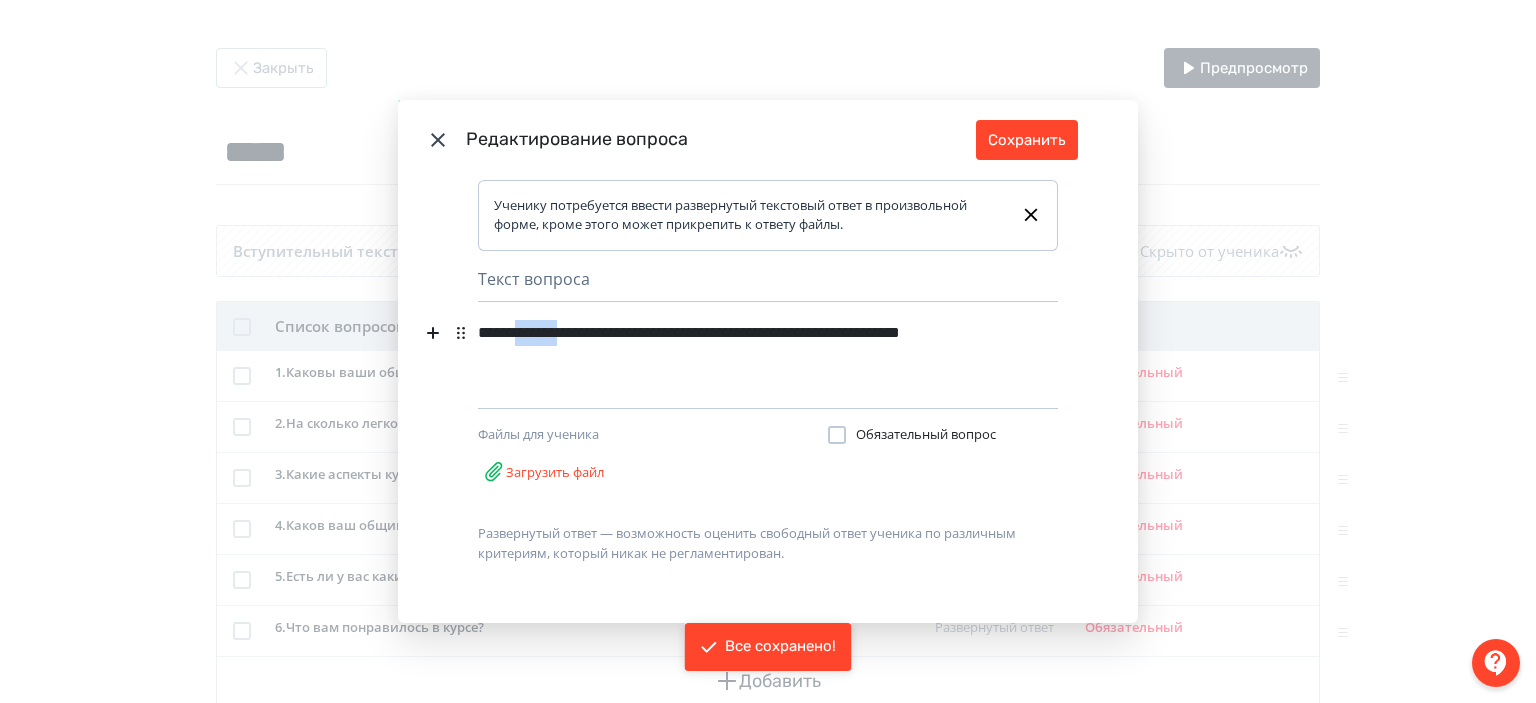click on "**********" at bounding box center [737, 346] 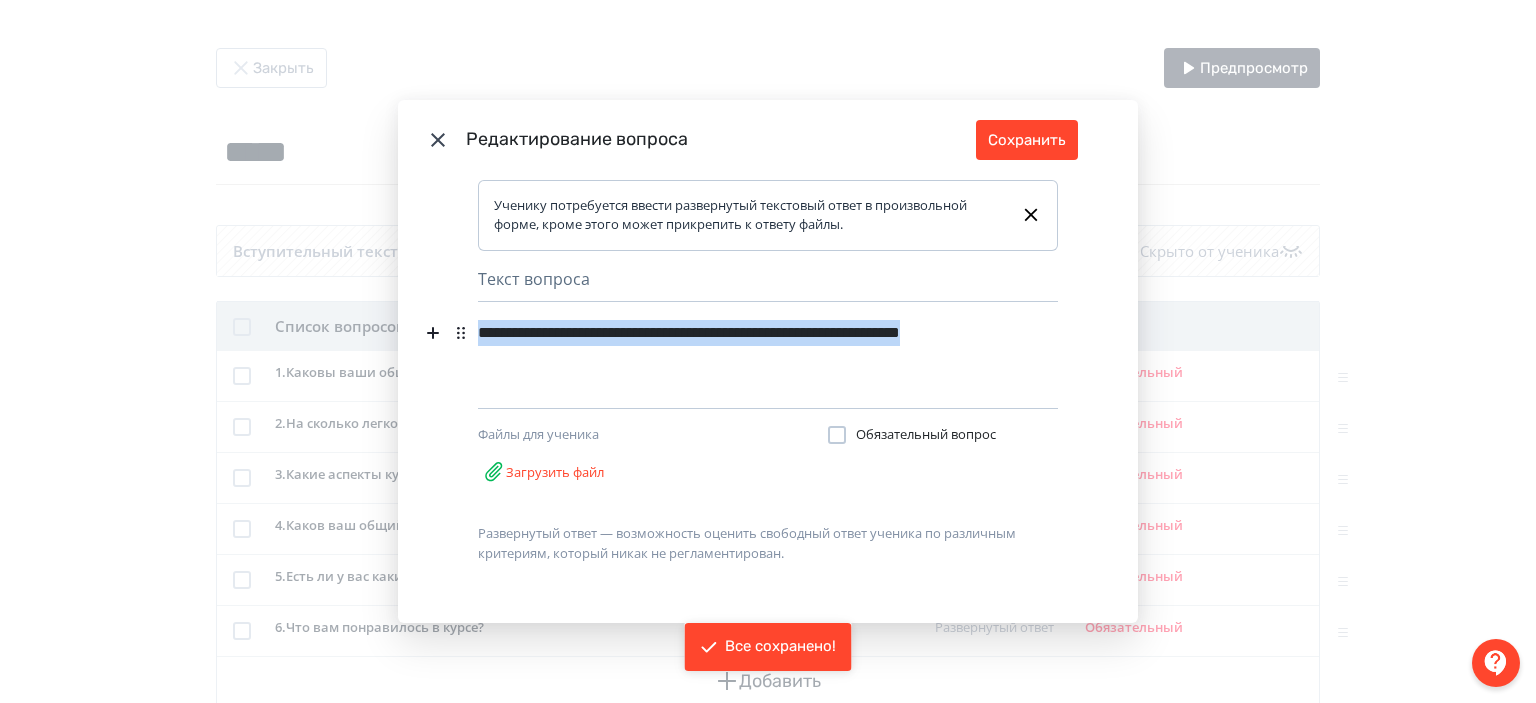 click on "**********" at bounding box center (737, 346) 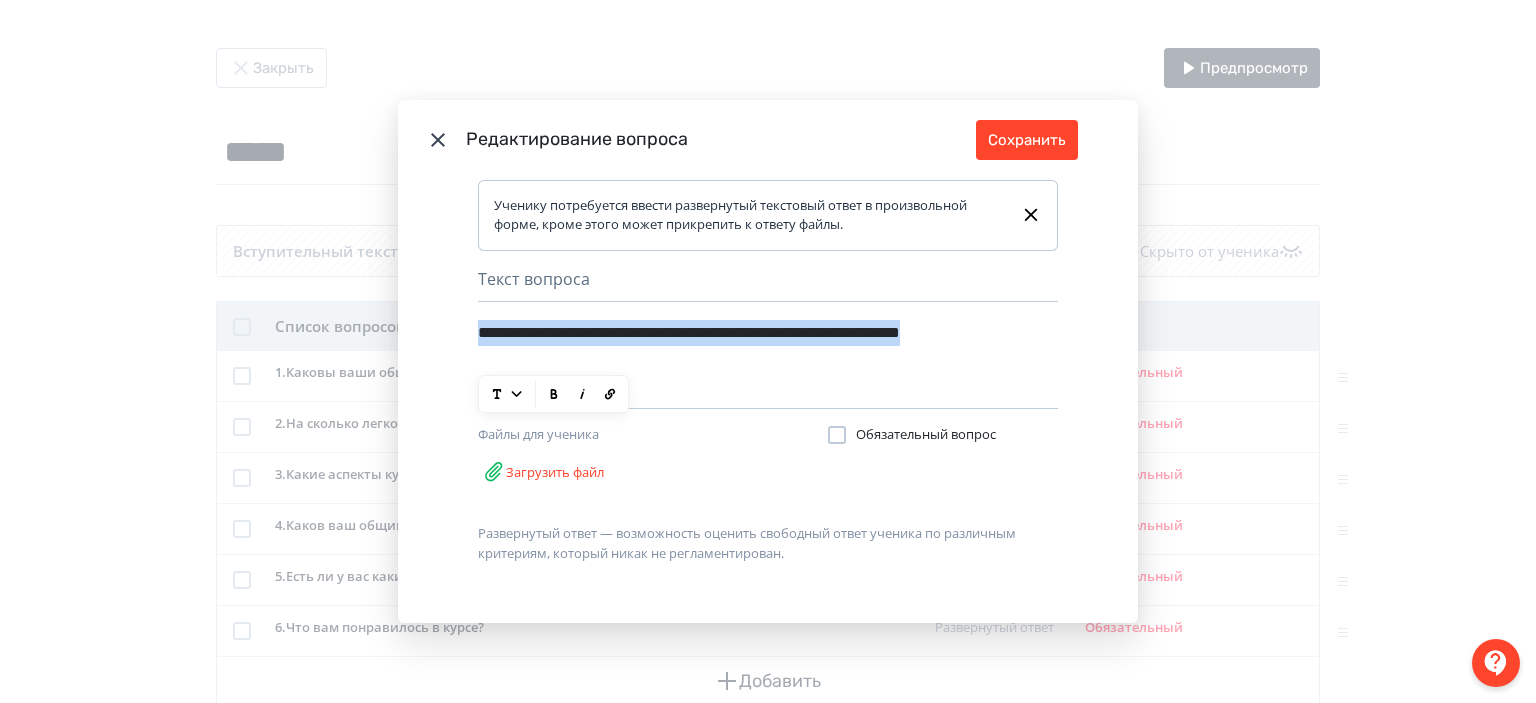copy on "**********" 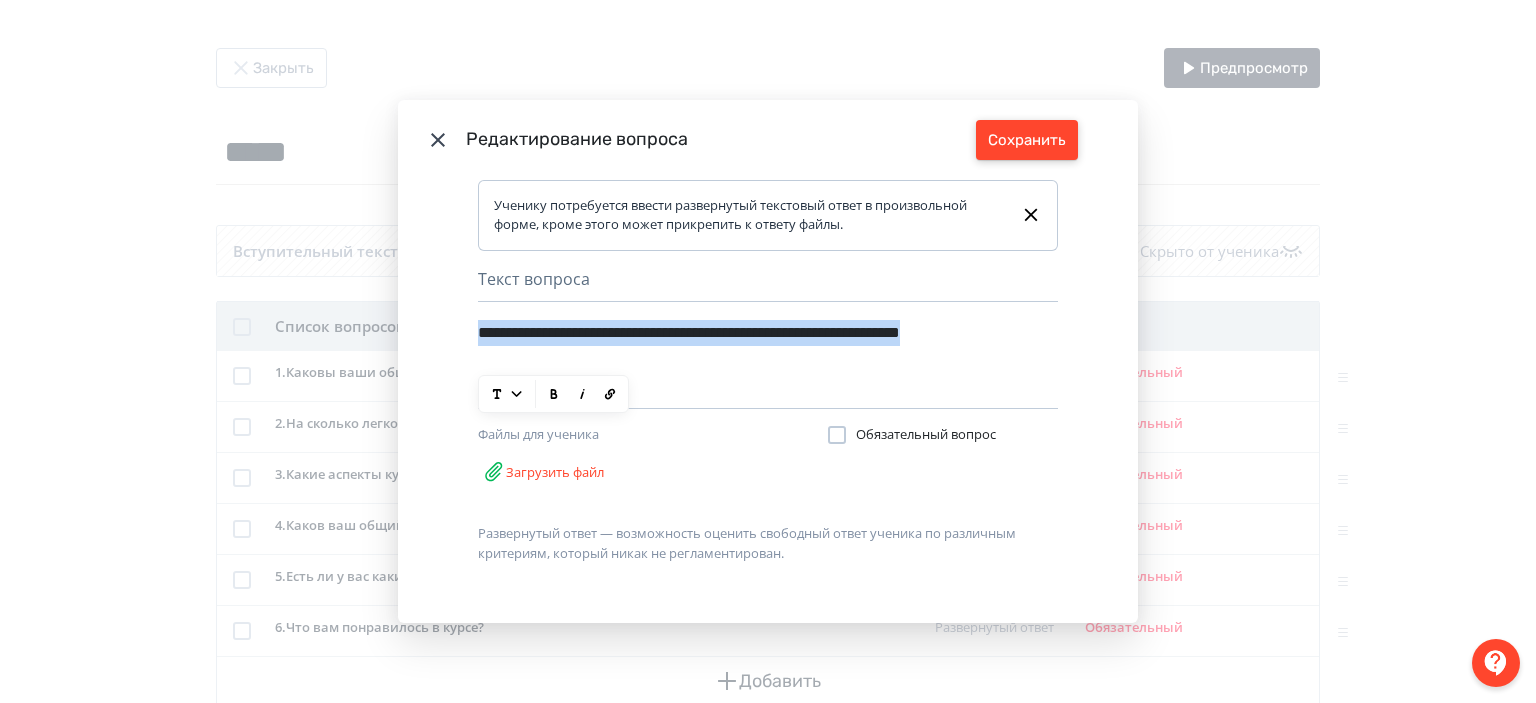 click on "Сохранить" at bounding box center (1027, 140) 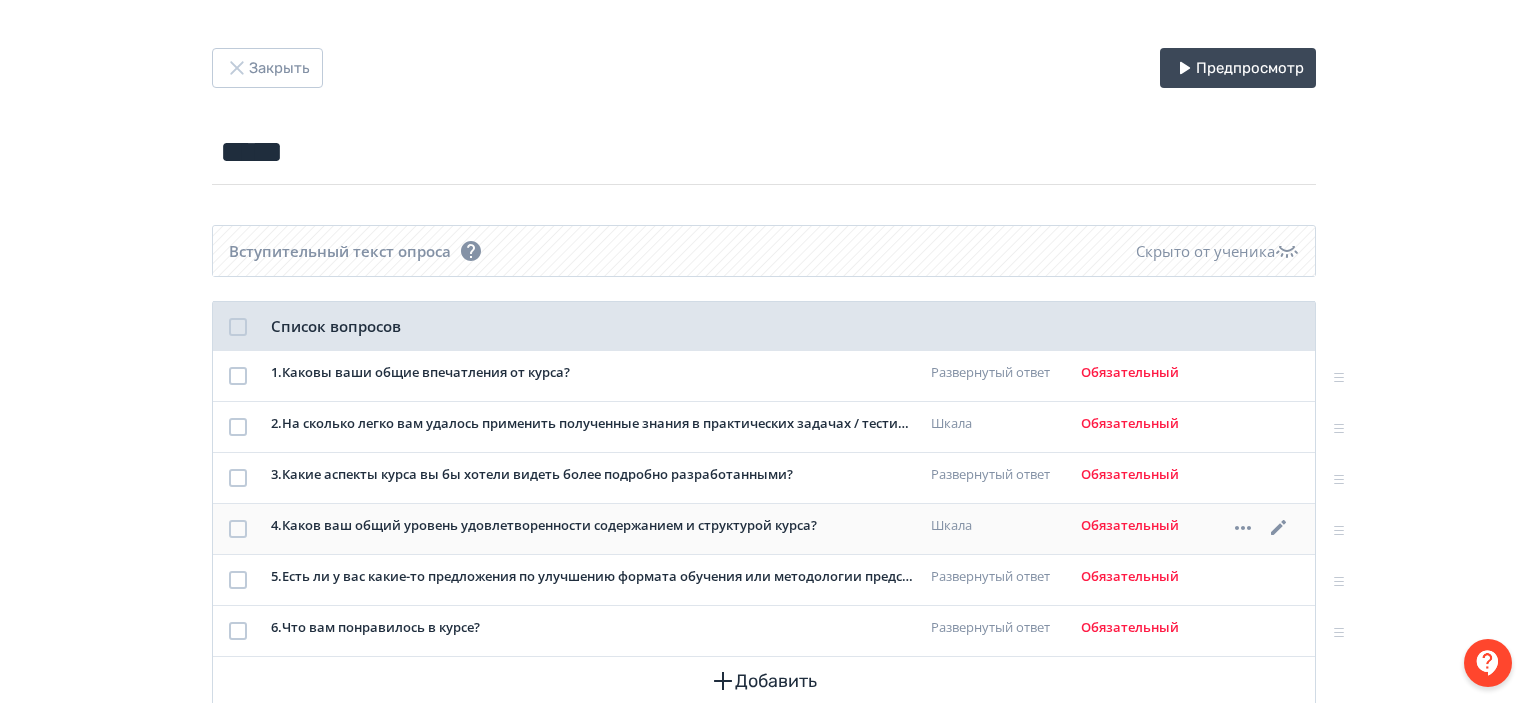 click 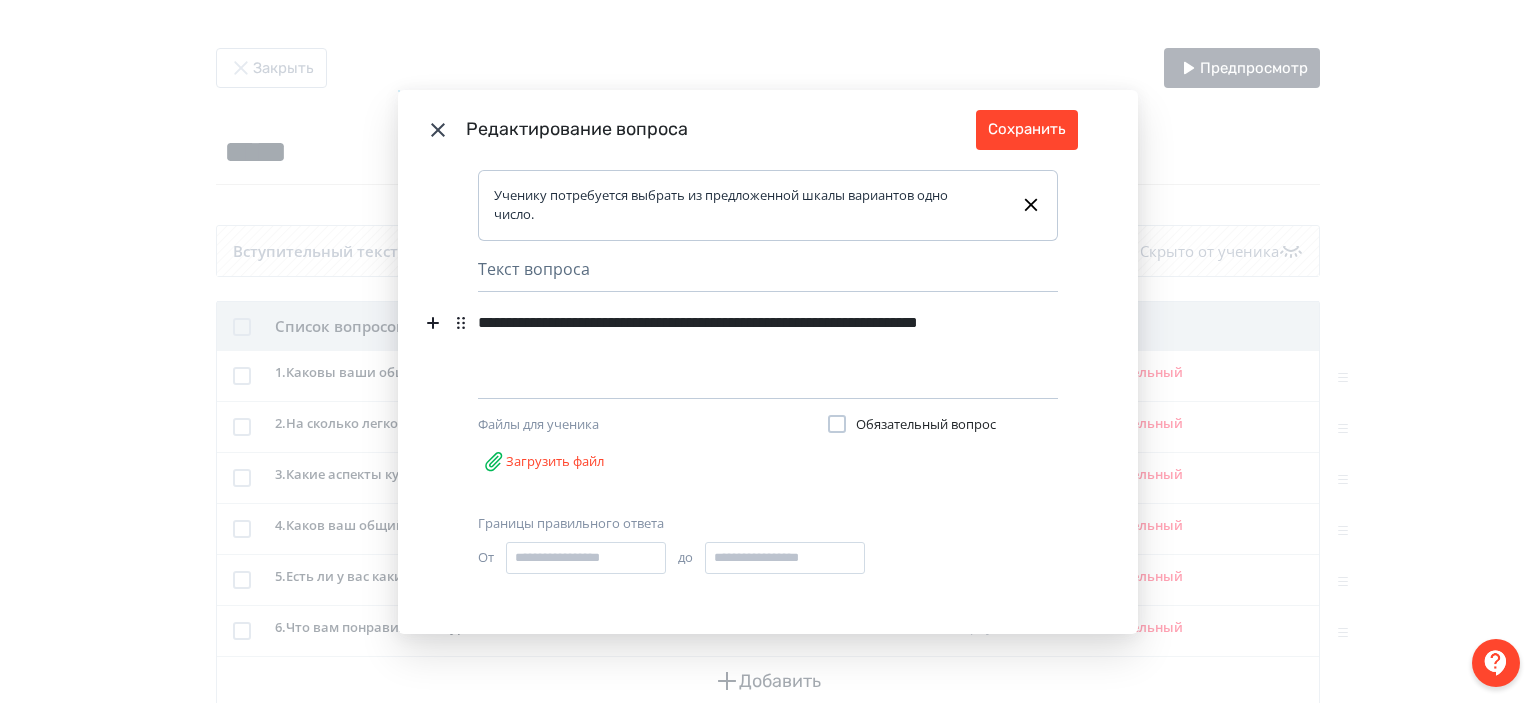 click on "**********" at bounding box center (737, 336) 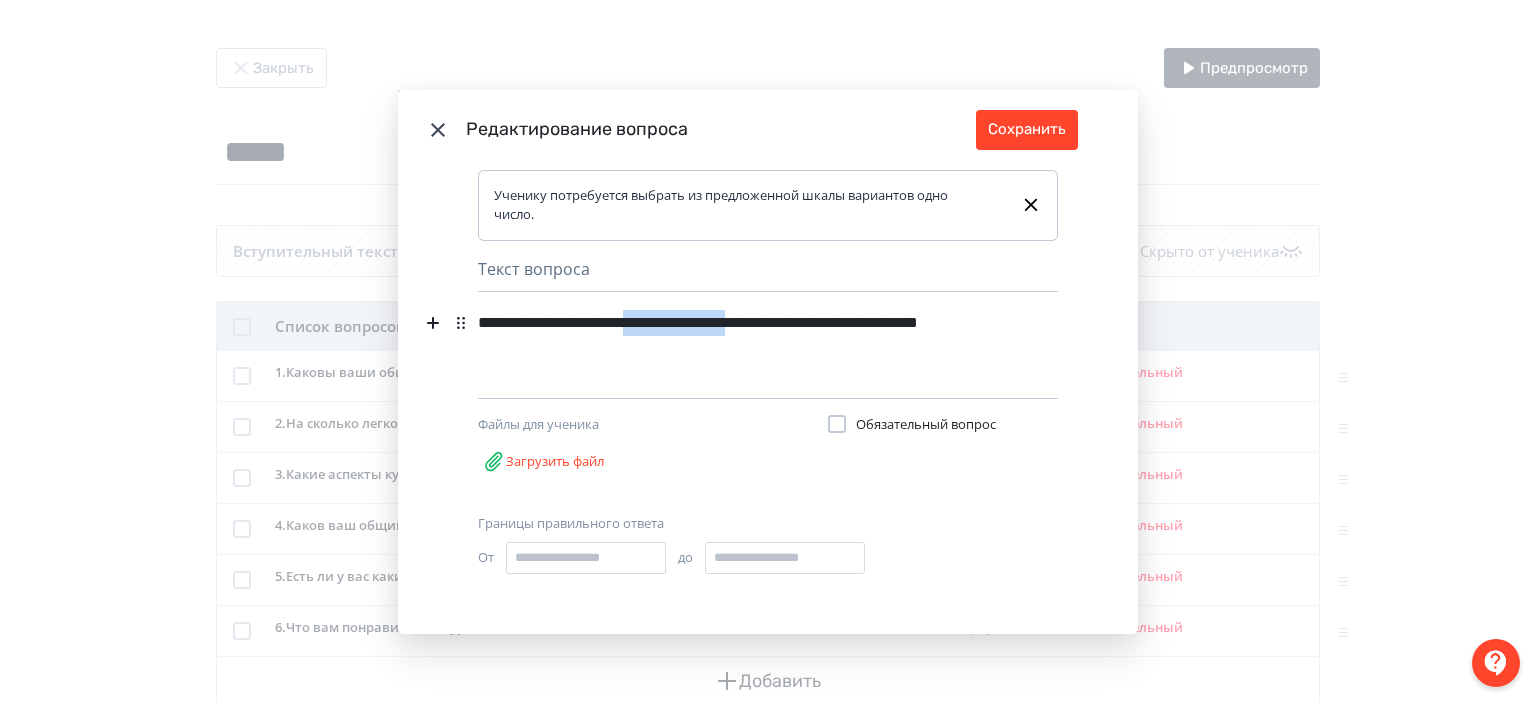 click on "**********" at bounding box center [737, 336] 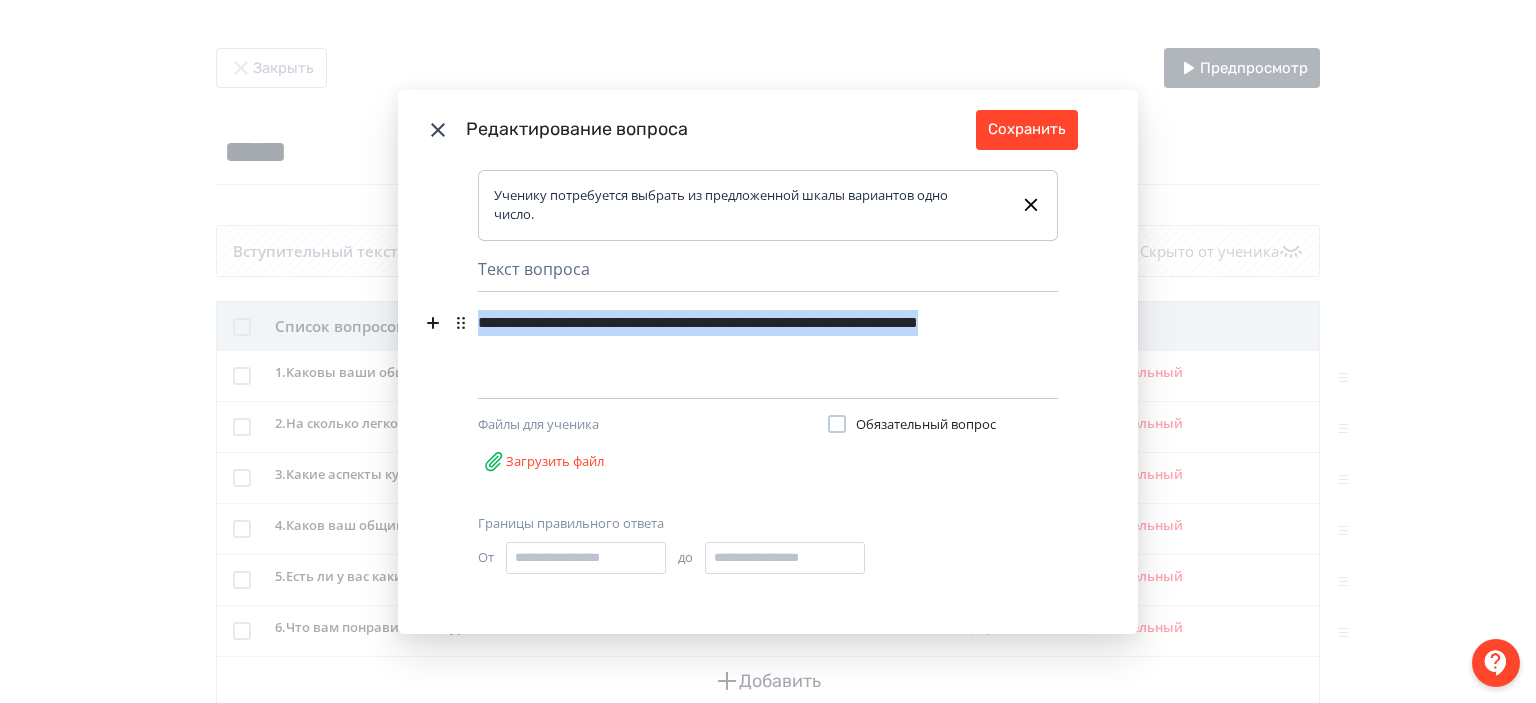 click on "**********" at bounding box center (737, 336) 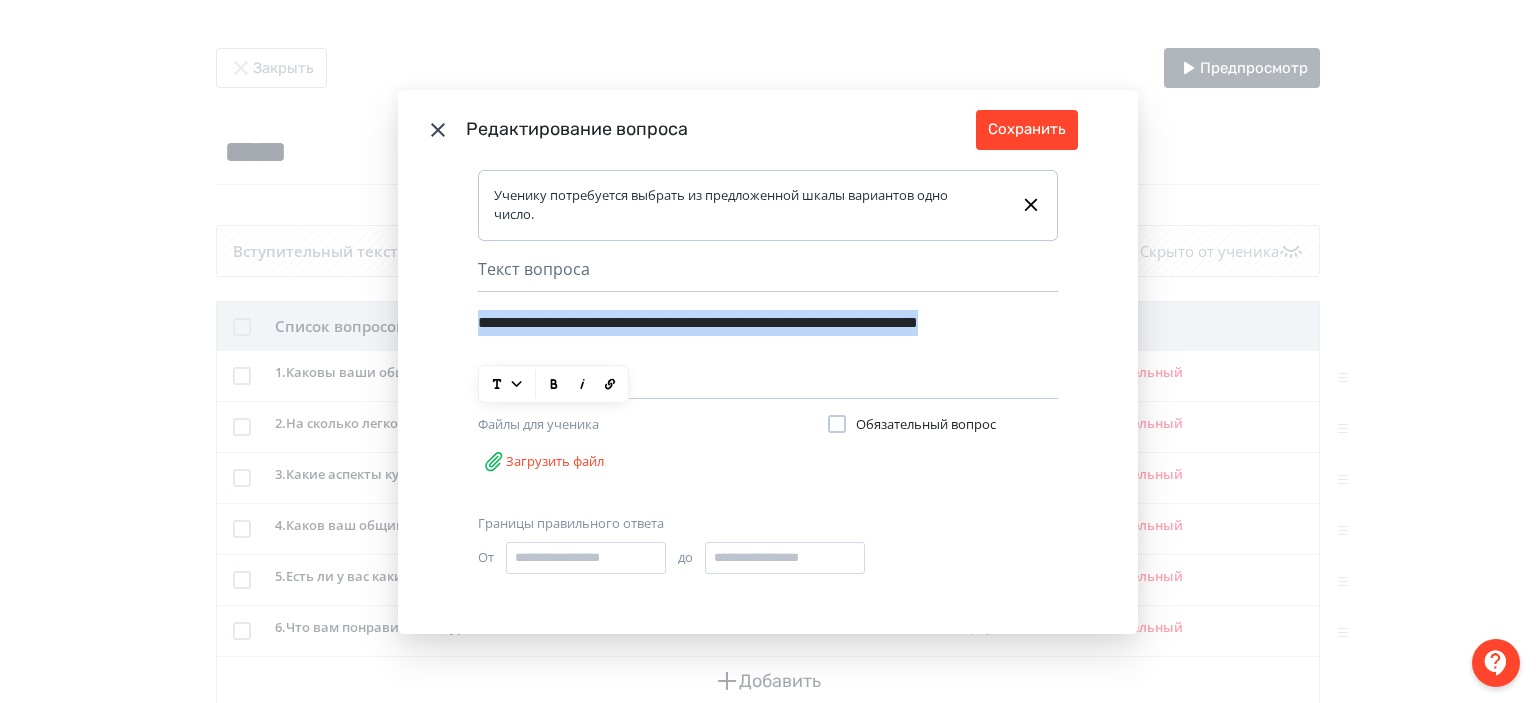 copy on "**********" 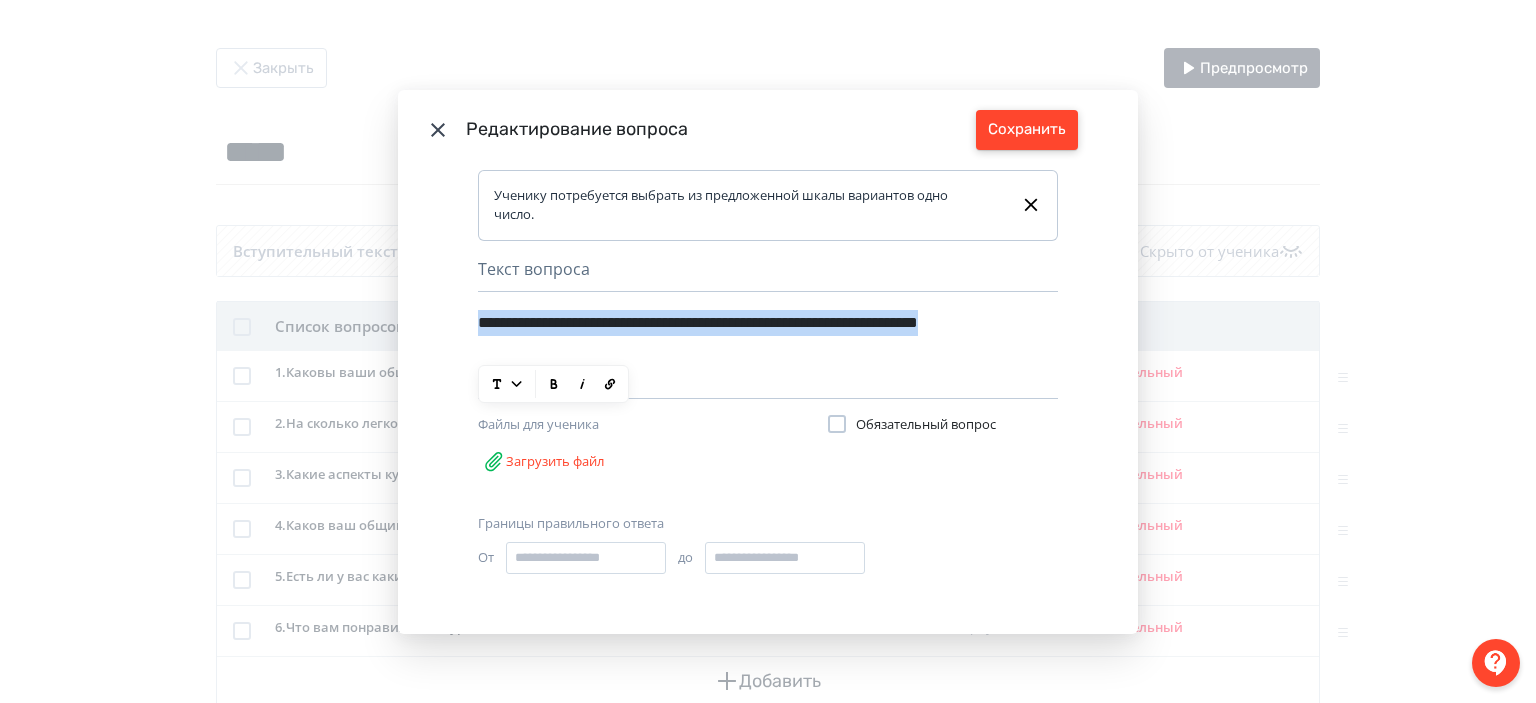click on "Сохранить" at bounding box center (1027, 130) 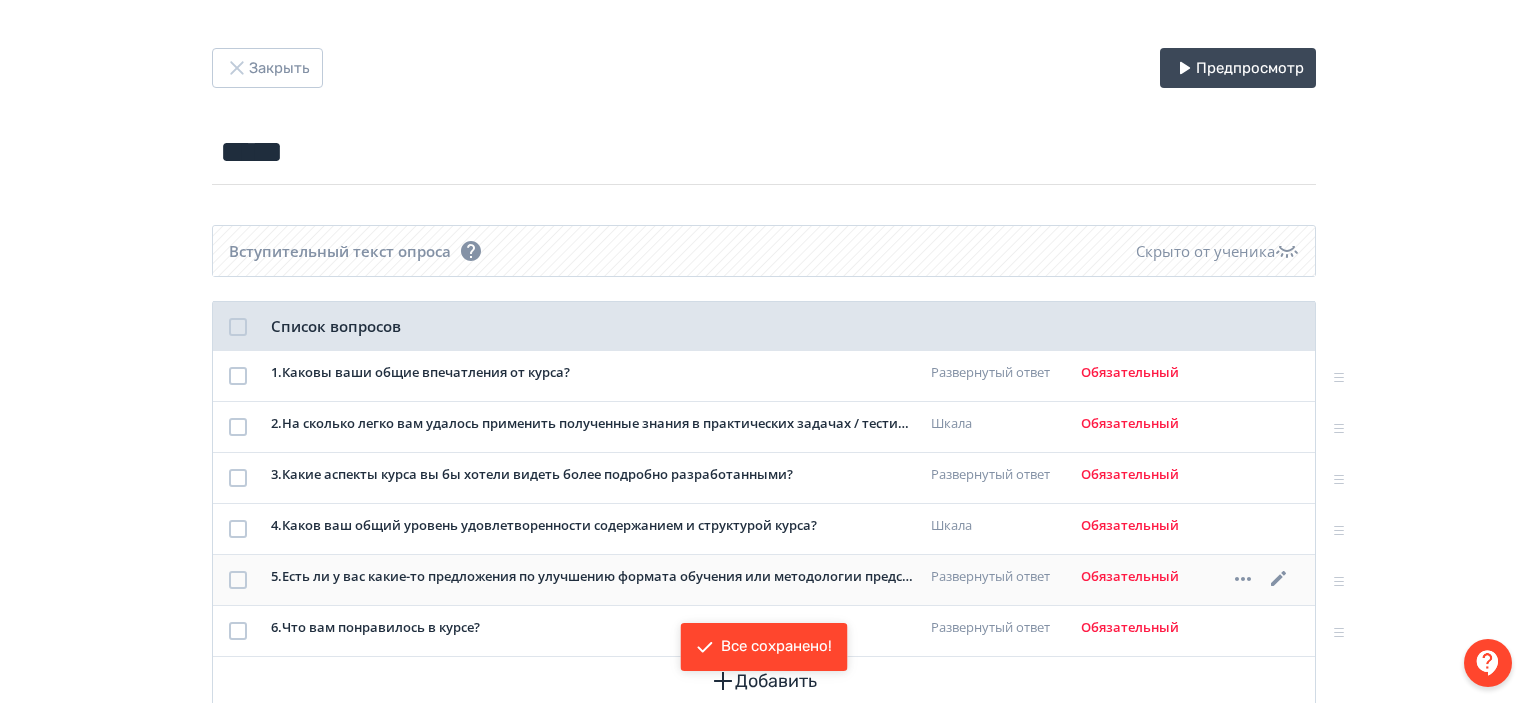 click 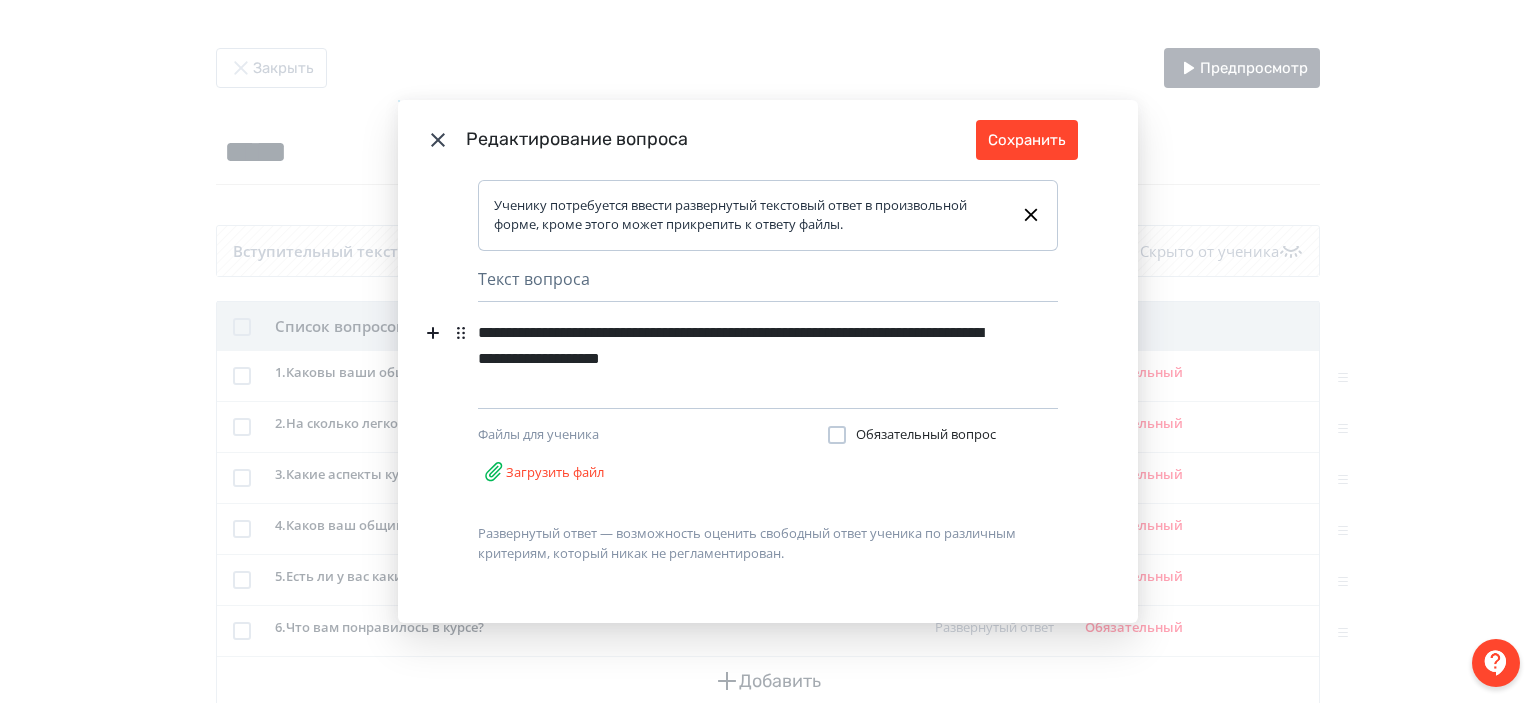 click on "**********" at bounding box center [737, 346] 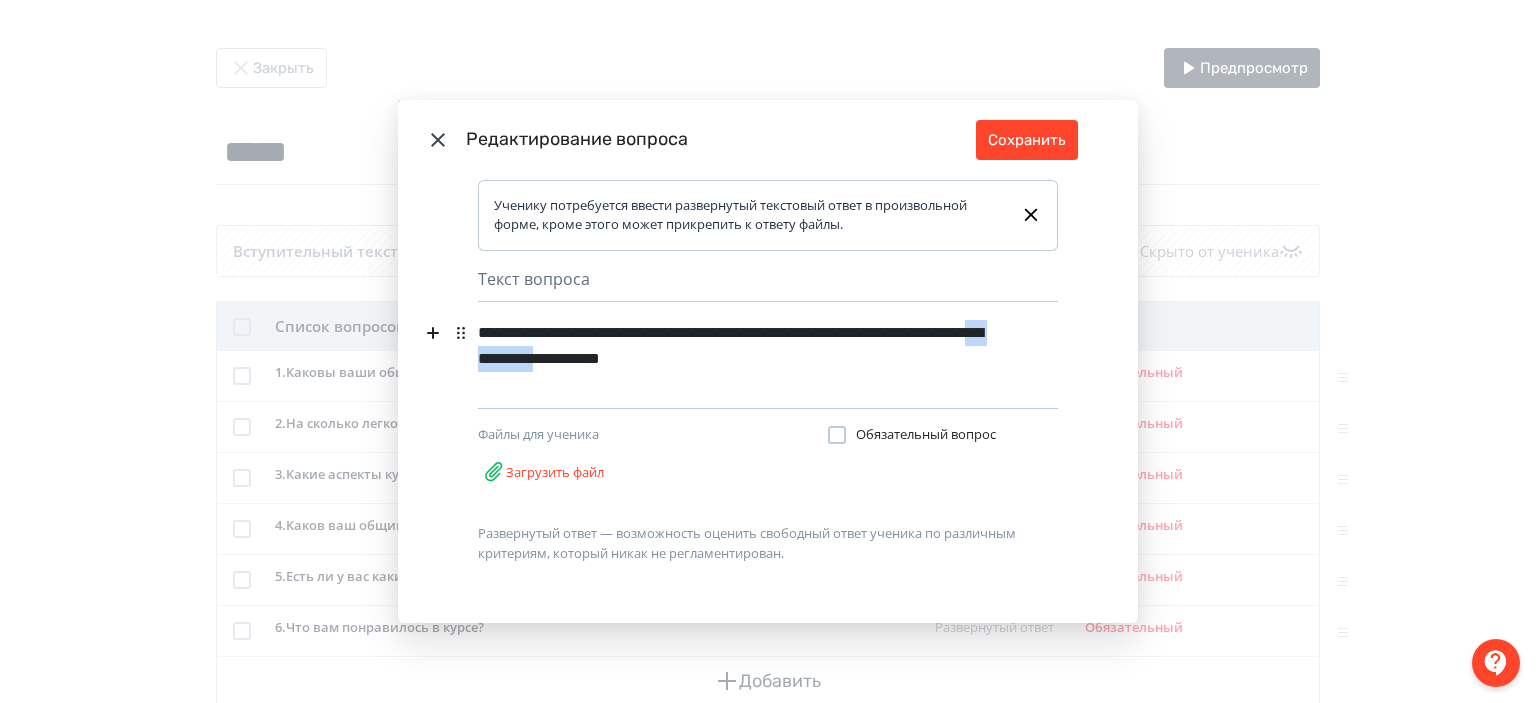 click on "**********" at bounding box center (737, 346) 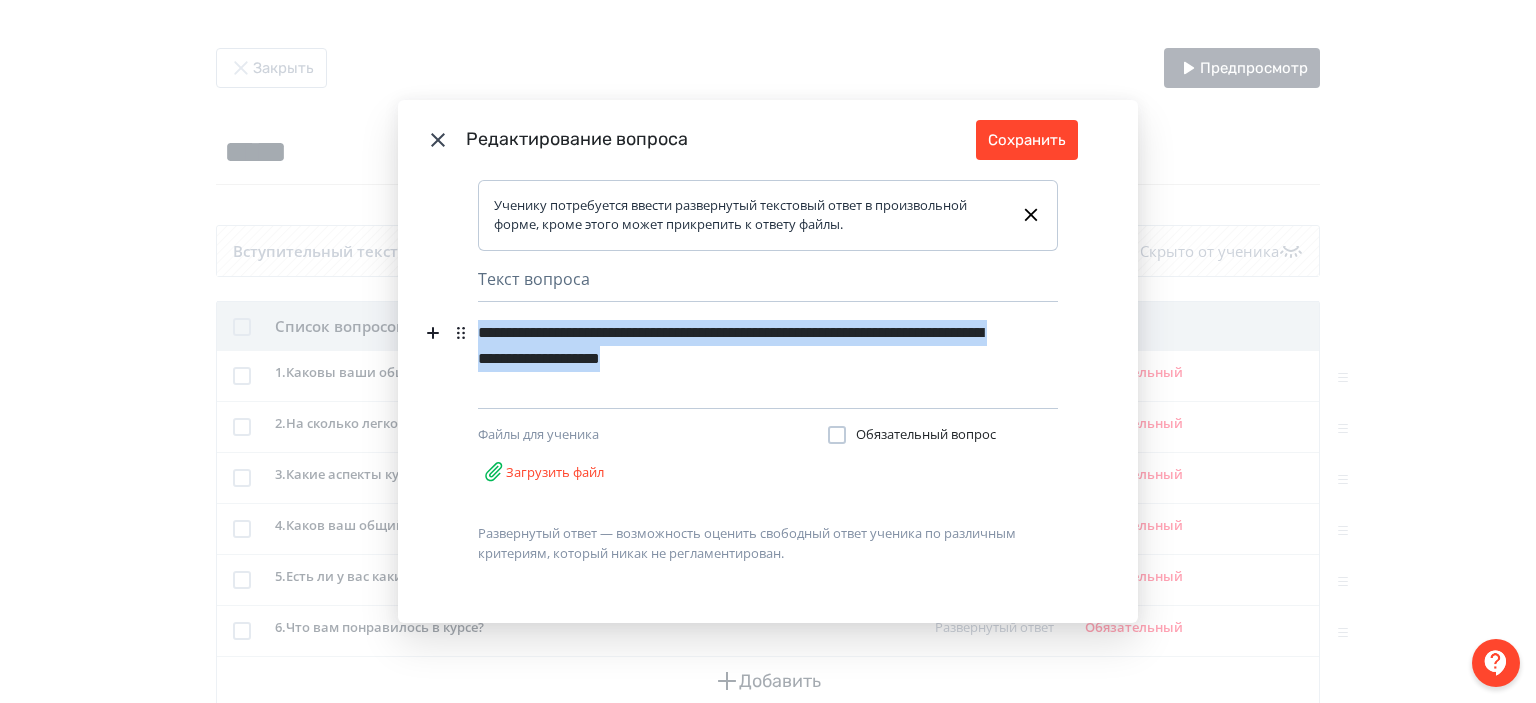 click on "**********" at bounding box center (737, 346) 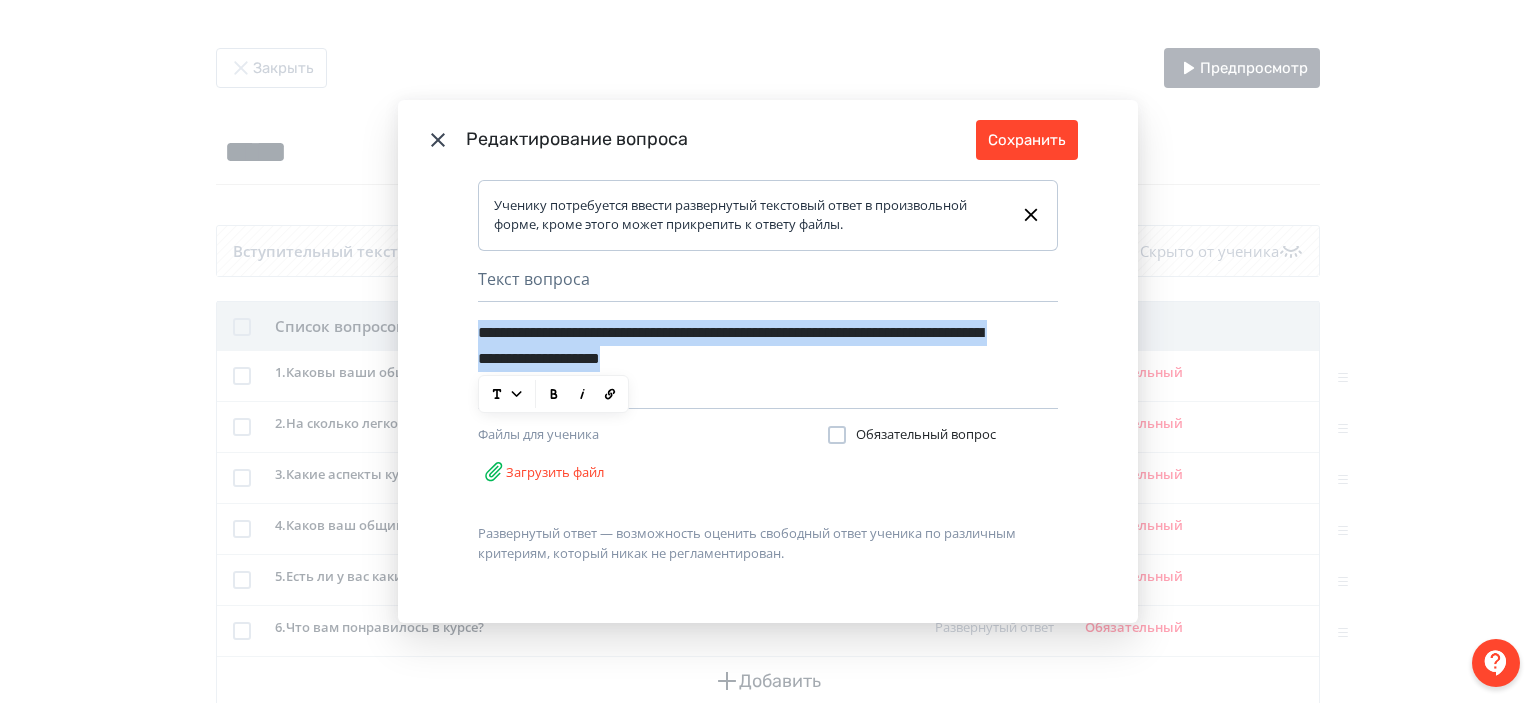 copy on "**********" 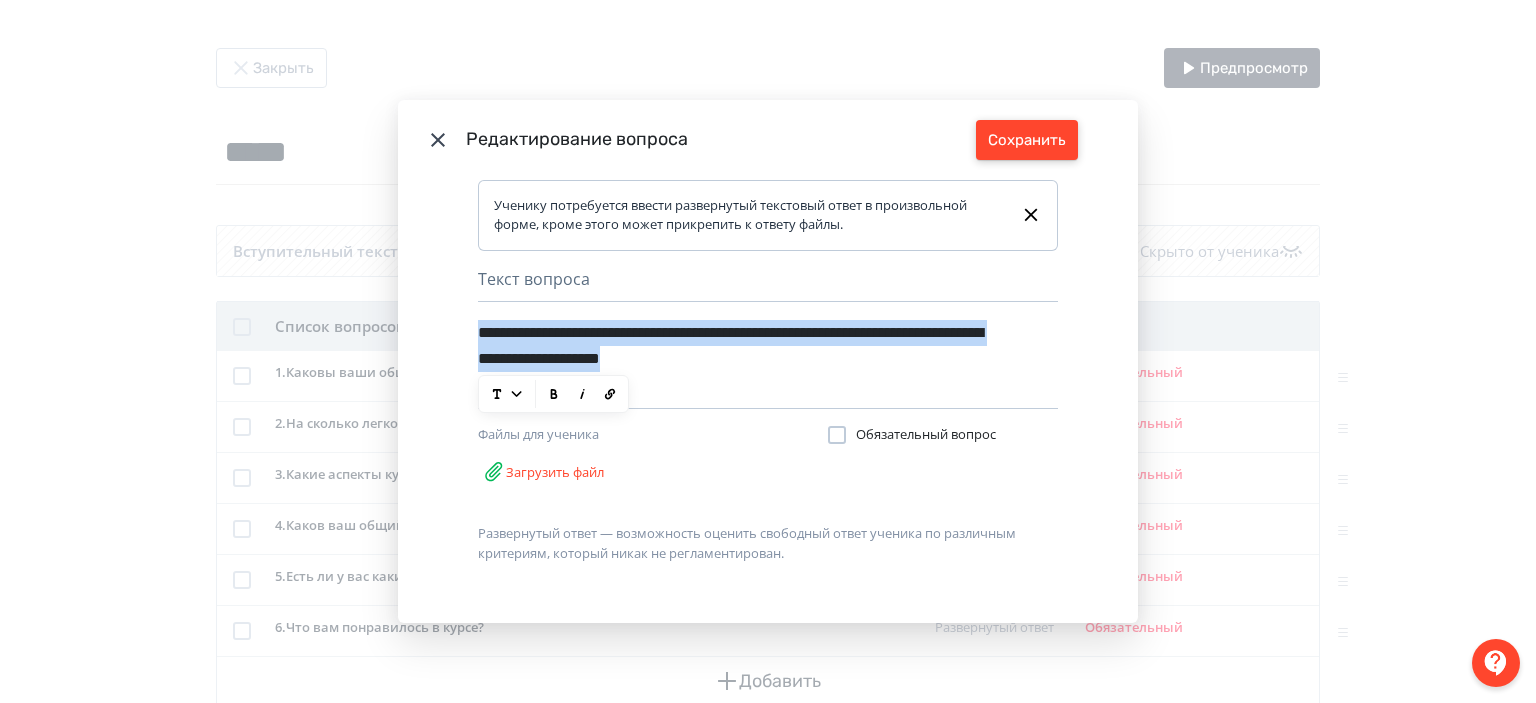 click on "Сохранить" at bounding box center (1027, 140) 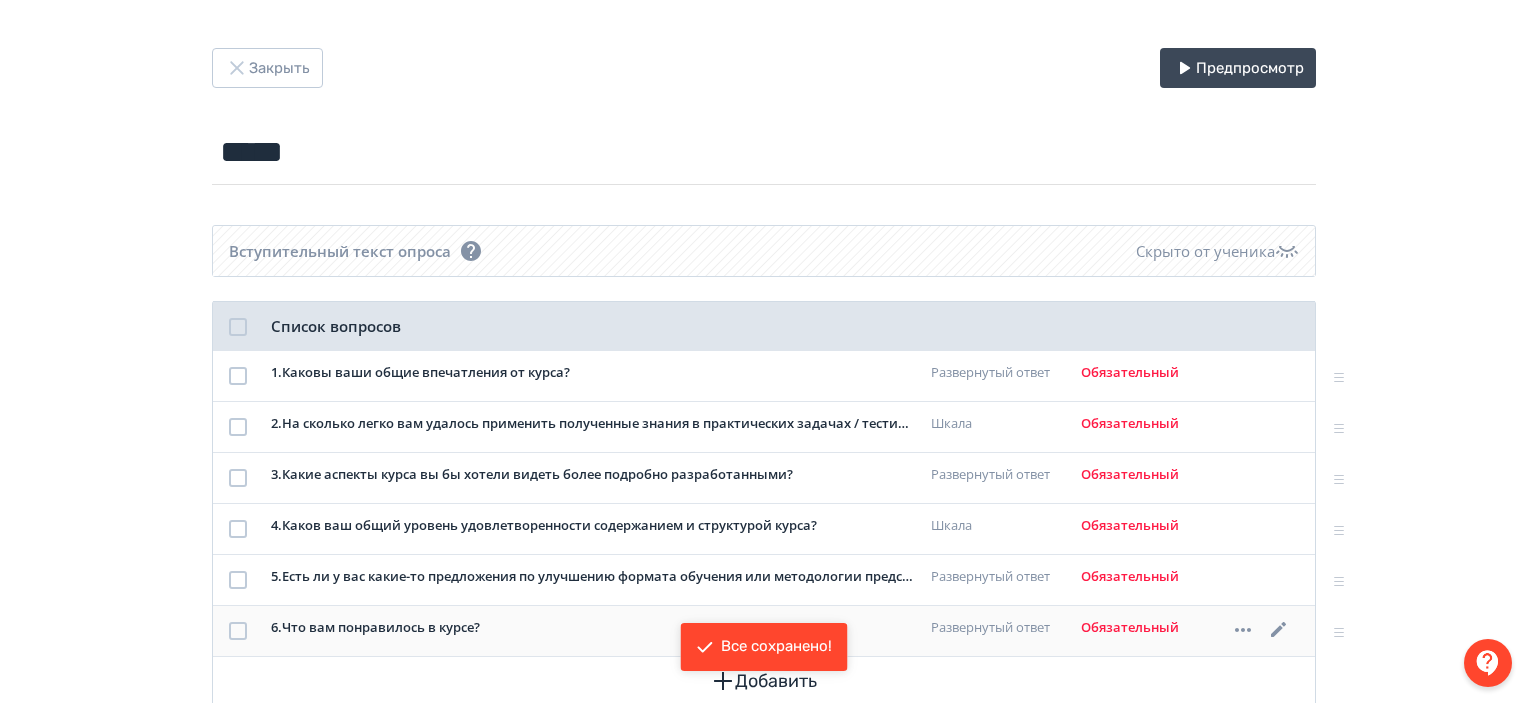 click 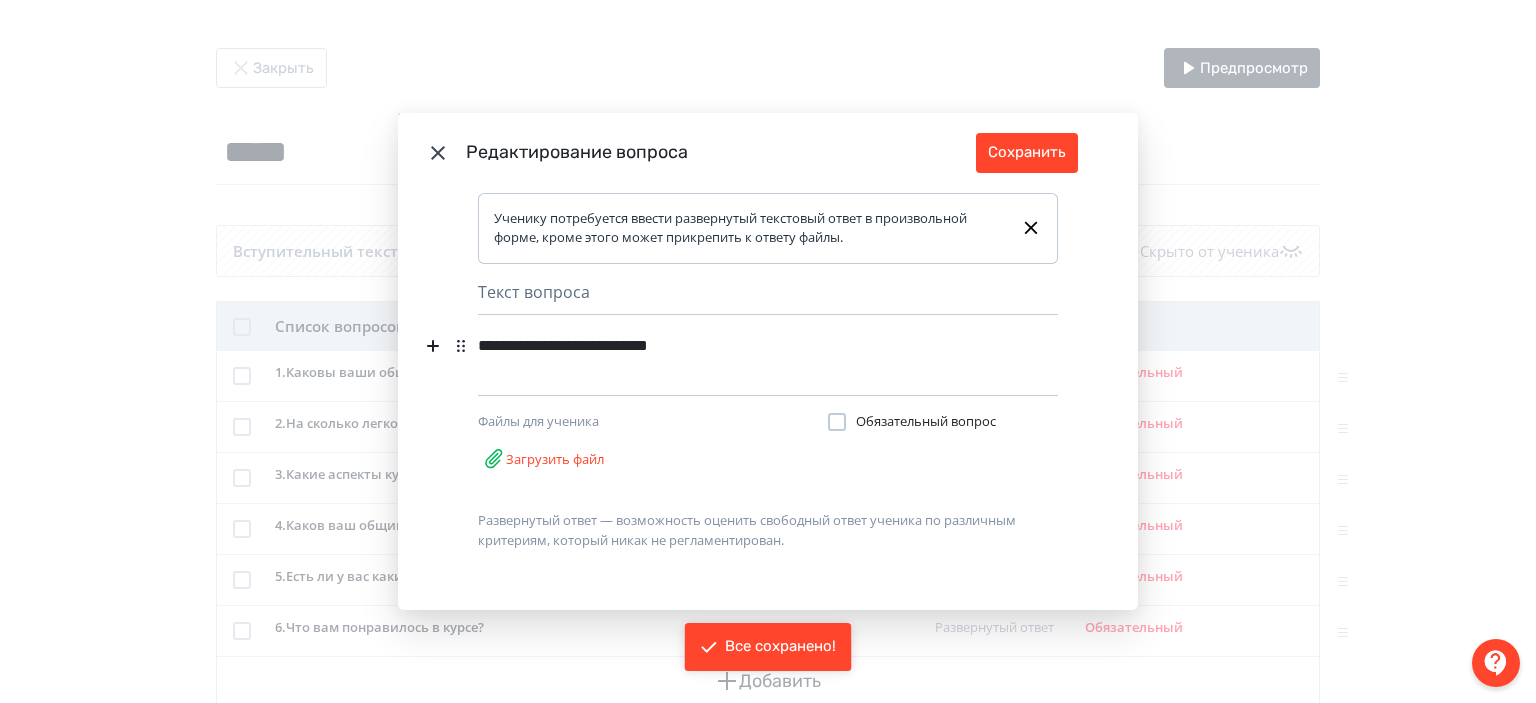 click on "**********" at bounding box center [737, 346] 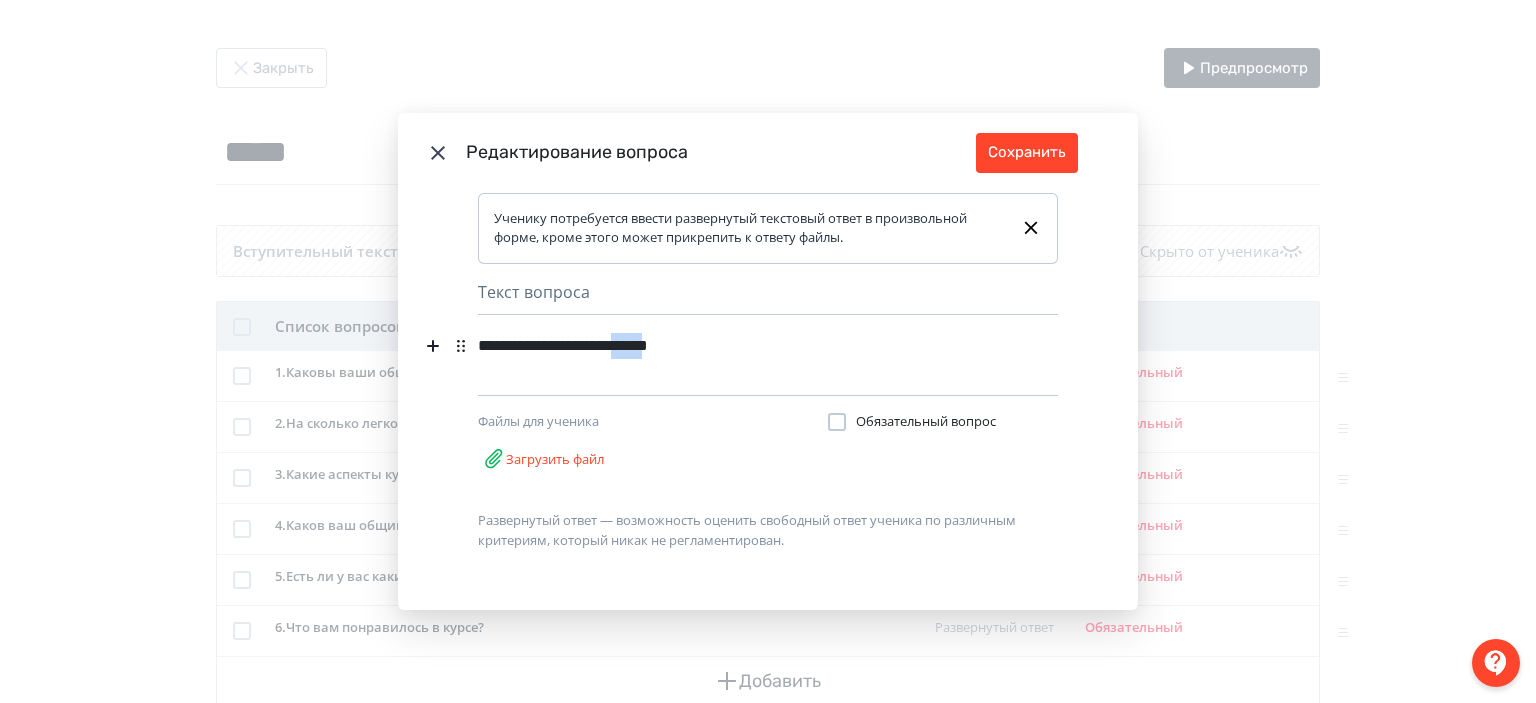 click on "**********" at bounding box center (737, 346) 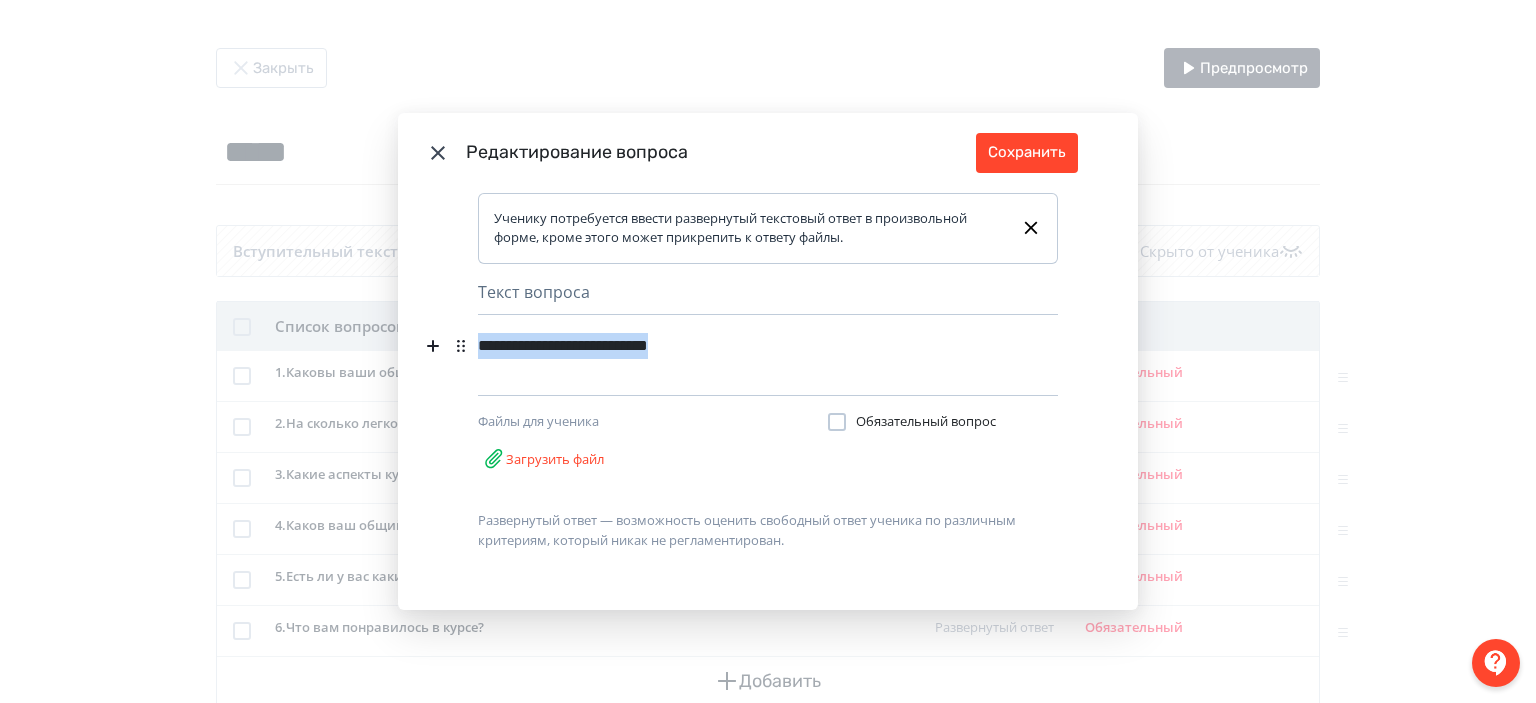 click on "**********" at bounding box center [737, 346] 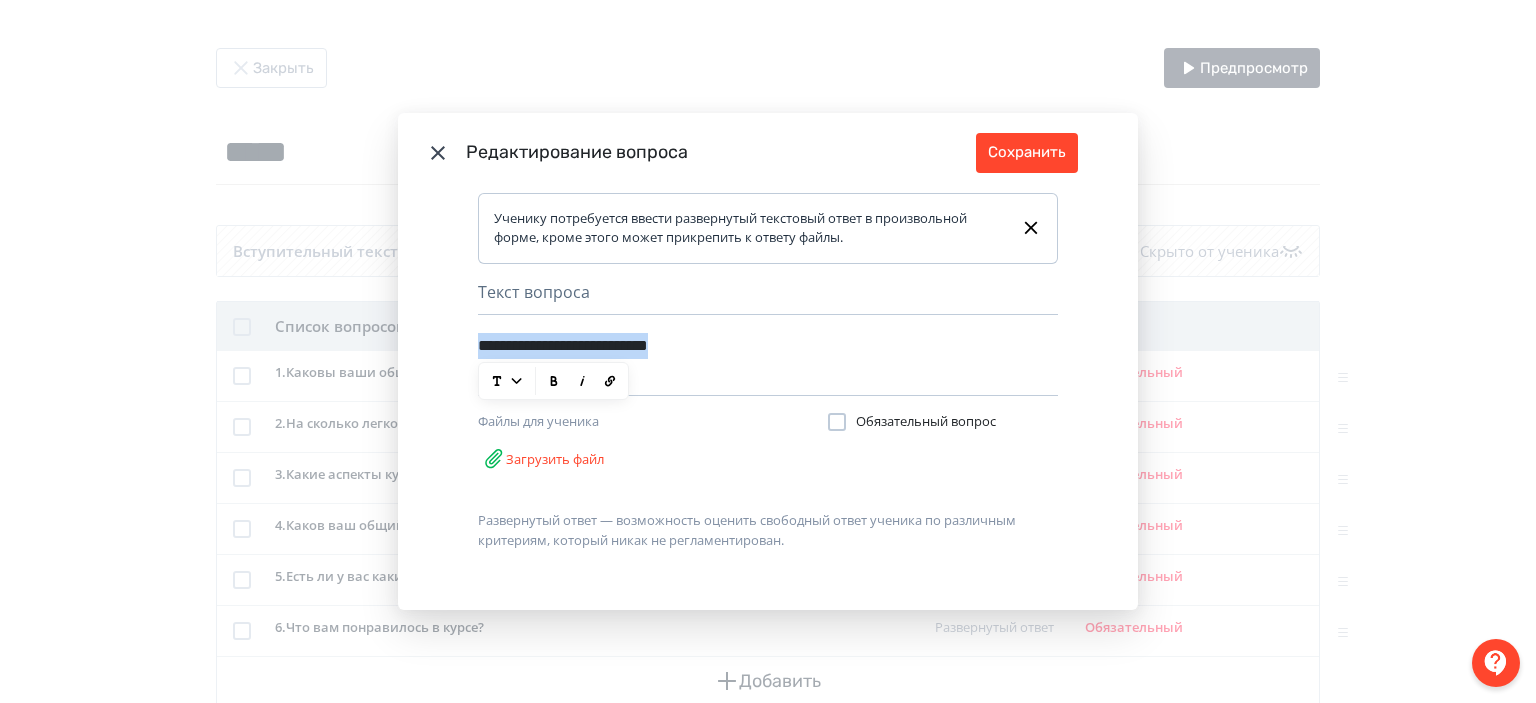 copy on "**********" 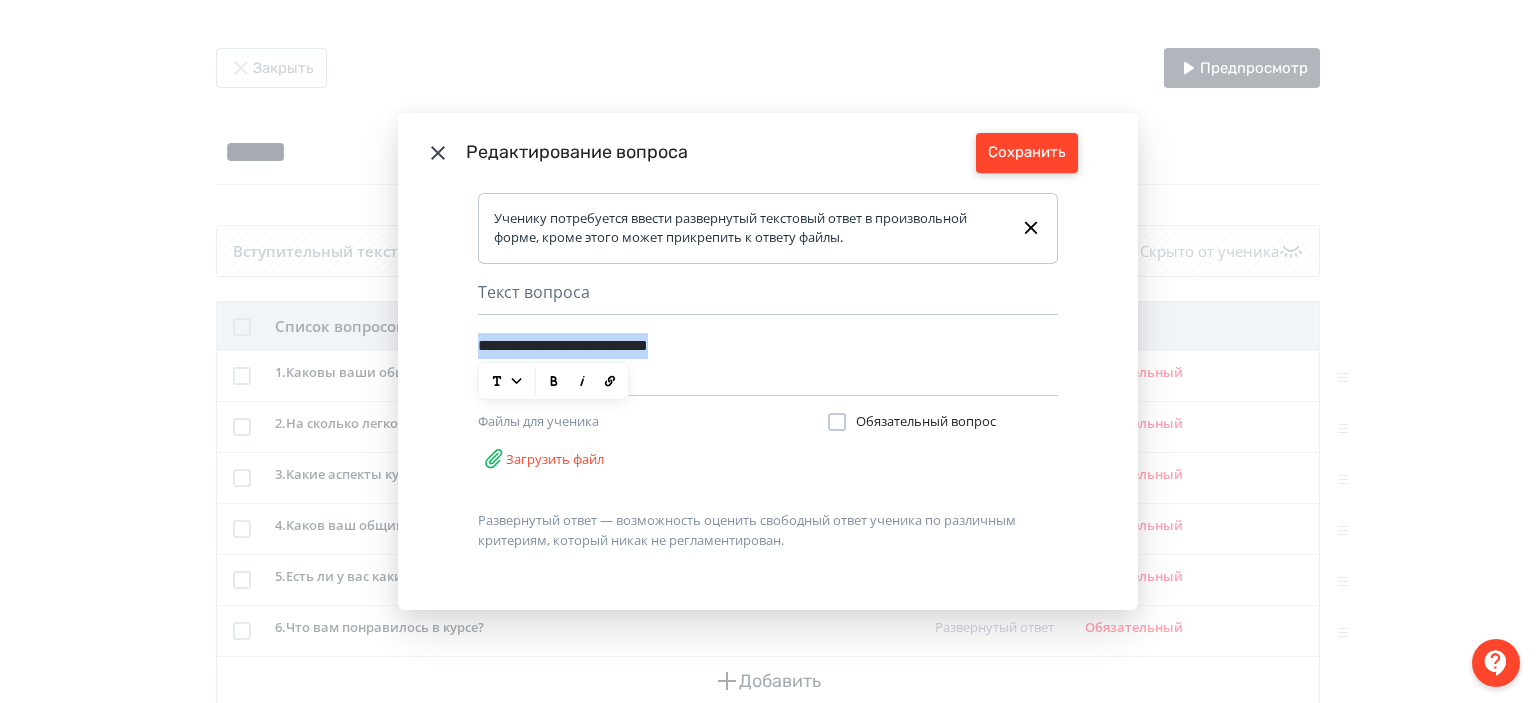 click on "Сохранить" at bounding box center [1027, 153] 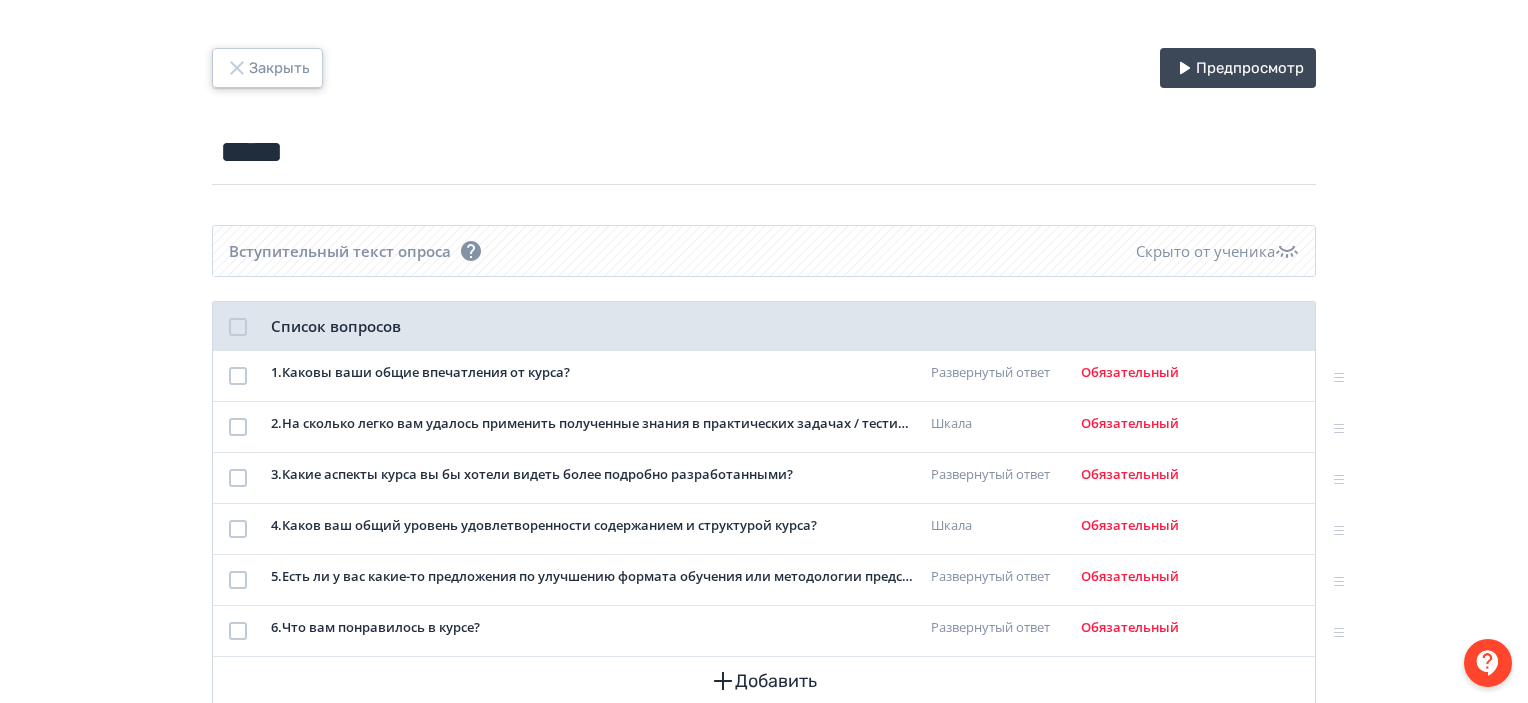 click on "Закрыть" at bounding box center (267, 68) 